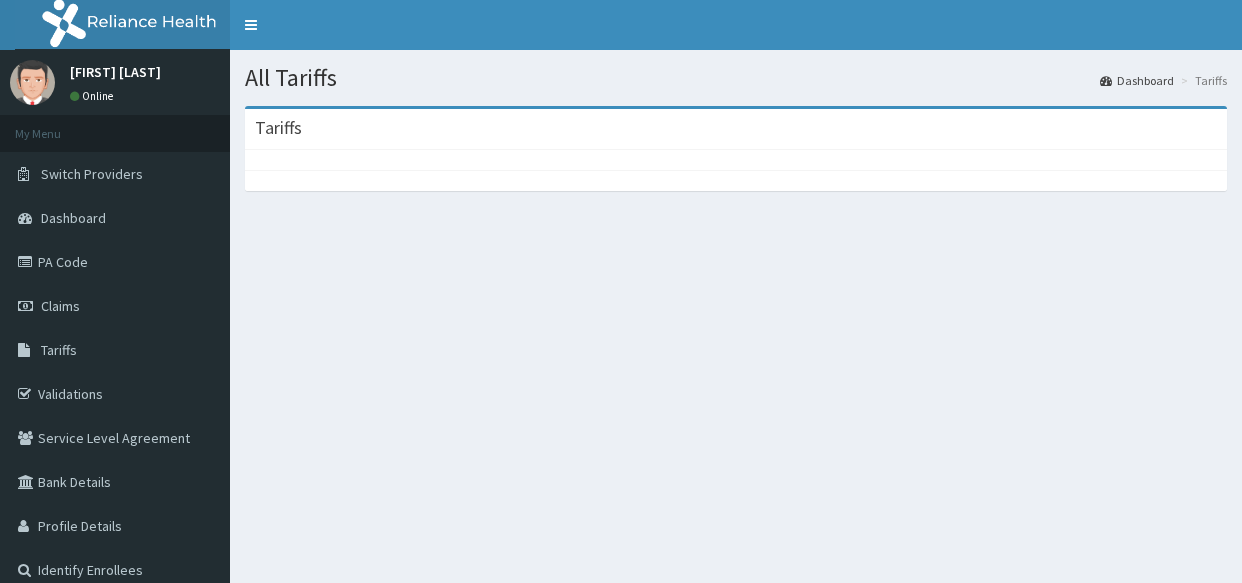 scroll, scrollTop: 0, scrollLeft: 0, axis: both 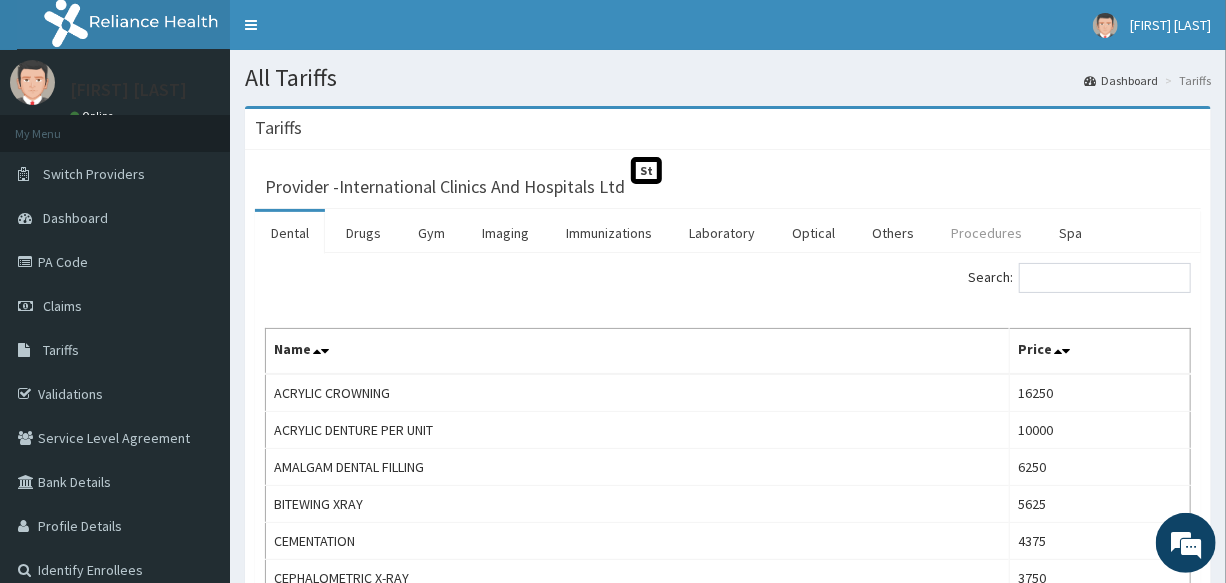 click on "Procedures" at bounding box center [986, 233] 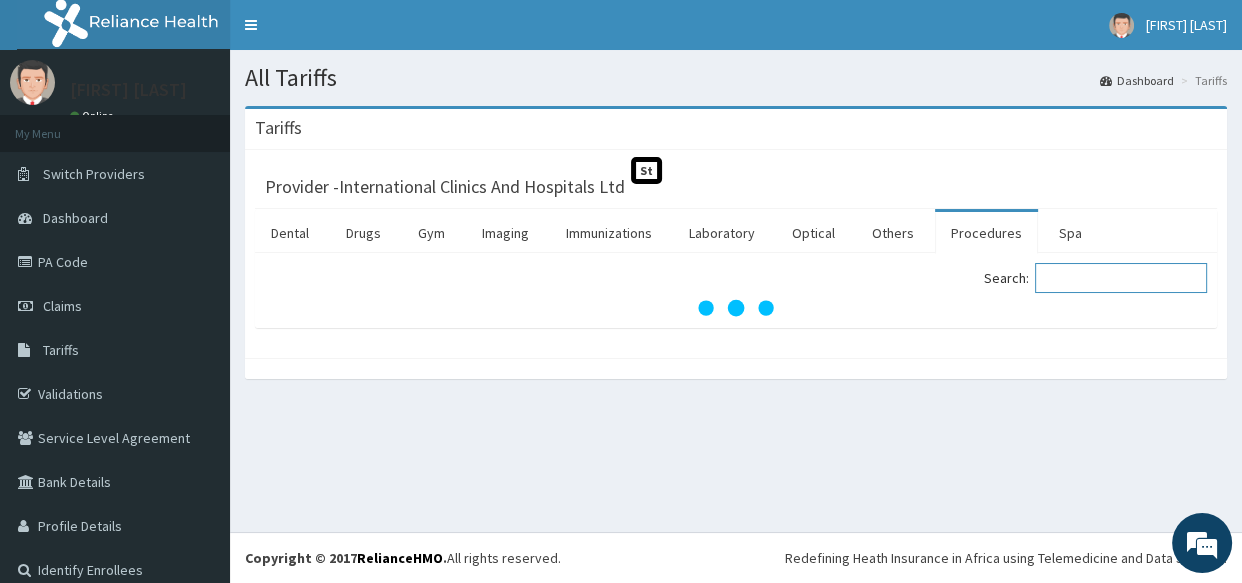 click on "Search:" at bounding box center [1121, 278] 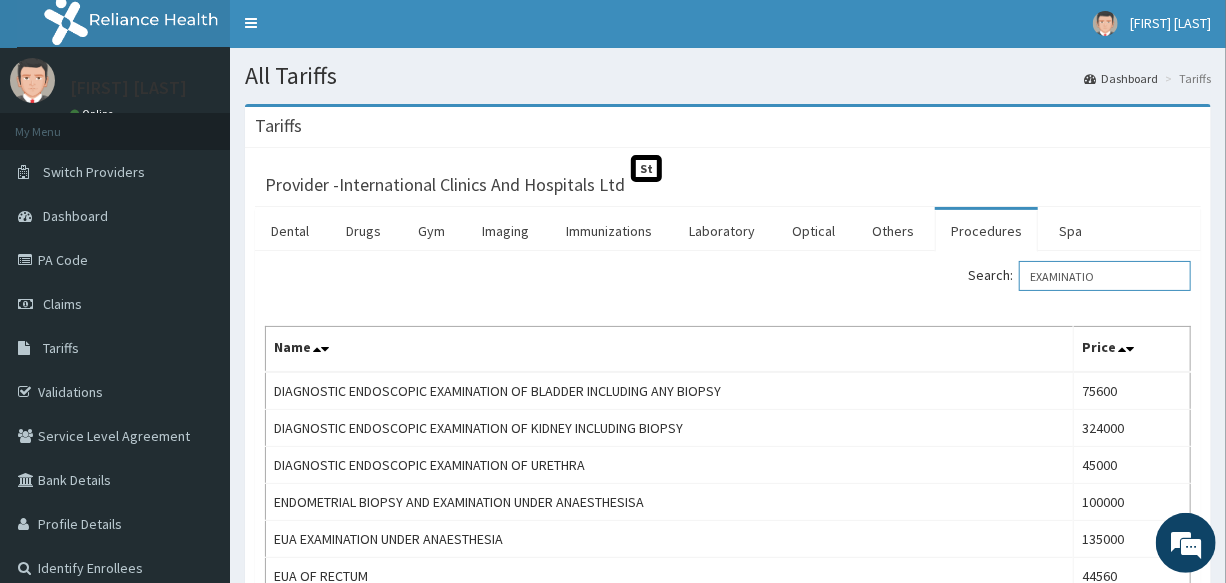 scroll, scrollTop: 0, scrollLeft: 0, axis: both 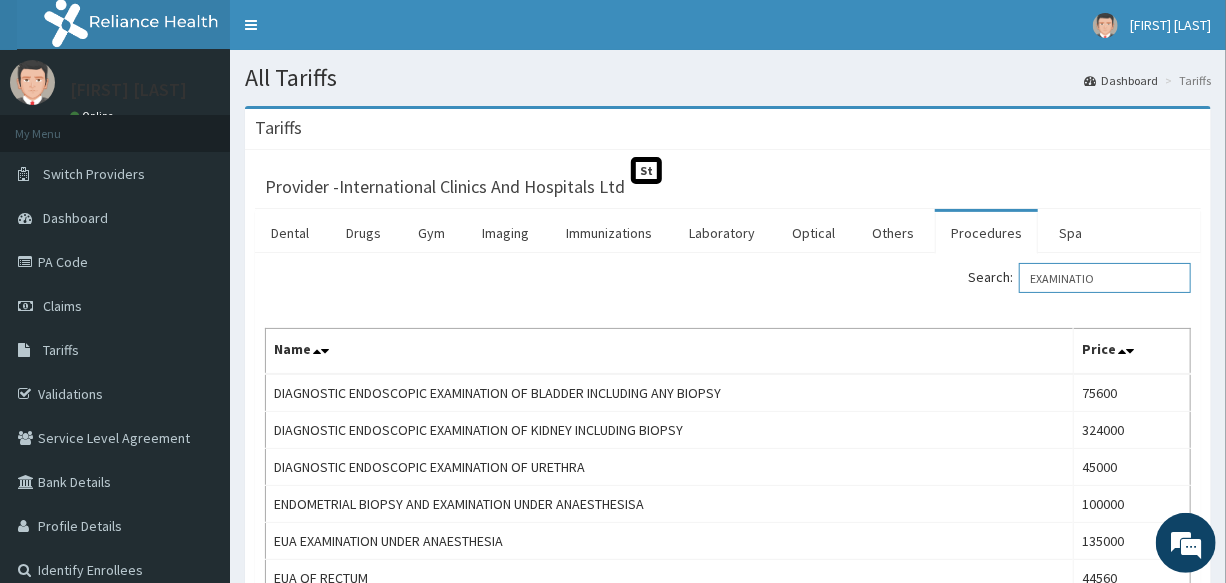 type on "EXAMINATIO" 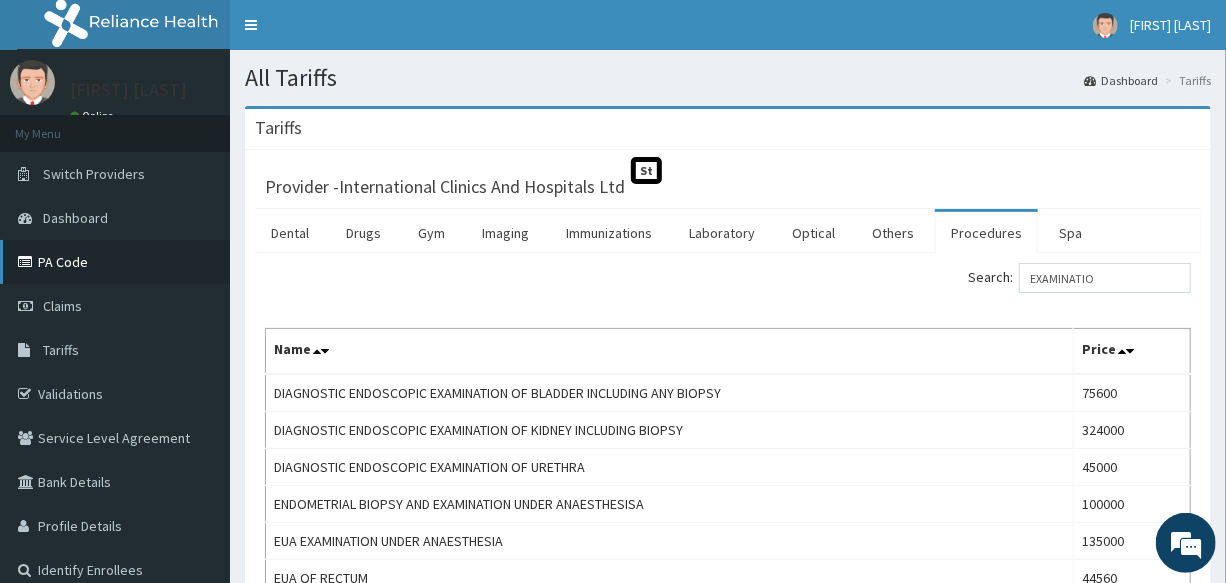 click on "PA Code" at bounding box center (115, 262) 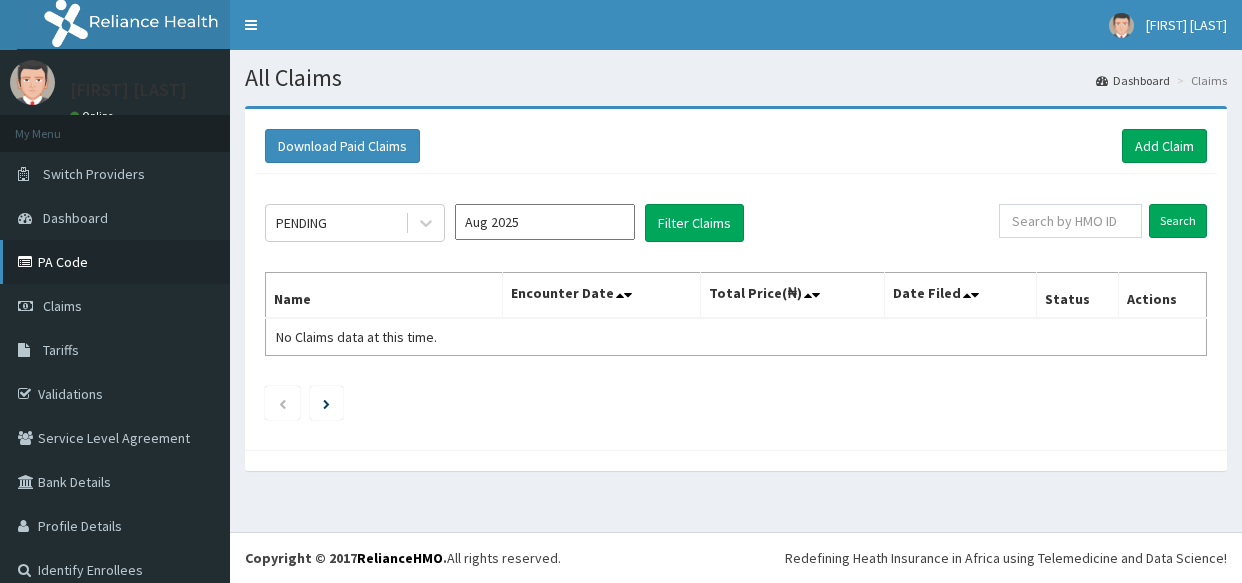 scroll, scrollTop: 0, scrollLeft: 0, axis: both 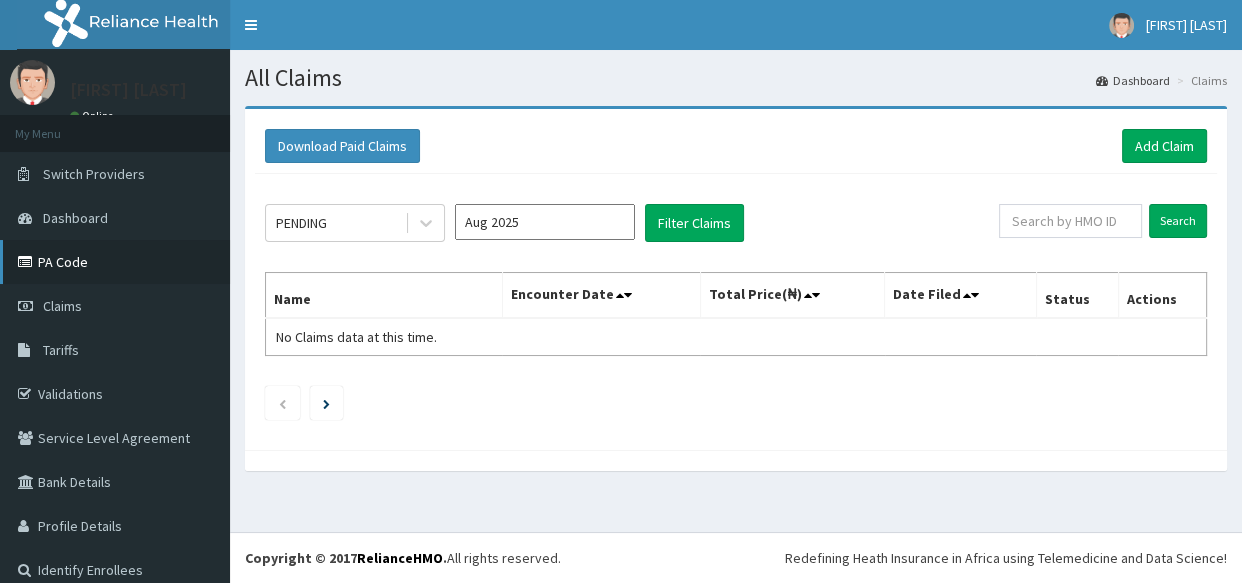 click on "PA Code" at bounding box center (115, 262) 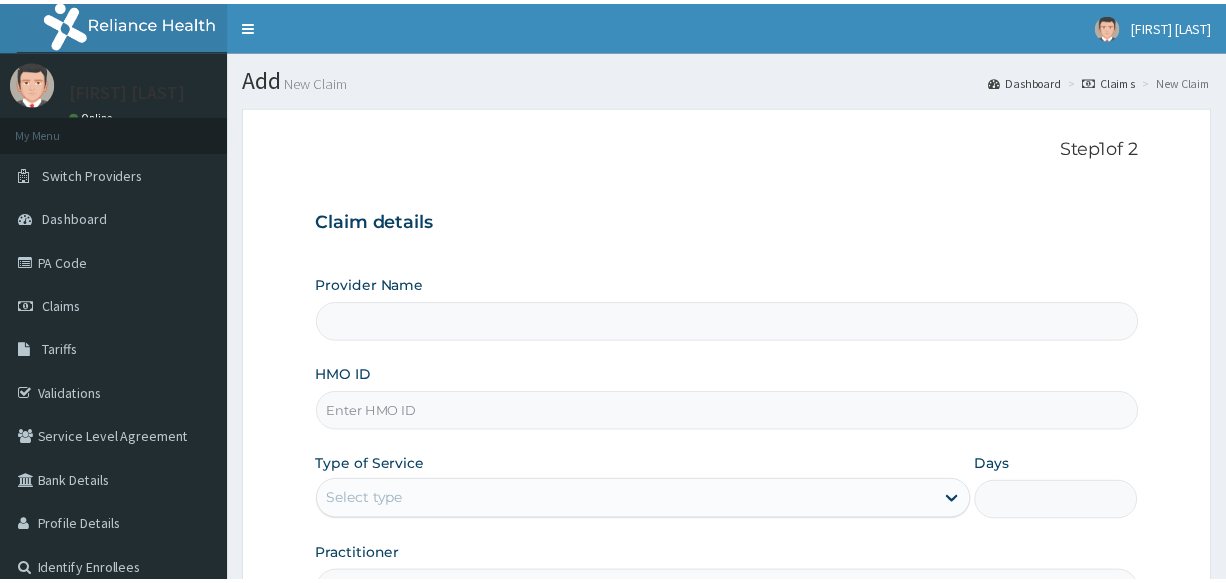 scroll, scrollTop: 0, scrollLeft: 0, axis: both 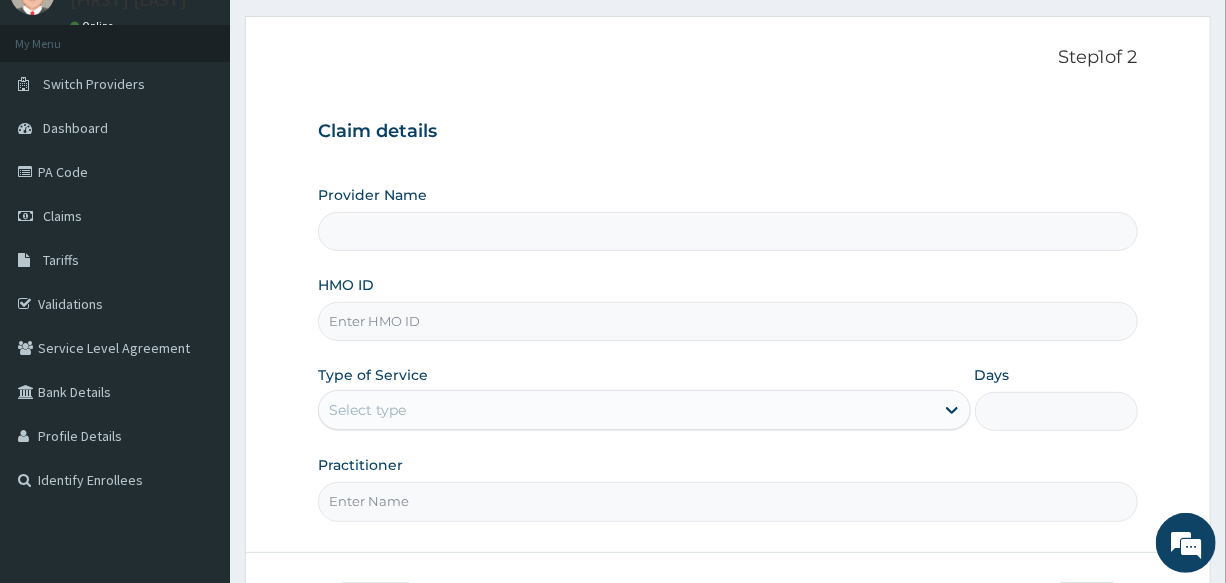 type on "International Clinics And Hospitals Ltd" 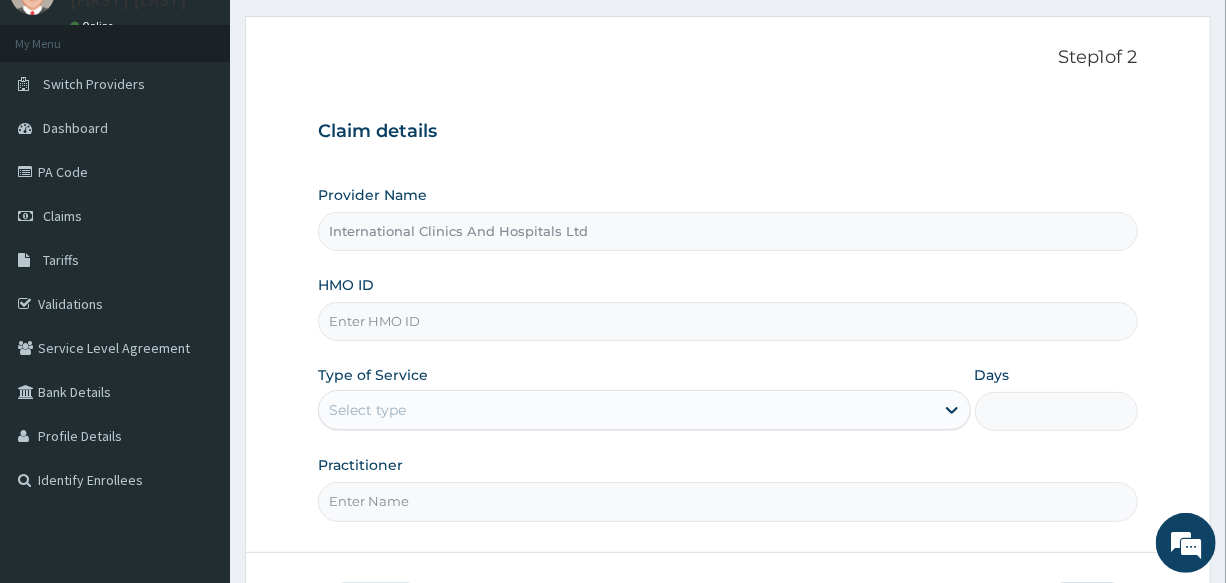 click on "HMO ID" at bounding box center [727, 321] 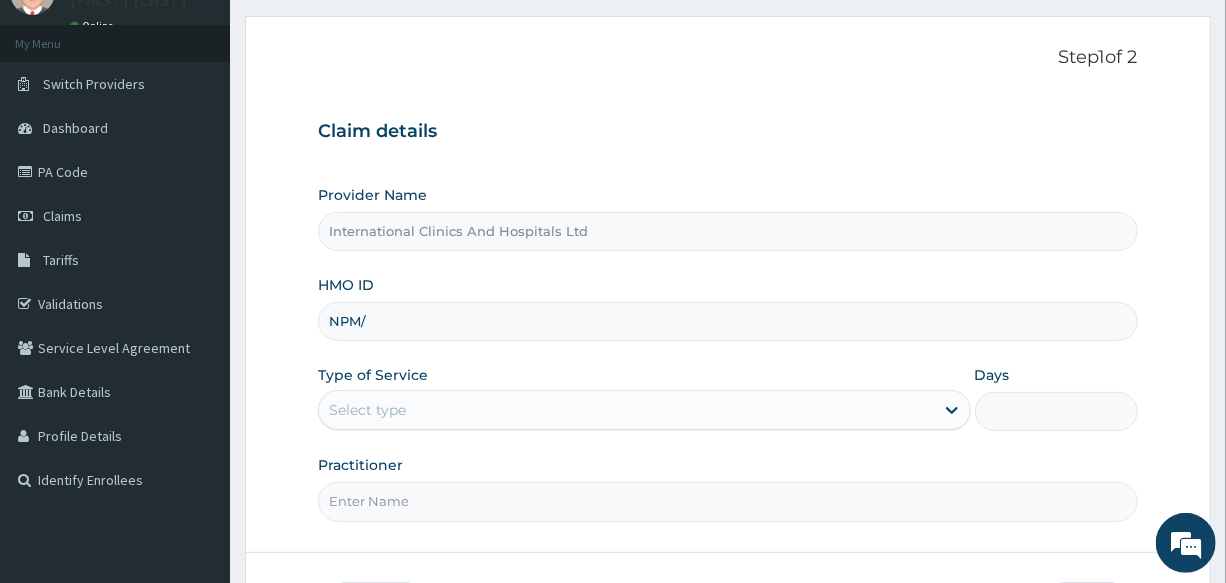 scroll, scrollTop: 0, scrollLeft: 0, axis: both 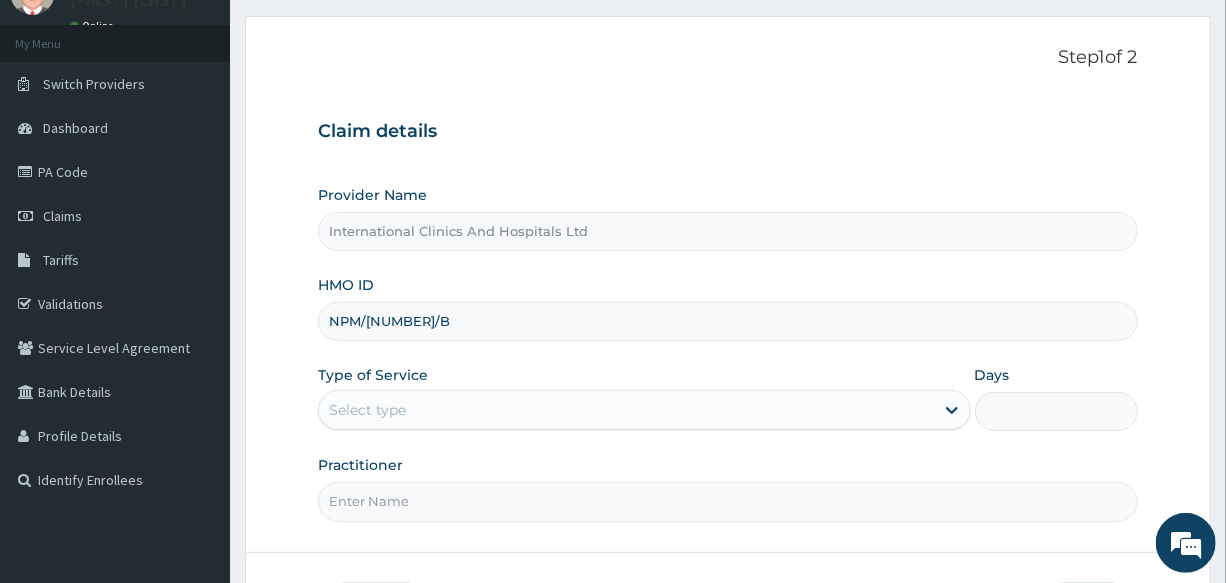 type on "NPM/10332/B" 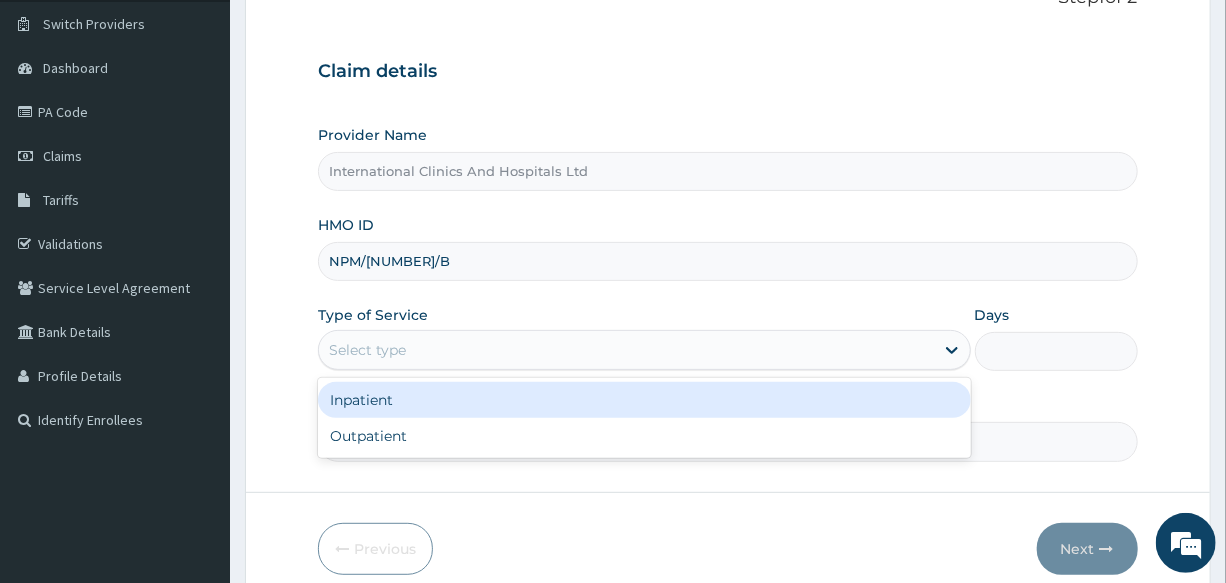 scroll, scrollTop: 181, scrollLeft: 0, axis: vertical 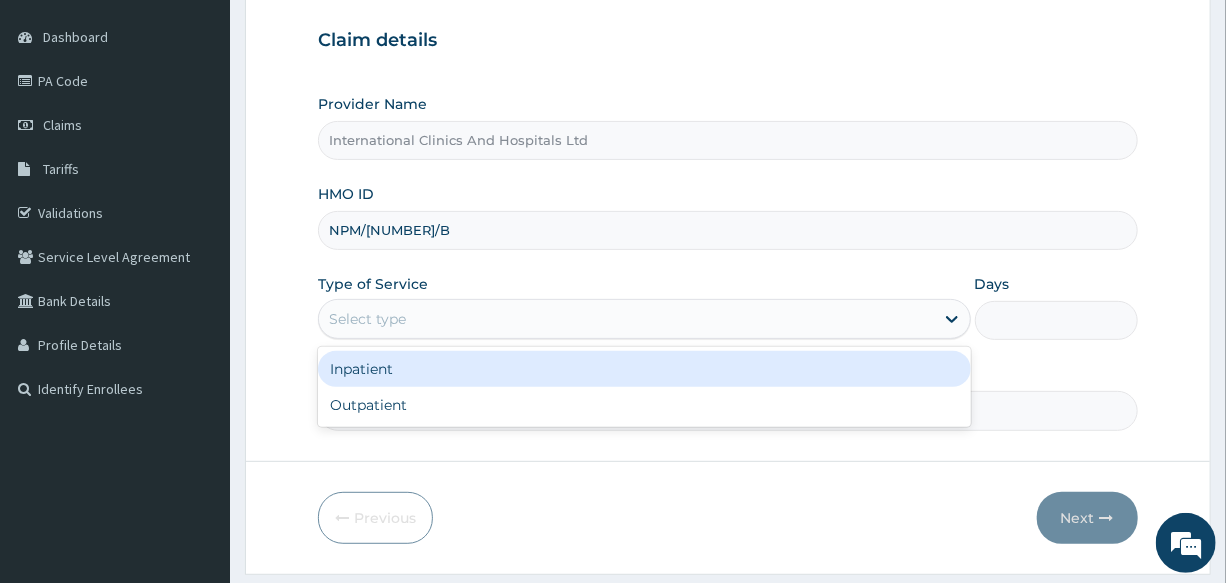 click on "Inpatient" at bounding box center [644, 369] 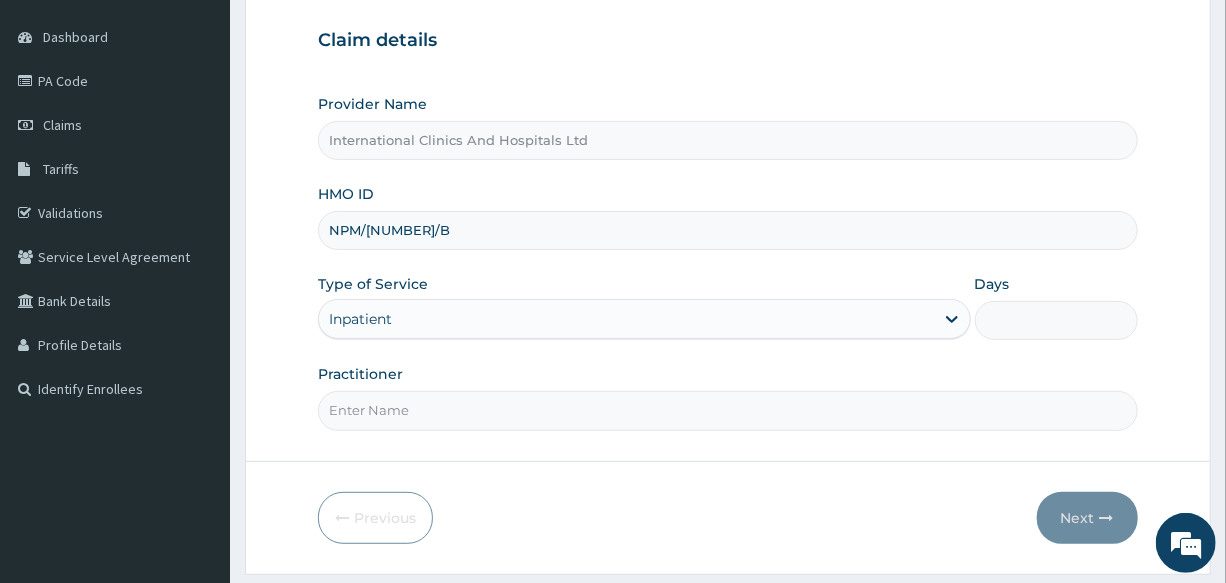 click on "Provider Name International Clinics And Hospitals Ltd HMO ID NPM/10332/B Type of Service option Inpatient, selected.   Select is focused ,type to refine list, press Down to open the menu,  Inpatient Days Practitioner" at bounding box center (727, 262) 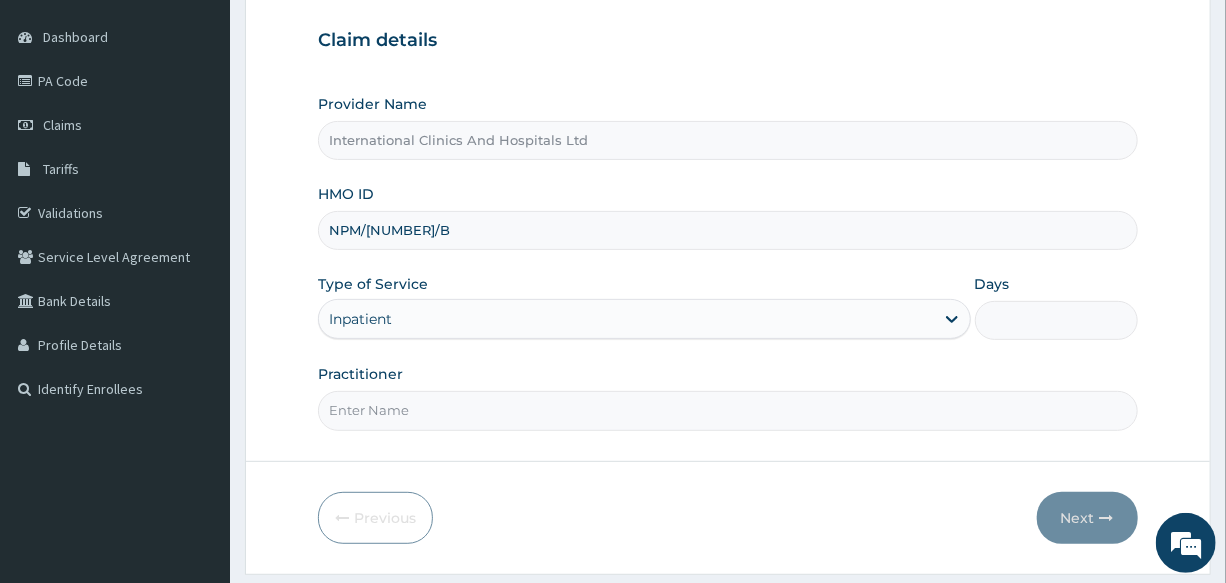 type on "2" 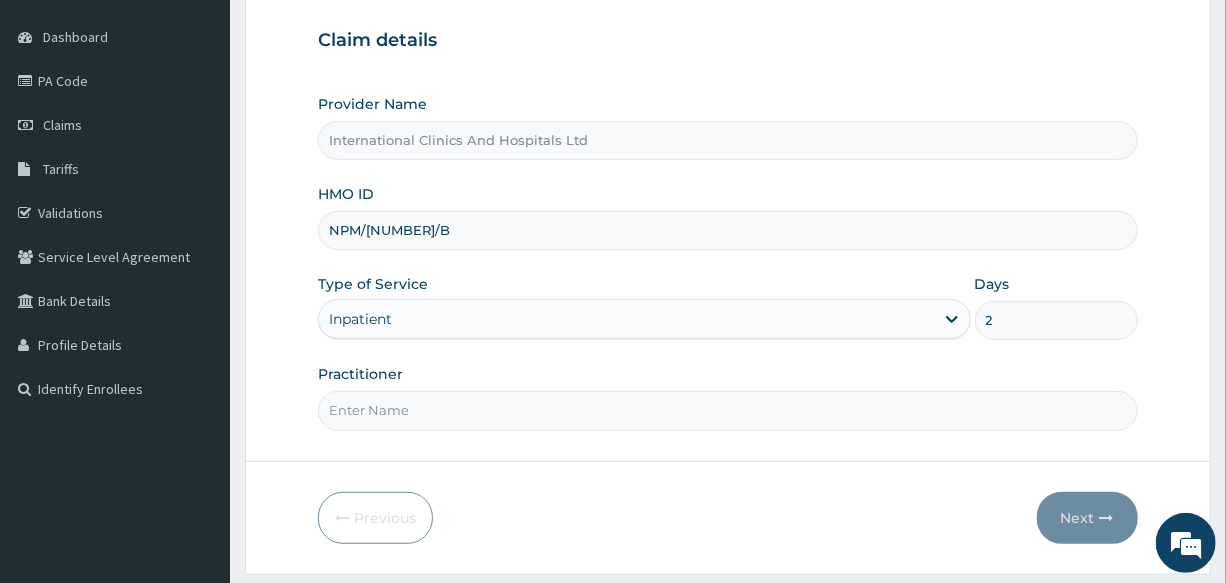 click on "Practitioner" at bounding box center (727, 410) 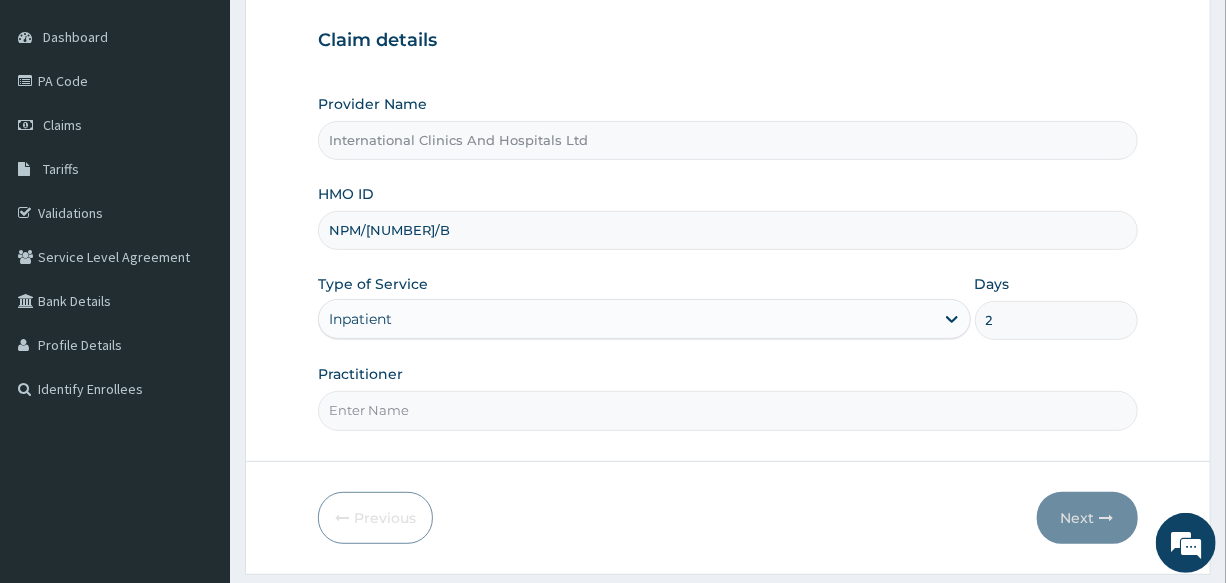 type on "DR.[LAST]" 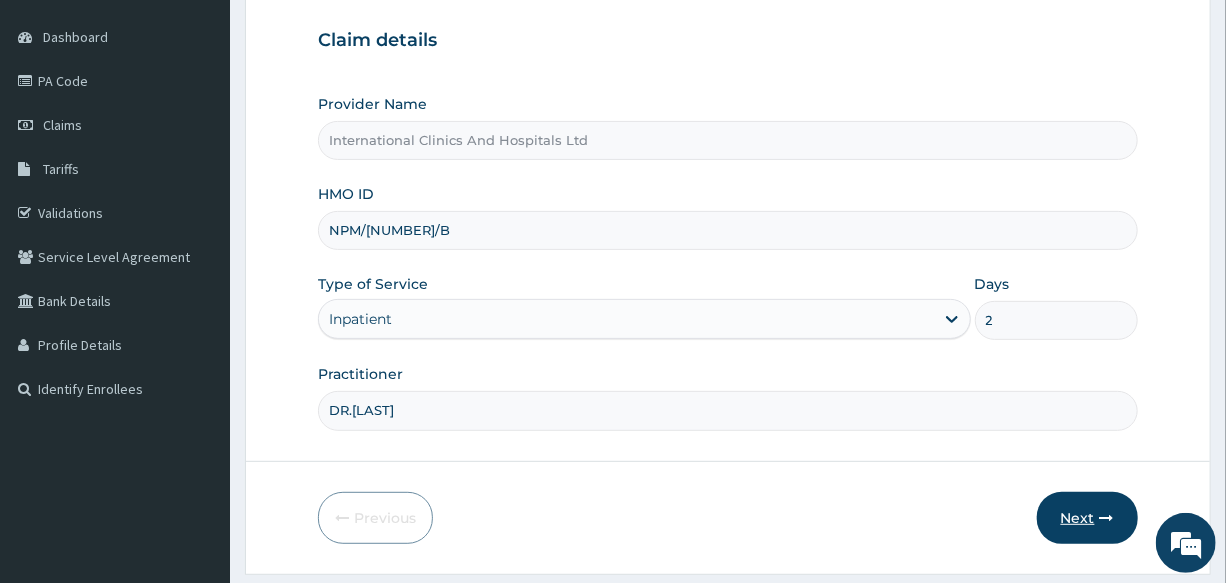 click on "Next" at bounding box center [1087, 518] 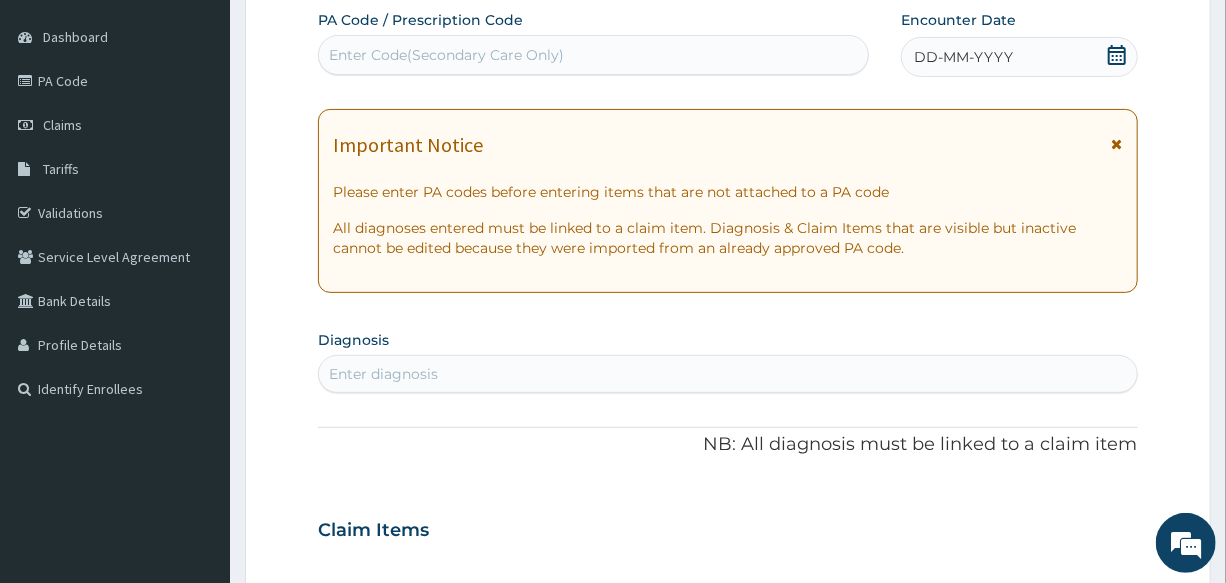 scroll, scrollTop: 0, scrollLeft: 0, axis: both 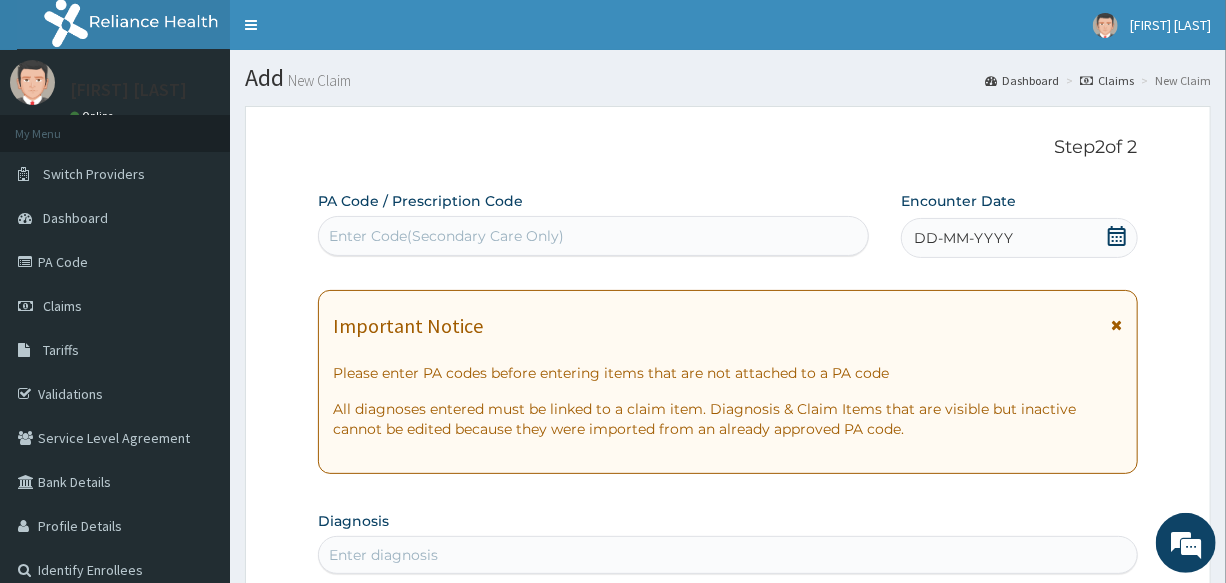 click on "Enter Code(Secondary Care Only)" at bounding box center [593, 236] 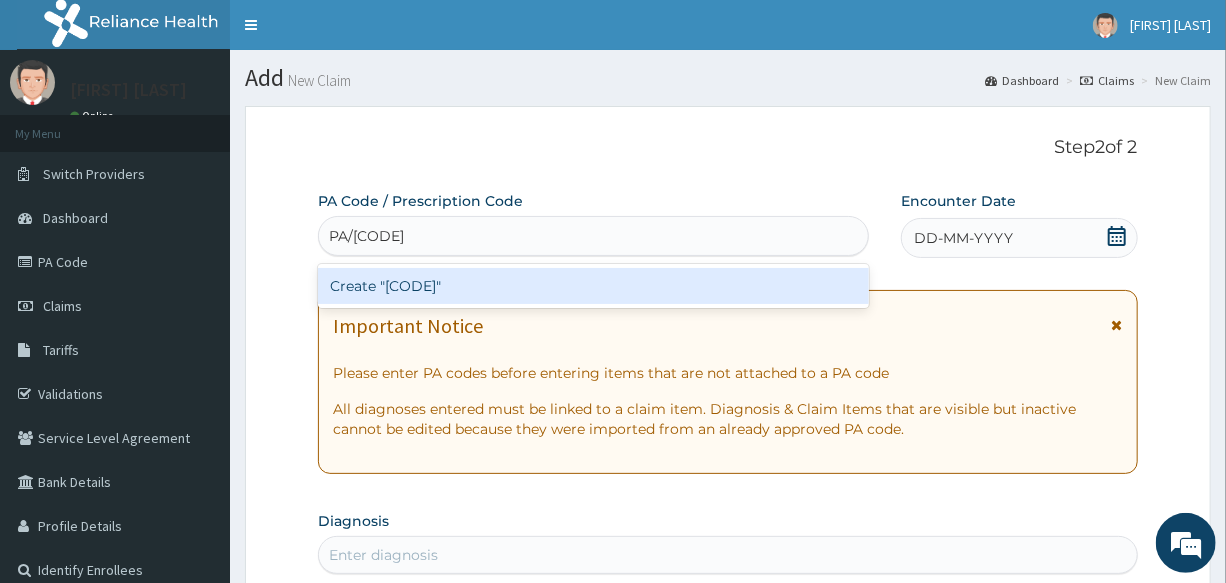 click on "Create "PA/F4B8F5"" at bounding box center [593, 286] 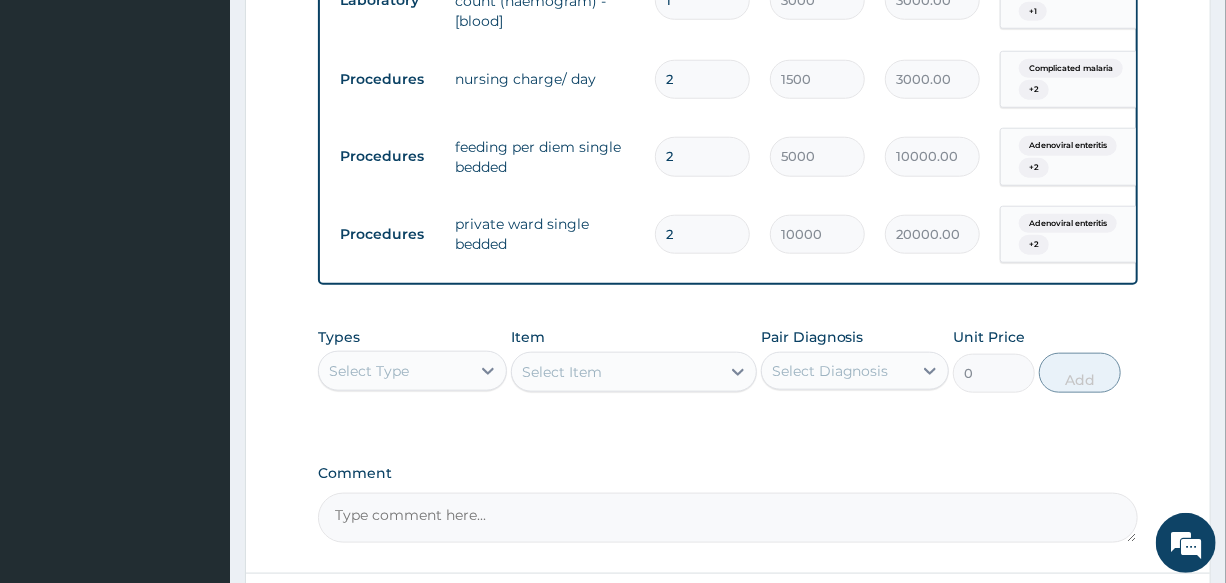 scroll, scrollTop: 869, scrollLeft: 0, axis: vertical 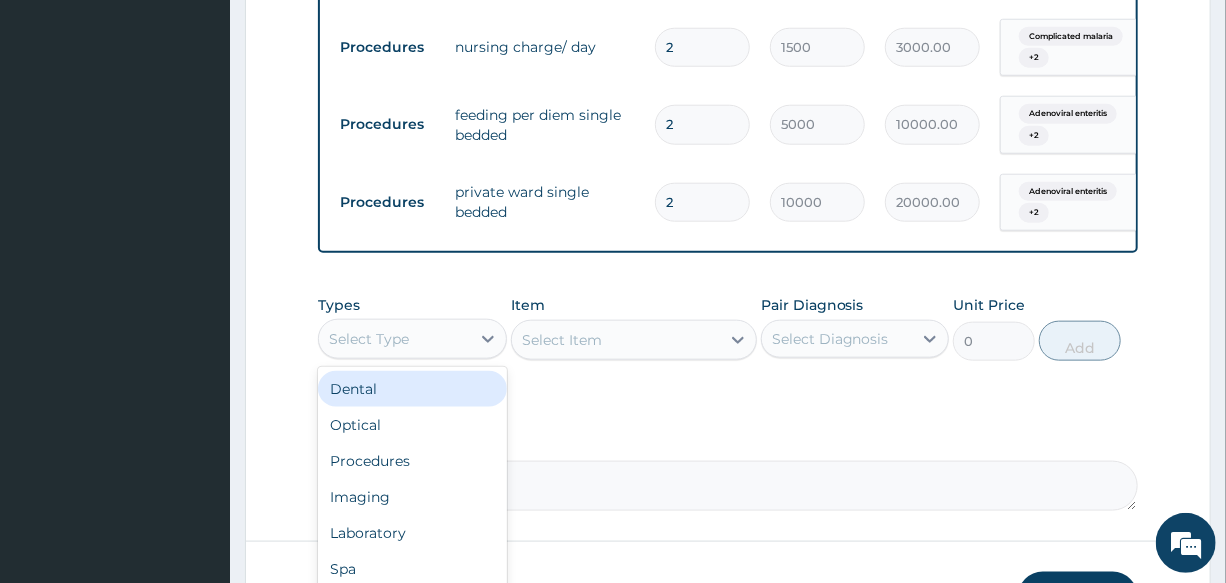 click on "Select Type" at bounding box center [394, 339] 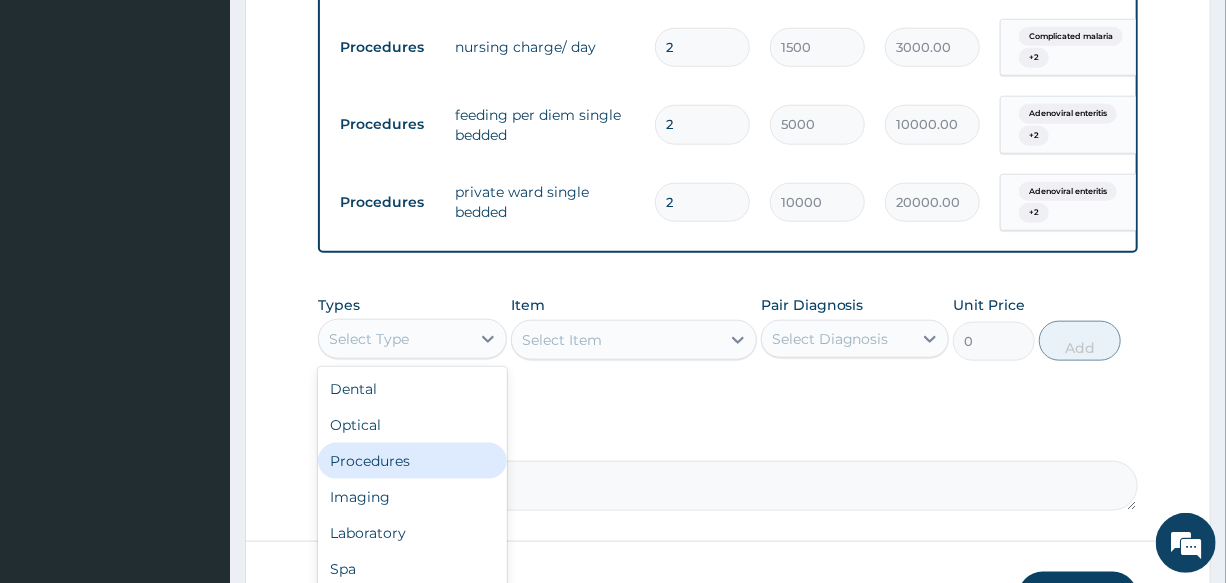 drag, startPoint x: 448, startPoint y: 465, endPoint x: 524, endPoint y: 360, distance: 129.61867 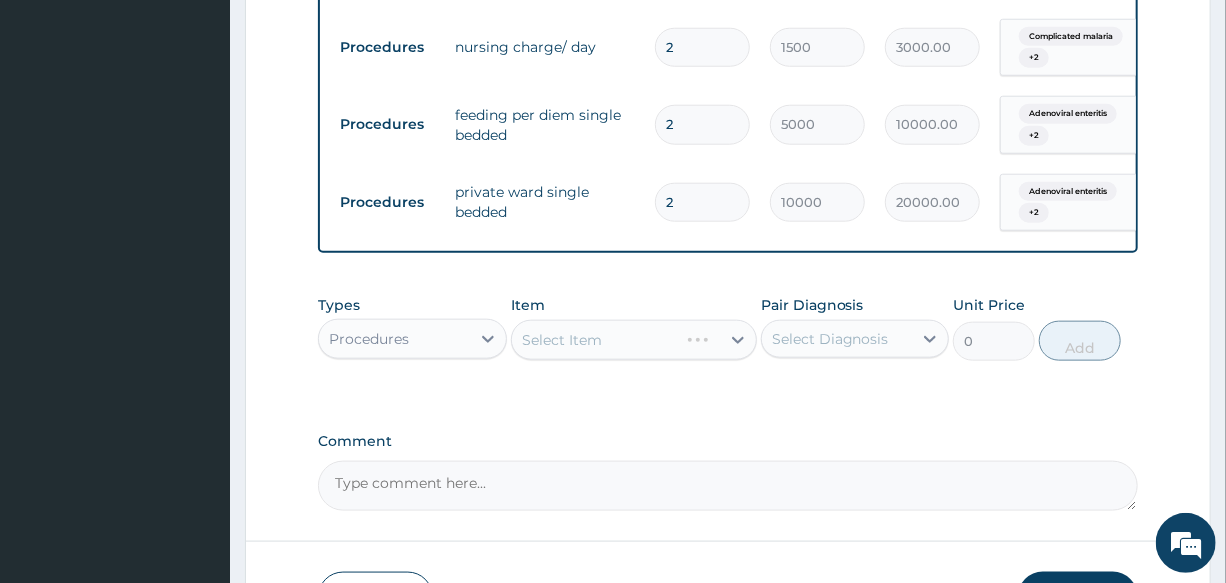 click on "Select Item" at bounding box center (634, 340) 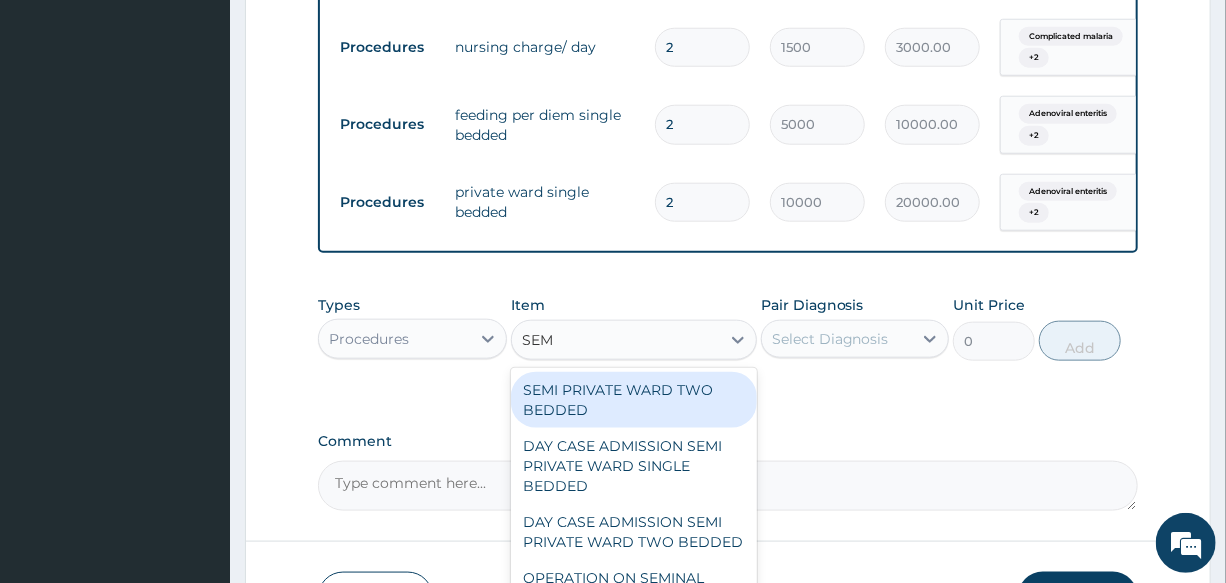 type on "SEMI" 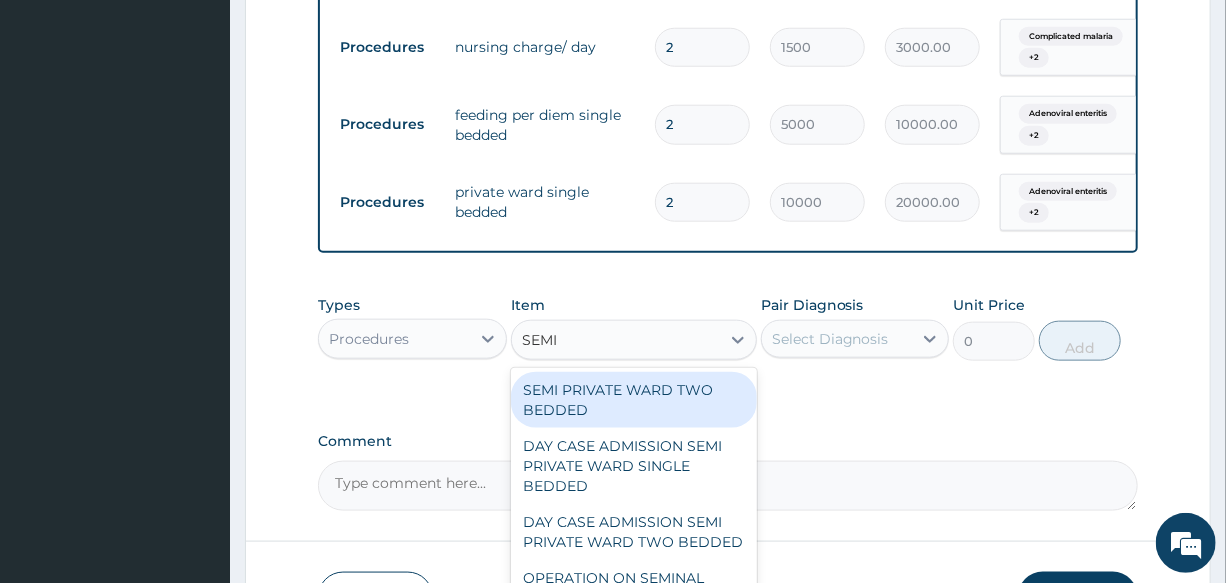 click on "SEMI PRIVATE WARD TWO BEDDED" at bounding box center [634, 400] 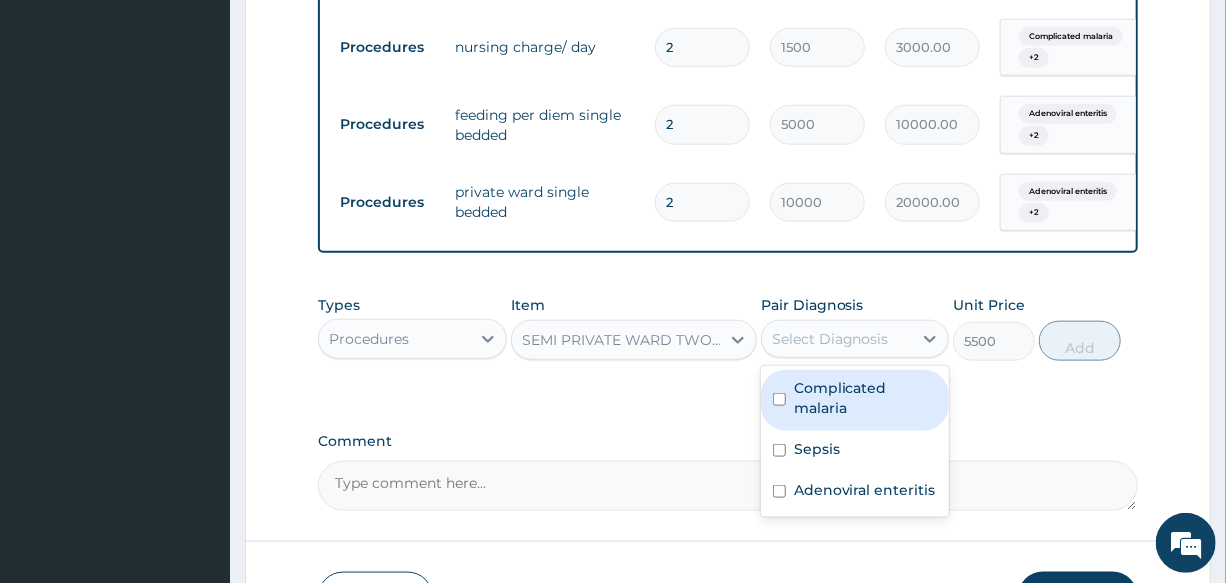 click on "Select Diagnosis" at bounding box center [830, 339] 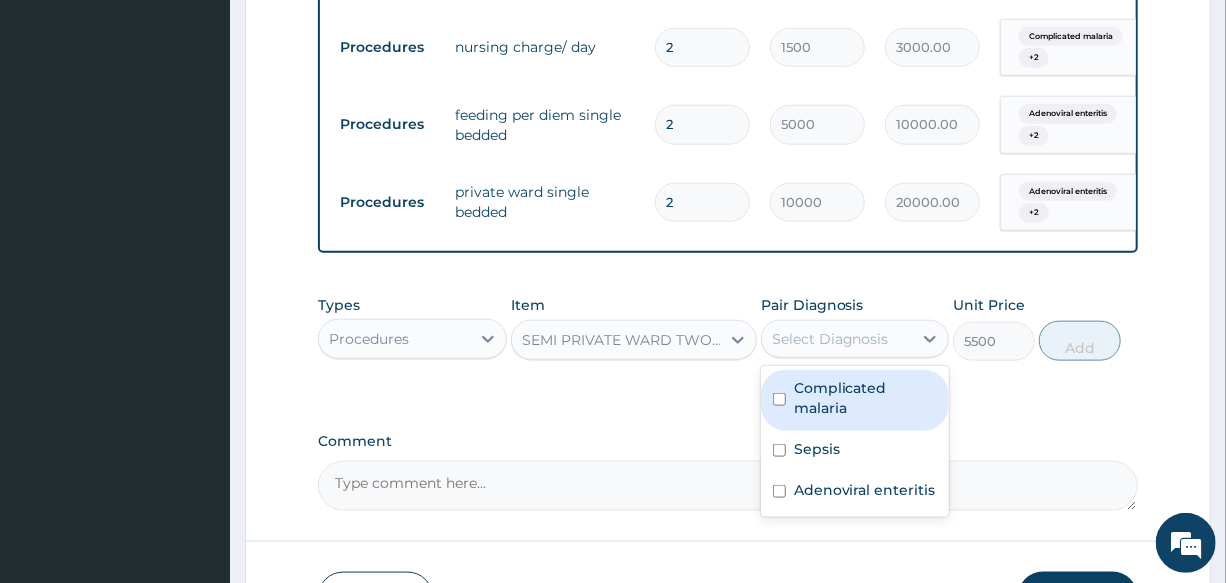 click on "Complicated malaria" at bounding box center (865, 398) 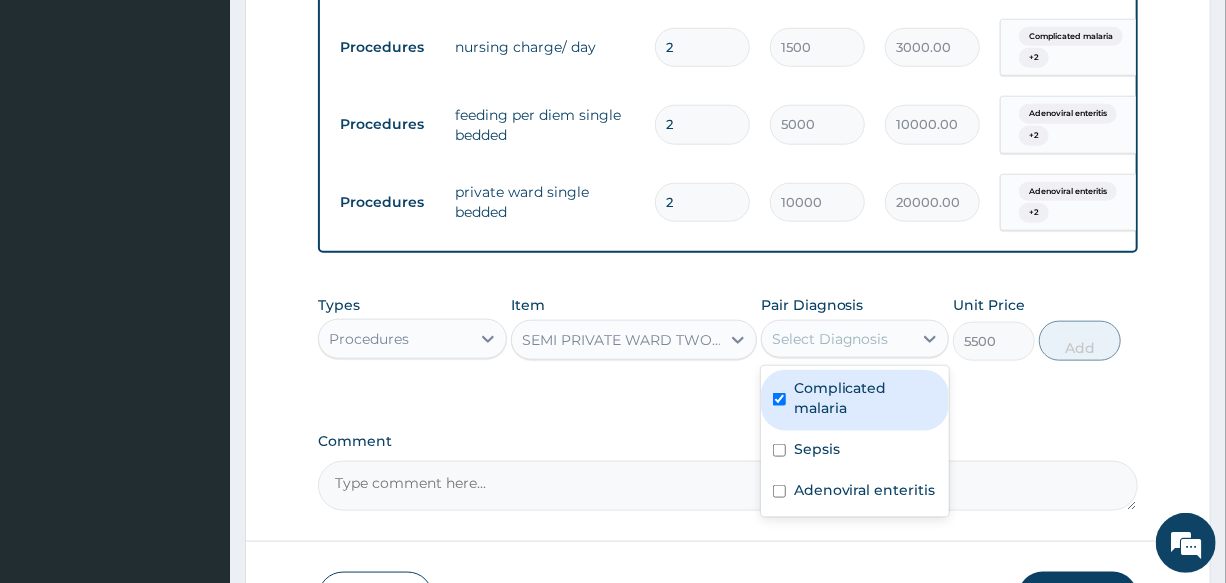 checkbox on "true" 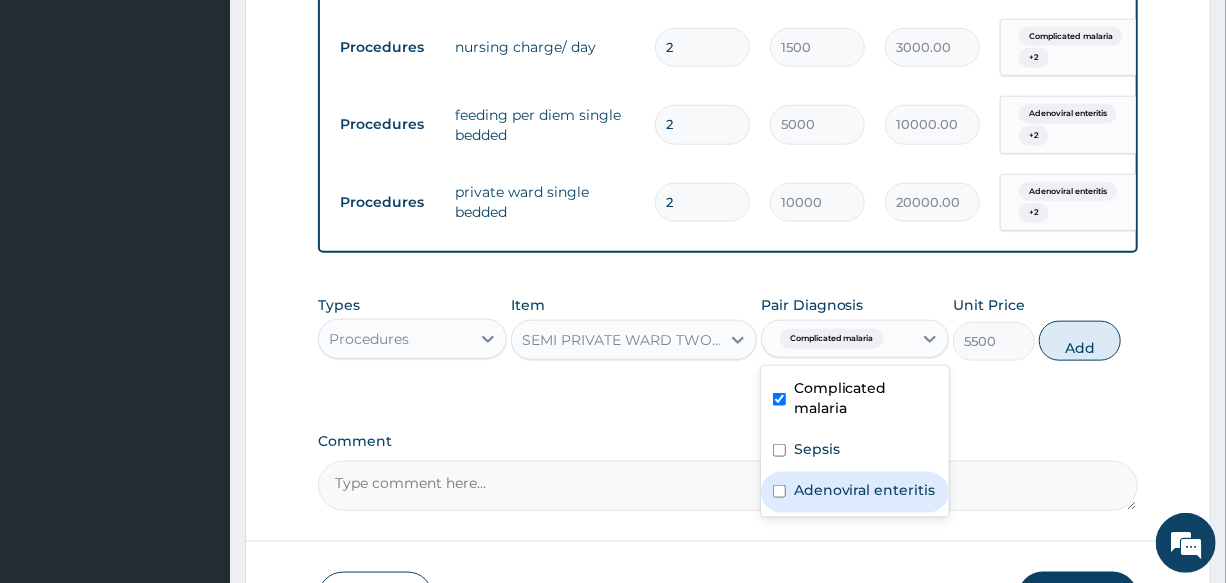 drag, startPoint x: 879, startPoint y: 463, endPoint x: 896, endPoint y: 509, distance: 49.0408 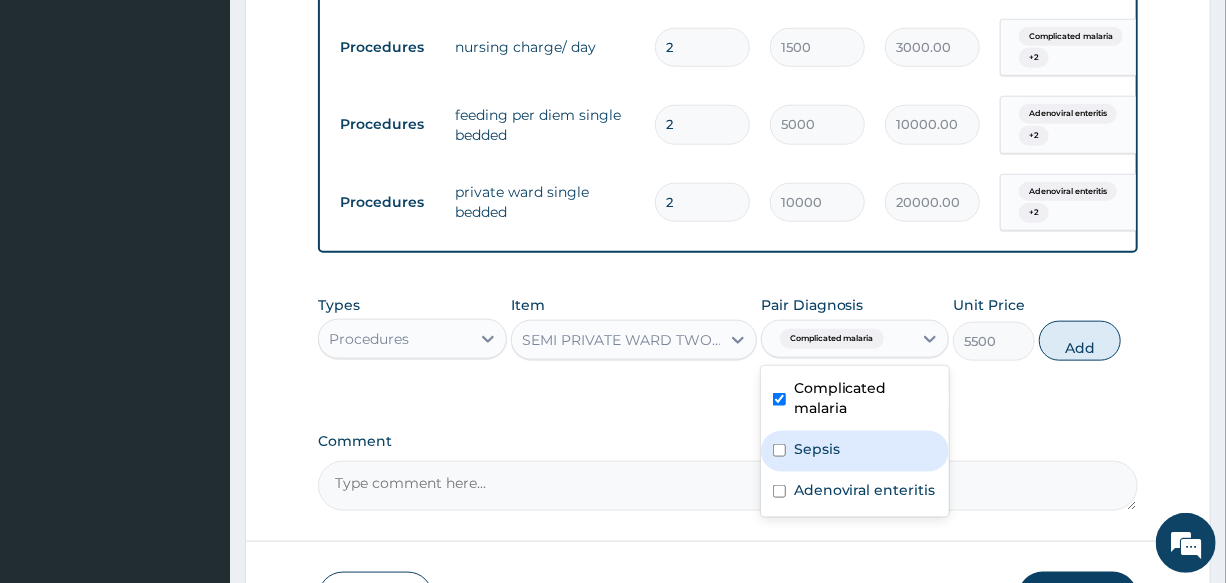 click on "Sepsis" at bounding box center (855, 451) 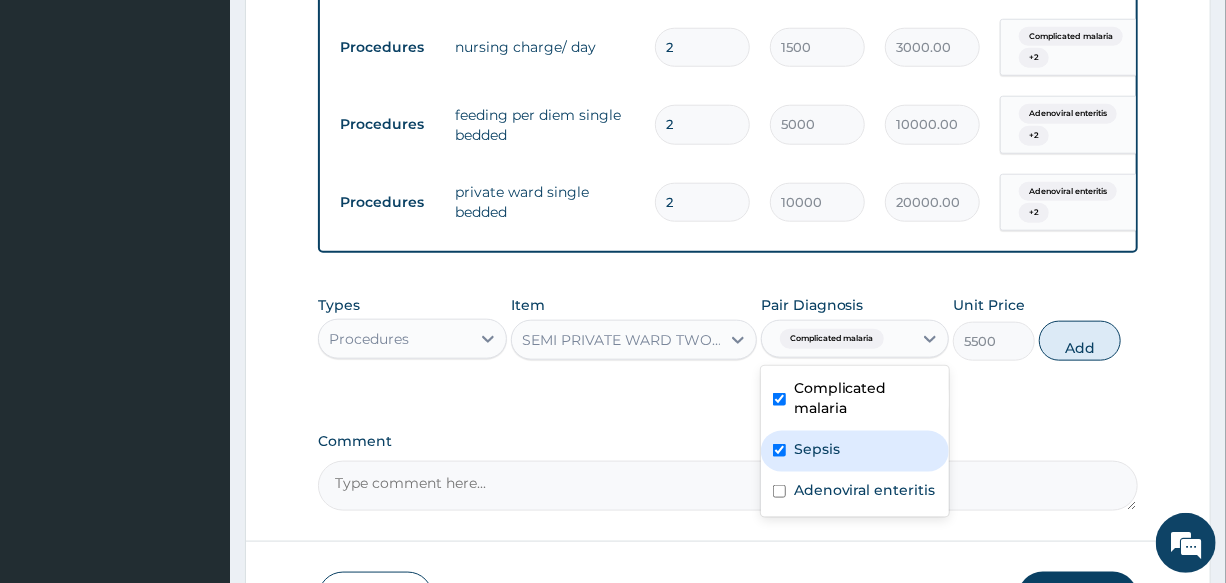 checkbox on "true" 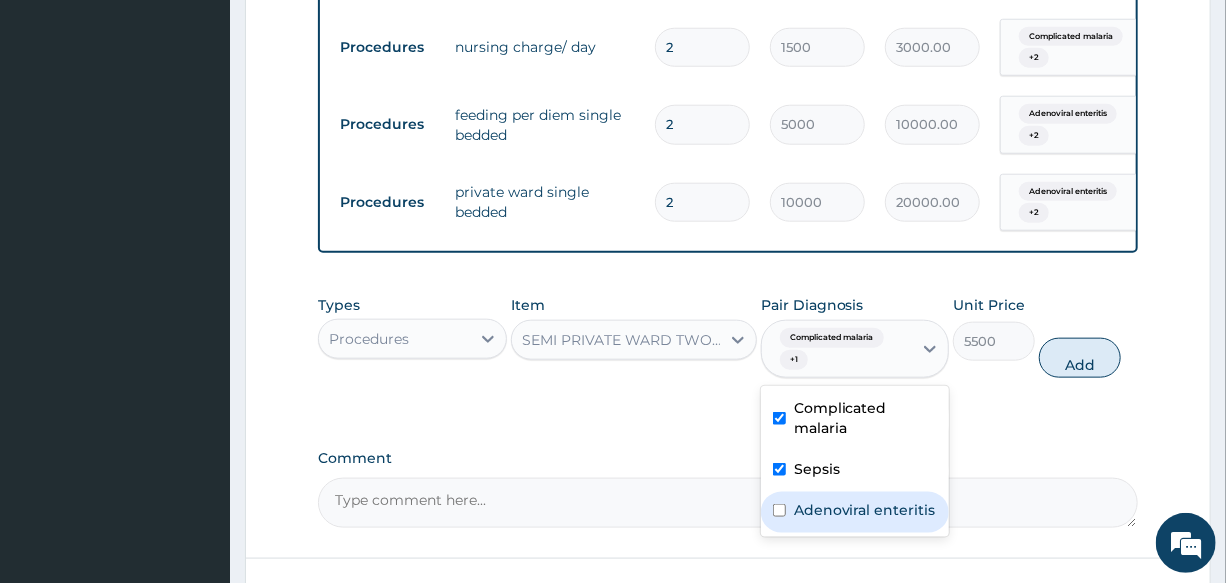 click on "Adenoviral enteritis" at bounding box center [865, 510] 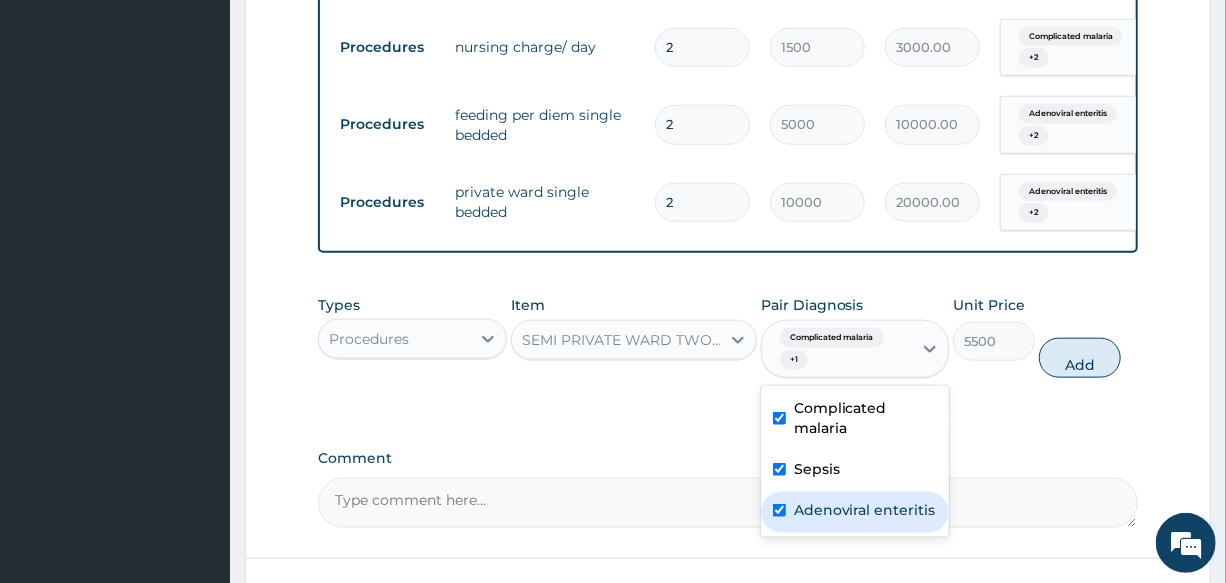 checkbox on "true" 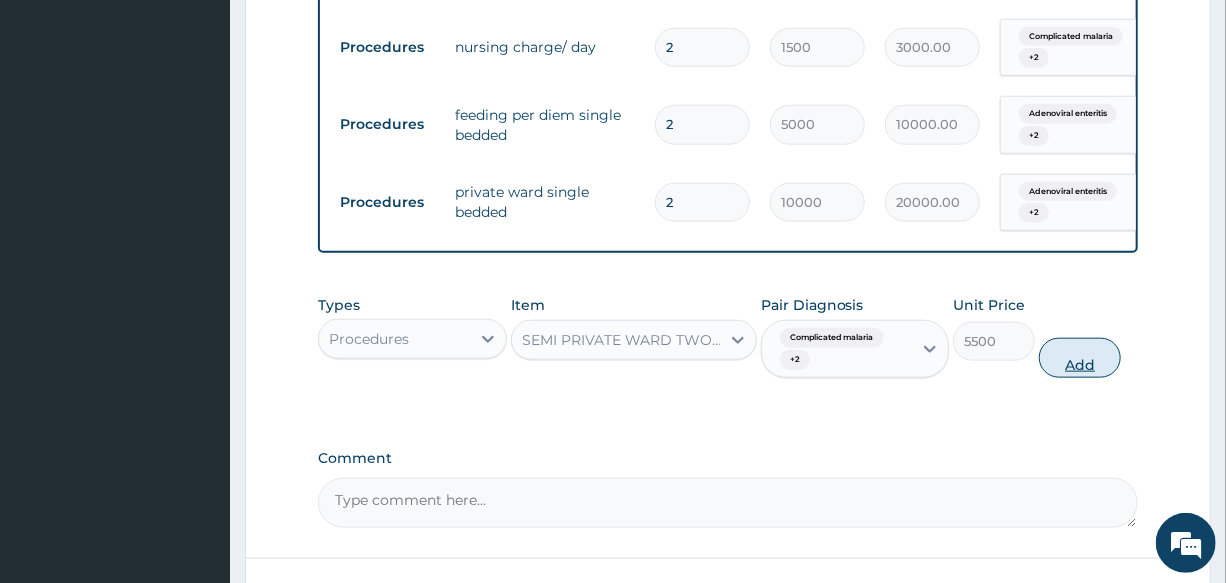 click on "Add" at bounding box center [1080, 358] 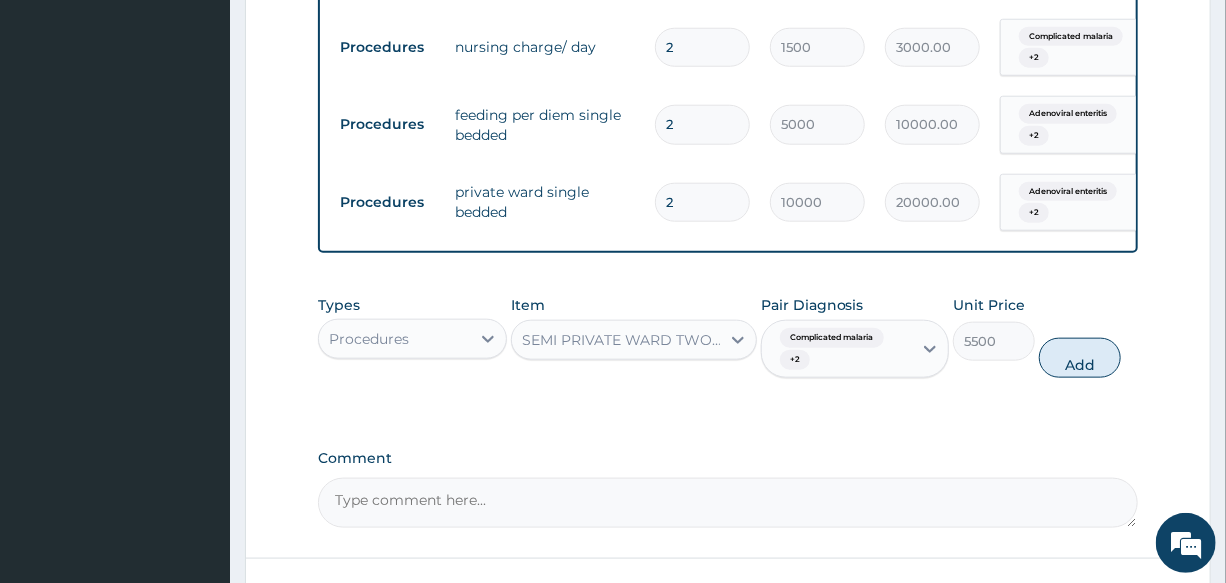 type on "0" 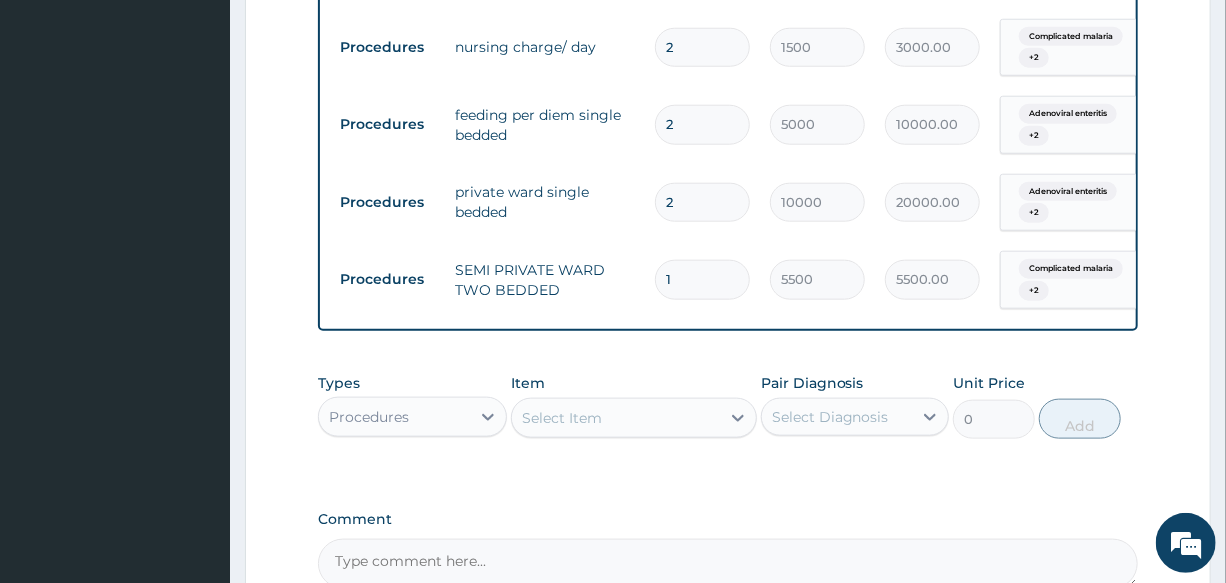 click on "Select Item" at bounding box center [562, 418] 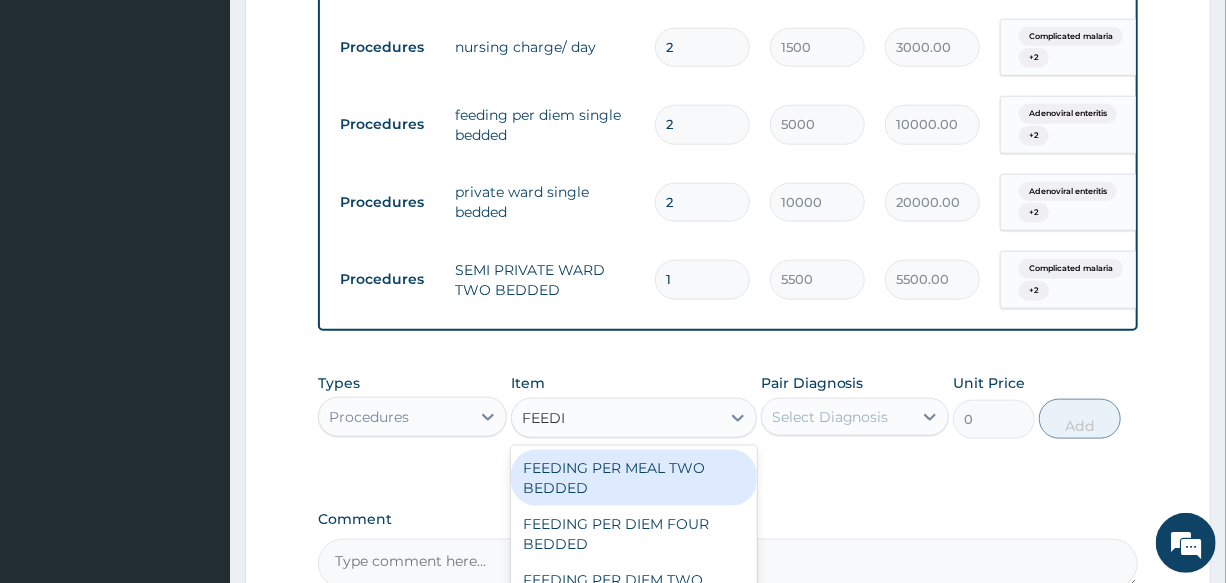 type on "FEEDIN" 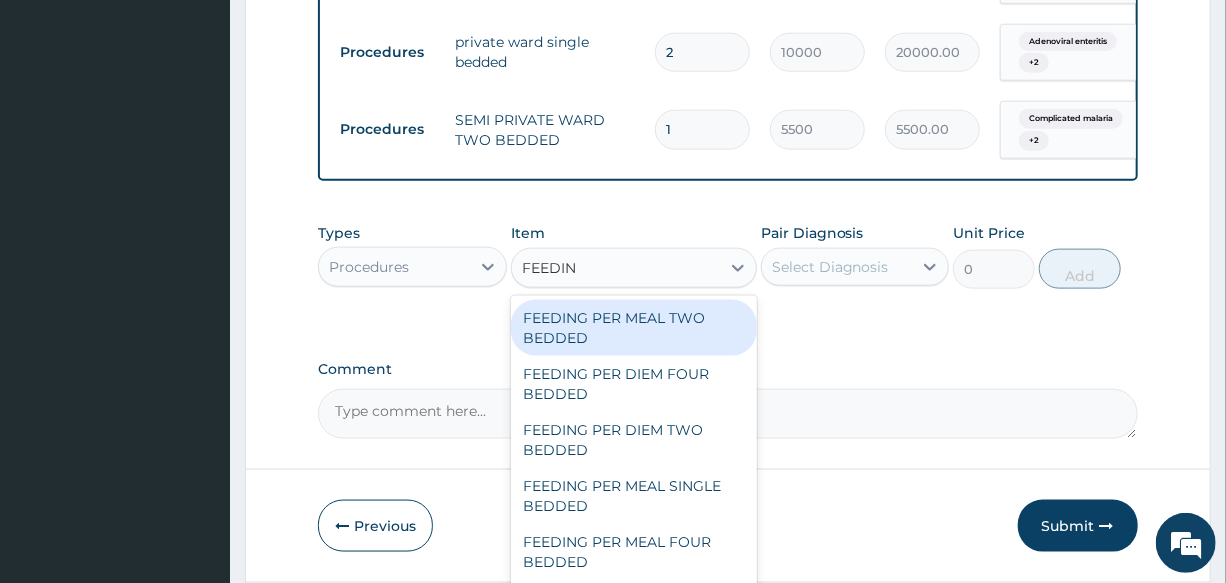 scroll, scrollTop: 1050, scrollLeft: 0, axis: vertical 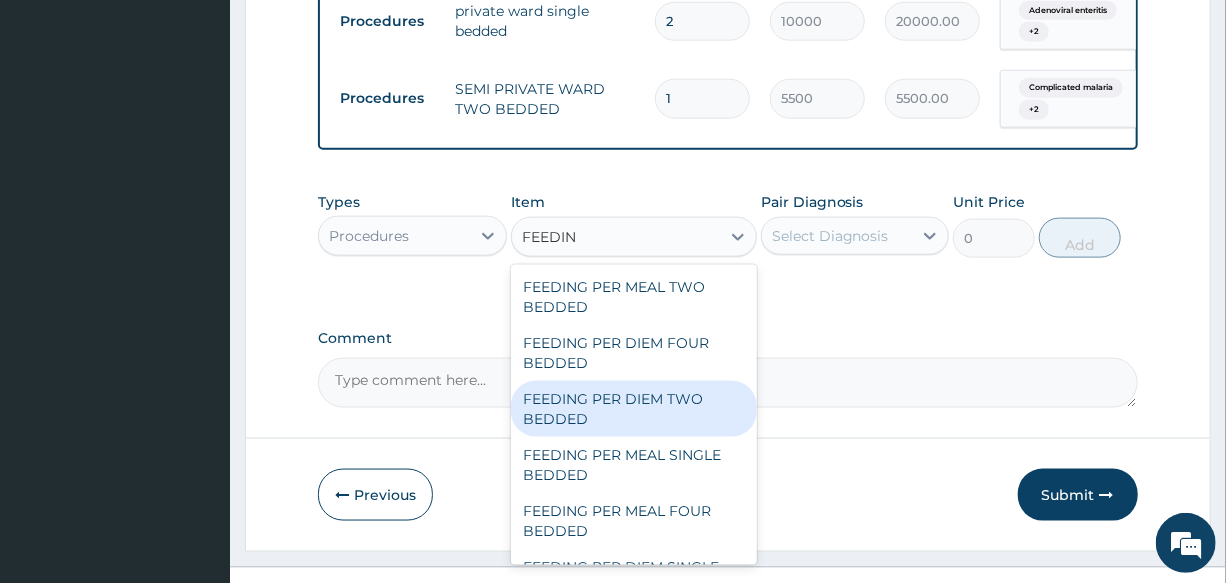 click on "FEEDING PER DIEM TWO BEDDED" at bounding box center (634, 409) 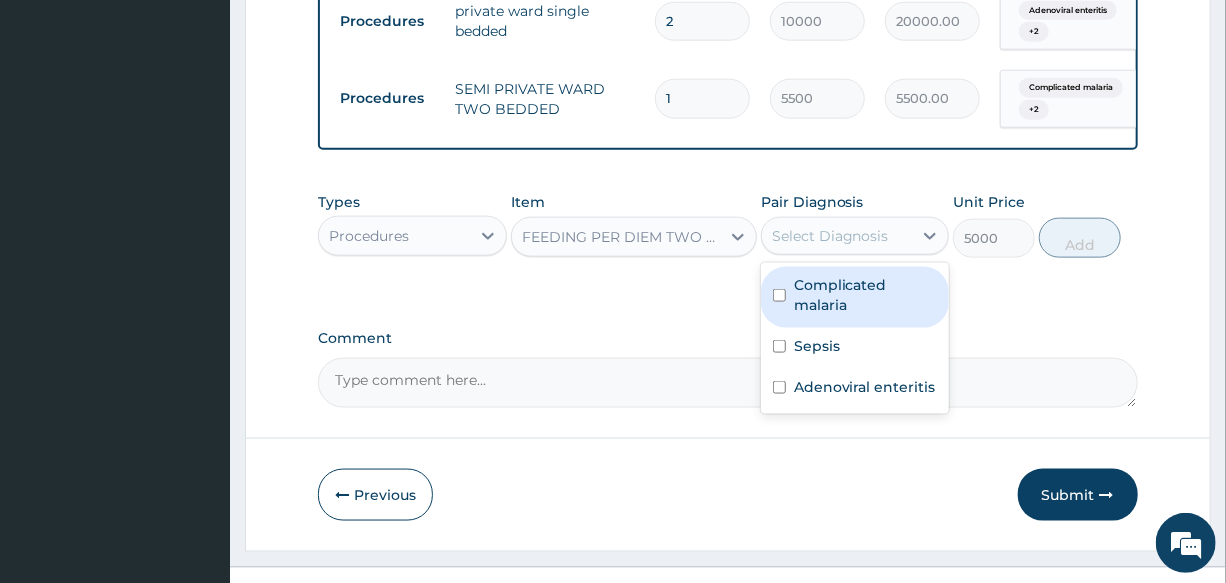 click on "Select Diagnosis" at bounding box center (830, 236) 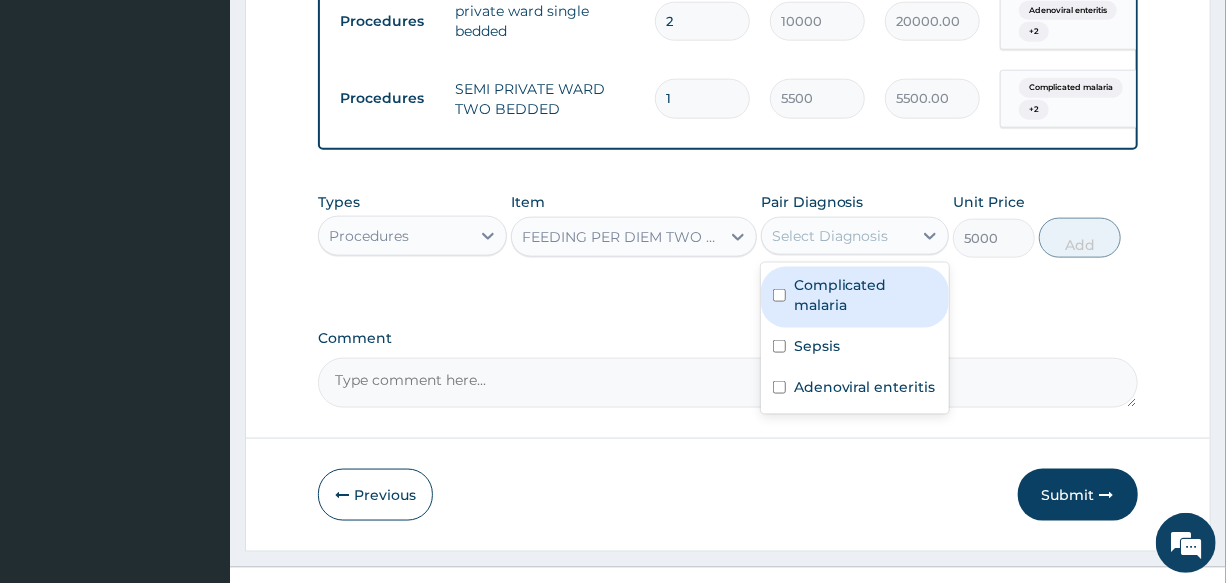 click on "Complicated malaria" at bounding box center [855, 297] 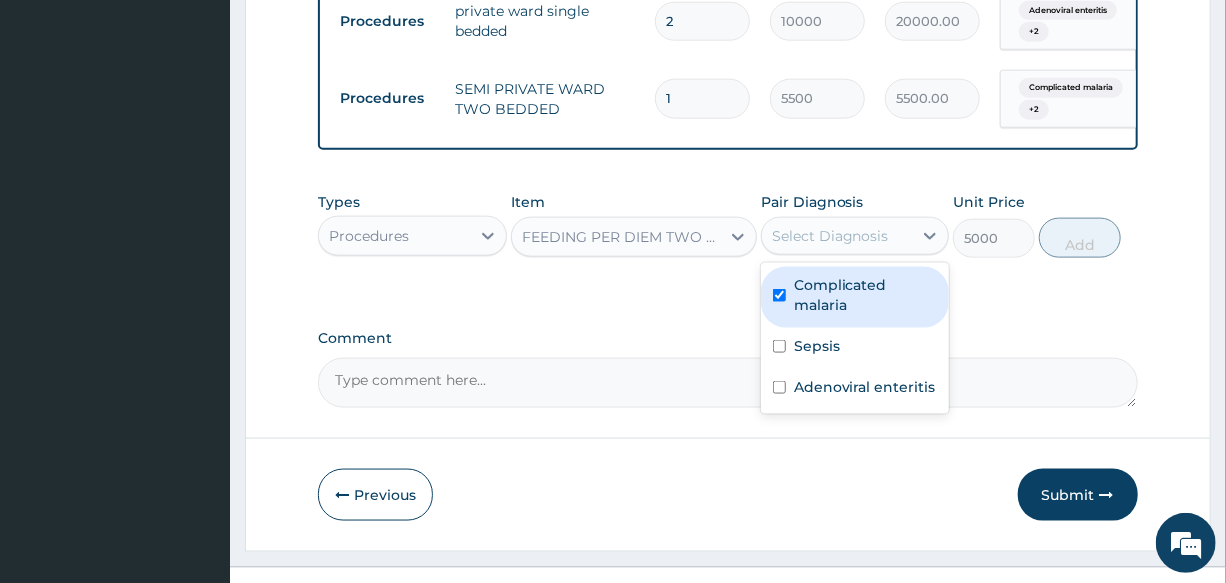 checkbox on "true" 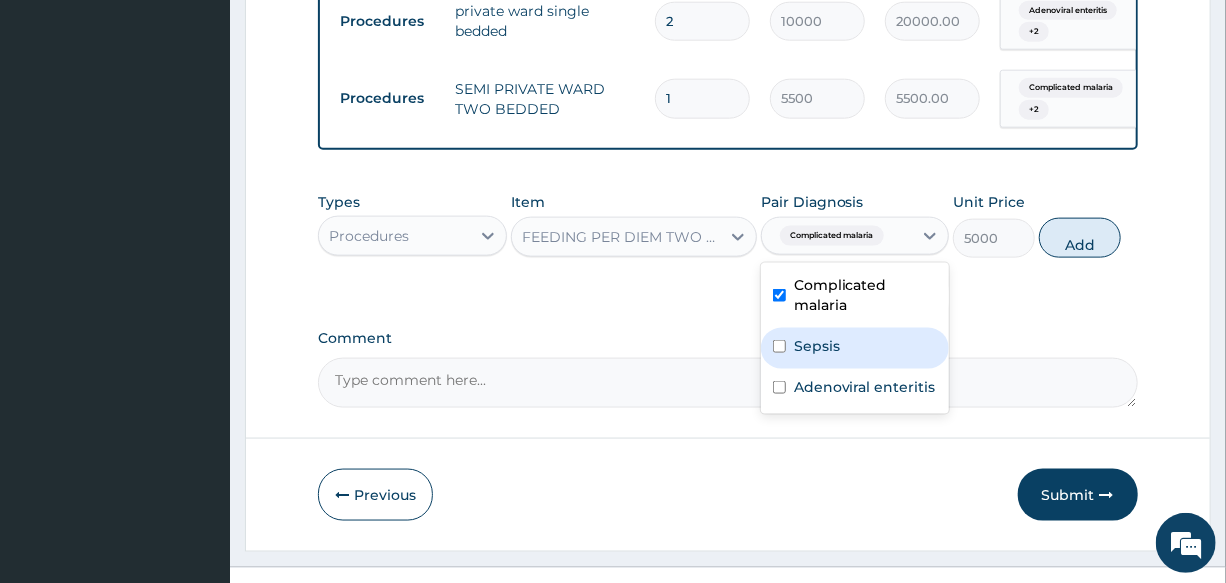 click on "Sepsis" at bounding box center [855, 348] 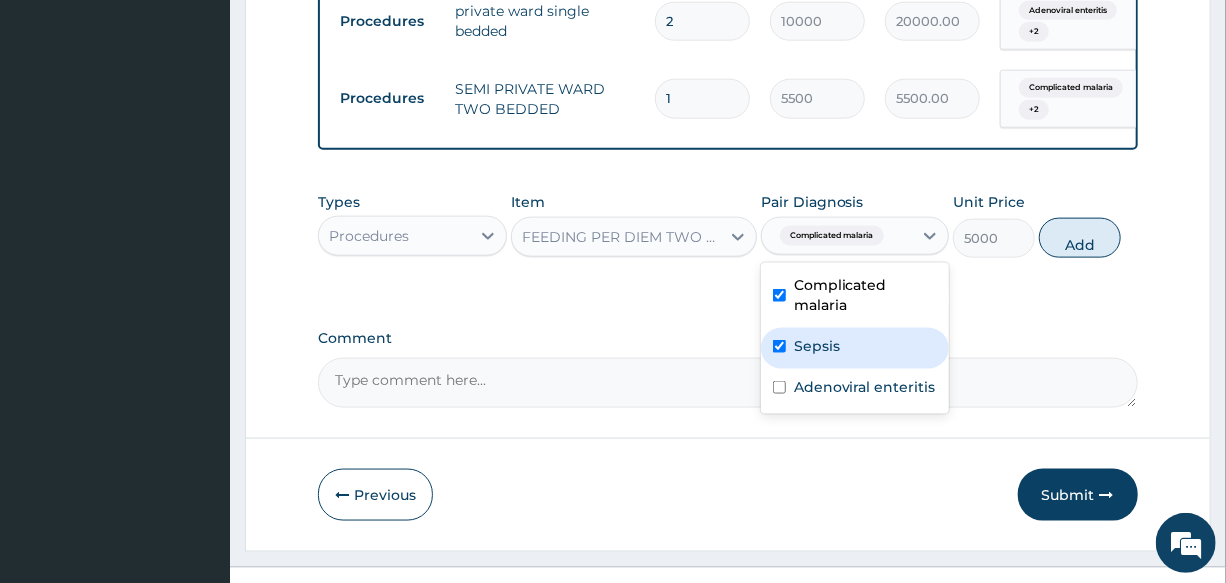 checkbox on "true" 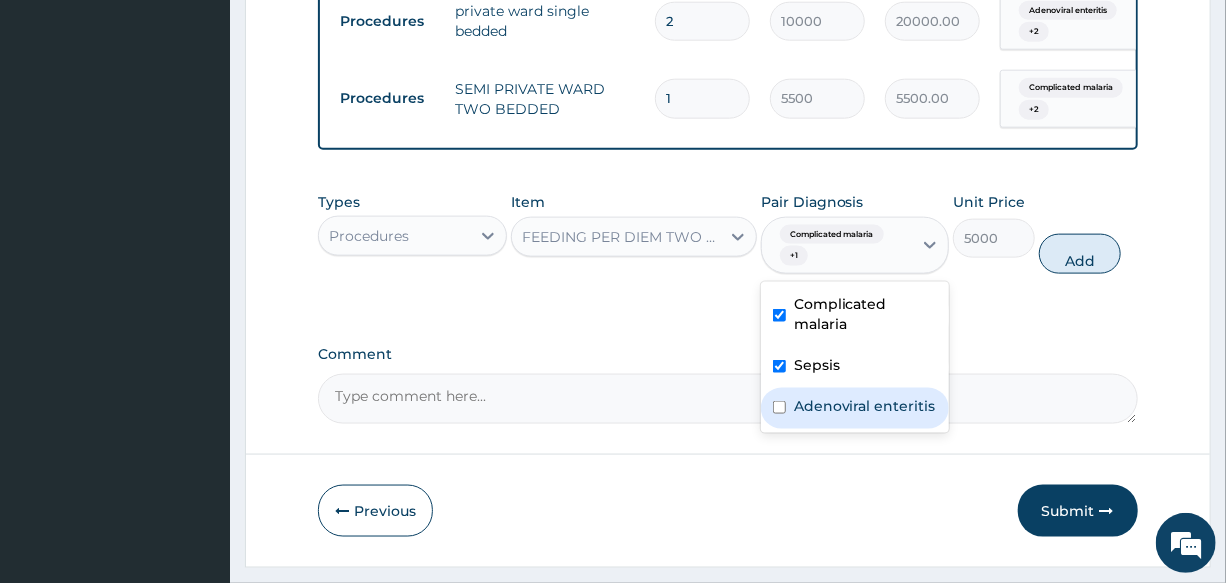 click on "Adenoviral enteritis" at bounding box center (865, 406) 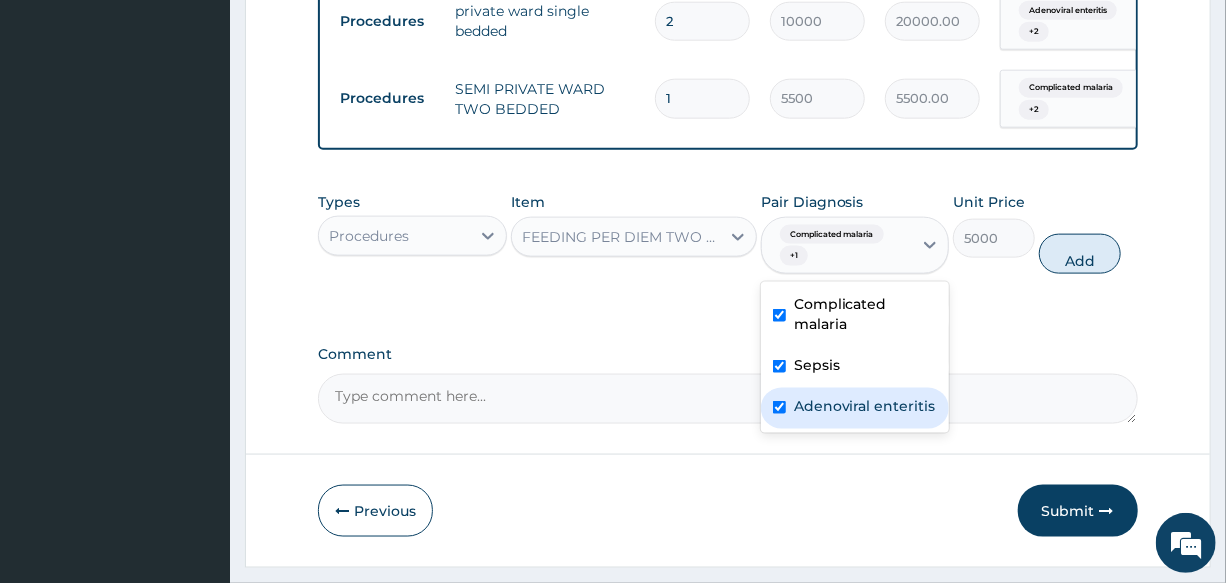 checkbox on "true" 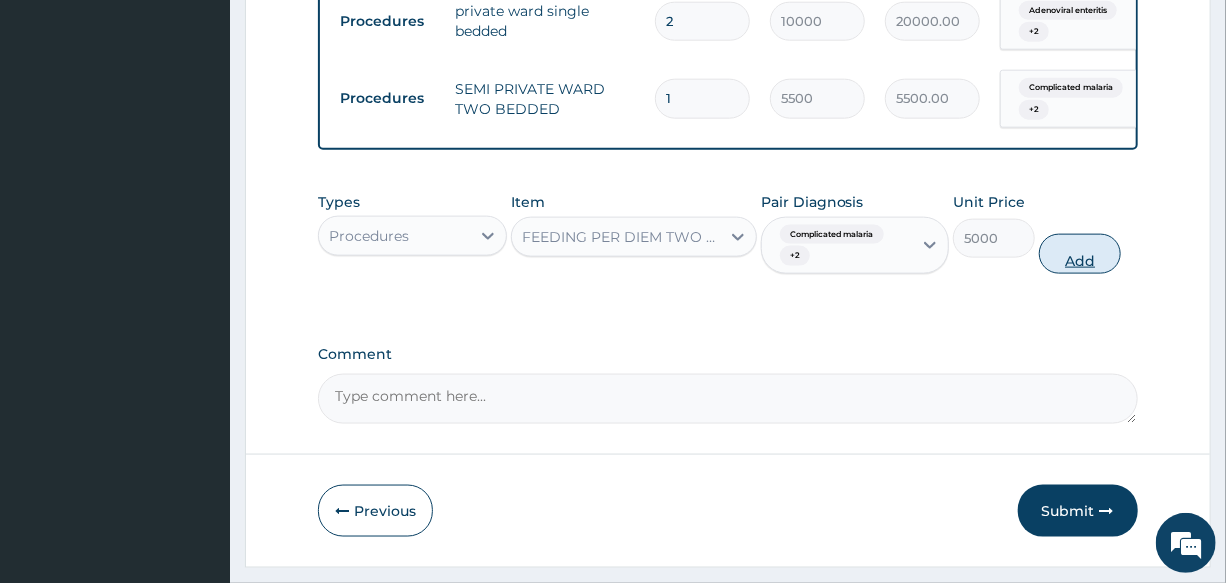 click on "Add" at bounding box center (1080, 254) 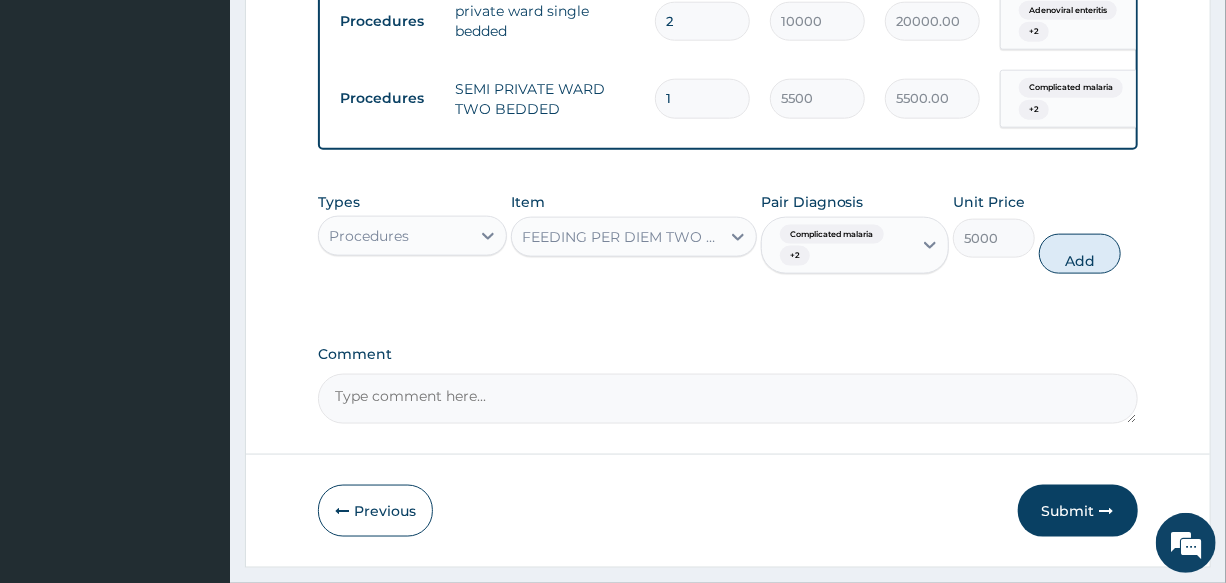 type on "0" 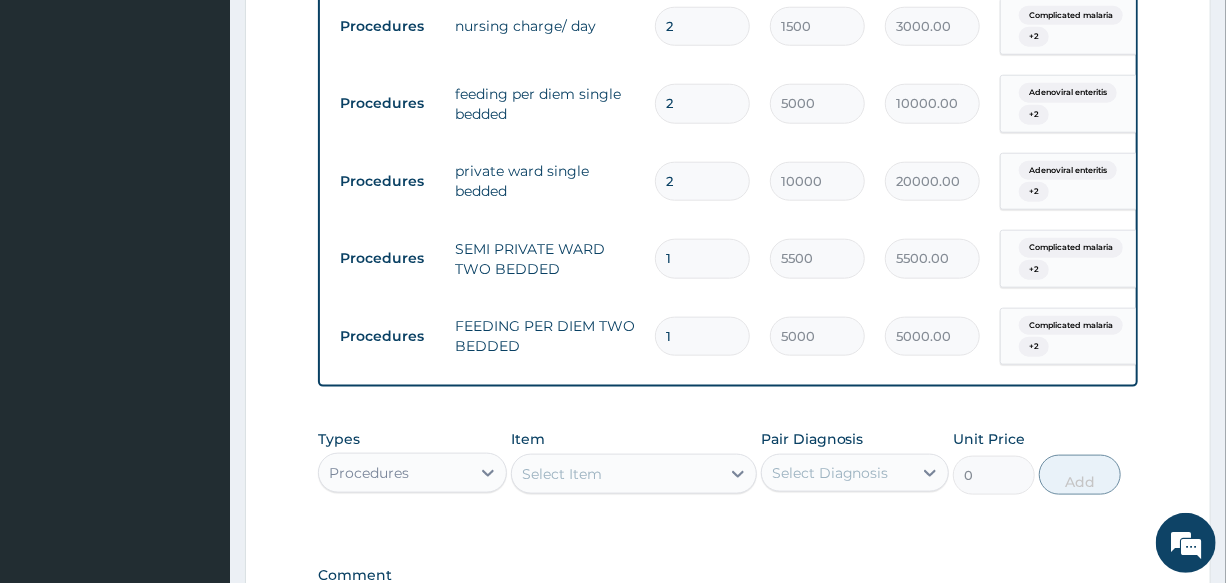 scroll, scrollTop: 869, scrollLeft: 0, axis: vertical 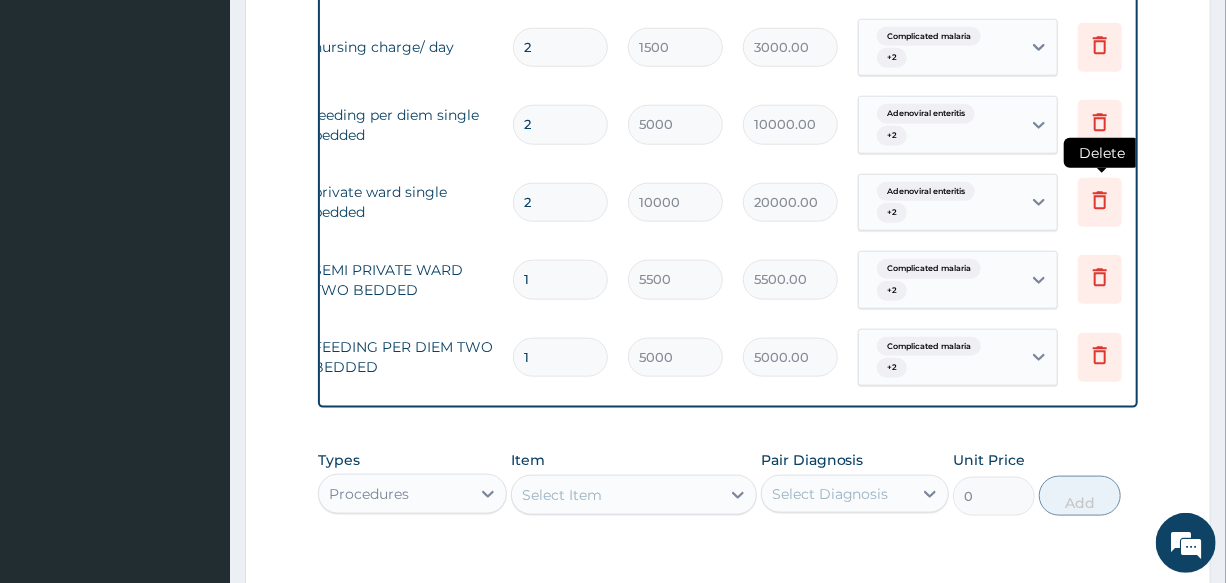 click 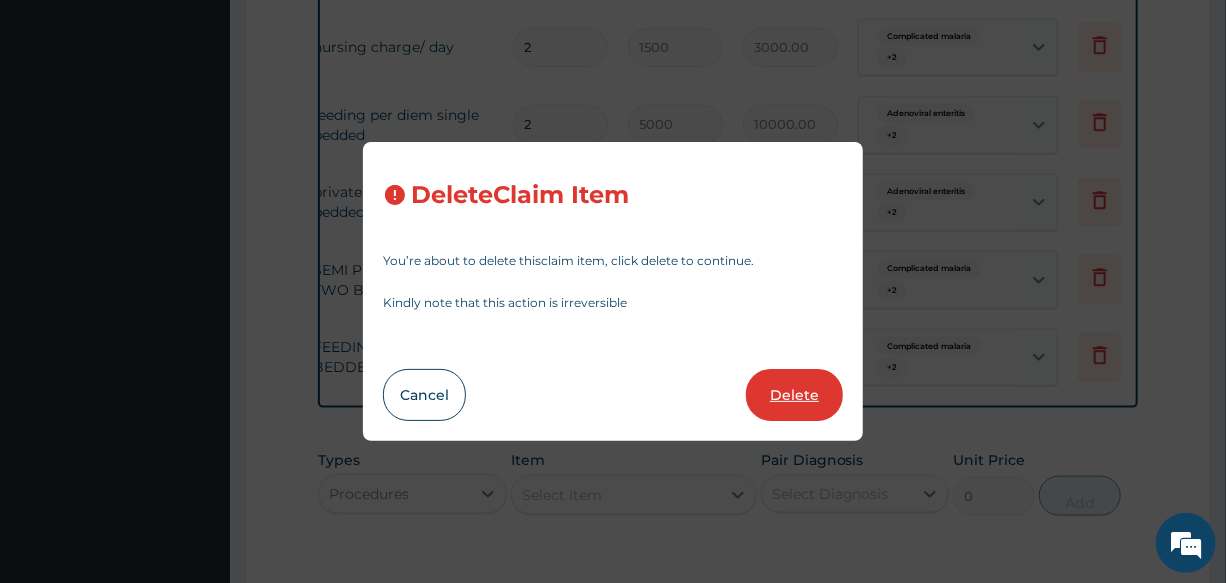 click on "Delete" at bounding box center [794, 395] 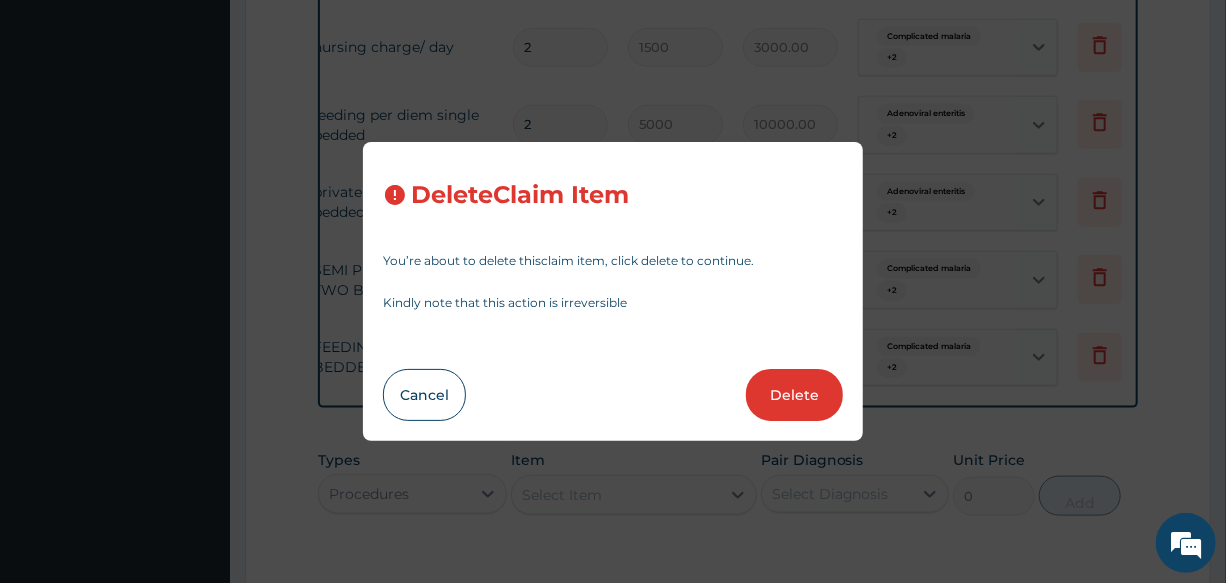 type on "1" 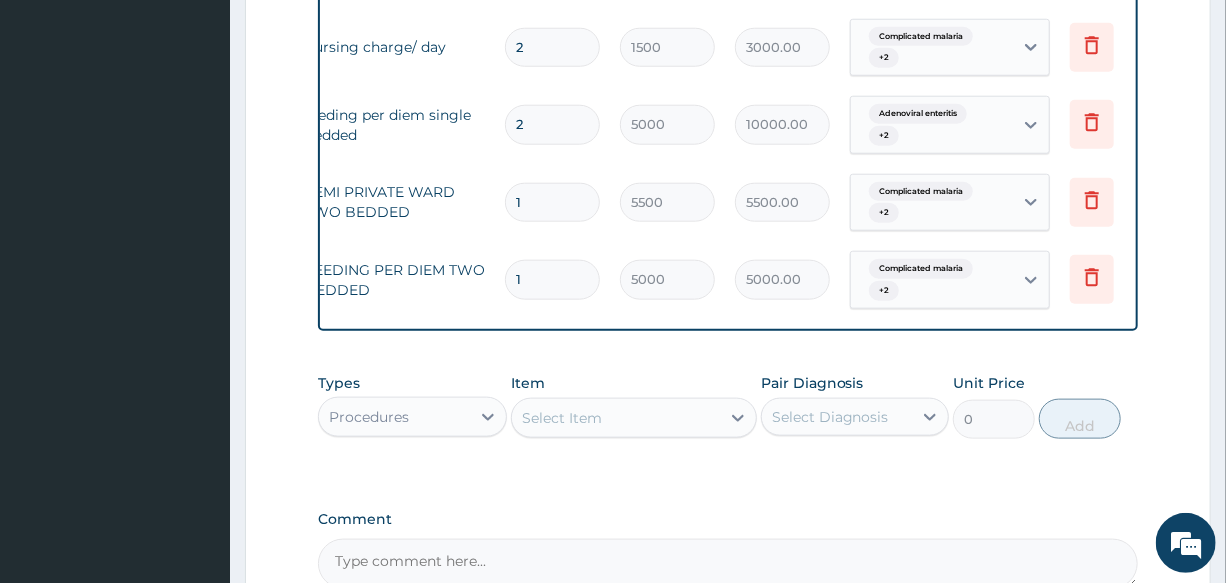 scroll, scrollTop: 0, scrollLeft: 153, axis: horizontal 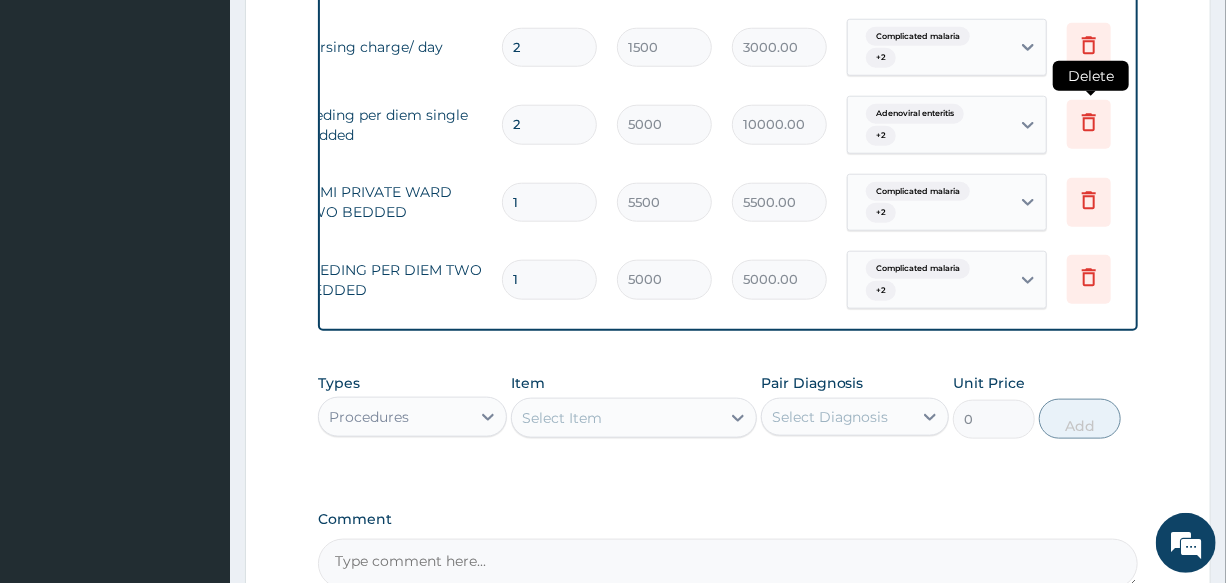 click 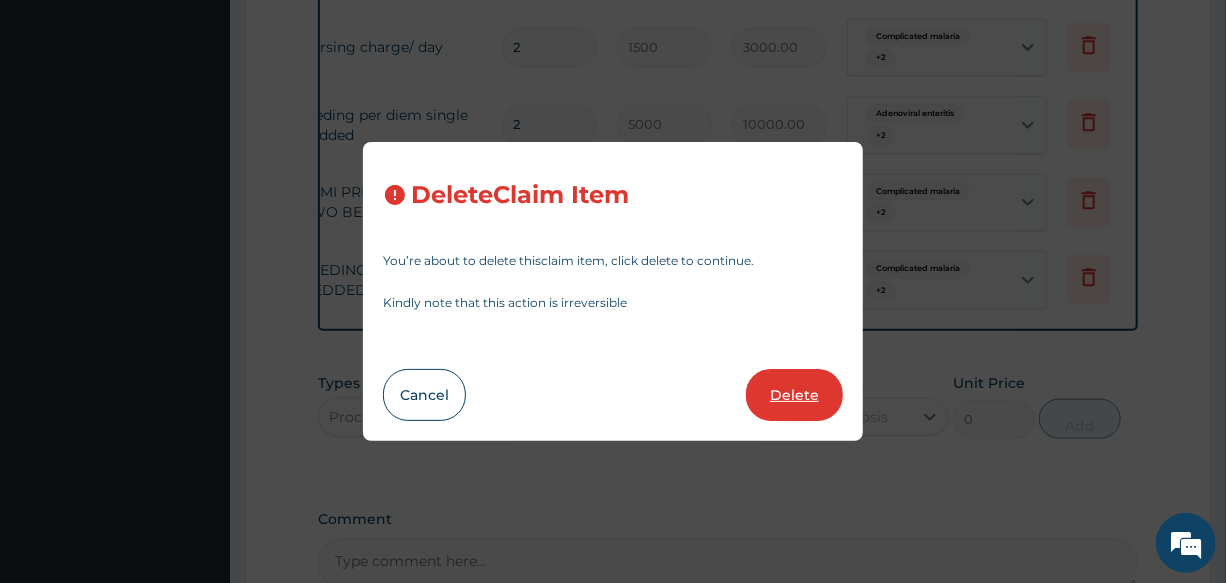 click on "Delete" at bounding box center (794, 395) 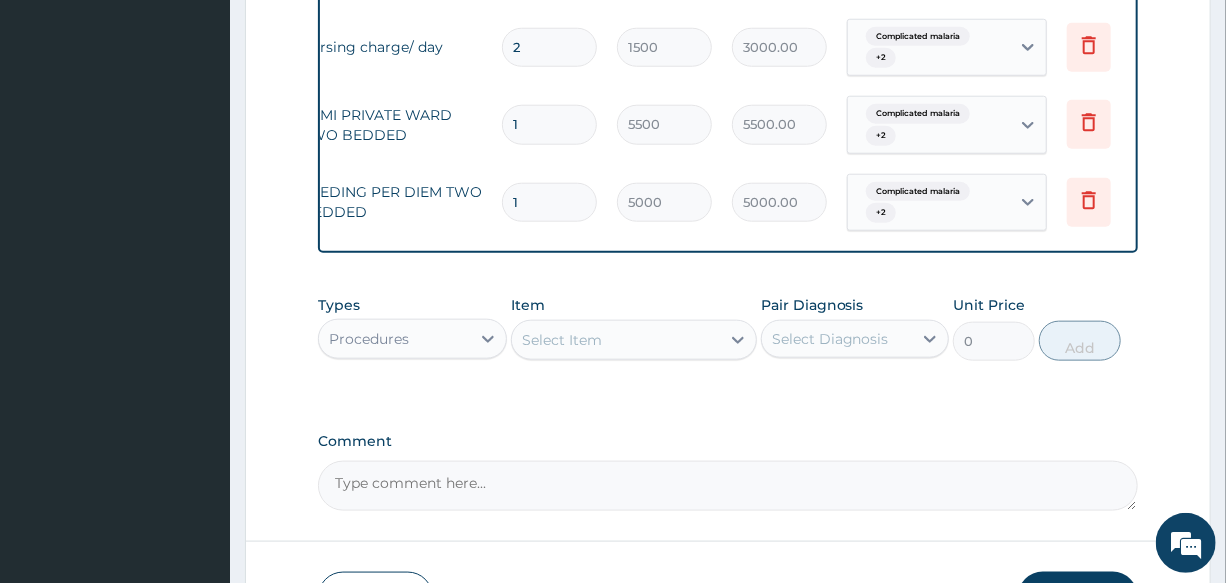 scroll, scrollTop: 0, scrollLeft: 0, axis: both 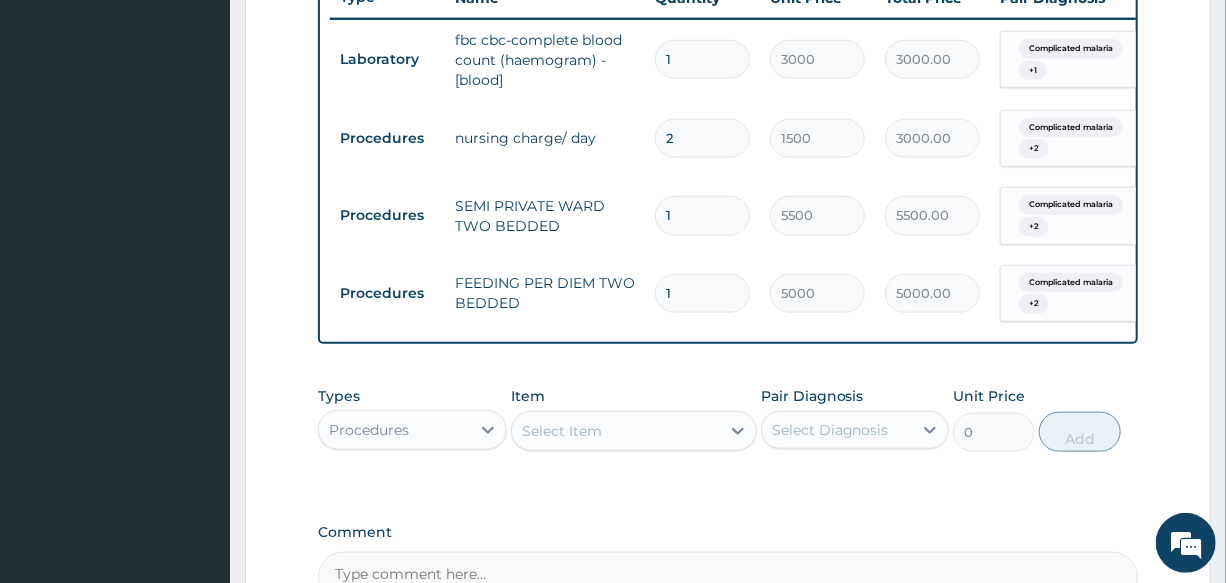 drag, startPoint x: 698, startPoint y: 222, endPoint x: 496, endPoint y: 222, distance: 202 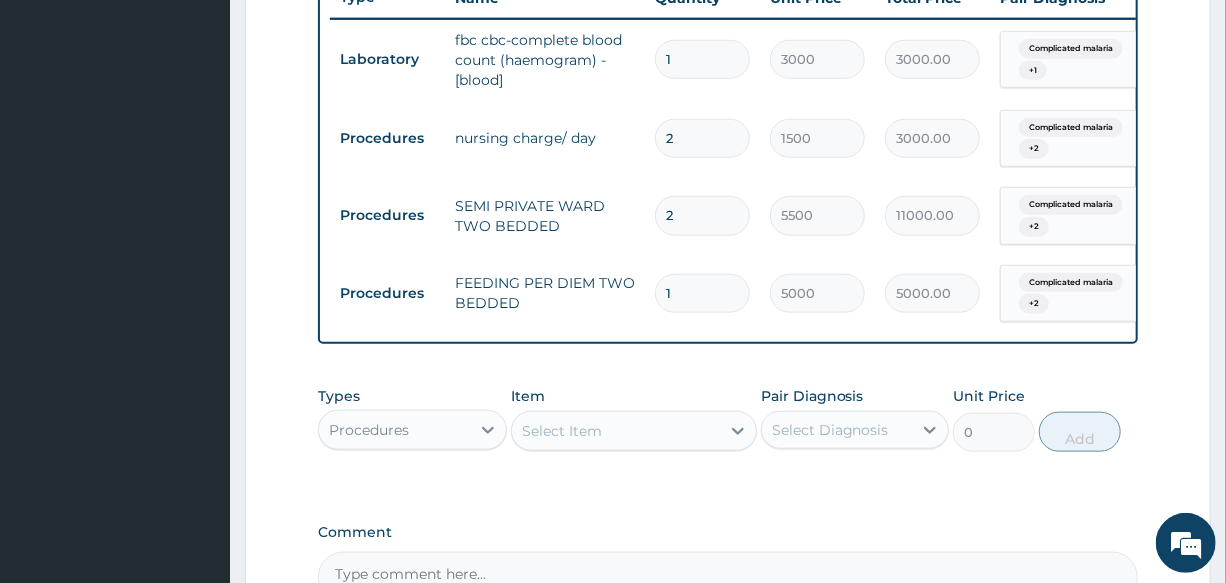 type on "2" 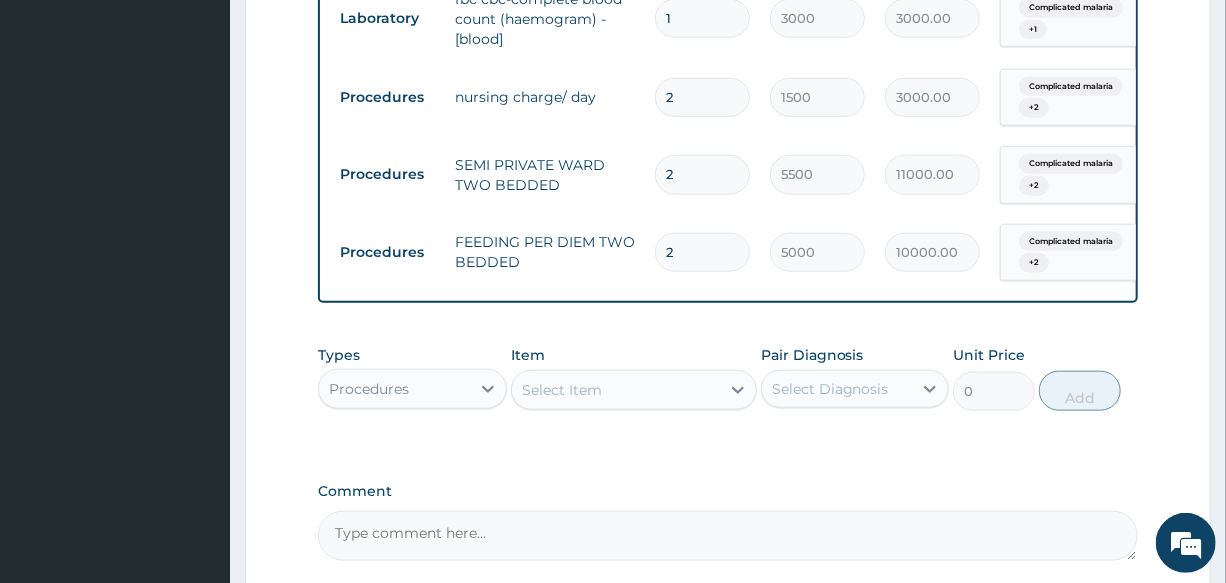 scroll, scrollTop: 869, scrollLeft: 0, axis: vertical 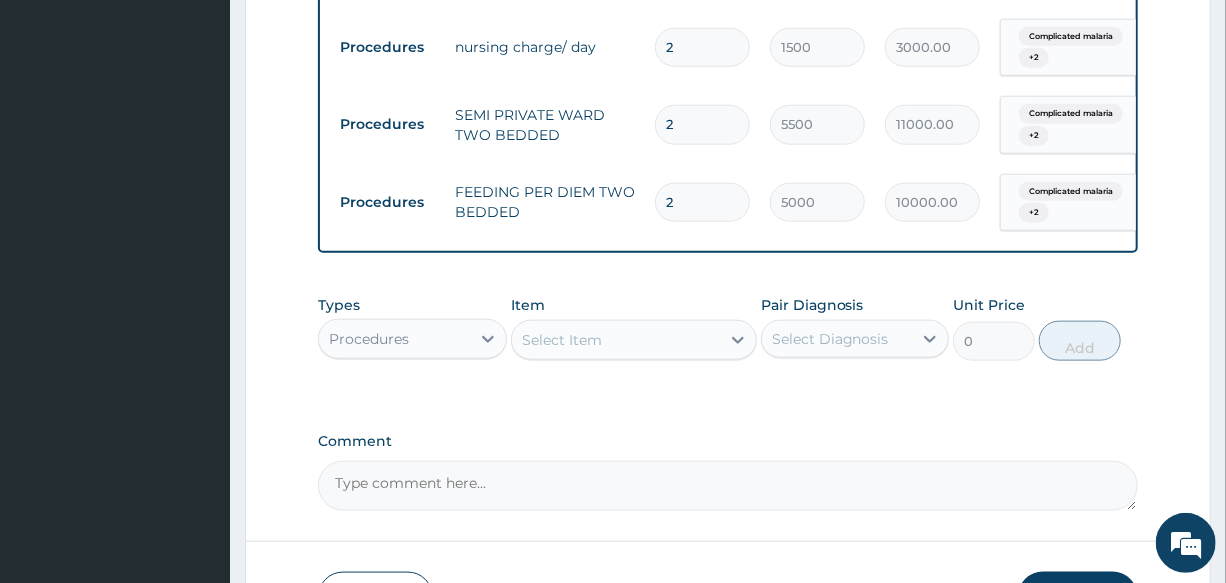 type on "2" 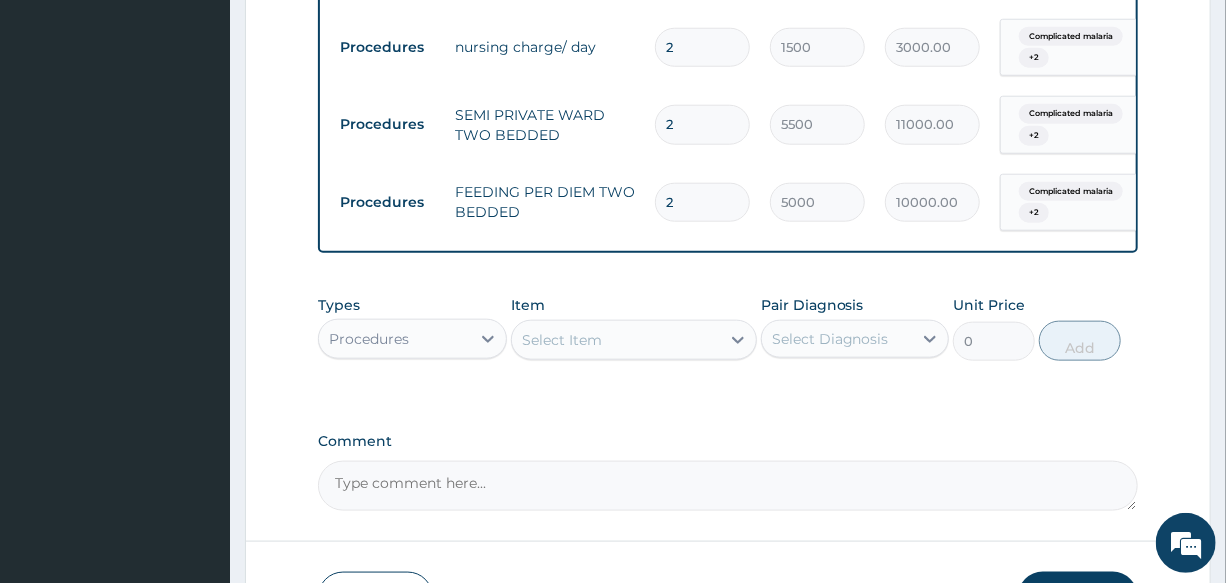 click on "Select Item" at bounding box center (616, 340) 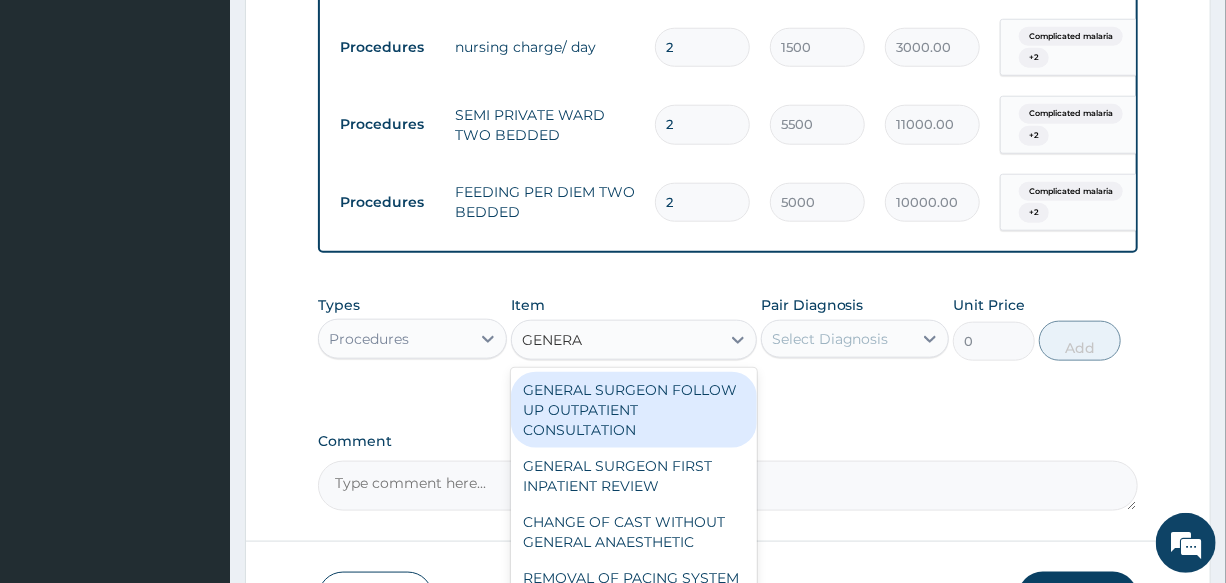 type on "GENERAL" 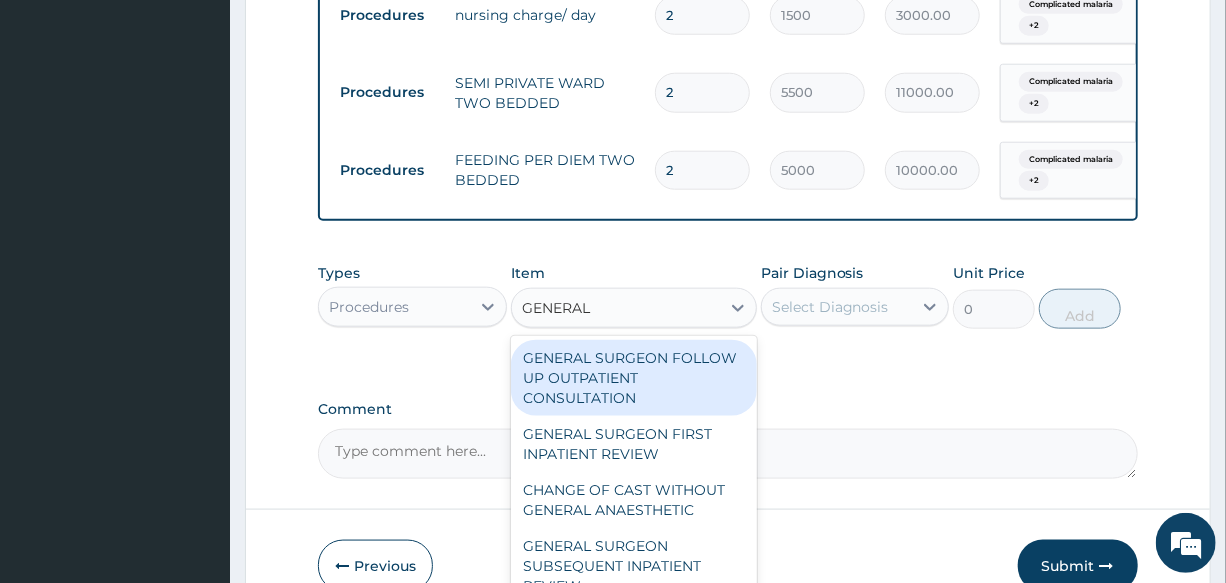 scroll, scrollTop: 960, scrollLeft: 0, axis: vertical 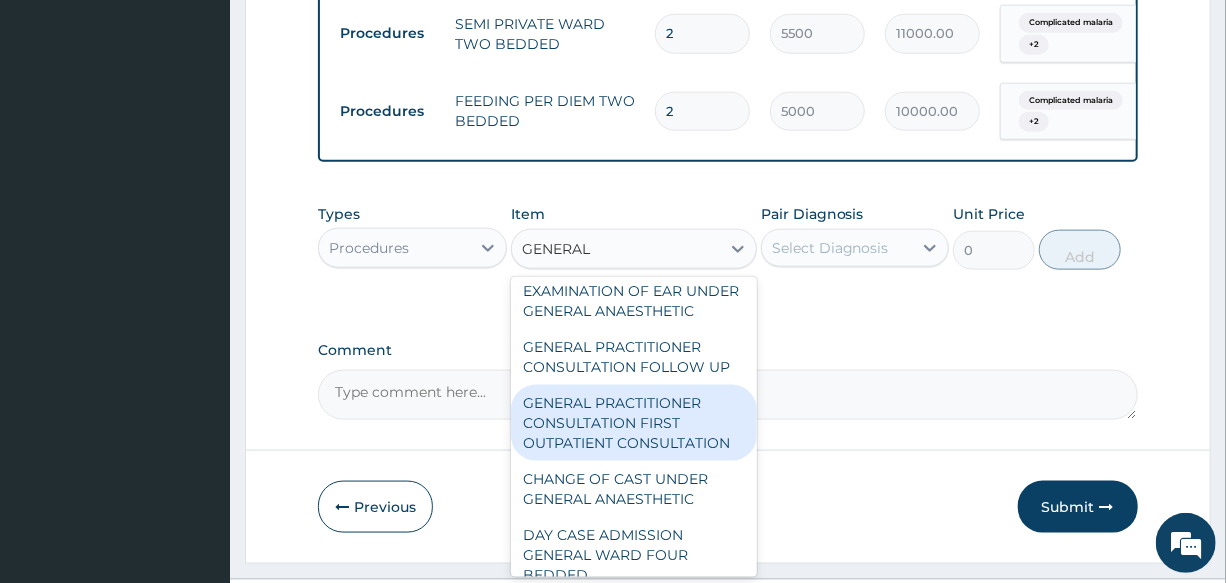 click on "GENERAL PRACTITIONER CONSULTATION FIRST OUTPATIENT CONSULTATION" at bounding box center [634, 423] 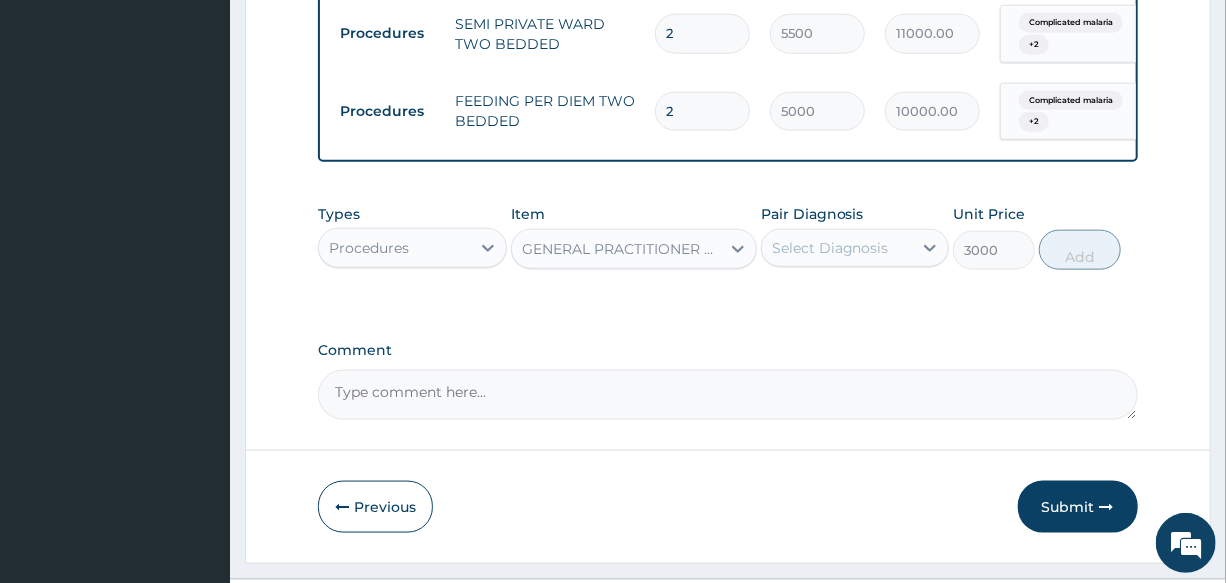 click on "Select Diagnosis" at bounding box center [830, 248] 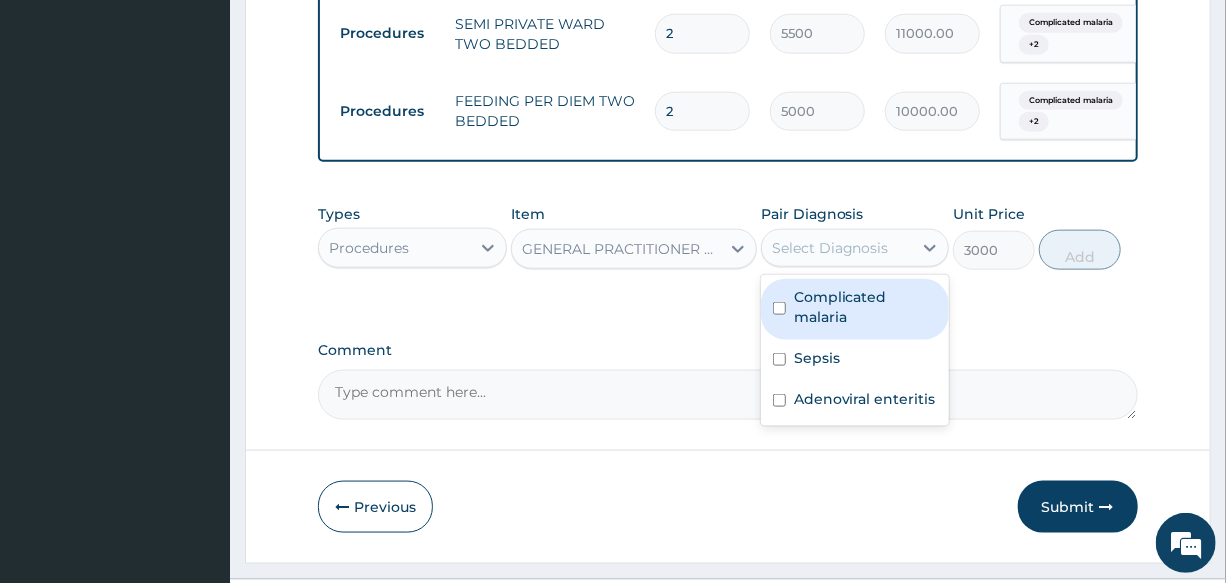 click on "Complicated malaria" at bounding box center [865, 307] 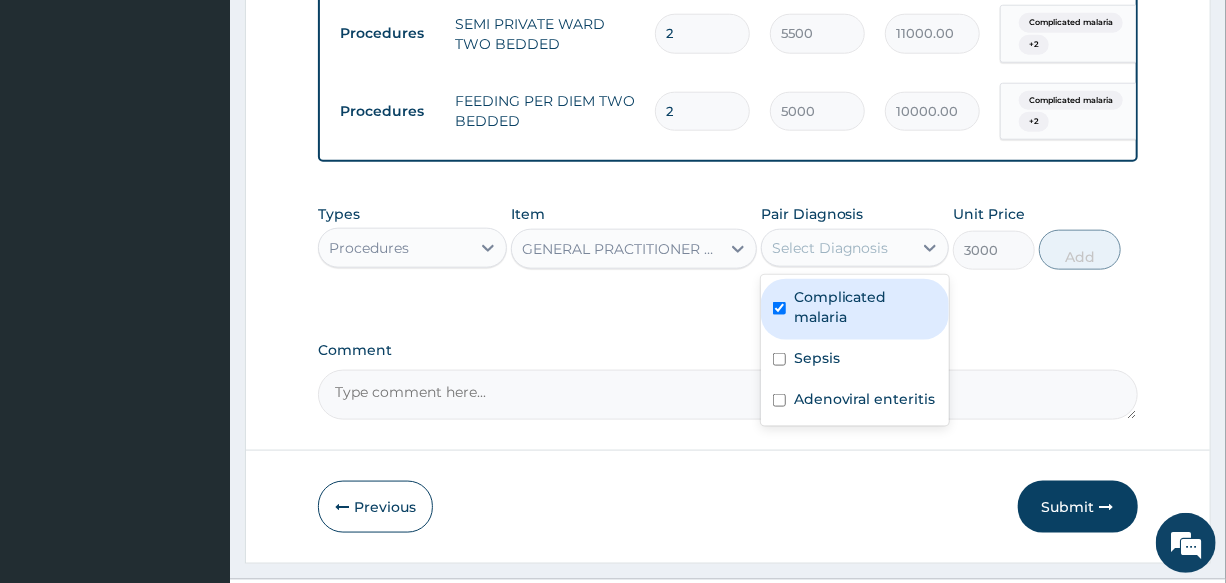 checkbox on "true" 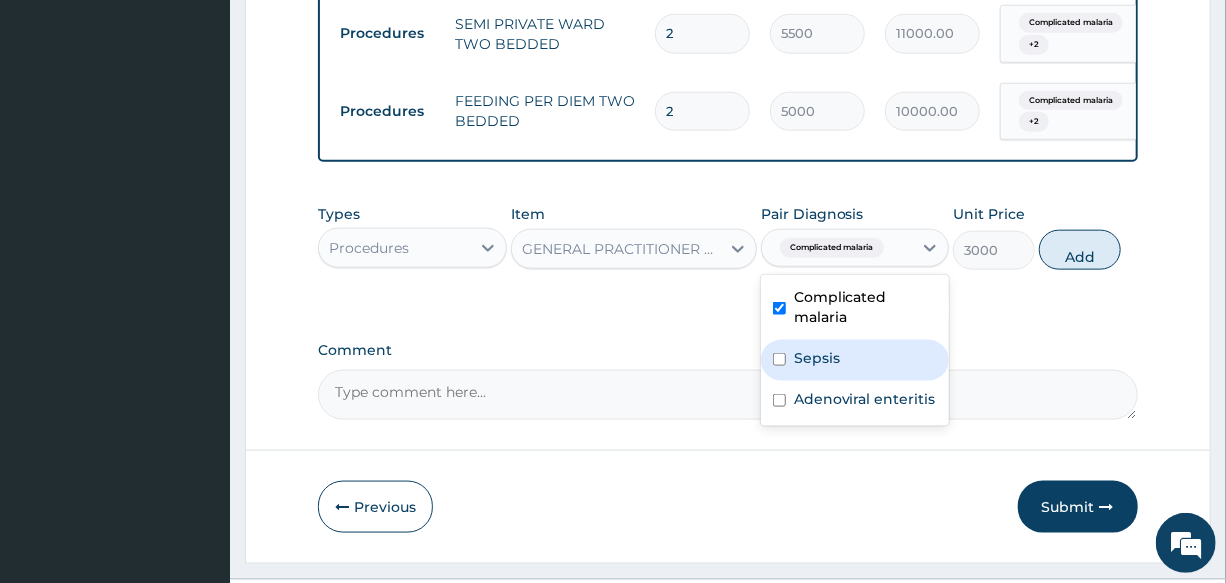 click on "Sepsis" at bounding box center (855, 360) 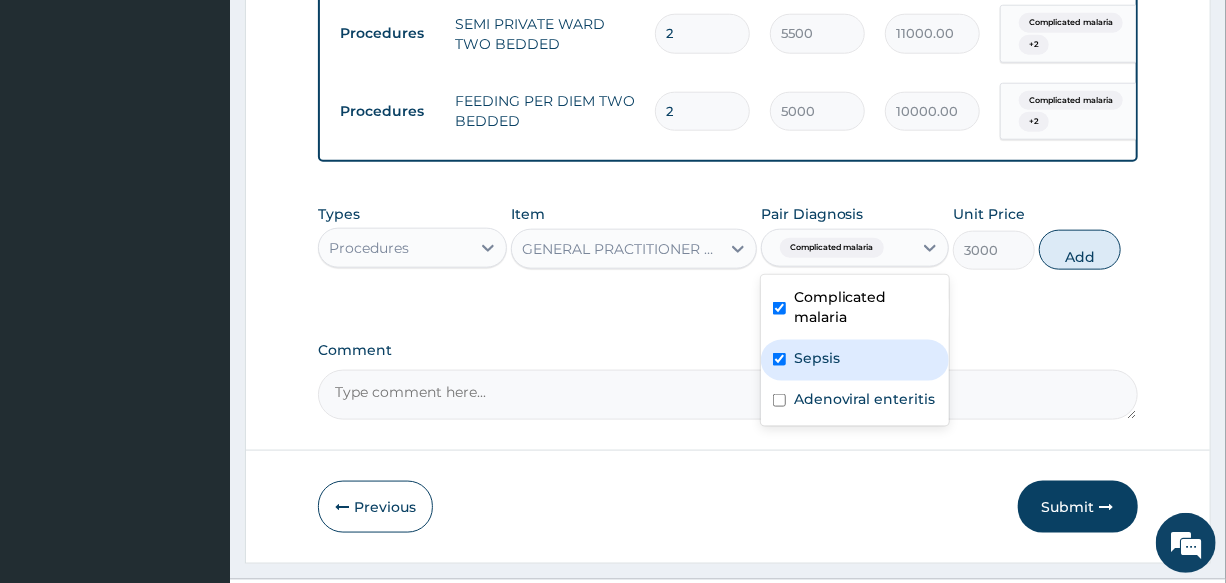 checkbox on "true" 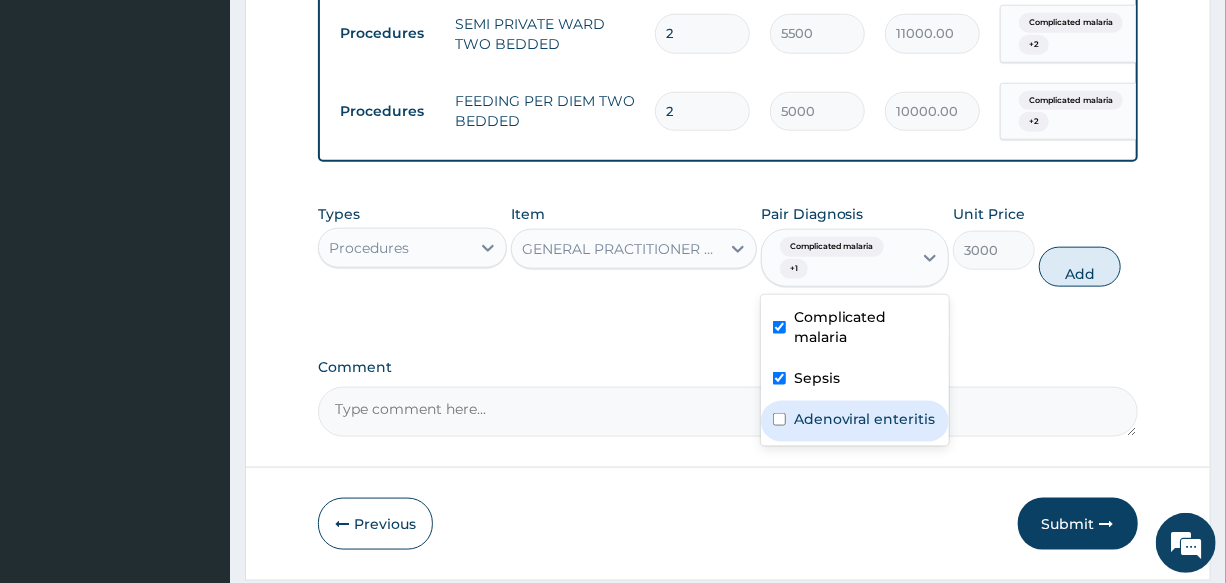 click on "Adenoviral enteritis" at bounding box center (865, 419) 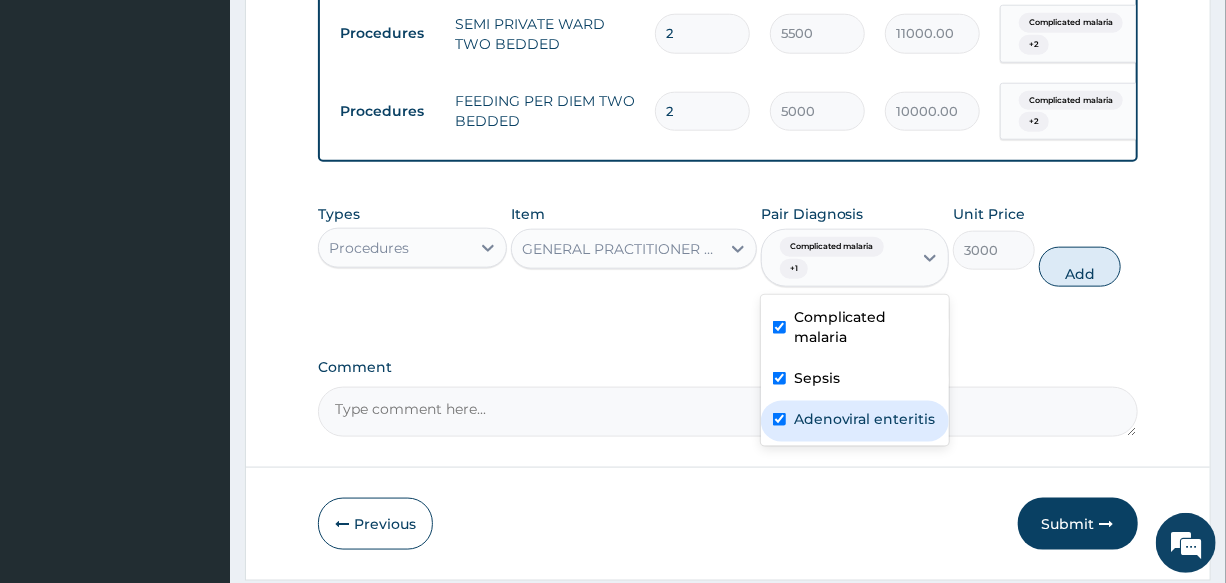 checkbox on "true" 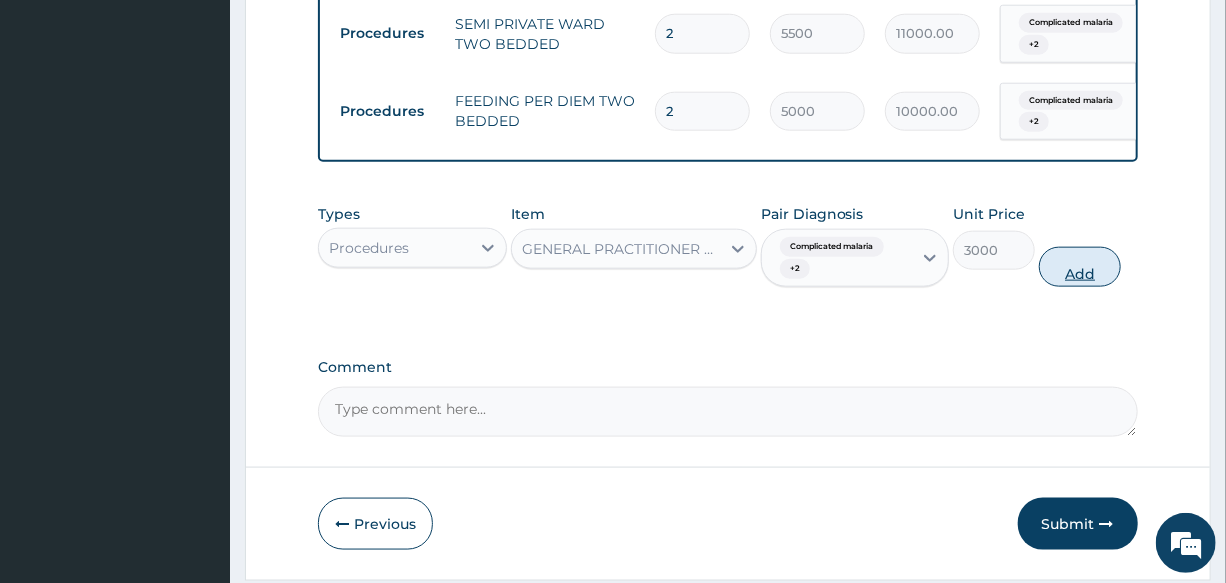 click on "Add" at bounding box center [1080, 267] 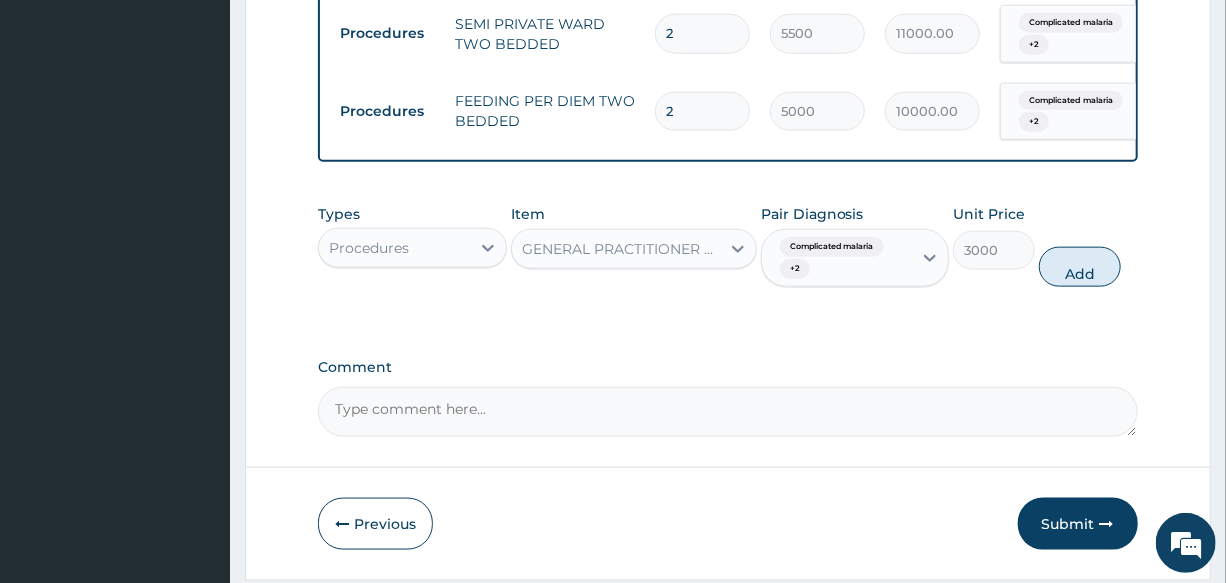 type on "0" 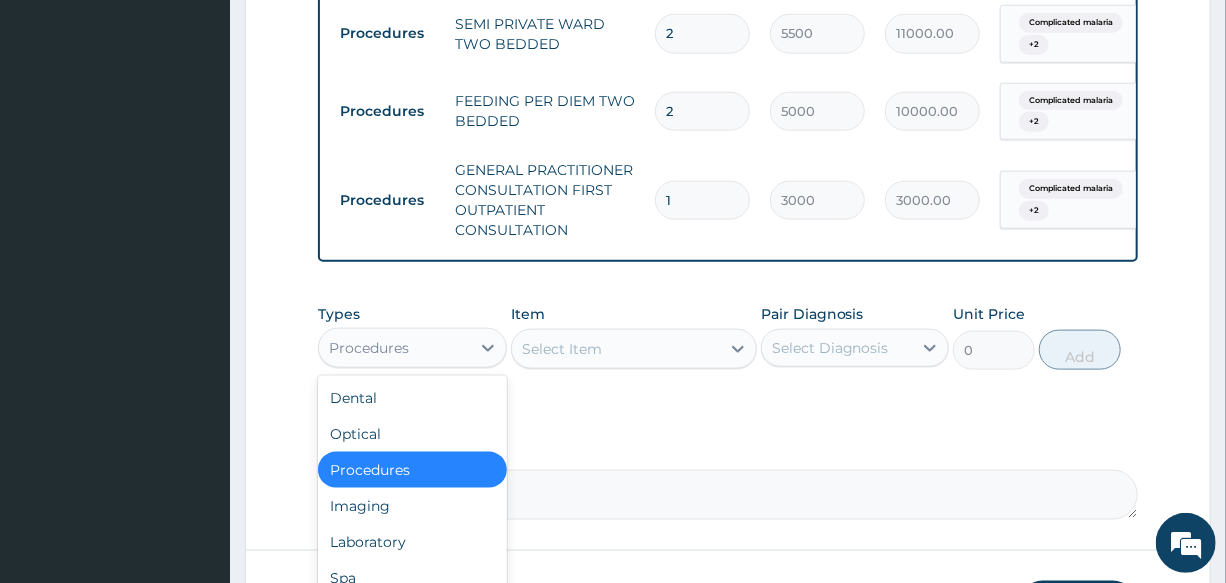 click on "Procedures" at bounding box center [394, 348] 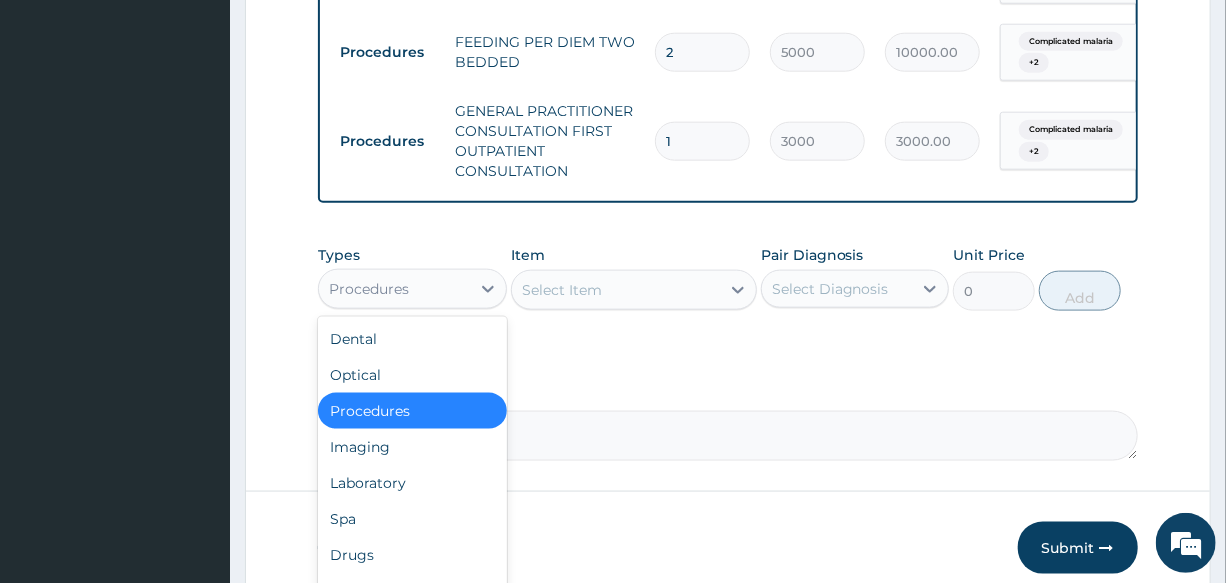 scroll, scrollTop: 1050, scrollLeft: 0, axis: vertical 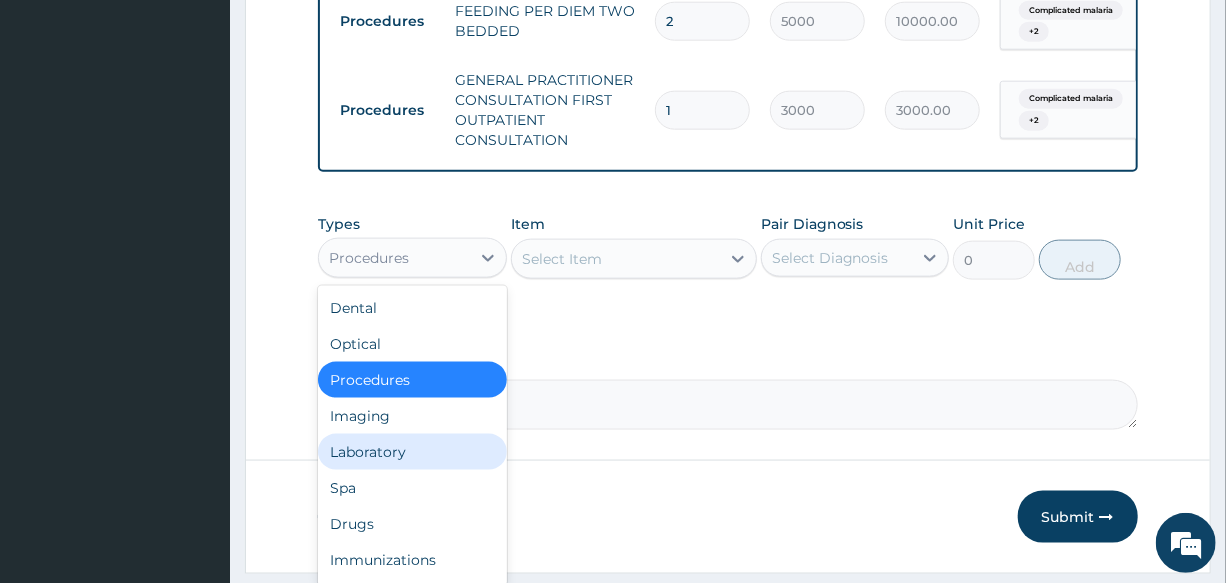 drag, startPoint x: 412, startPoint y: 465, endPoint x: 687, endPoint y: 315, distance: 313.2491 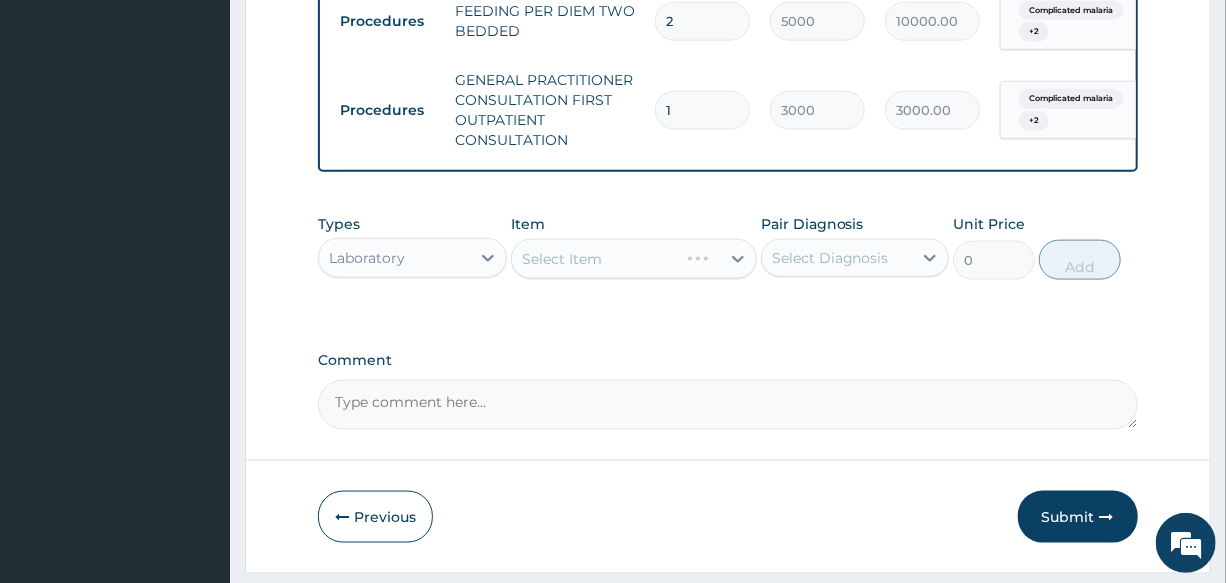 click on "Select Item" at bounding box center (634, 259) 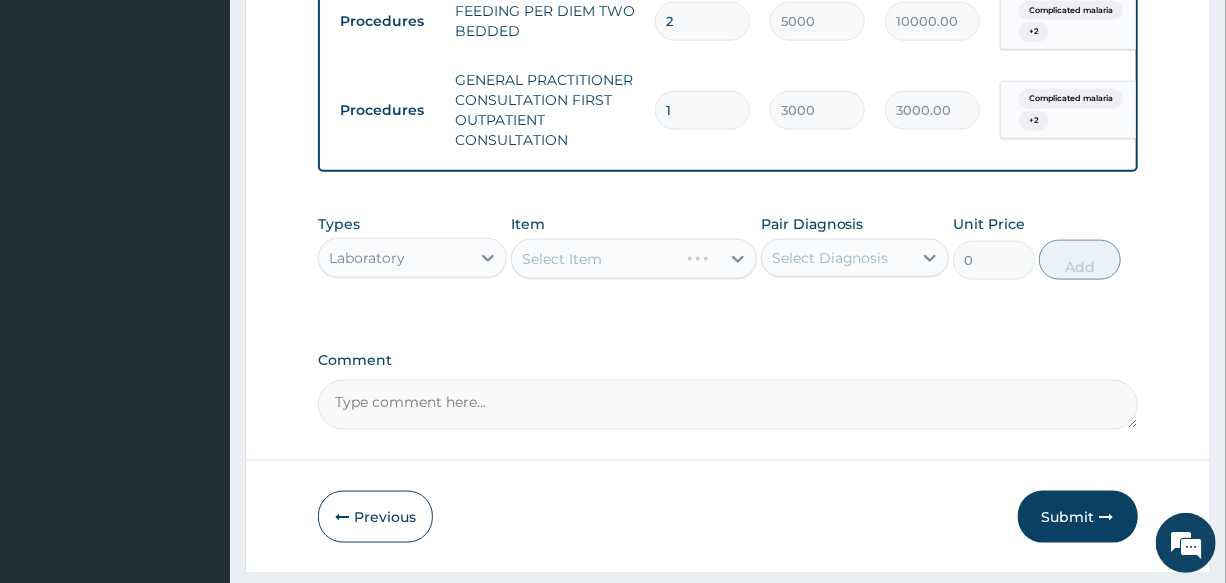 click on "Select Item" at bounding box center [634, 259] 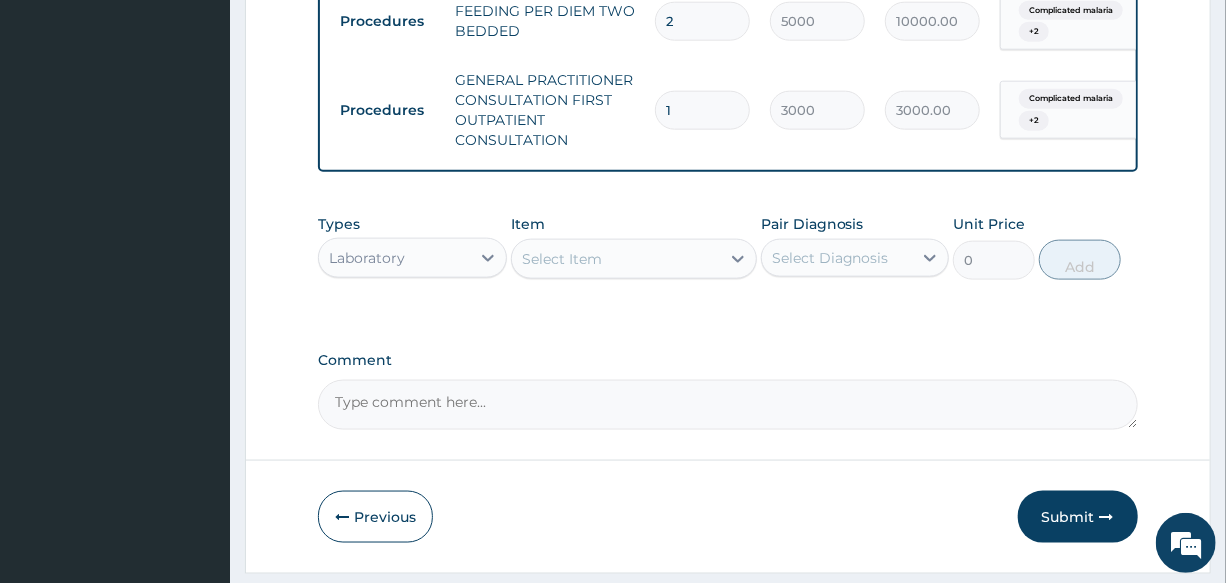 click on "Select Item" at bounding box center [616, 259] 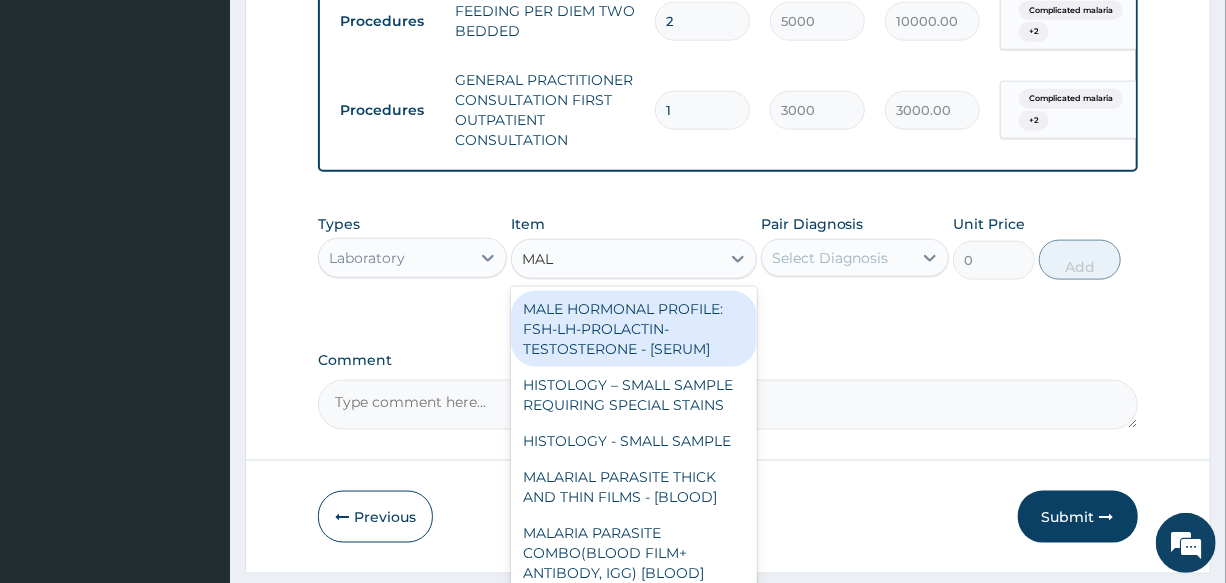 type on "MALA" 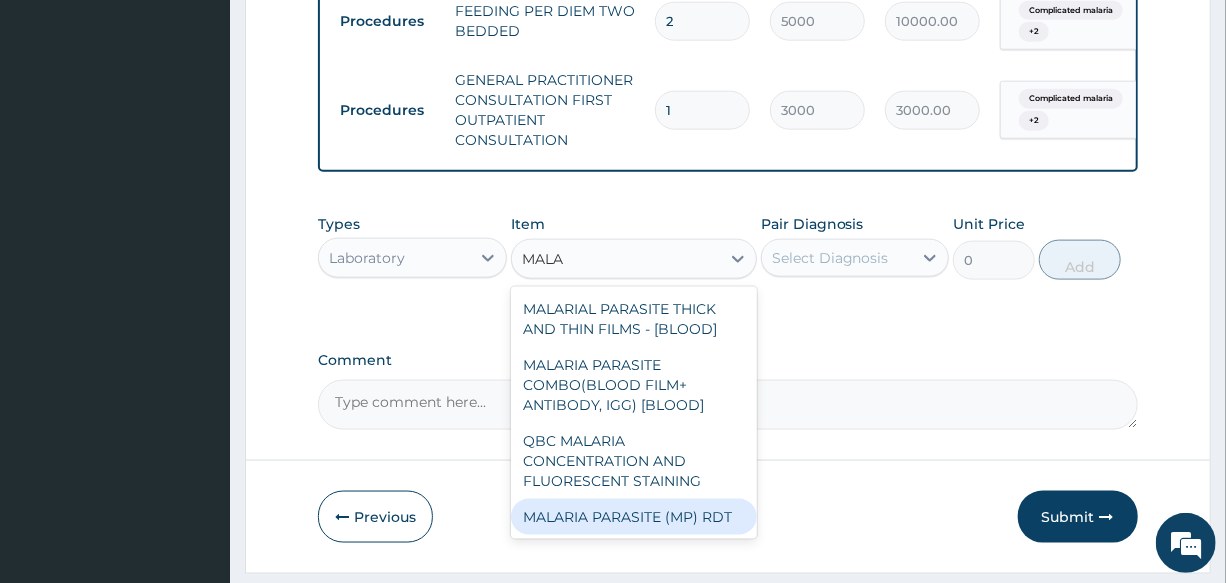 click on "MALARIA PARASITE (MP) RDT" at bounding box center (634, 517) 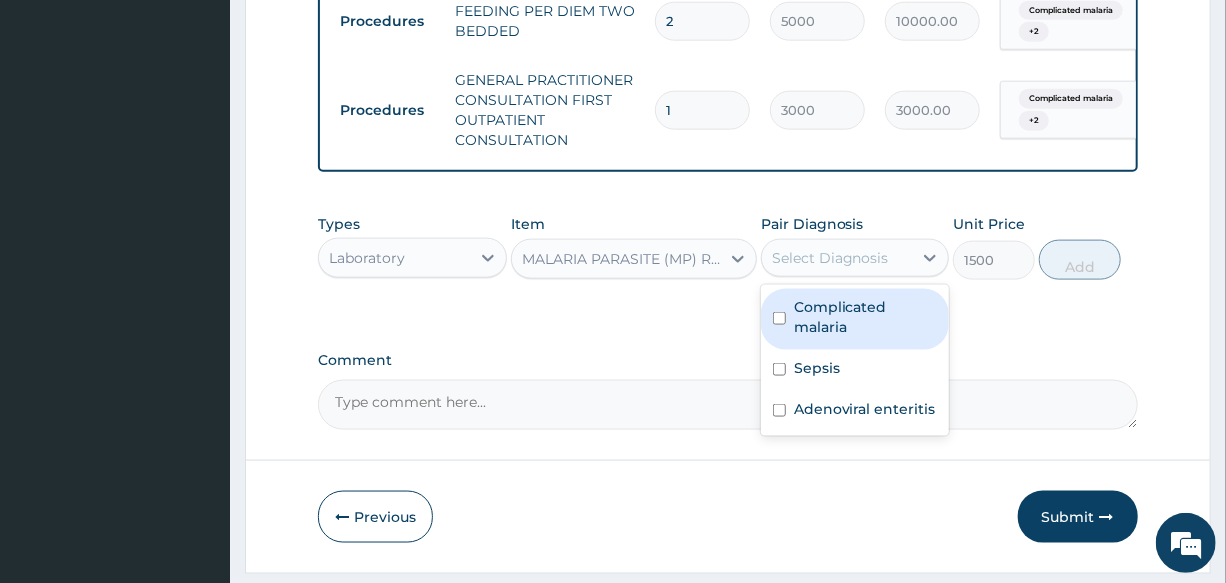 click on "Select Diagnosis" at bounding box center [837, 258] 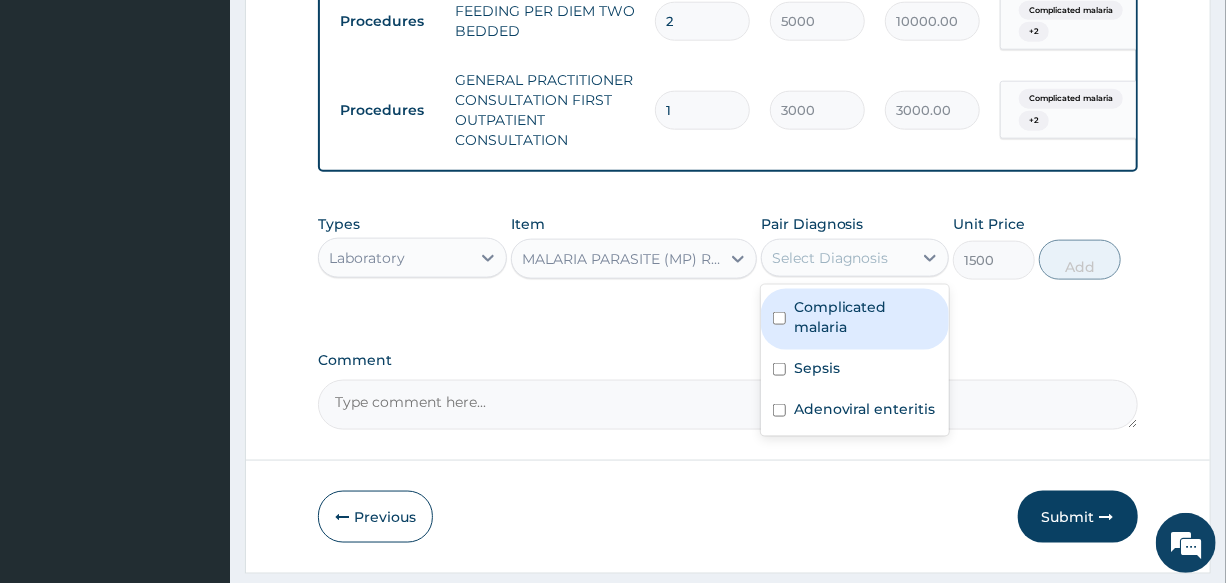 click on "Complicated malaria" at bounding box center [865, 317] 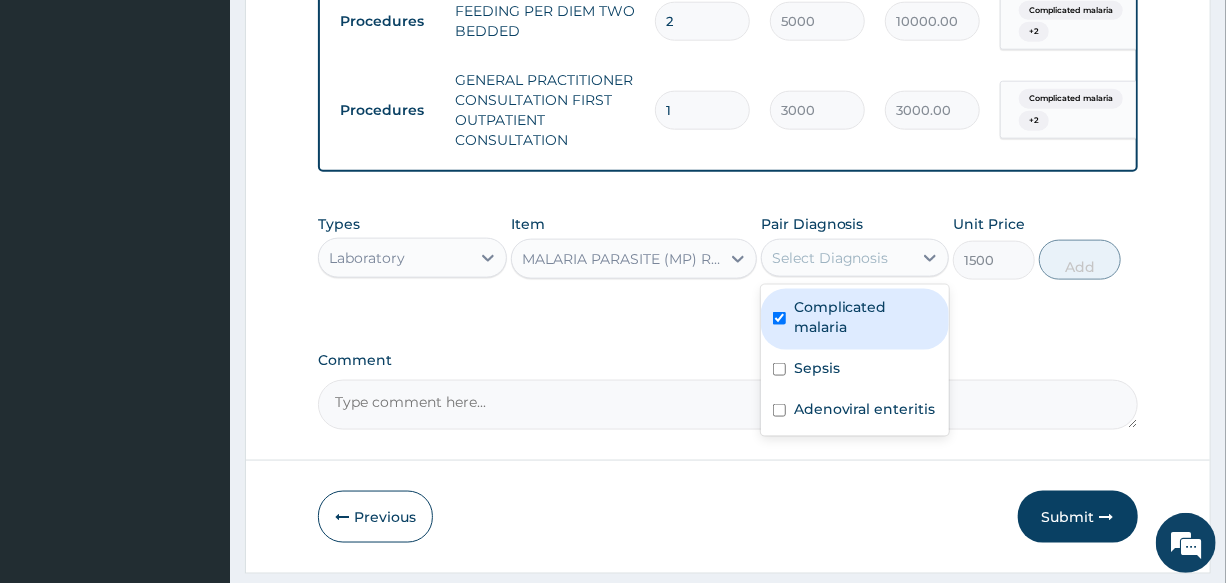 checkbox on "true" 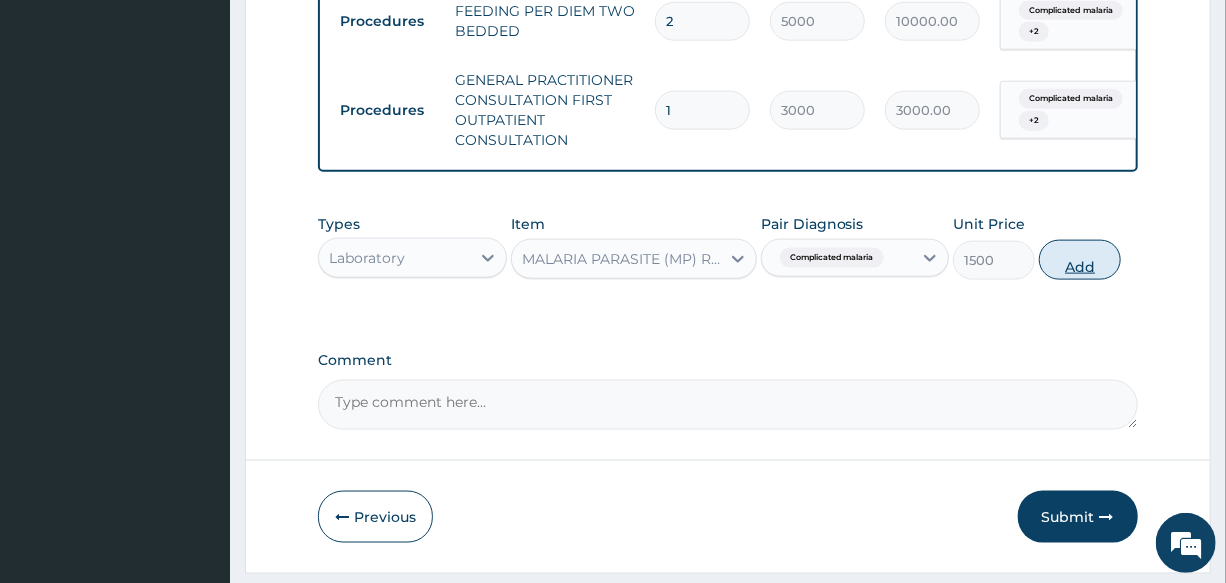 click on "Add" at bounding box center (1080, 260) 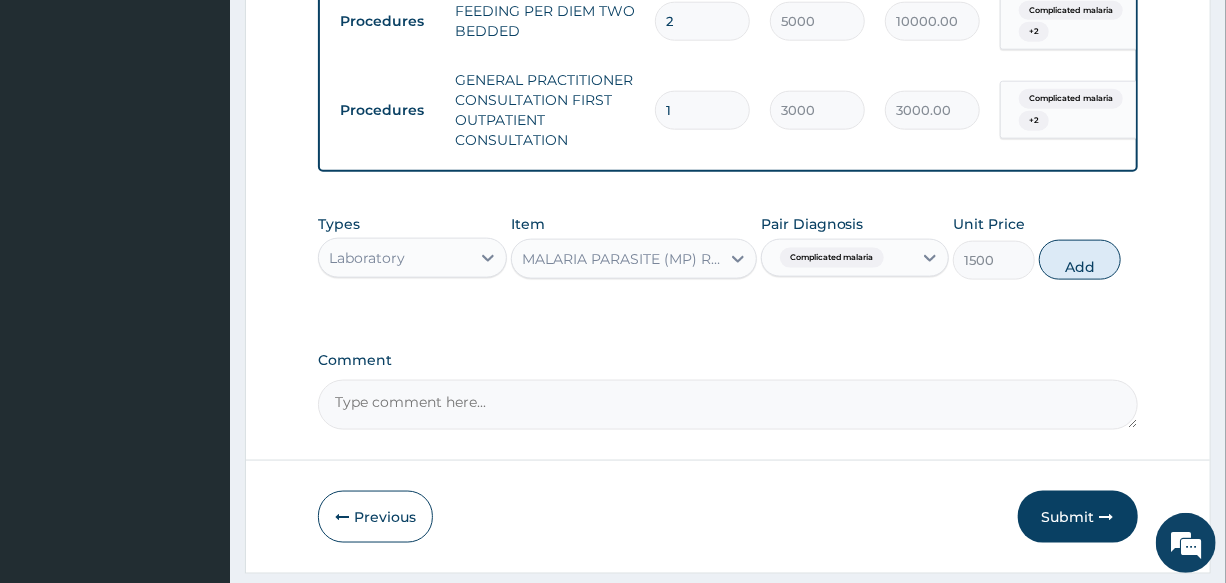 type on "0" 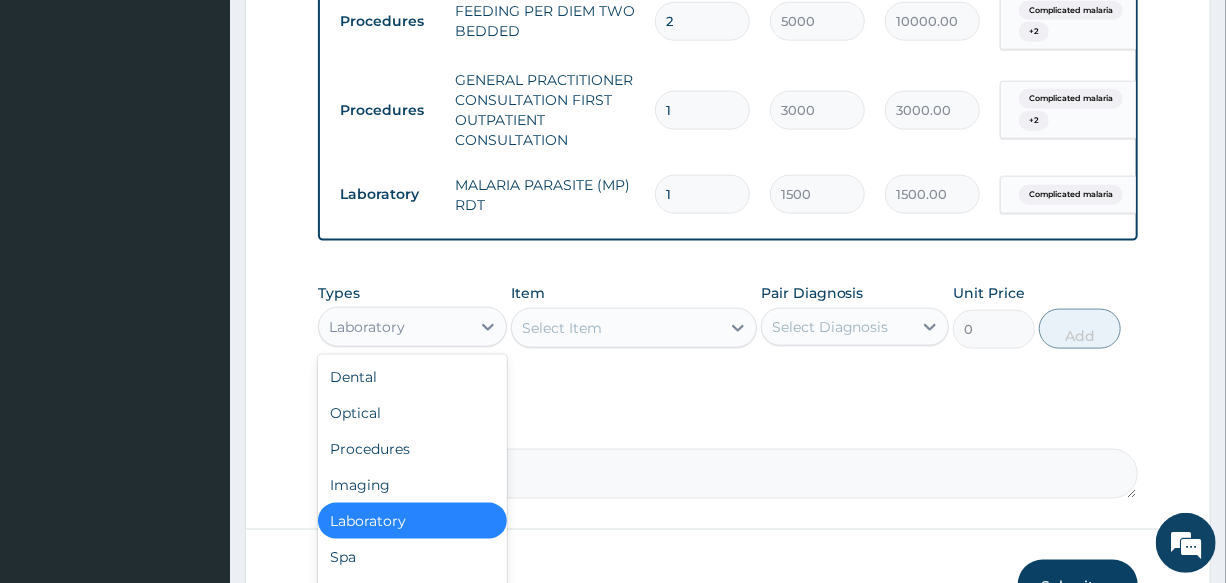 click on "Laboratory" at bounding box center (367, 327) 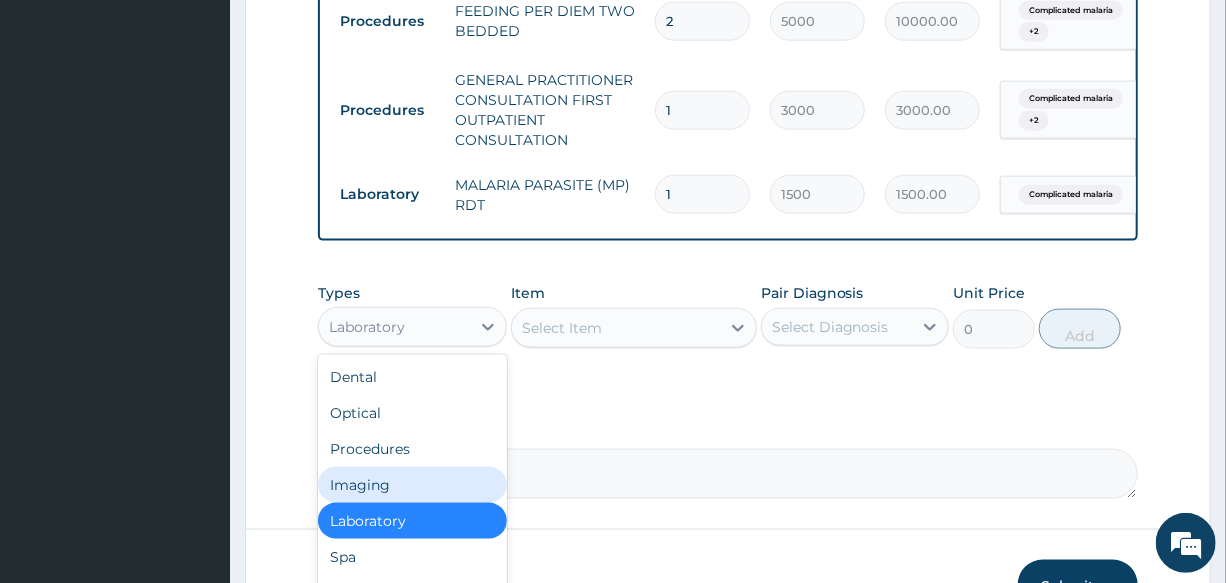 scroll, scrollTop: 68, scrollLeft: 0, axis: vertical 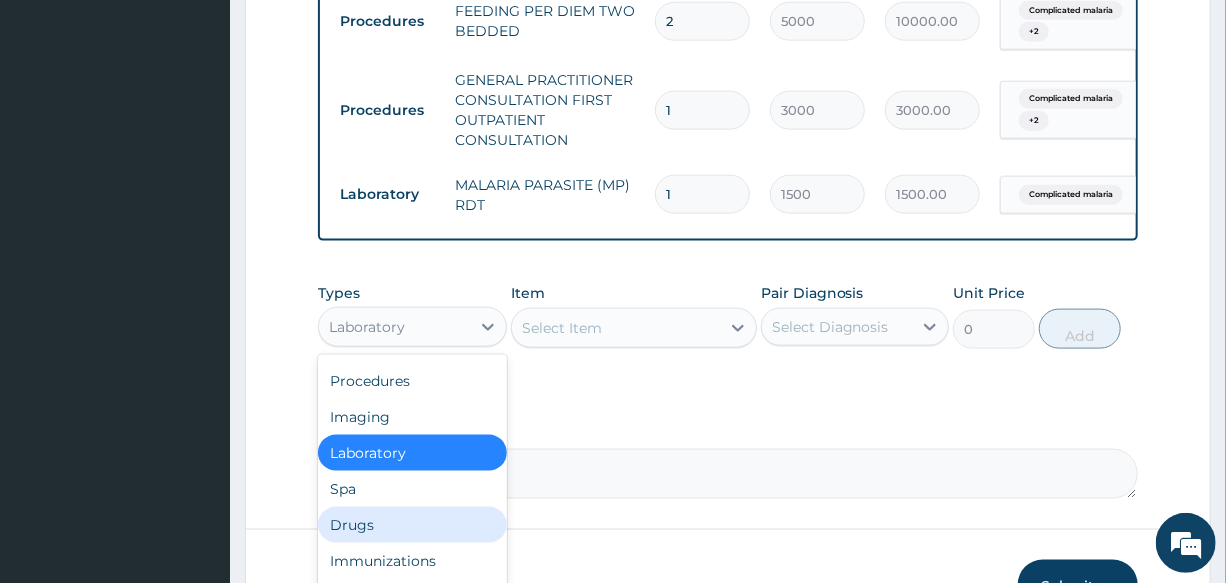 click on "Drugs" at bounding box center [412, 525] 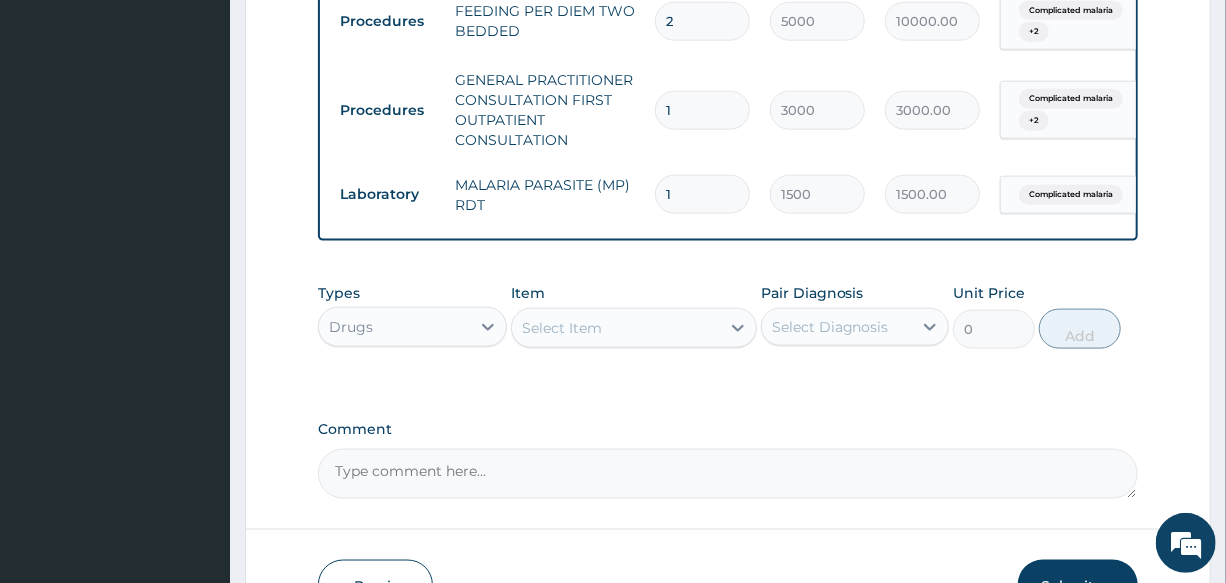 click on "Select Item" at bounding box center (562, 328) 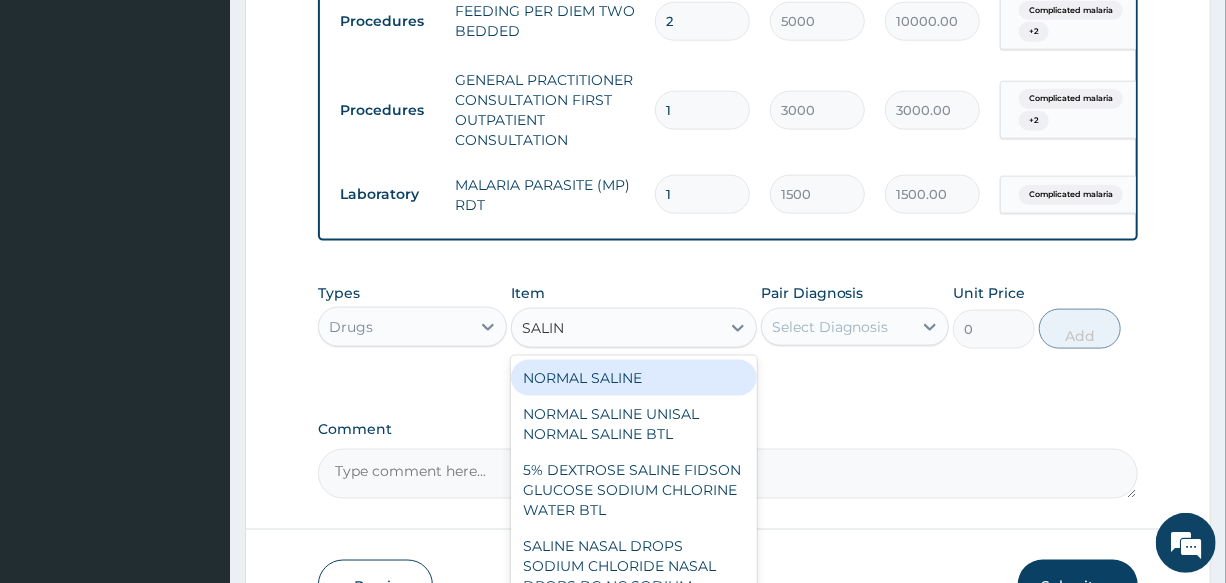 type on "SALINE" 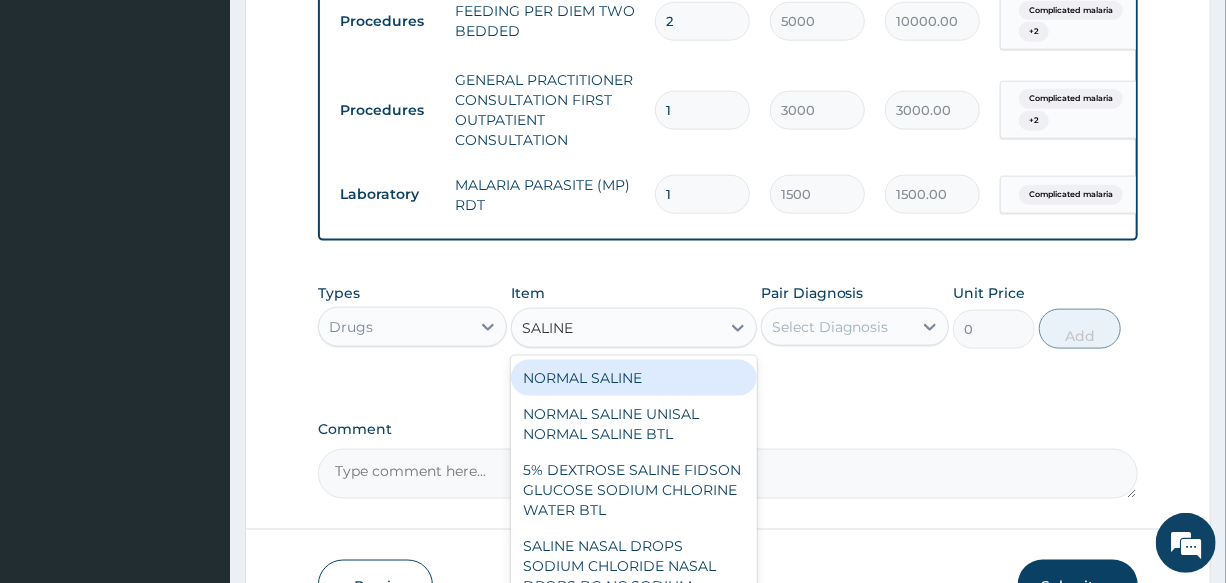 click on "NORMAL SALINE" at bounding box center [634, 378] 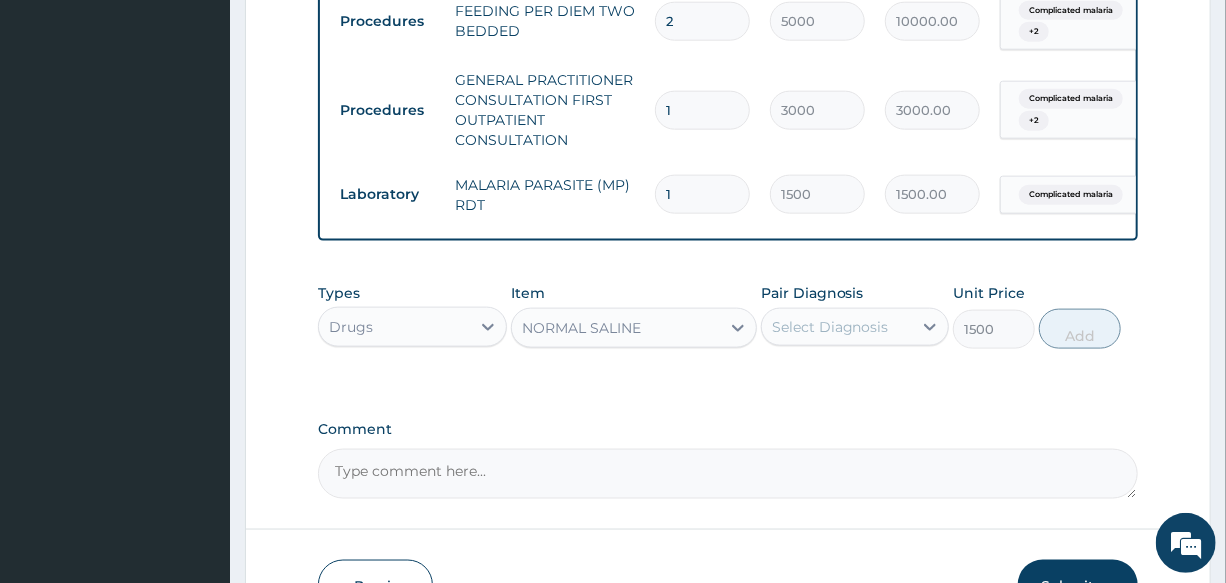 click on "Select Diagnosis" at bounding box center [830, 327] 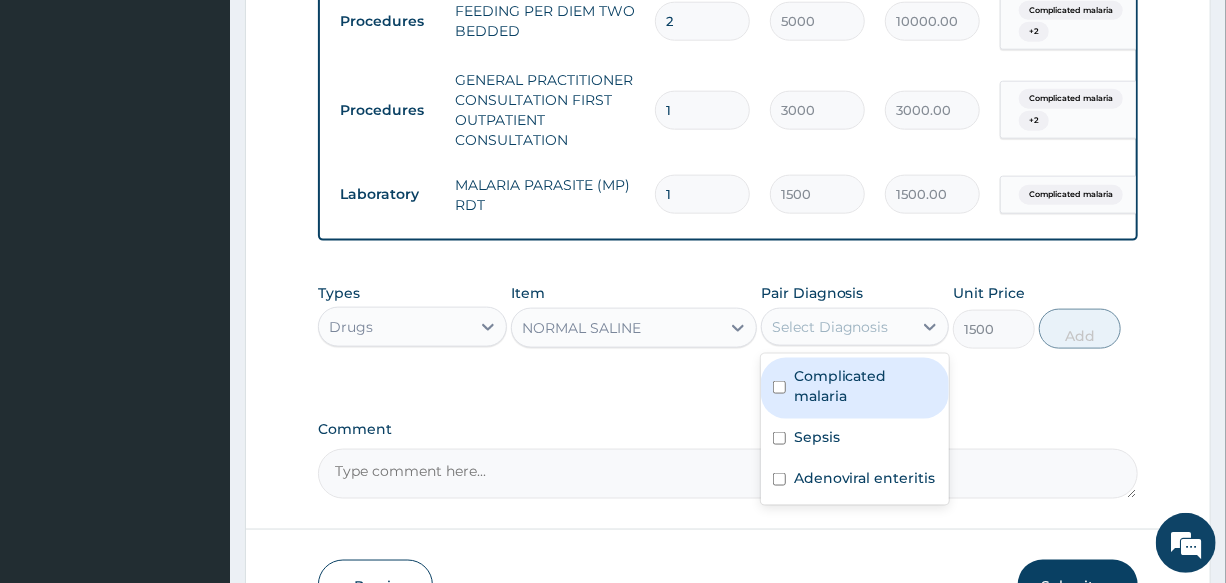 click on "Complicated malaria" at bounding box center [865, 386] 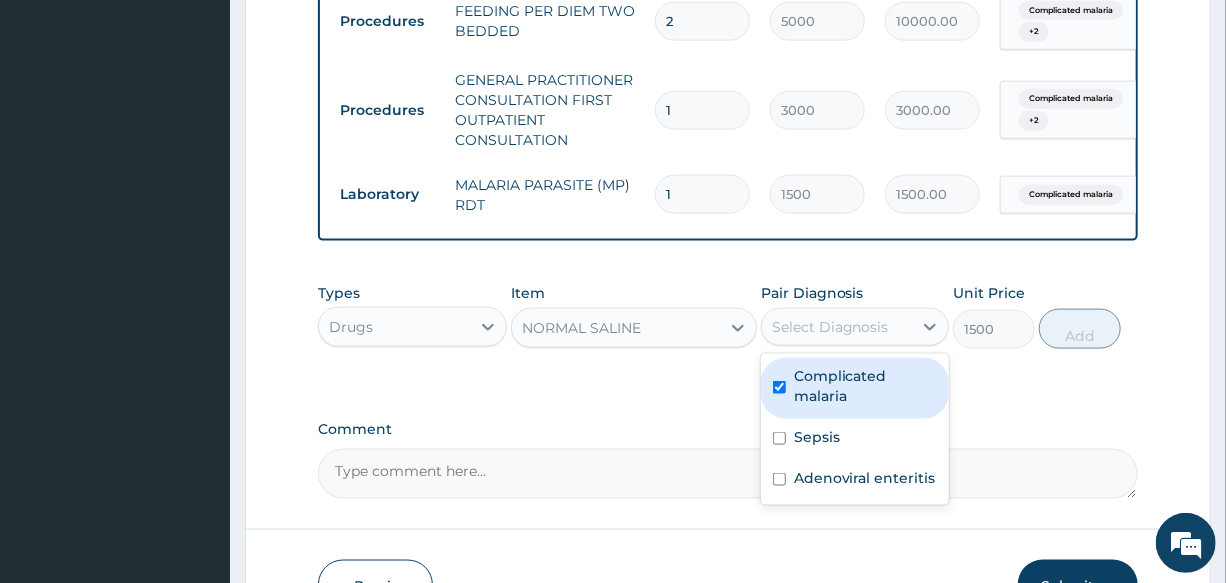 checkbox on "true" 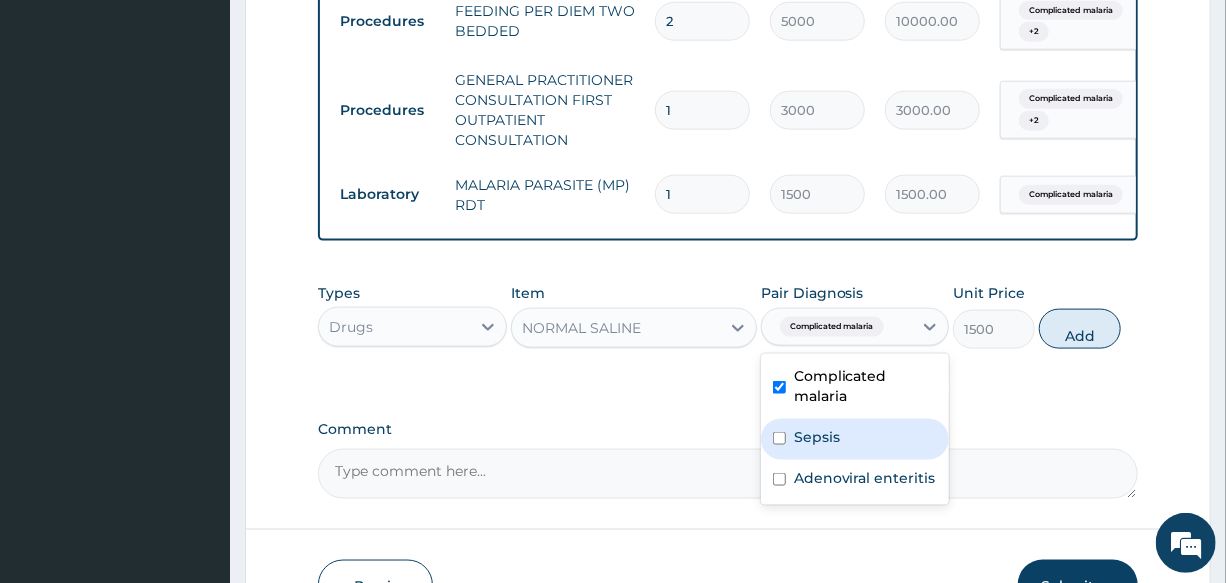 click on "Sepsis" at bounding box center [855, 439] 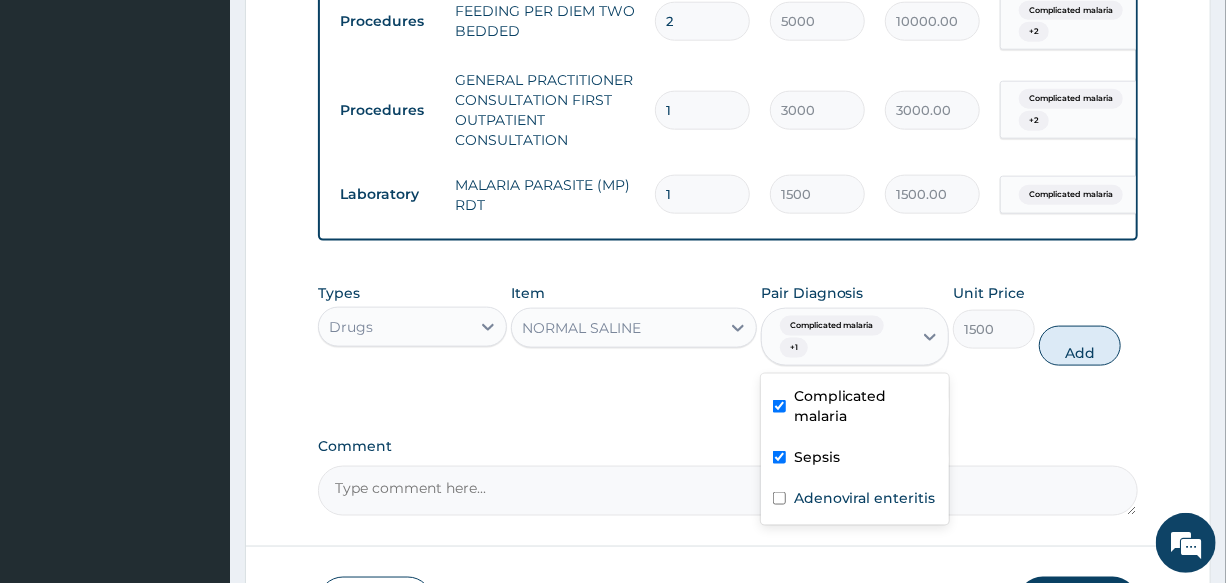 click on "Sepsis" at bounding box center (855, 459) 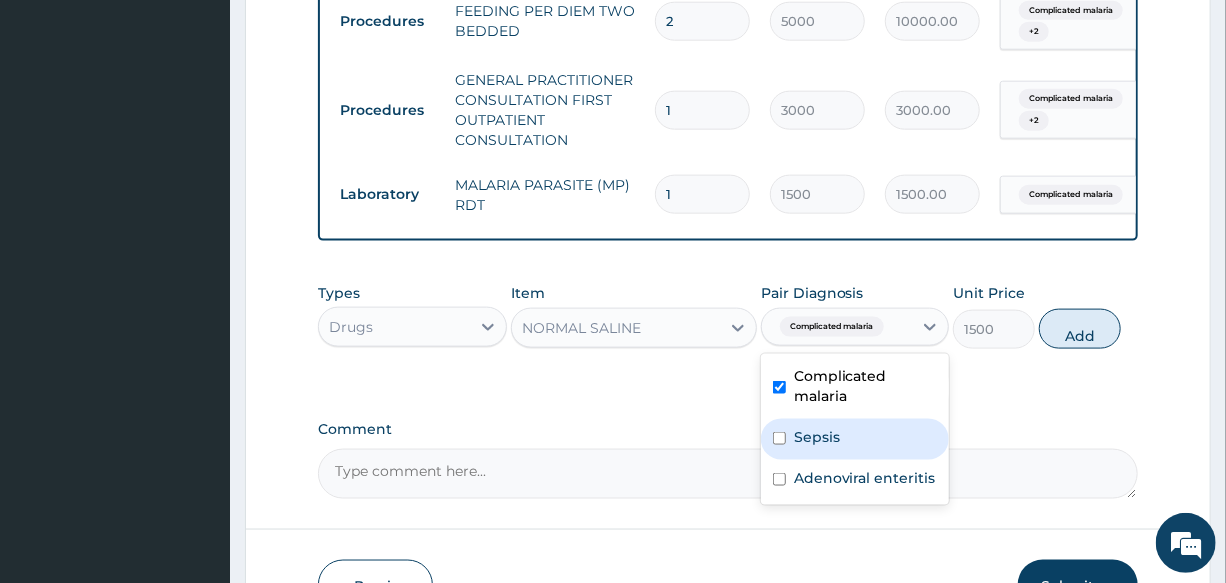 click on "Sepsis" at bounding box center [855, 439] 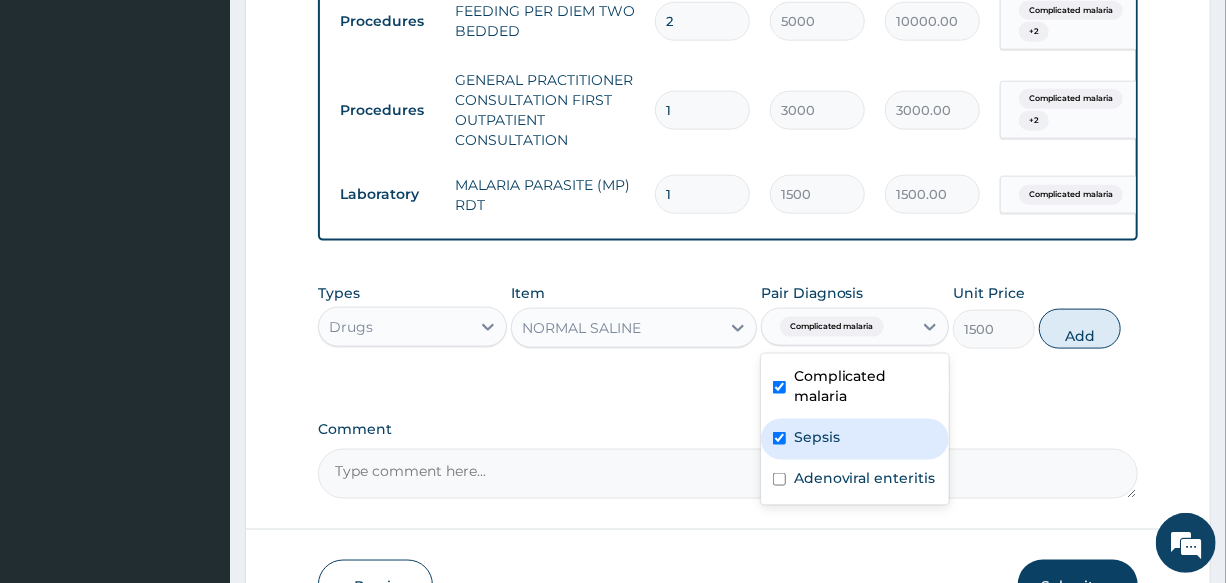 checkbox on "true" 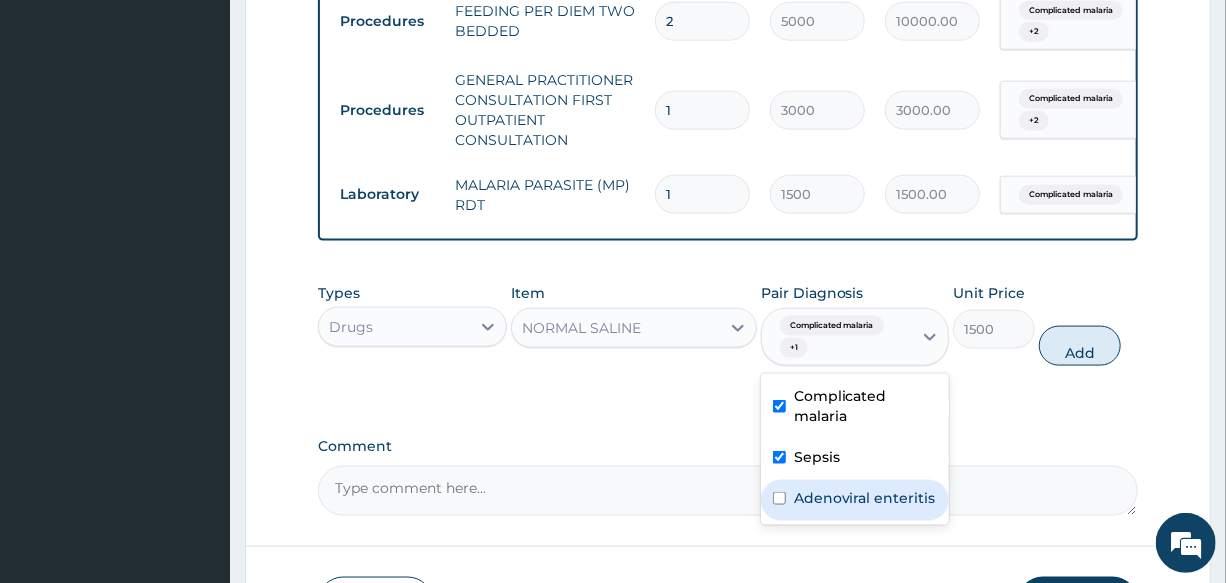 click on "Adenoviral enteritis" at bounding box center [865, 498] 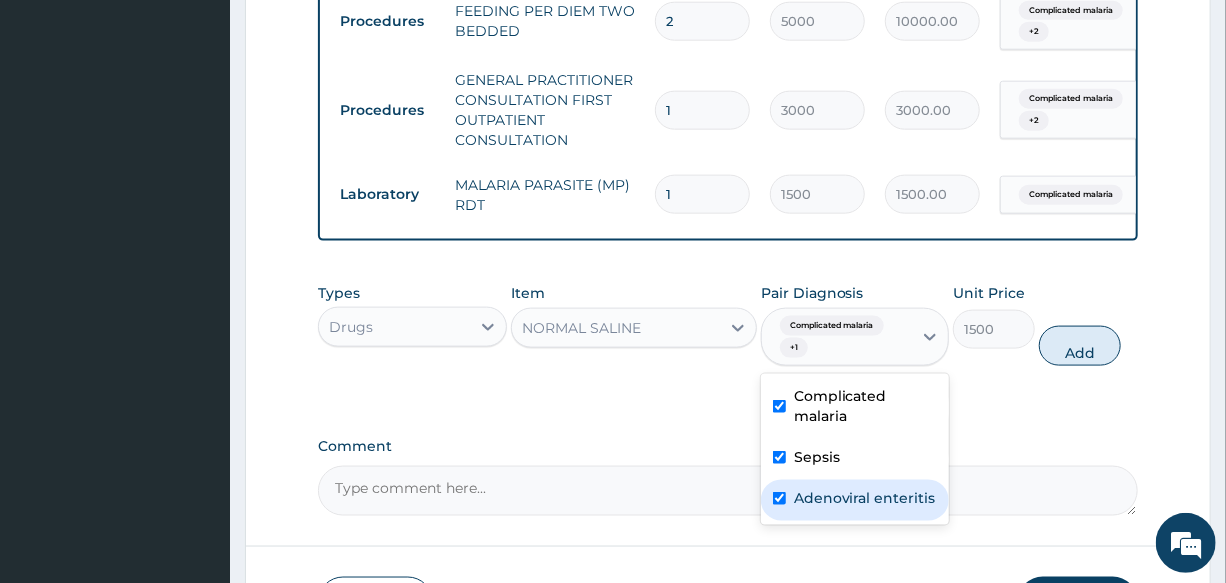 checkbox on "true" 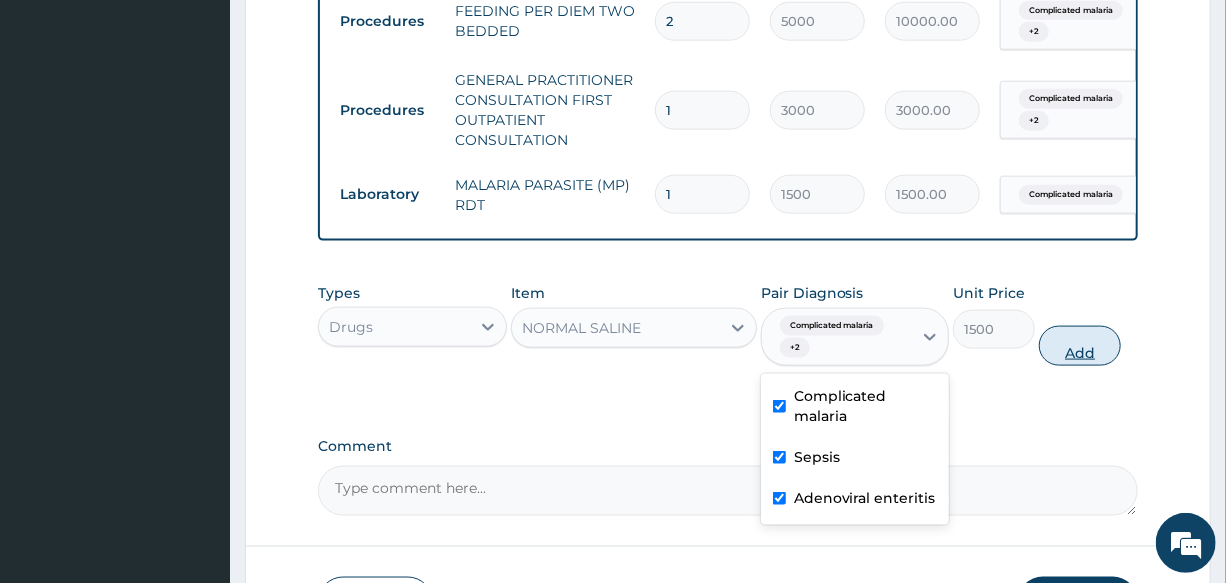 click on "Add" at bounding box center [1080, 346] 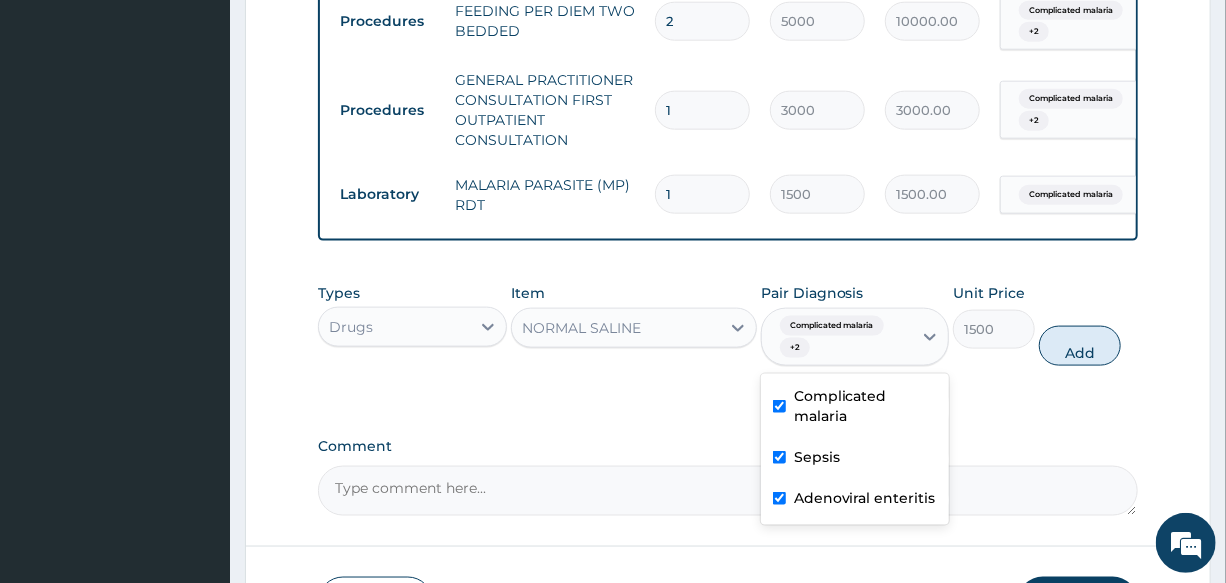 type on "0" 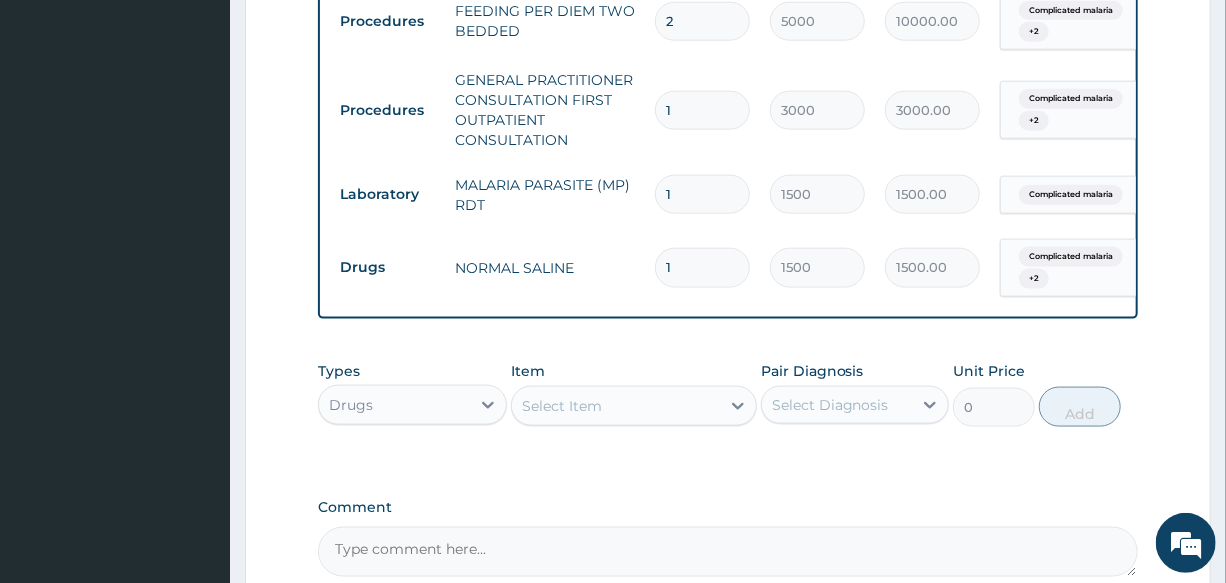 drag, startPoint x: 743, startPoint y: 262, endPoint x: 691, endPoint y: 265, distance: 52.086468 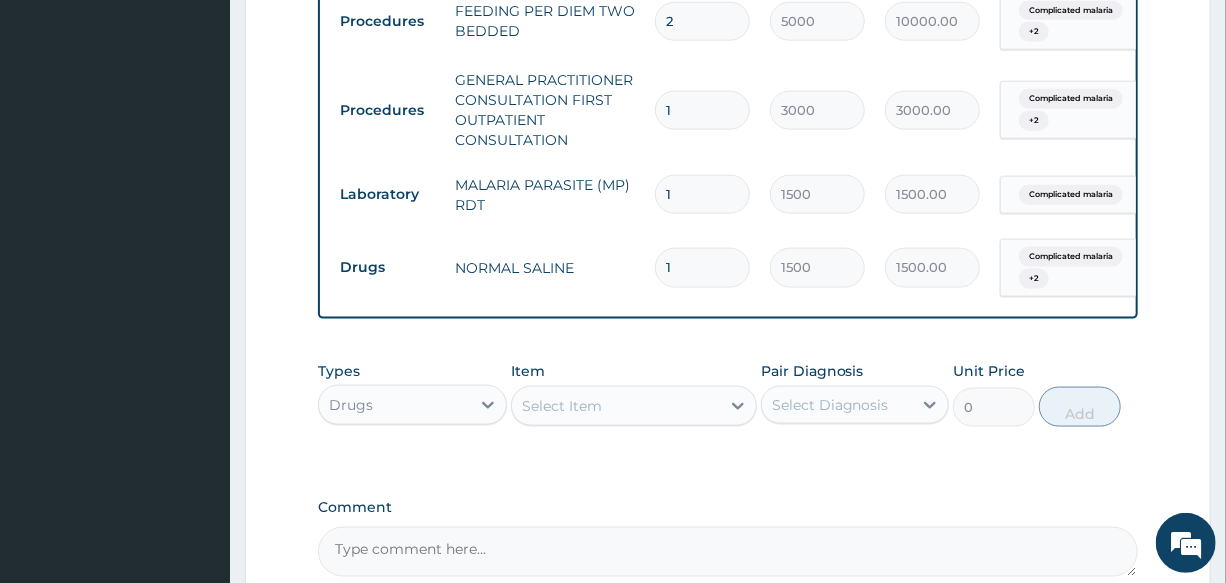 type on "6" 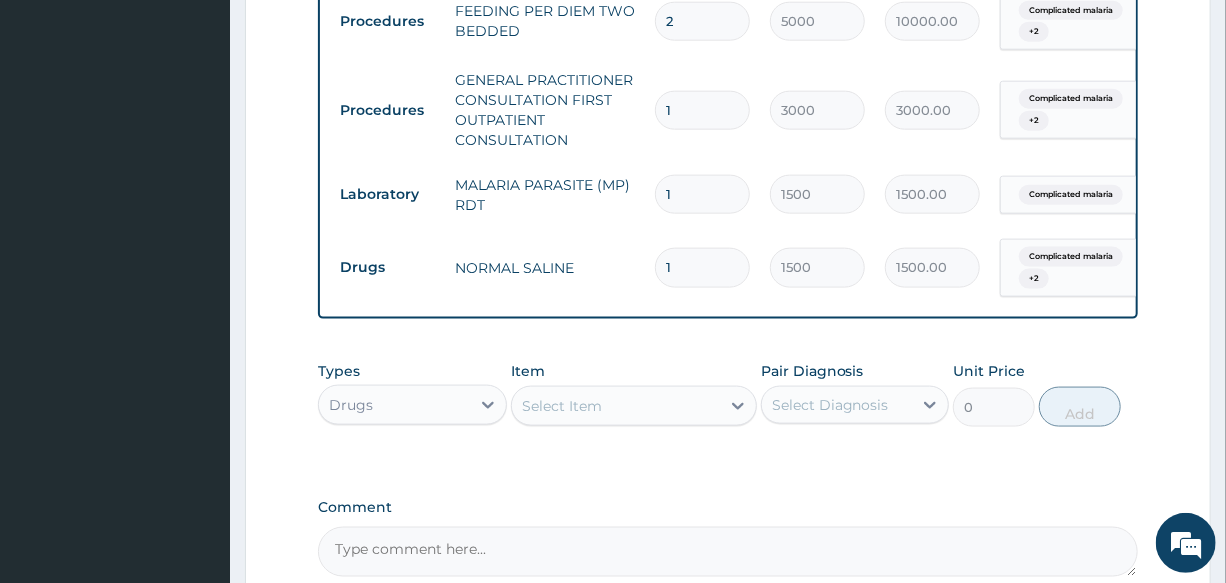 type on "9000.00" 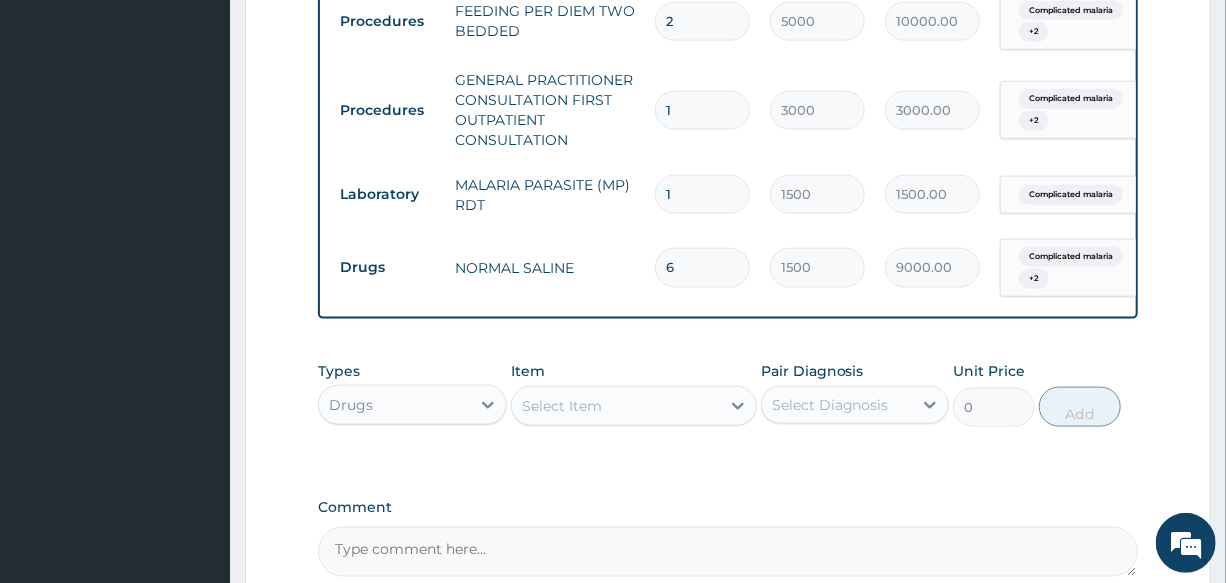 click on "Select Item" at bounding box center [562, 406] 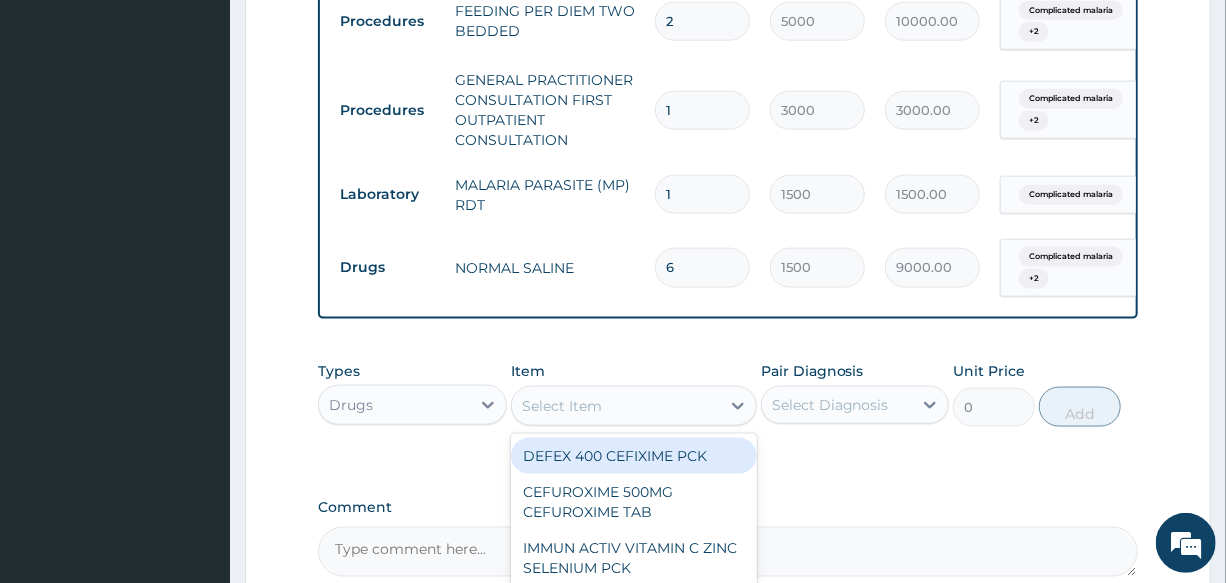 drag, startPoint x: 686, startPoint y: 269, endPoint x: 610, endPoint y: 275, distance: 76.23647 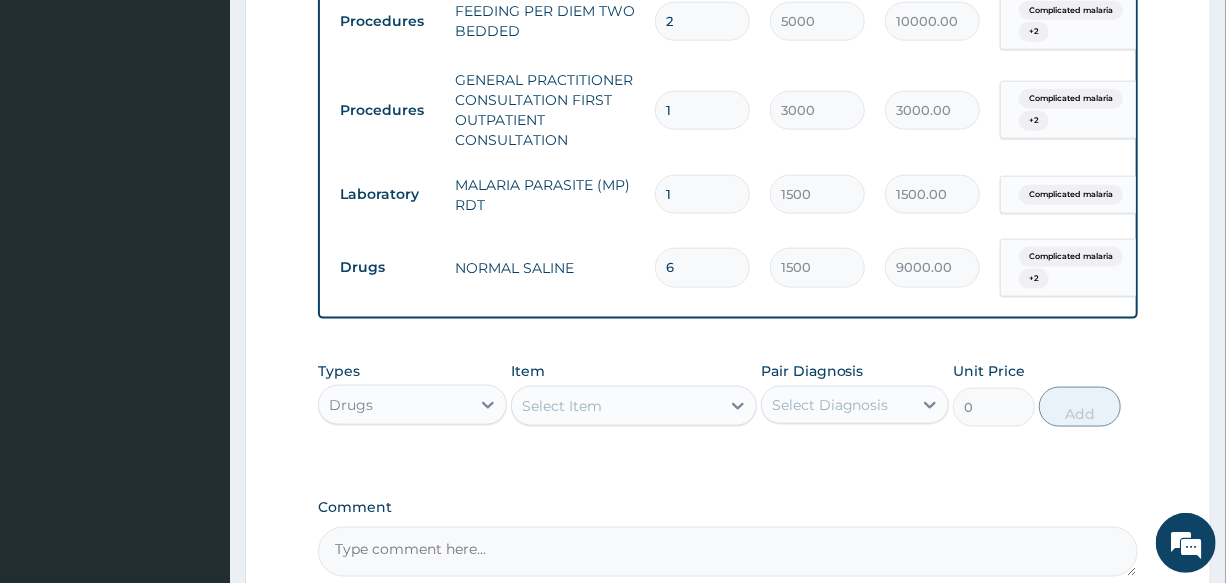 type on "3" 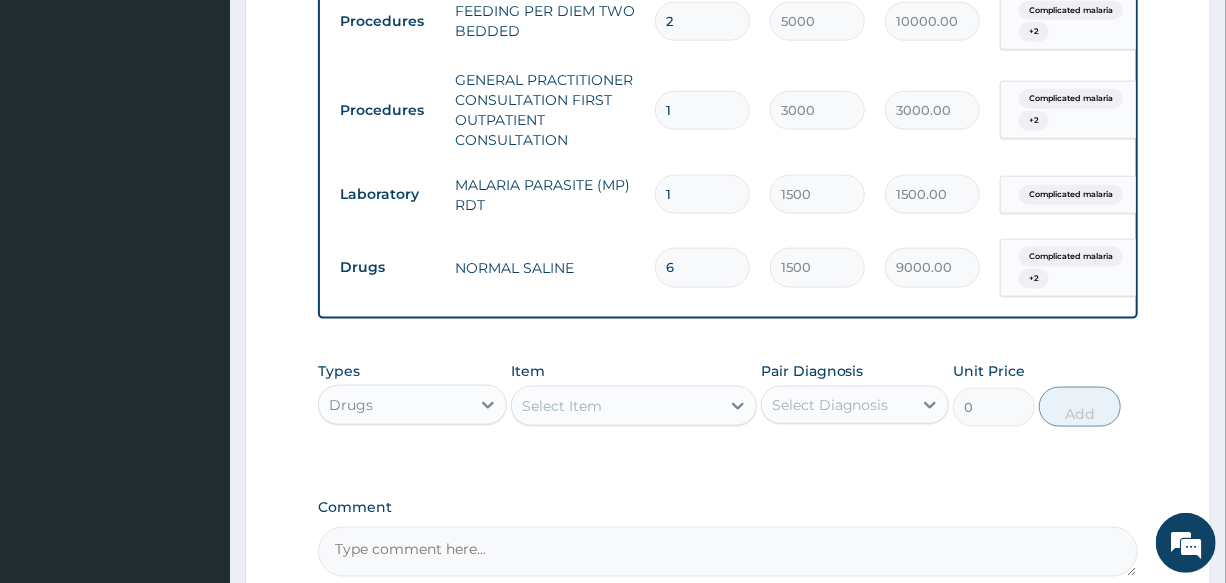 type on "4500.00" 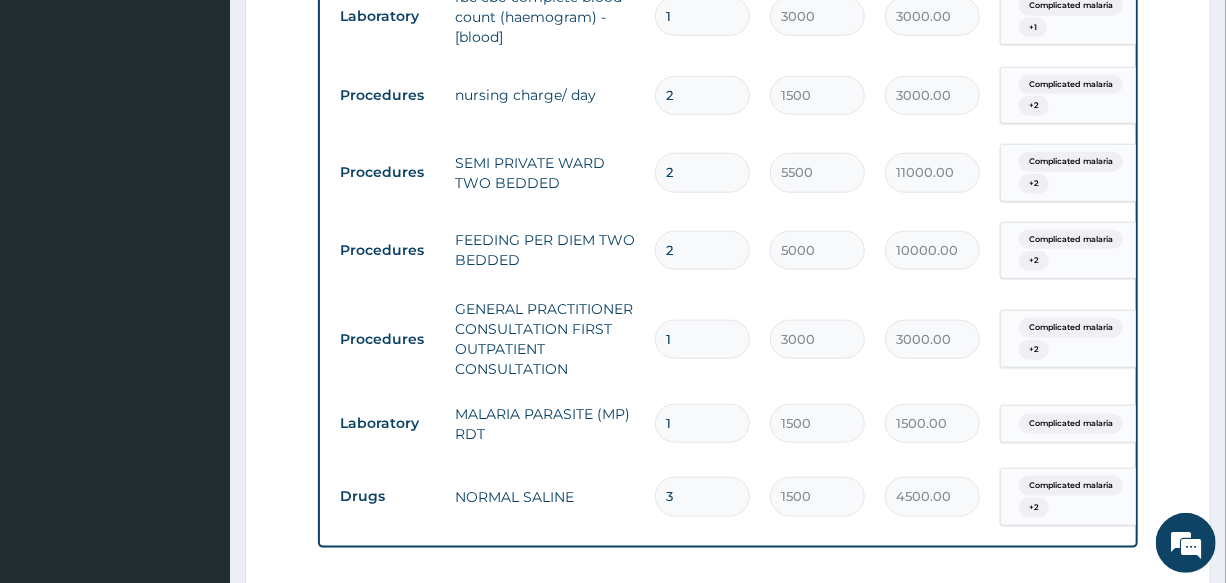 scroll, scrollTop: 778, scrollLeft: 0, axis: vertical 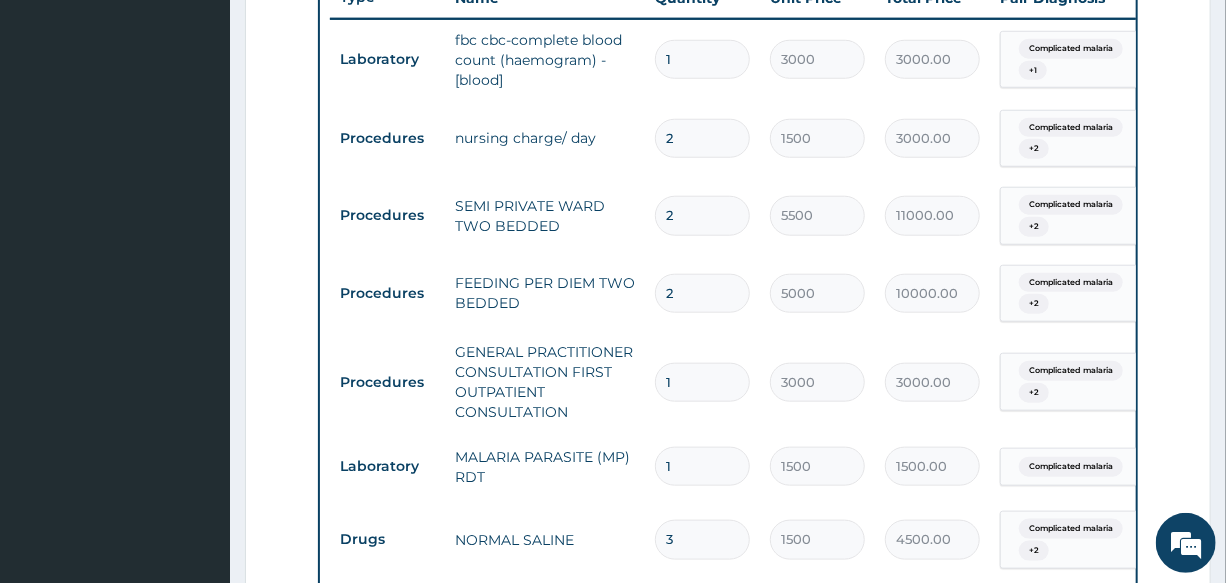 type on "3" 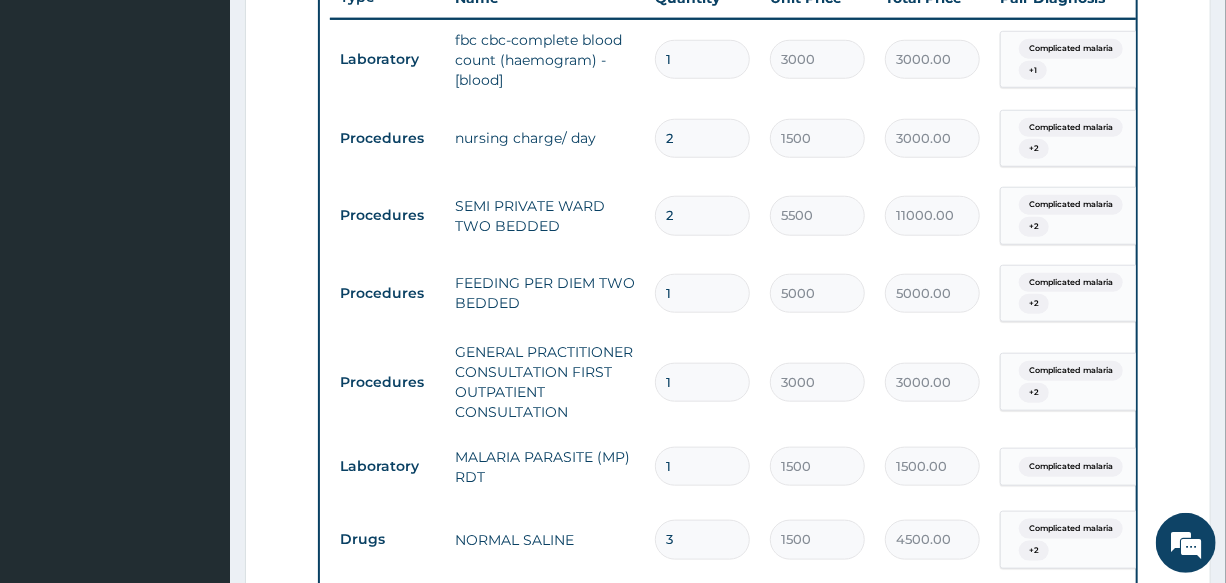 type on "1" 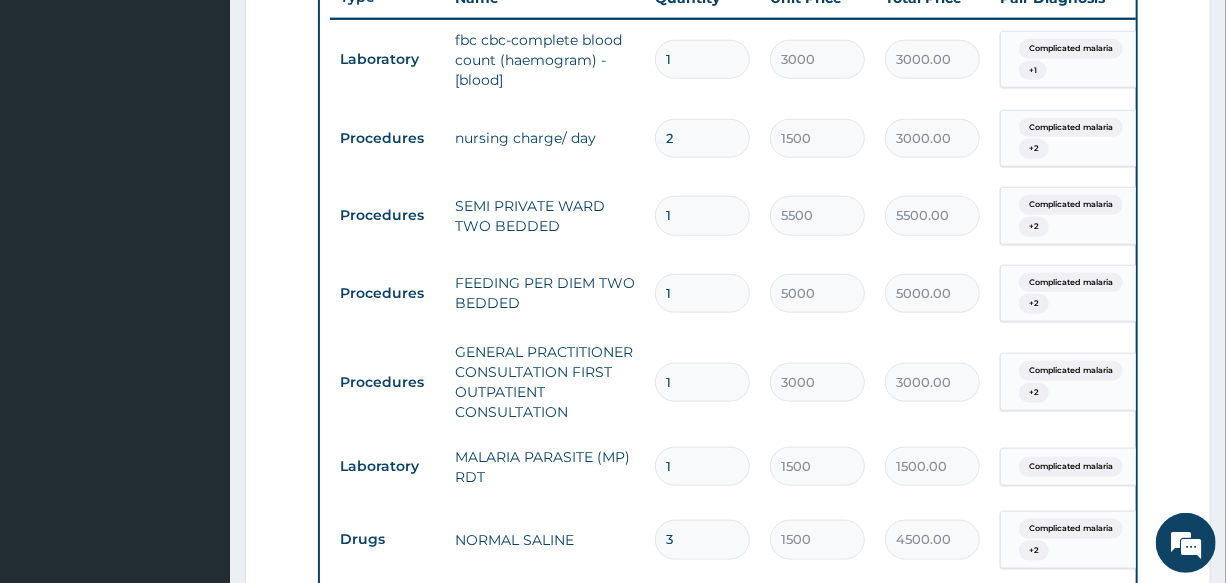 type on "1" 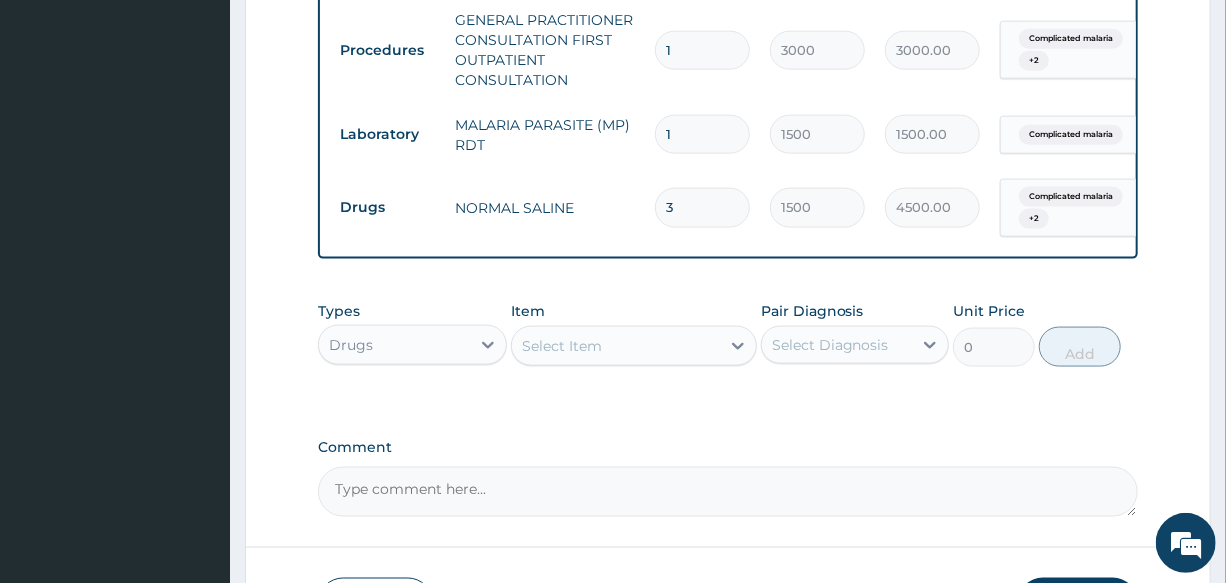 scroll, scrollTop: 1141, scrollLeft: 0, axis: vertical 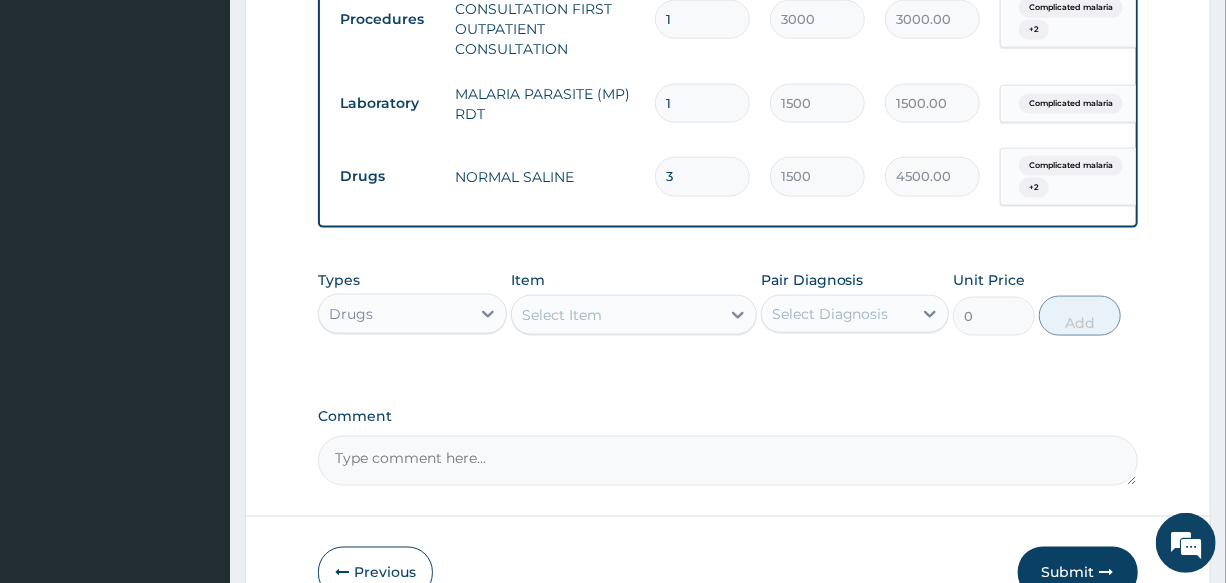 type on "1" 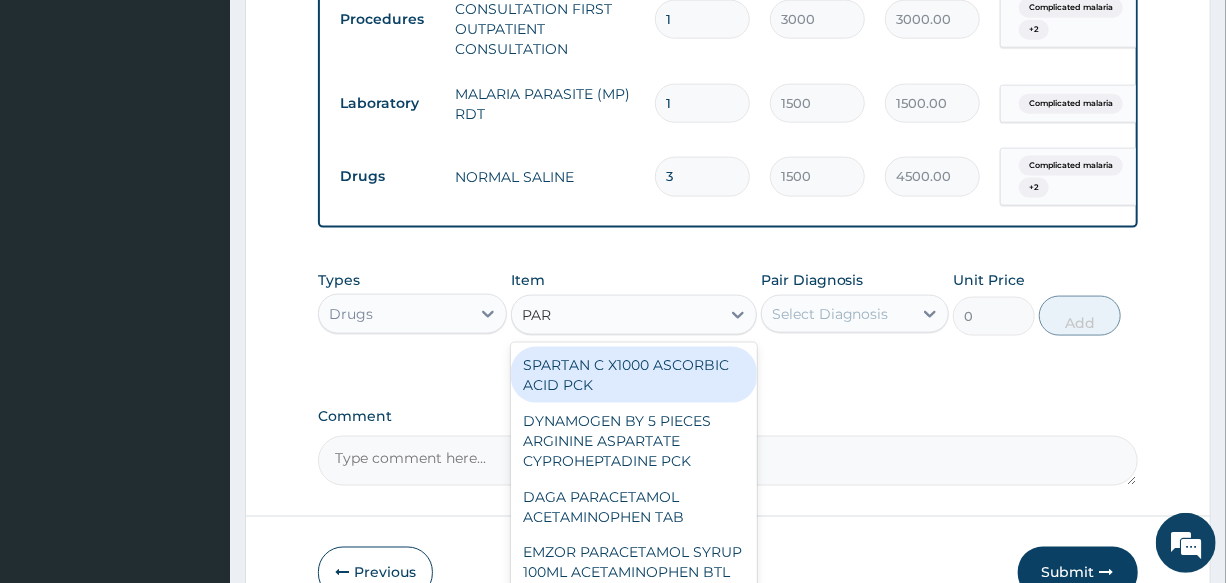 type on "PARA" 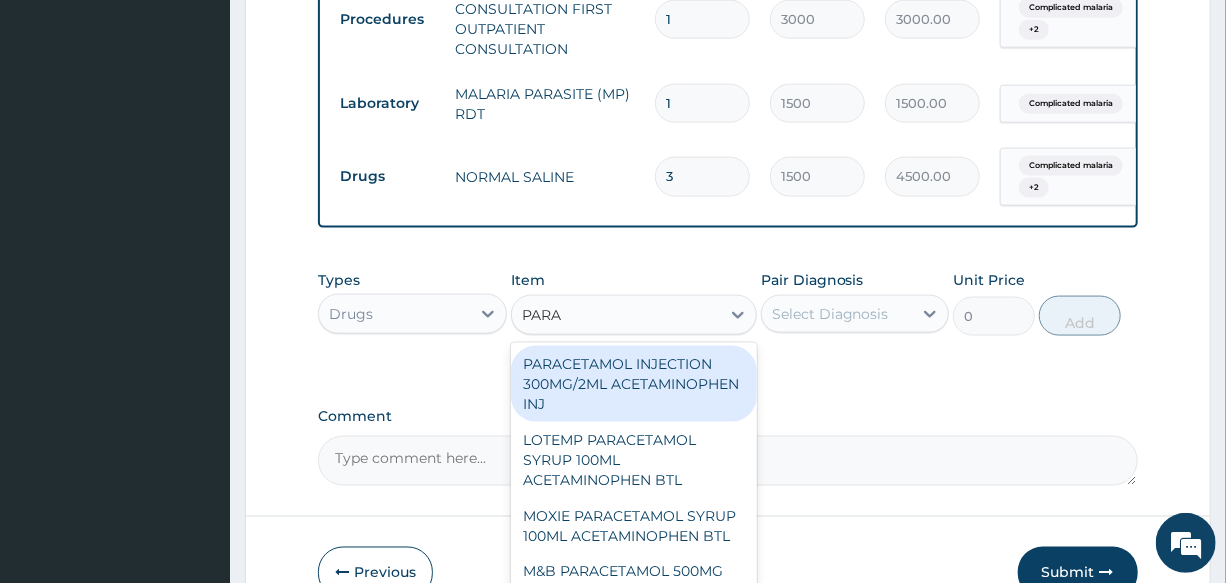 scroll, scrollTop: 636, scrollLeft: 0, axis: vertical 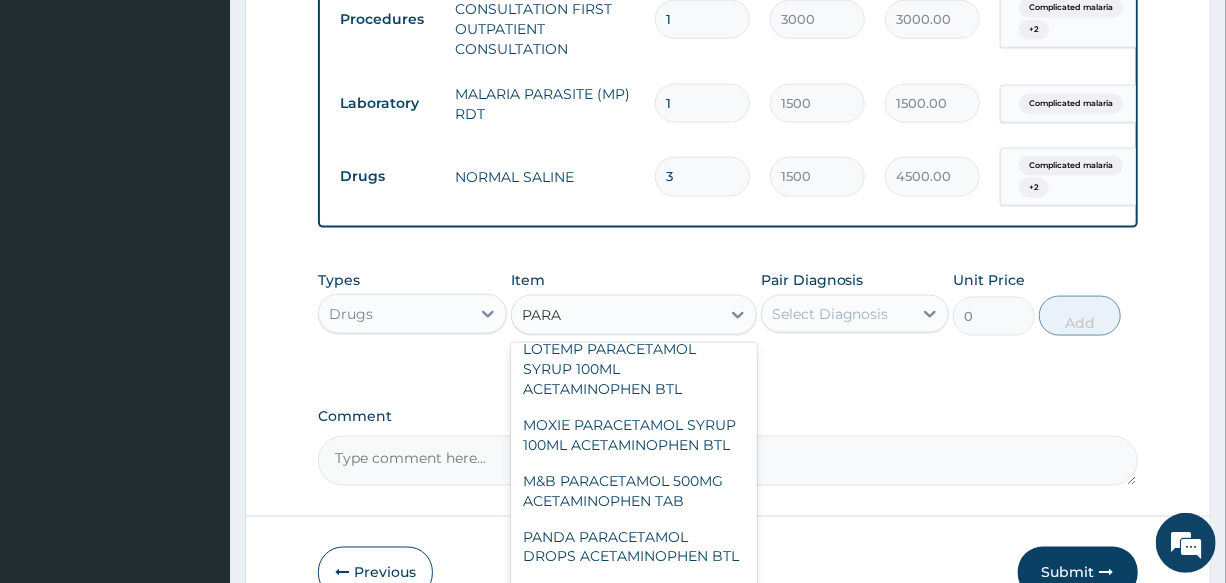 click on "PARACETAMOL INJECTION 300MG/2ML ACETAMINOPHEN INJ" at bounding box center (634, 293) 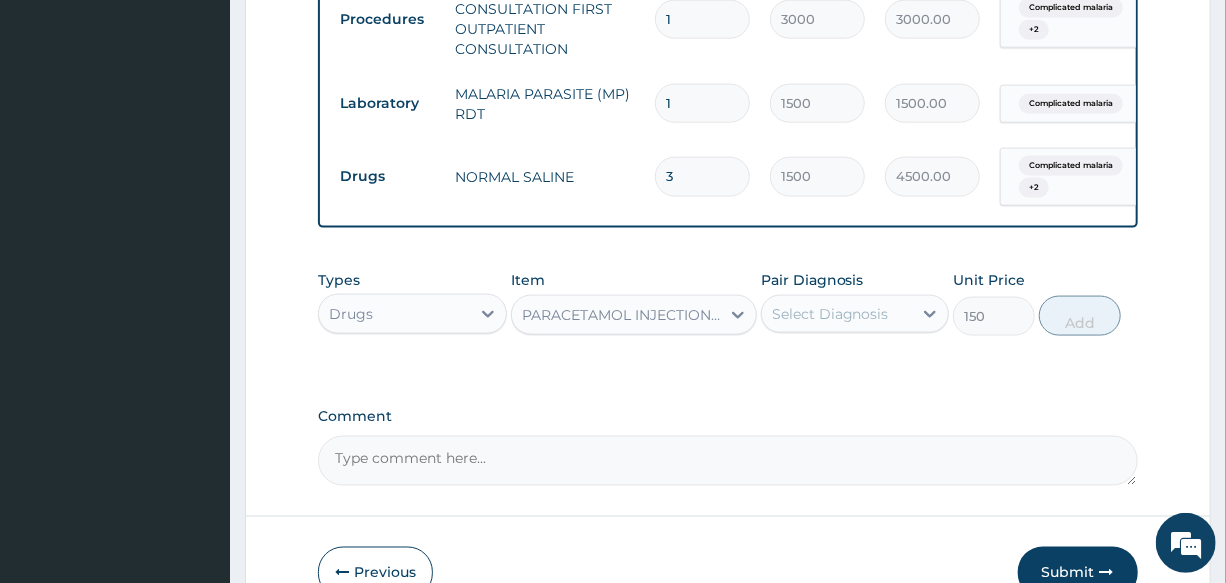 click on "PARACETAMOL INJECTION 300MG/2ML ACETAMINOPHEN INJ" at bounding box center (622, 315) 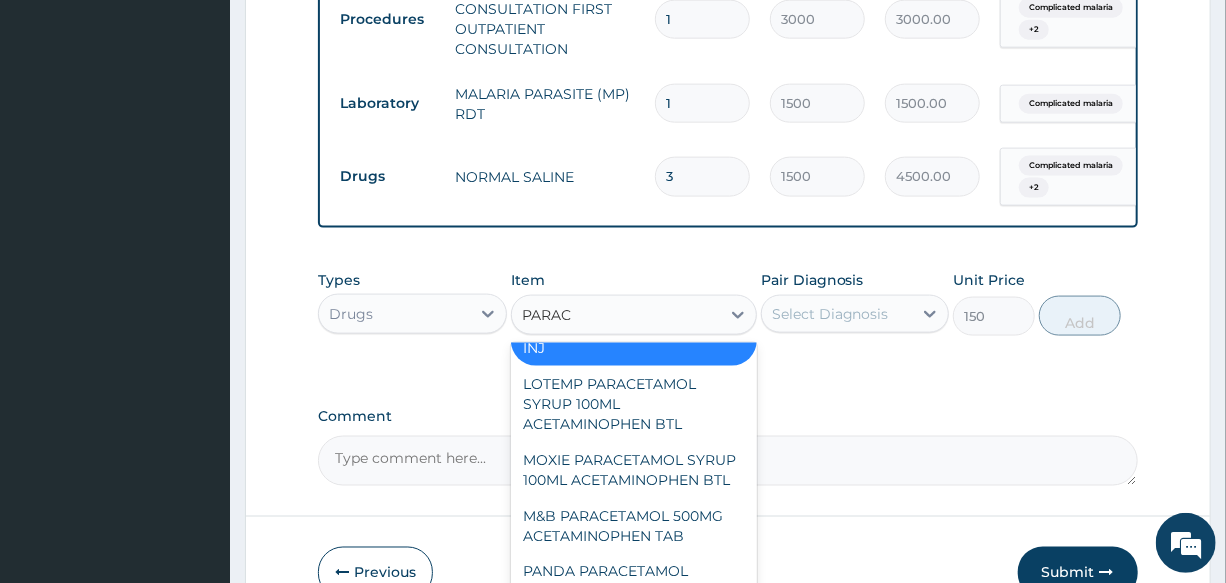 scroll, scrollTop: 297, scrollLeft: 0, axis: vertical 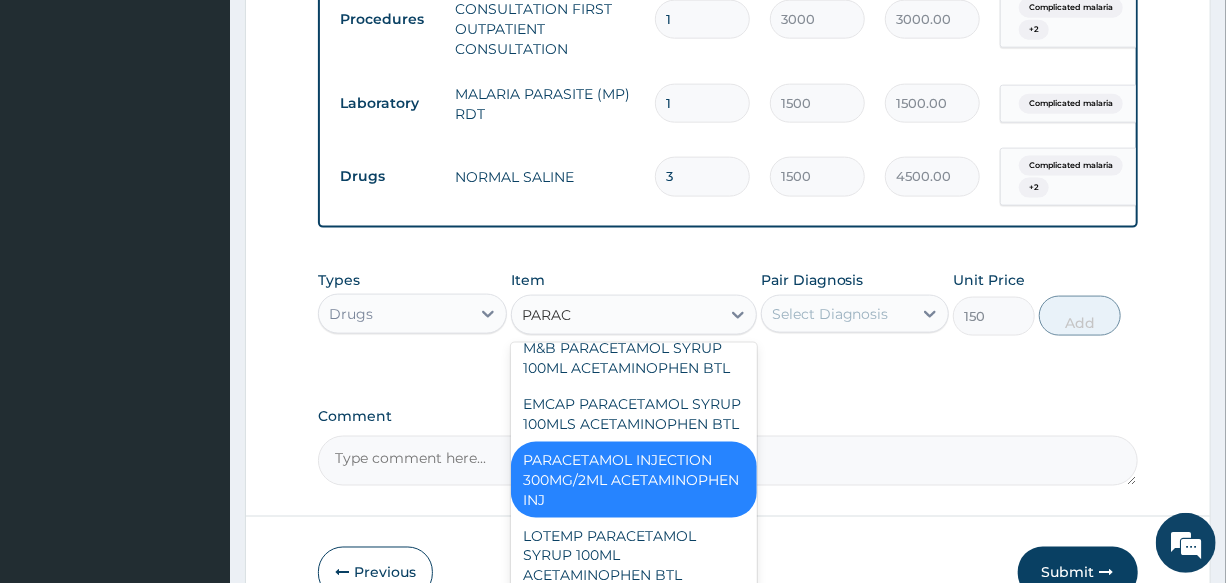 type on "PARACE" 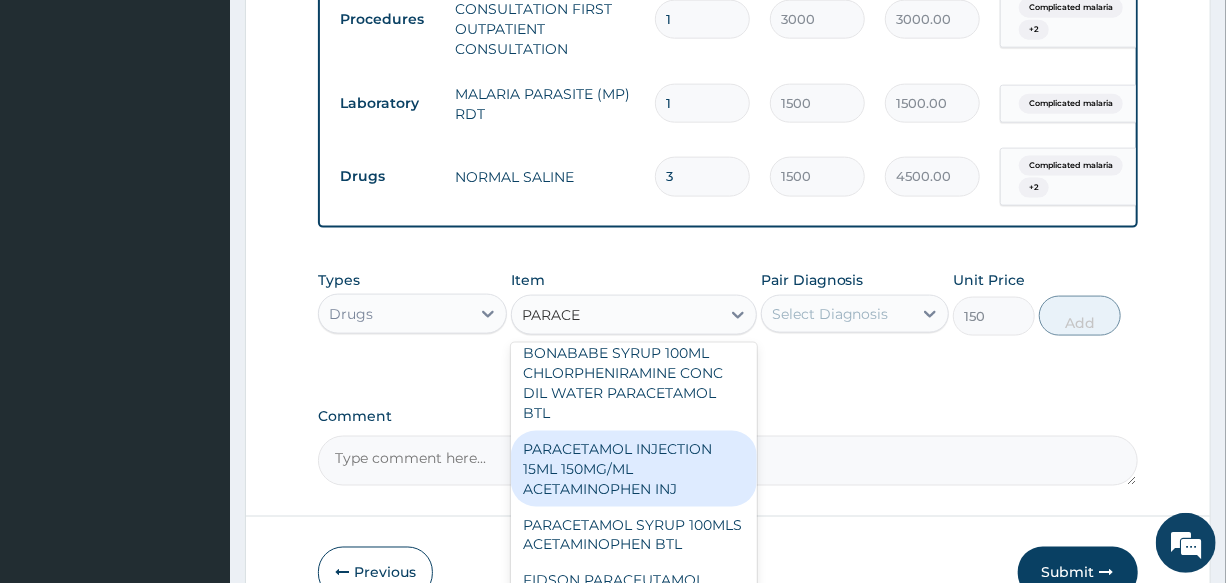 scroll, scrollTop: 1035, scrollLeft: 0, axis: vertical 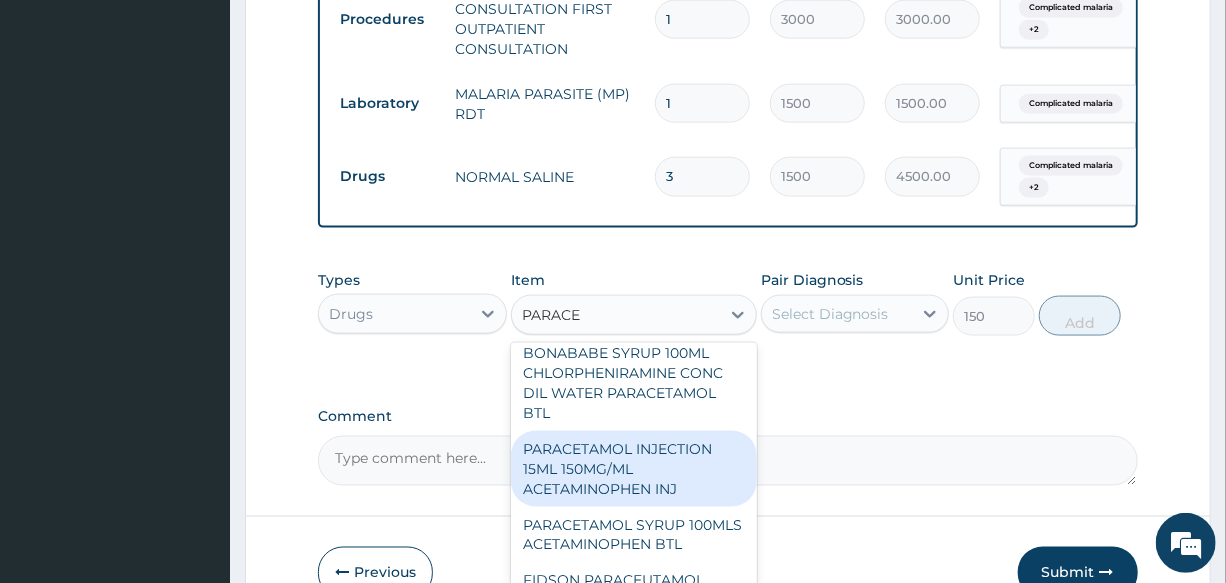 click on "PARACETAMOL INJECTION 15ML 150MG/ML ACETAMINOPHEN INJ" at bounding box center (634, 469) 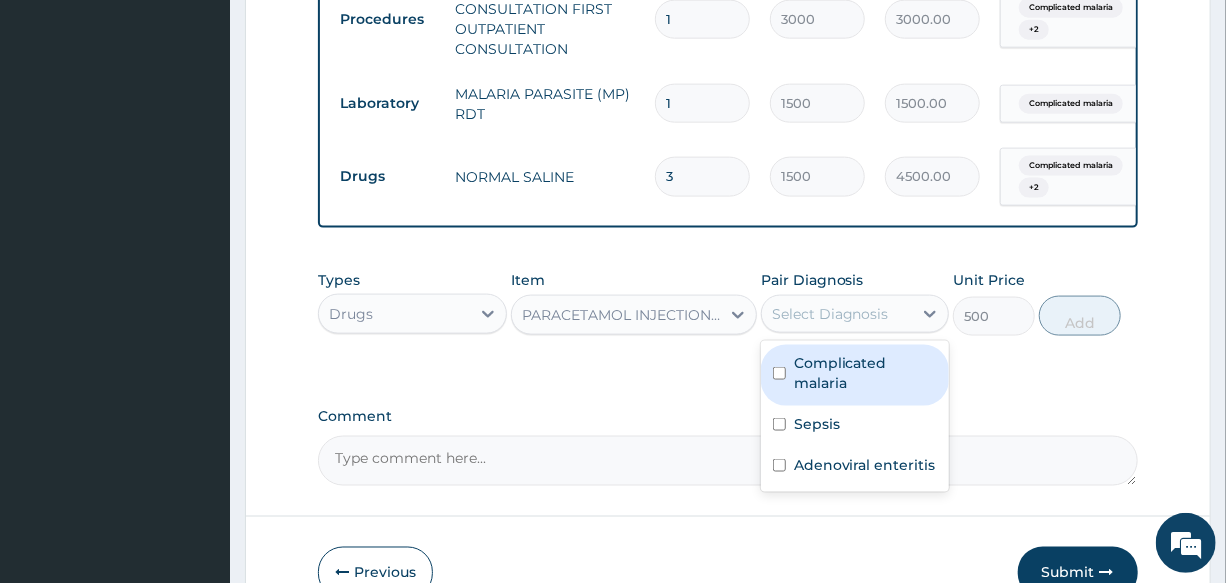 click on "Select Diagnosis" at bounding box center (830, 314) 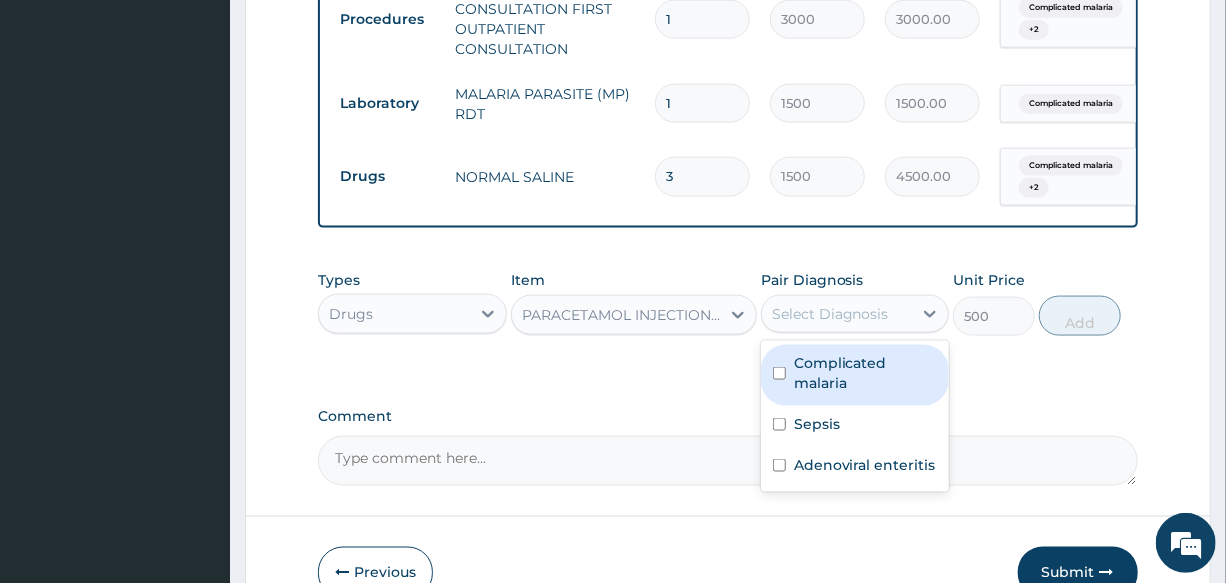 click on "Complicated malaria" at bounding box center [865, 373] 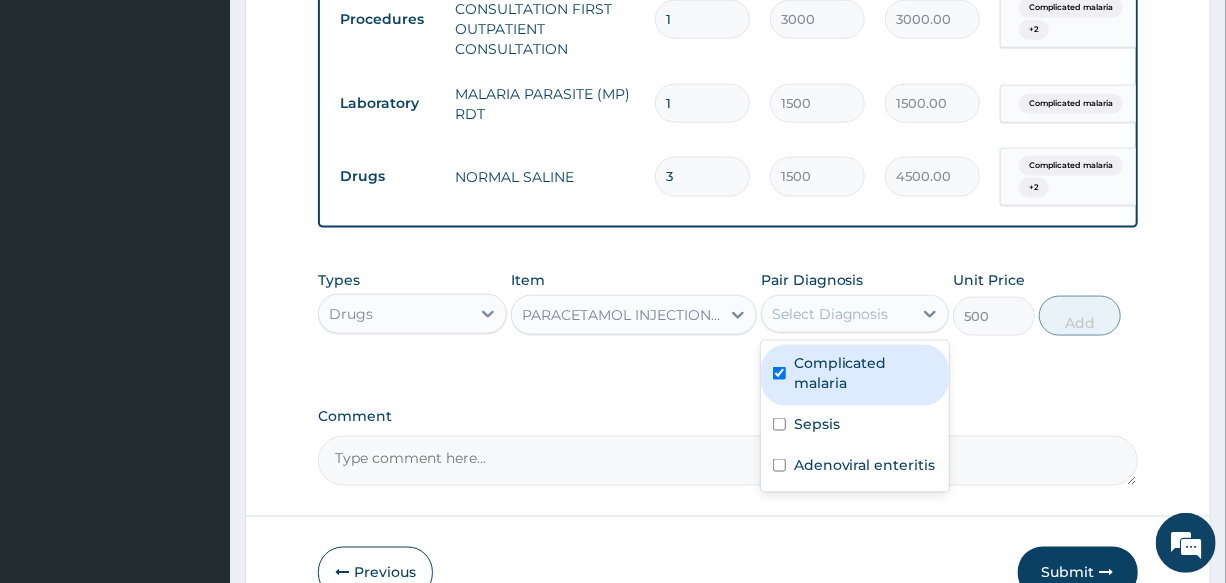 checkbox on "true" 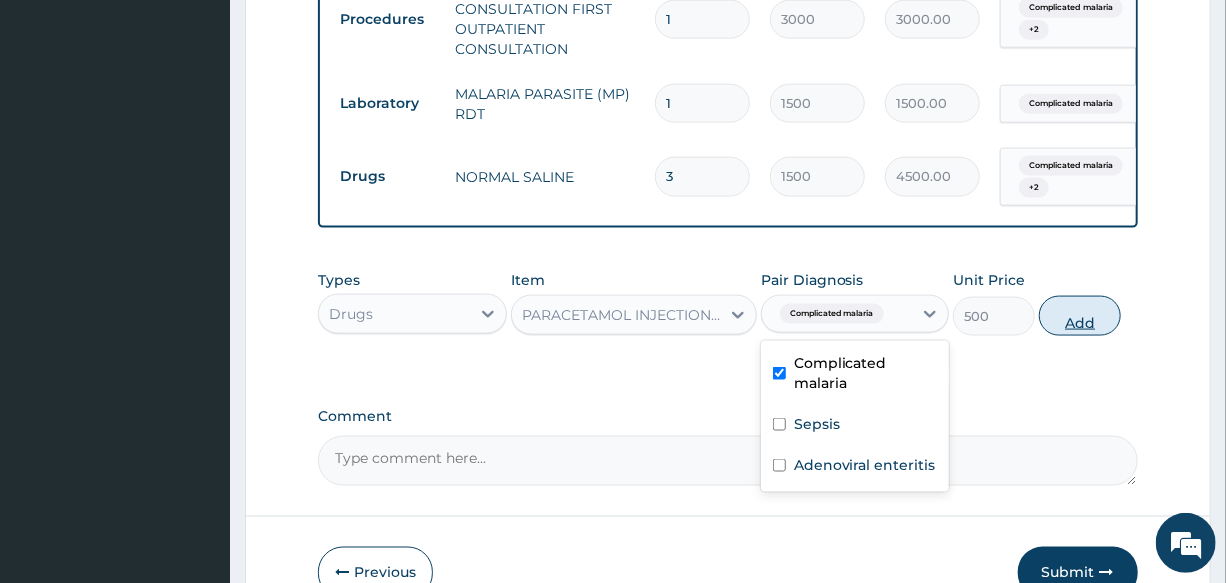 click on "Add" at bounding box center [1080, 316] 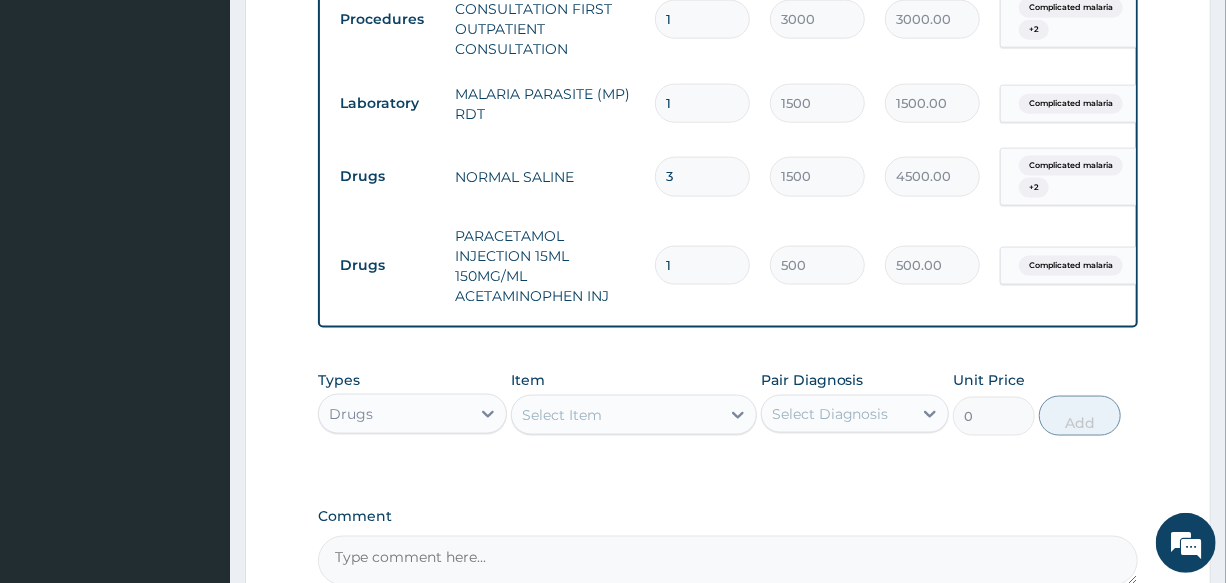 type on "5" 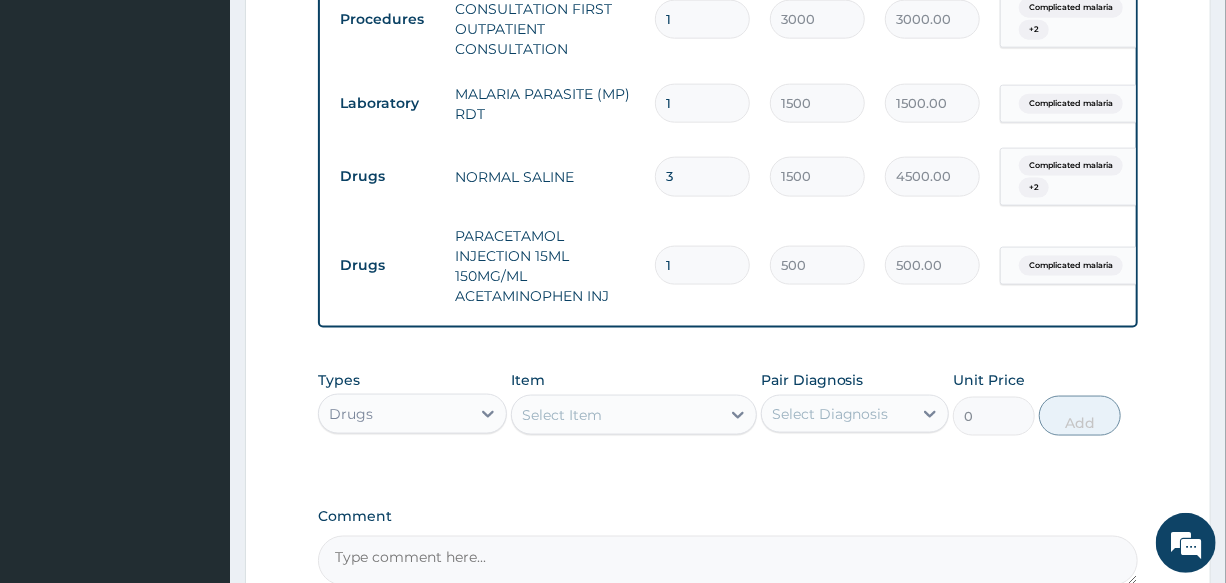 type on "2500.00" 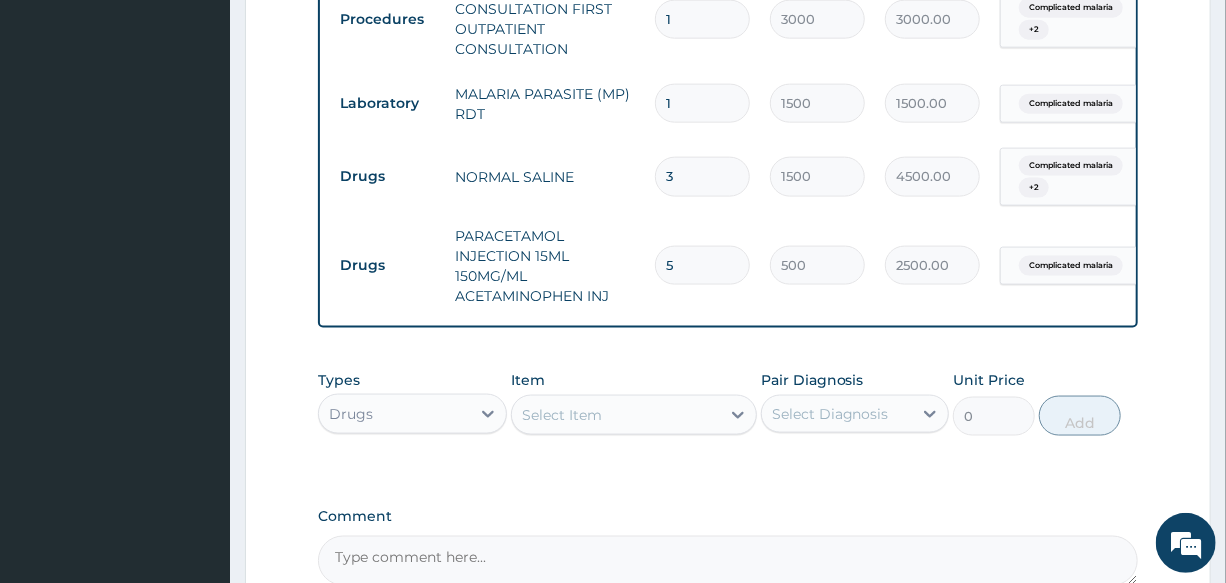 drag, startPoint x: 663, startPoint y: 276, endPoint x: 680, endPoint y: 274, distance: 17.117243 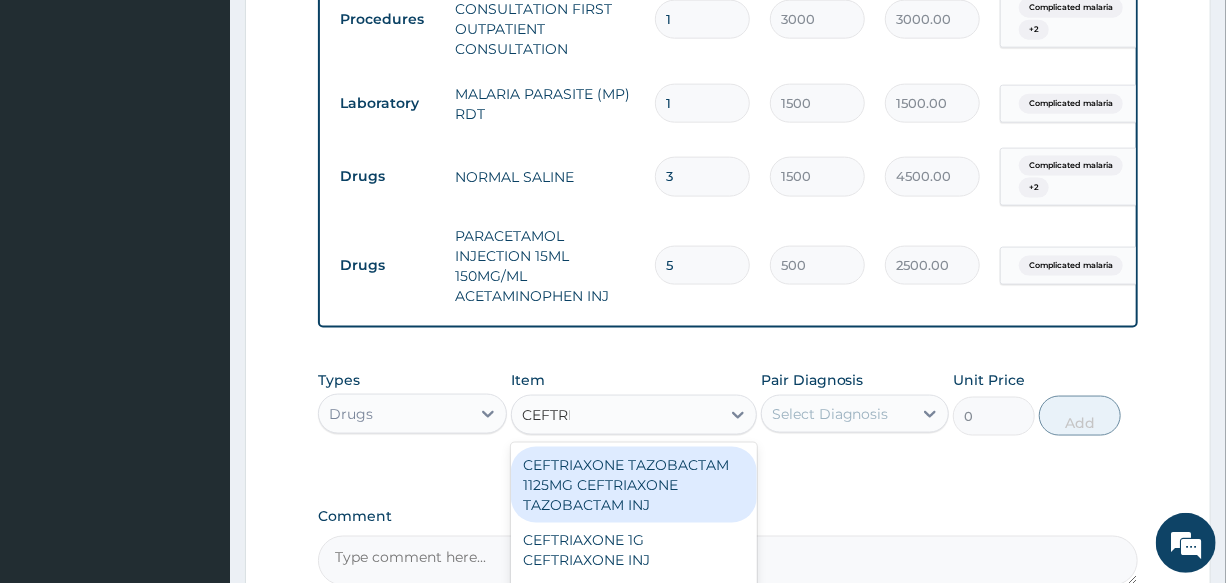 type on "CEFTRIA" 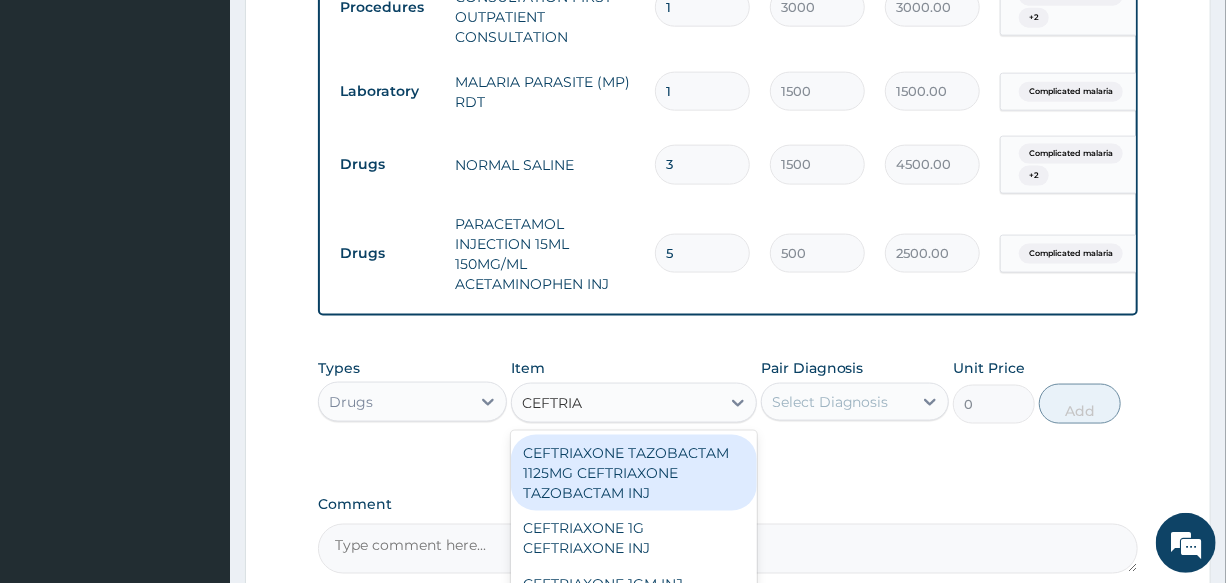 scroll, scrollTop: 1232, scrollLeft: 0, axis: vertical 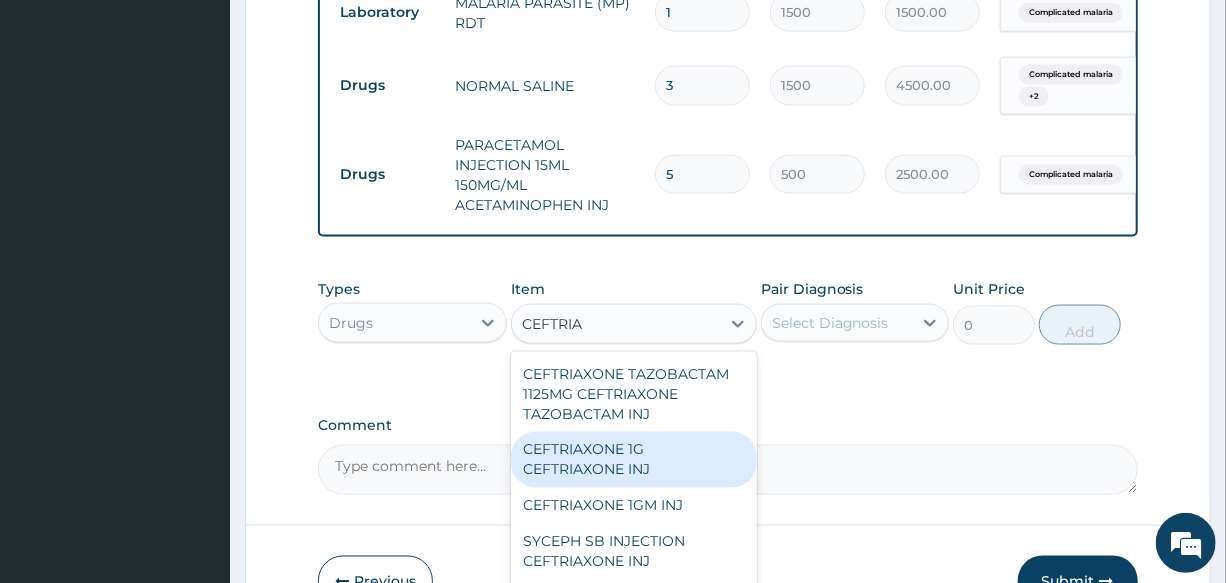 click on "CEFTRIAXONE 1G CEFTRIAXONE INJ" at bounding box center [634, 460] 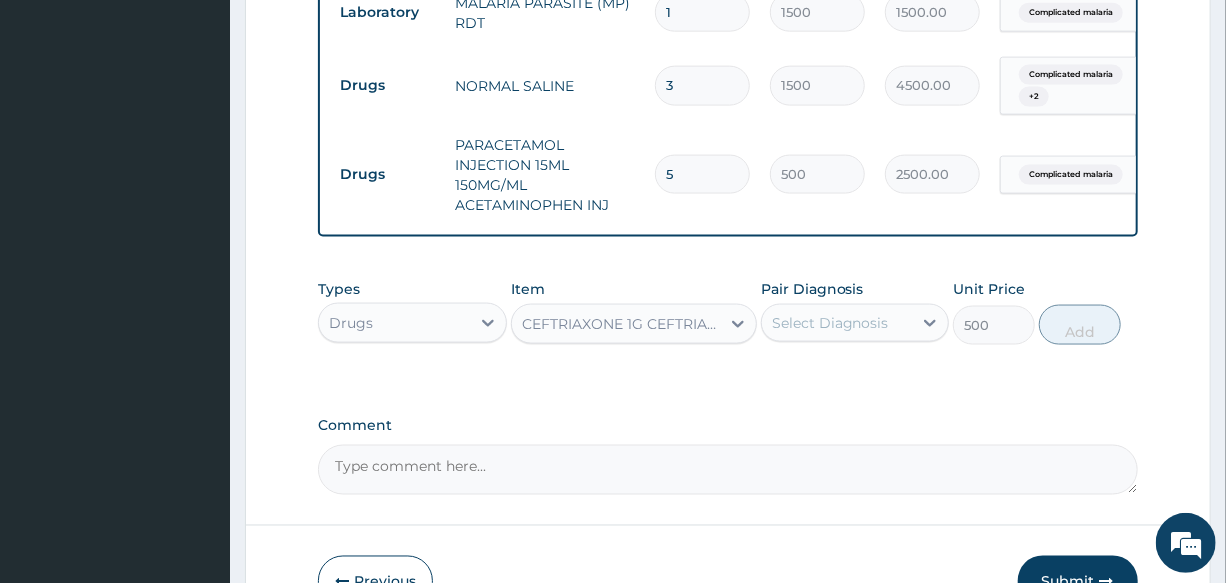 click on "CEFTRIAXONE 1G CEFTRIAXONE INJ" at bounding box center [622, 324] 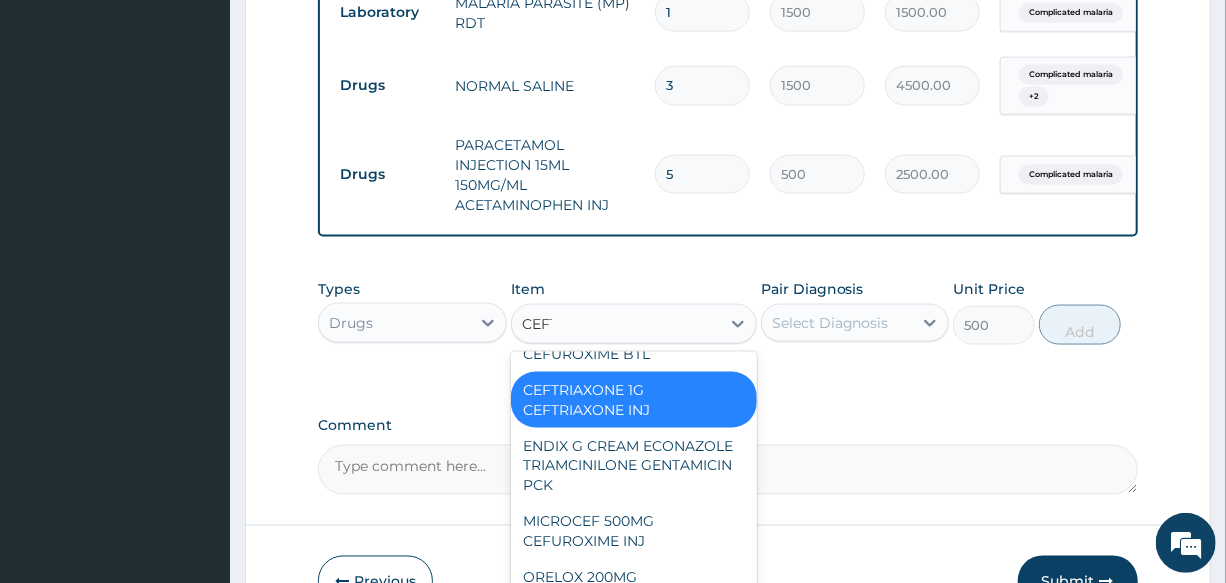 scroll, scrollTop: 40, scrollLeft: 0, axis: vertical 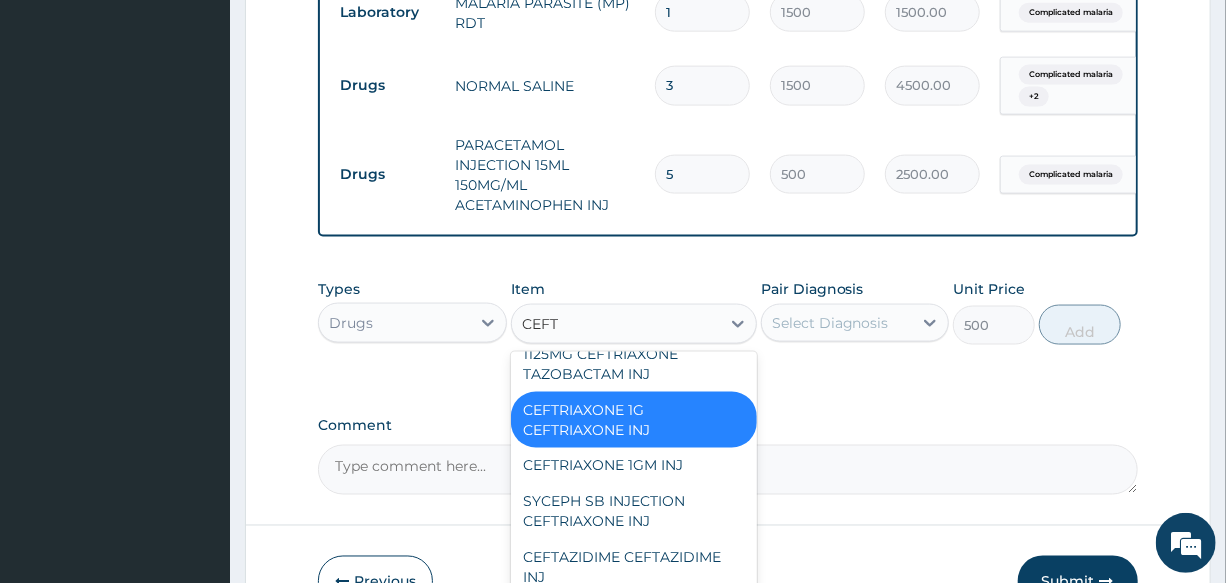 type on "CEFTR" 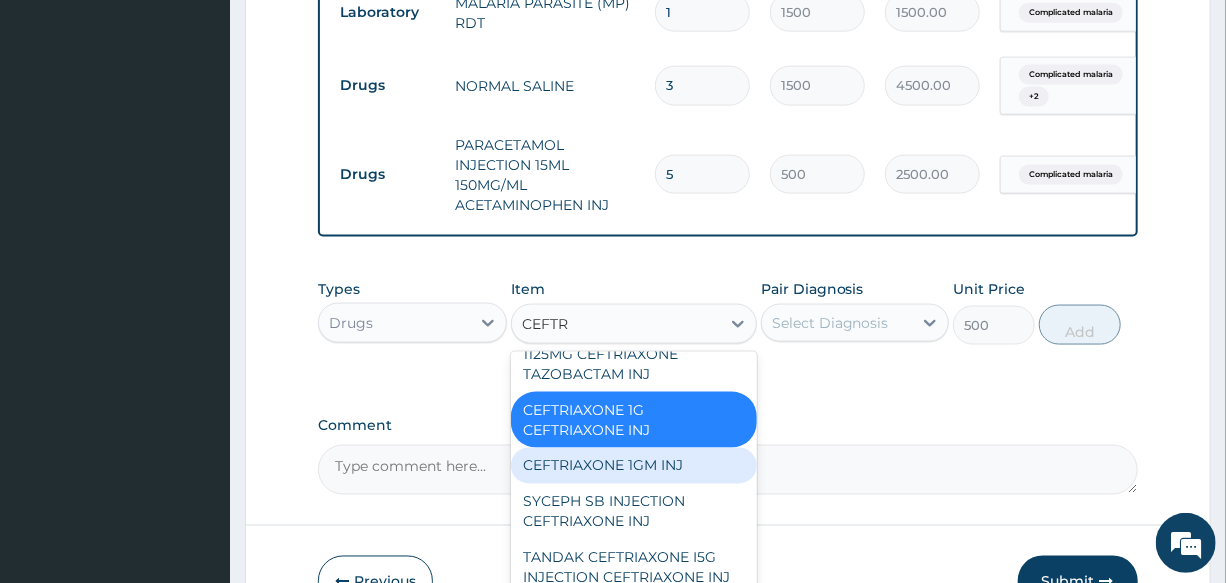 click on "CEFTRIAXONE 1GM INJ" at bounding box center (634, 466) 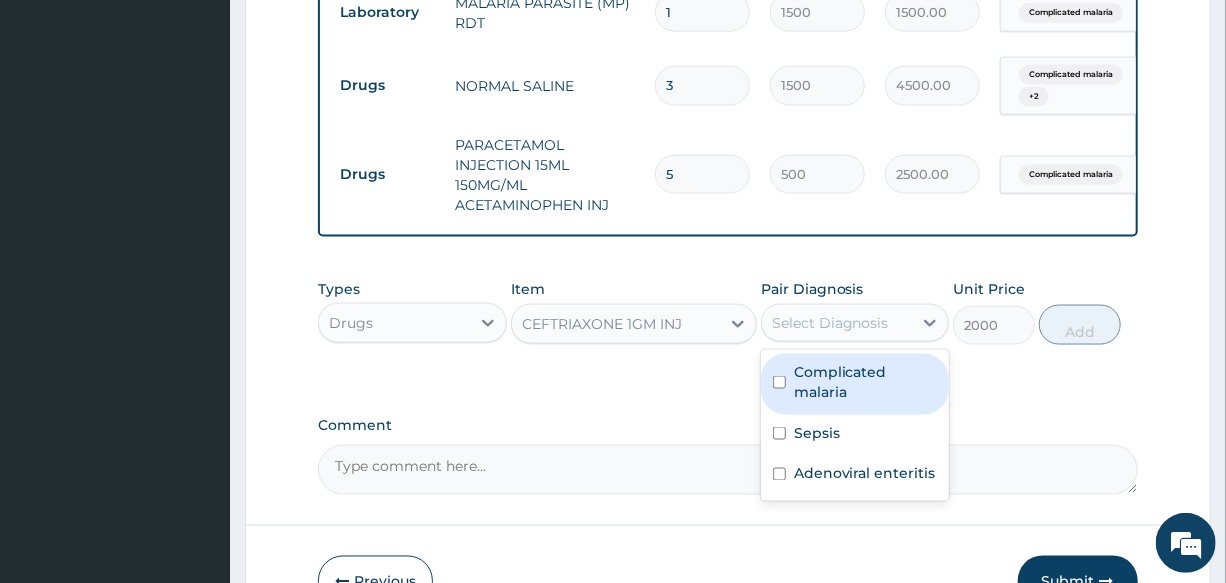 click on "Select Diagnosis" at bounding box center (830, 323) 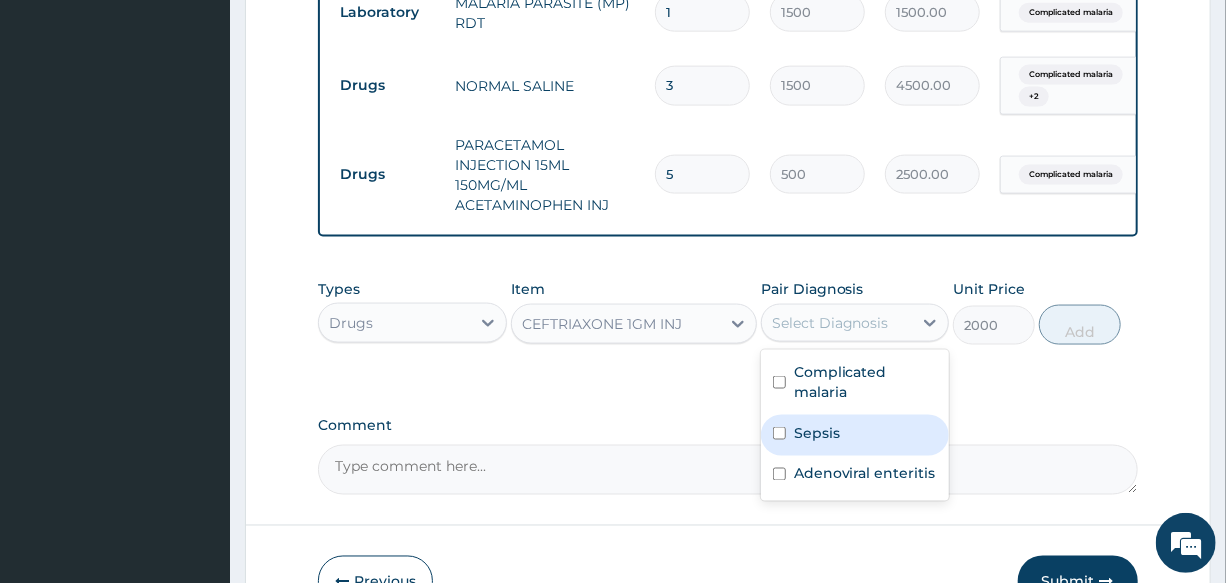click on "Sepsis" at bounding box center [855, 435] 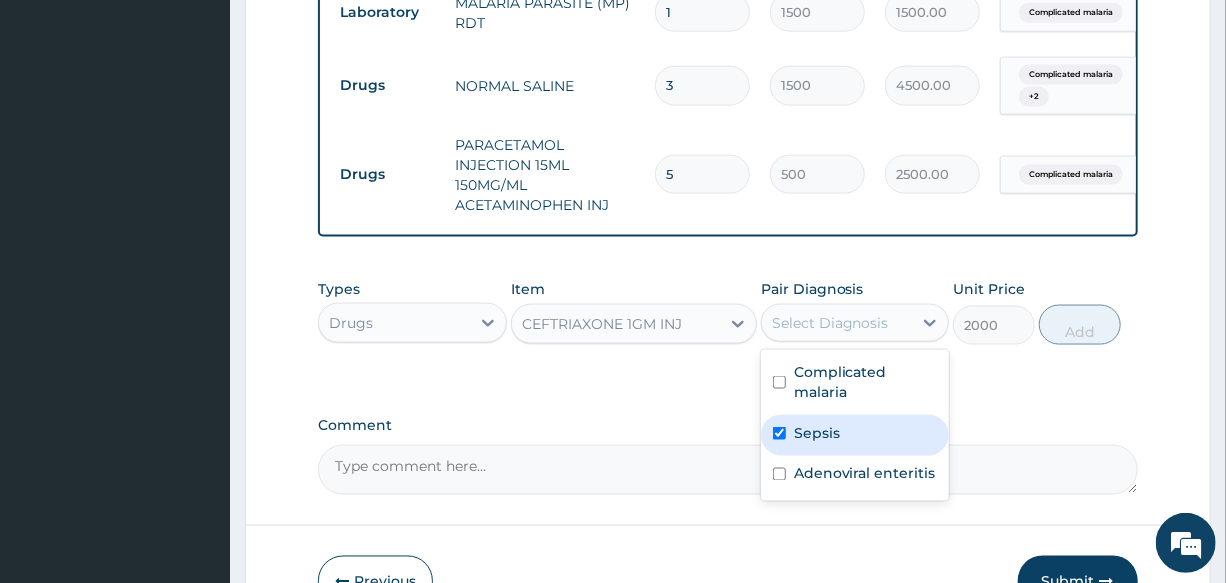 checkbox on "true" 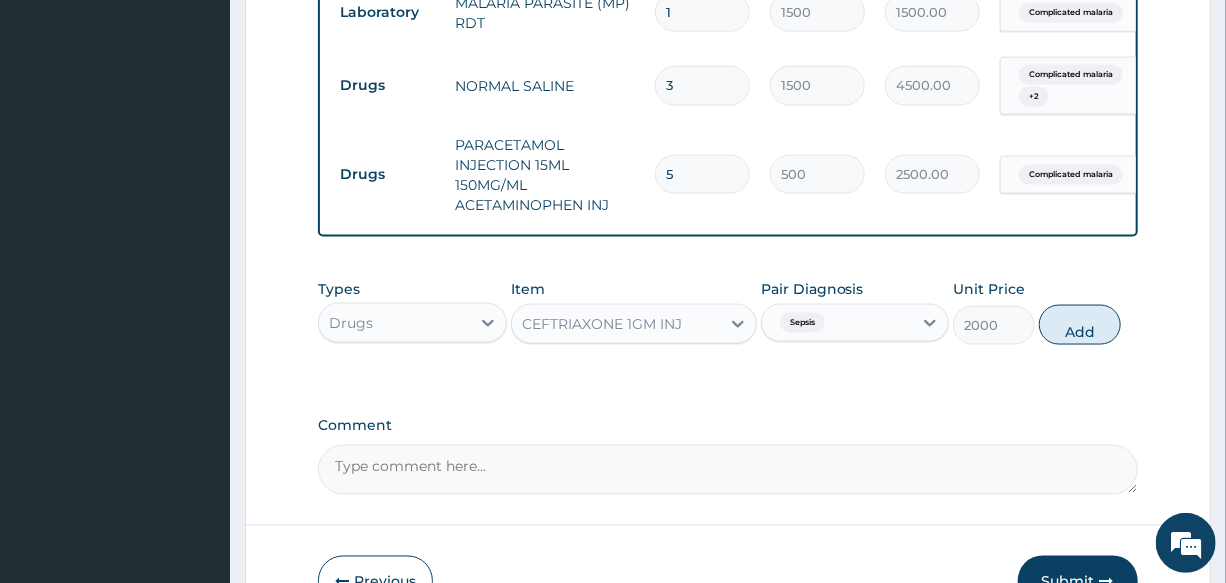click on "Types Drugs Item CEFTRIAXONE 1GM INJ Pair Diagnosis Sepsis Unit Price 2000 Add" at bounding box center (727, 312) 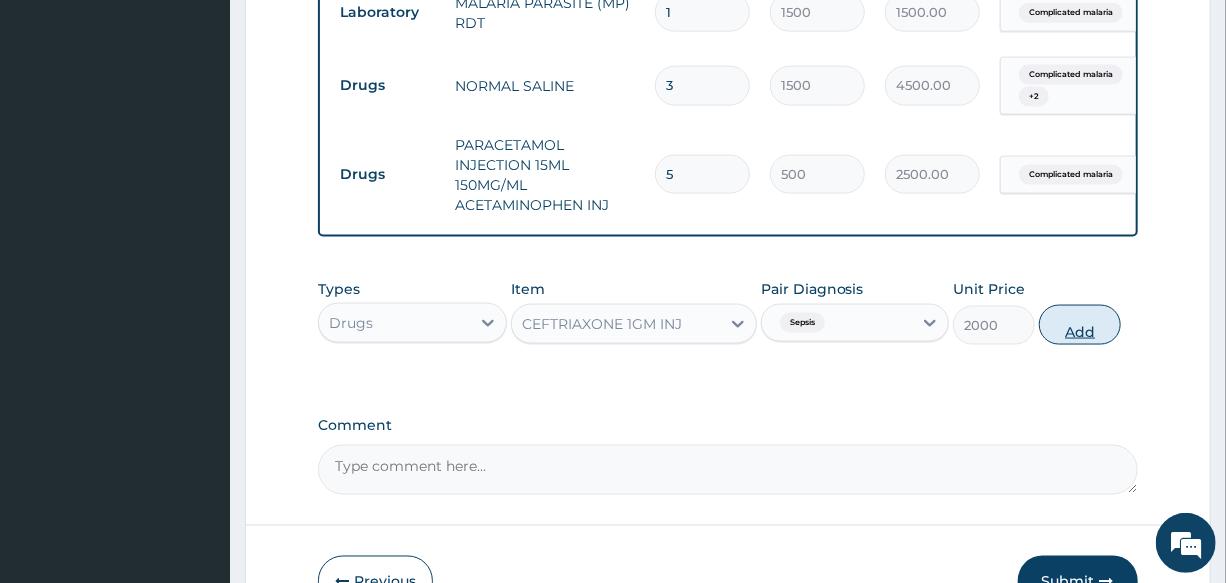 click on "Add" at bounding box center [1080, 325] 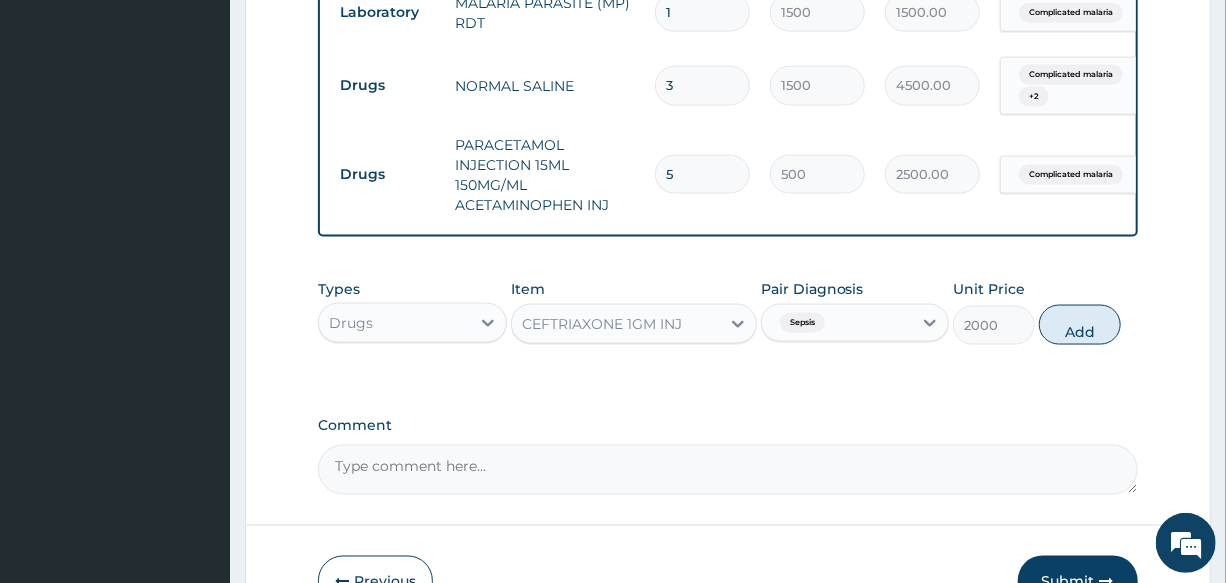 type on "0" 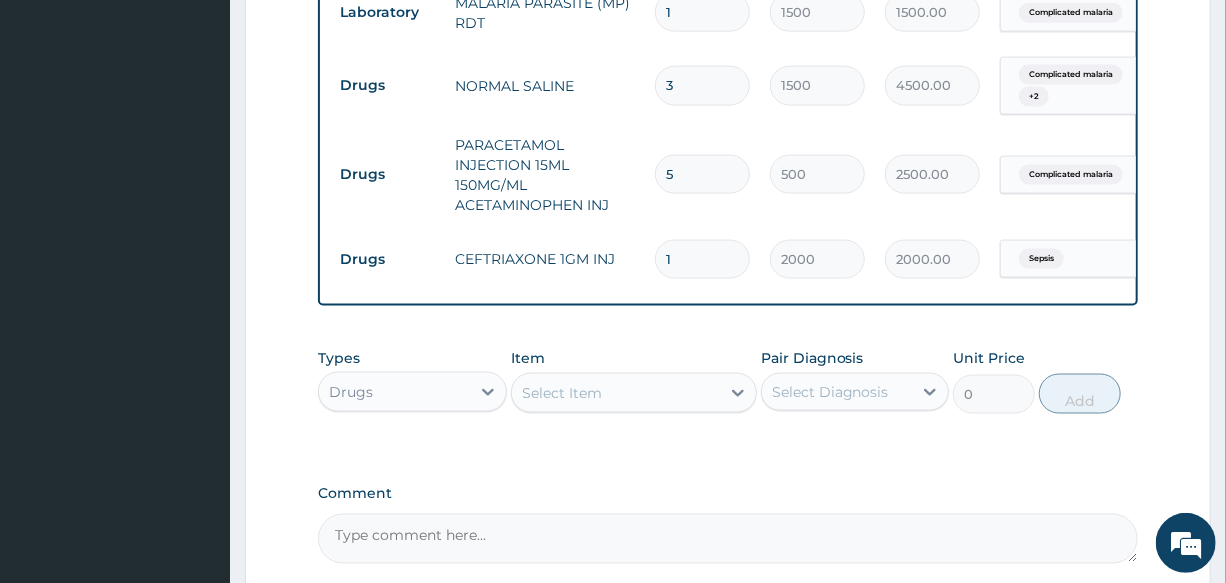 drag, startPoint x: 703, startPoint y: 264, endPoint x: 596, endPoint y: 260, distance: 107.07474 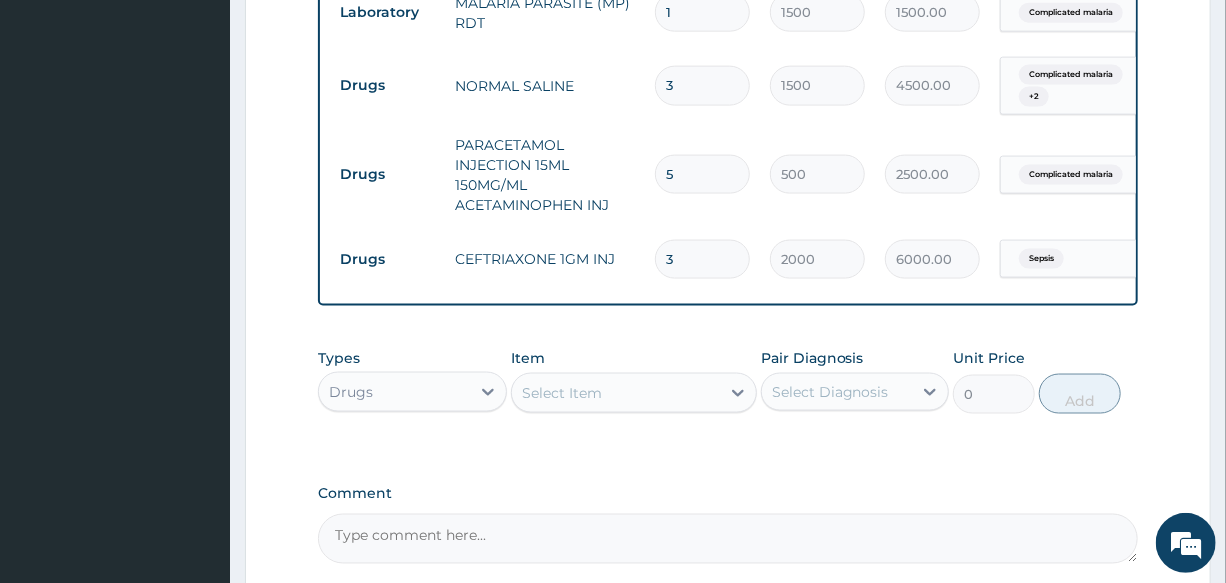 type on "3" 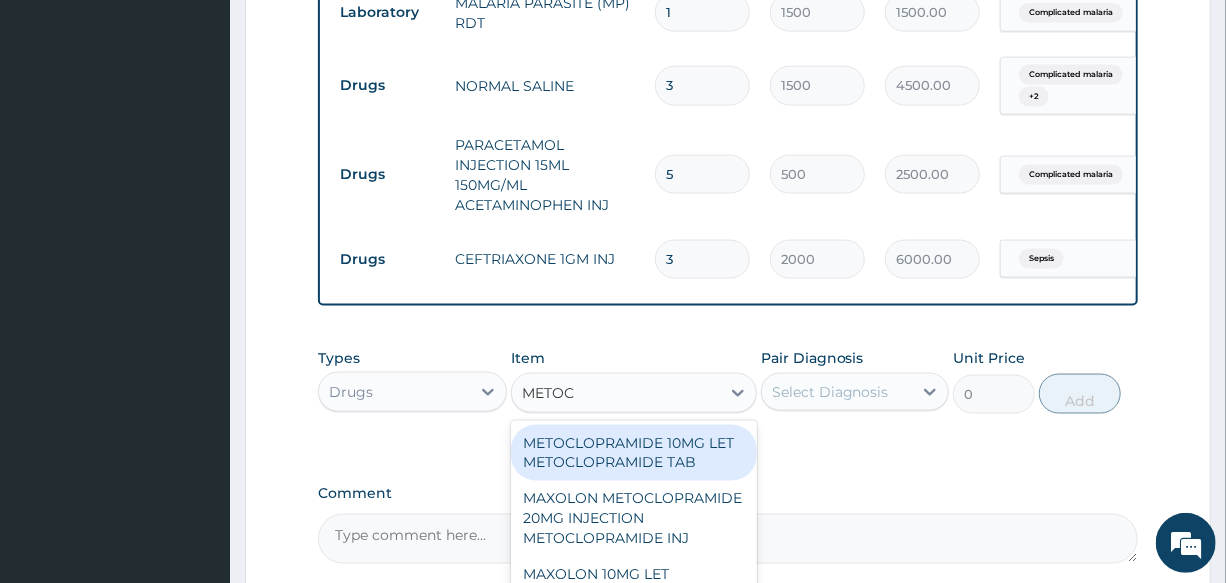 type on "METO" 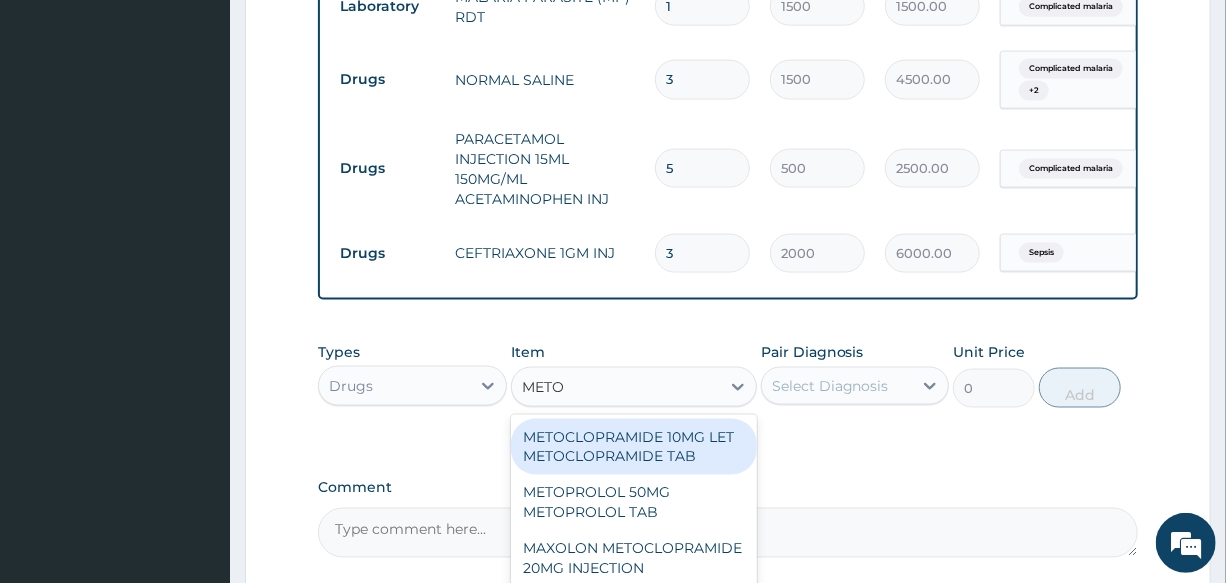 scroll, scrollTop: 1323, scrollLeft: 0, axis: vertical 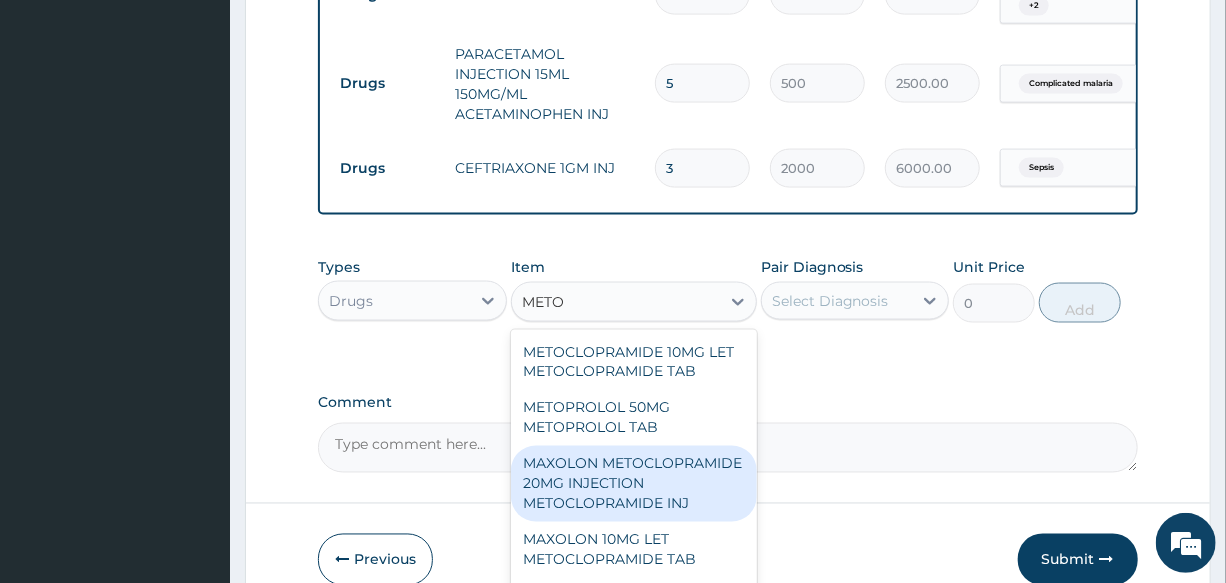 click on "MAXOLON METOCLOPRAMIDE 20MG INJECTION METOCLOPRAMIDE INJ" at bounding box center (634, 484) 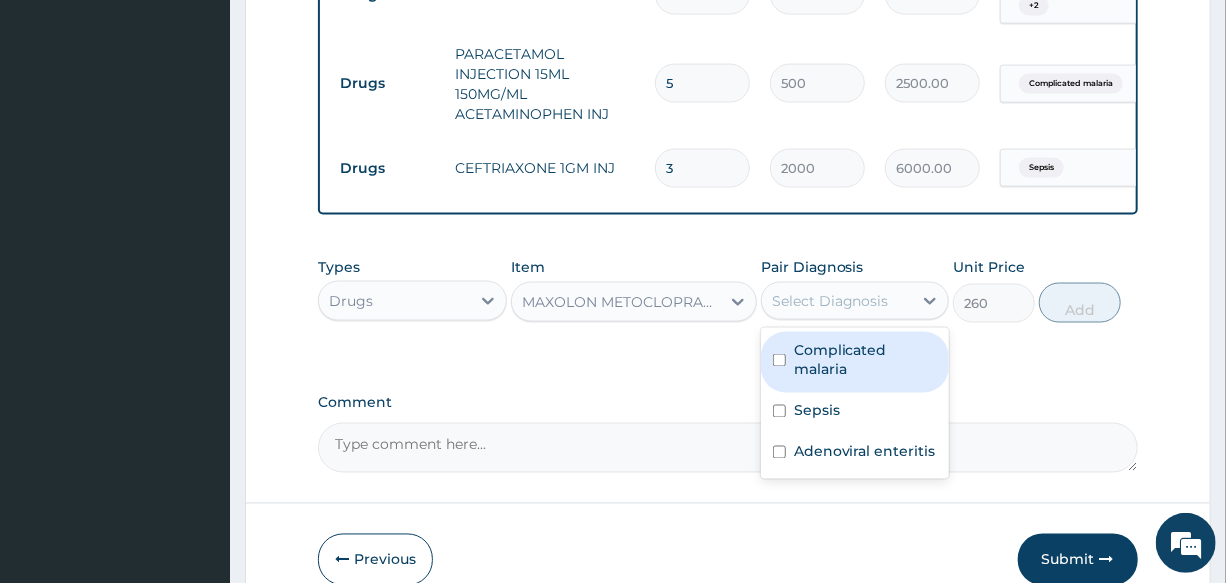click on "Select Diagnosis" at bounding box center [830, 301] 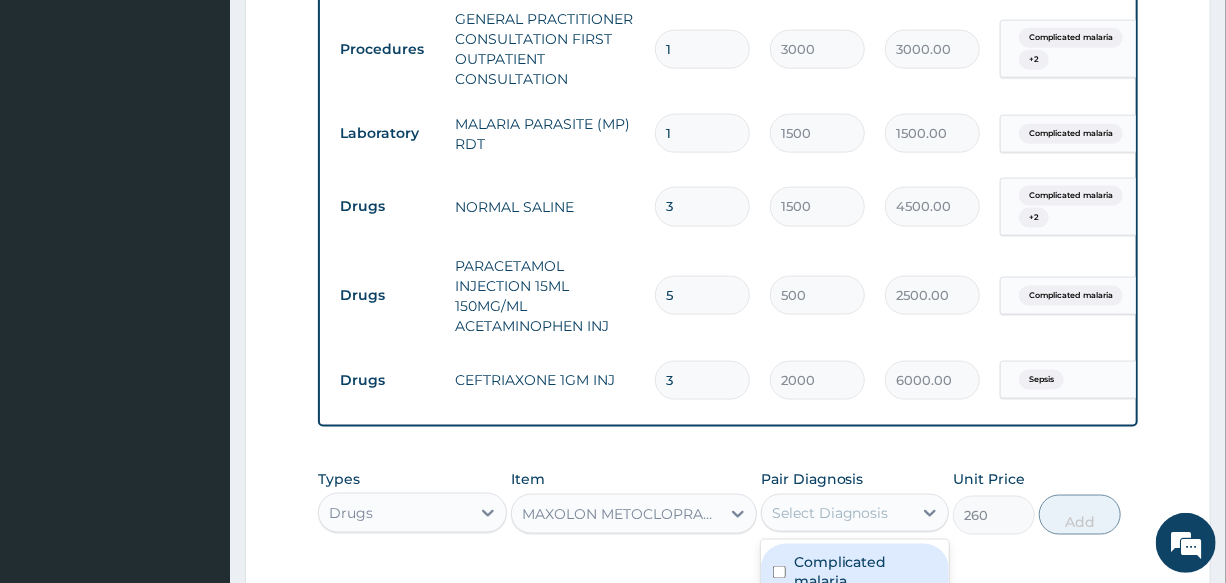 scroll, scrollTop: 1050, scrollLeft: 0, axis: vertical 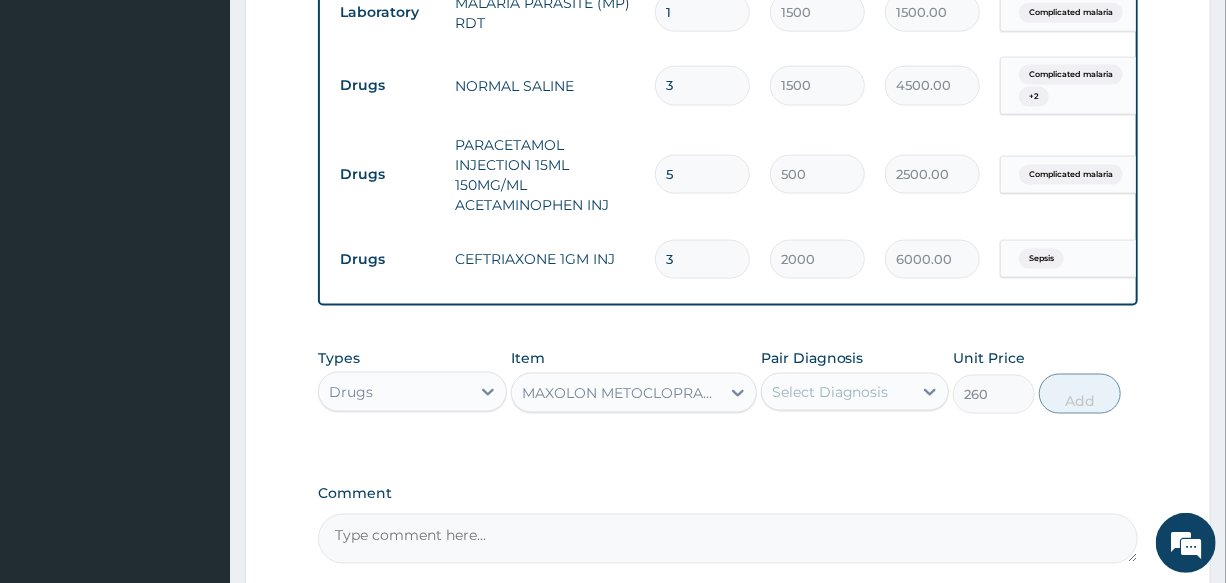 click on "Select Diagnosis" at bounding box center (830, 392) 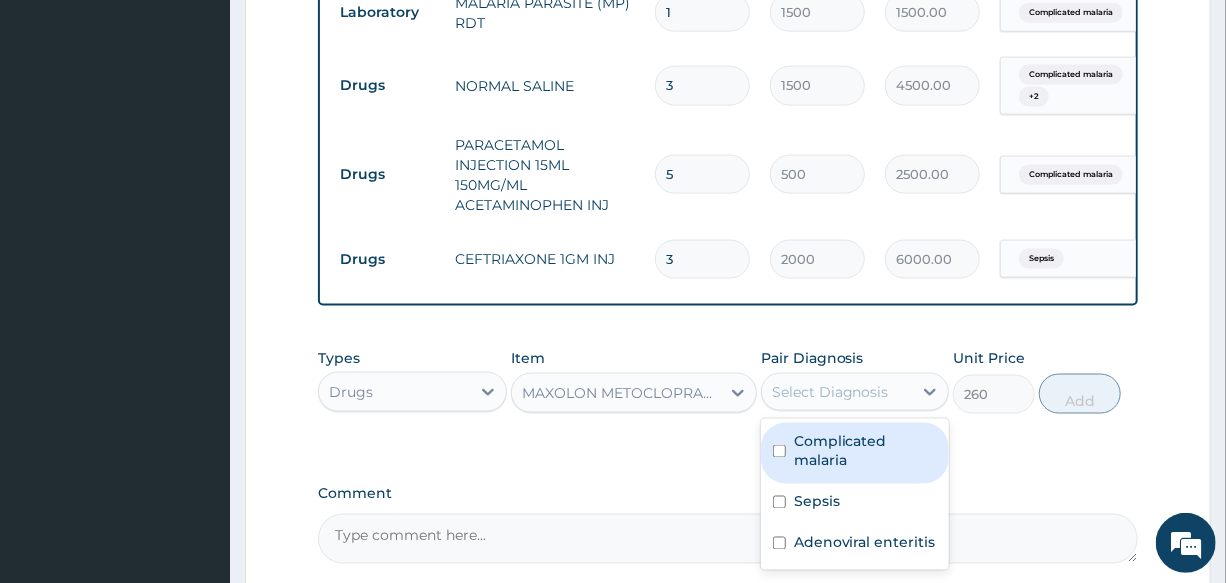 click on "Complicated malaria" at bounding box center [865, 451] 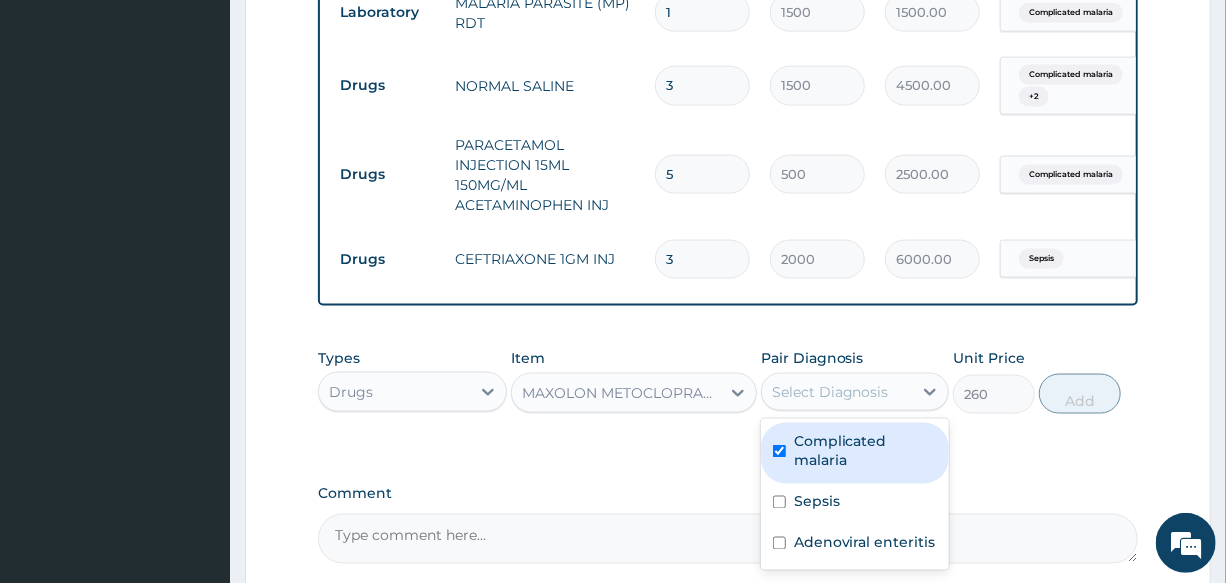 checkbox on "true" 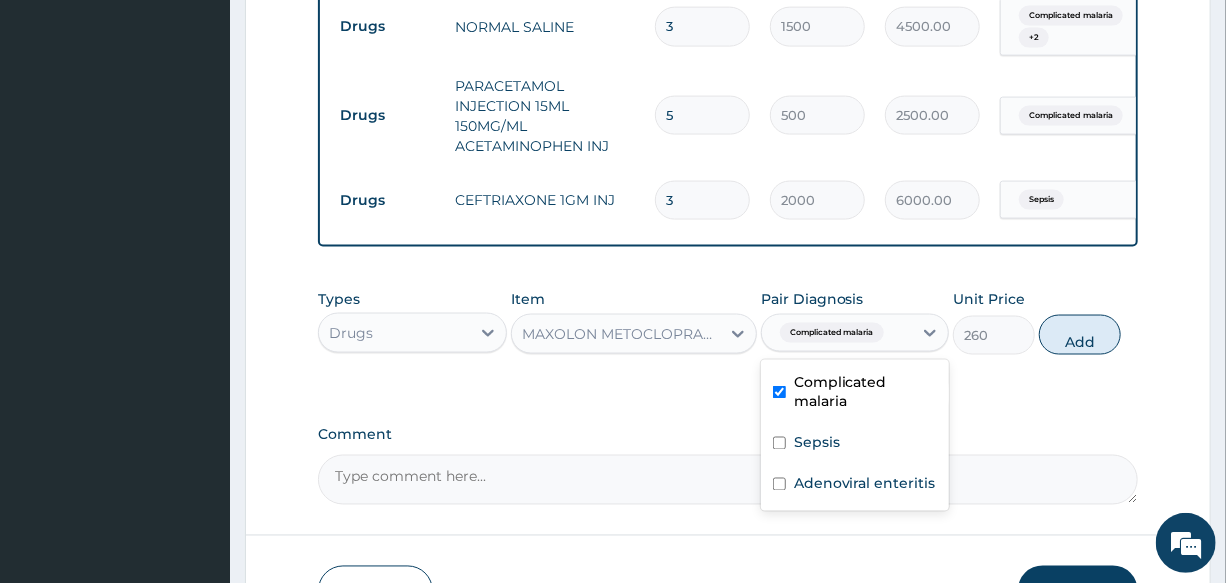 scroll, scrollTop: 1323, scrollLeft: 0, axis: vertical 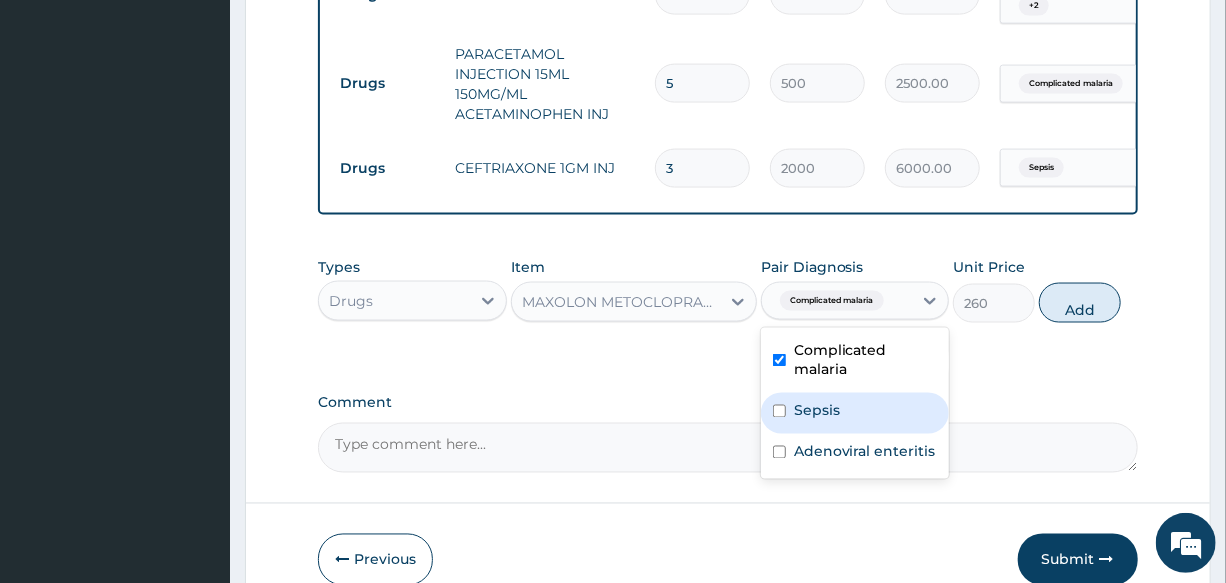 click on "Sepsis" at bounding box center [855, 413] 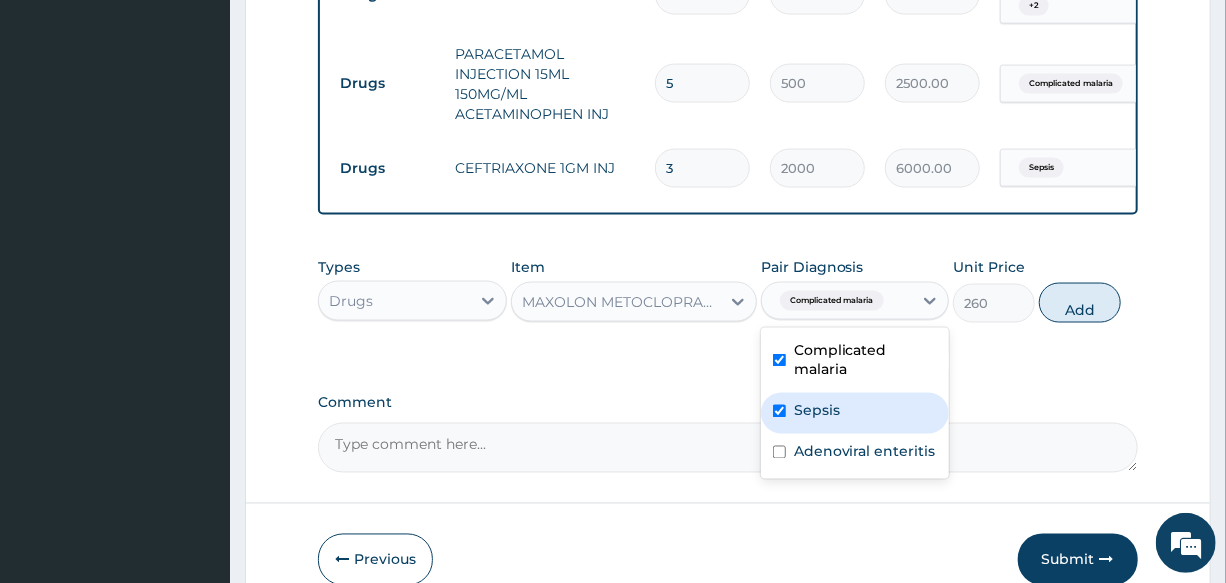 checkbox on "true" 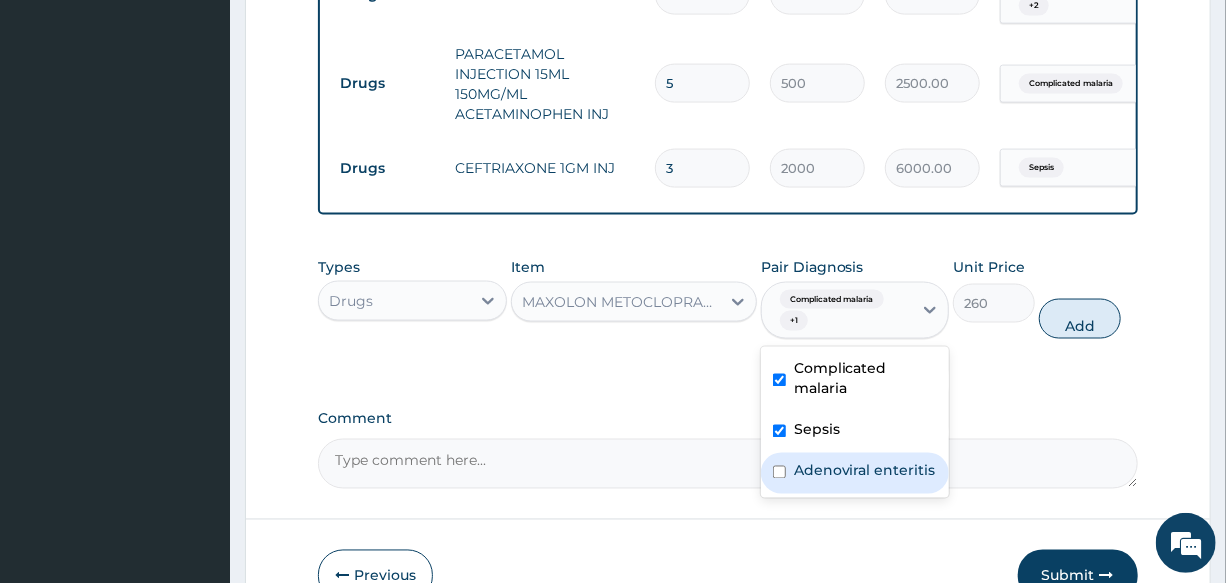 click on "Adenoviral enteritis" at bounding box center [855, 473] 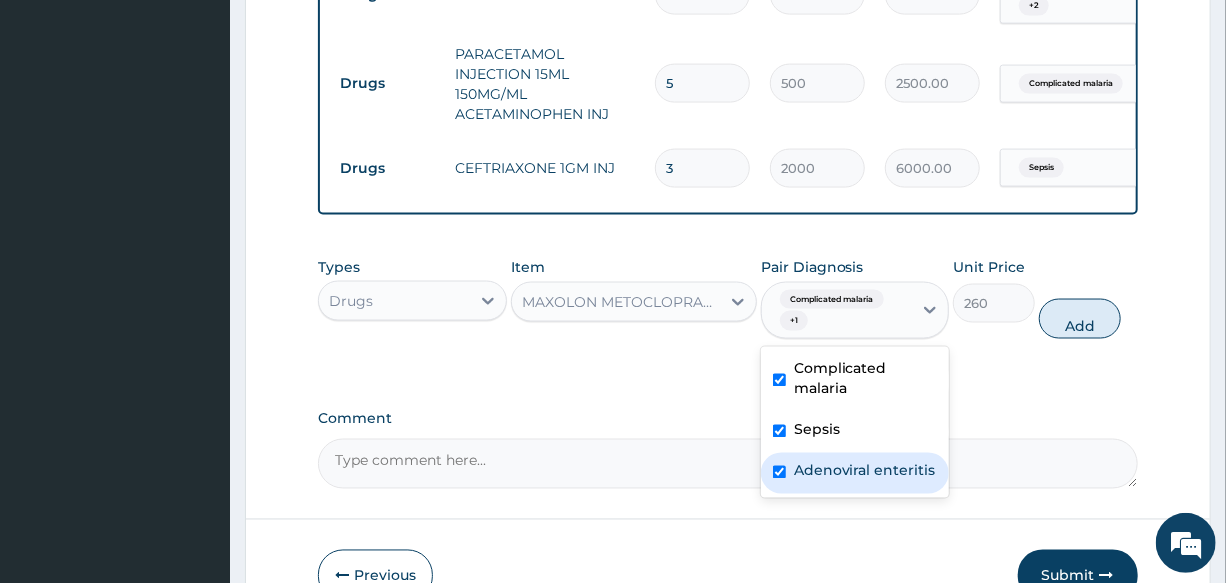 checkbox on "true" 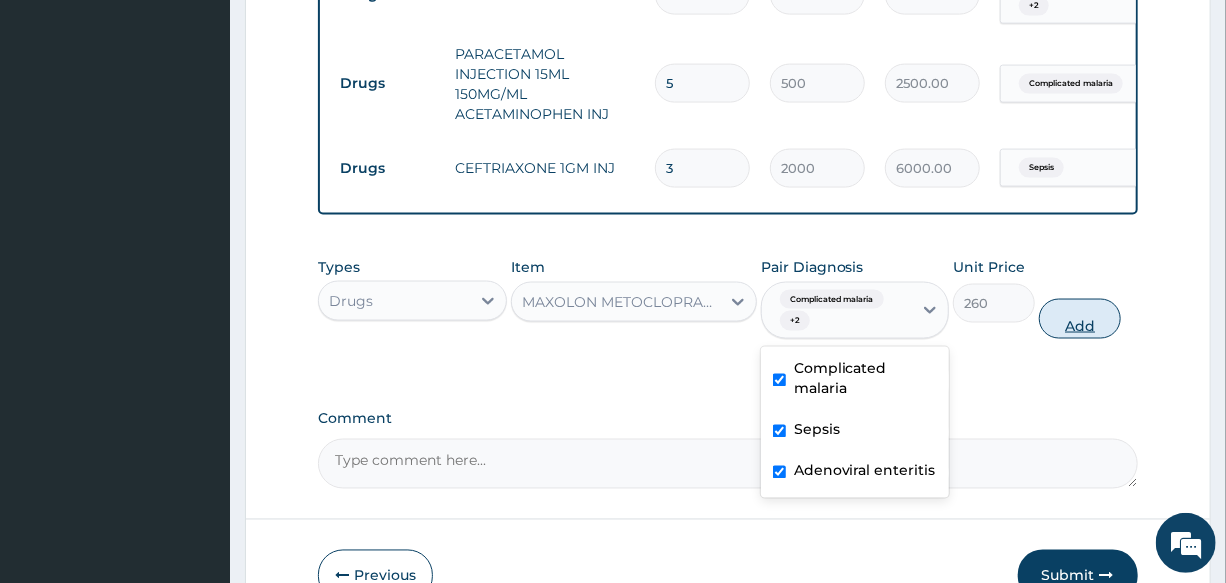 click on "Add" at bounding box center [1080, 319] 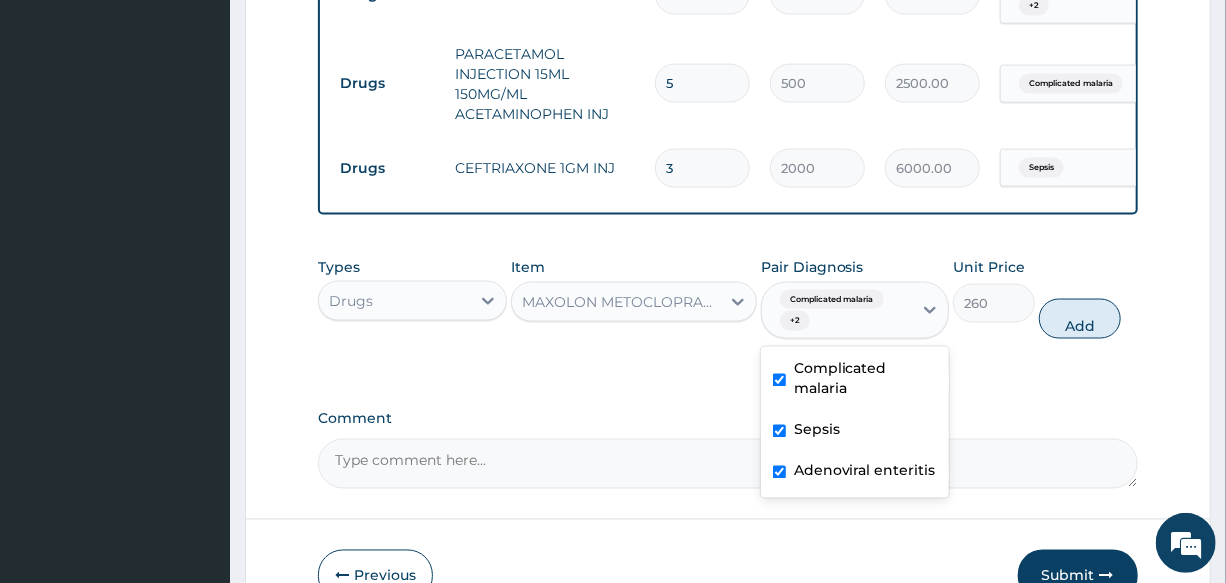 type on "0" 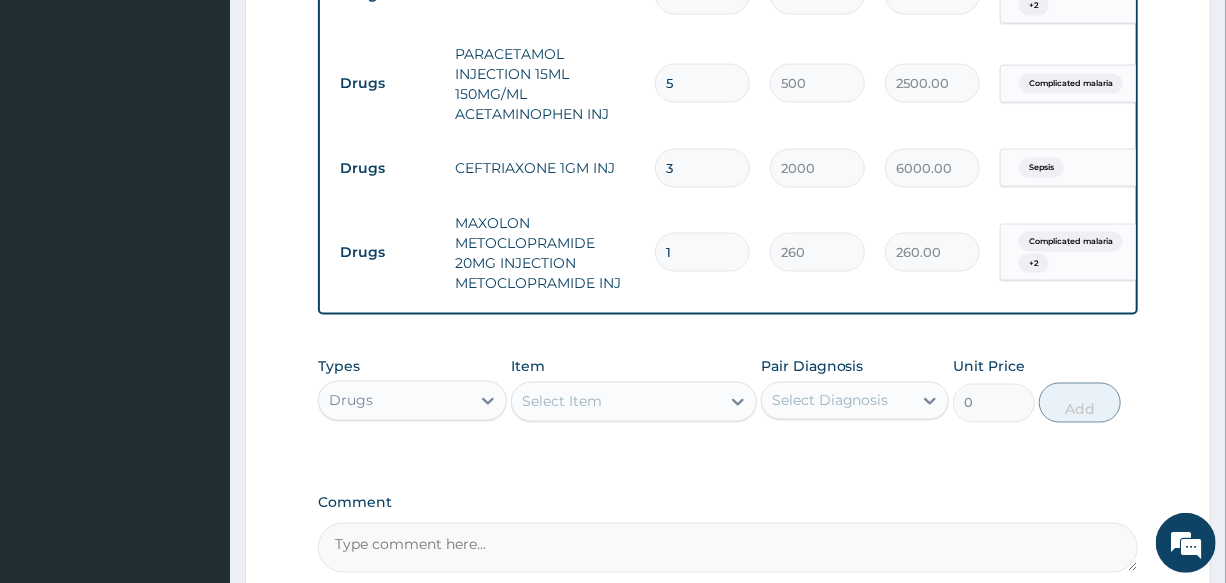 click on "Drugs MAXOLON METOCLOPRAMIDE 20MG INJECTION METOCLOPRAMIDE INJ 1 260 260.00 Complicated malaria  + 2 Delete" at bounding box center [820, 253] 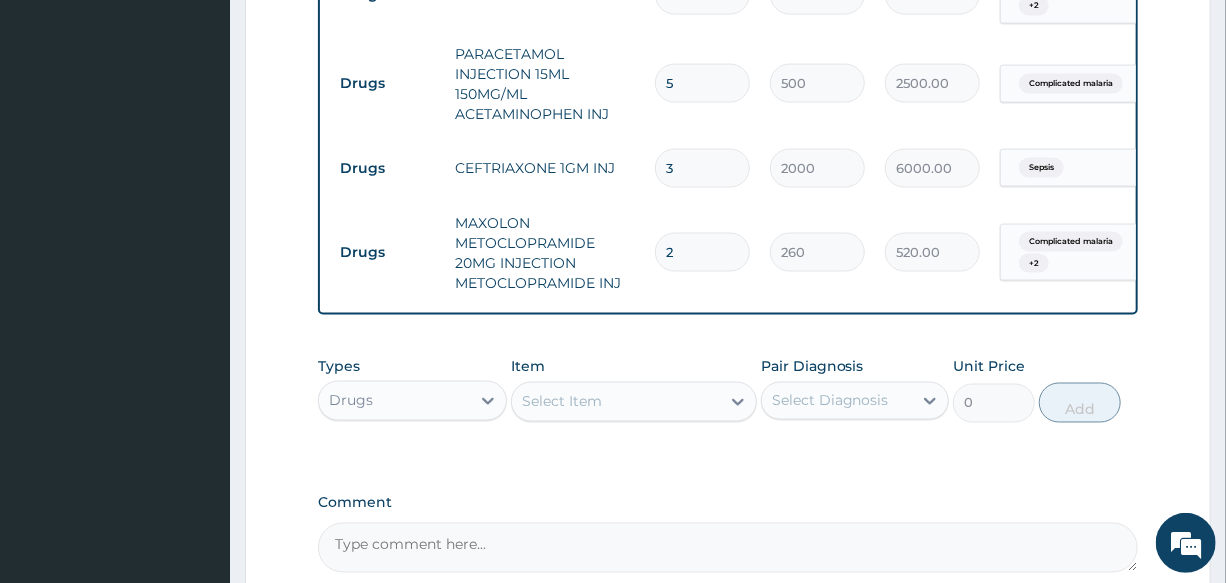 type on "2" 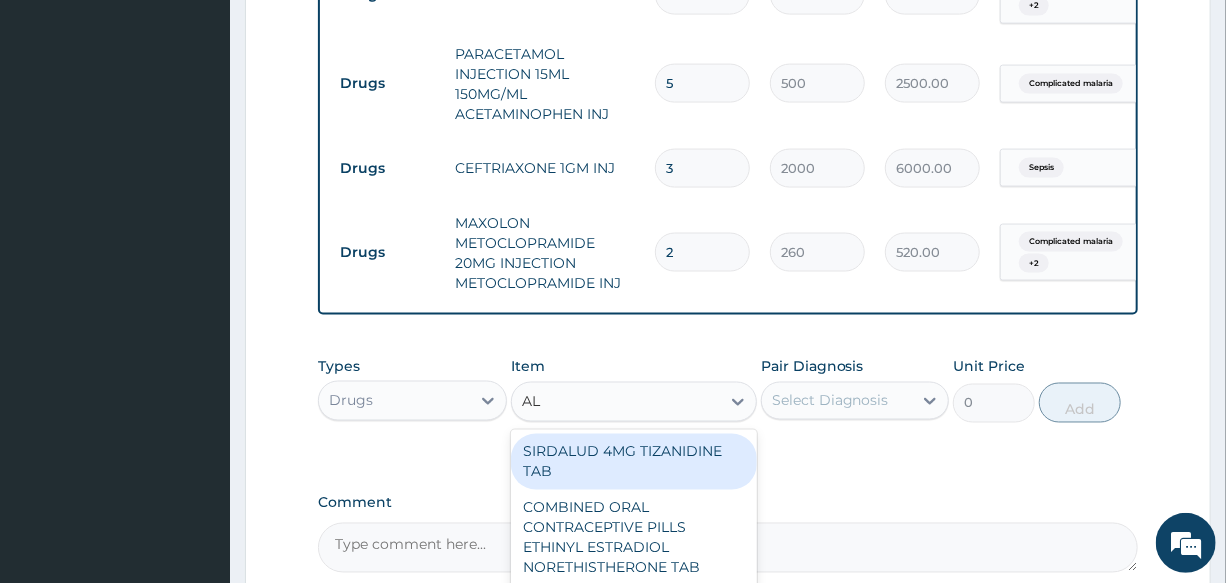 type on "A" 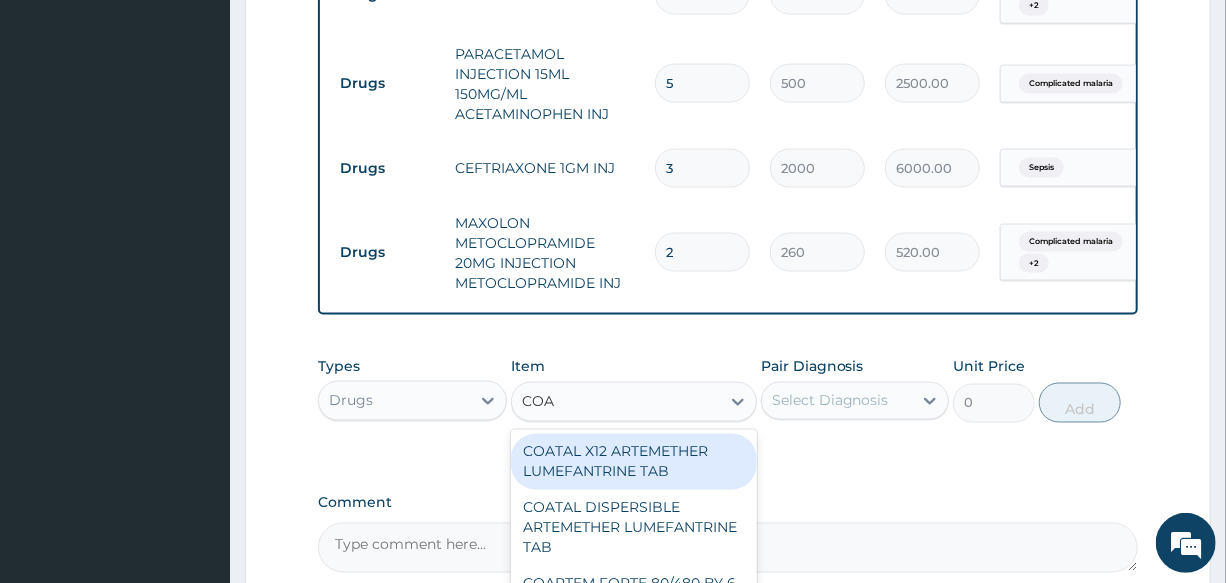 scroll, scrollTop: 1414, scrollLeft: 0, axis: vertical 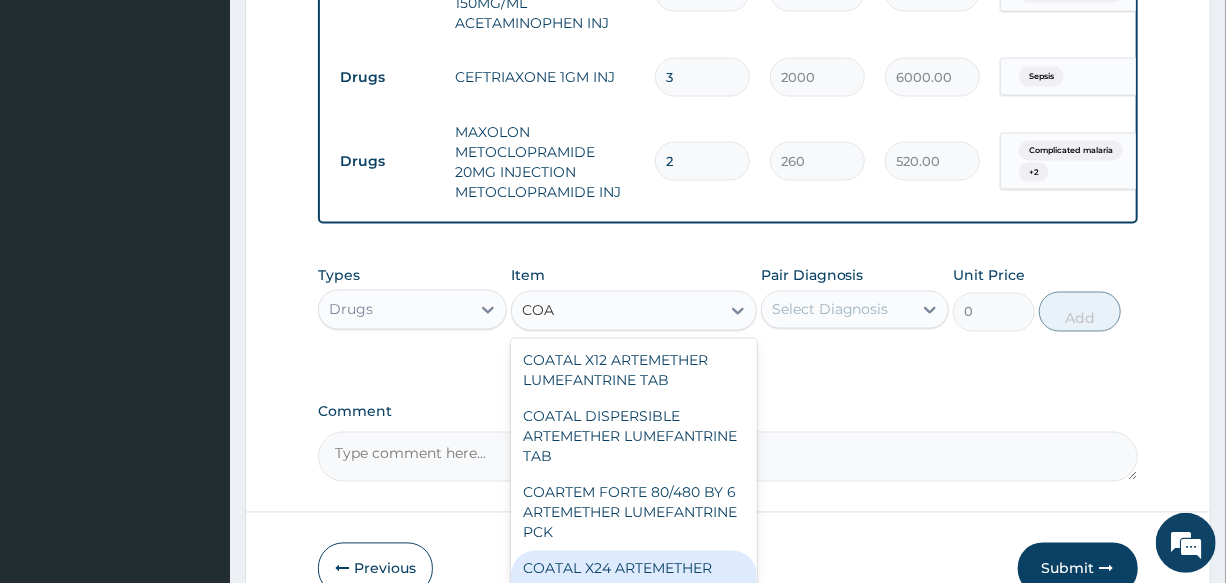 type on "COA" 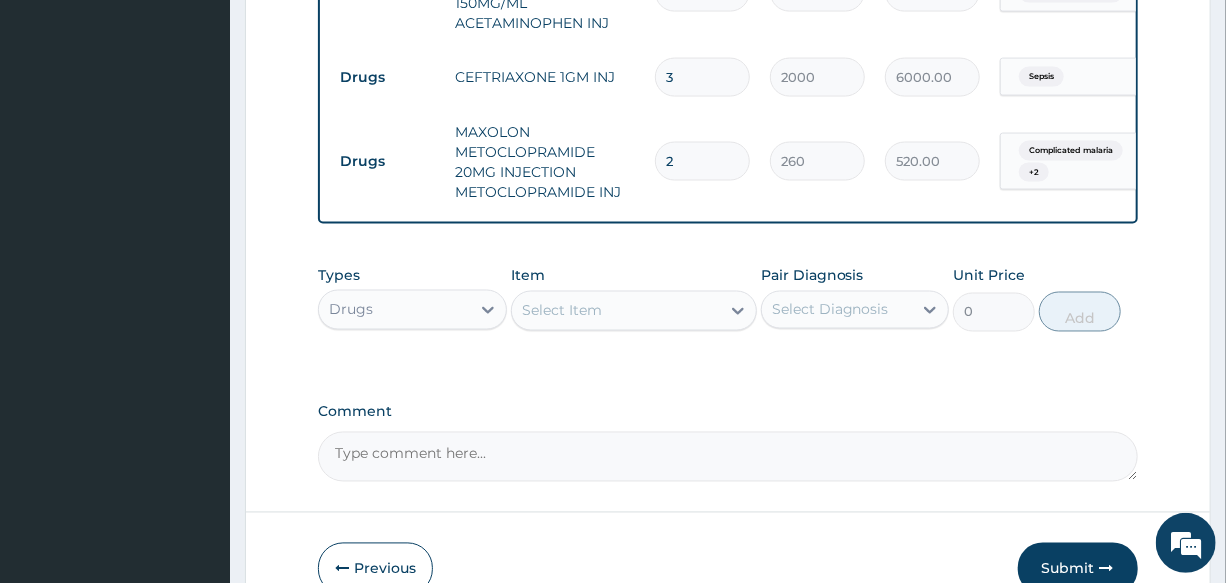 click on "Select Item" at bounding box center (562, 311) 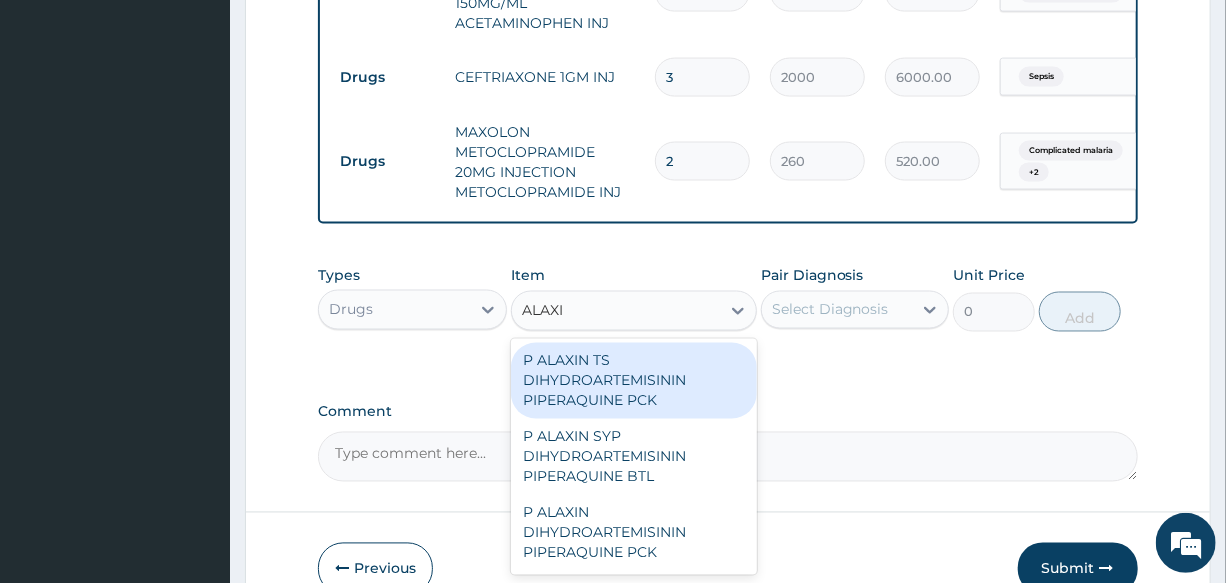 type on "ALAXIN" 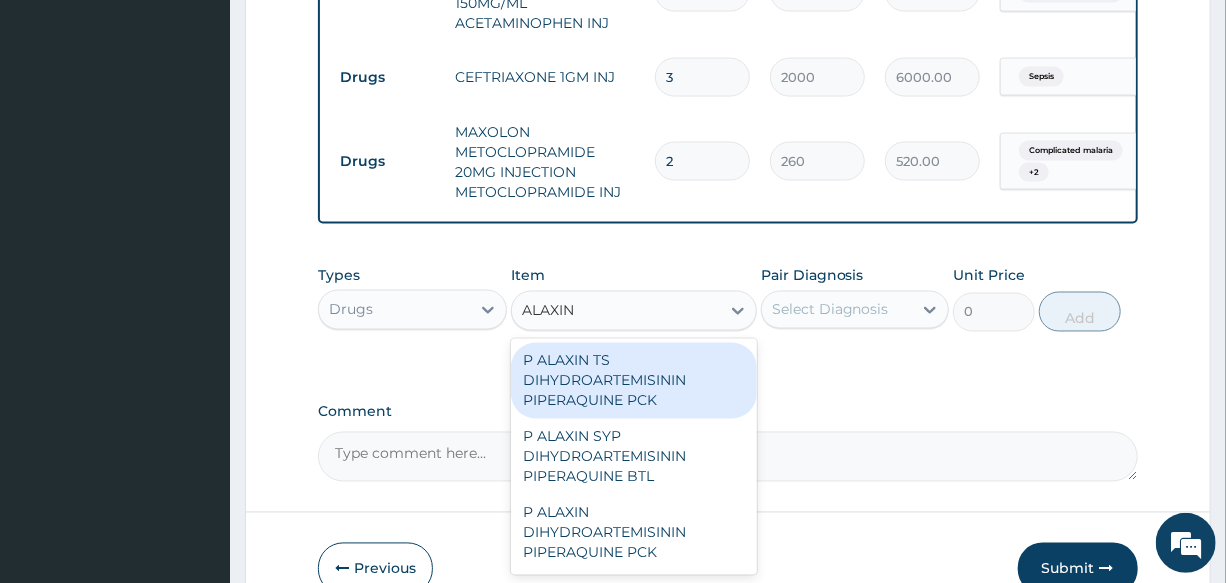 click on "P ALAXIN TS DIHYDROARTEMISININ PIPERAQUINE PCK" at bounding box center [634, 381] 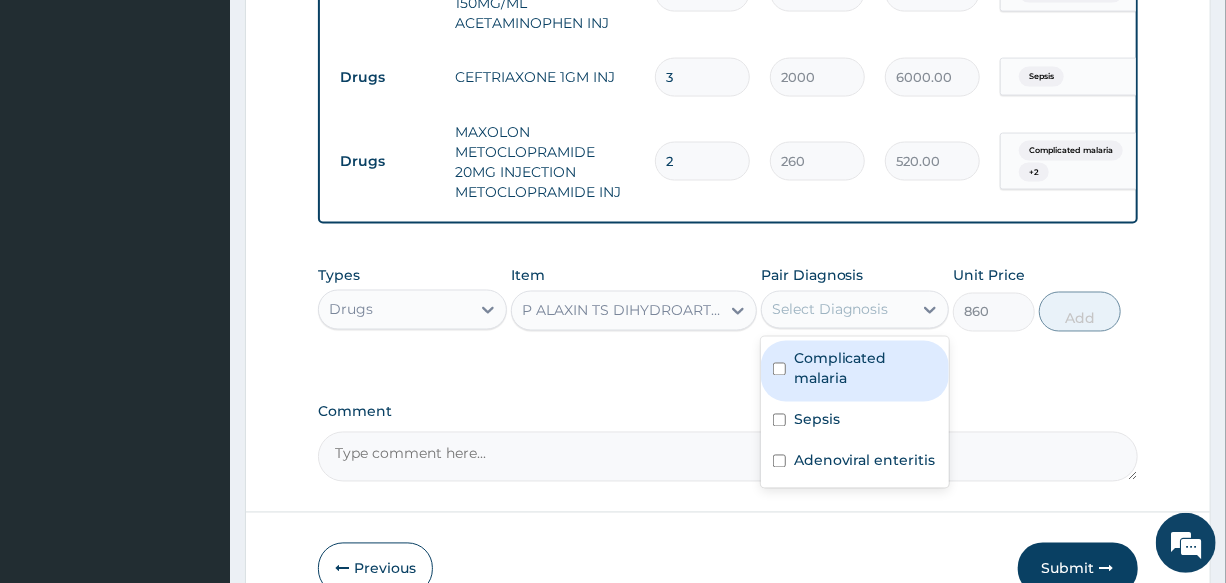 click on "Select Diagnosis" at bounding box center [830, 310] 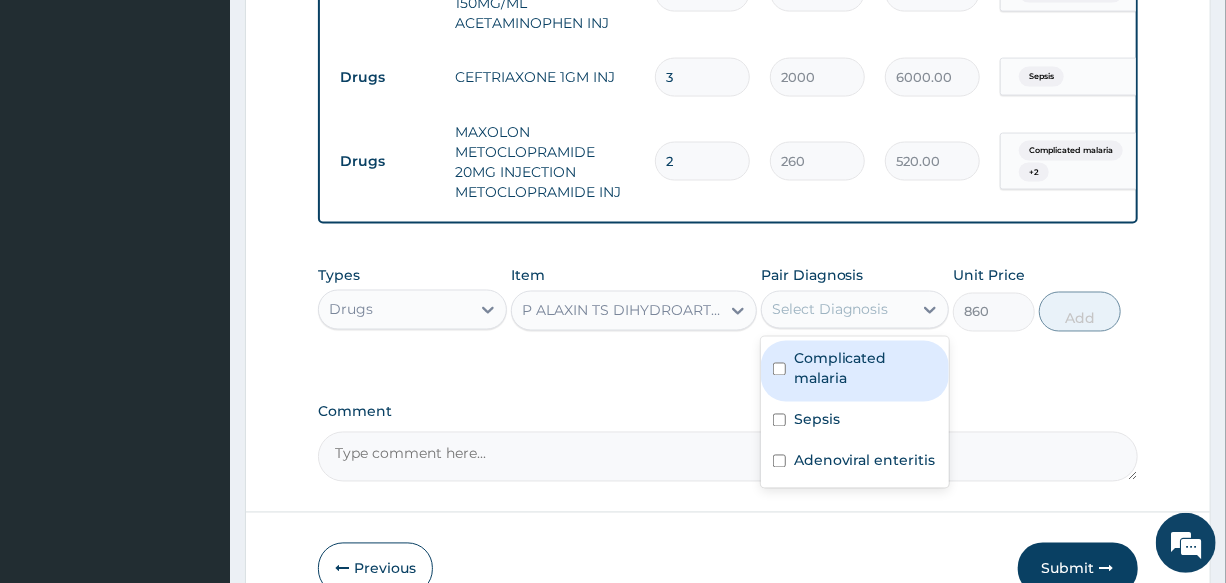 click on "Complicated malaria" at bounding box center (865, 369) 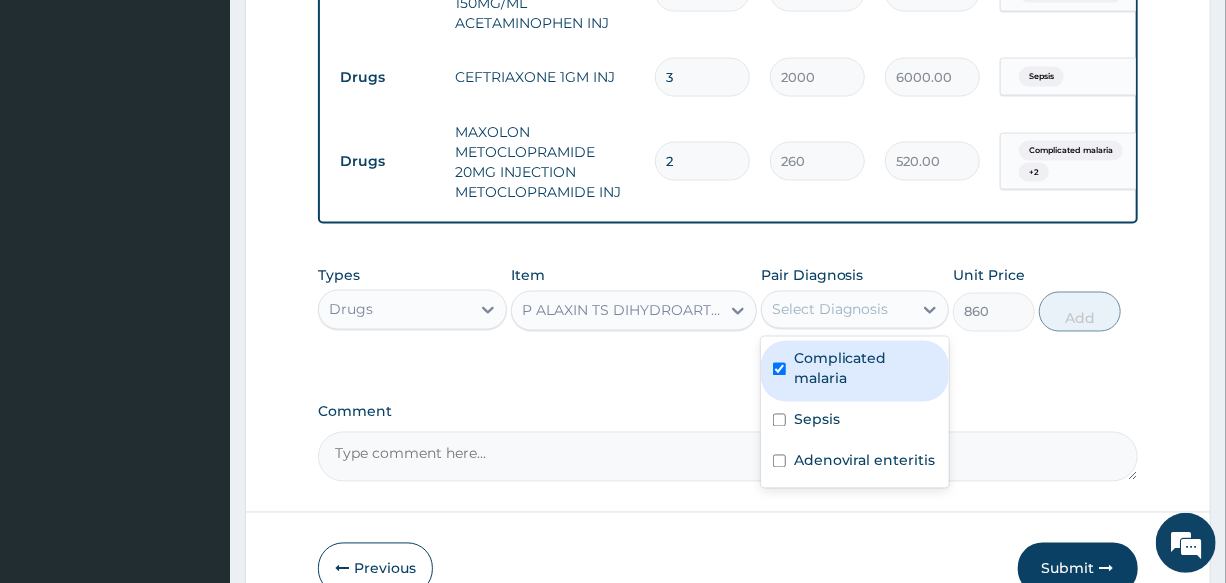 checkbox on "true" 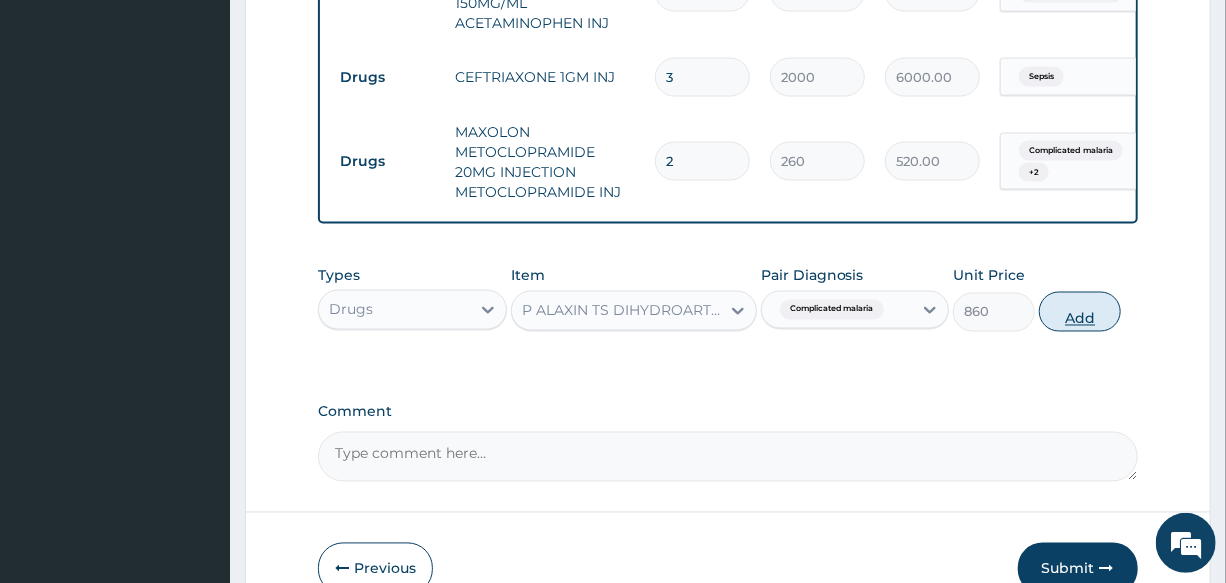 click on "Add" at bounding box center (1080, 312) 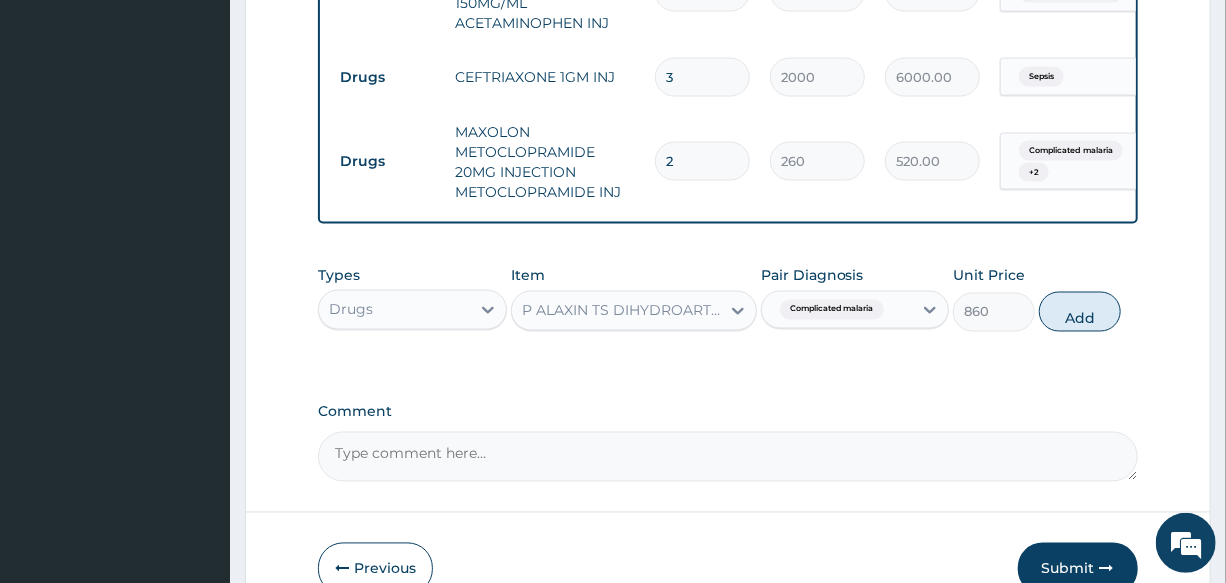 type on "0" 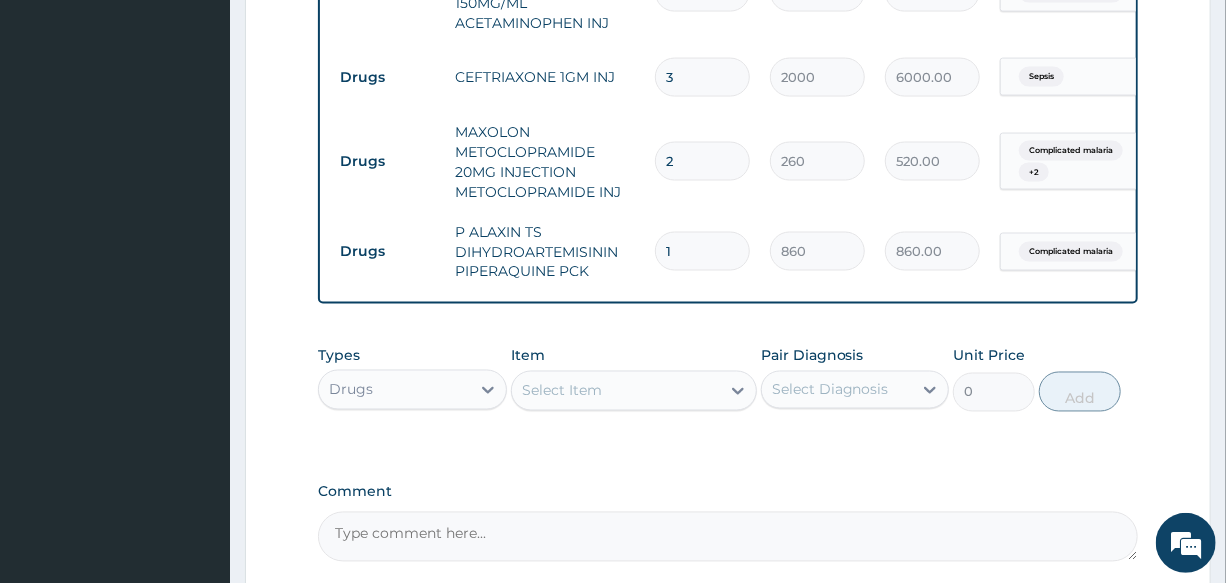 click on "Select Item" at bounding box center [634, 391] 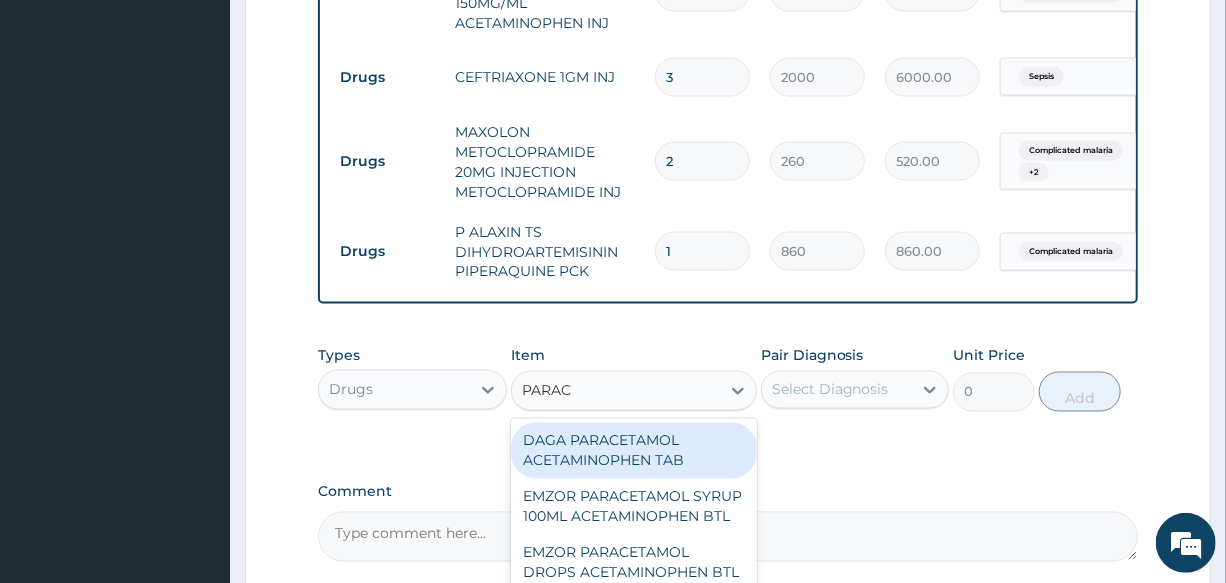 type on "PARACE" 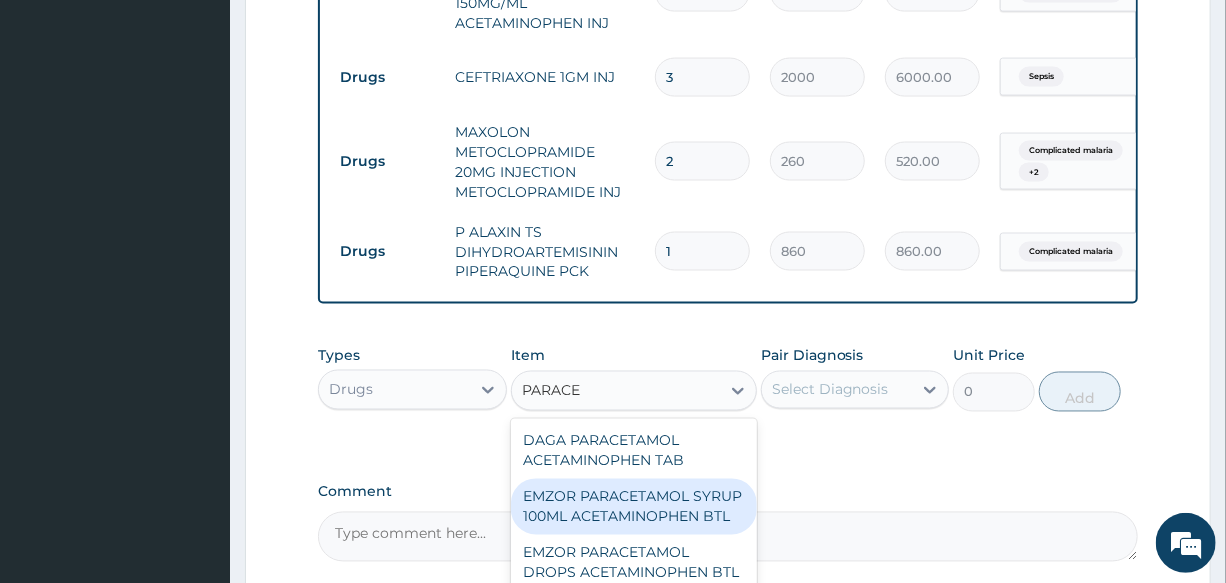click on "EMZOR PARACETAMOL SYRUP 100ML ACETAMINOPHEN BTL" at bounding box center [634, 507] 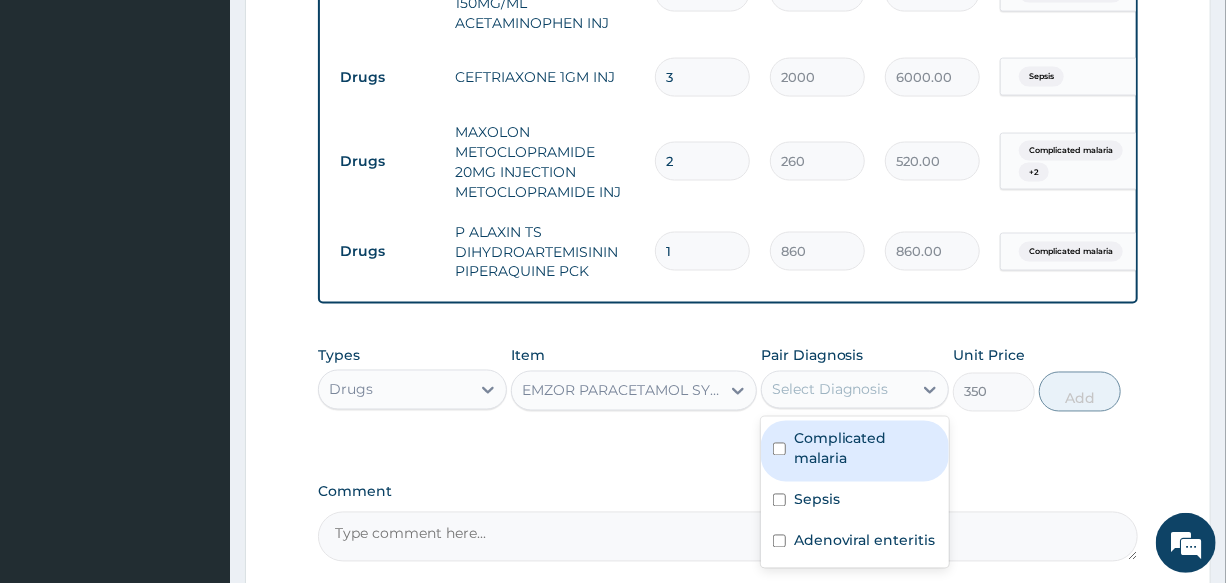 click on "Select Diagnosis" at bounding box center (830, 390) 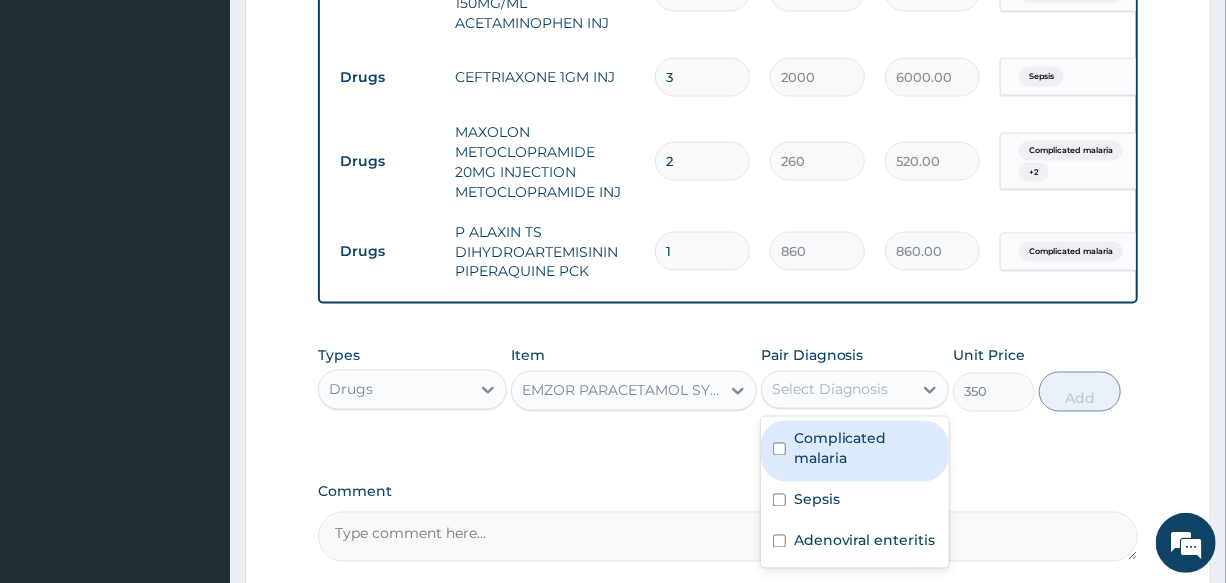 click on "Complicated malaria" at bounding box center (865, 449) 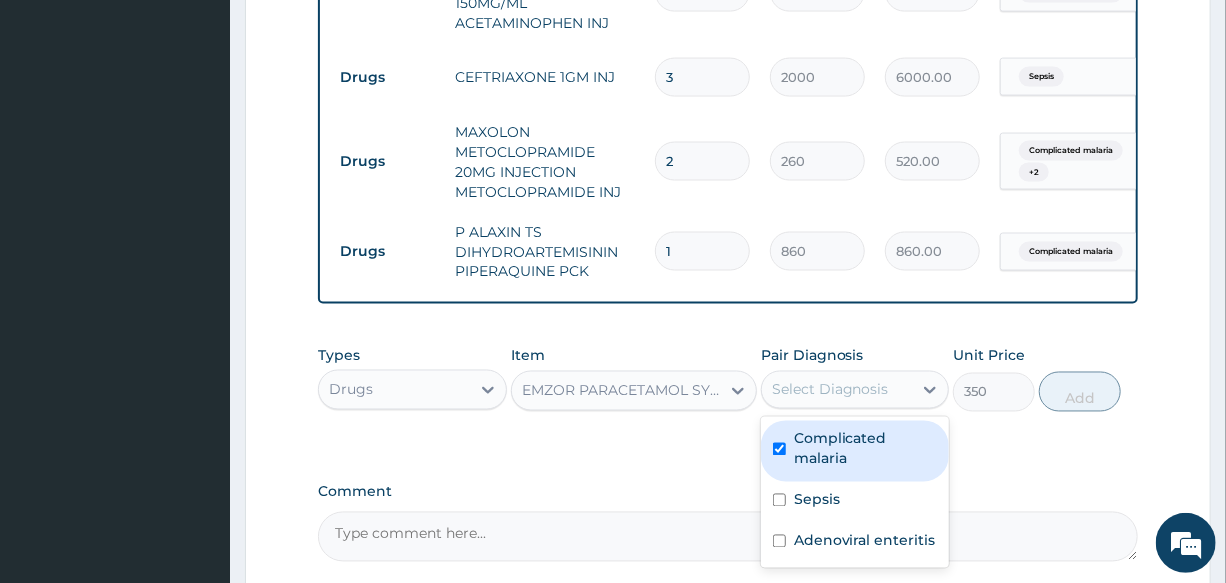 checkbox on "true" 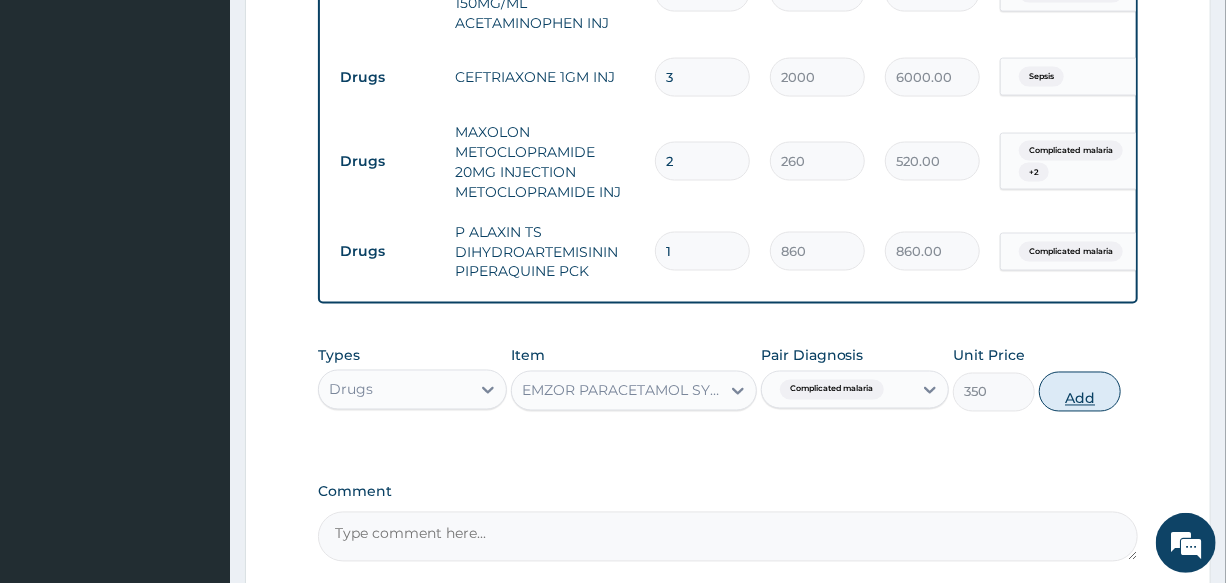 click on "Add" at bounding box center (1080, 392) 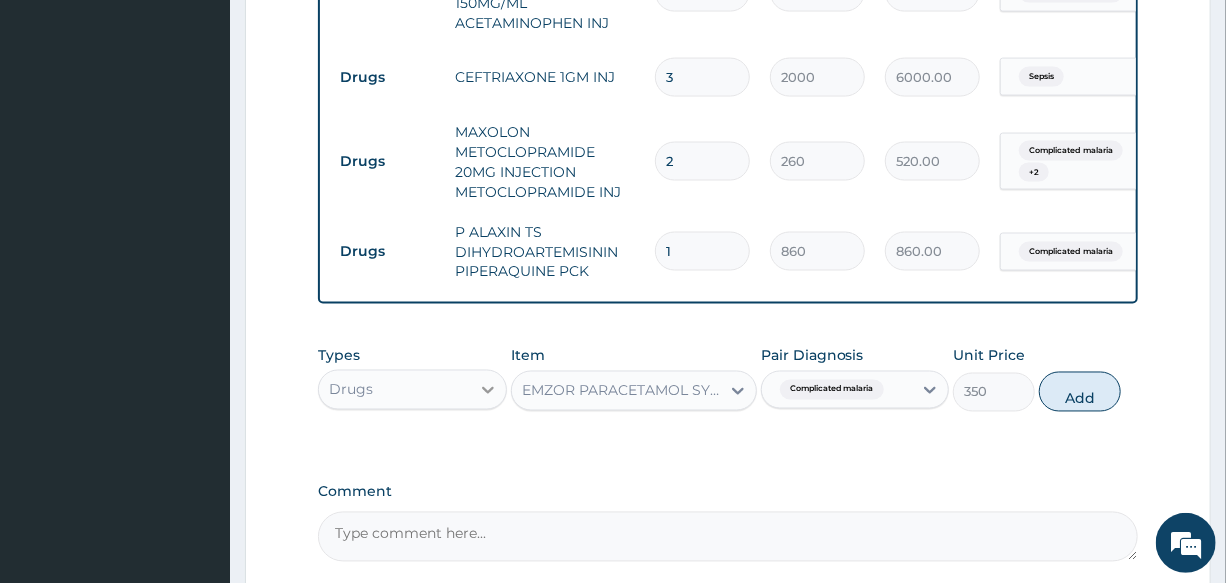 type on "0" 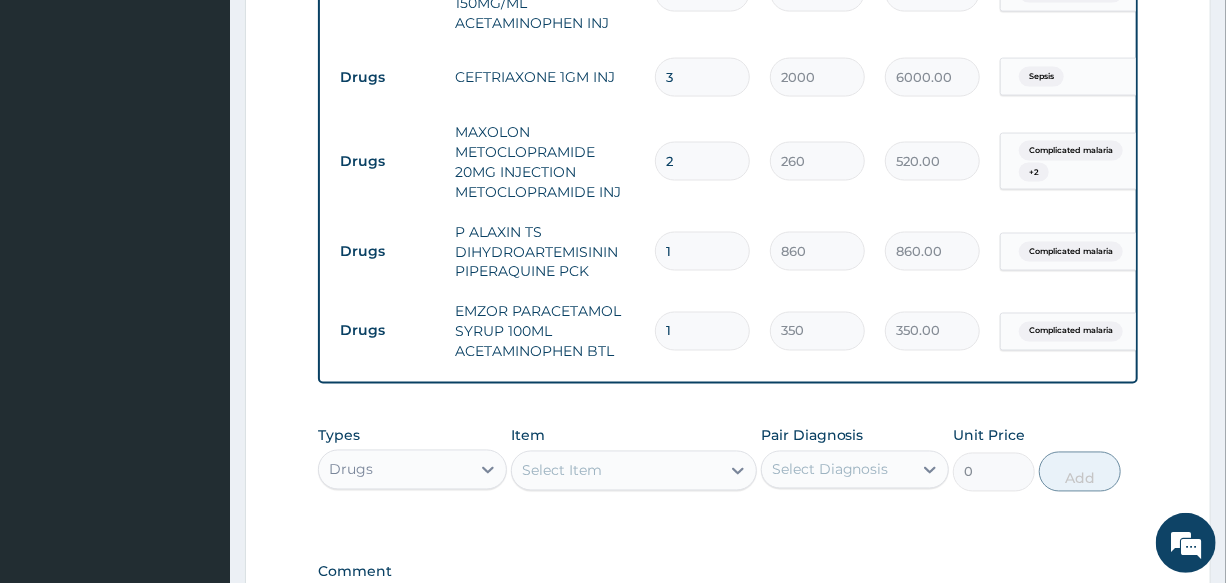 click on "Select Item" at bounding box center (562, 471) 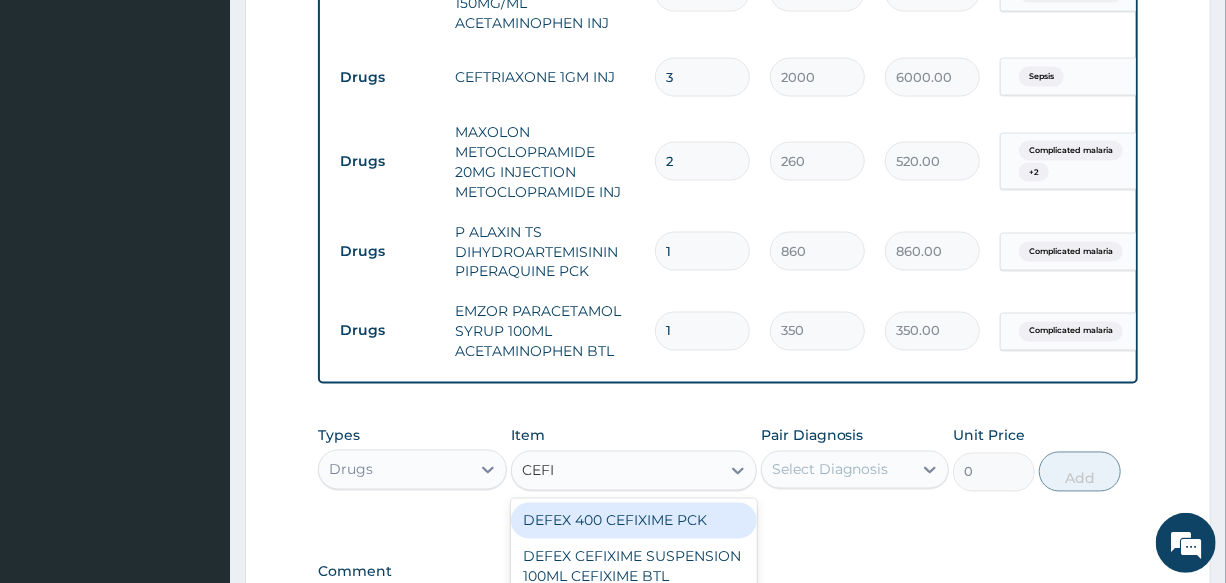 type on "CEFIX" 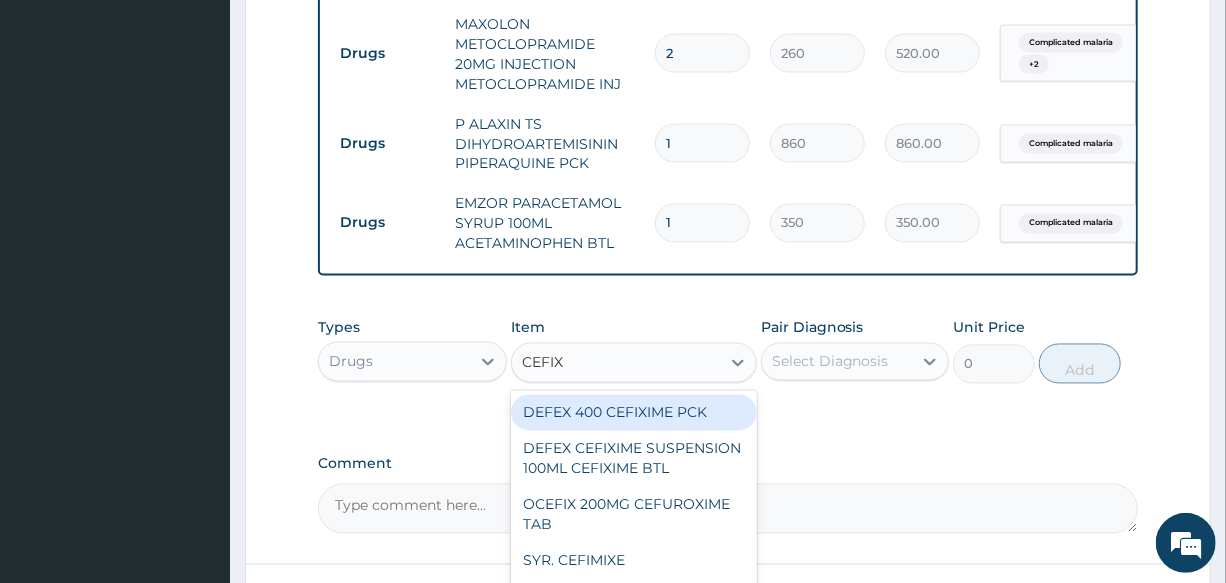 scroll, scrollTop: 1596, scrollLeft: 0, axis: vertical 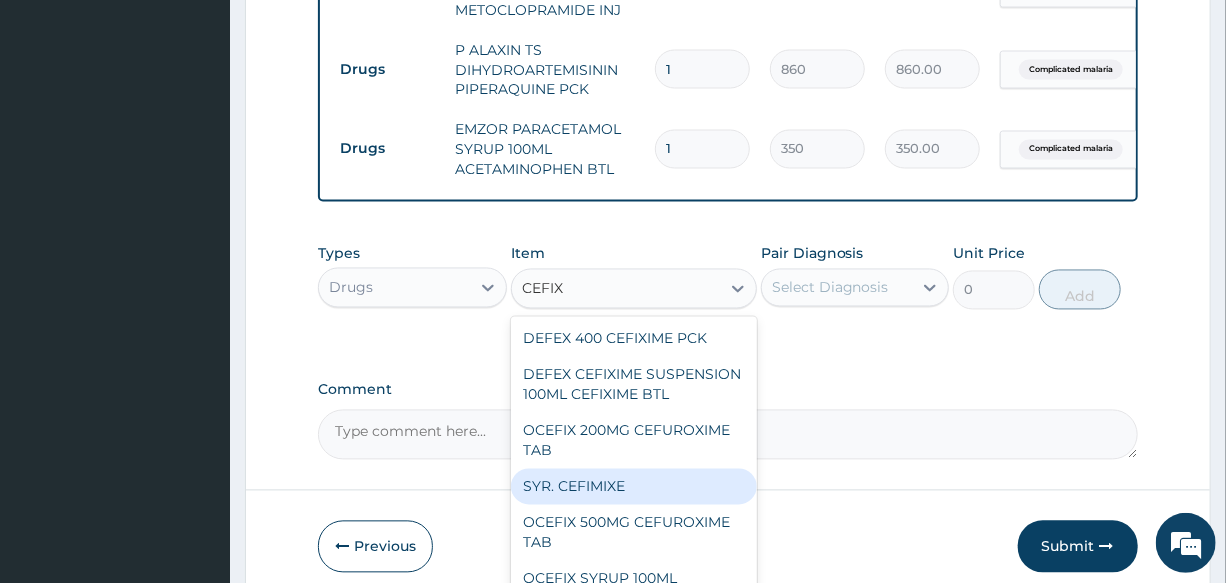 click on "SYR. CEFIXIME" at bounding box center (634, 487) 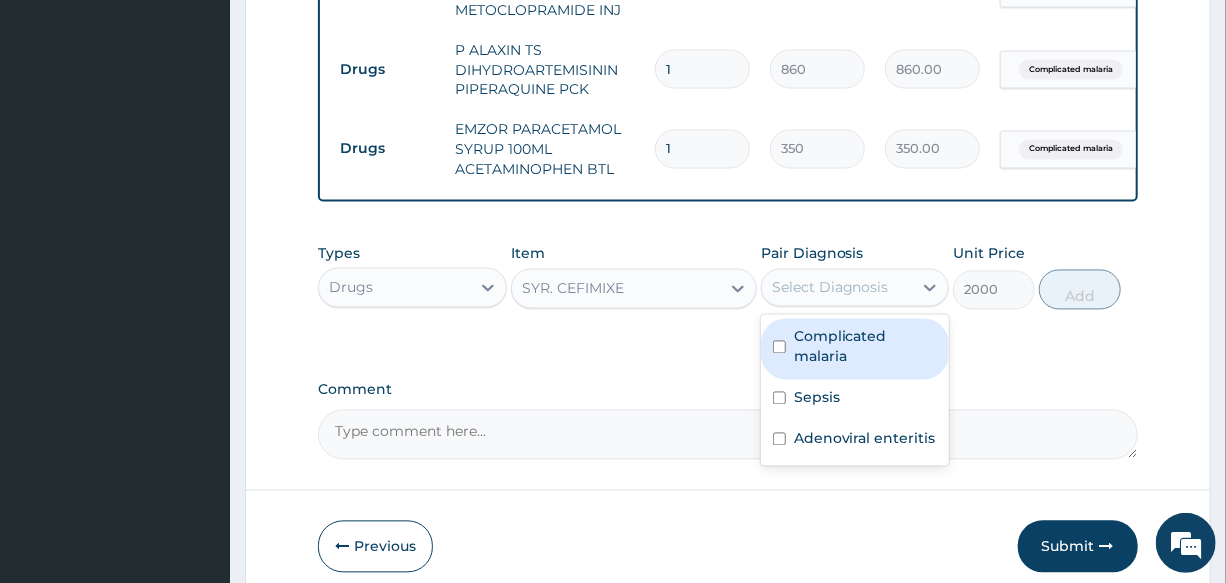 click on "Select Diagnosis" at bounding box center [837, 288] 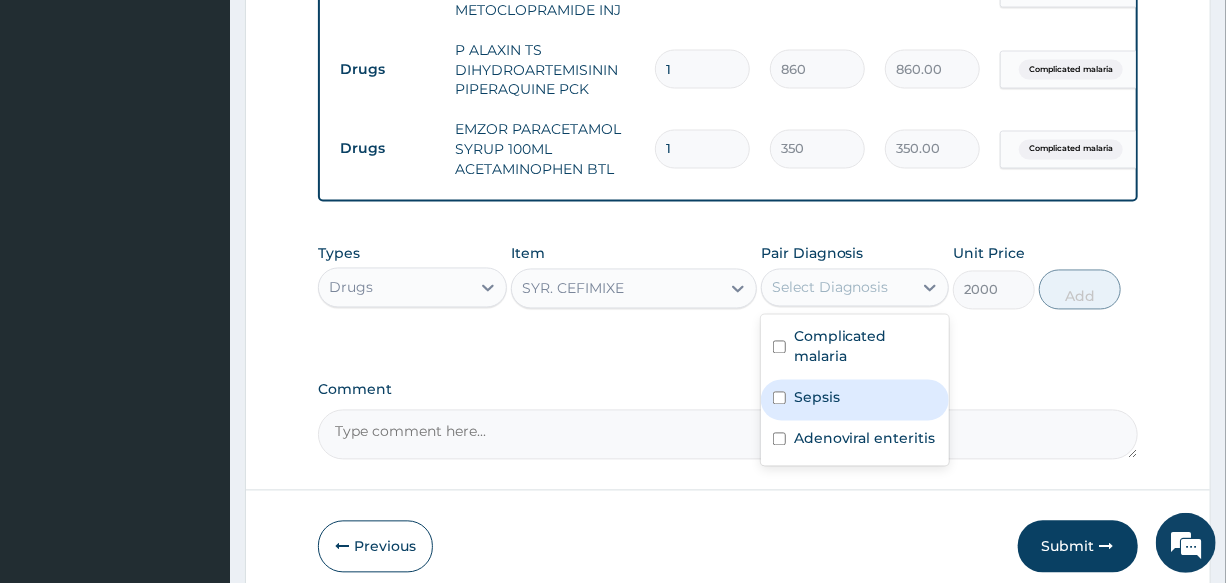 click on "Sepsis" at bounding box center (855, 400) 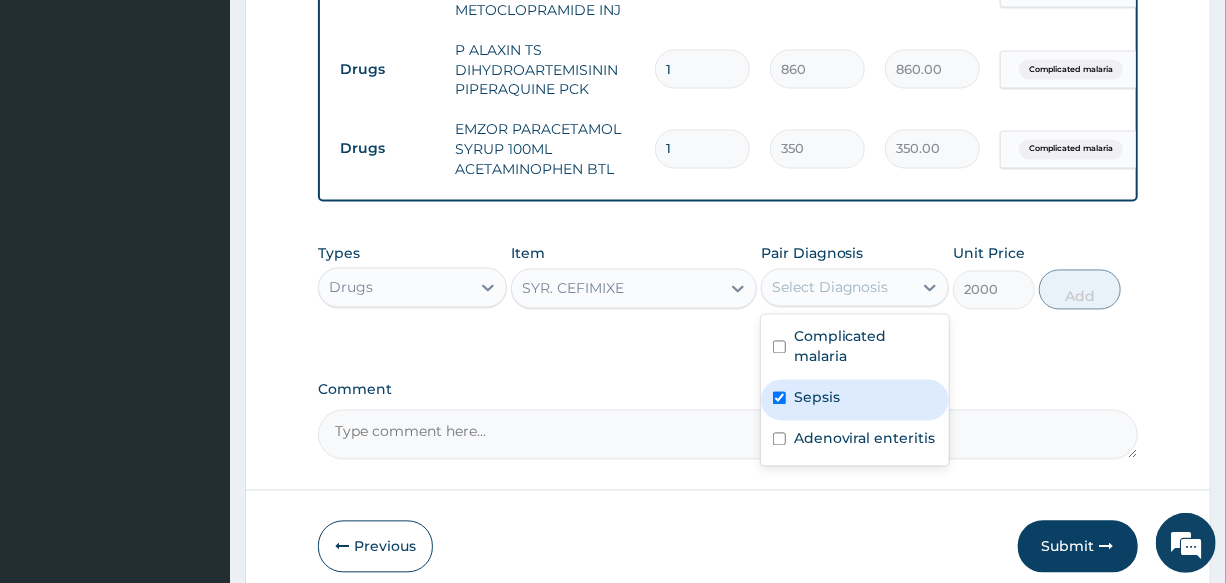 checkbox on "true" 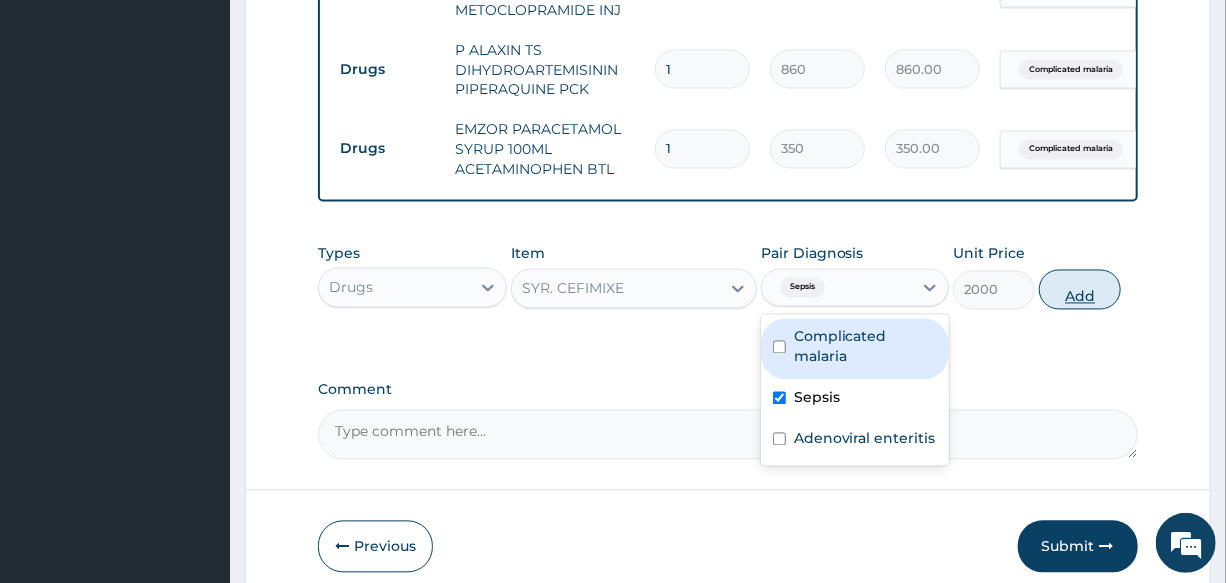 click on "Add" at bounding box center [1080, 290] 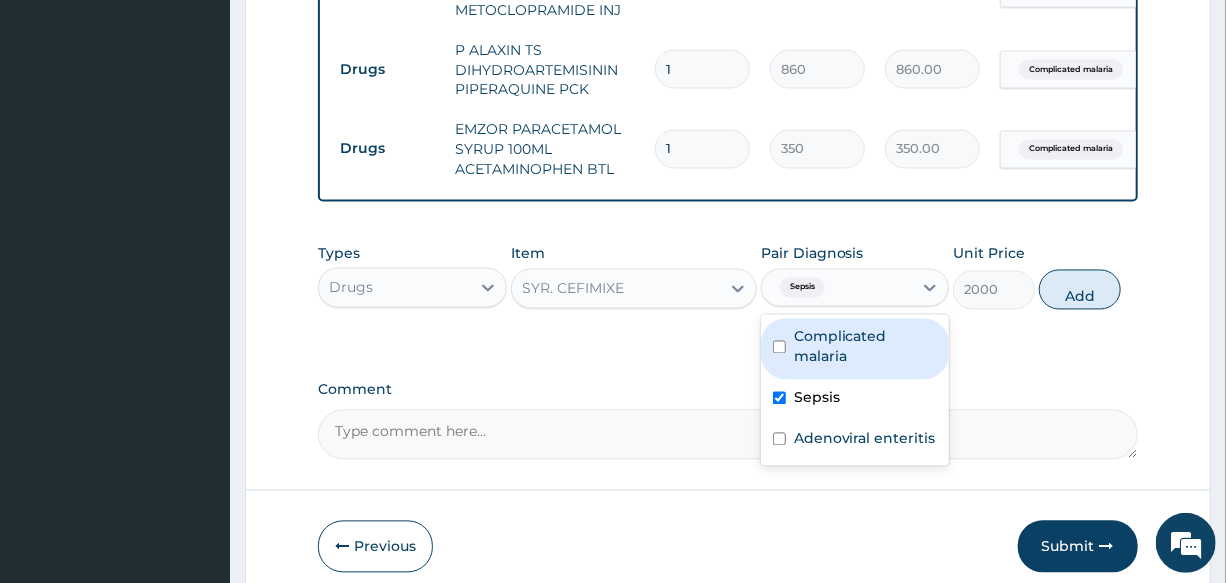 type on "0" 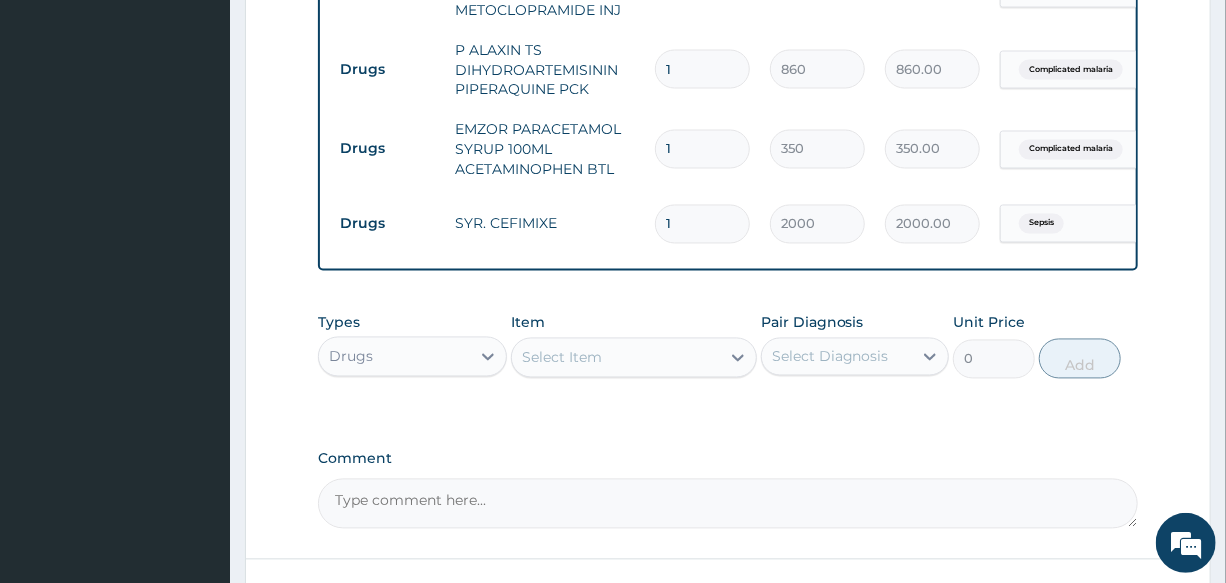 click on "Select Item" at bounding box center (562, 358) 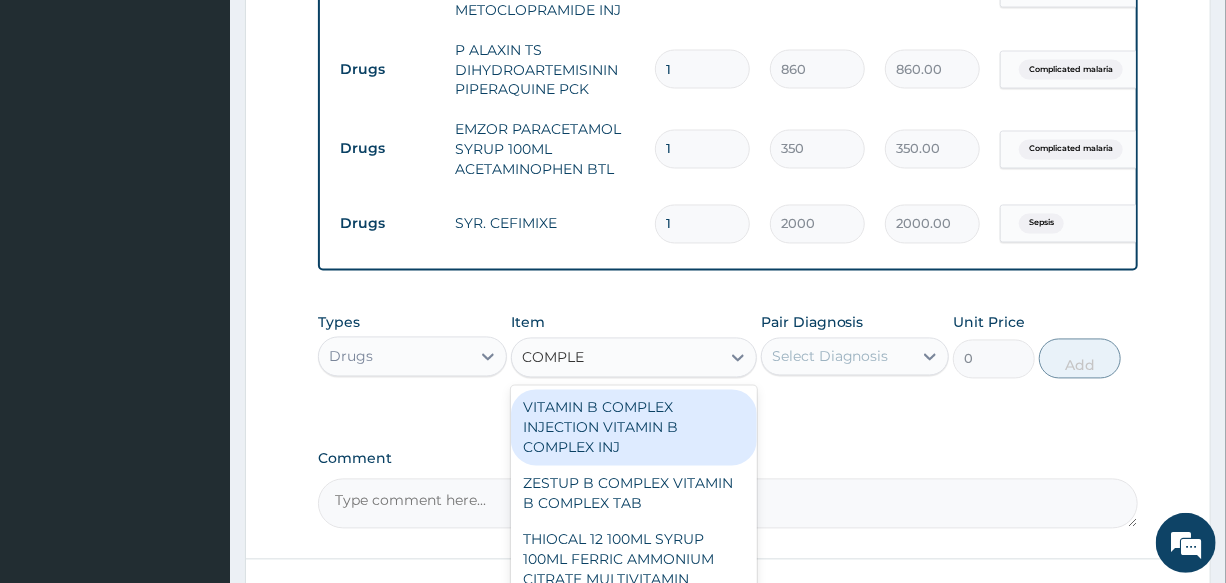 type on "COMPLEX" 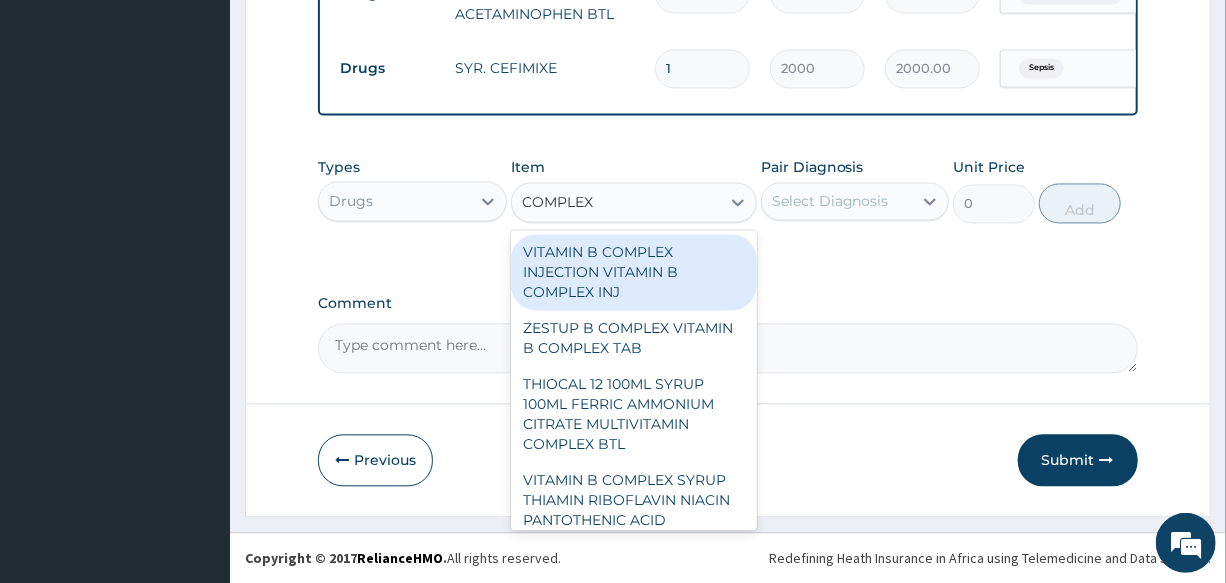 scroll, scrollTop: 1766, scrollLeft: 0, axis: vertical 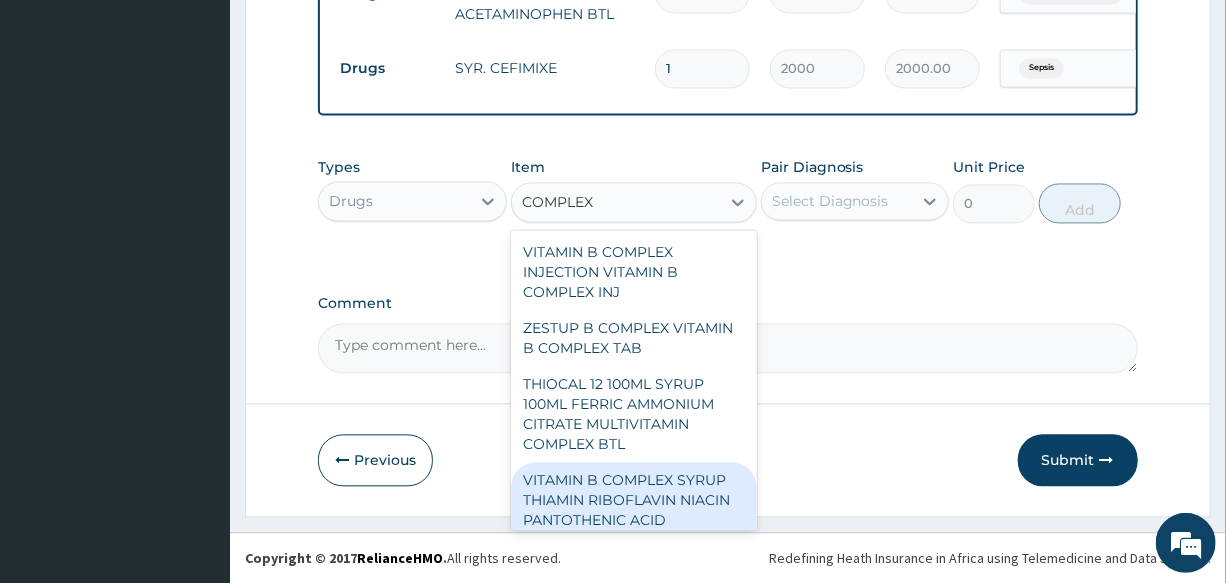 click on "VITAMIN B COMPLEX SYRUP THIAMIN RIBOFLAVIN NIACIN PANTOTHENIC ACID PYRIDOXINE COBALAMIN BTL" at bounding box center (634, 510) 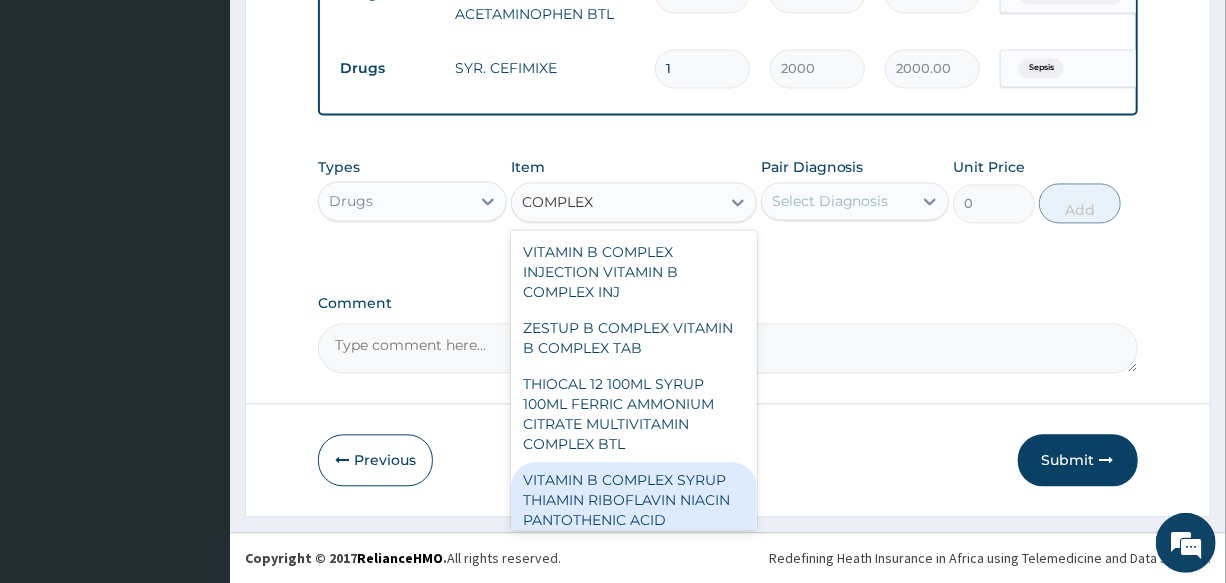 type 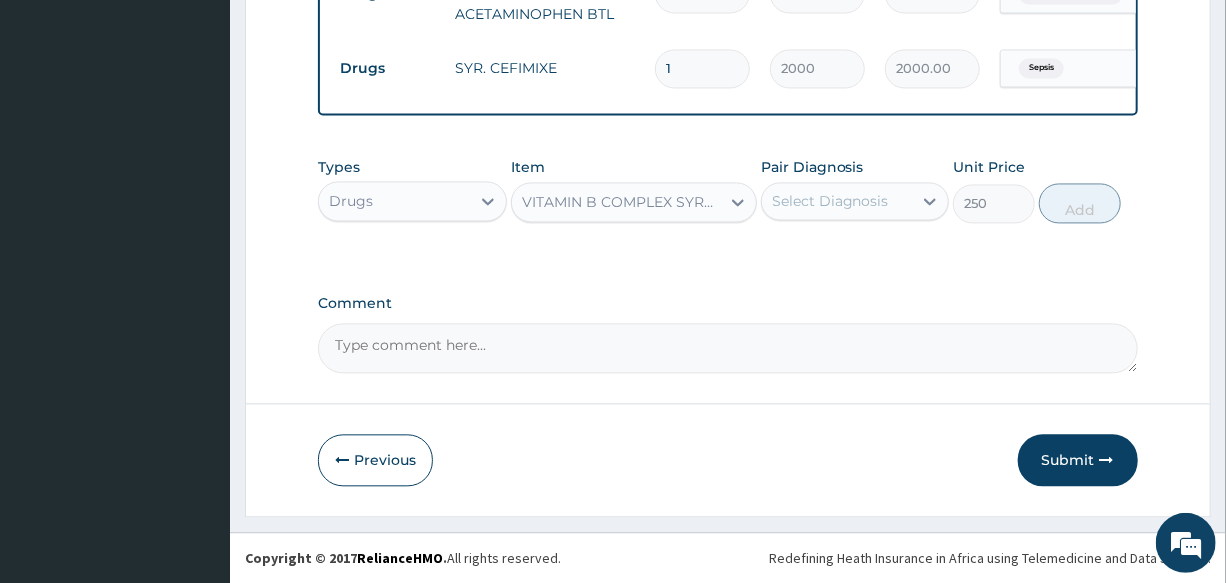 click on "Select Diagnosis" at bounding box center (830, 201) 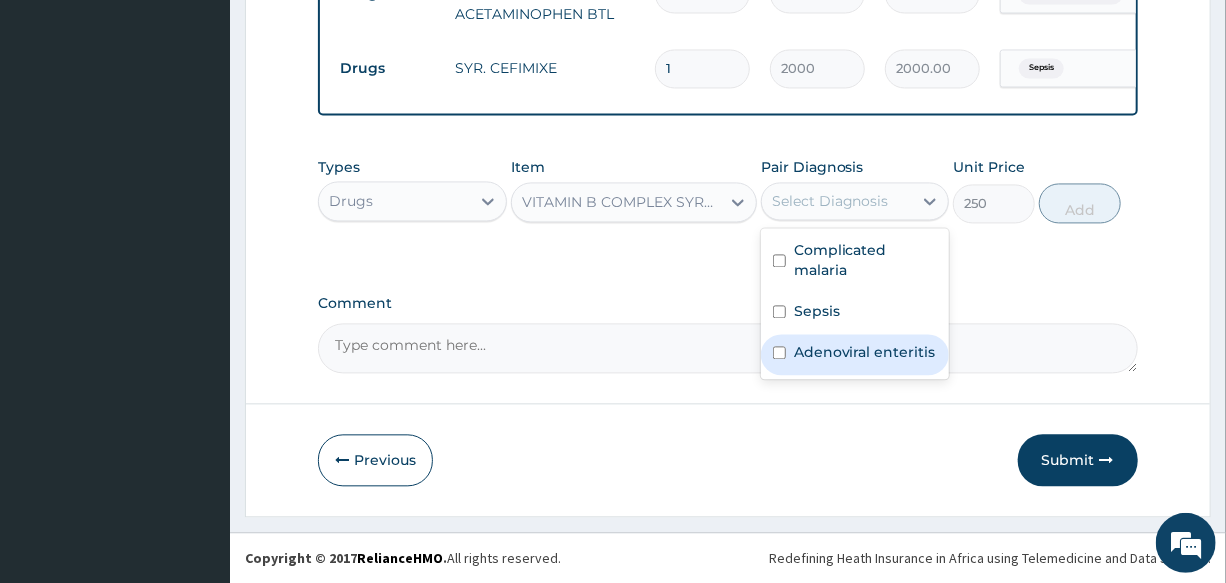 click on "Adenoviral enteritis" at bounding box center [865, 352] 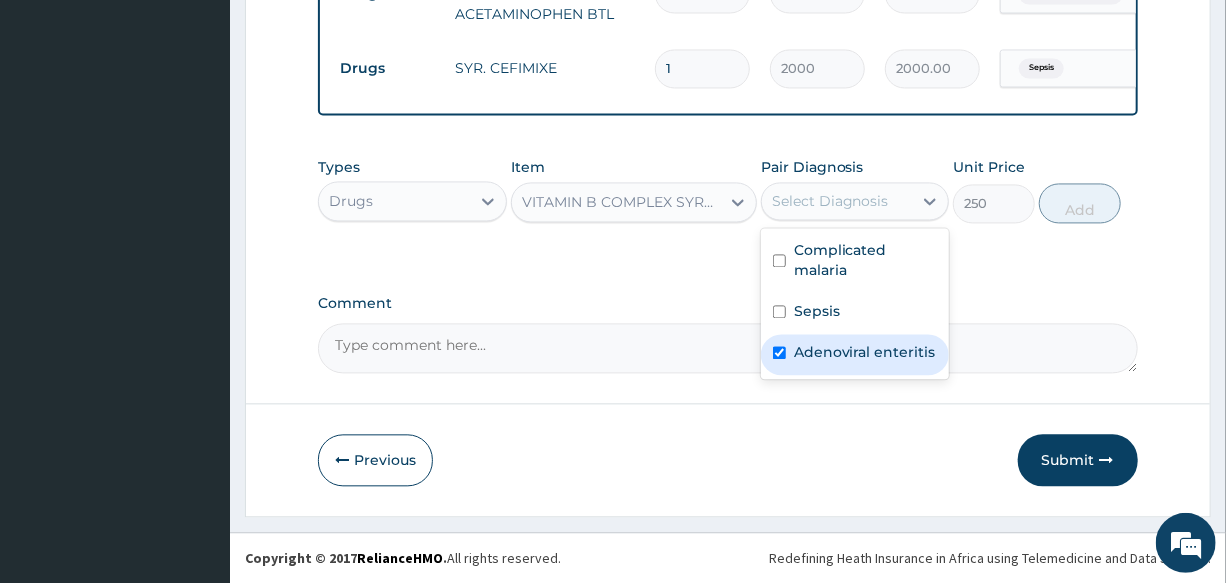 checkbox on "true" 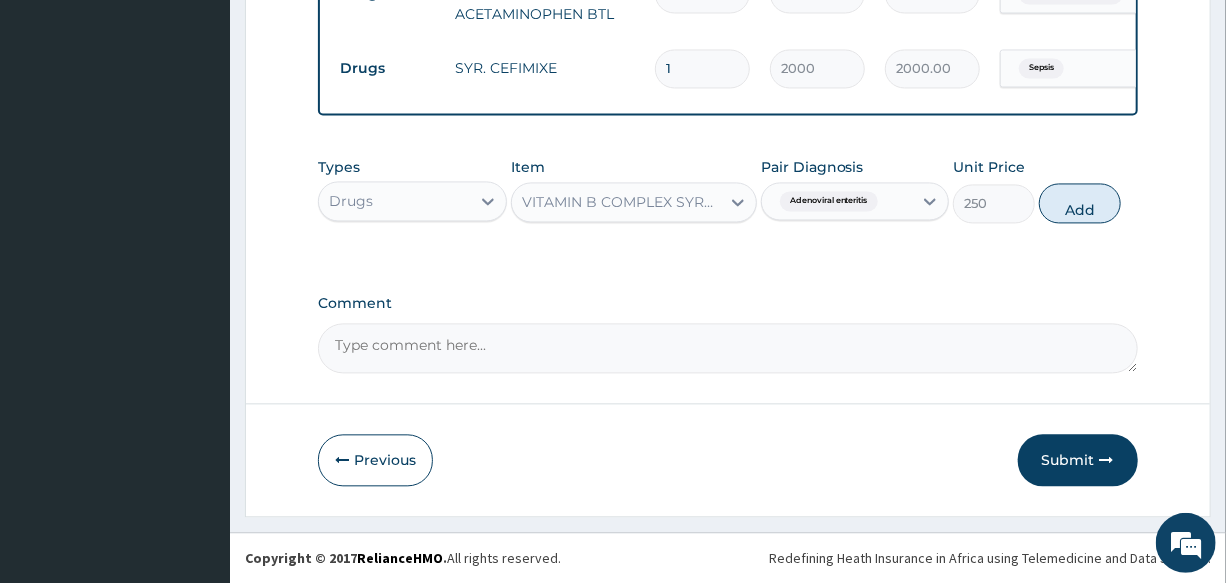 drag, startPoint x: 1068, startPoint y: 215, endPoint x: 670, endPoint y: 235, distance: 398.5022 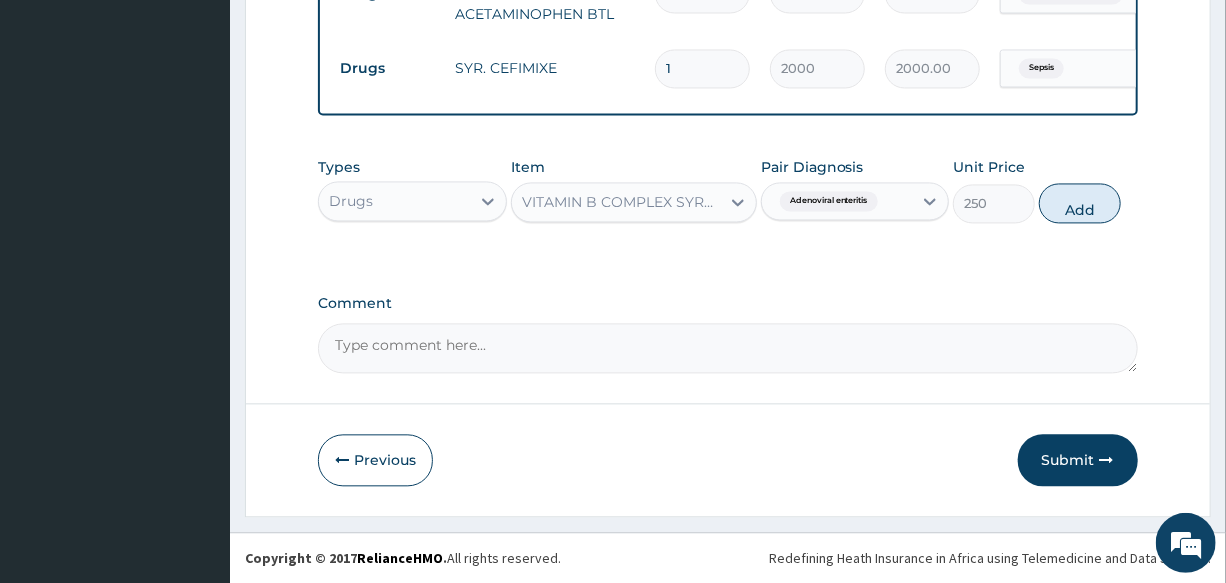 click on "Add" at bounding box center [1080, 203] 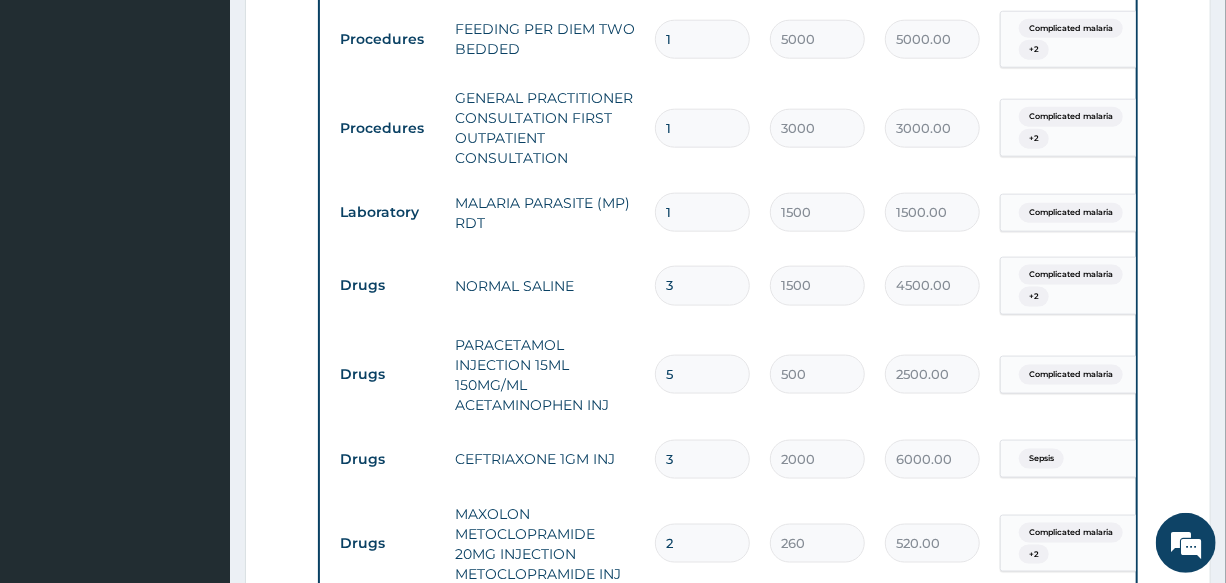 scroll, scrollTop: 1000, scrollLeft: 0, axis: vertical 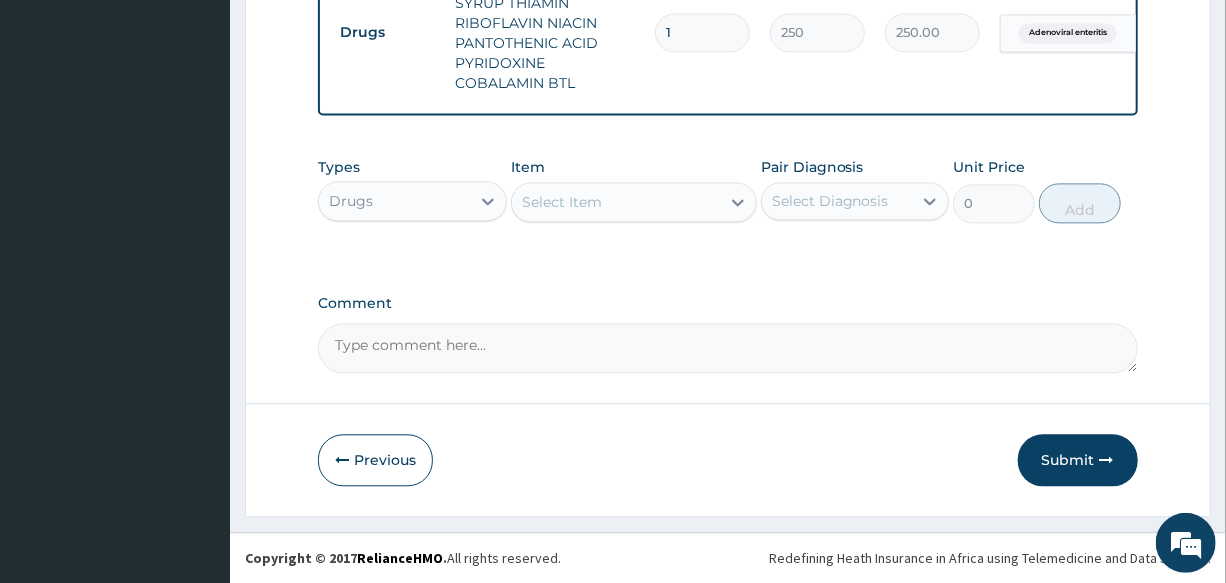 click on "Drugs" at bounding box center [394, 201] 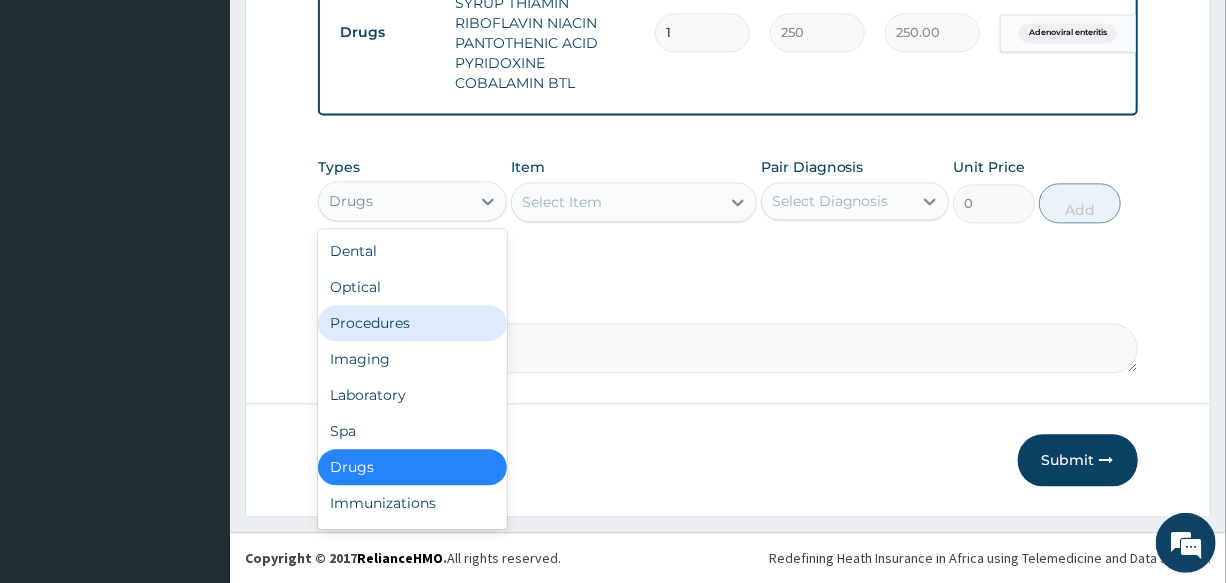 click on "Procedures" at bounding box center (412, 323) 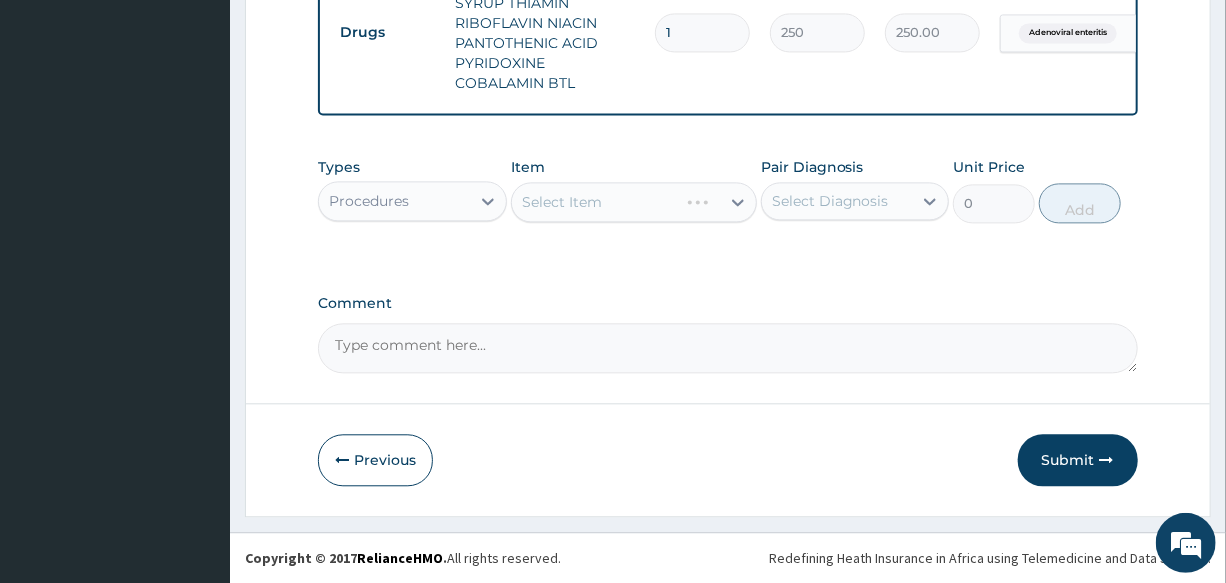 click on "Select Item" at bounding box center [634, 202] 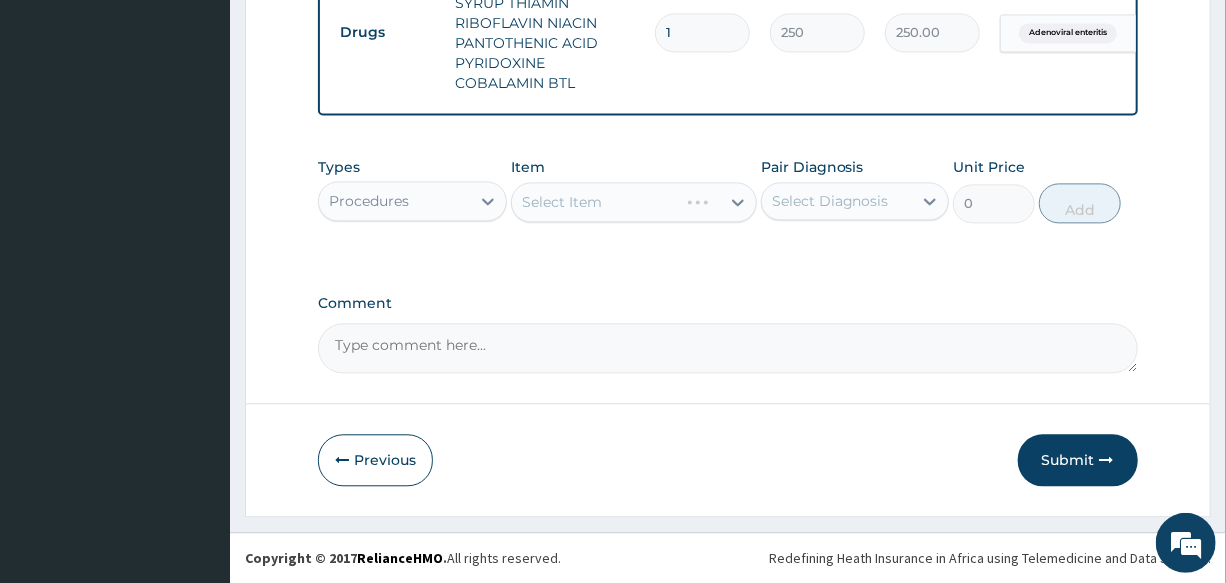 click on "Select Item" at bounding box center [634, 202] 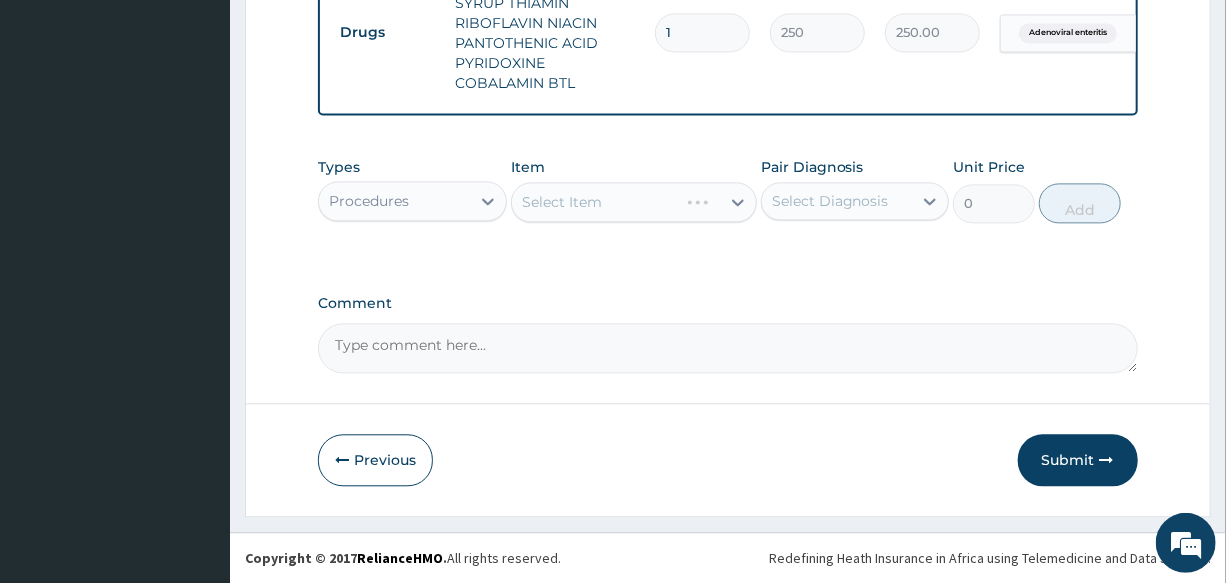 click on "Select Item" at bounding box center (634, 202) 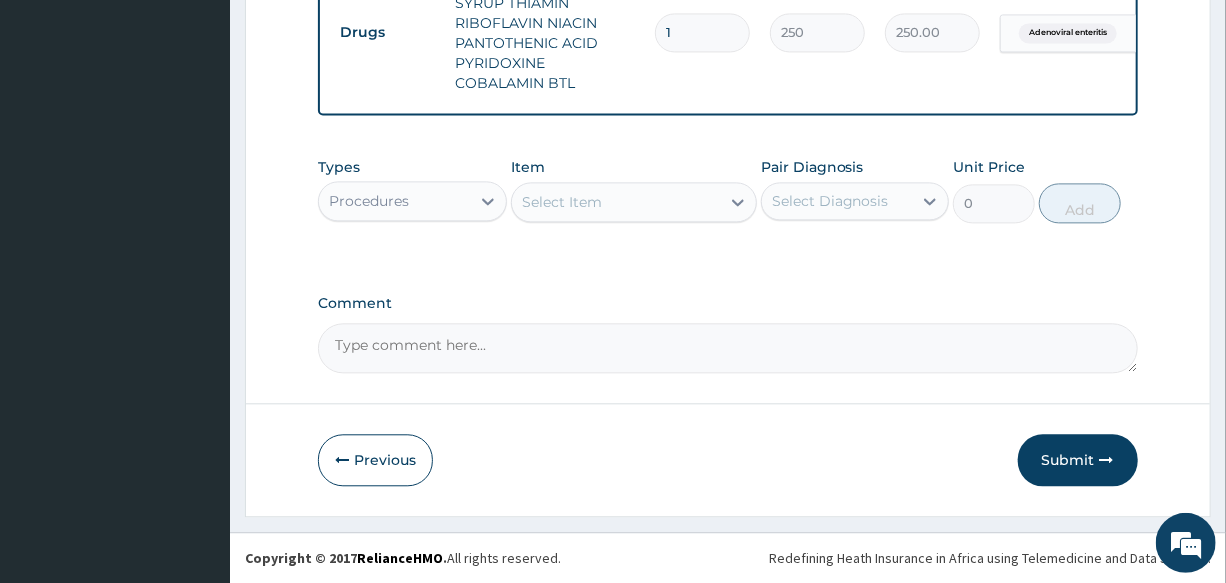 click on "Select Item" at bounding box center (616, 202) 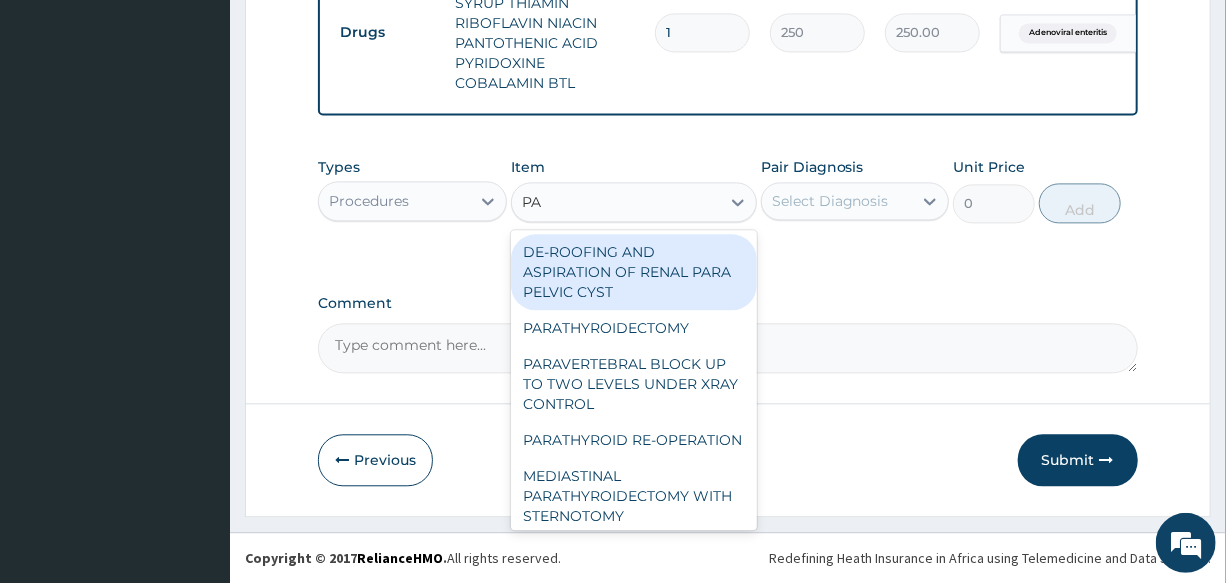 type on "P" 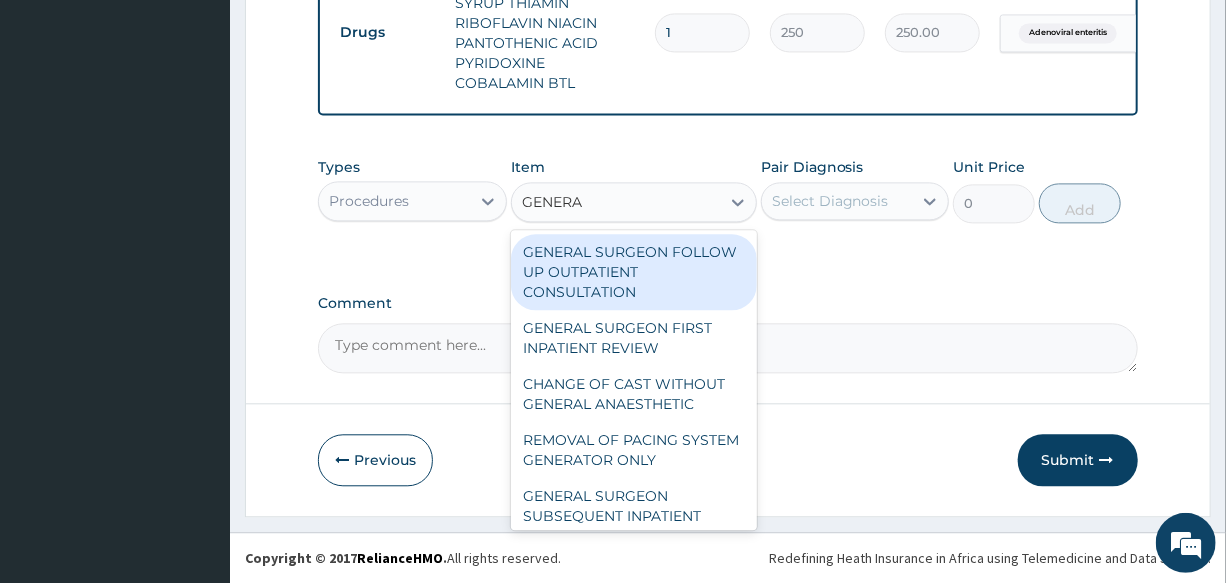 type on "GENERAL" 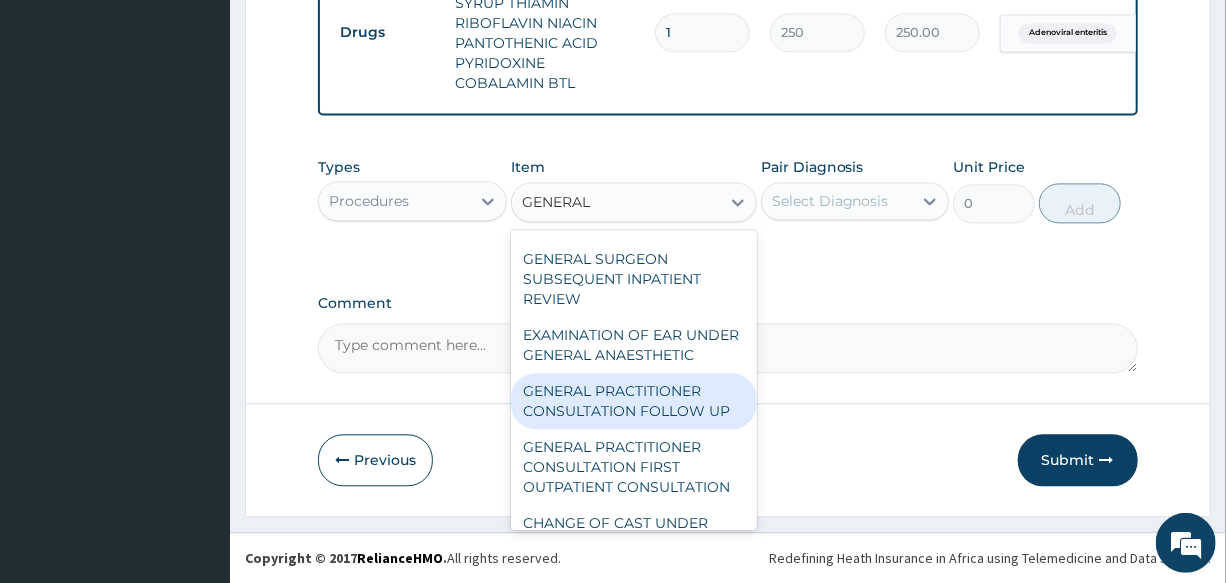 scroll, scrollTop: 272, scrollLeft: 0, axis: vertical 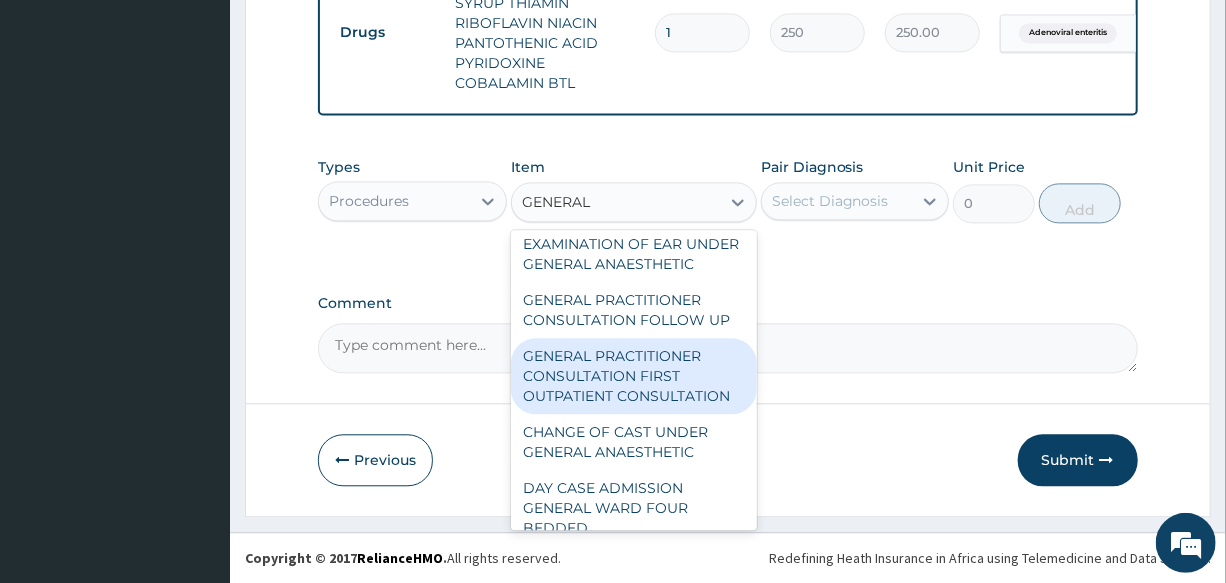 click on "GENERAL PRACTITIONER CONSULTATION FIRST OUTPATIENT CONSULTATION" at bounding box center [634, 376] 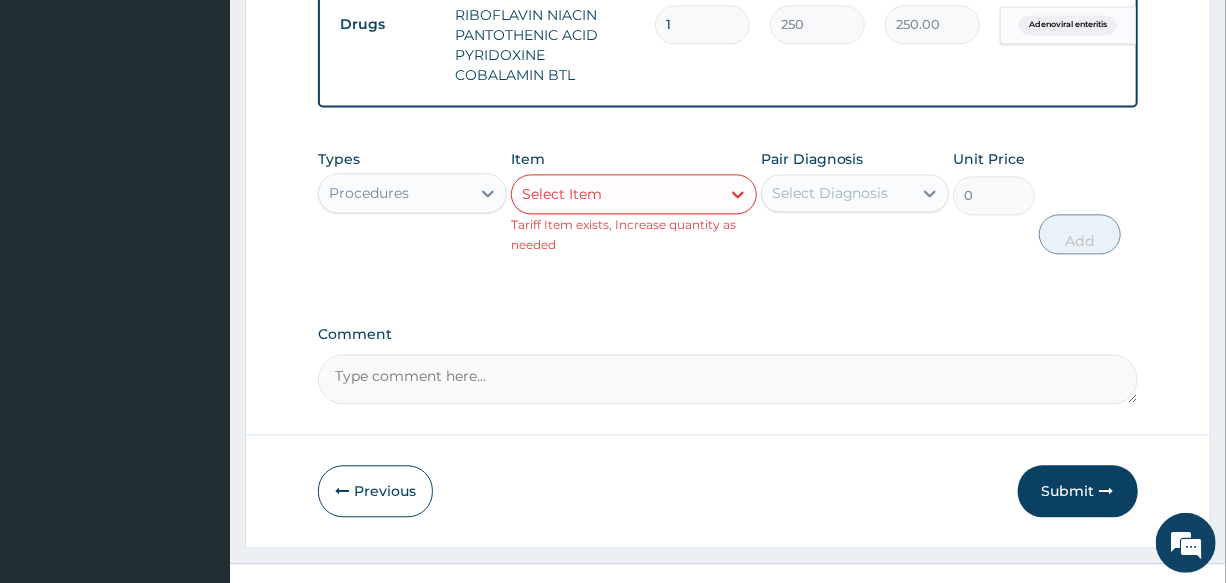 scroll, scrollTop: 1945, scrollLeft: 0, axis: vertical 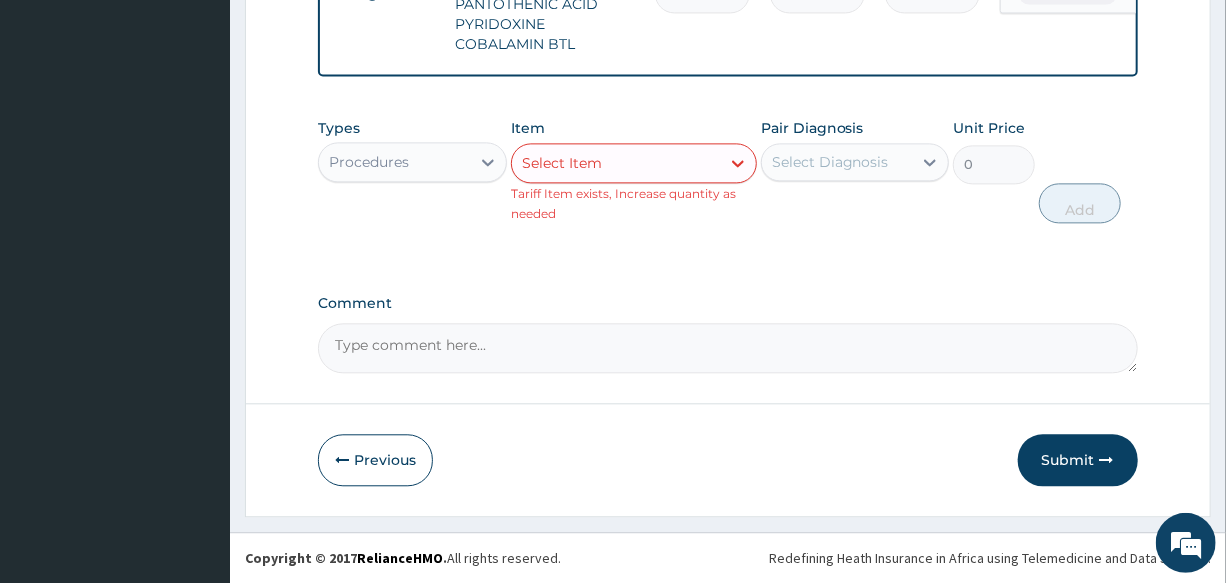 click on "PA Code / Prescription Code PA/F4B8F5 Encounter Date 29-07-2025 Important Notice Please enter PA codes before entering items that are not attached to a PA code   All diagnoses entered must be linked to a claim item. Diagnosis & Claim Items that are visible but inactive cannot be edited because they were imported from an already approved PA code. Diagnosis Complicated malaria confirmed Sepsis confirmed Adenoviral enteritis confirmed NB: All diagnosis must be linked to a claim item Claim Items Type Name Quantity Unit Price Total Price Pair Diagnosis Actions Laboratory fbc cbc-complete blood count (haemogram) - [blood] 1 3000 3000.00 Complicated malaria  + 1 Delete Procedures nursing charge/ day 1 1500 1500.00 Complicated malaria  + 2 Delete Procedures SEMI PRIVATE WARD TWO BEDDED 1 5500 5500.00 Complicated malaria  + 2 Delete Procedures FEEDING PER DIEM TWO BEDDED 1 5000 5000.00 Complicated malaria  + 2 Delete Procedures GENERAL PRACTITIONER CONSULTATION FIRST OUTPATIENT CONSULTATION 1 3000 3000.00  + 2 Delete" at bounding box center (727, -684) 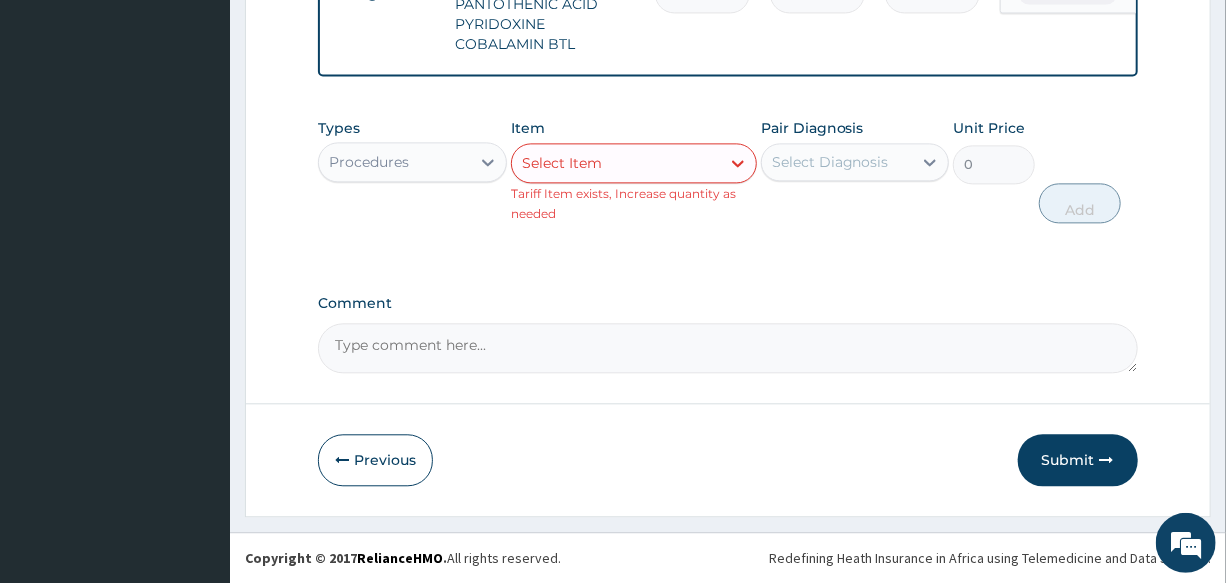 scroll, scrollTop: 1945, scrollLeft: 0, axis: vertical 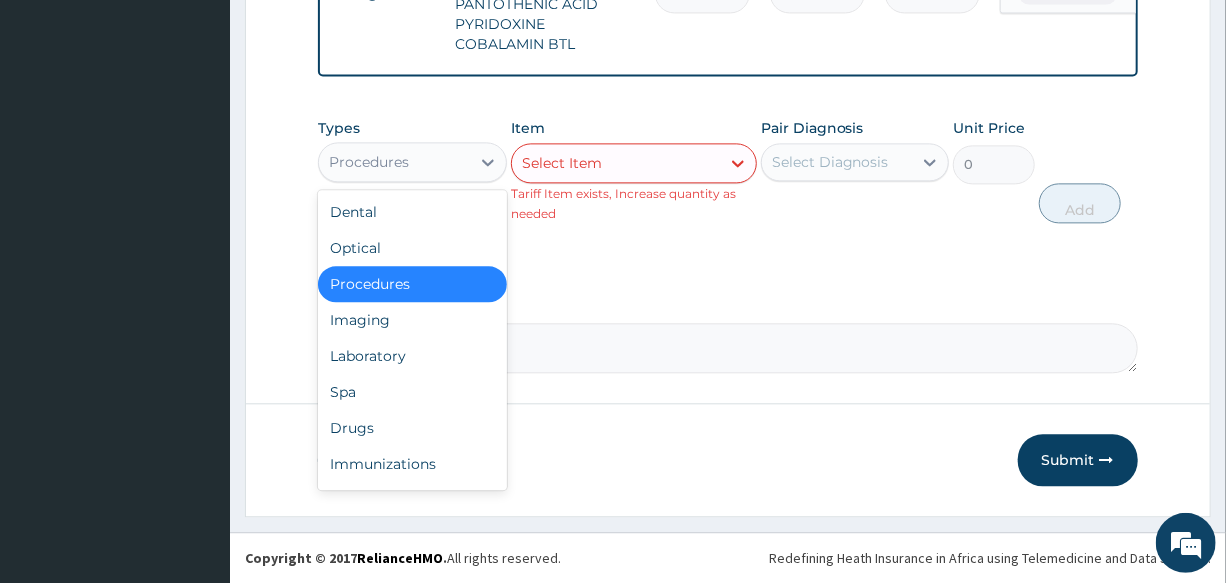 click on "Procedures" at bounding box center (369, 162) 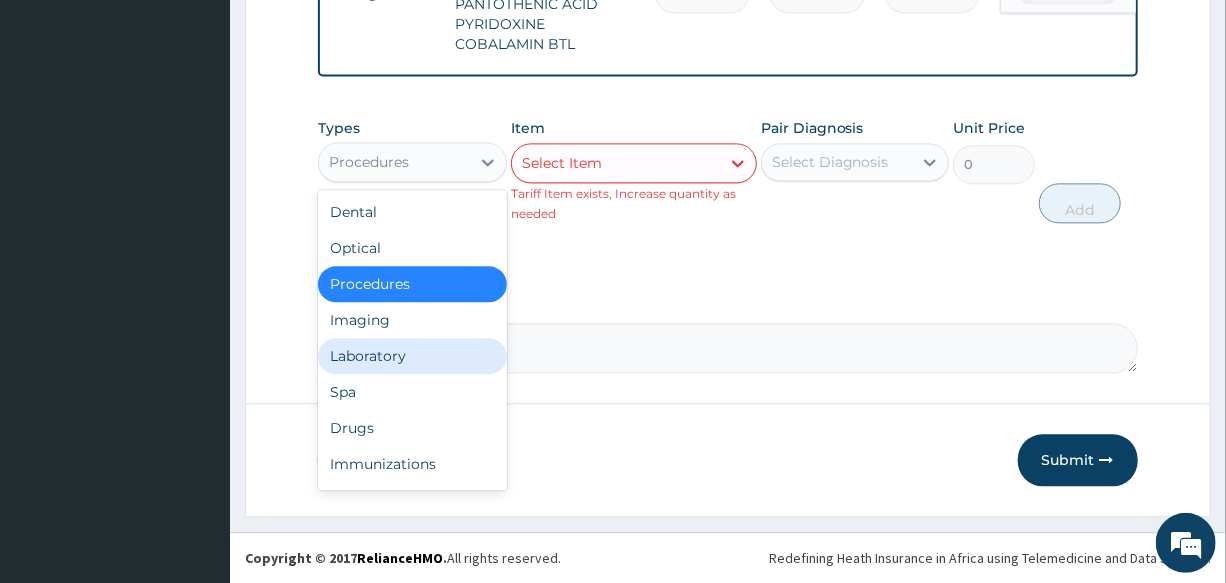 click on "Laboratory" at bounding box center (412, 356) 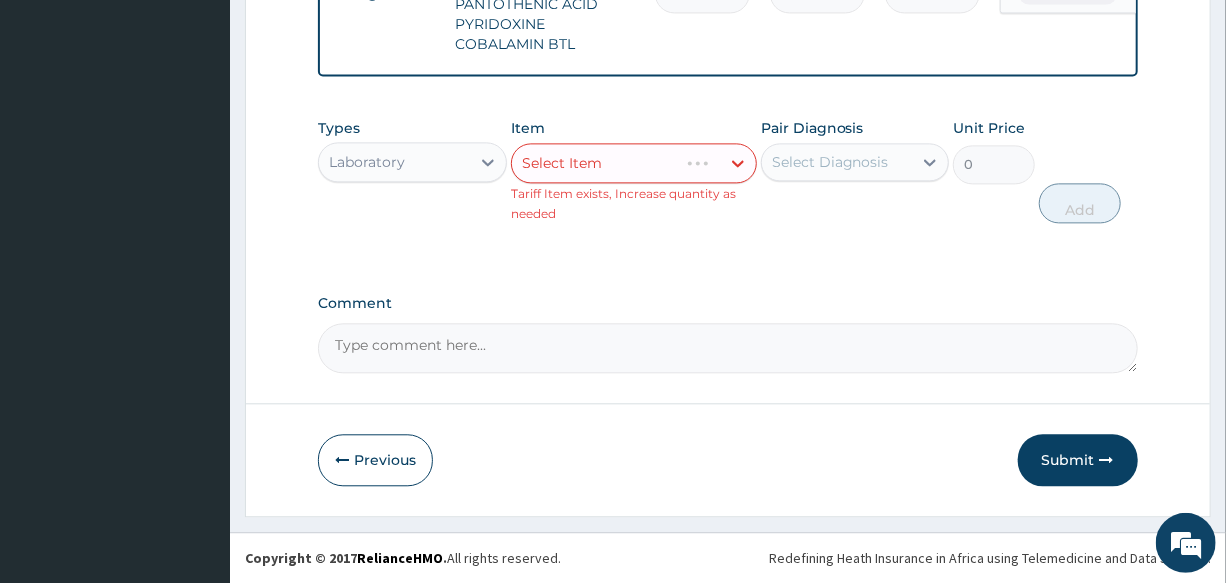 click on "Select Item" at bounding box center [634, 163] 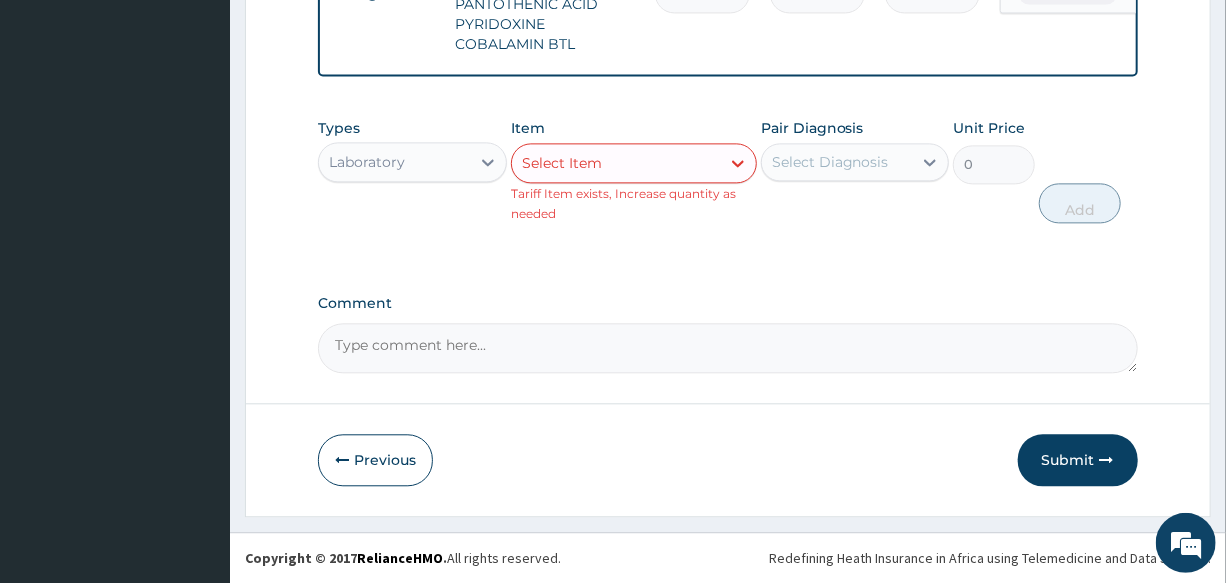 click on "Select Item" at bounding box center (616, 163) 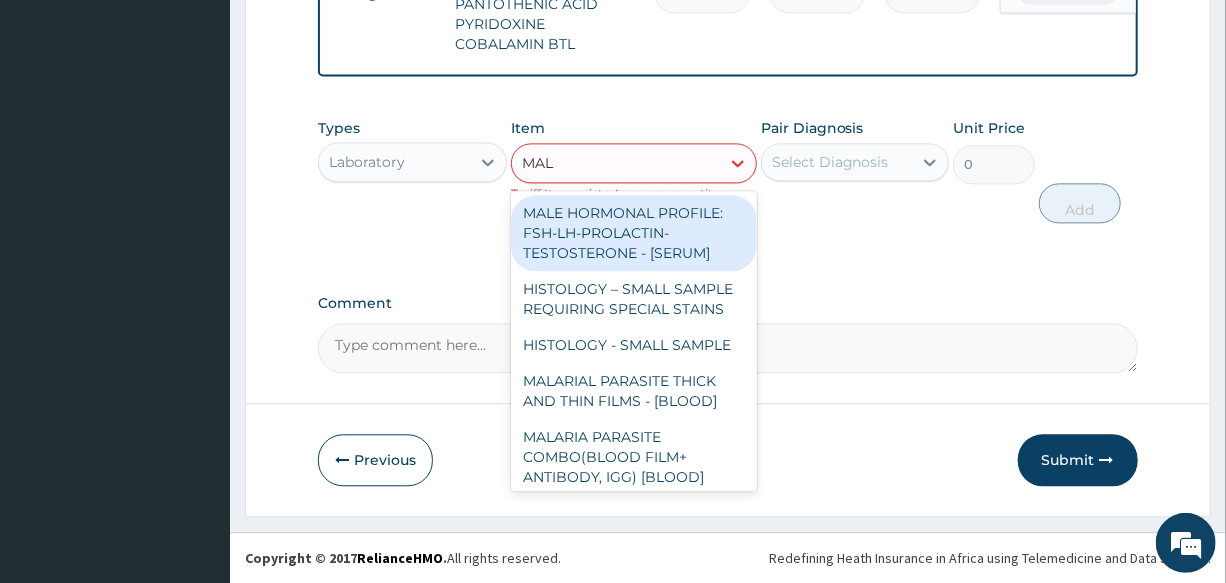 type on "MALA" 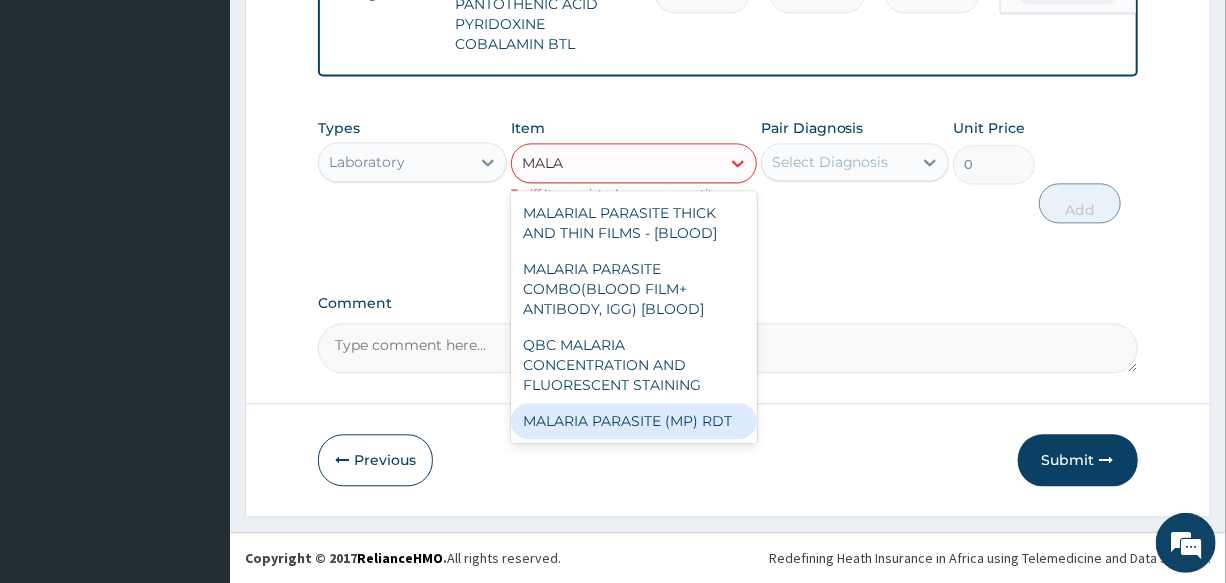 click on "MALARIA PARASITE (MP) RDT" at bounding box center (634, 421) 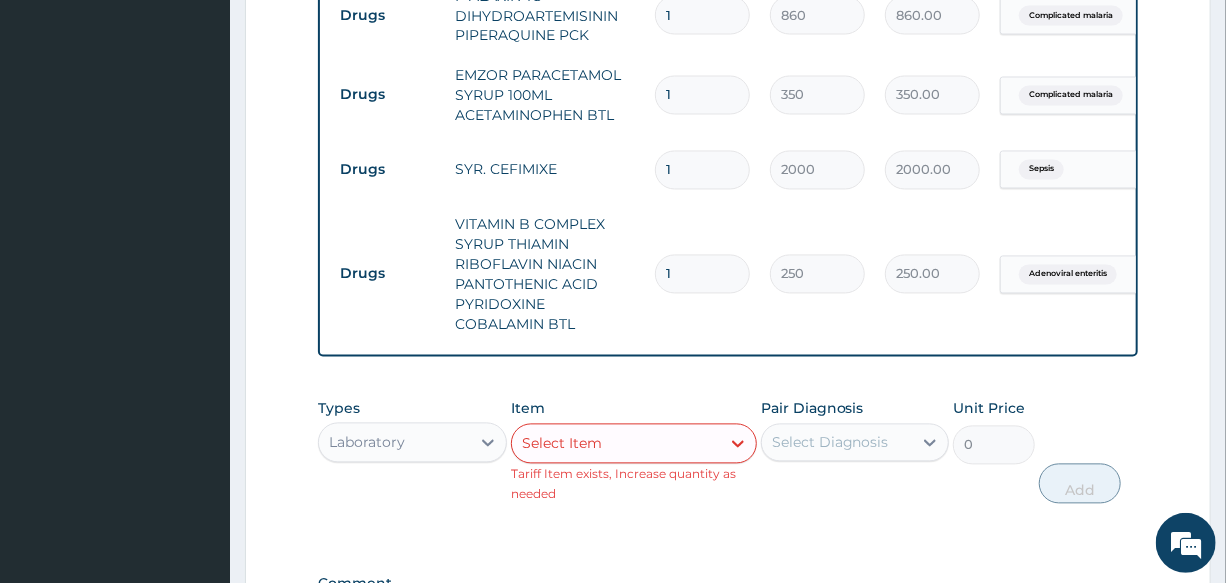 scroll, scrollTop: 1854, scrollLeft: 0, axis: vertical 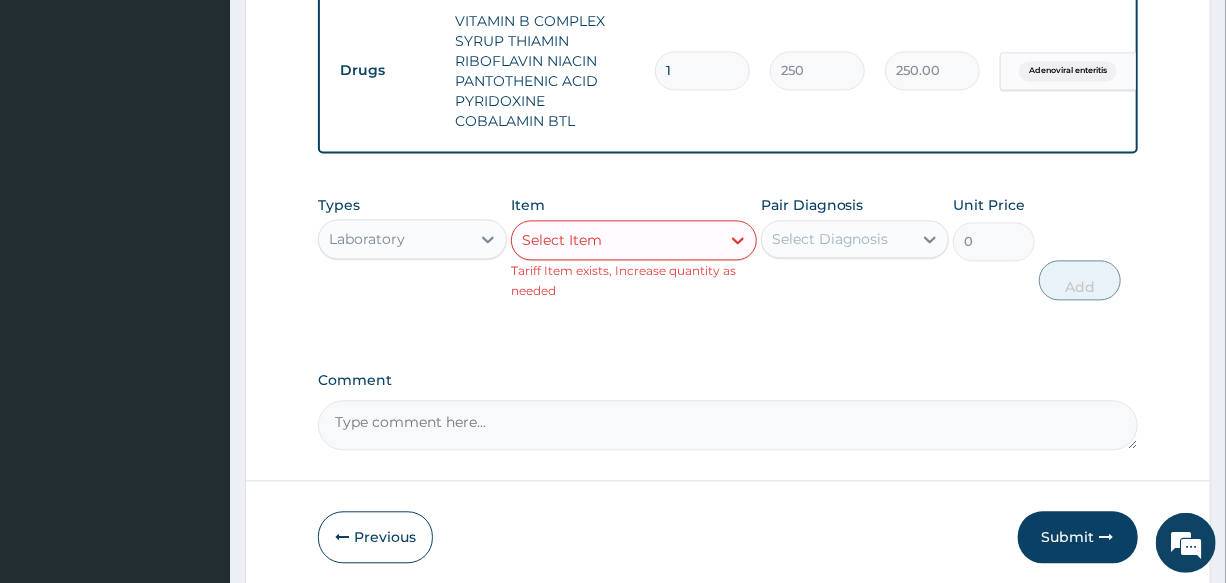 click on "PA Code / Prescription Code PA/F4B8F5 Encounter Date 29-07-2025 Important Notice Please enter PA codes before entering items that are not attached to a PA code   All diagnoses entered must be linked to a claim item. Diagnosis & Claim Items that are visible but inactive cannot be edited because they were imported from an already approved PA code. Diagnosis Complicated malaria confirmed Sepsis confirmed Adenoviral enteritis confirmed NB: All diagnosis must be linked to a claim item Claim Items Type Name Quantity Unit Price Total Price Pair Diagnosis Actions Laboratory fbc cbc-complete blood count (haemogram) - [blood] 1 3000 3000.00 Complicated malaria  + 1 Delete Procedures nursing charge/ day 1 1500 1500.00 Complicated malaria  + 2 Delete Procedures SEMI PRIVATE WARD TWO BEDDED 1 5500 5500.00 Complicated malaria  + 2 Delete Procedures FEEDING PER DIEM TWO BEDDED 1 5000 5000.00 Complicated malaria  + 2 Delete Procedures GENERAL PRACTITIONER CONSULTATION FIRST OUTPATIENT CONSULTATION 1 3000 3000.00  + 2 Delete" at bounding box center [727, -607] 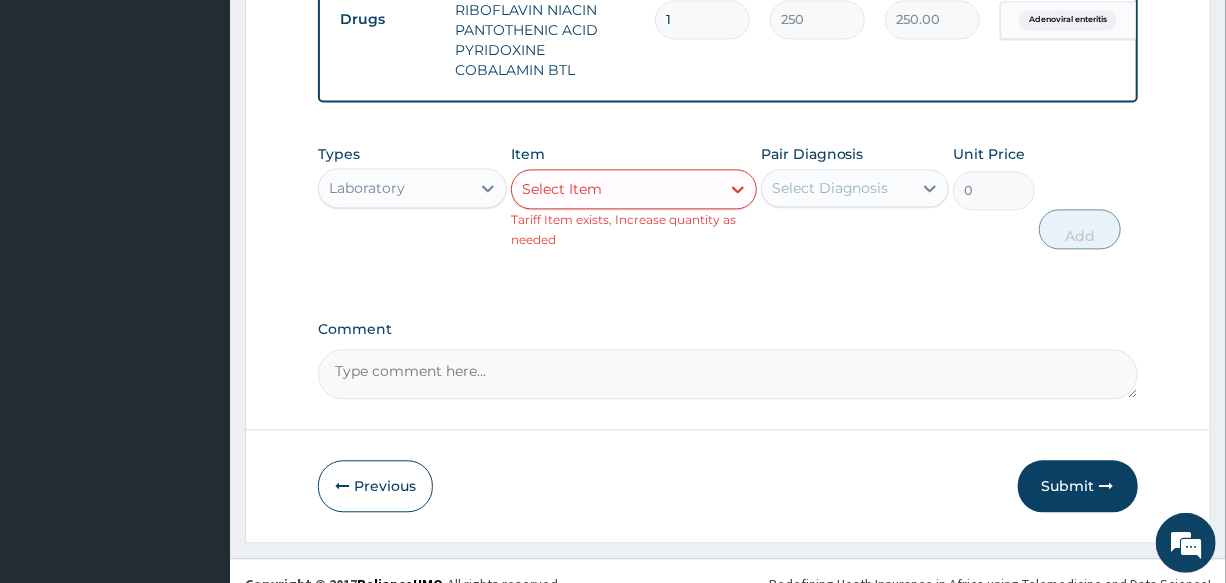 scroll, scrollTop: 1945, scrollLeft: 0, axis: vertical 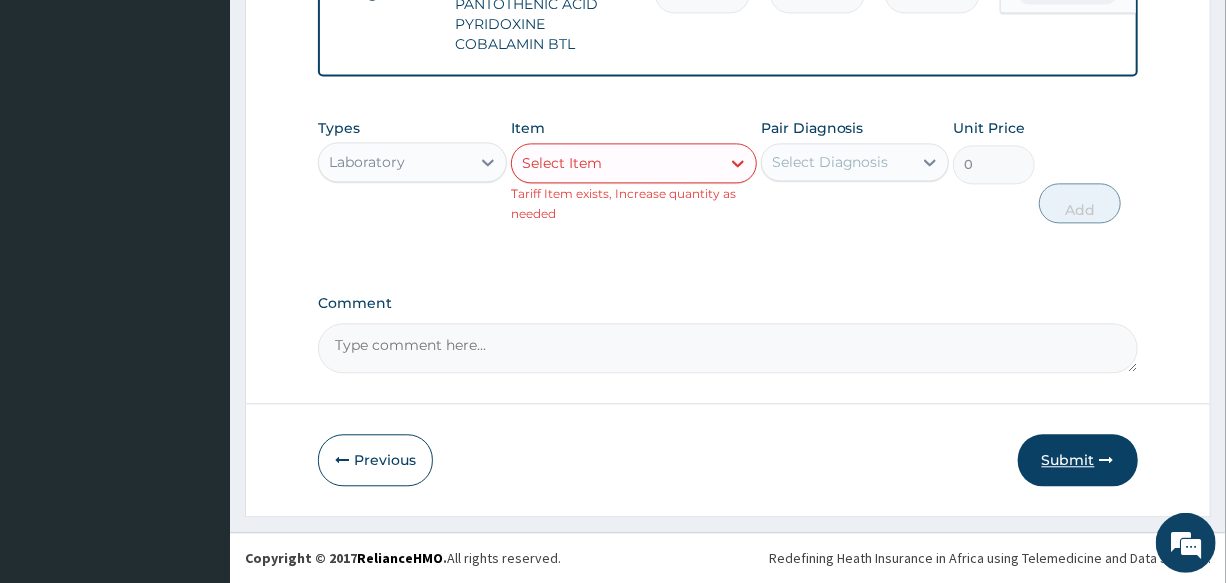 click on "Submit" at bounding box center (1078, 460) 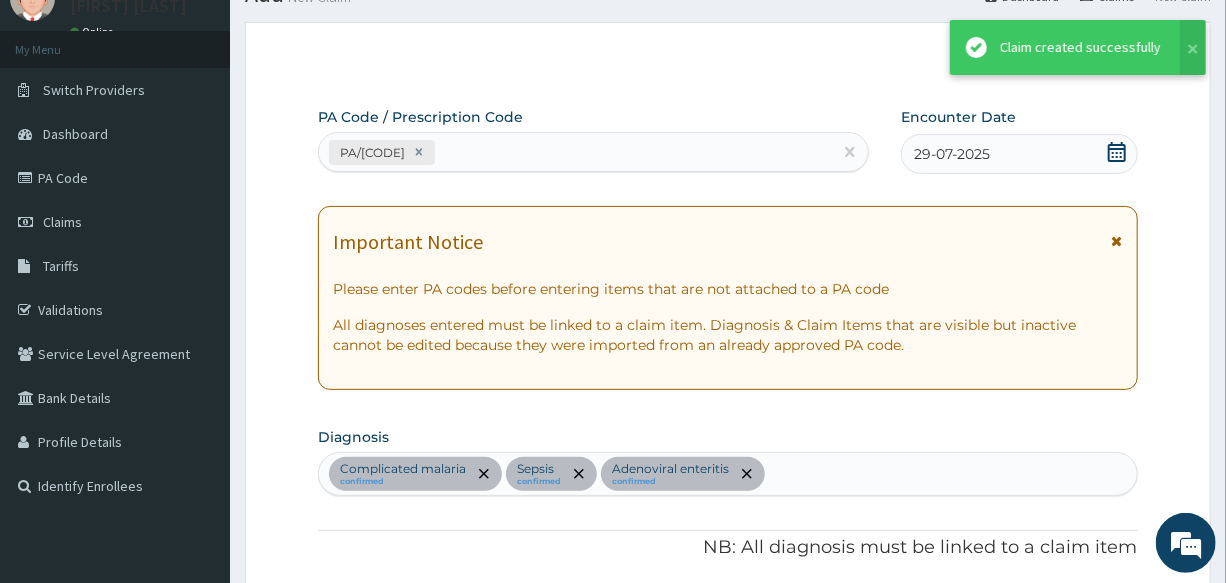 scroll, scrollTop: 1906, scrollLeft: 0, axis: vertical 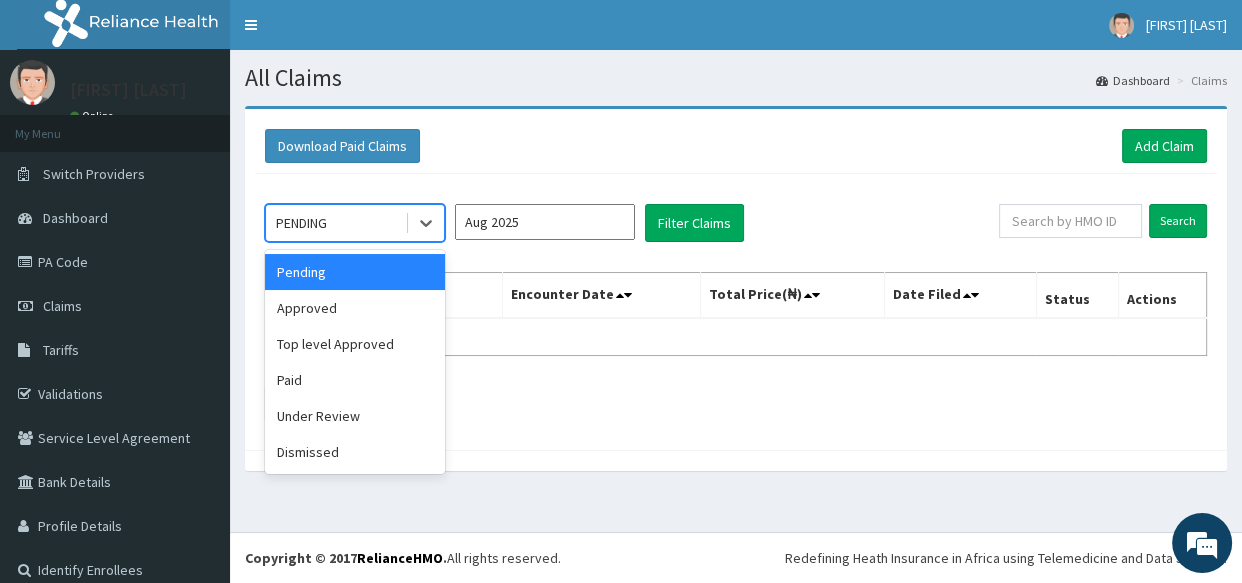 click on "PENDING" at bounding box center [335, 223] 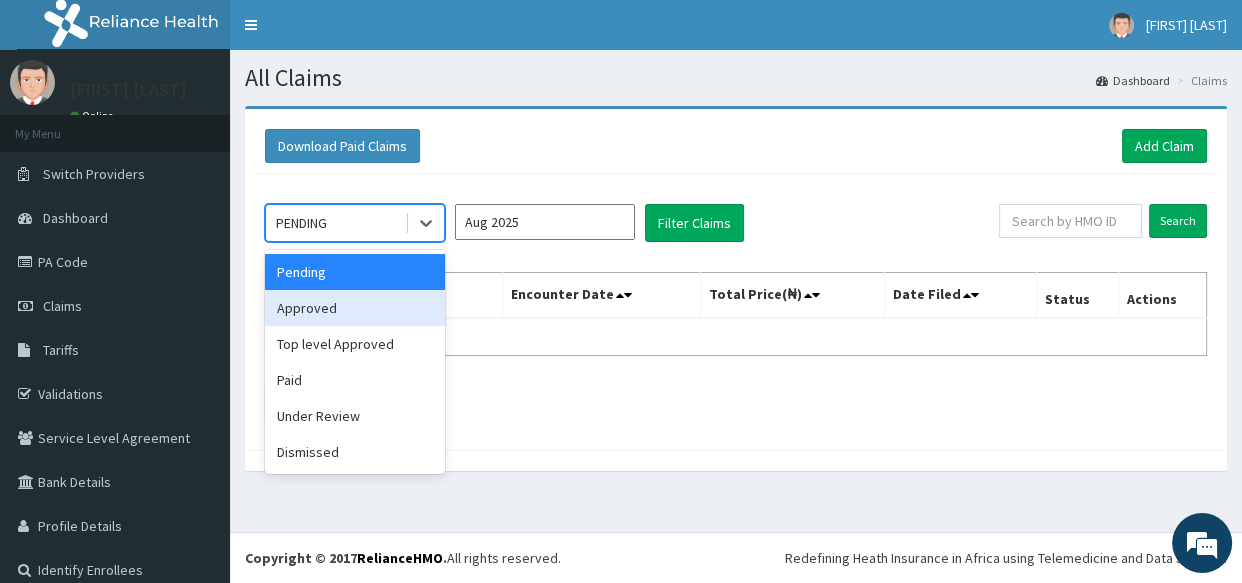click on "Approved" at bounding box center [355, 308] 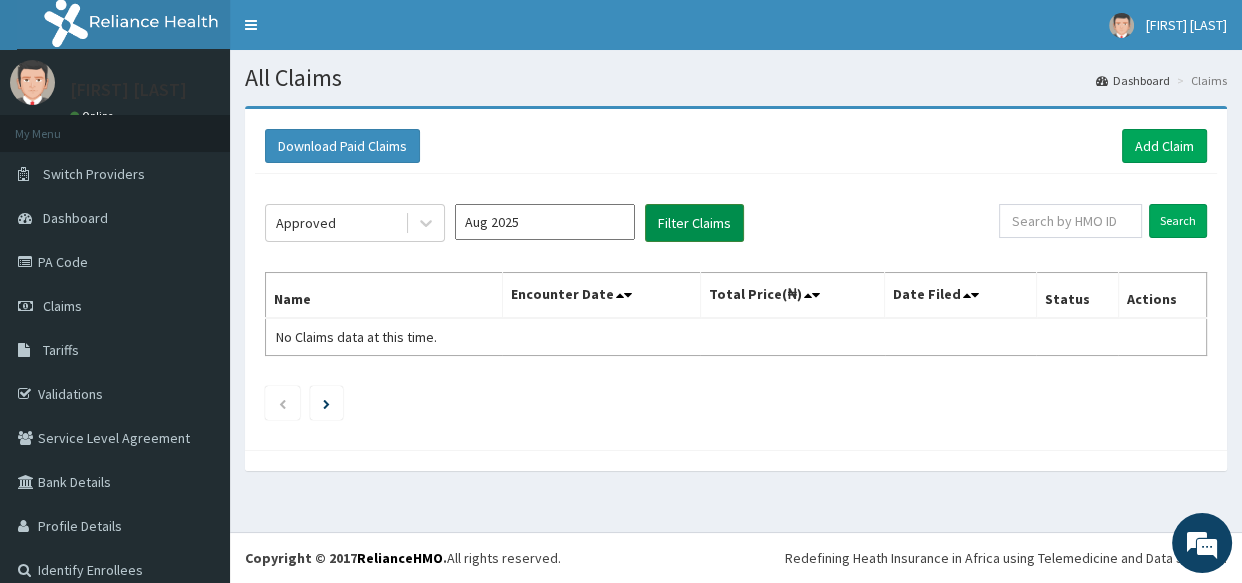click on "Filter Claims" at bounding box center (694, 223) 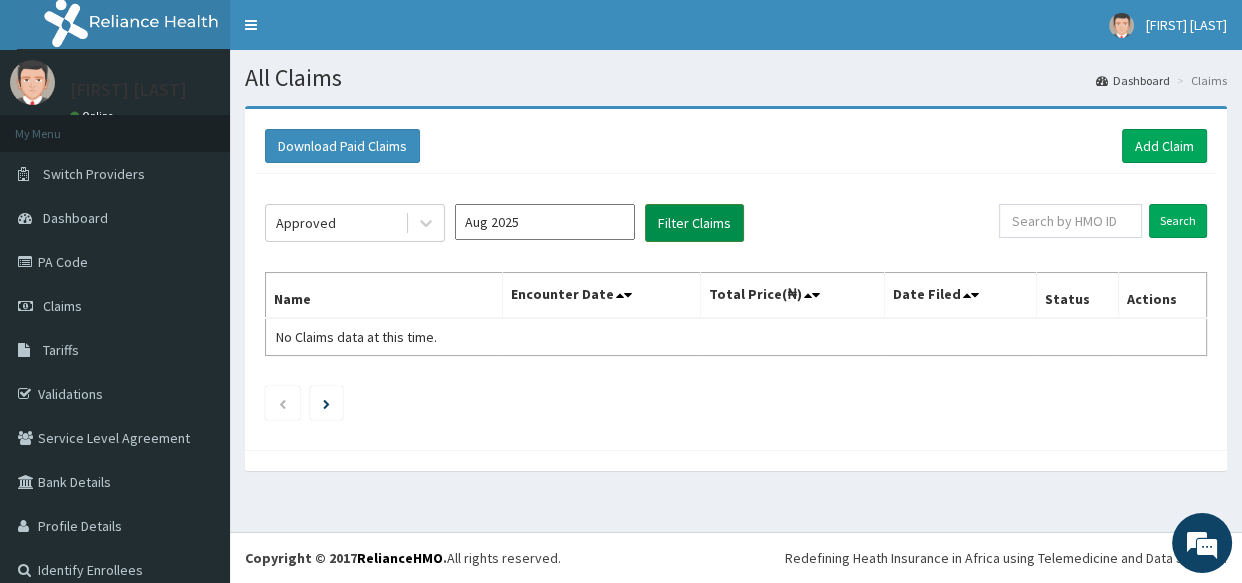 scroll, scrollTop: 0, scrollLeft: 0, axis: both 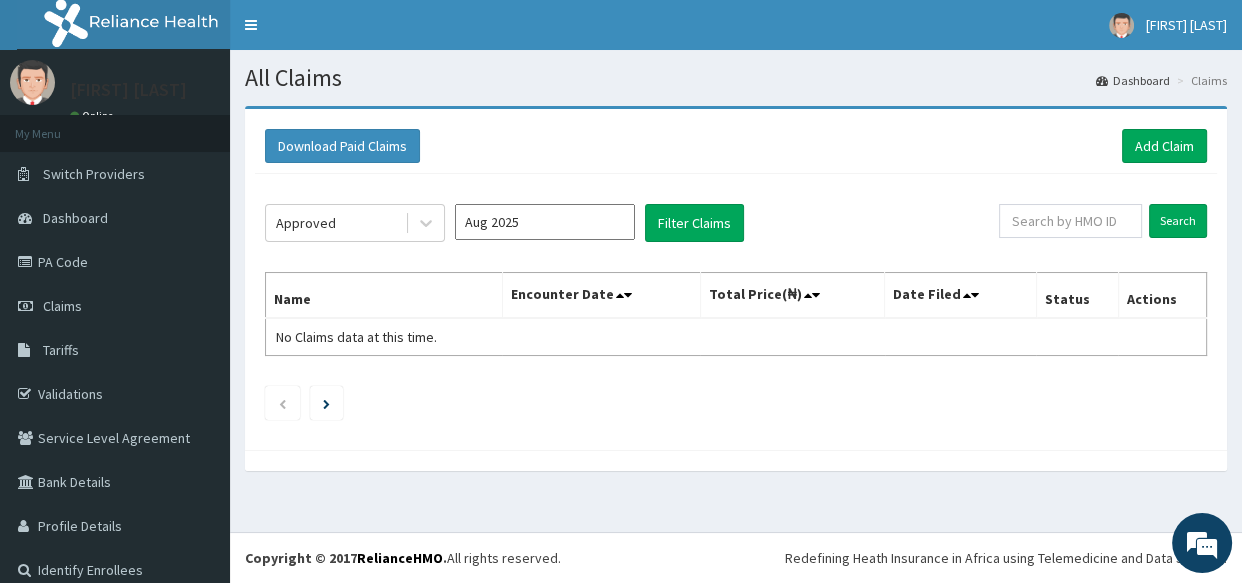 click on "Aug 2025" at bounding box center [545, 222] 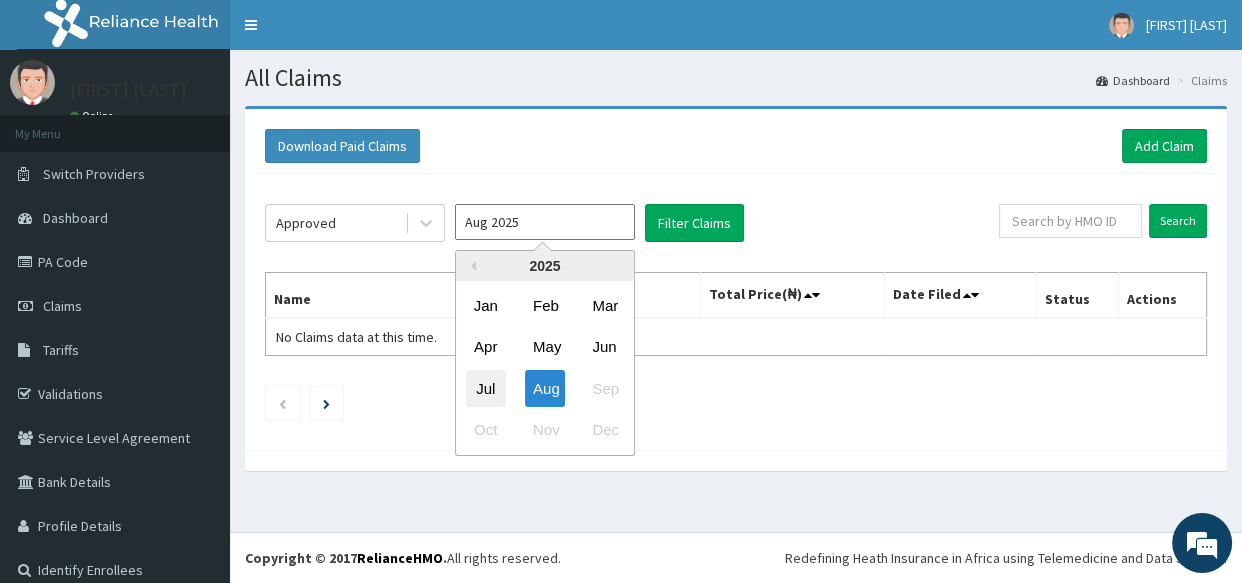 click on "Jul" at bounding box center (486, 388) 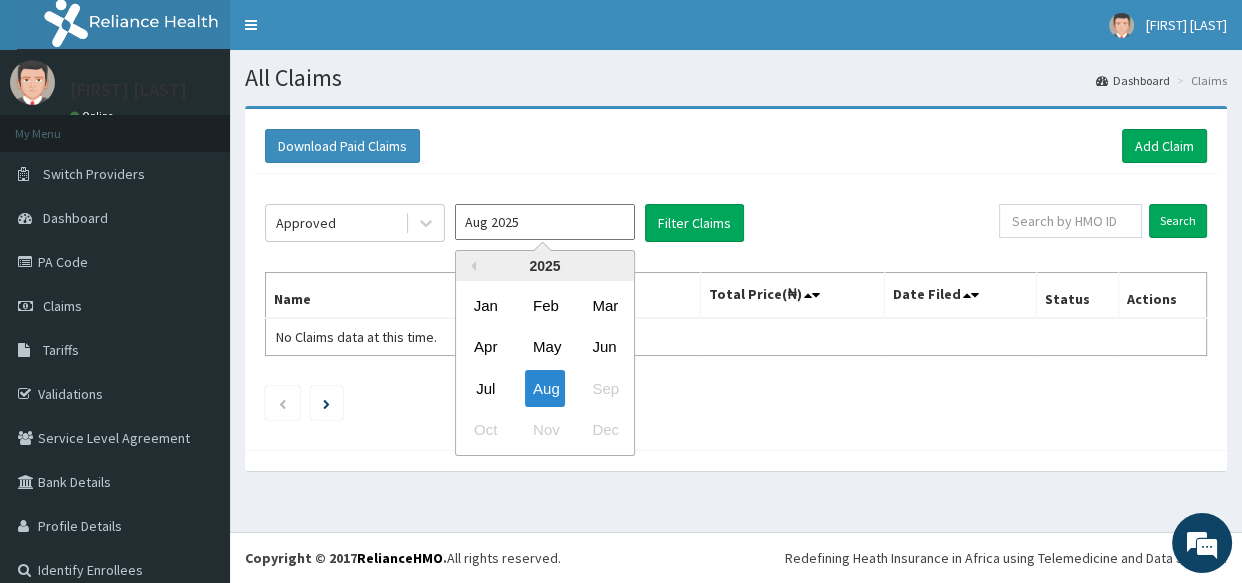 type on "Jul 2025" 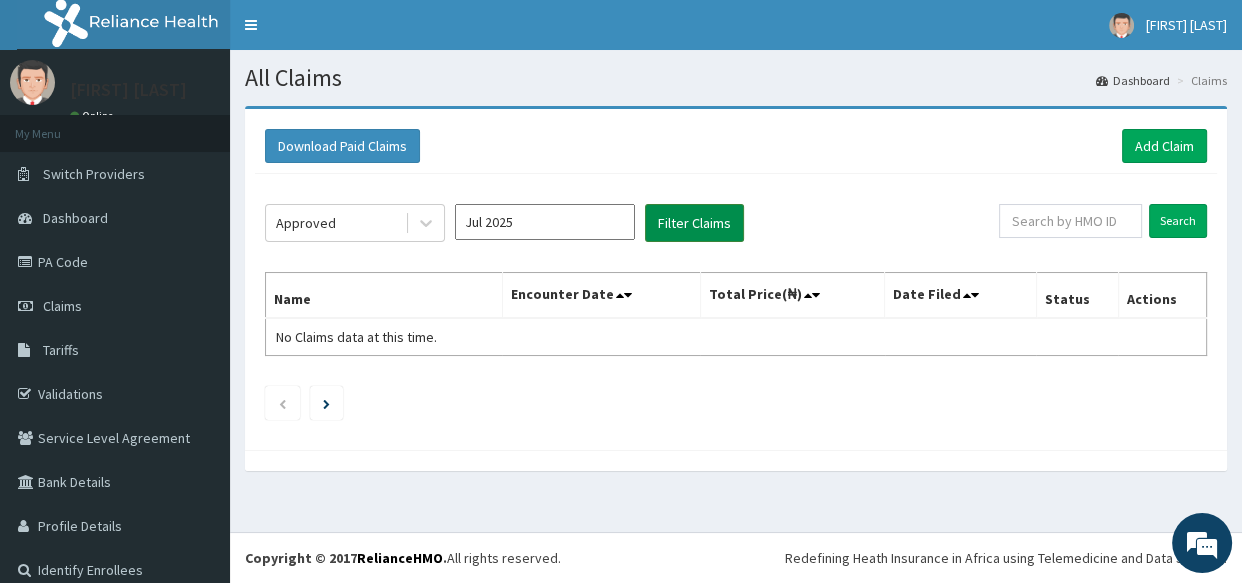 click on "Filter Claims" at bounding box center (694, 223) 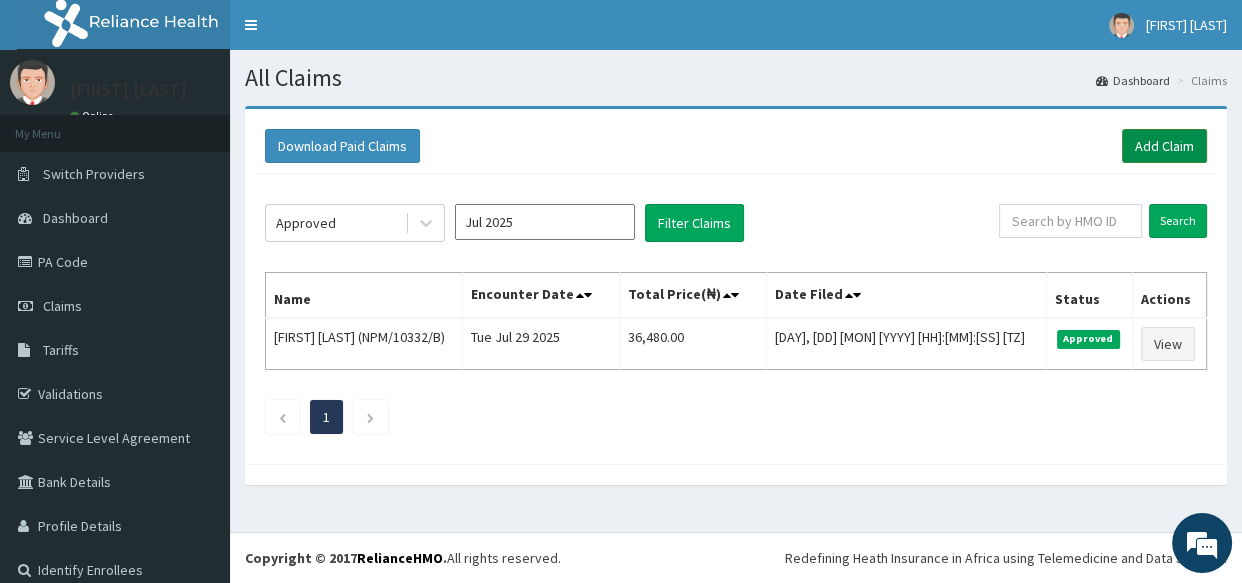 click on "Add Claim" at bounding box center (1164, 146) 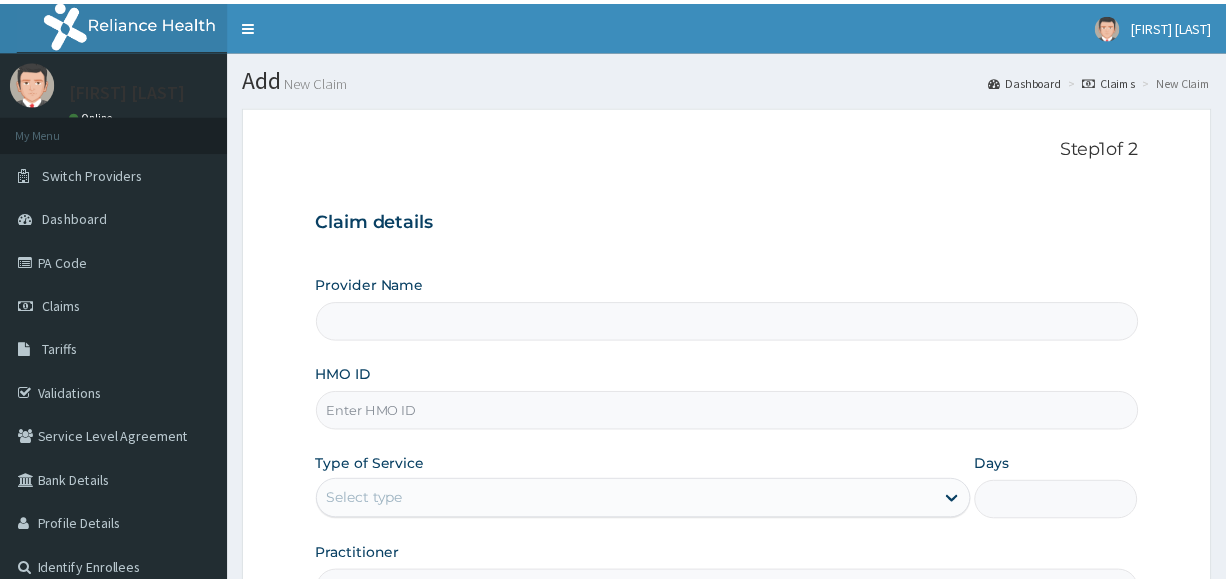 scroll, scrollTop: 0, scrollLeft: 0, axis: both 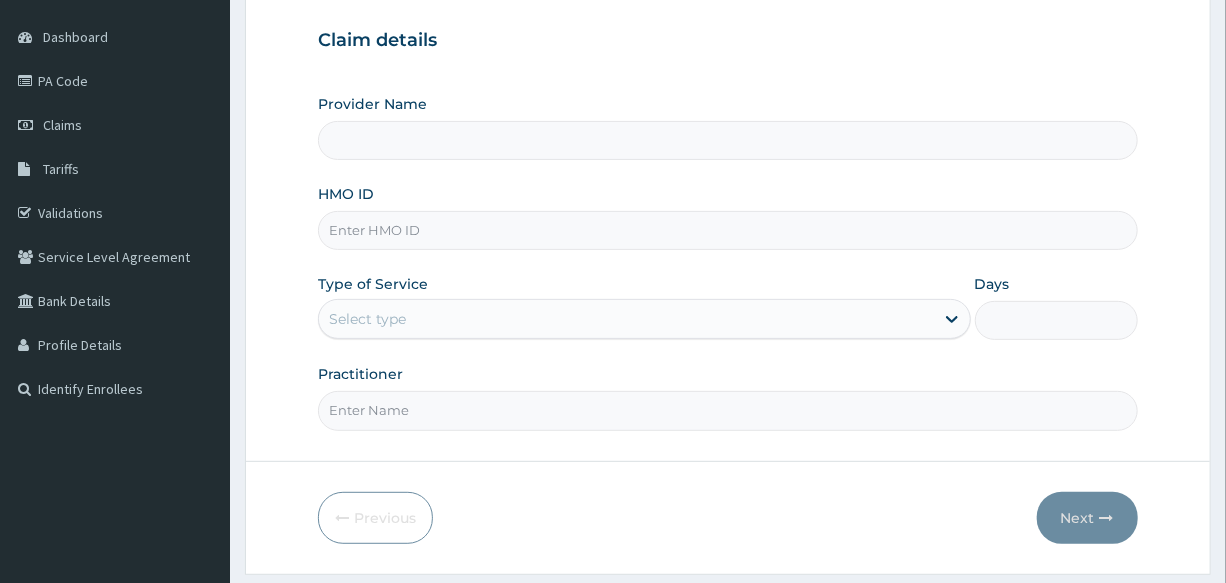 type on "International Clinics And Hospitals Ltd" 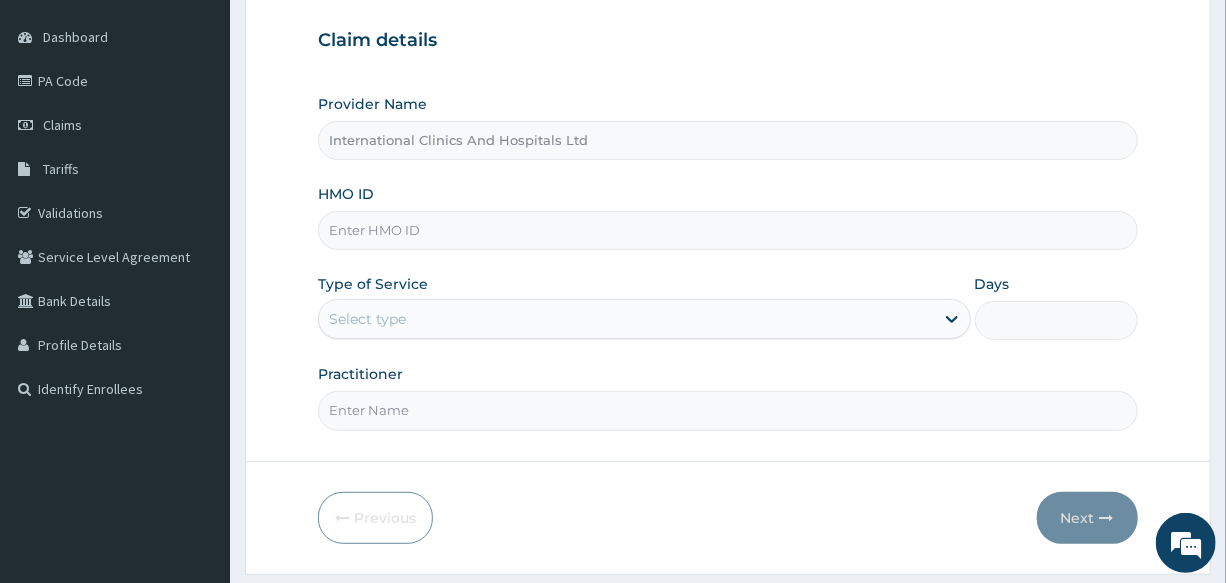click on "HMO ID" at bounding box center (727, 230) 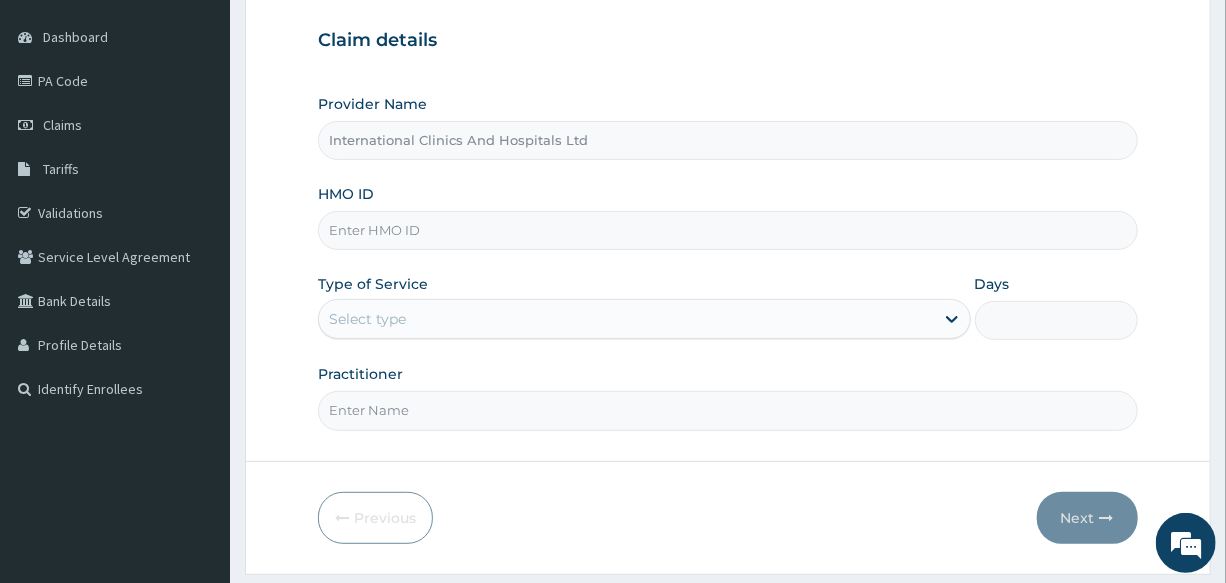 paste on "PPY/10632/A" 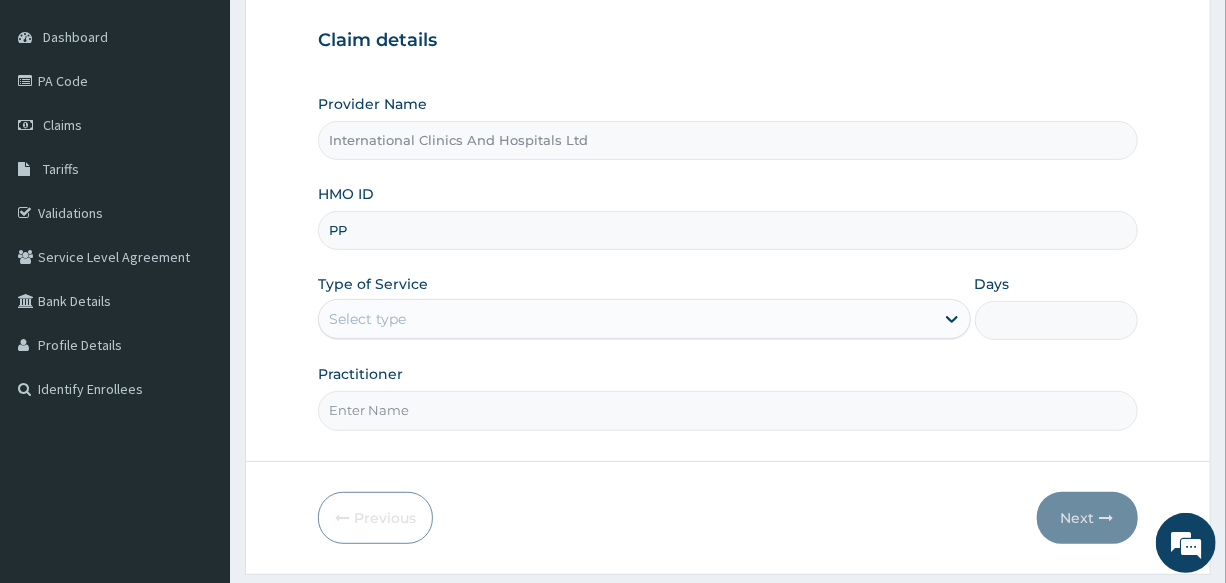 type on "P" 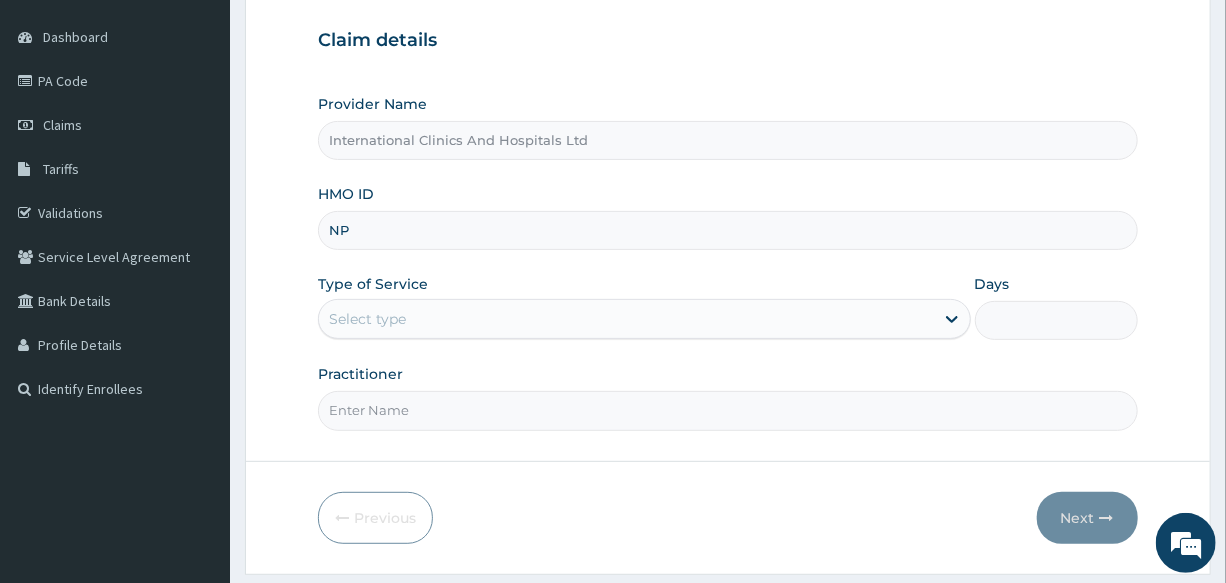 scroll, scrollTop: 0, scrollLeft: 0, axis: both 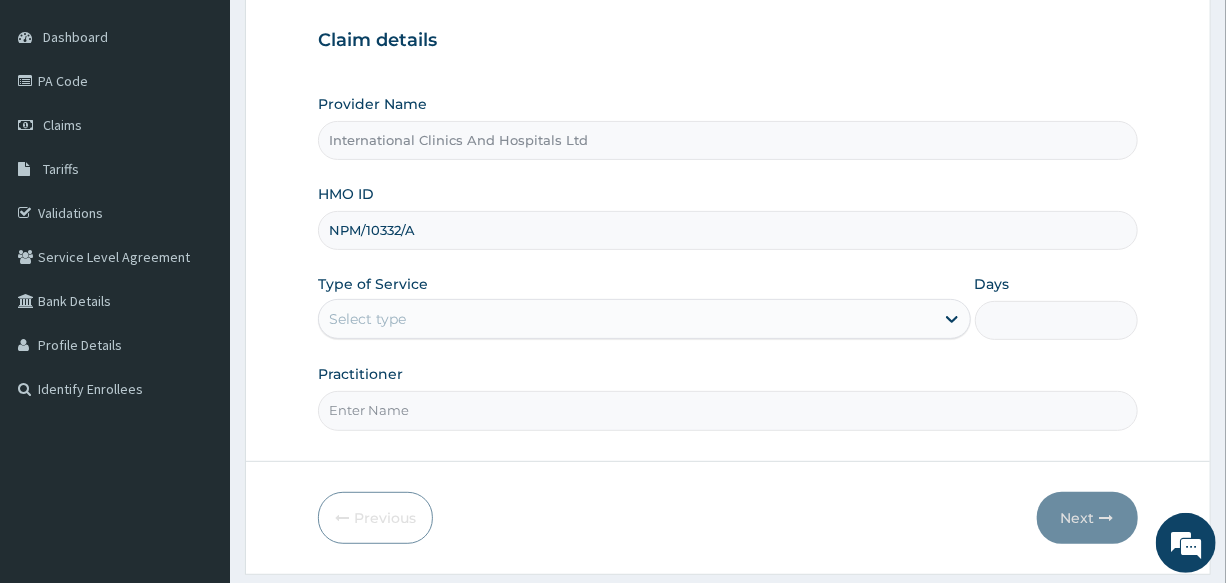 type on "NPM/10332/A" 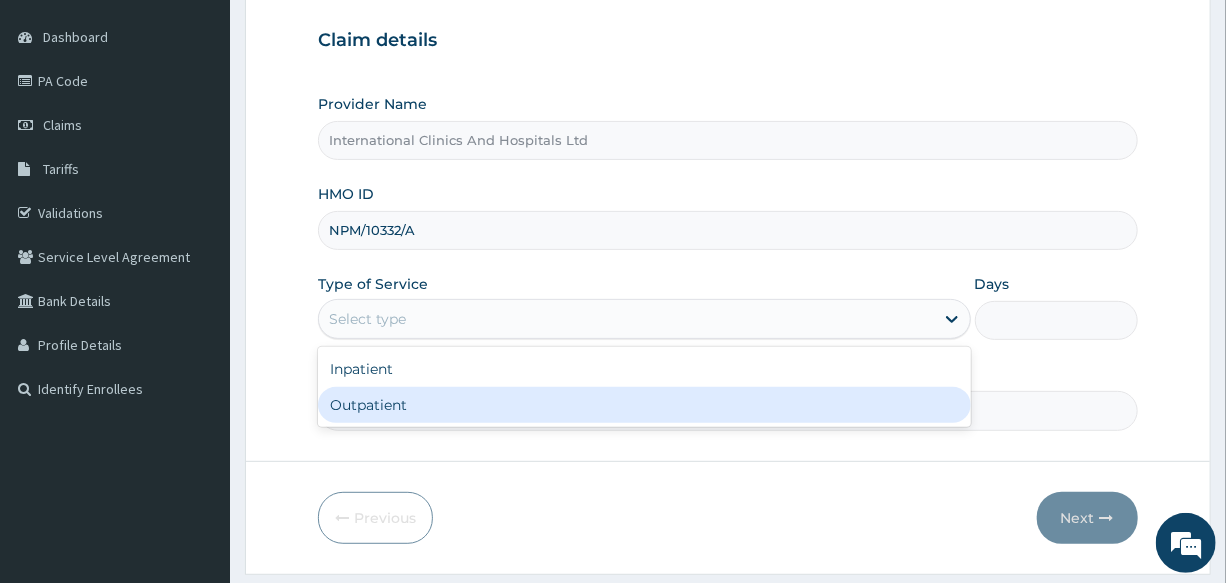 click on "Outpatient" at bounding box center (644, 405) 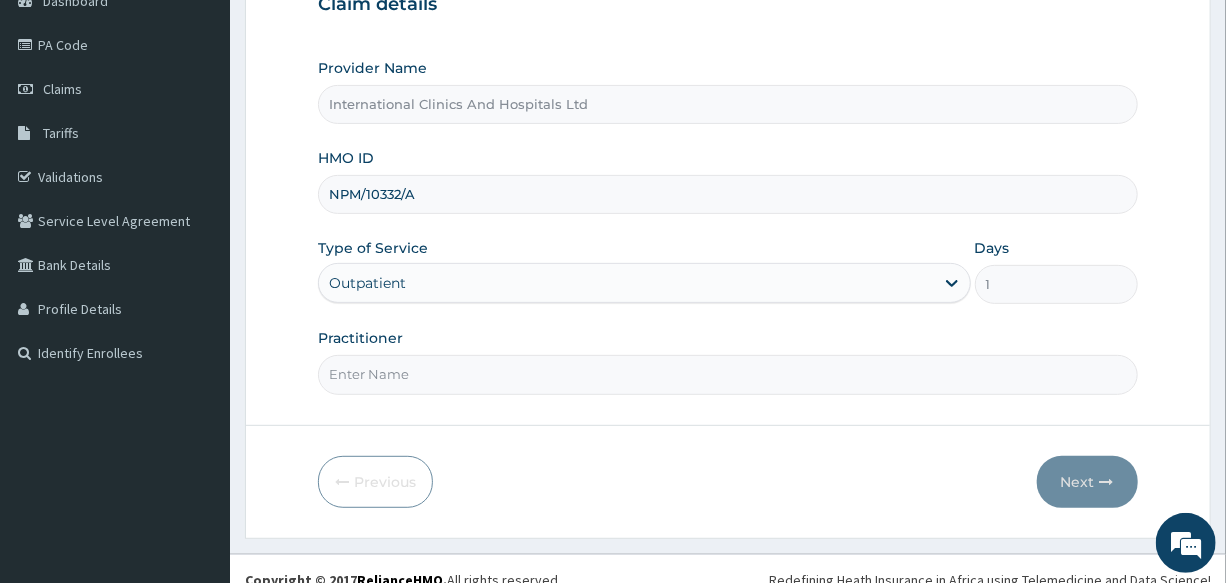 scroll, scrollTop: 237, scrollLeft: 0, axis: vertical 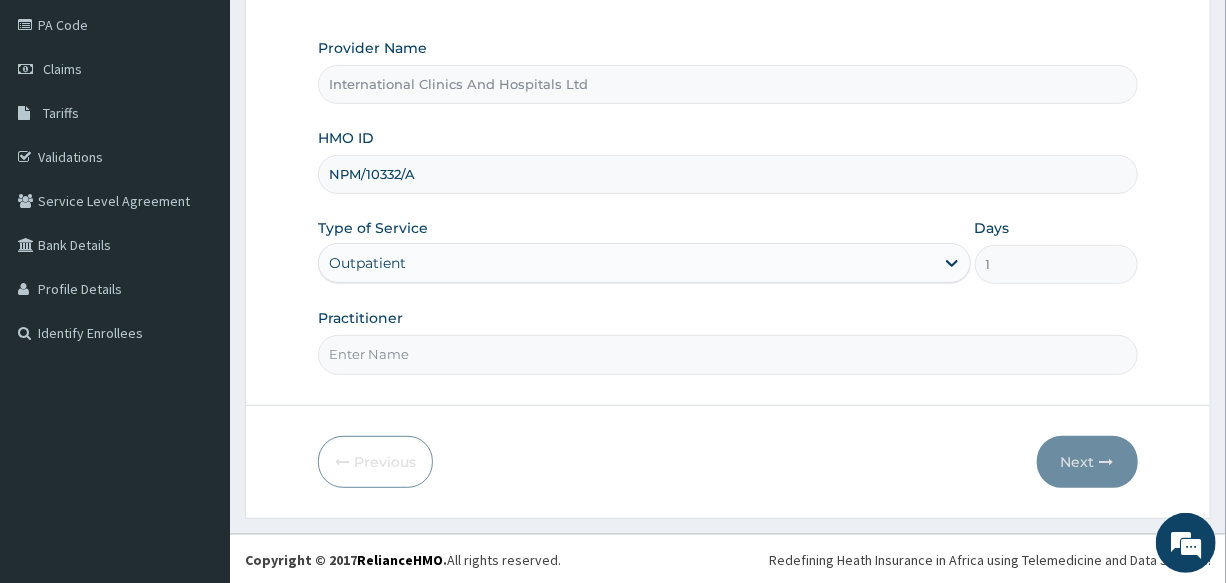 click on "Practitioner" at bounding box center (727, 354) 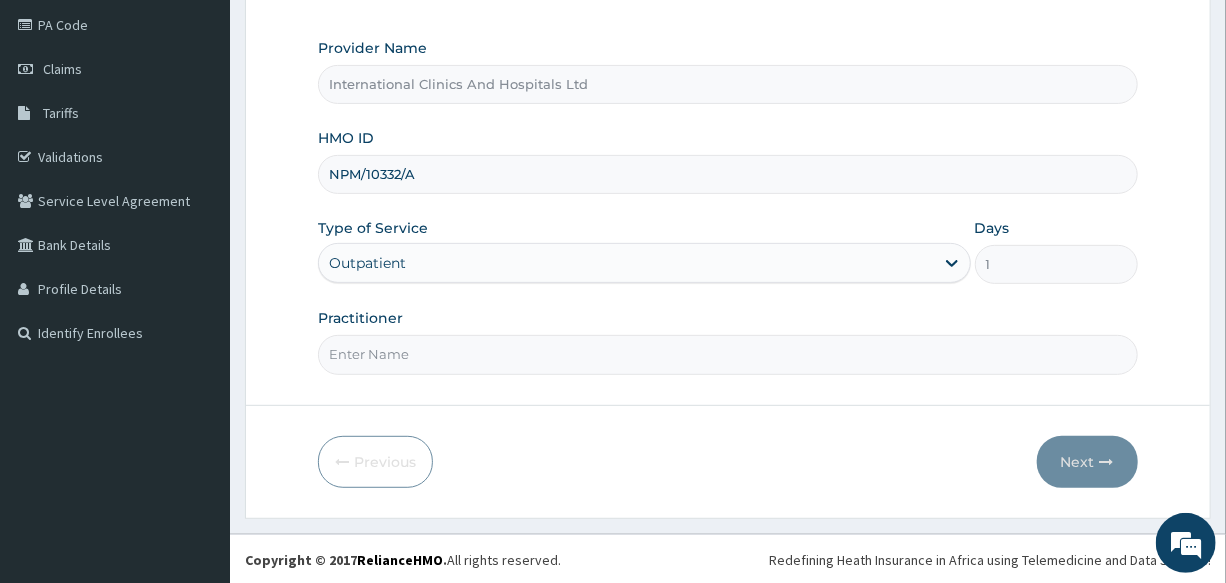 click on "Practitioner" at bounding box center (727, 354) 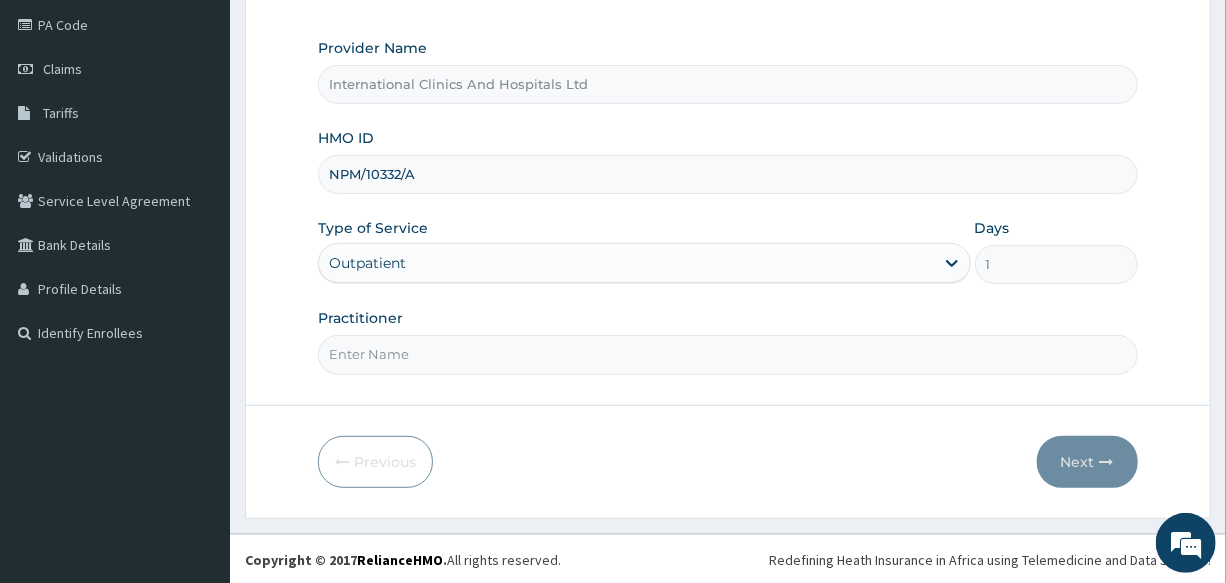 click on "Practitioner" at bounding box center (727, 354) 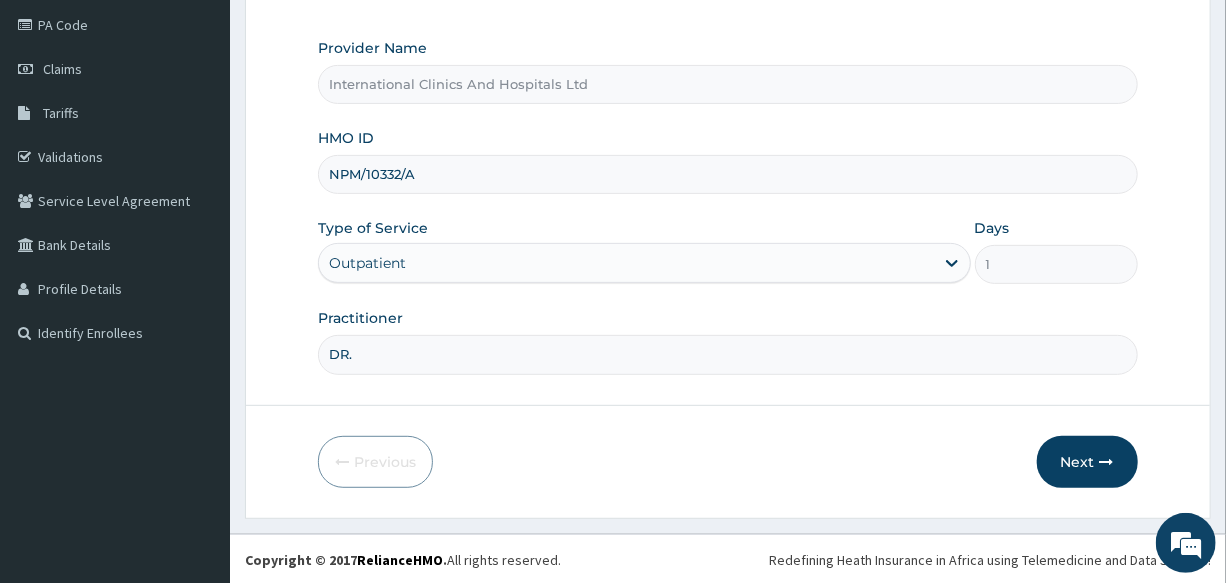 type on "DR.EZE" 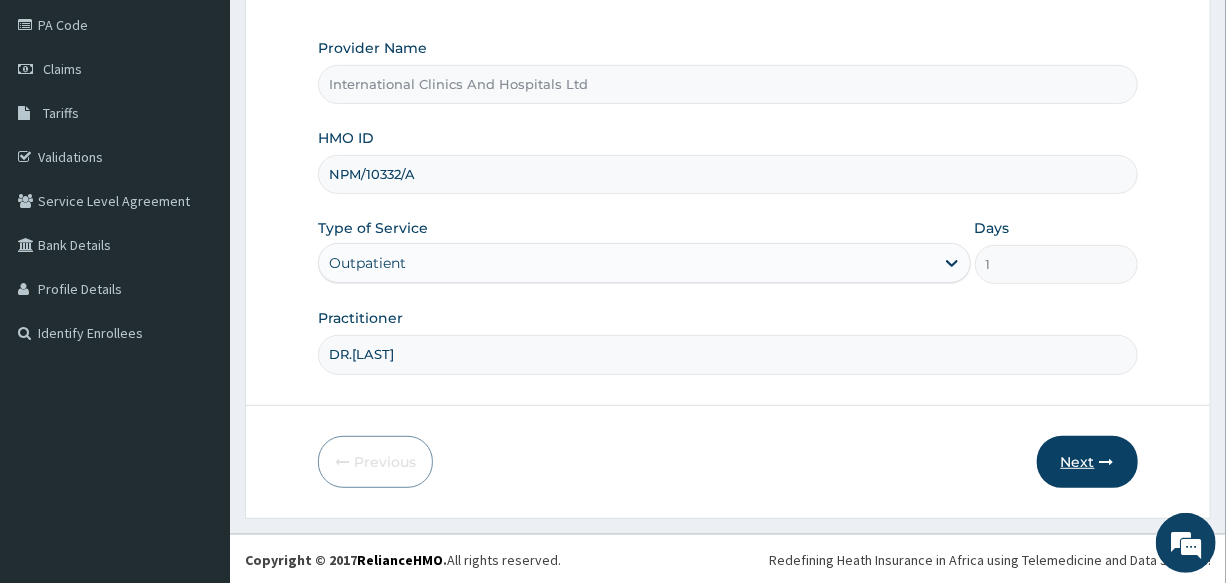 click on "Next" at bounding box center [1087, 462] 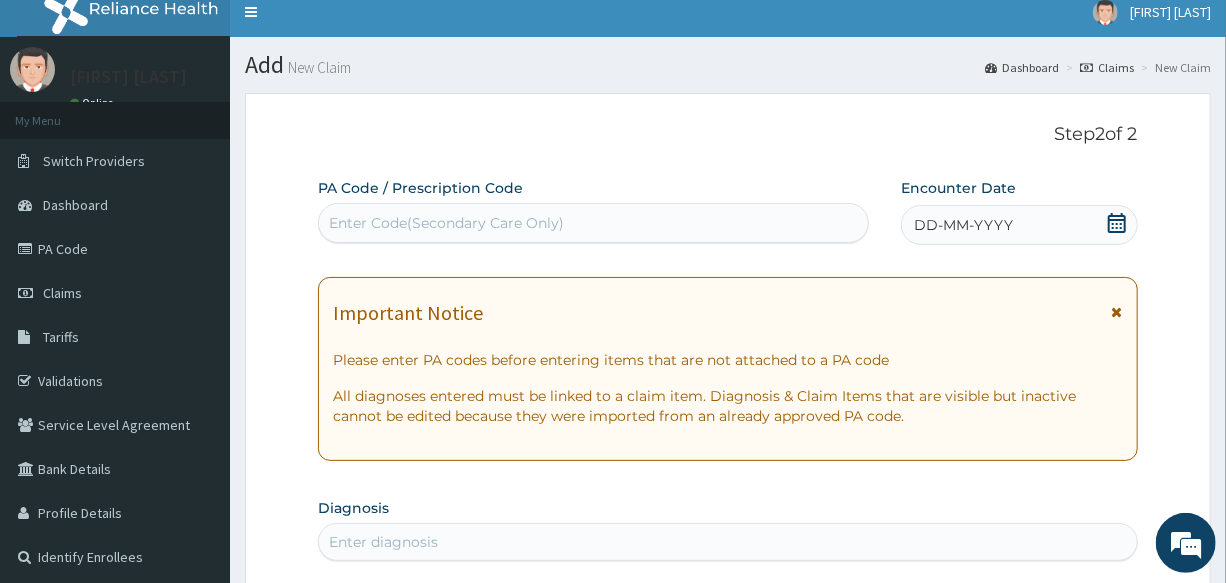 scroll, scrollTop: 0, scrollLeft: 0, axis: both 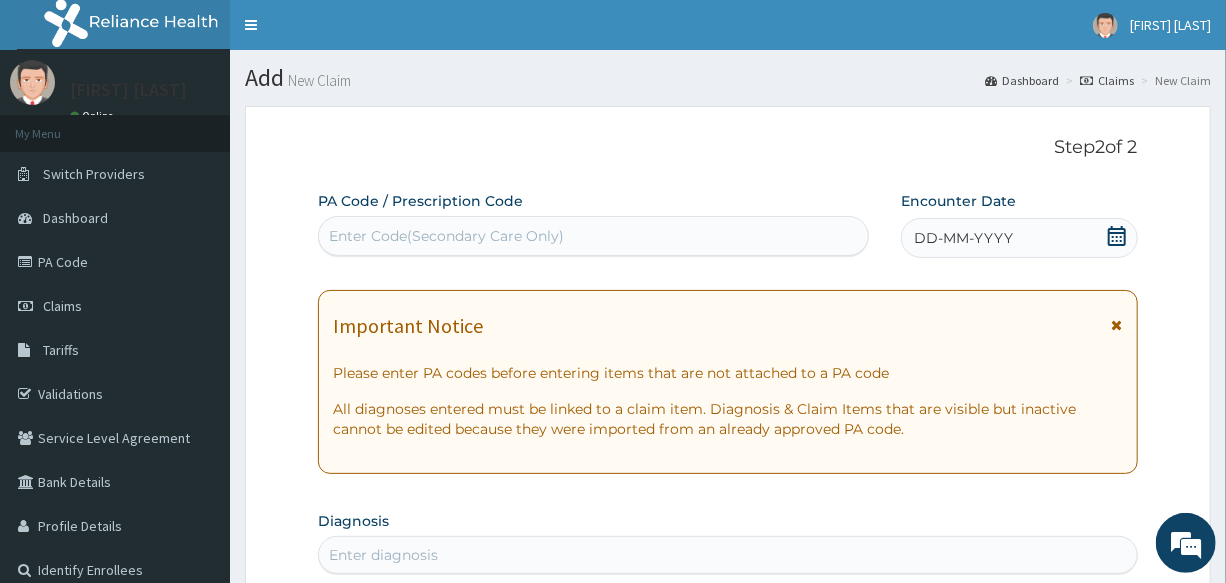 click on "DD-MM-YYYY" at bounding box center [1019, 238] 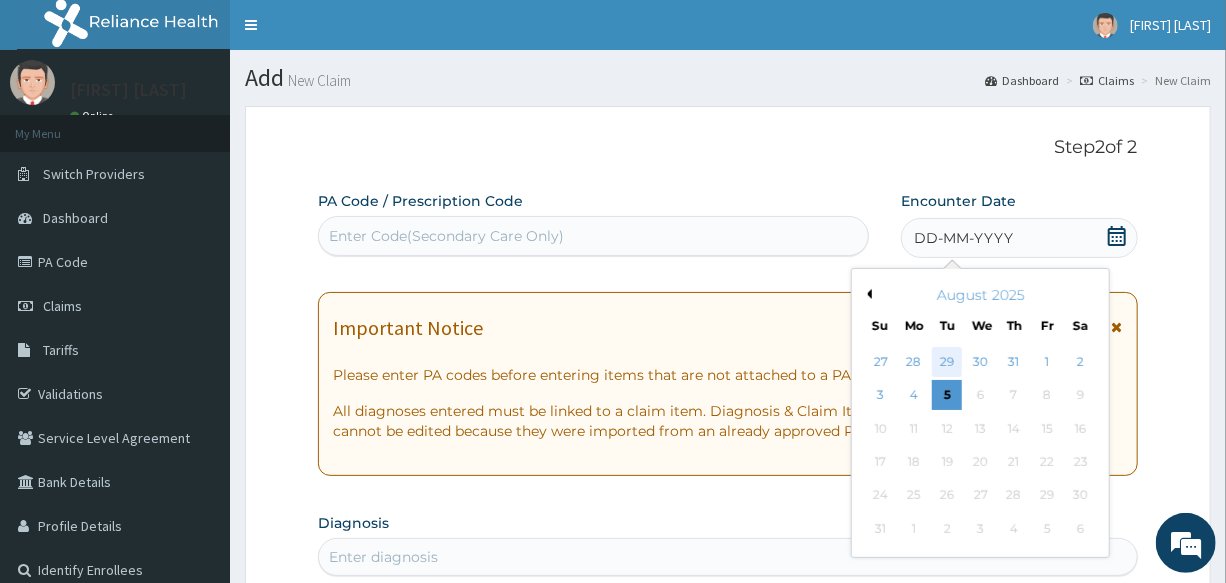 click on "29" at bounding box center (948, 362) 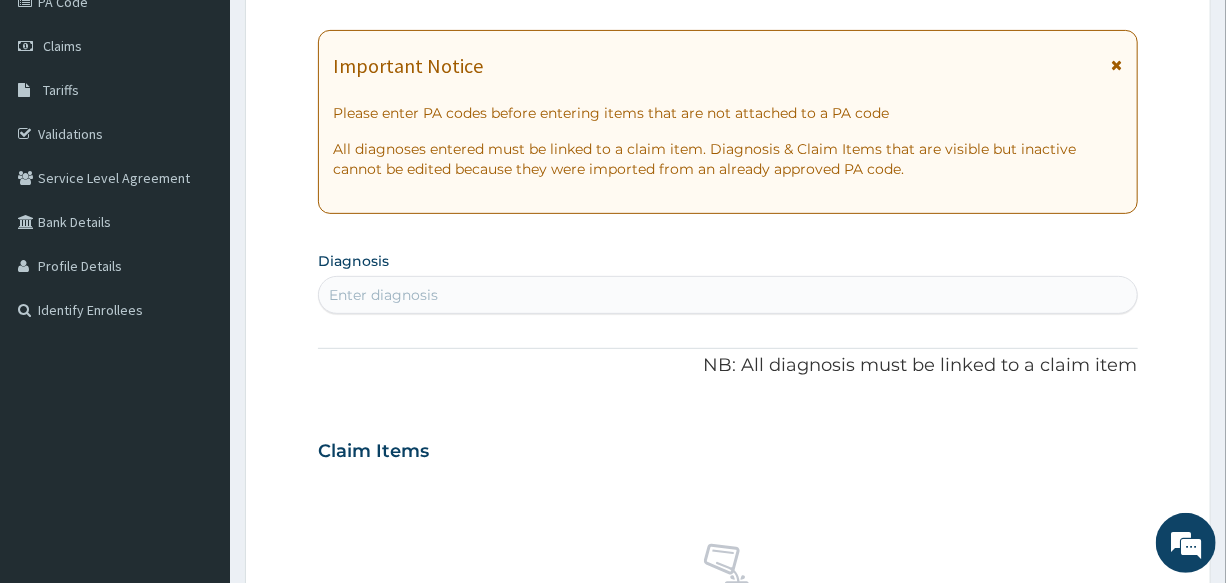 scroll, scrollTop: 272, scrollLeft: 0, axis: vertical 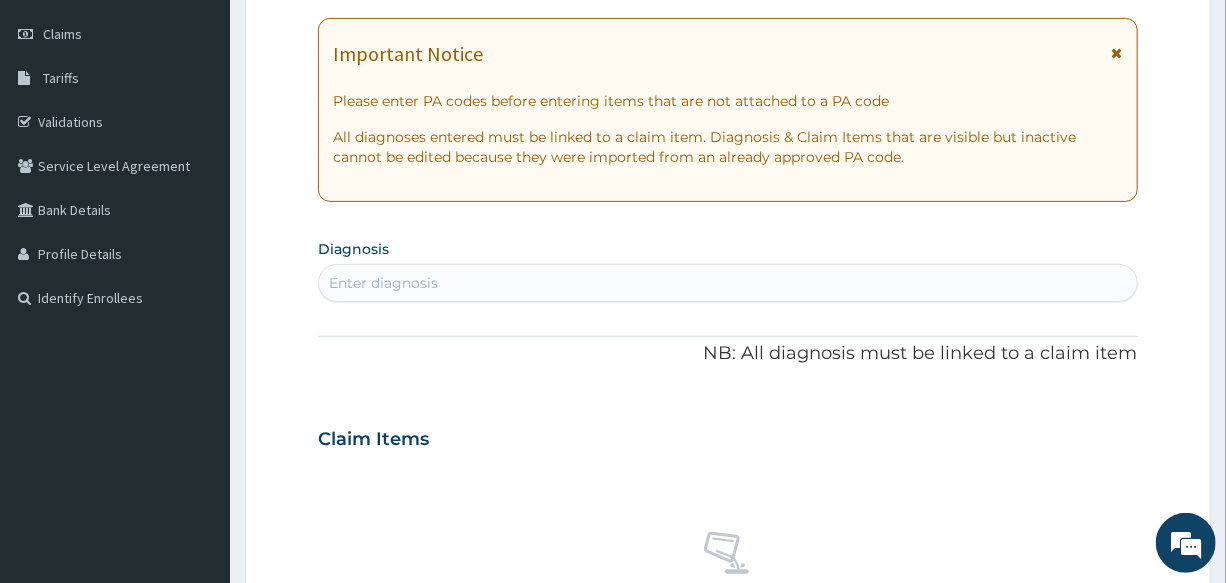 click on "Enter diagnosis" at bounding box center [727, 283] 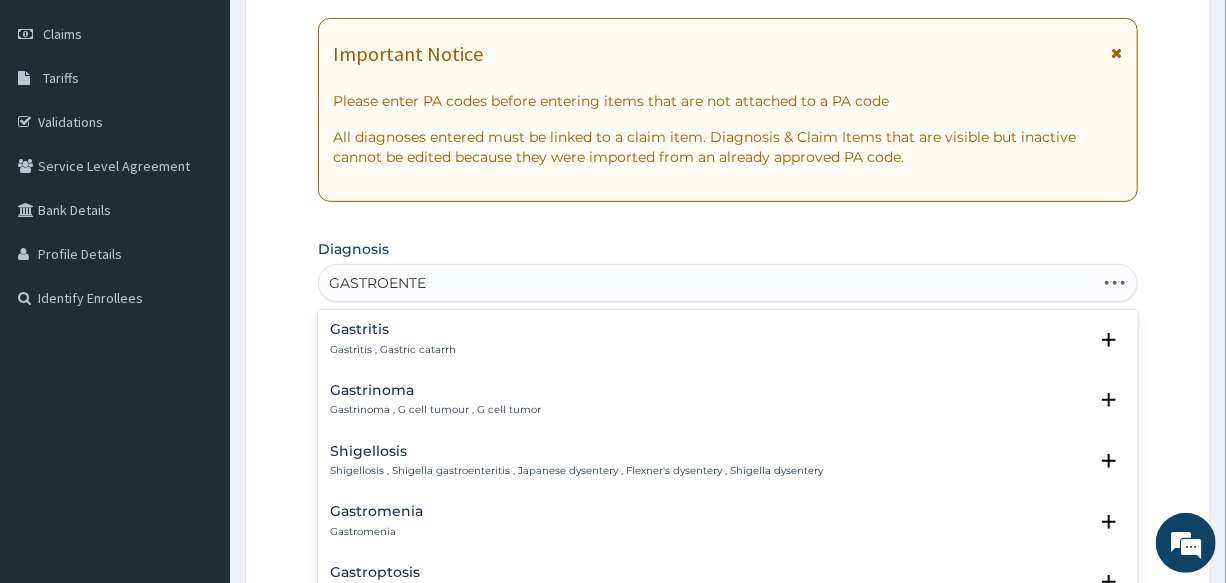 type on "GASTROENTER" 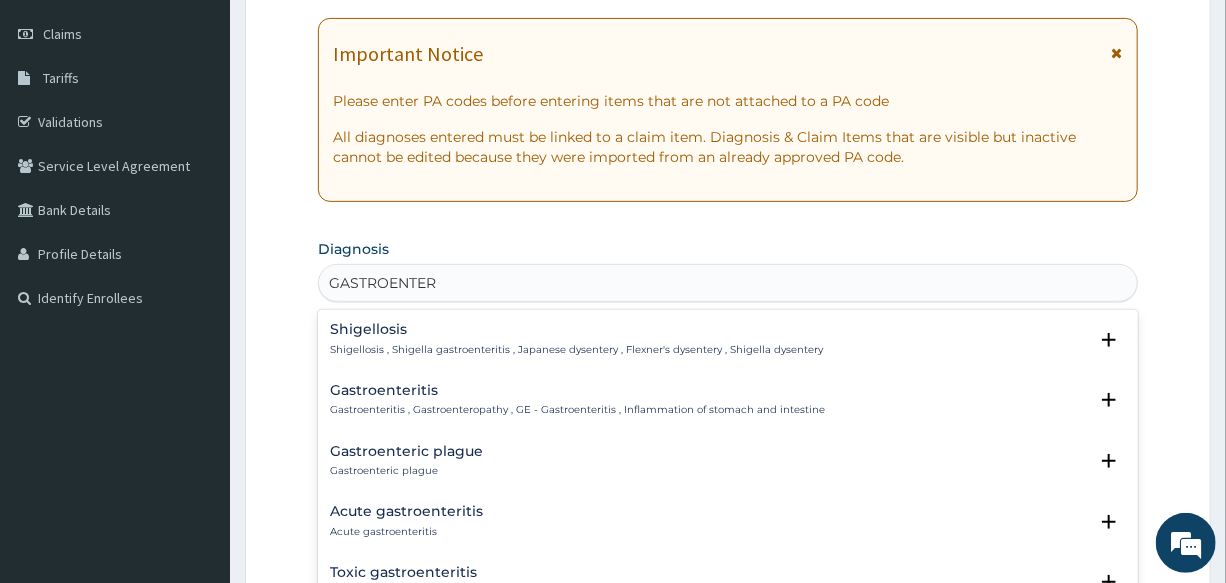 click on "Gastroenteritis" at bounding box center (577, 390) 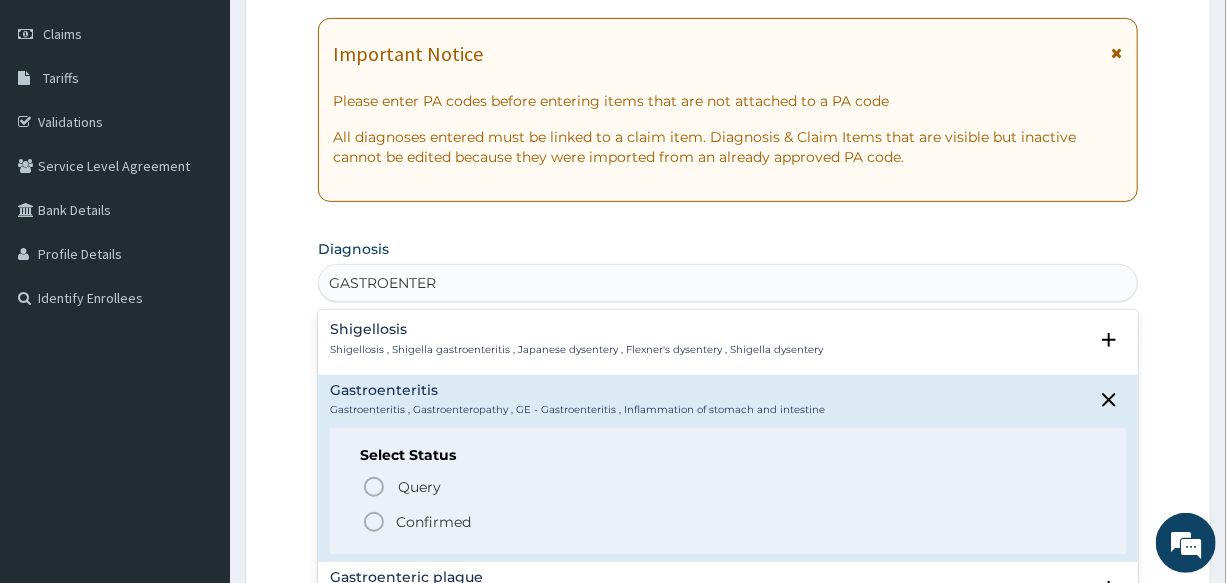 scroll, scrollTop: 90, scrollLeft: 0, axis: vertical 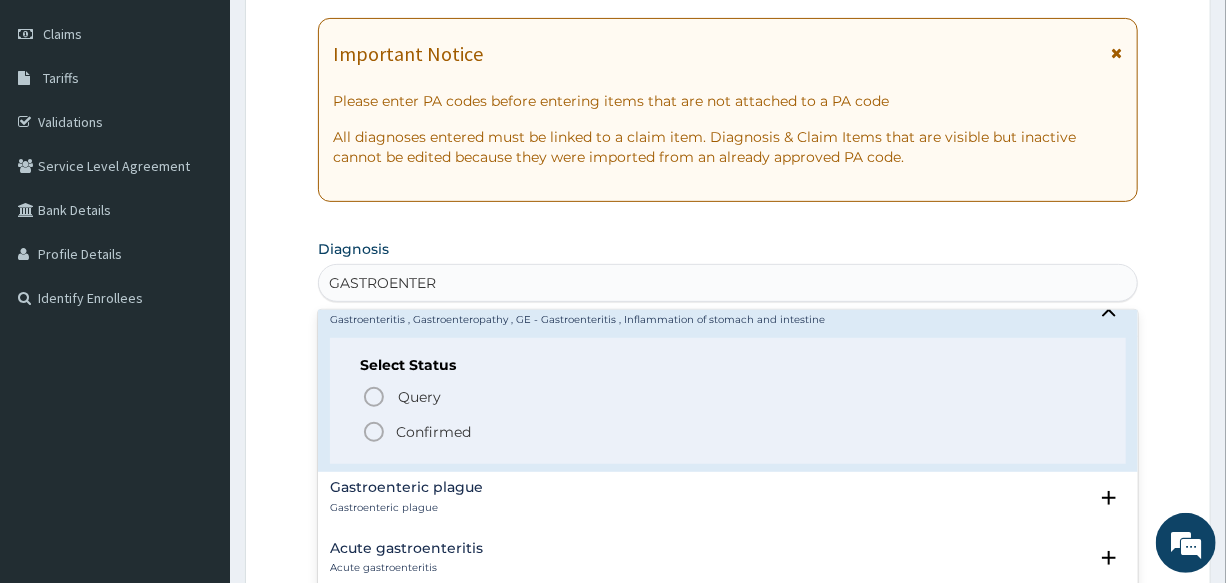 click 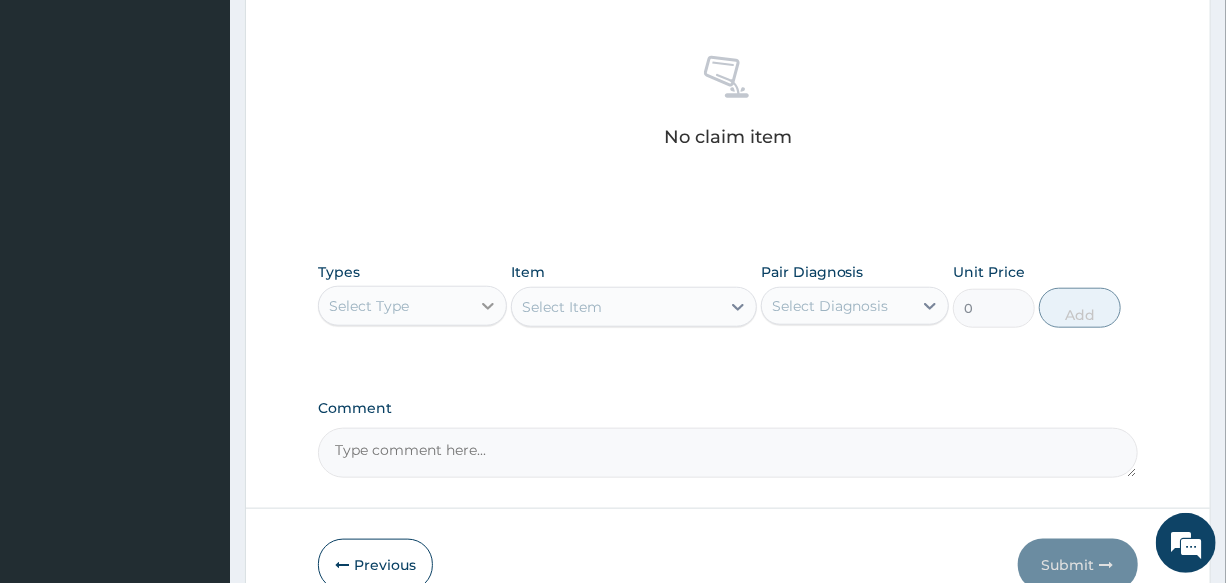 scroll, scrollTop: 858, scrollLeft: 0, axis: vertical 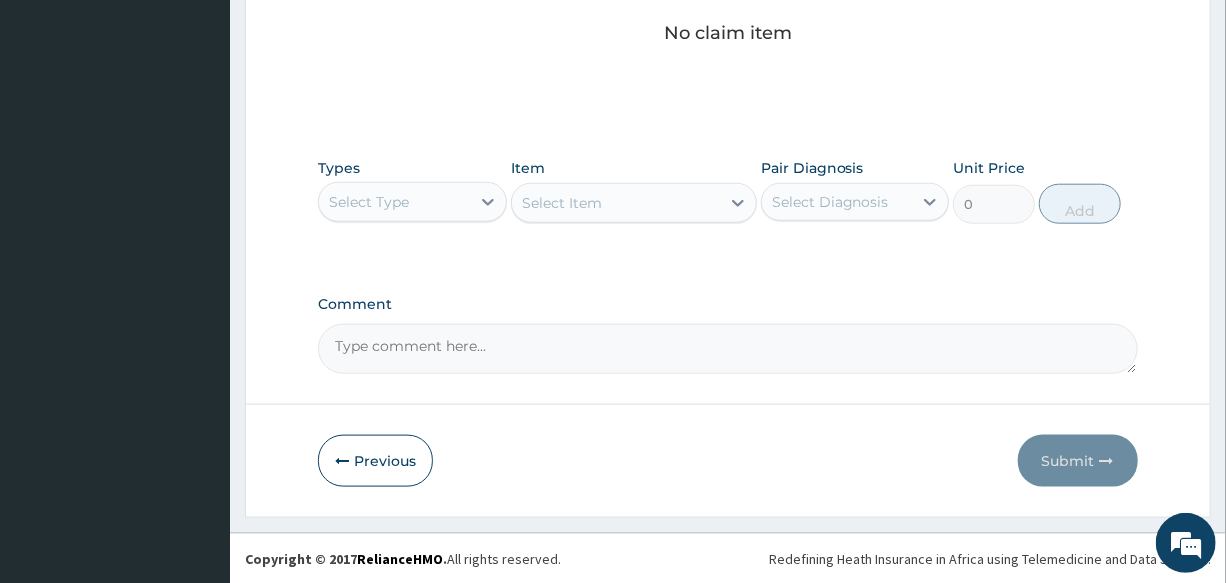 click on "Select Type" at bounding box center [369, 202] 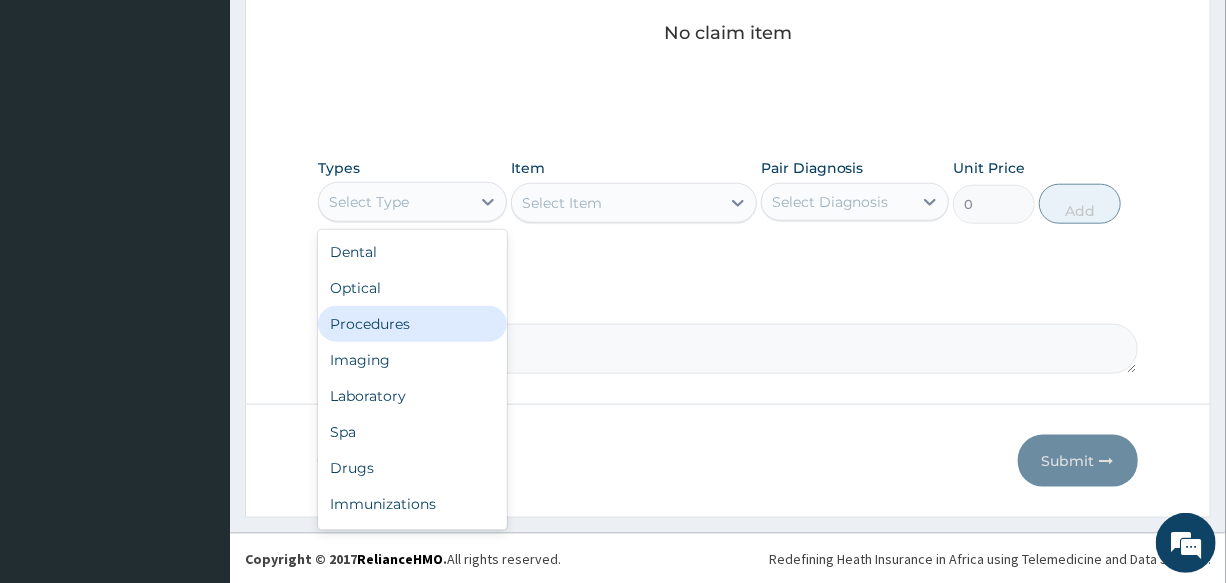 click on "Procedures" at bounding box center (412, 324) 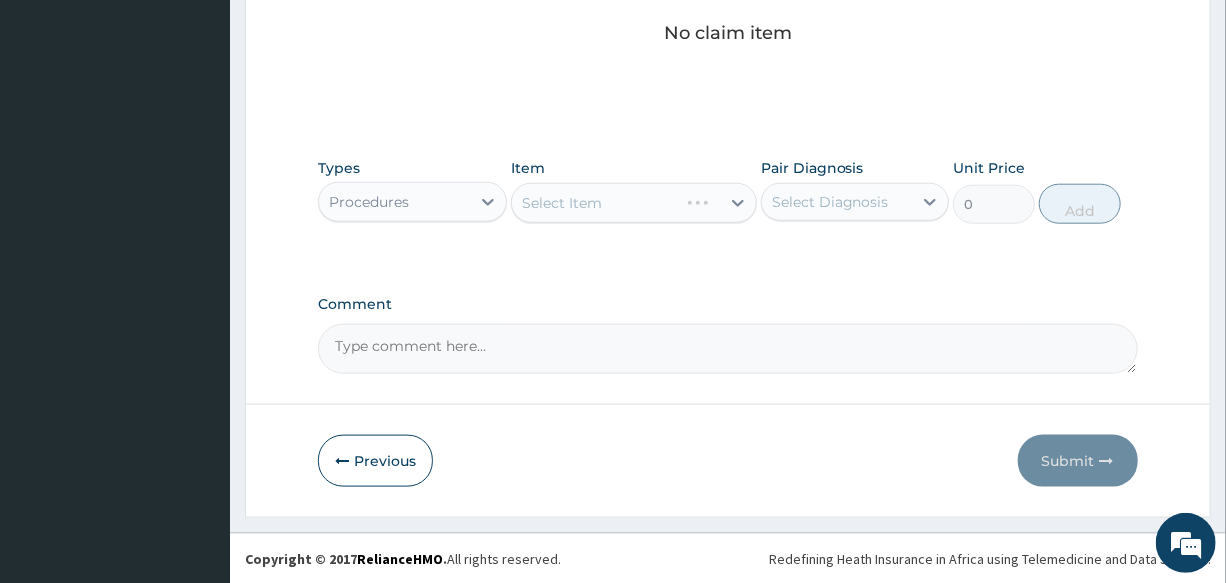 click on "Select Item" at bounding box center (634, 203) 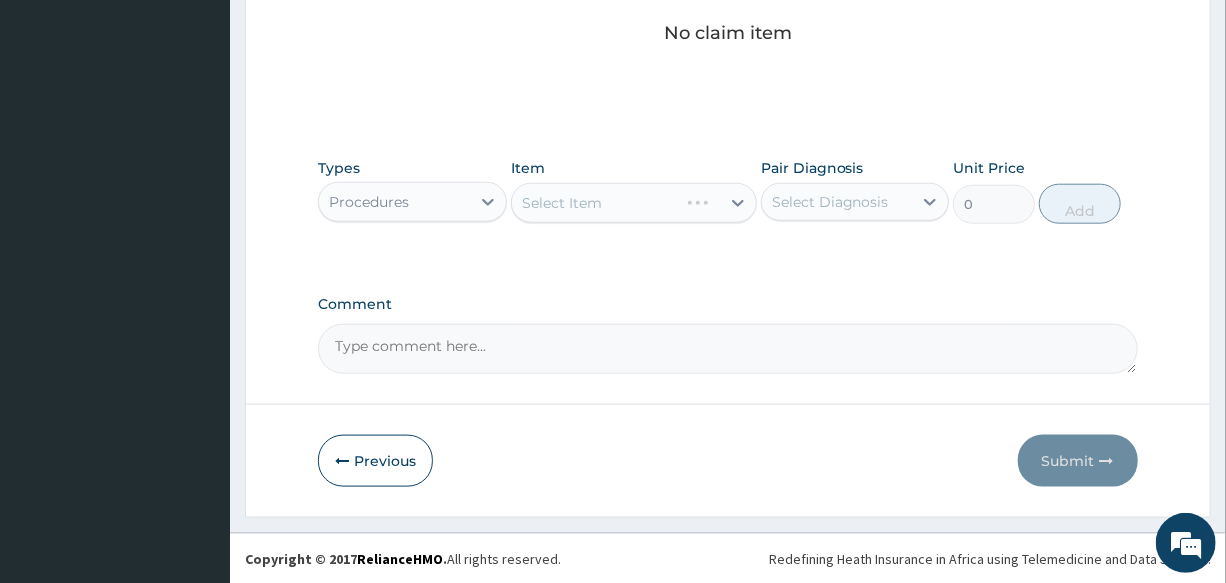 click on "Select Item" at bounding box center (634, 203) 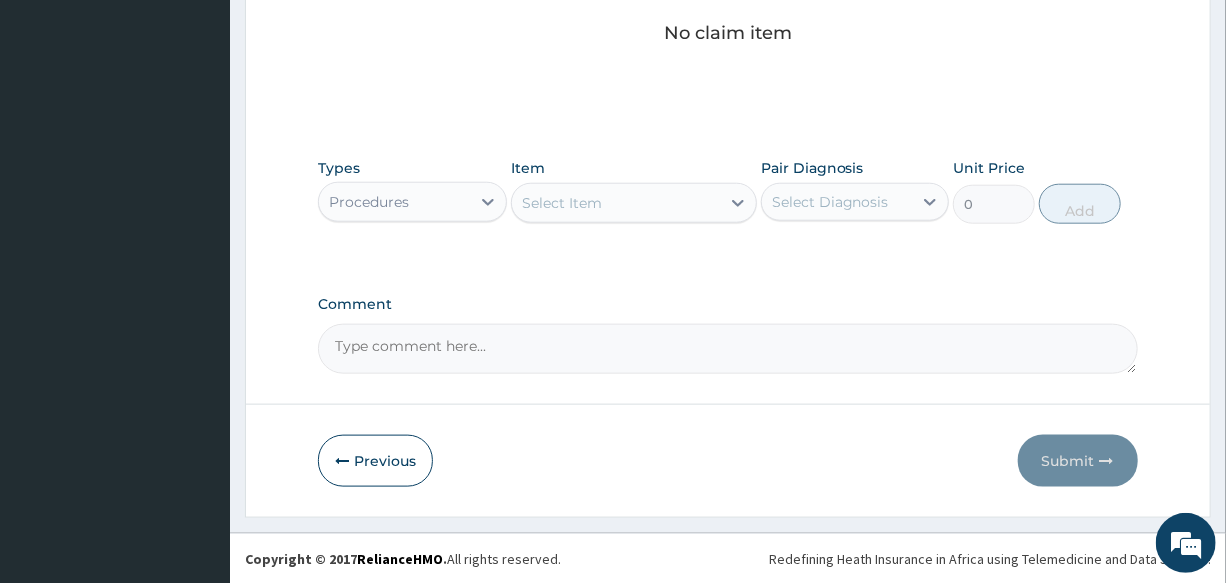 click on "Select Item" at bounding box center [616, 203] 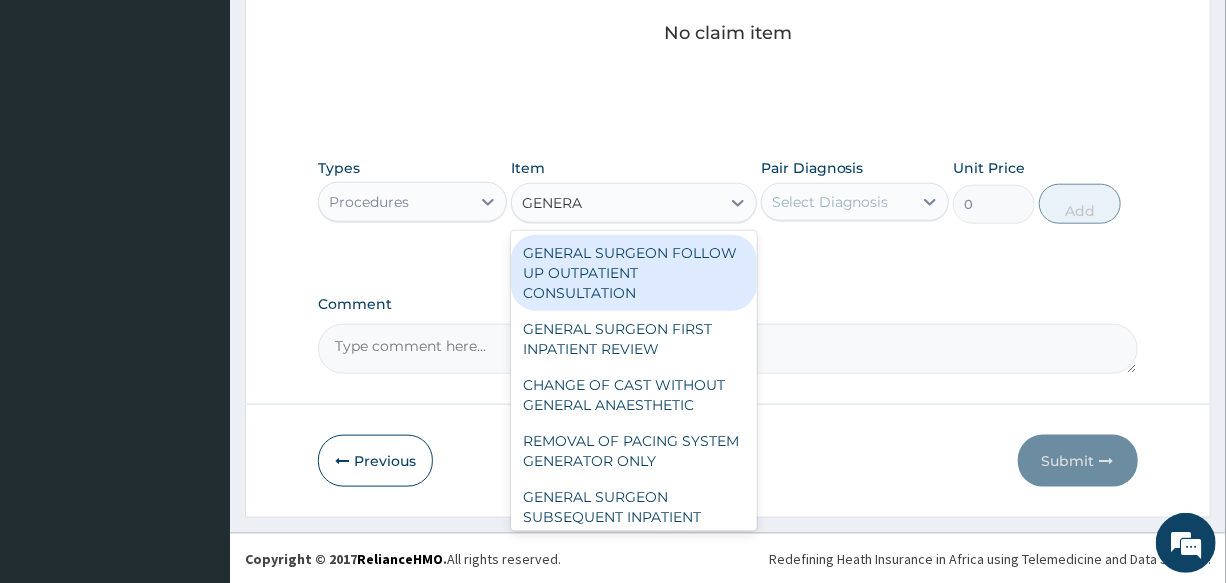 type on "GENERAL" 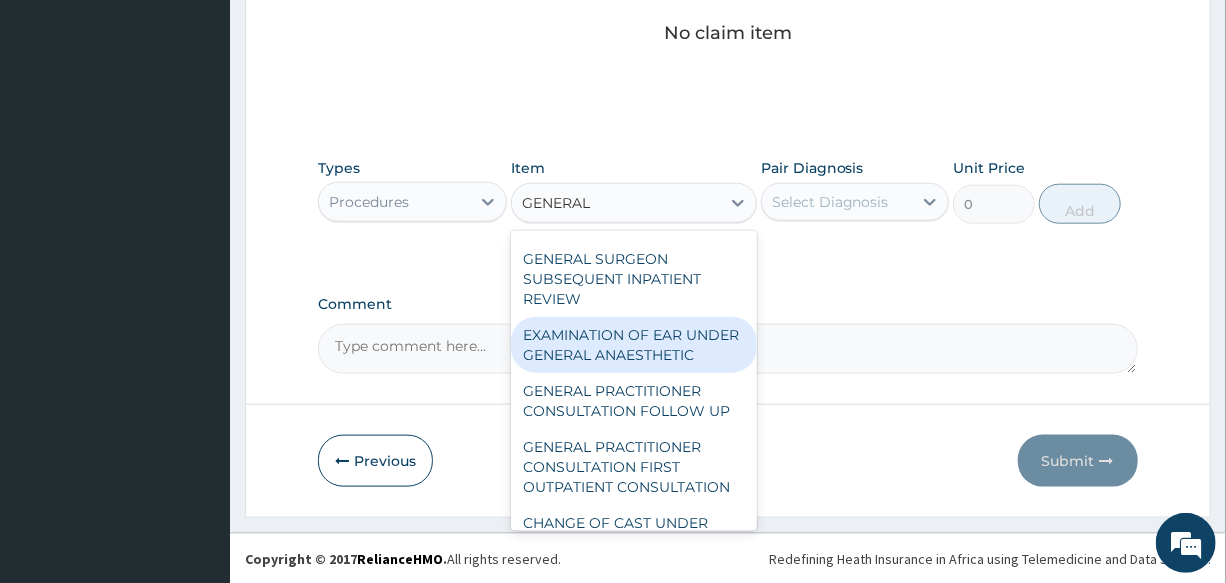 scroll, scrollTop: 272, scrollLeft: 0, axis: vertical 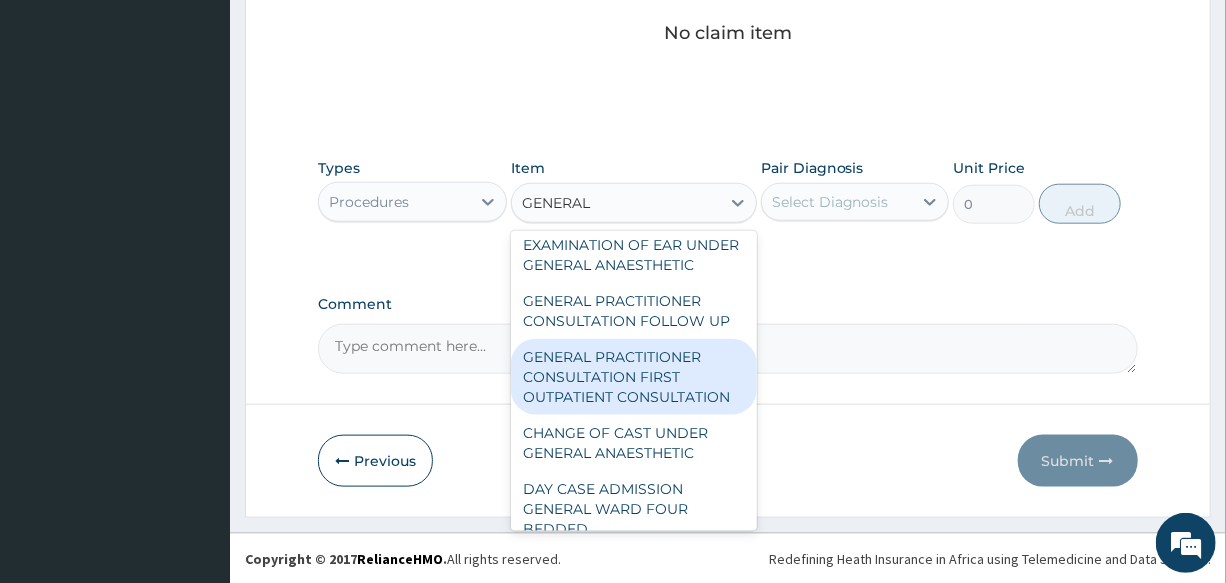 click on "GENERAL PRACTITIONER CONSULTATION FIRST OUTPATIENT CONSULTATION" at bounding box center [634, 377] 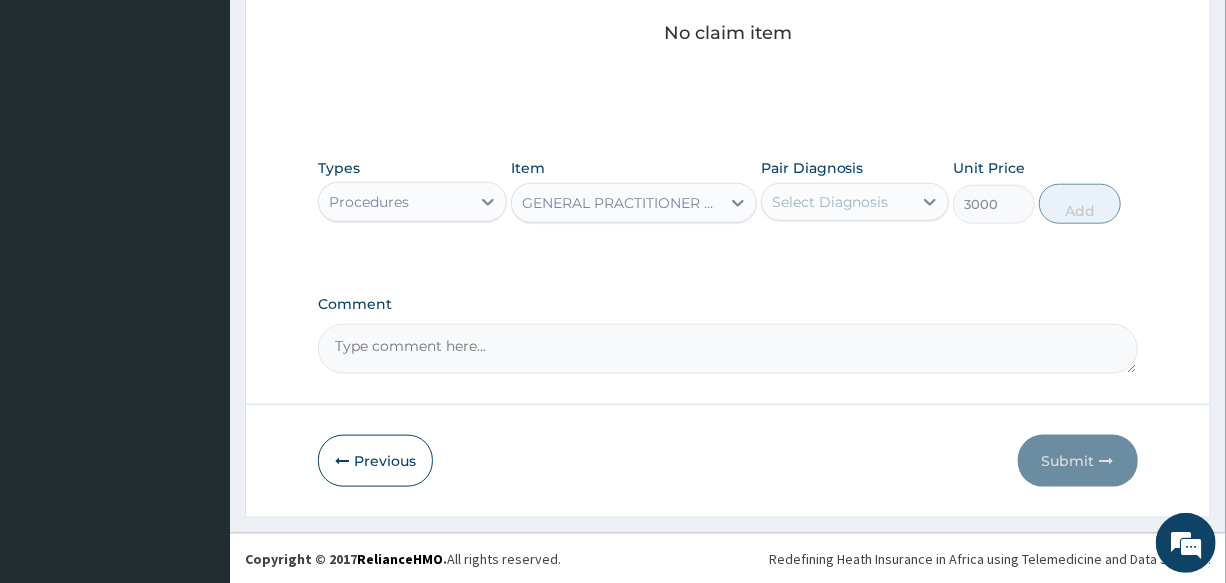 click on "Select Diagnosis" at bounding box center (830, 202) 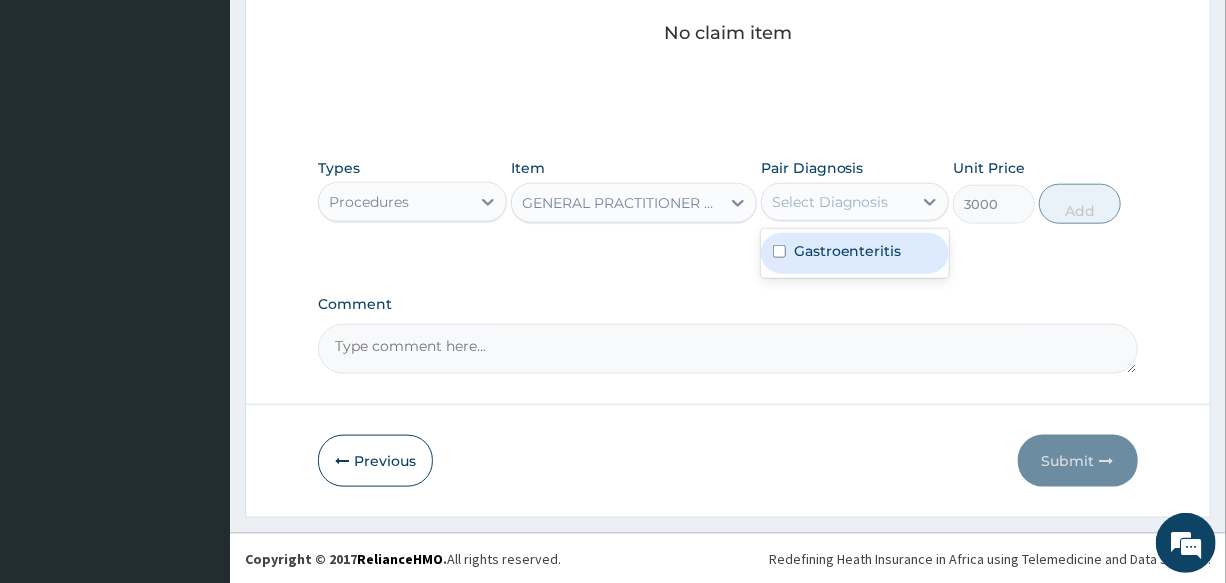 click on "Gastroenteritis" at bounding box center [855, 253] 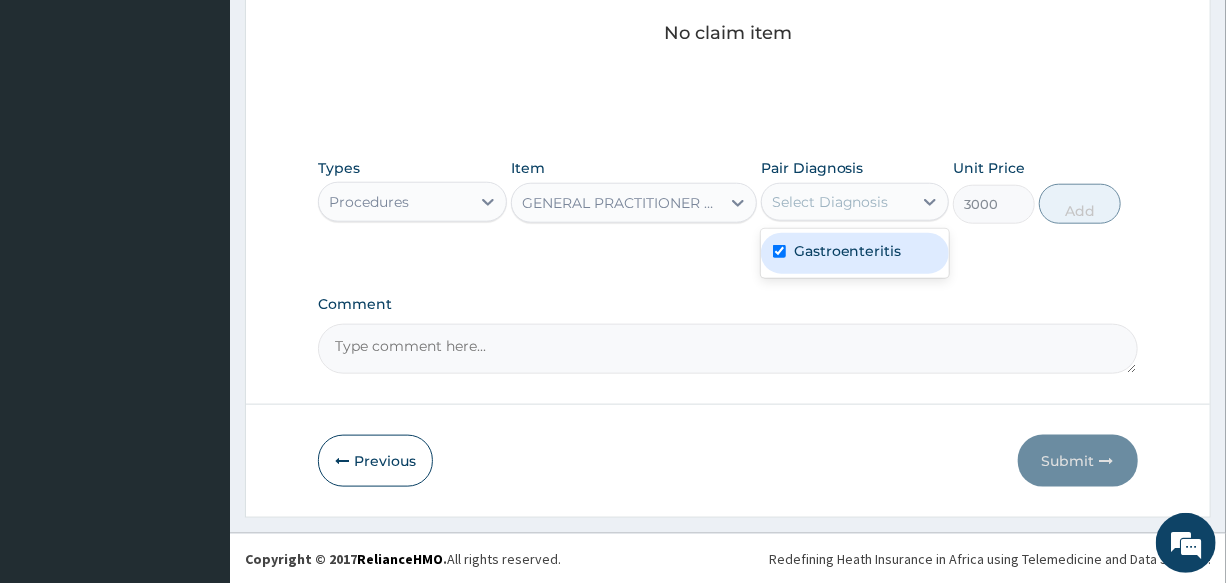 checkbox on "true" 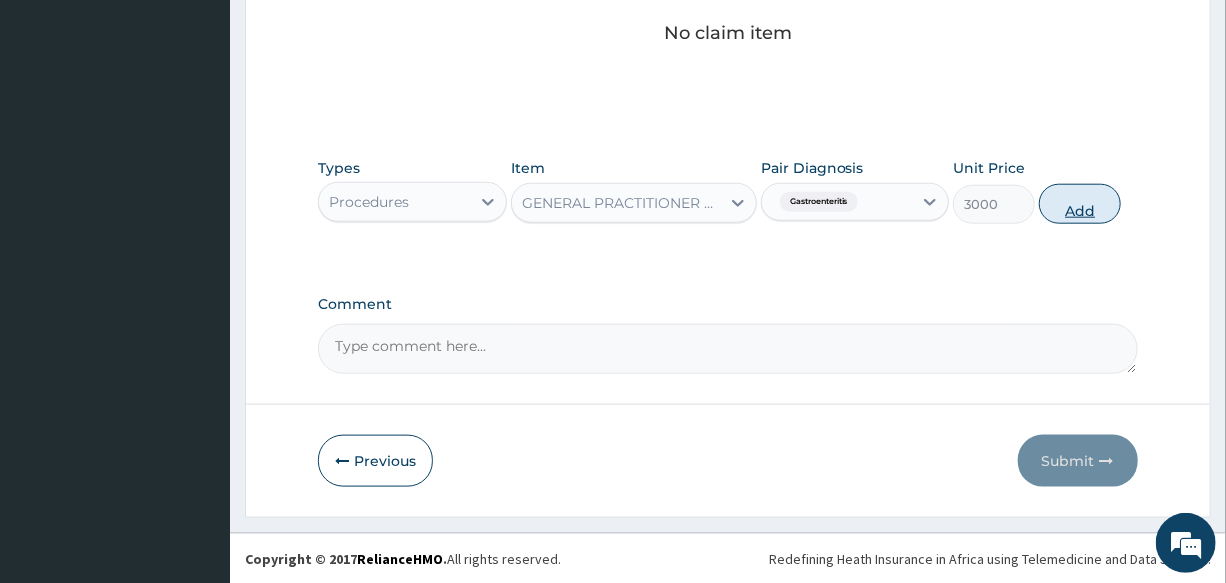 click on "Add" at bounding box center (1080, 204) 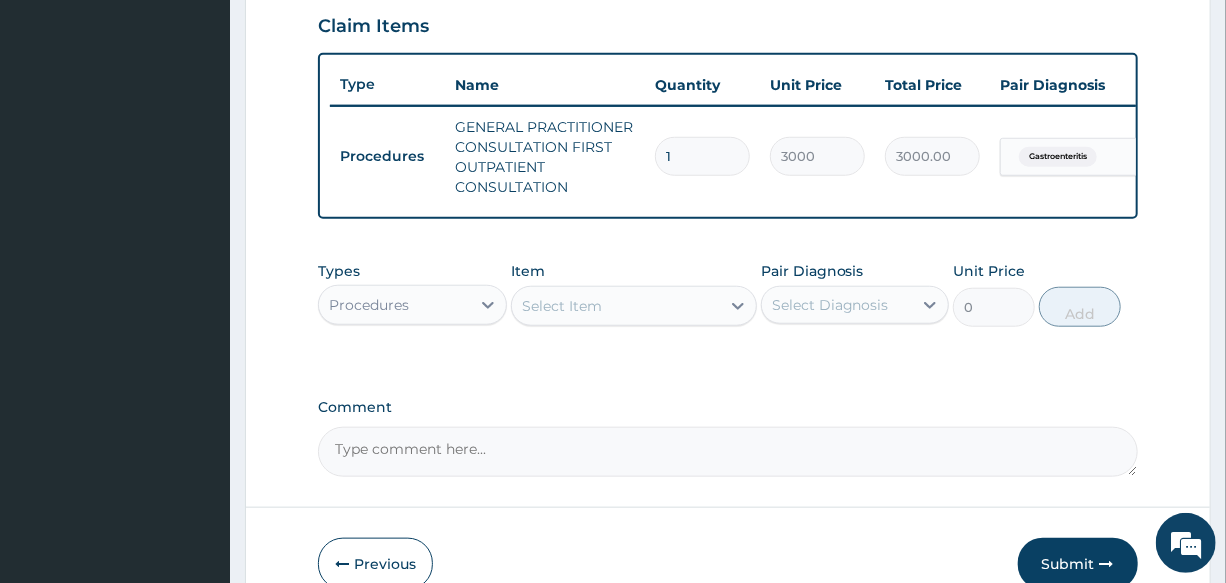 scroll, scrollTop: 809, scrollLeft: 0, axis: vertical 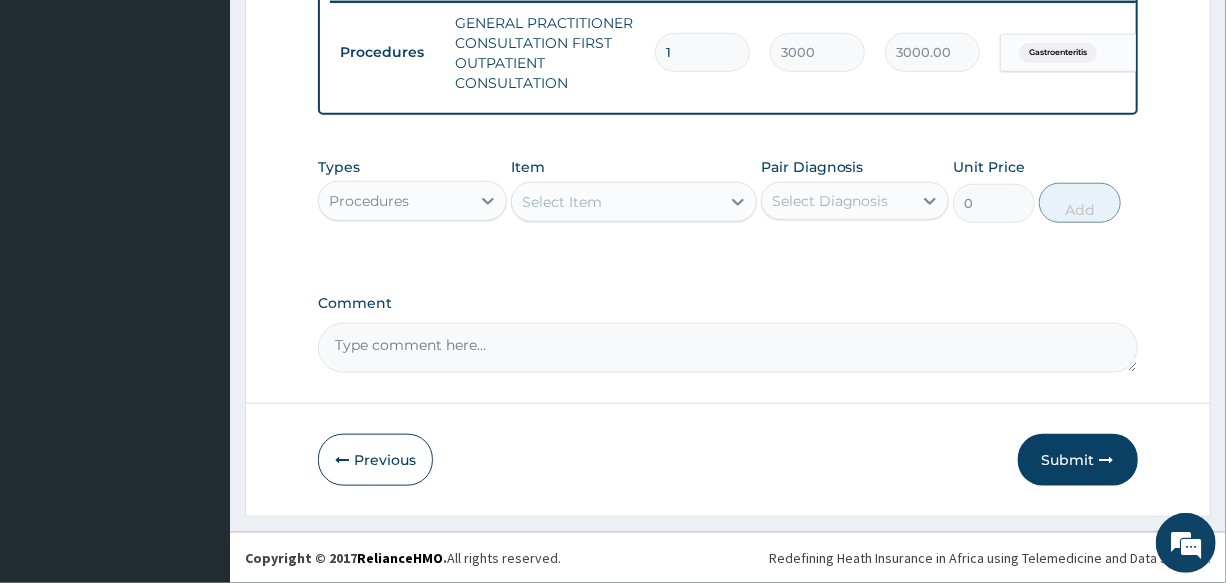 click on "Procedures" at bounding box center (394, 201) 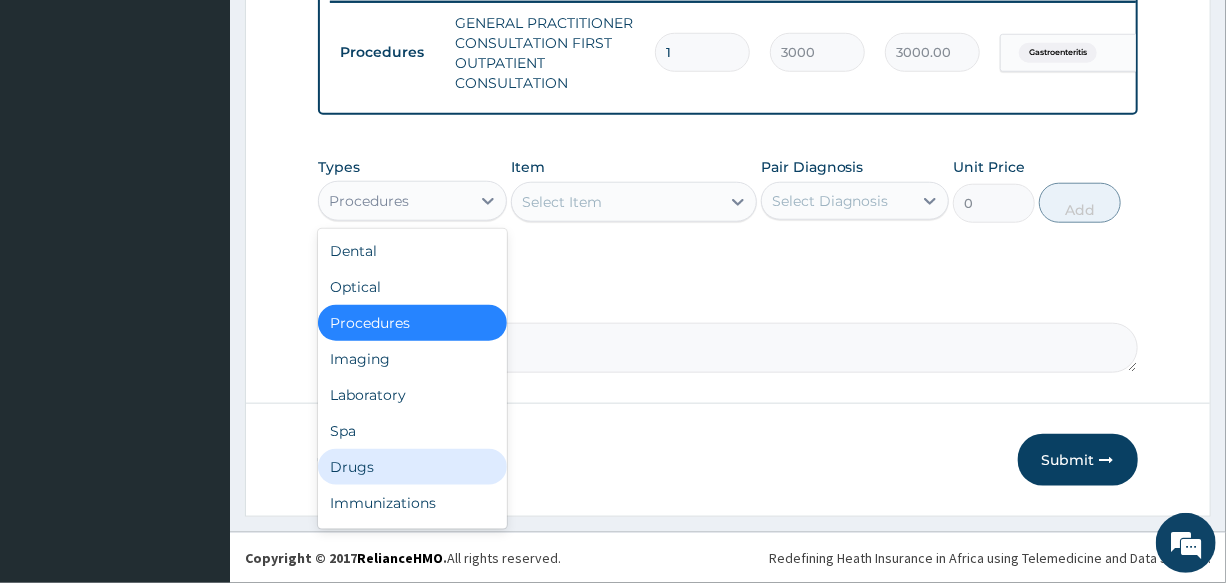 click on "Drugs" at bounding box center [412, 467] 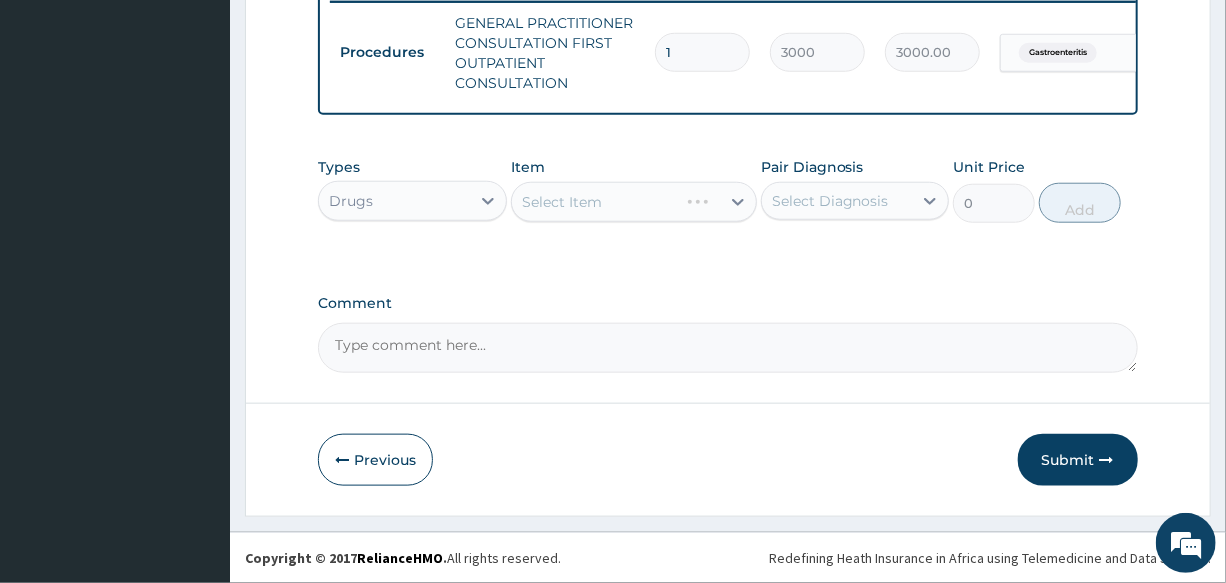 click on "Select Item" at bounding box center [634, 202] 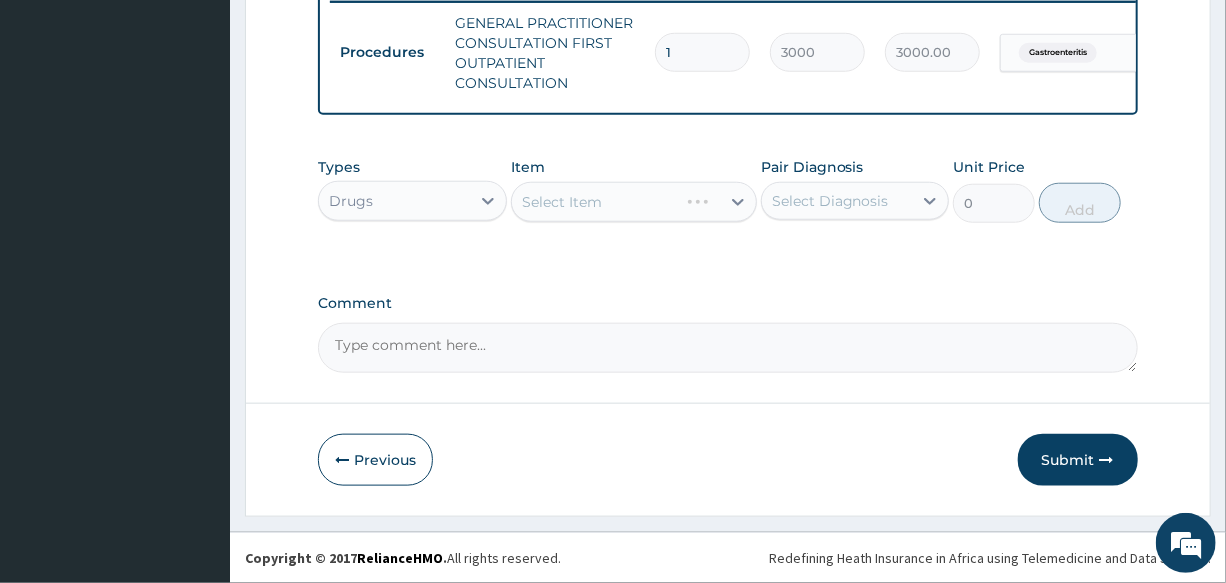 click on "Select Item" at bounding box center (634, 202) 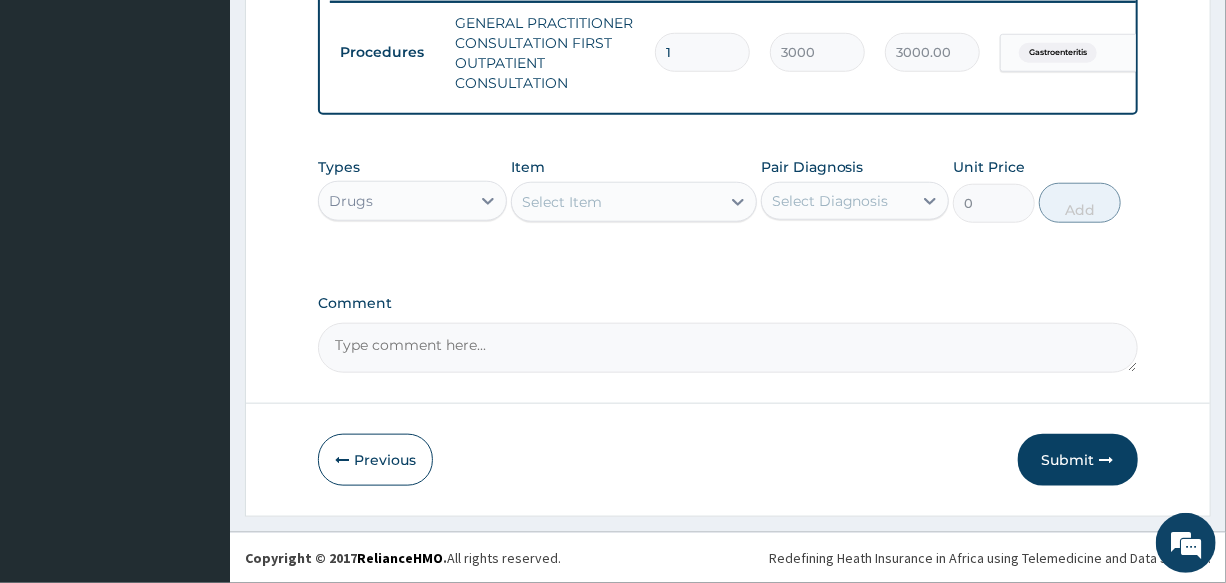 click on "Select Item" at bounding box center [616, 202] 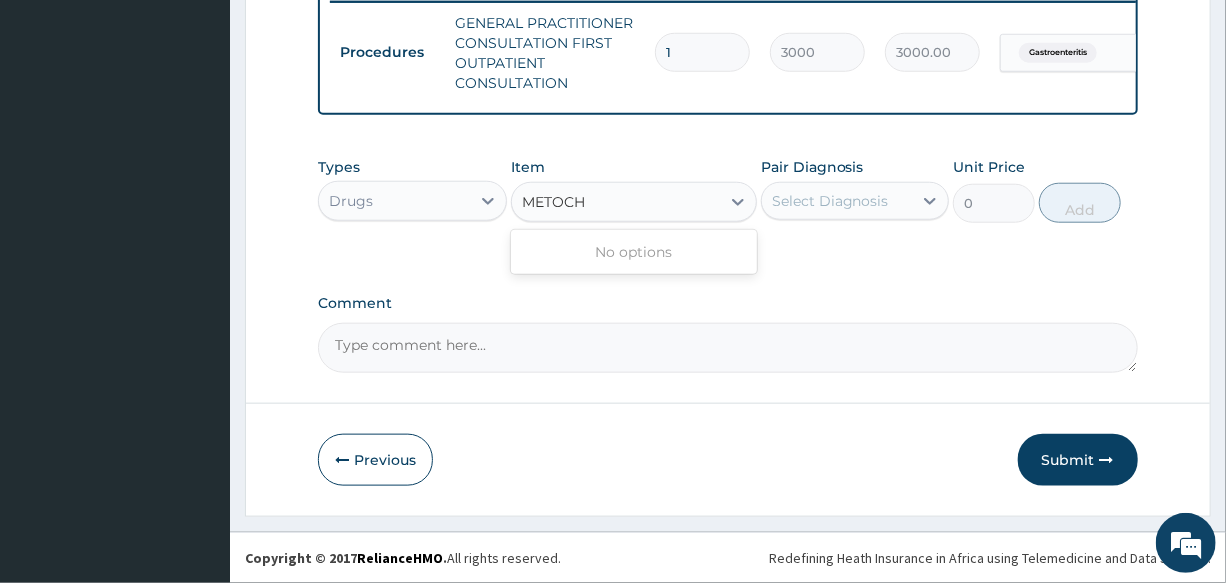 type on "METOC" 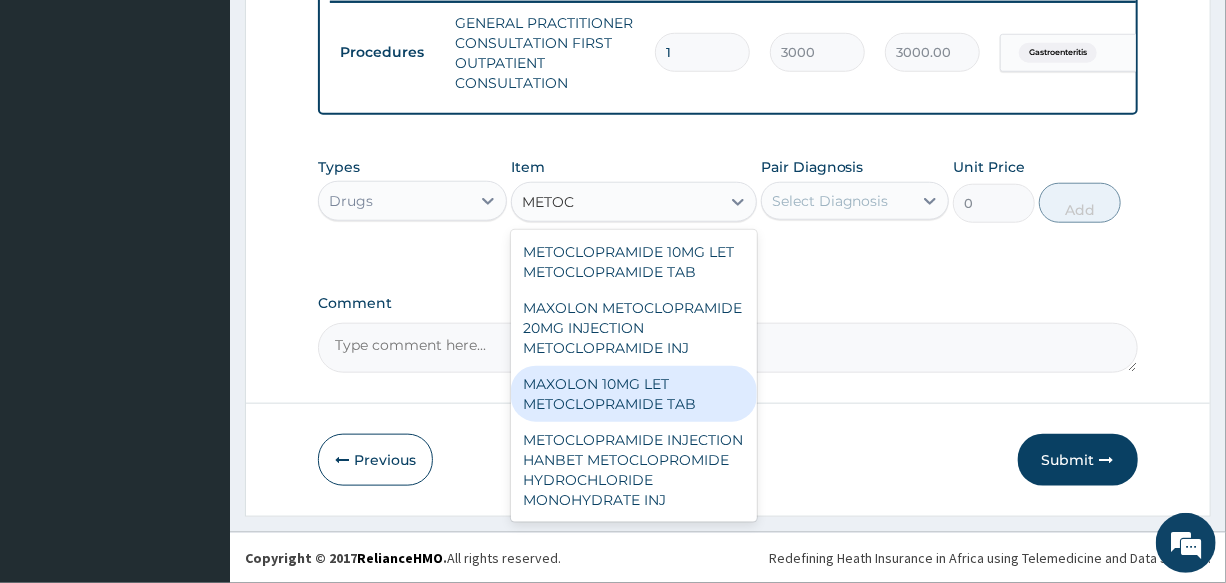 click on "MAXOLON 10MG LET METOCLOPRAMIDE TAB" at bounding box center [634, 394] 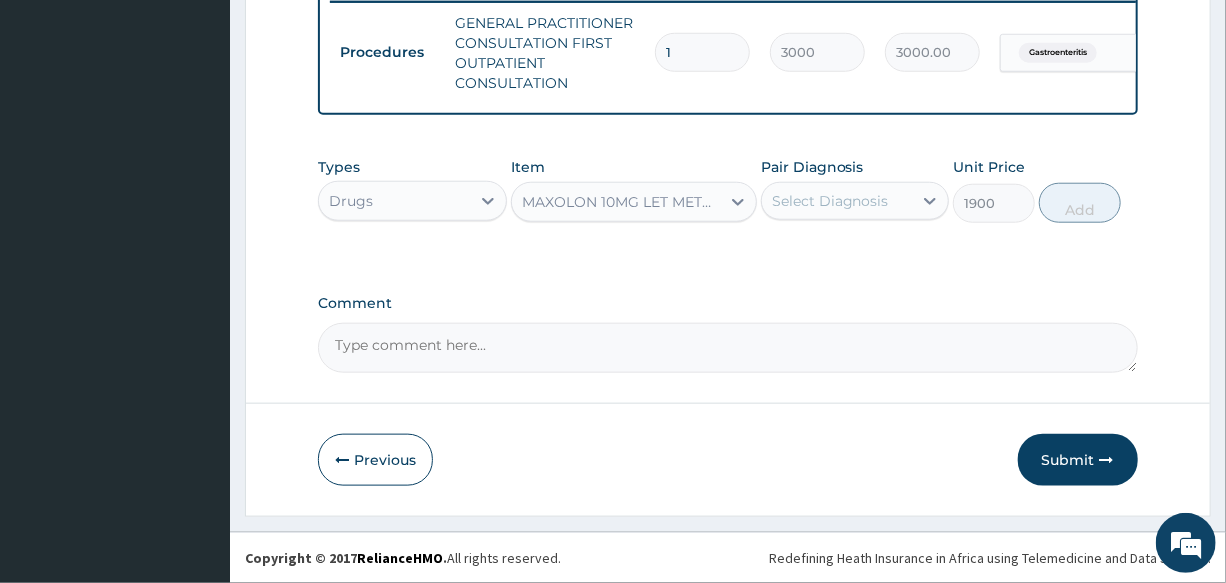 click on "Select Diagnosis" at bounding box center [830, 201] 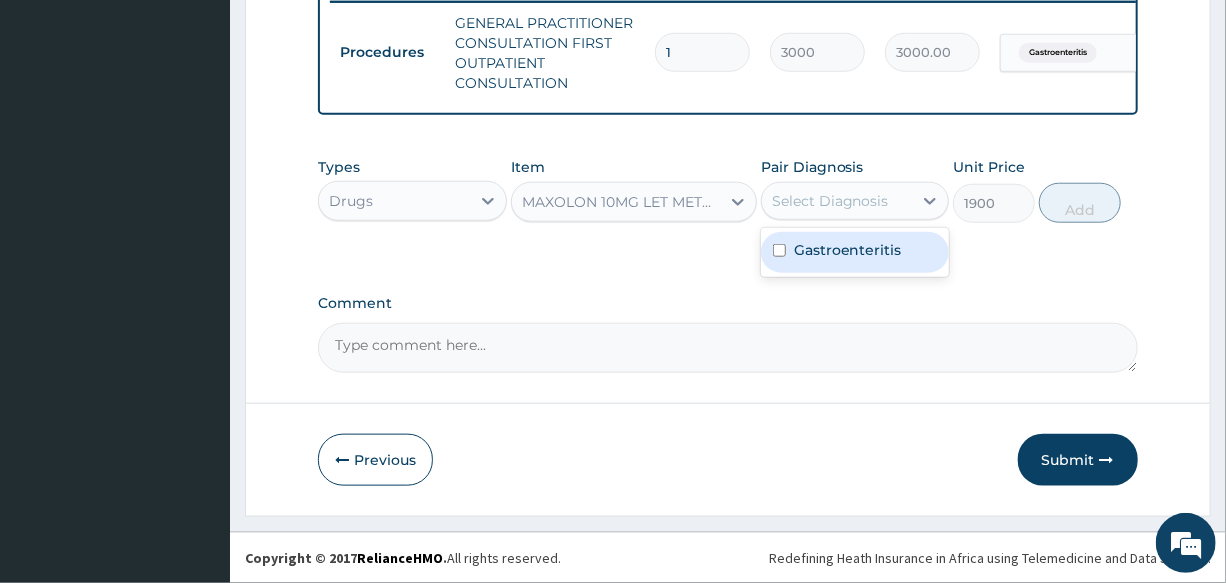 click on "Gastroenteritis" at bounding box center (848, 250) 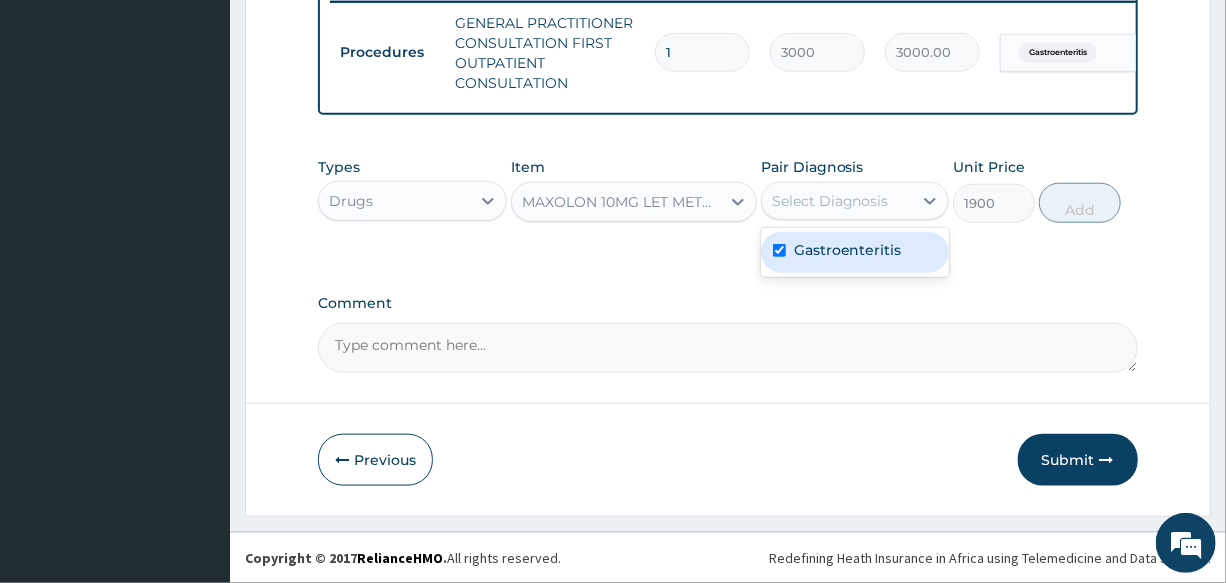 checkbox on "true" 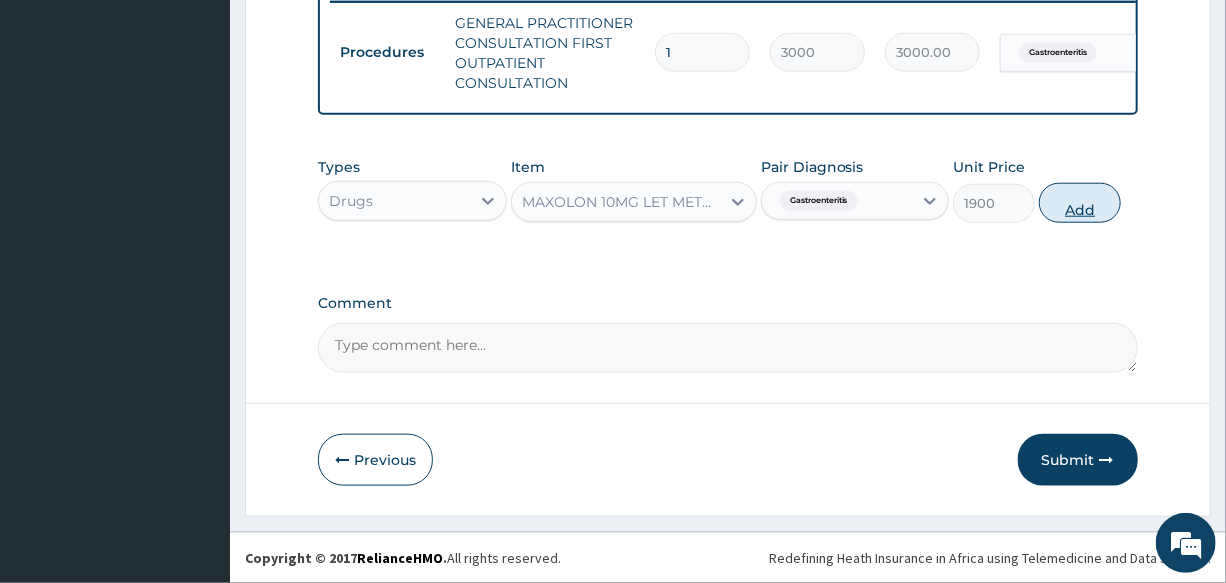 click on "Add" at bounding box center (1080, 203) 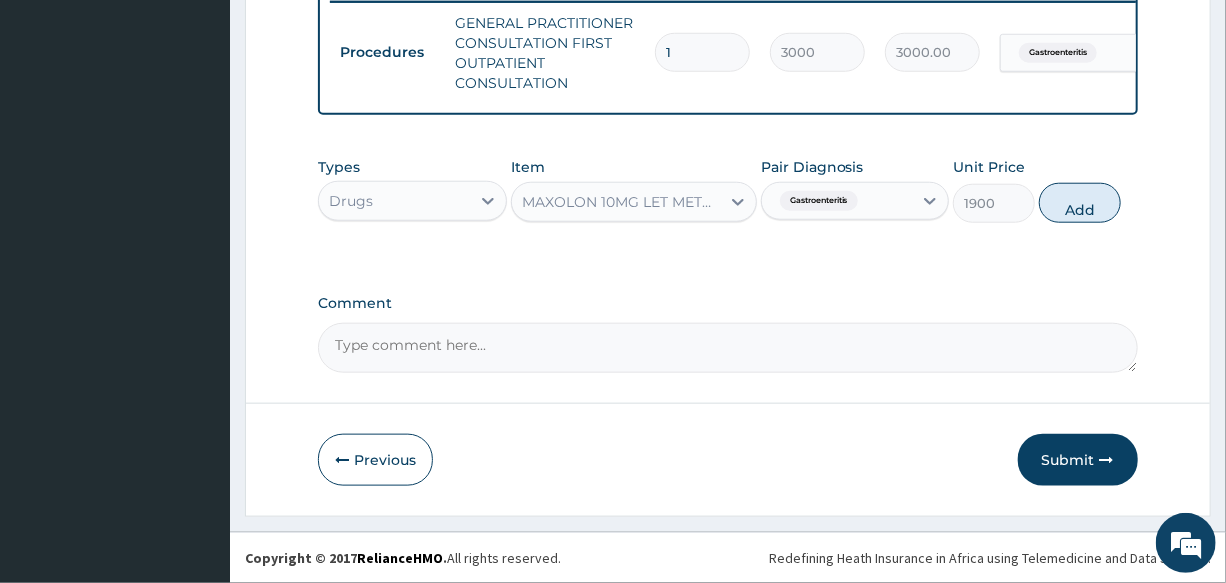 type on "0" 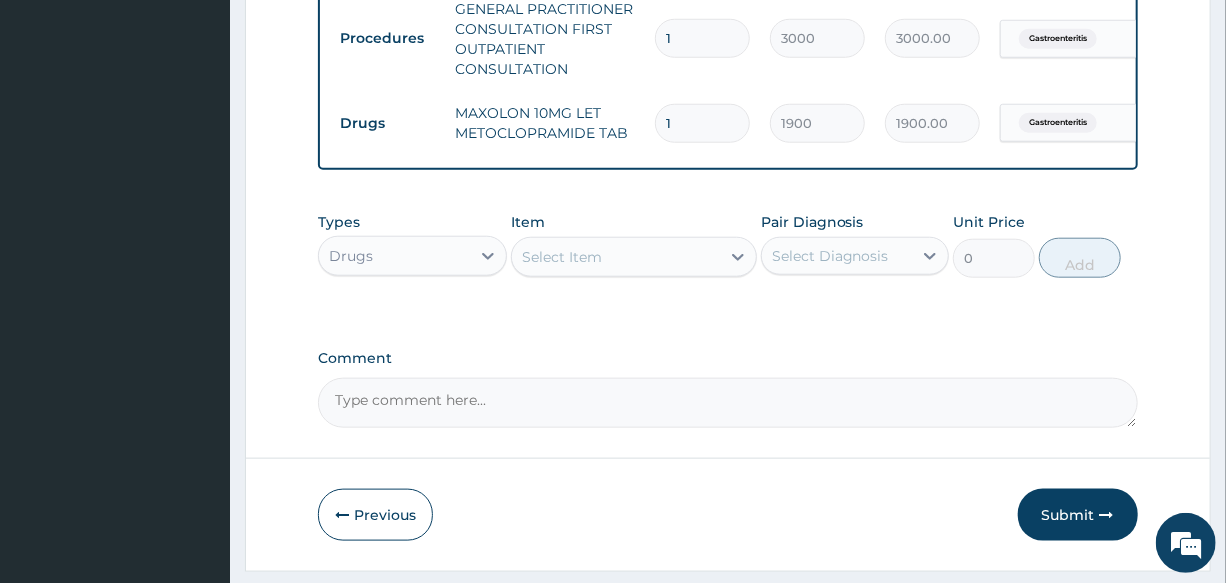 click on "Select Item" at bounding box center (616, 257) 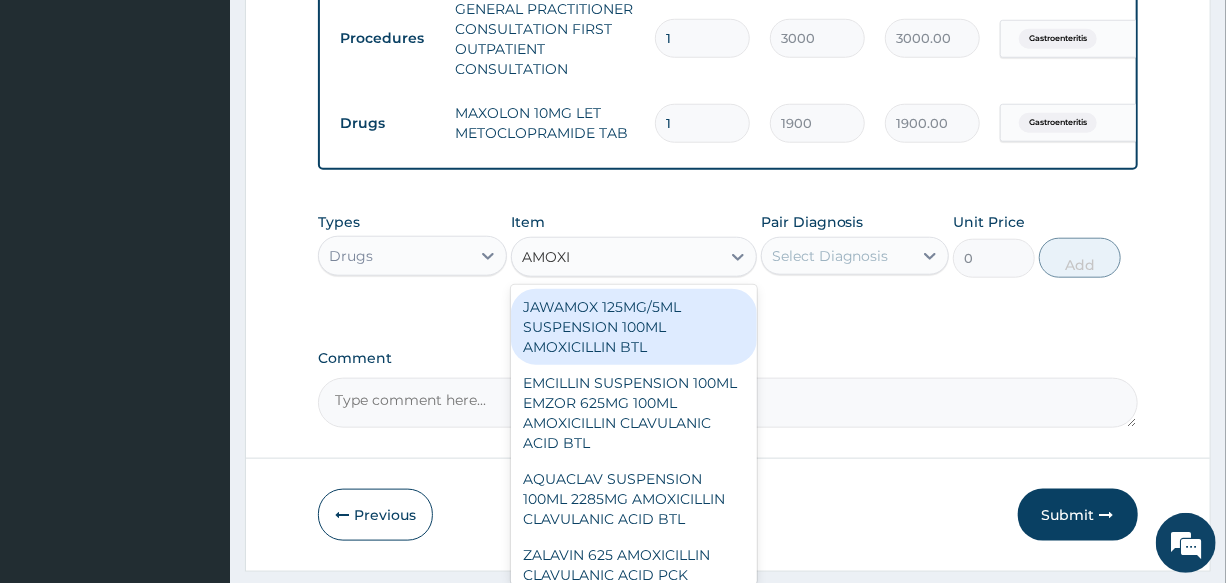 type on "AMOXIC" 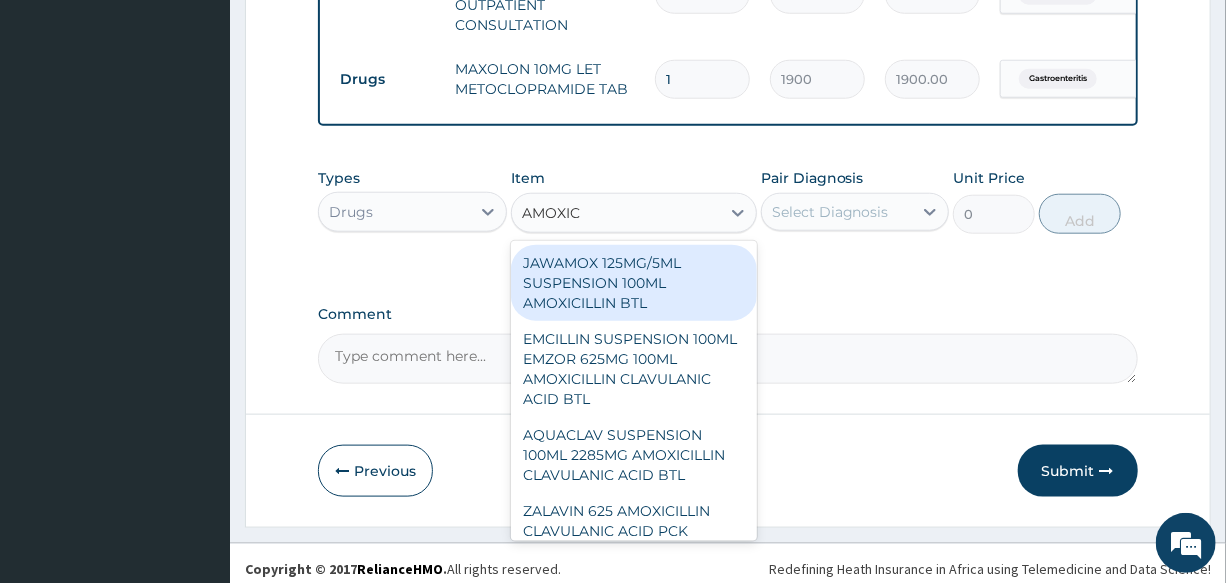 scroll, scrollTop: 878, scrollLeft: 0, axis: vertical 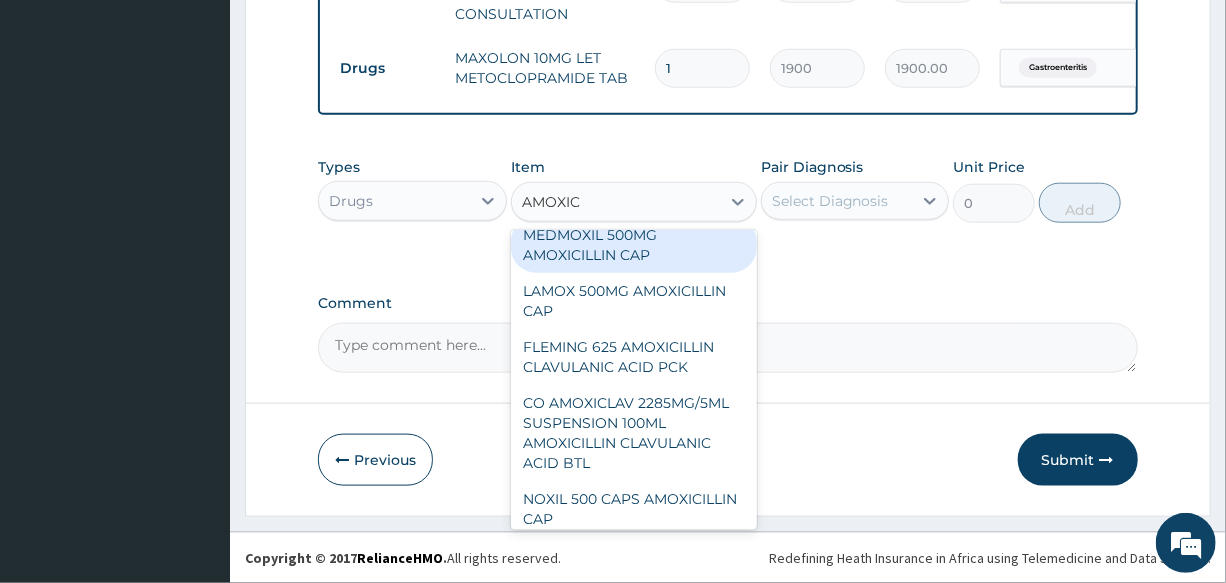 click on "MEDMOXIL 500MG AMOXICILLIN CAP" at bounding box center [634, 245] 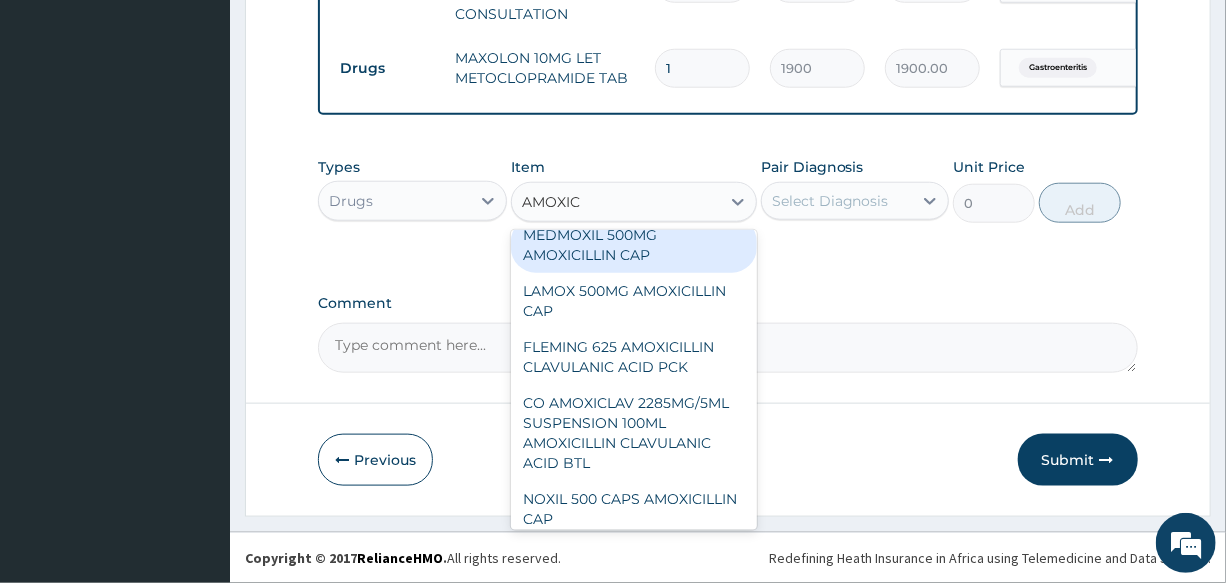 type 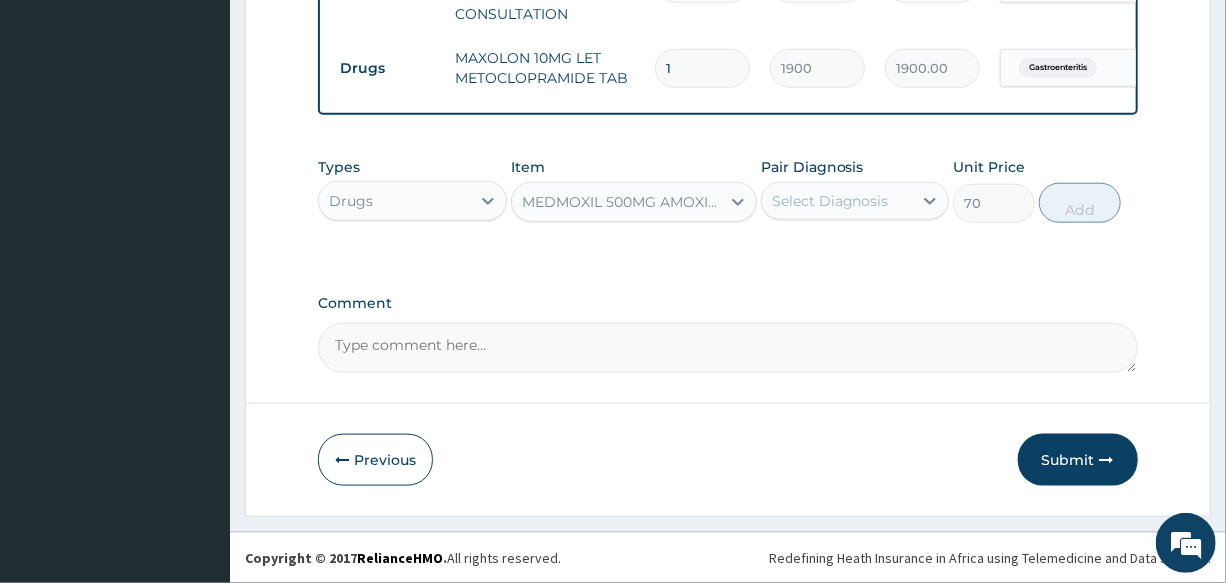 click on "Select Diagnosis" at bounding box center [837, 201] 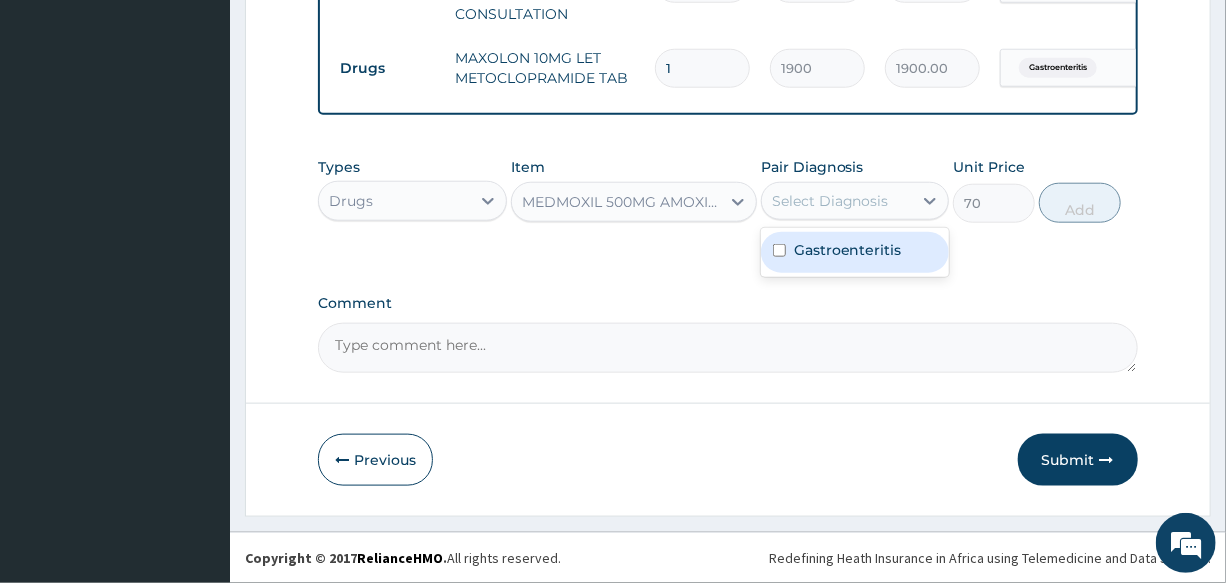 click on "Gastroenteritis" at bounding box center (848, 250) 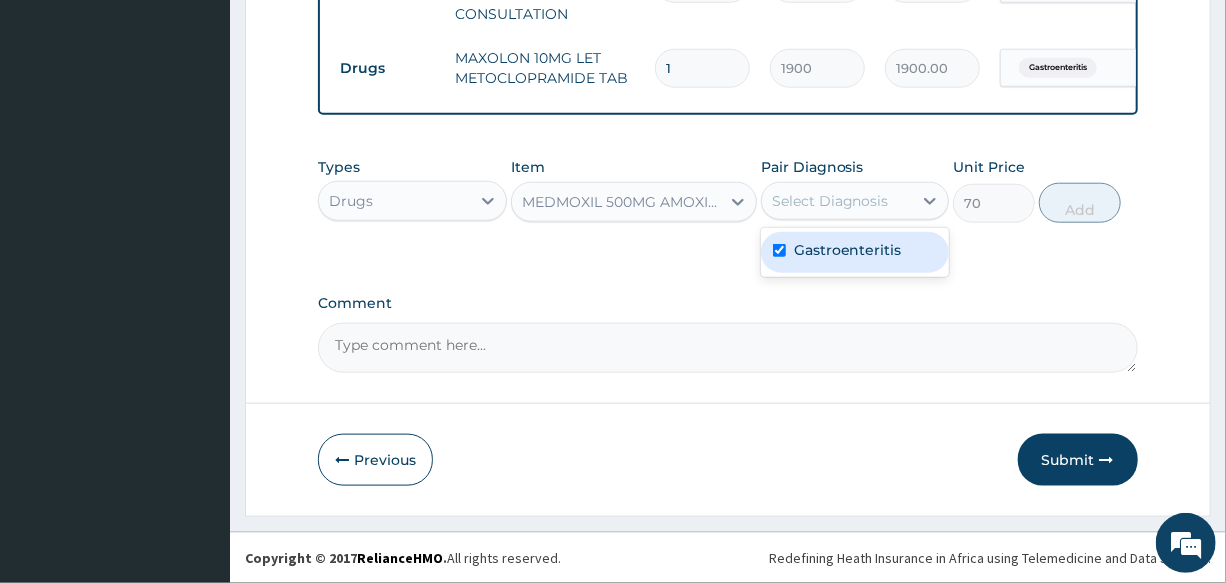 checkbox on "true" 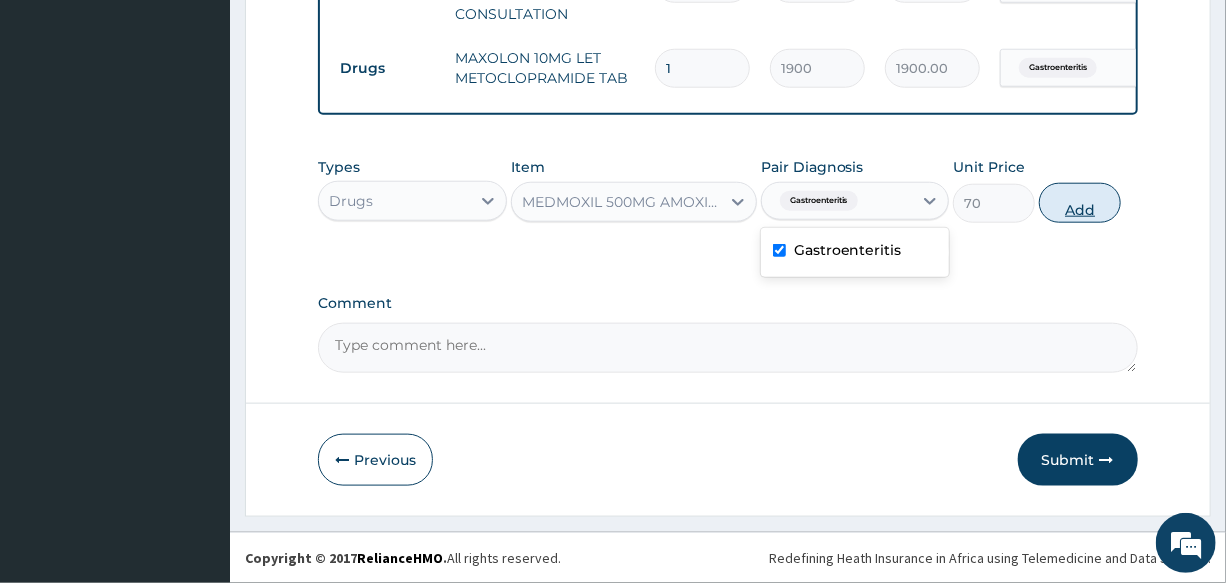 click on "Add" at bounding box center [1080, 203] 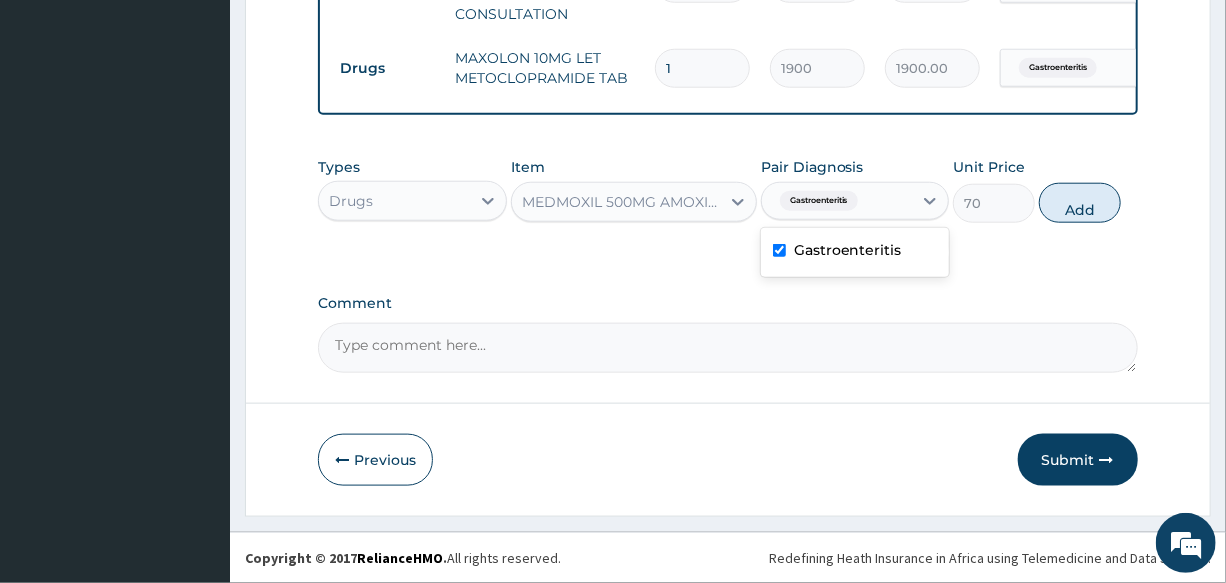 type on "0" 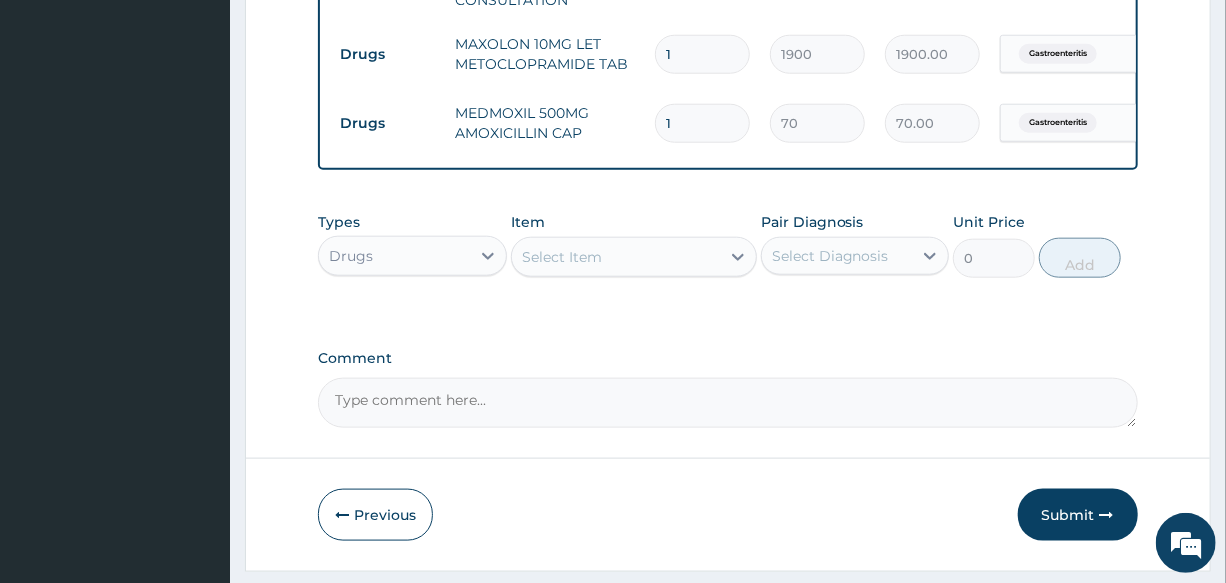 click on "Select Item" at bounding box center (616, 257) 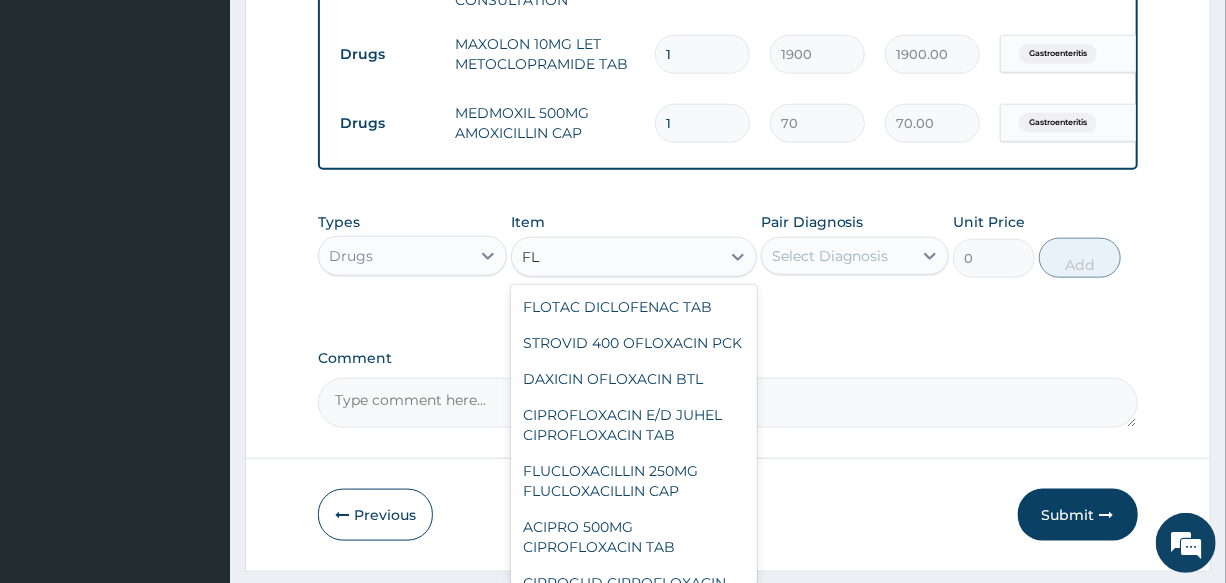 type on "F" 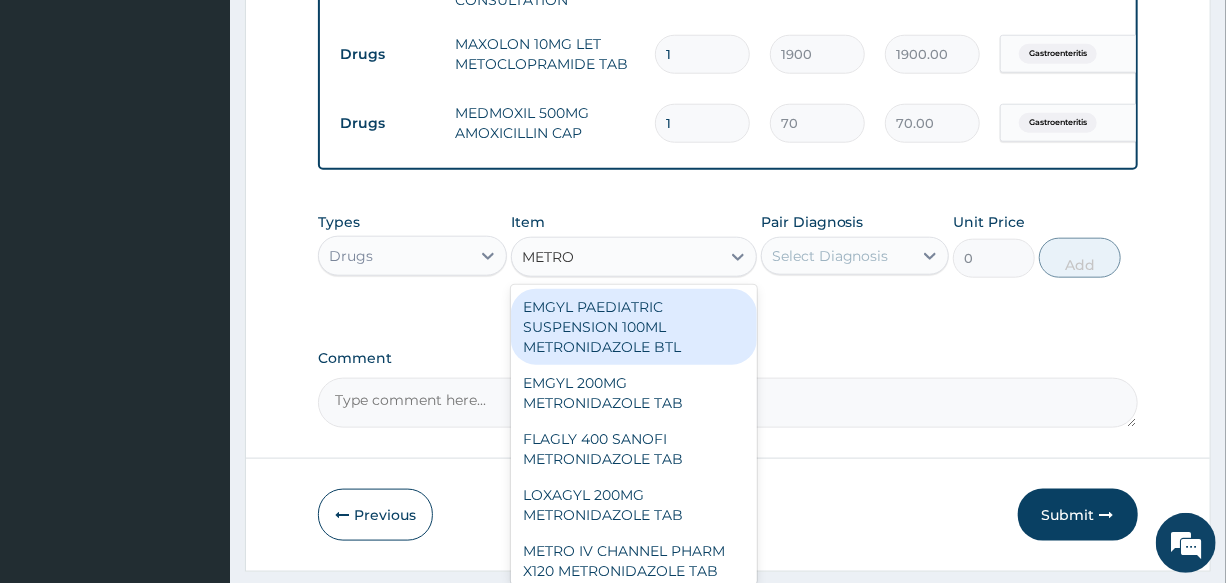 type on "METRON" 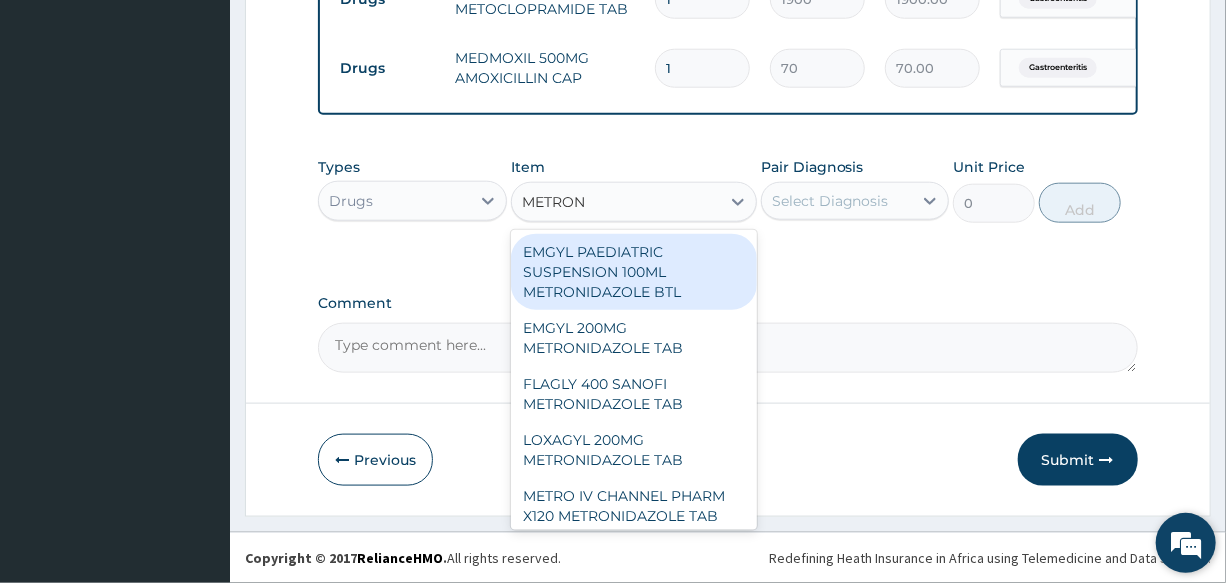 scroll, scrollTop: 948, scrollLeft: 0, axis: vertical 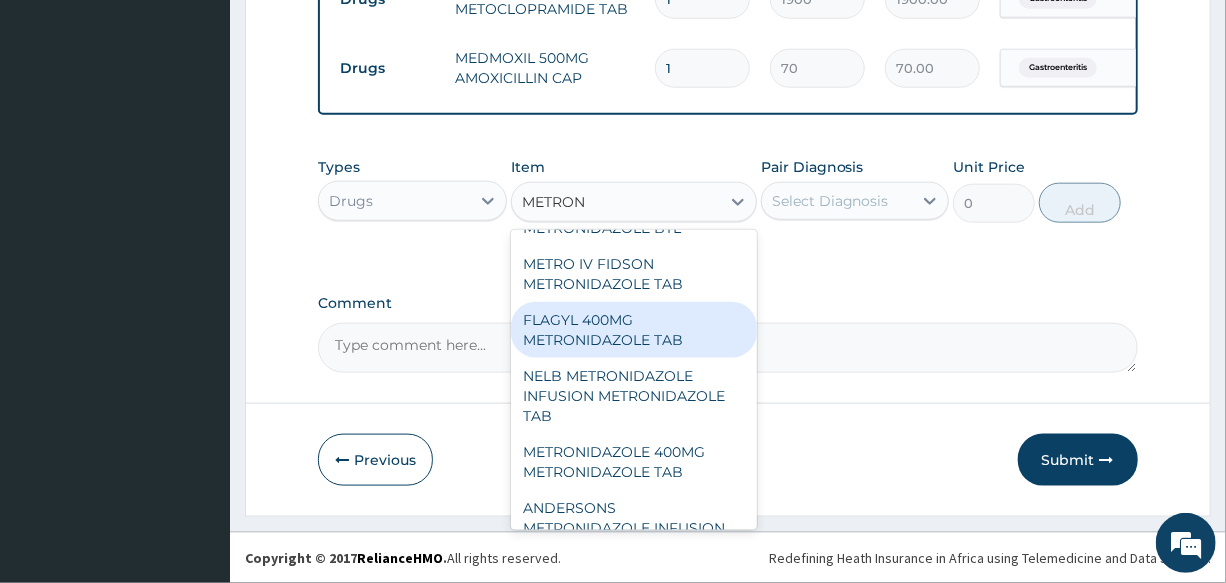 click on "FLAGYL 400MG METRONIDAZOLE TAB" at bounding box center [634, 330] 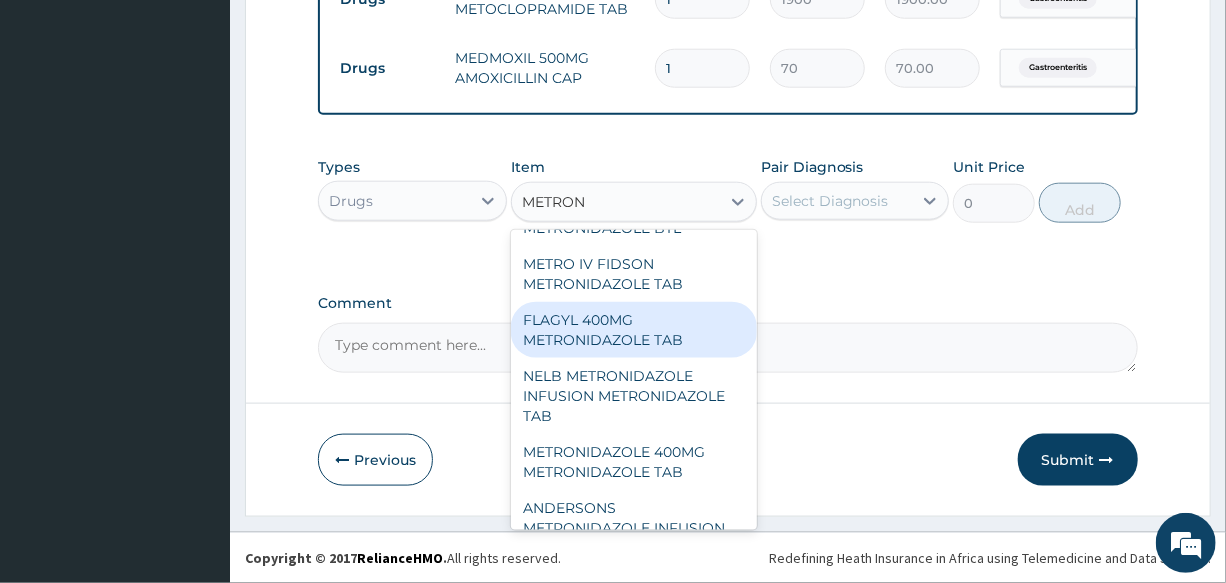 type on "20" 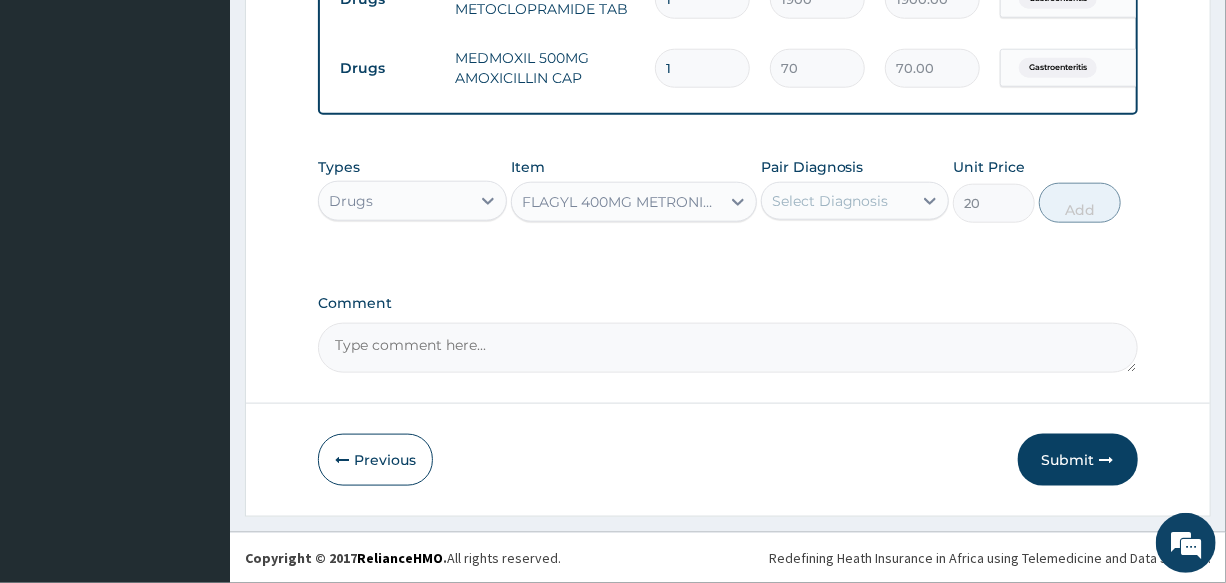 click on "FLAGYL 400MG METRONIDAZOLE TAB" at bounding box center (622, 202) 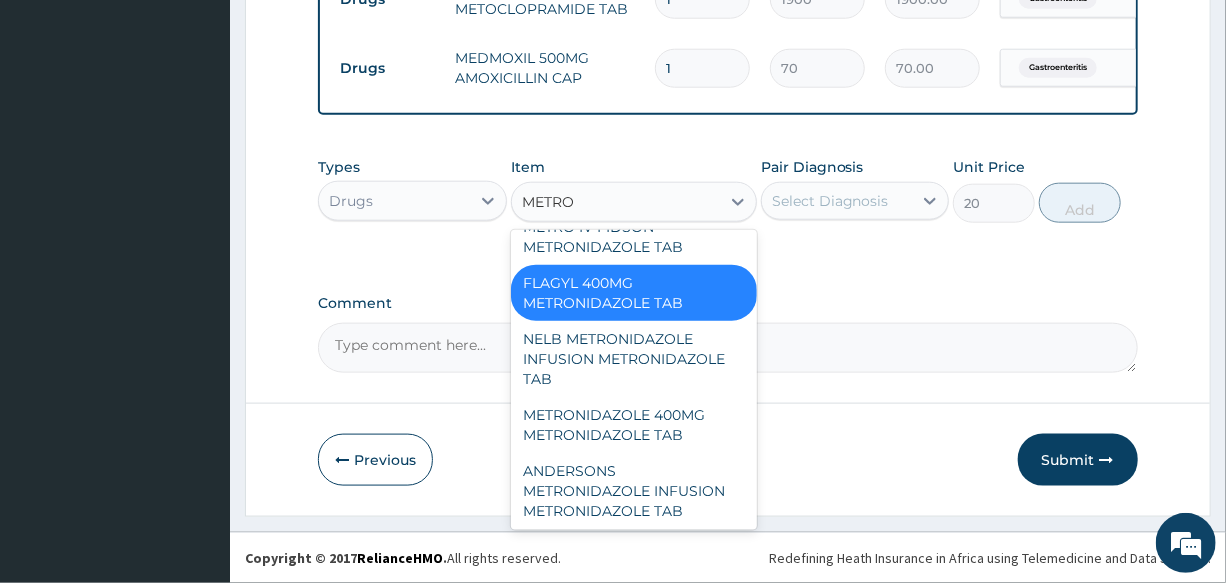 scroll, scrollTop: 960, scrollLeft: 0, axis: vertical 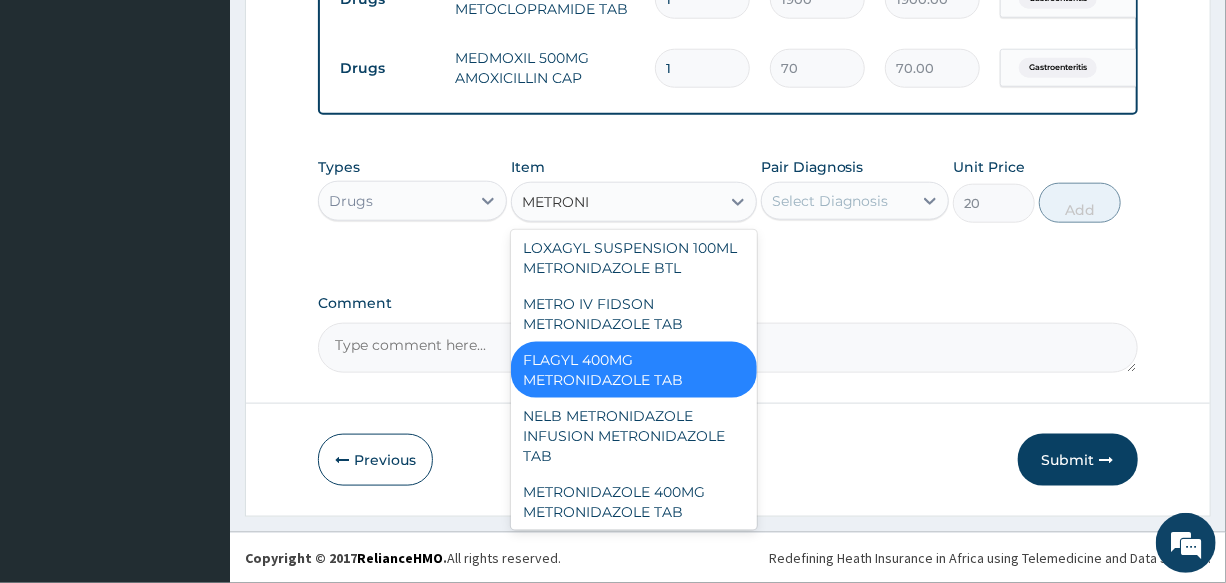 type on "METRONID" 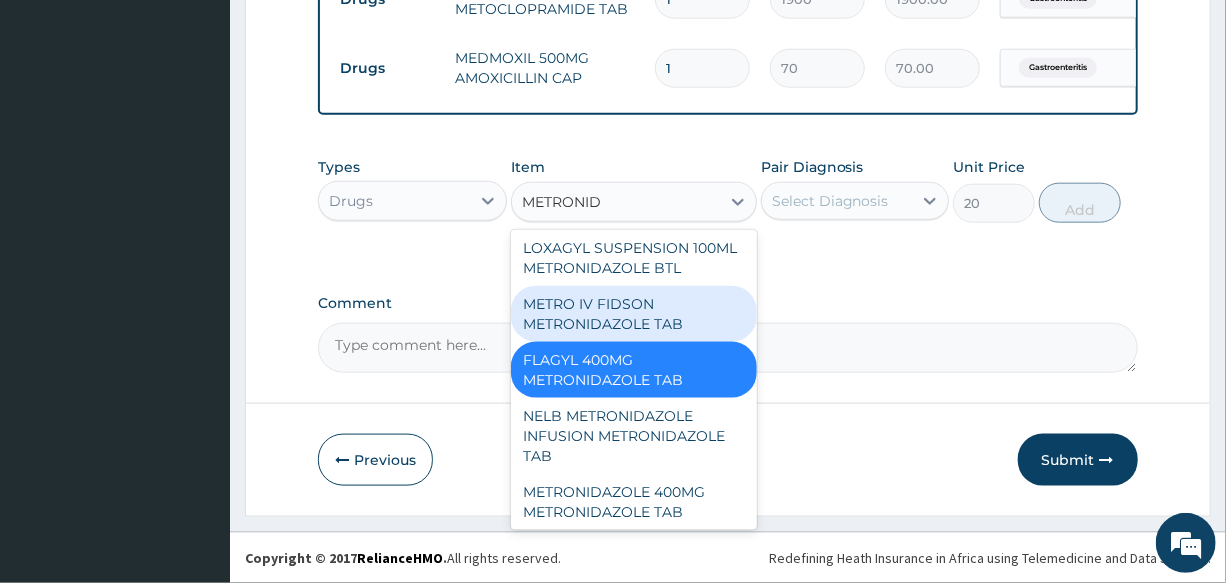 scroll, scrollTop: 1051, scrollLeft: 0, axis: vertical 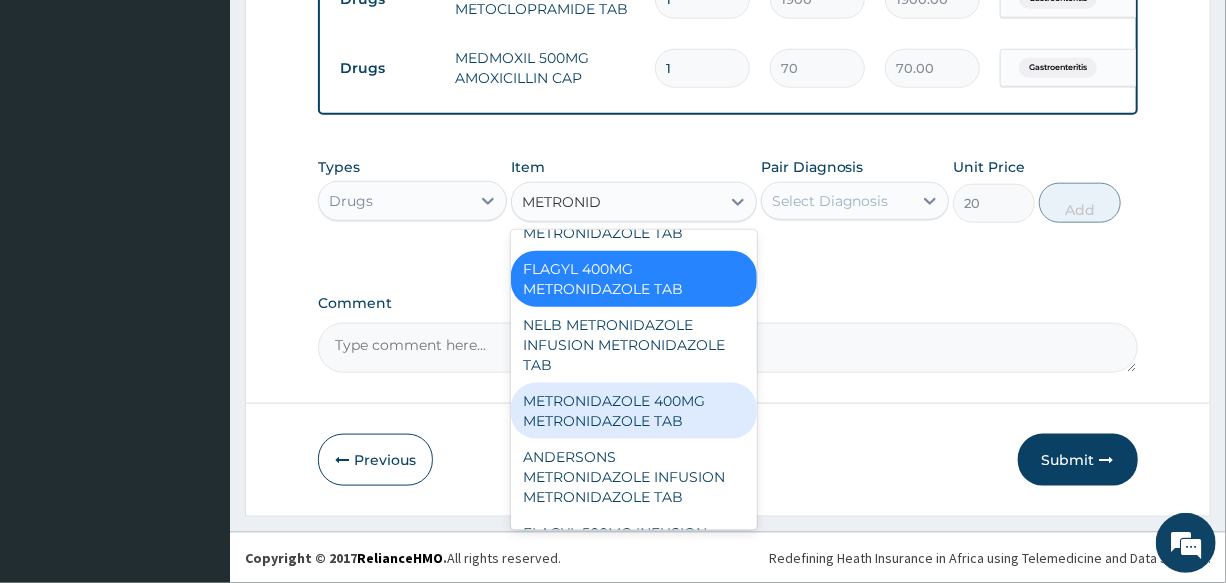 click on "METRONIDAZOLE 400MG METRONIDAZOLE TAB" at bounding box center (634, 411) 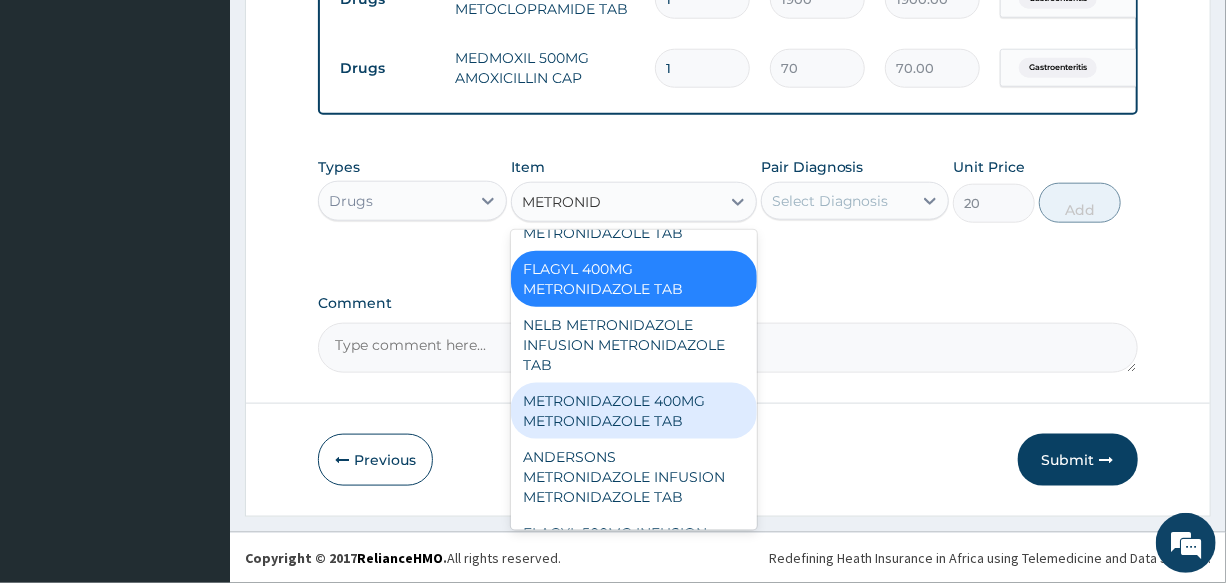 type 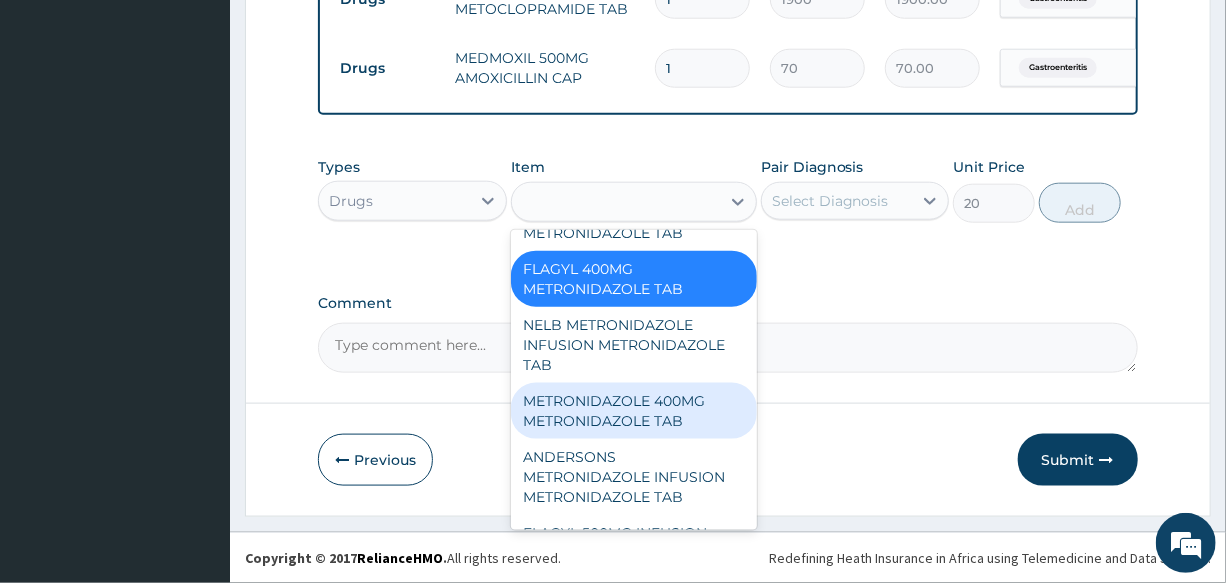 type on "50" 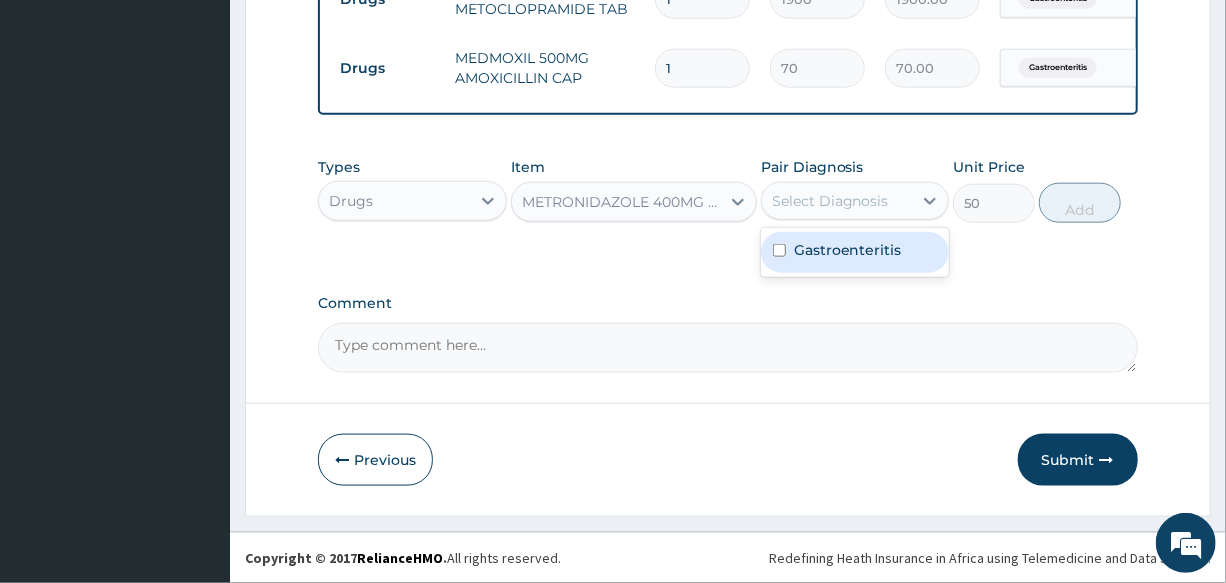 click on "Select Diagnosis" at bounding box center [830, 201] 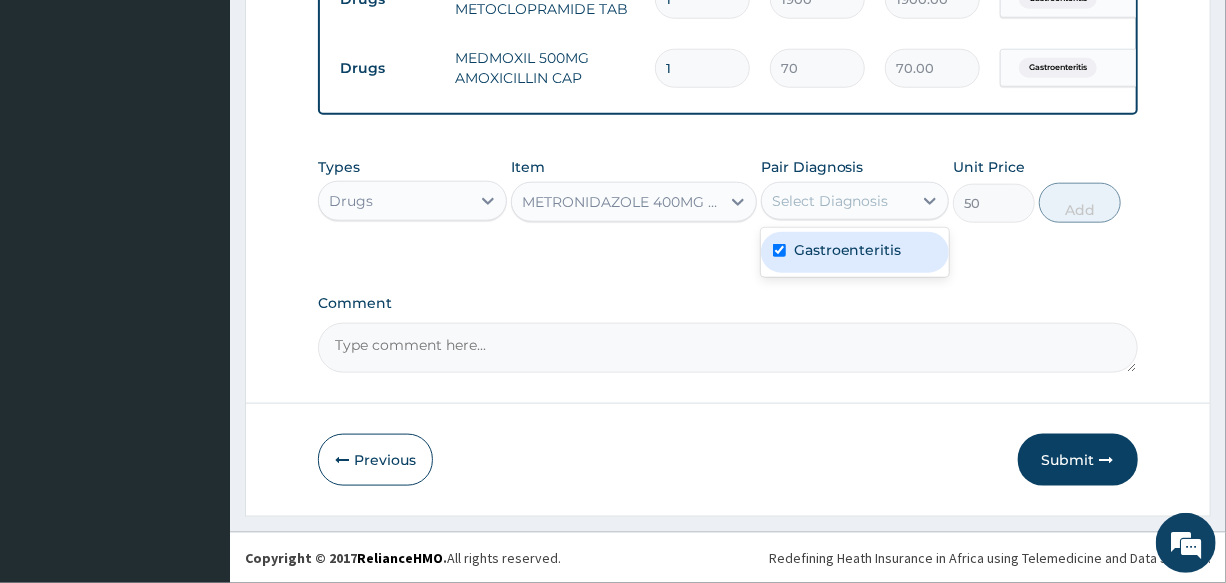 checkbox on "true" 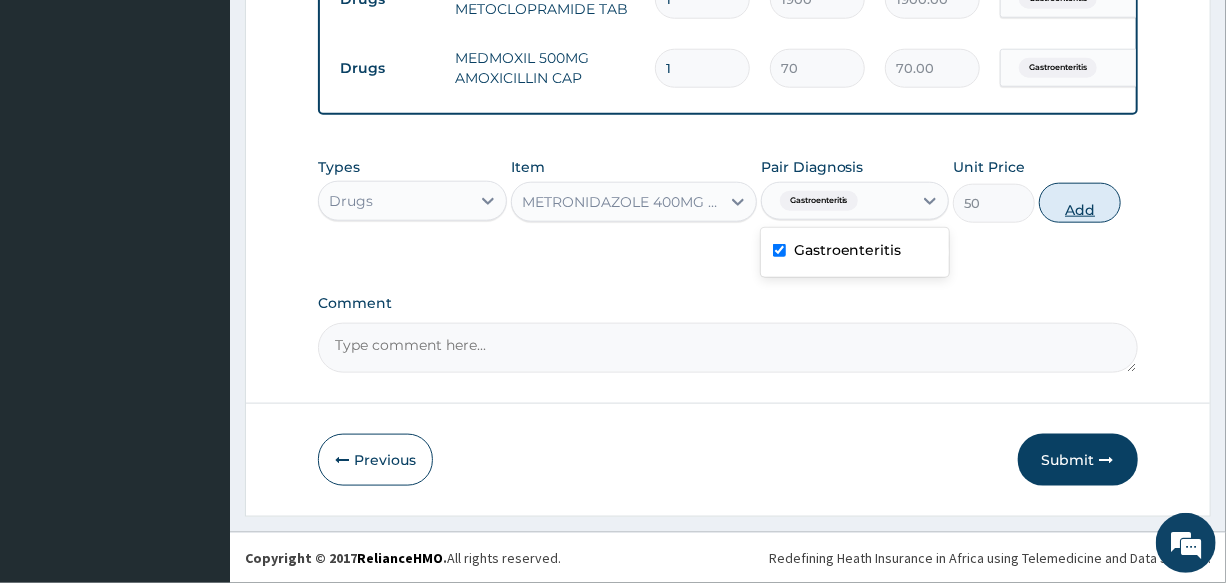 click on "Add" at bounding box center (1080, 203) 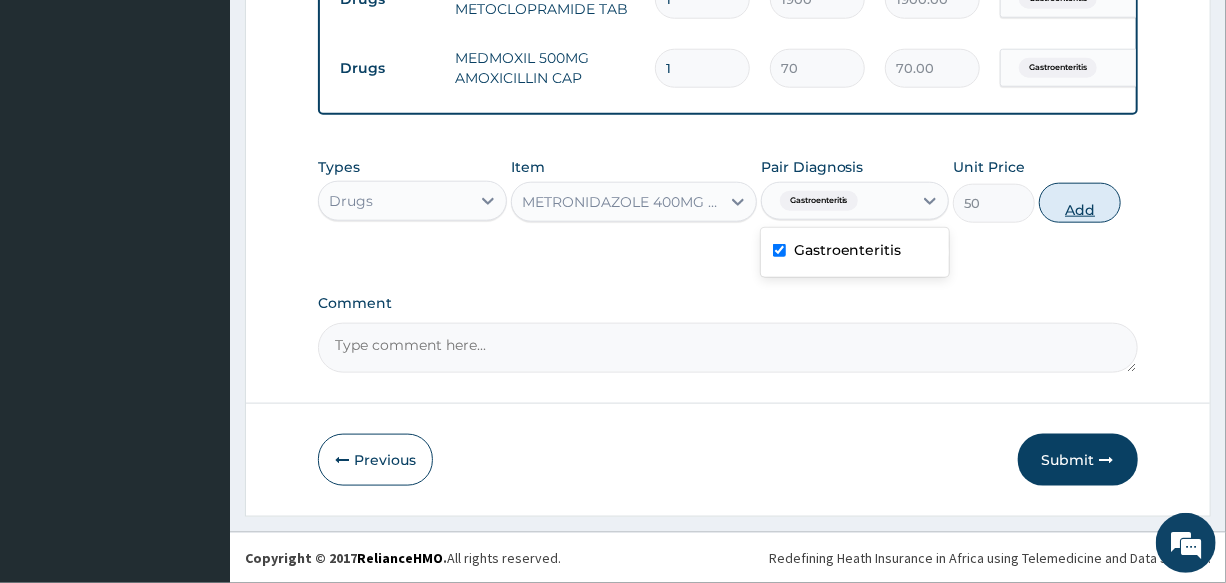 type on "0" 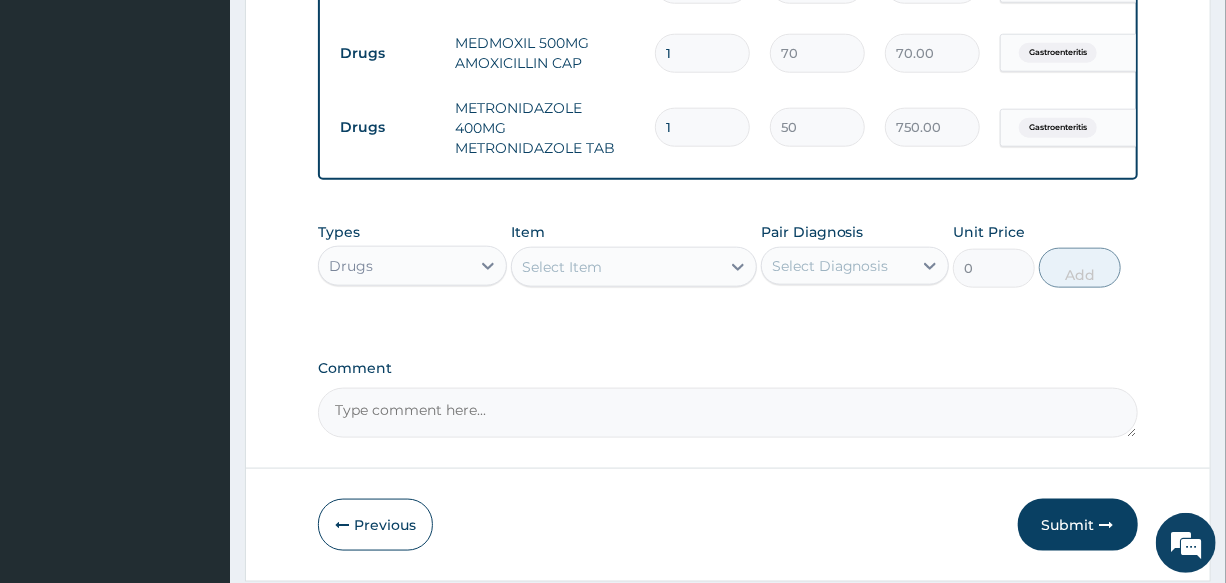 type on "15" 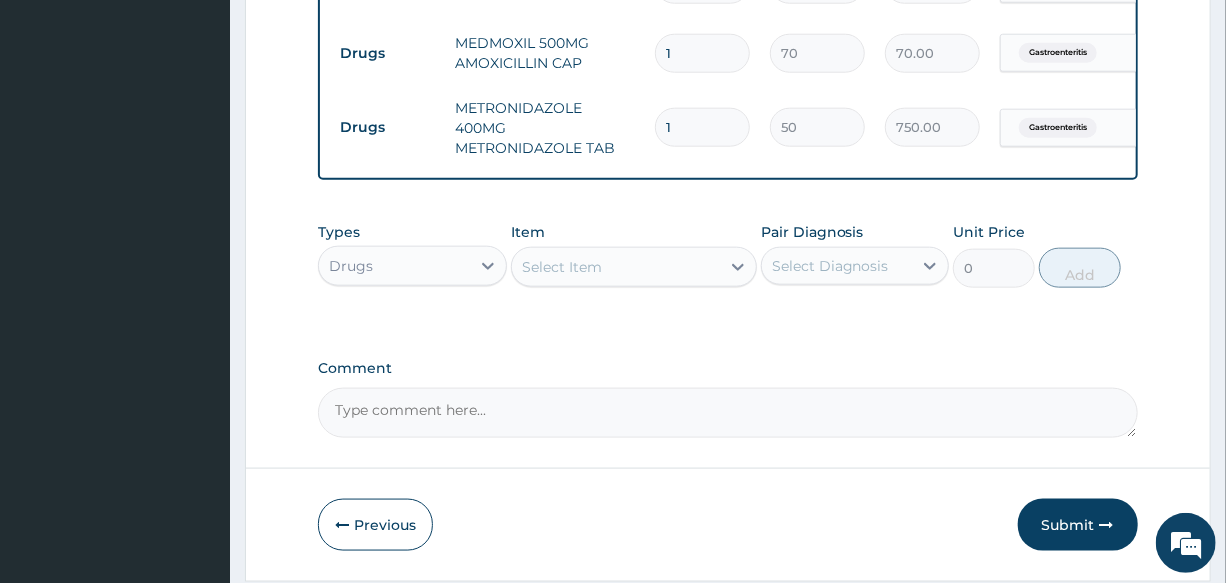 type on "750.00" 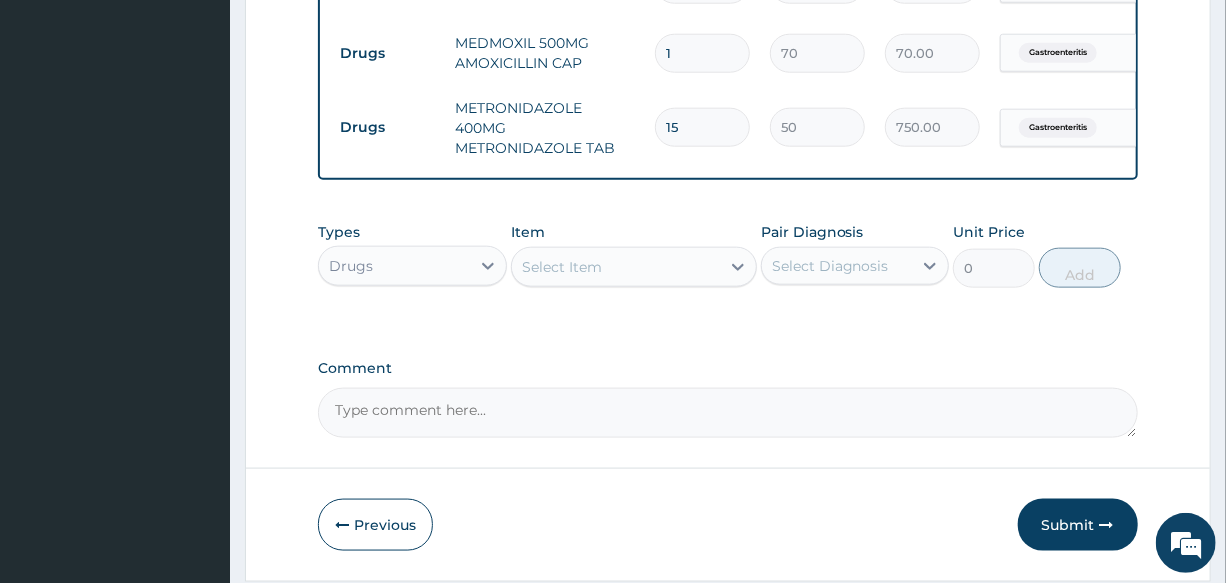 type on "15" 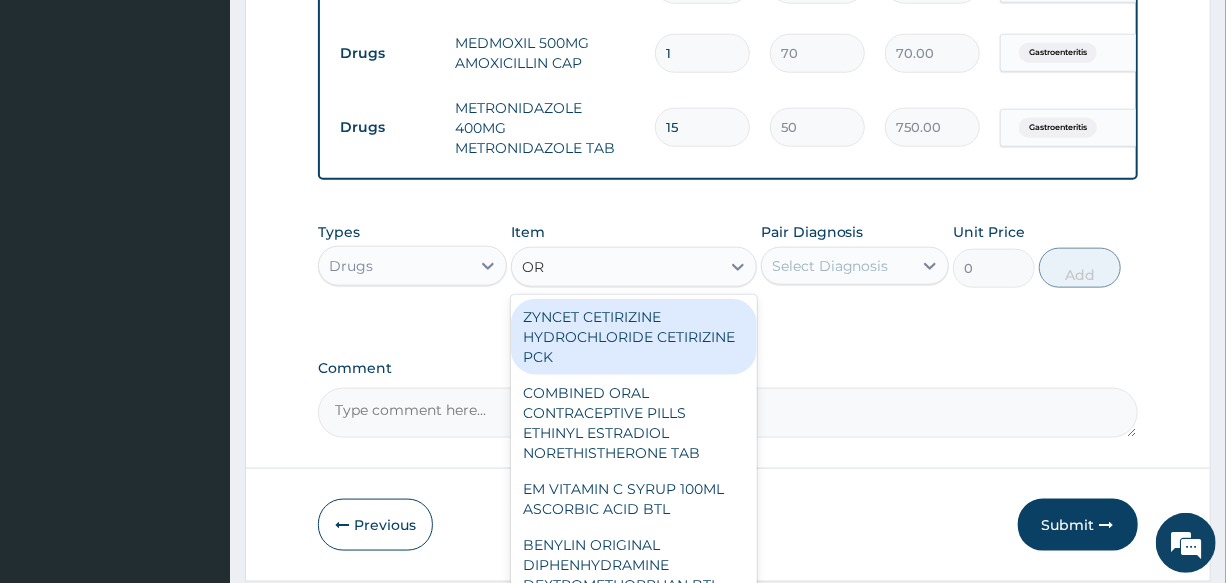 type on "ORS" 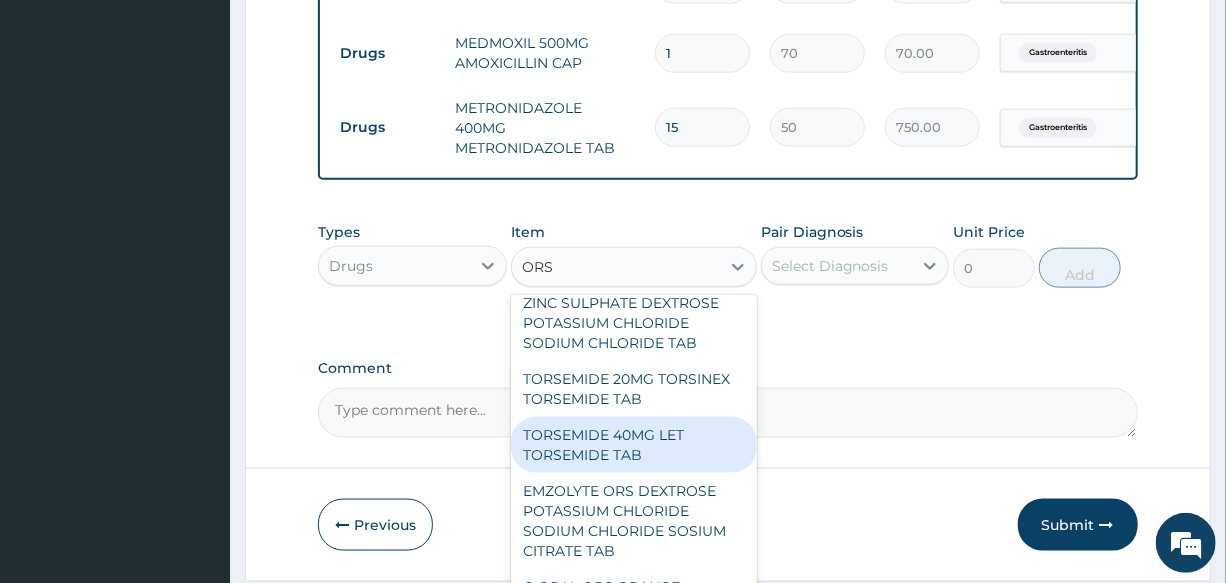 scroll, scrollTop: 181, scrollLeft: 0, axis: vertical 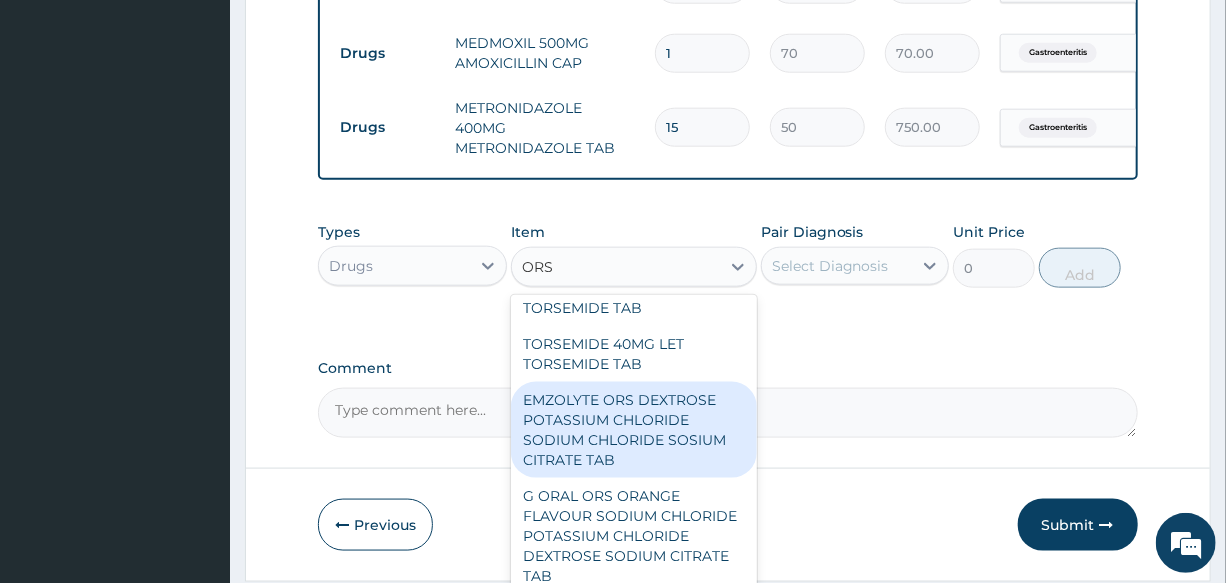 click on "EMZOLYTE ORS DEXTROSE POTASSIUM CHLORIDE SODIUM CHLORIDE SOSIUM CITRATE TAB" at bounding box center [634, 430] 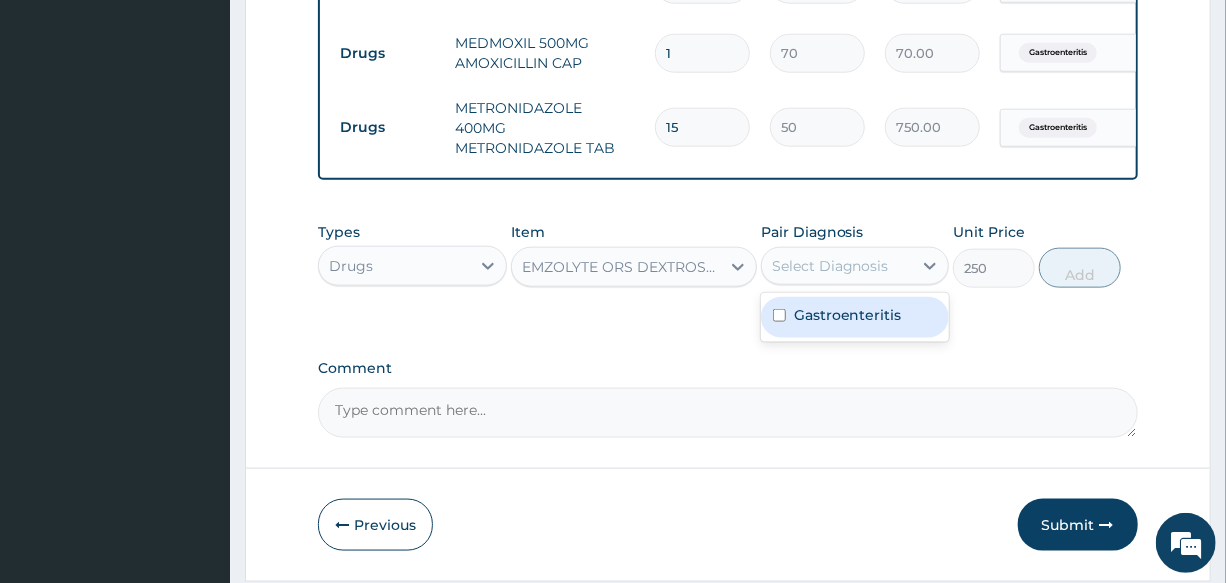click on "Select Diagnosis" at bounding box center (830, 266) 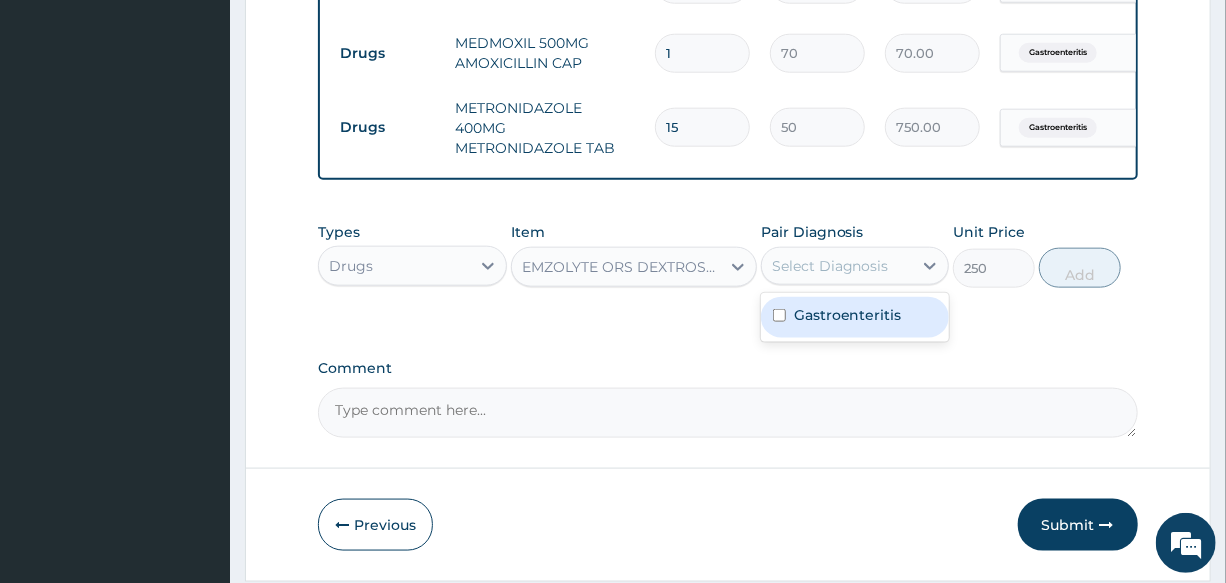 click on "Gastroenteritis" at bounding box center [848, 315] 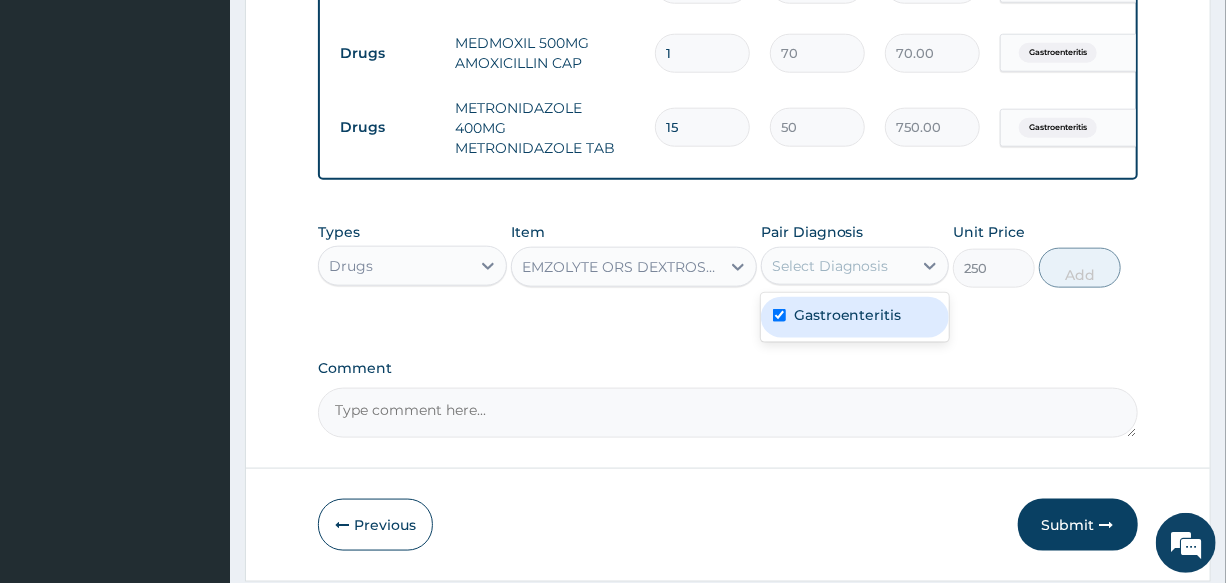 checkbox on "true" 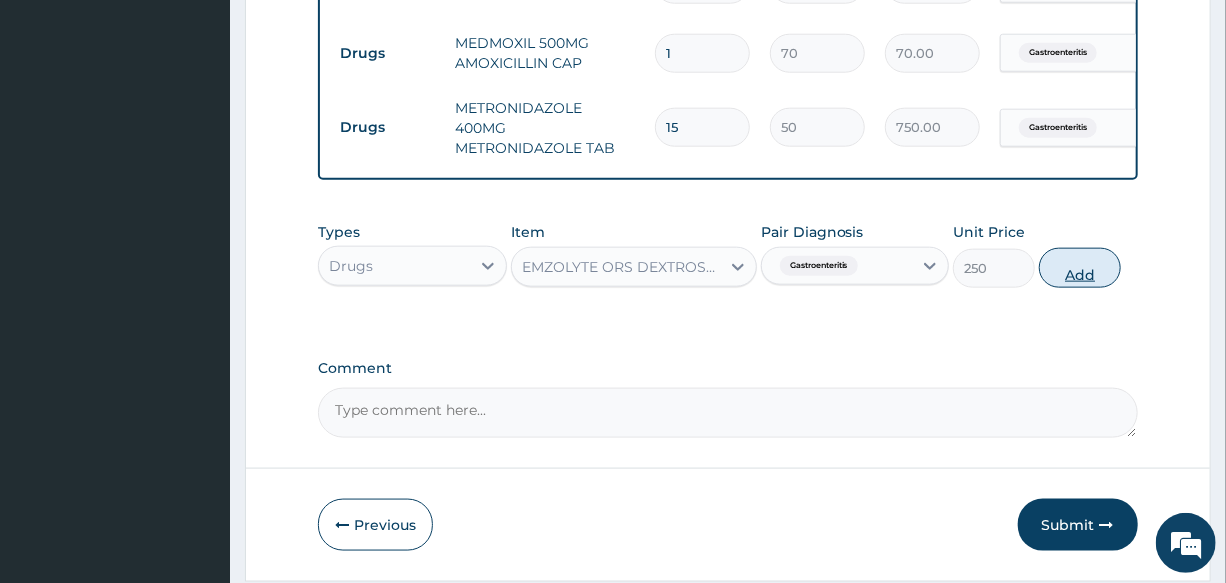 click on "Add" at bounding box center [1080, 268] 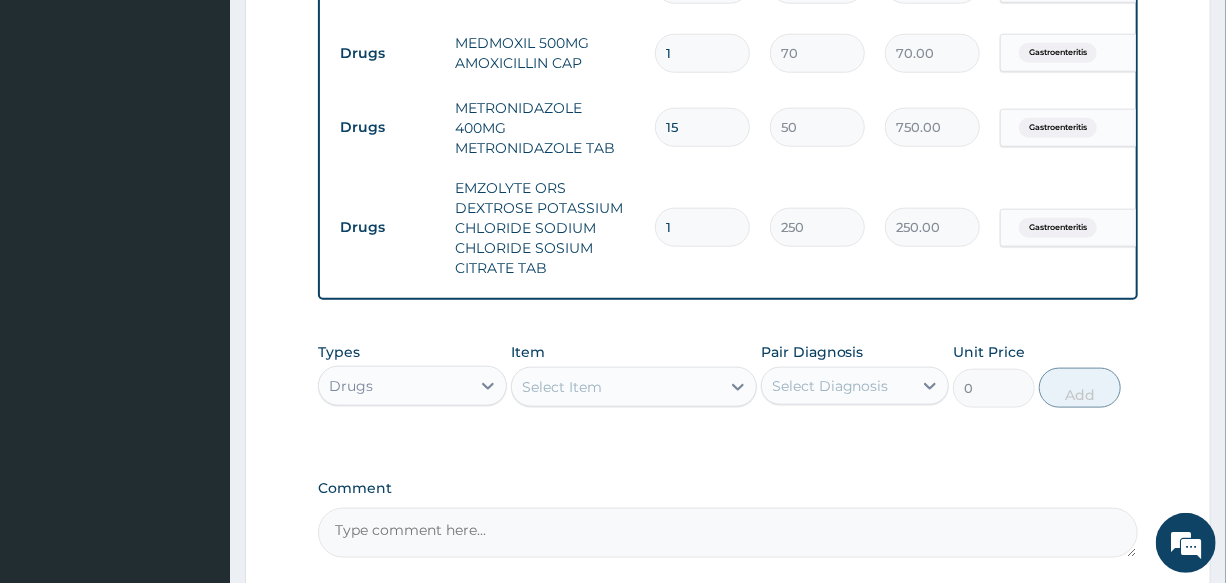 drag, startPoint x: 694, startPoint y: 230, endPoint x: 609, endPoint y: 235, distance: 85.146935 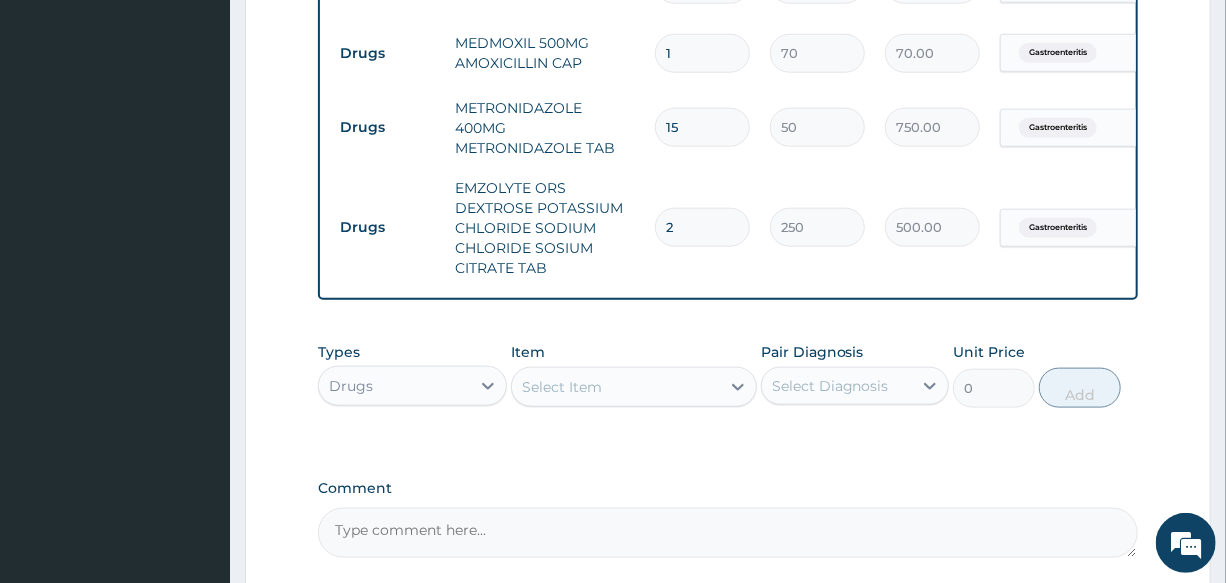 type on "2" 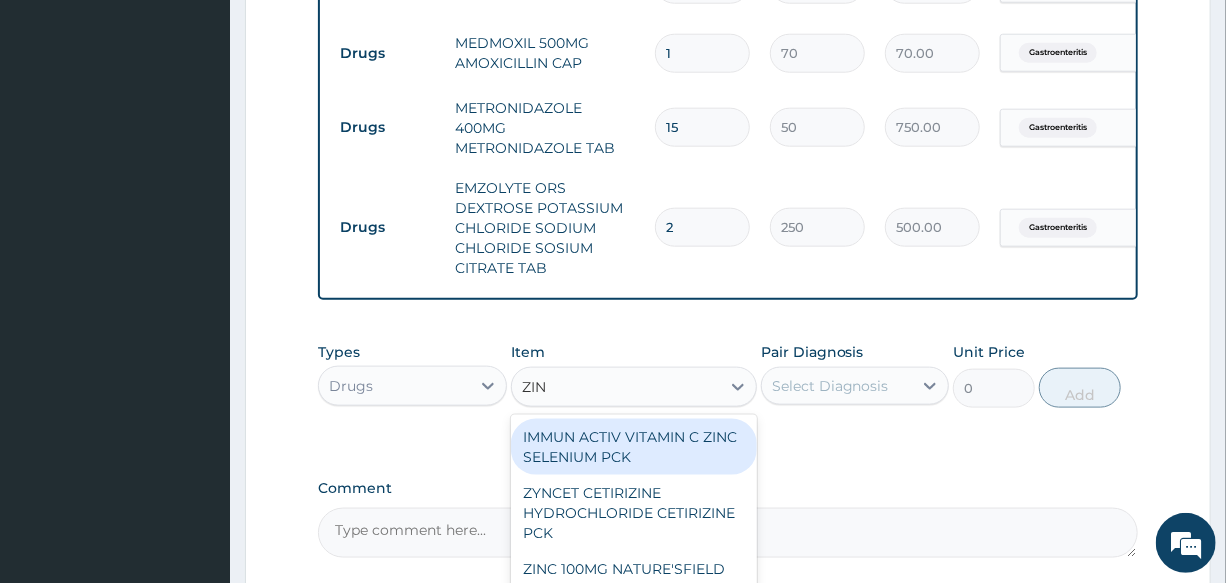type on "ZINC" 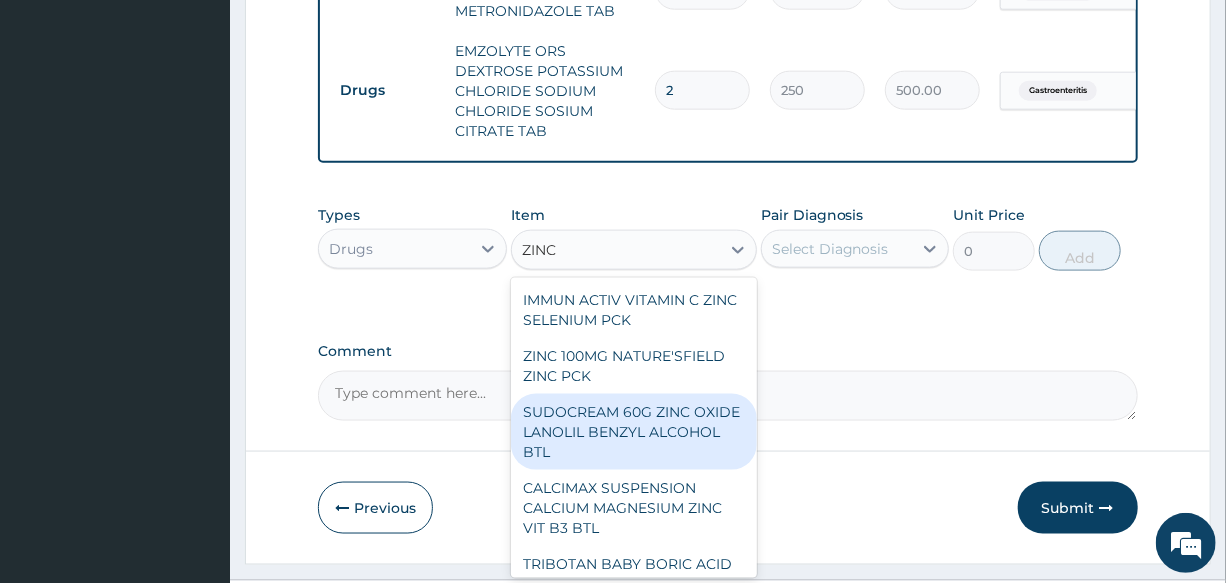 scroll, scrollTop: 1130, scrollLeft: 0, axis: vertical 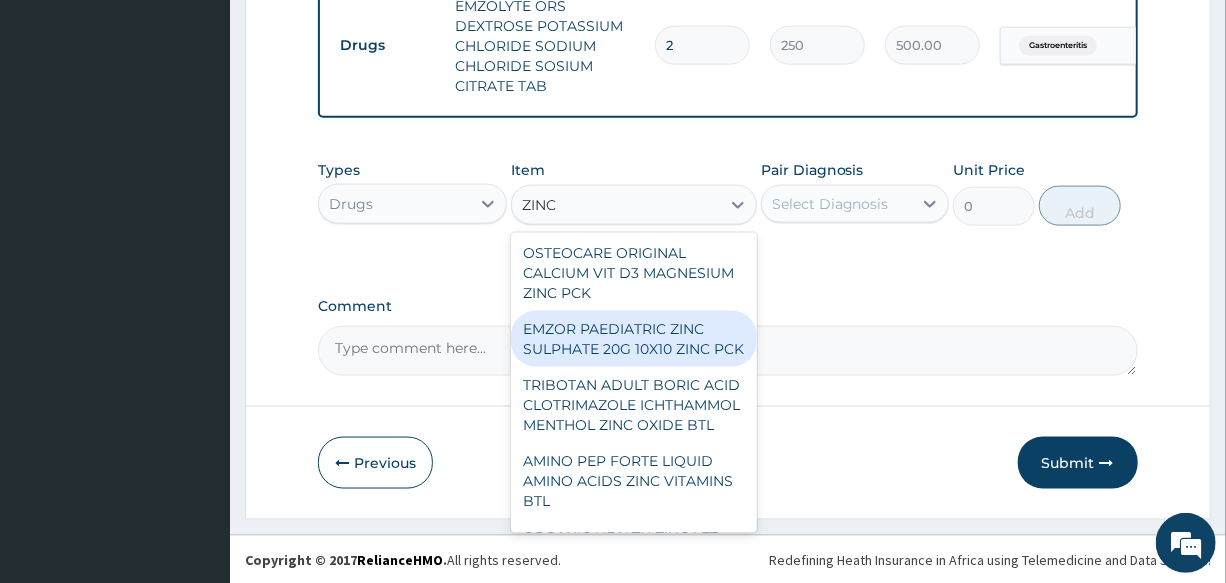 click on "EMZOR PAEDIATRIC ZINC SULPHATE 20G 10X10 ZINC PCK" at bounding box center (634, 339) 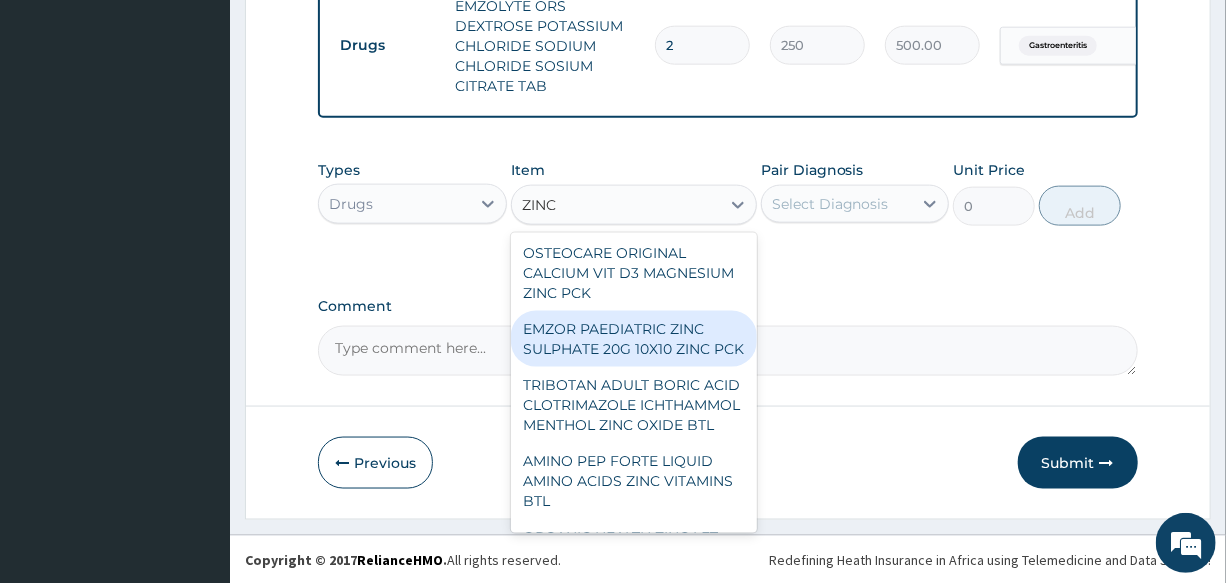type 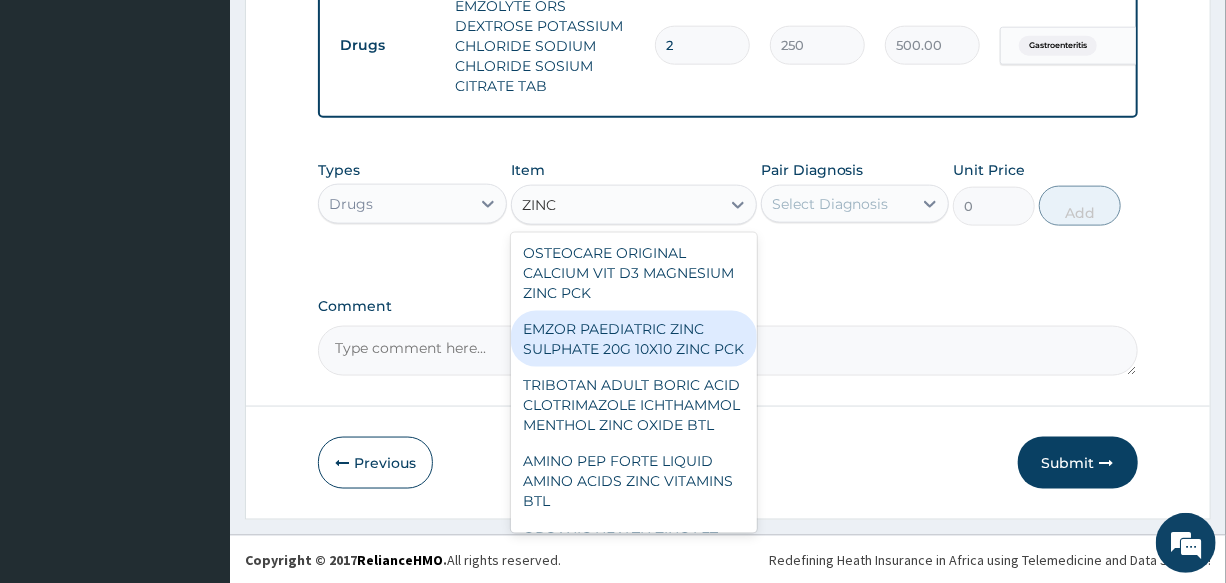 type on "450" 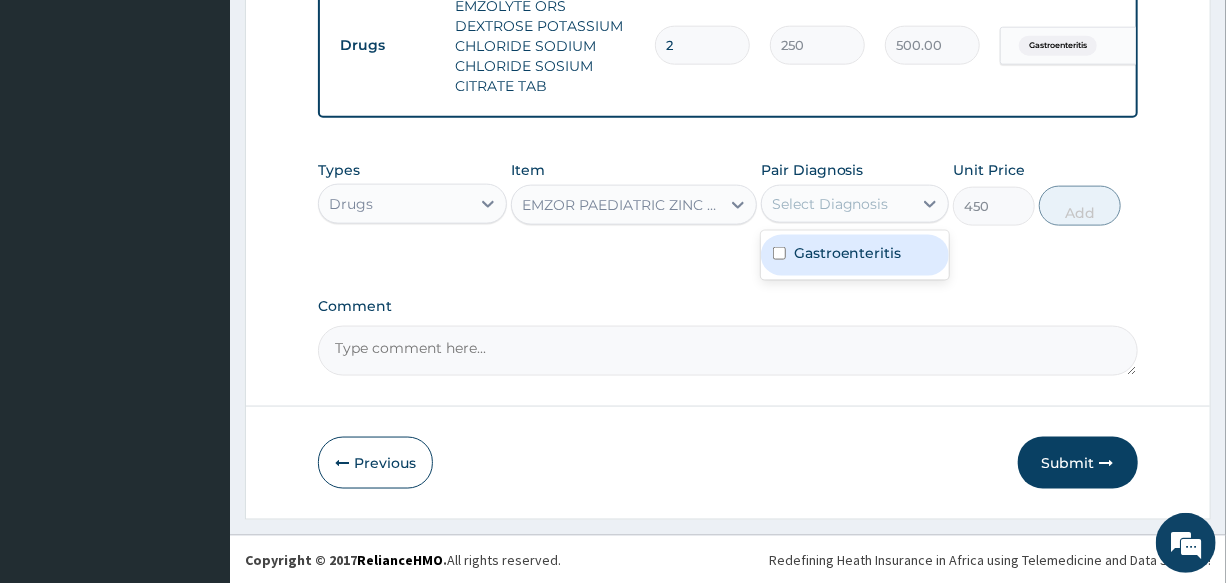 click on "Select Diagnosis" at bounding box center (830, 204) 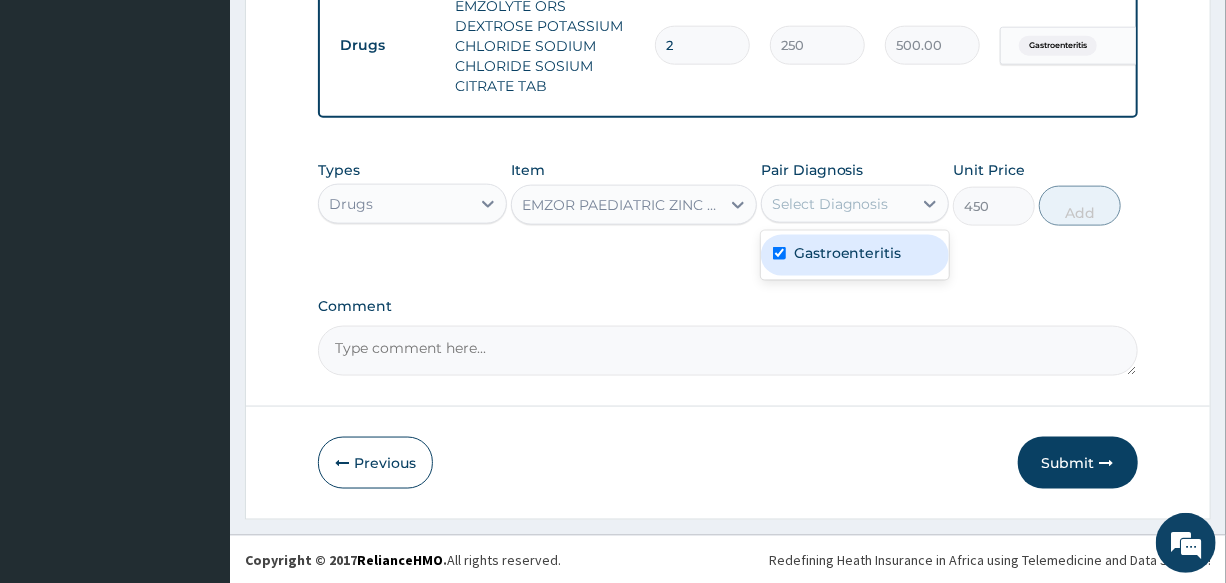 checkbox on "true" 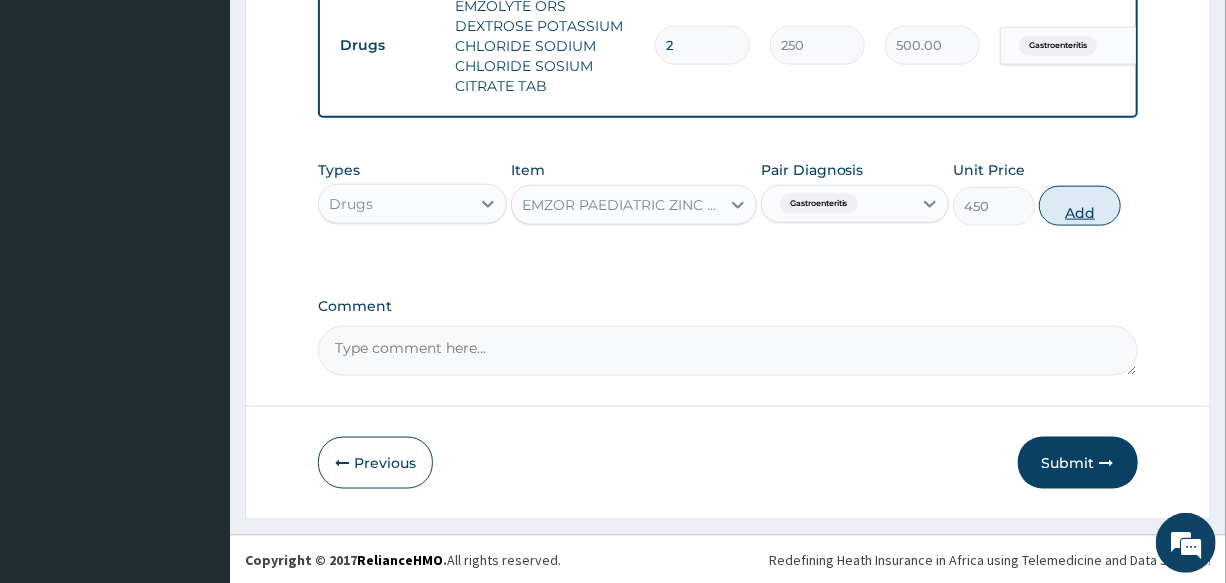 click on "Add" at bounding box center [1080, 206] 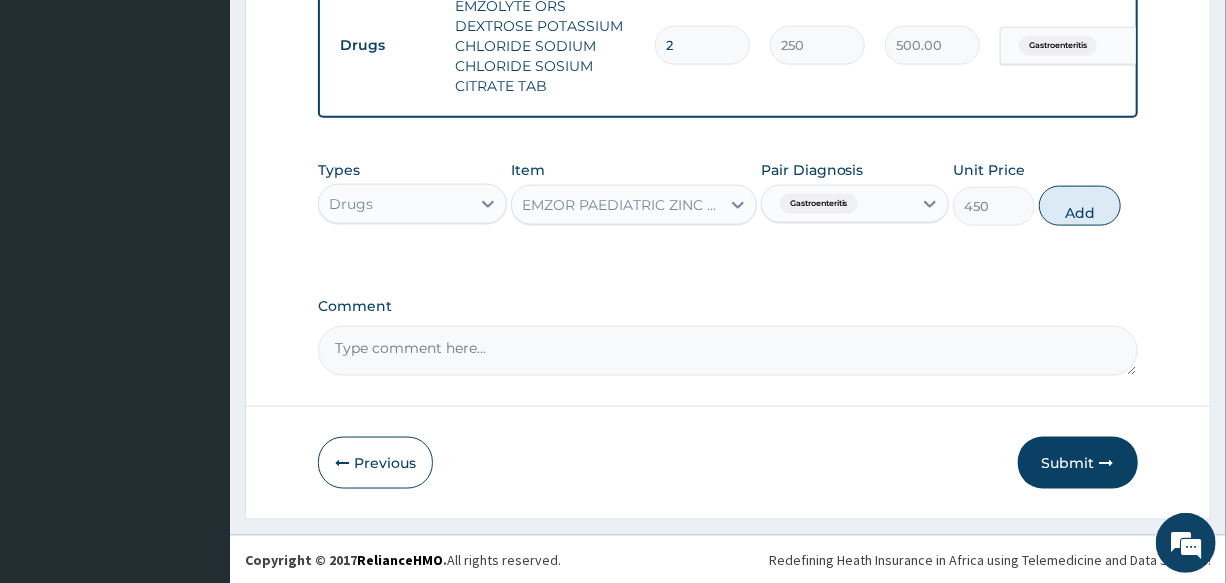 type on "0" 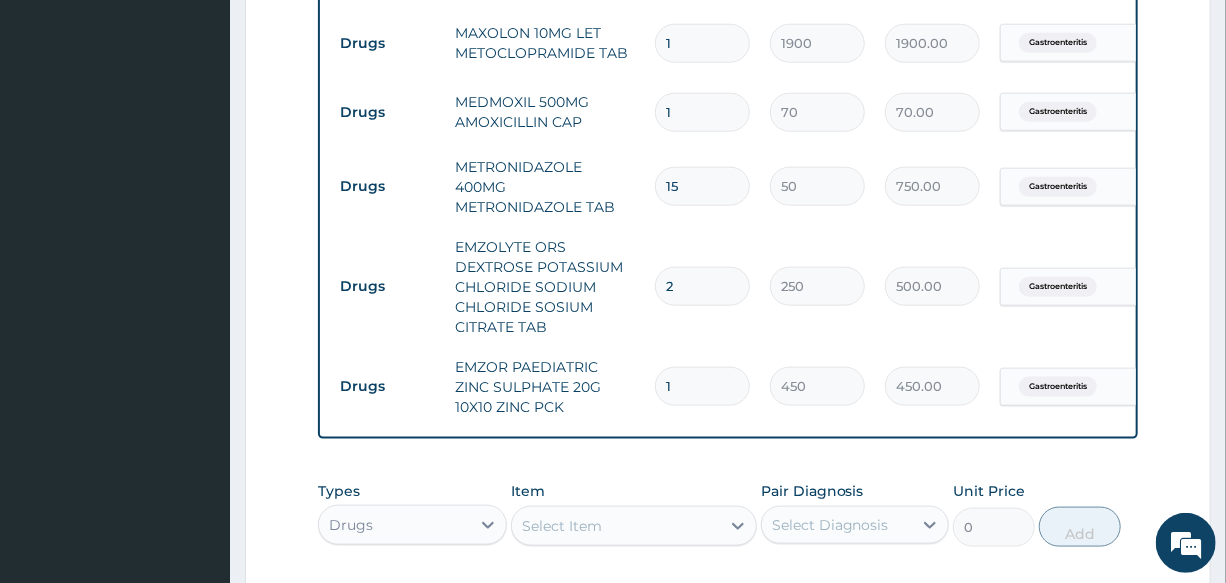 scroll, scrollTop: 857, scrollLeft: 0, axis: vertical 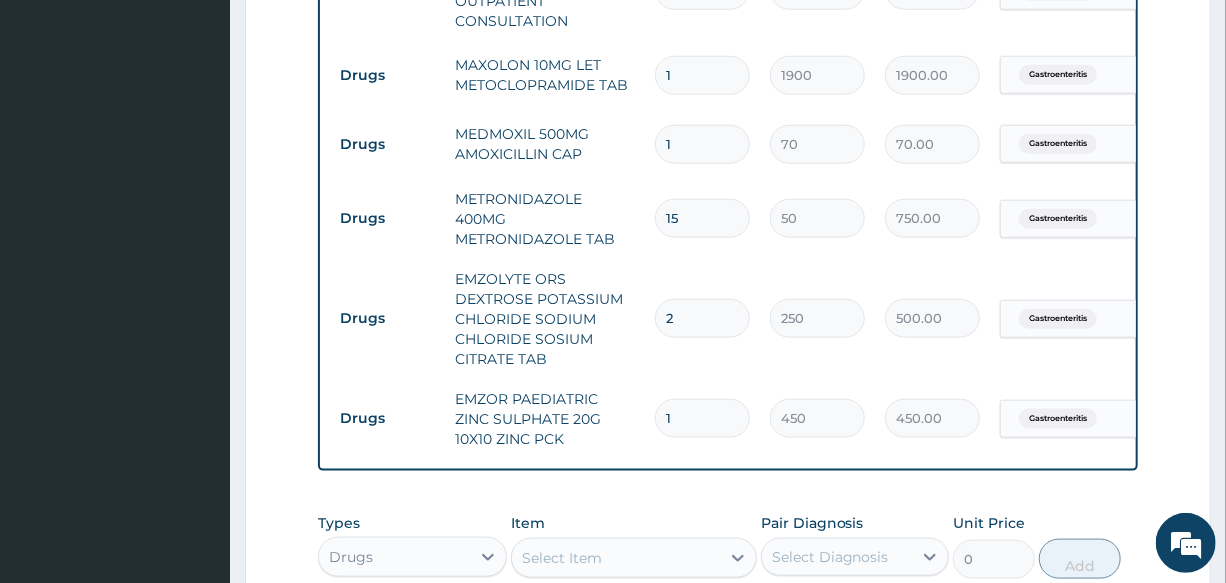 click on "1" at bounding box center [702, 144] 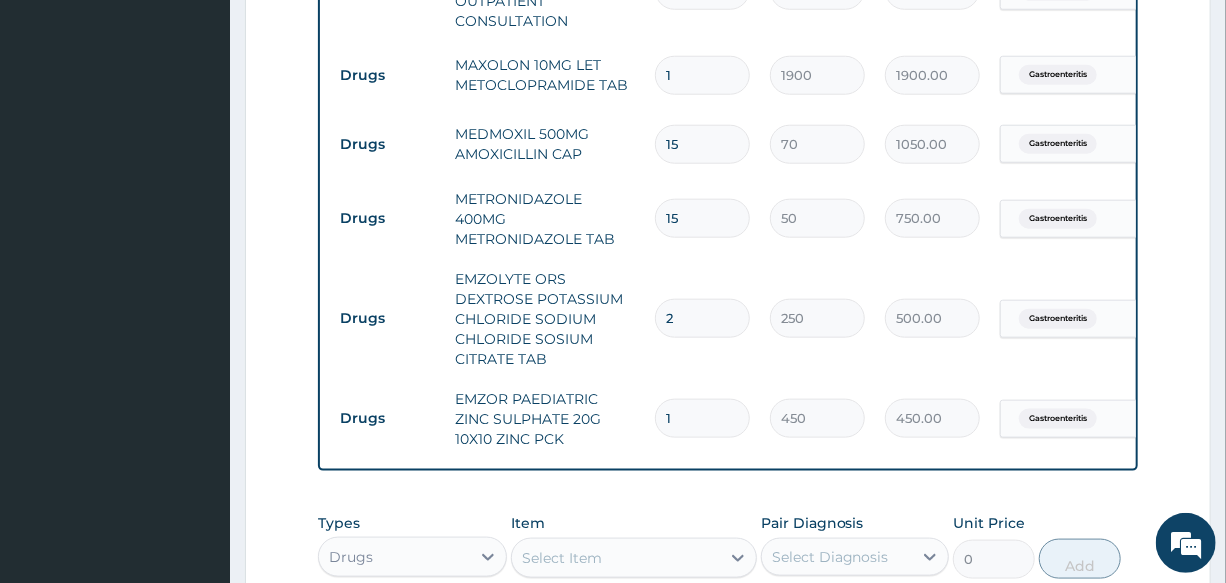 type on "15" 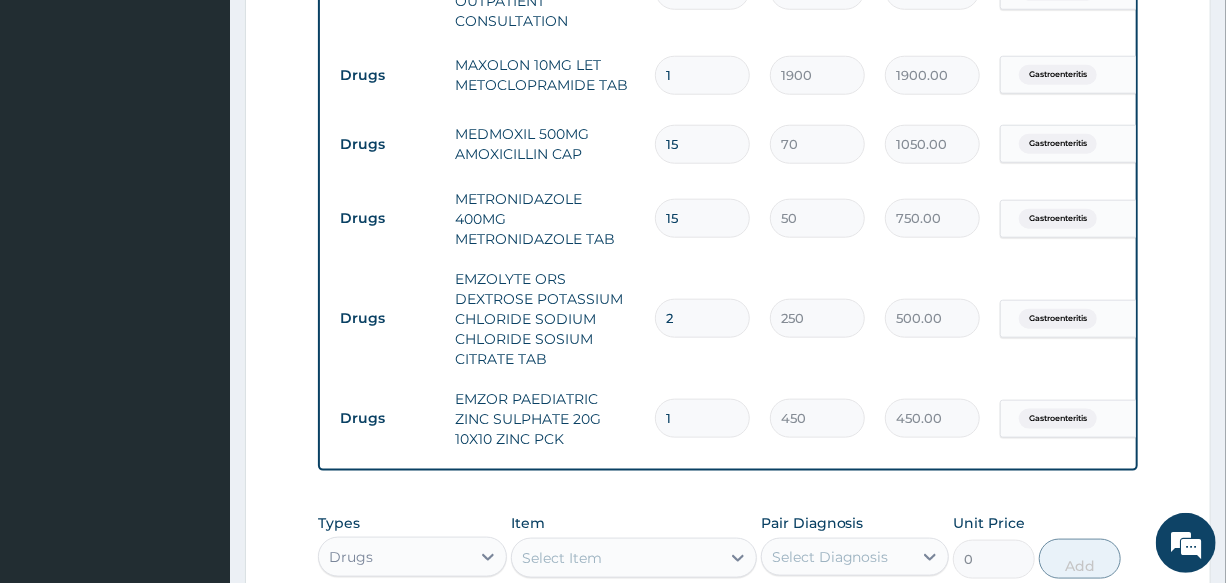 click on "Drugs MEDMOXIL 500MG AMOXICILLIN CAP 15 70 1050.00 Gastroenteritis Delete" at bounding box center [820, 144] 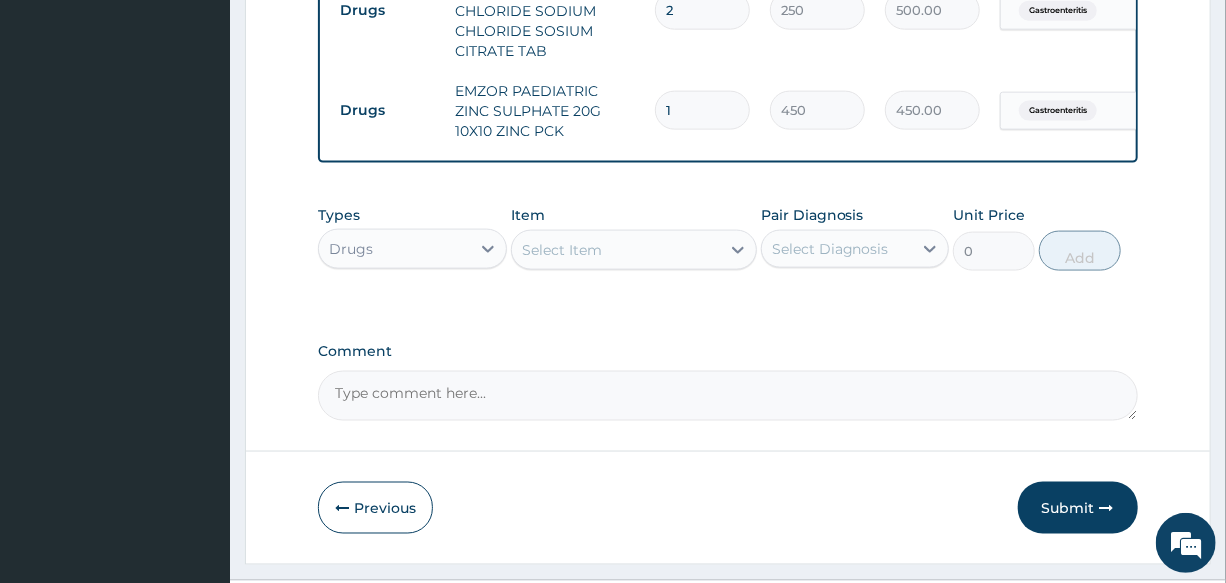 scroll, scrollTop: 1228, scrollLeft: 0, axis: vertical 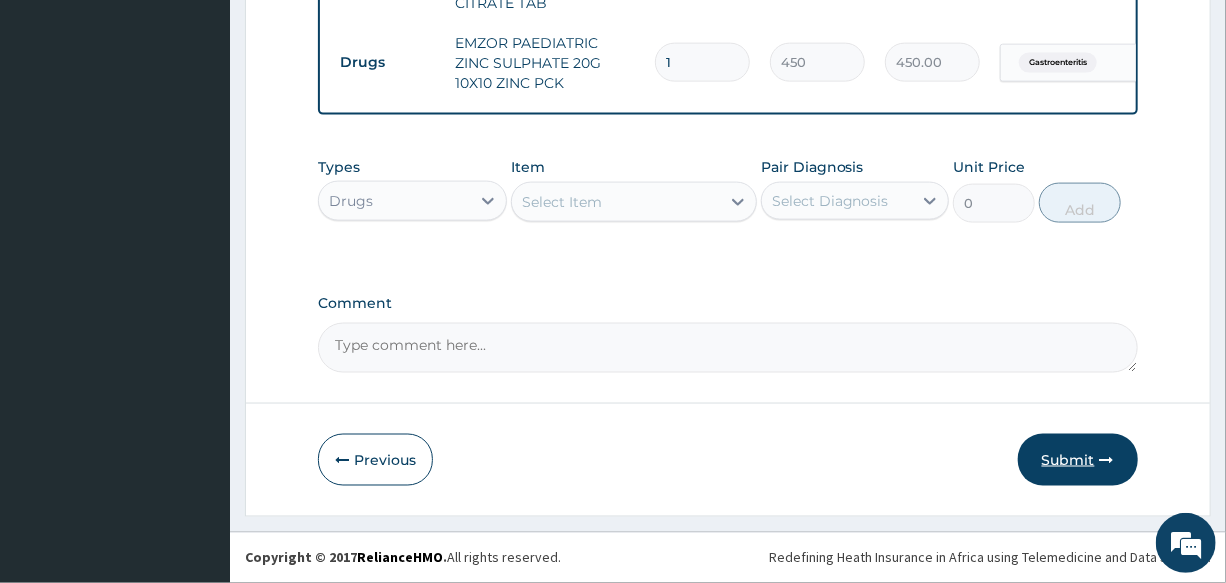 click on "Submit" at bounding box center [1078, 460] 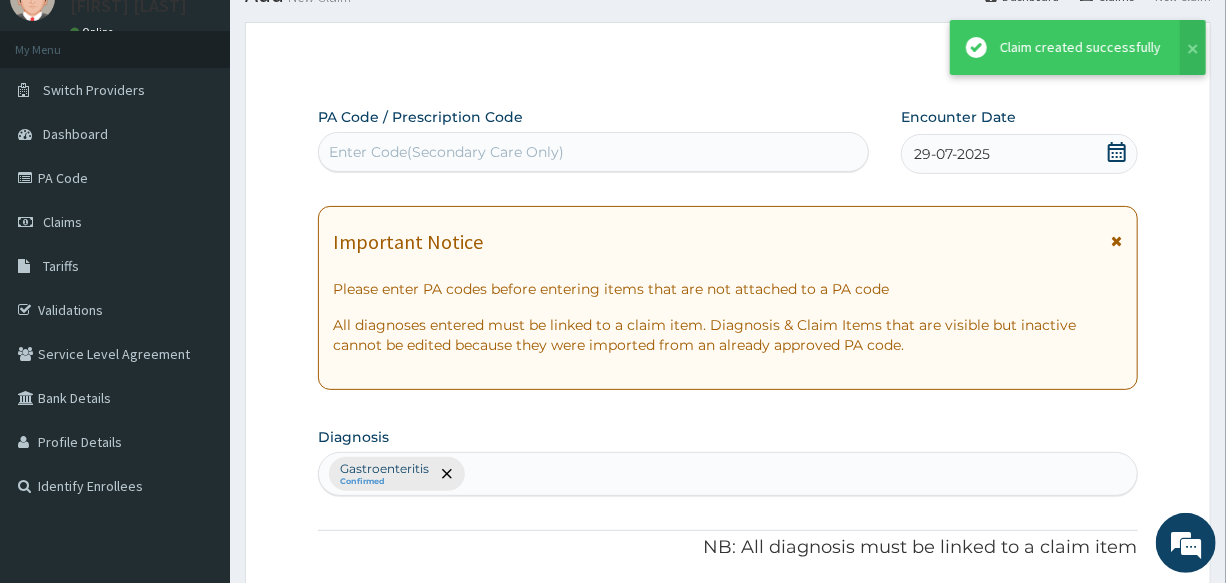 scroll, scrollTop: 1228, scrollLeft: 0, axis: vertical 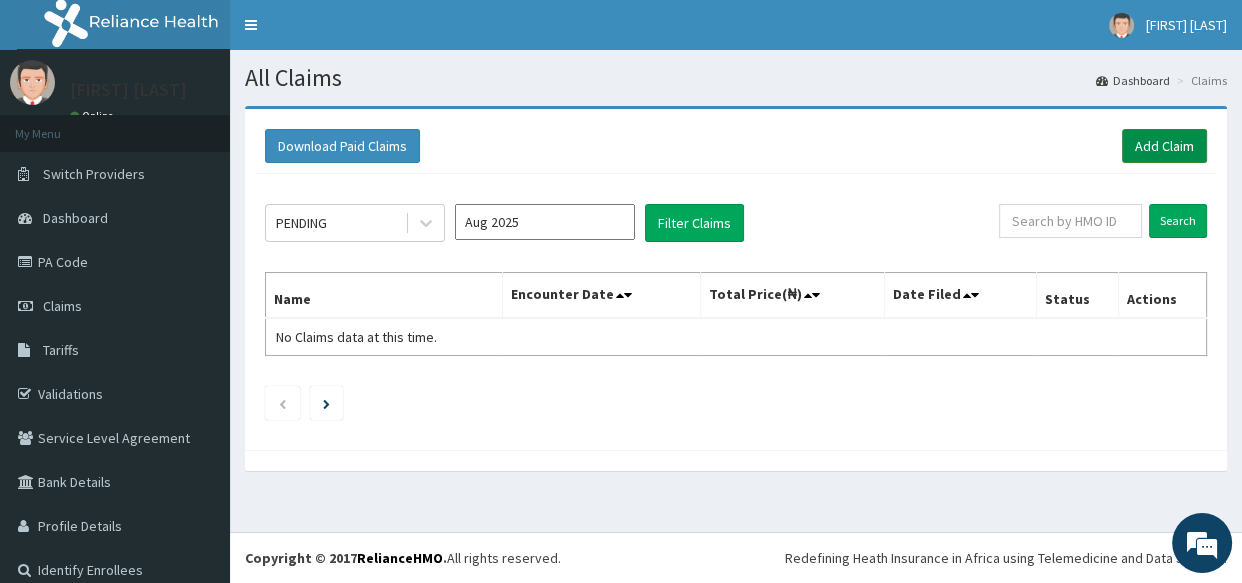 click on "Add Claim" at bounding box center (1164, 146) 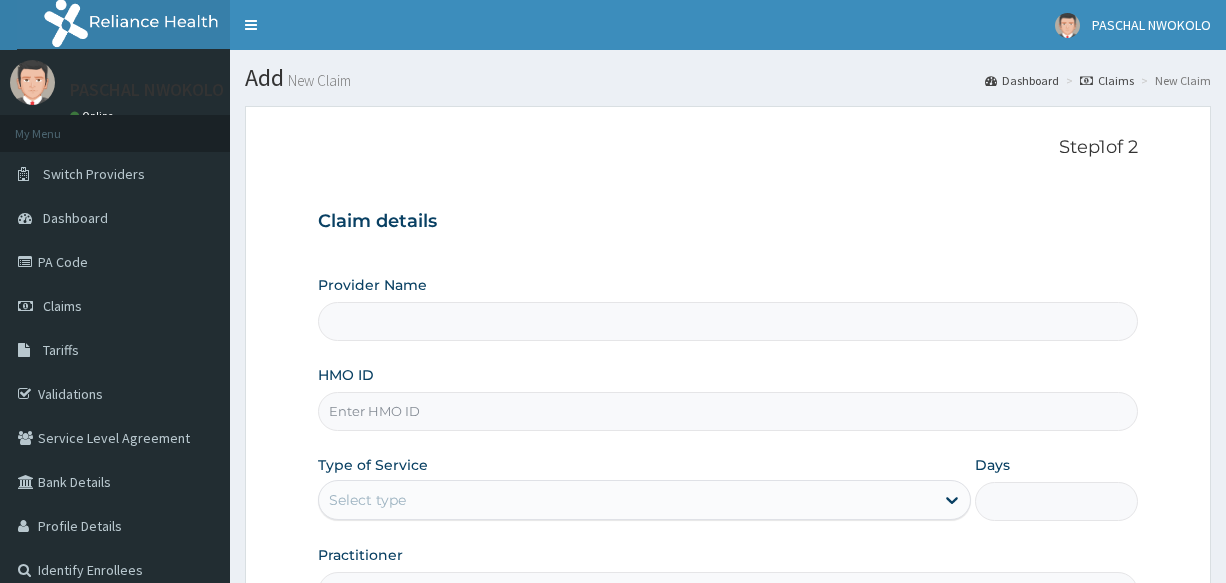 scroll, scrollTop: 0, scrollLeft: 0, axis: both 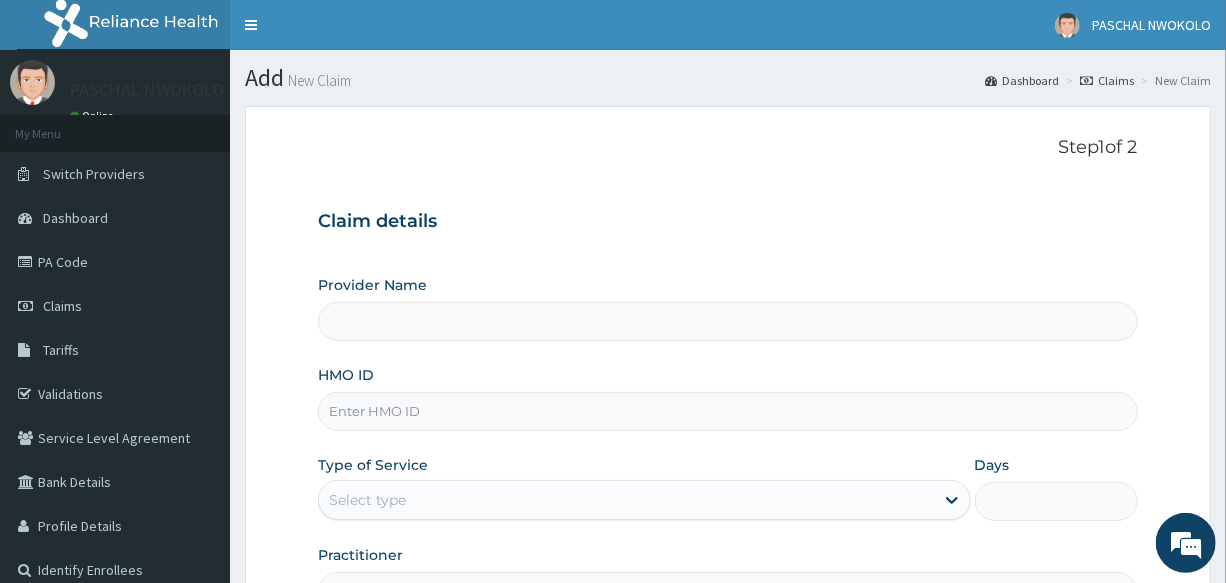 type on "International Clinics And Hospitals Ltd" 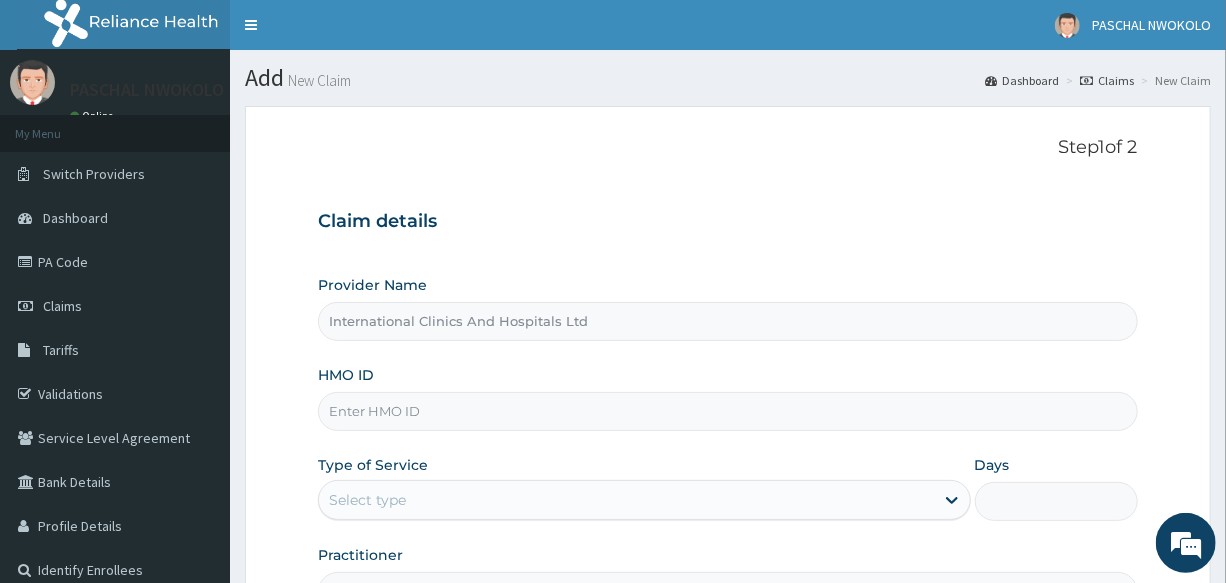click on "HMO ID" at bounding box center (727, 411) 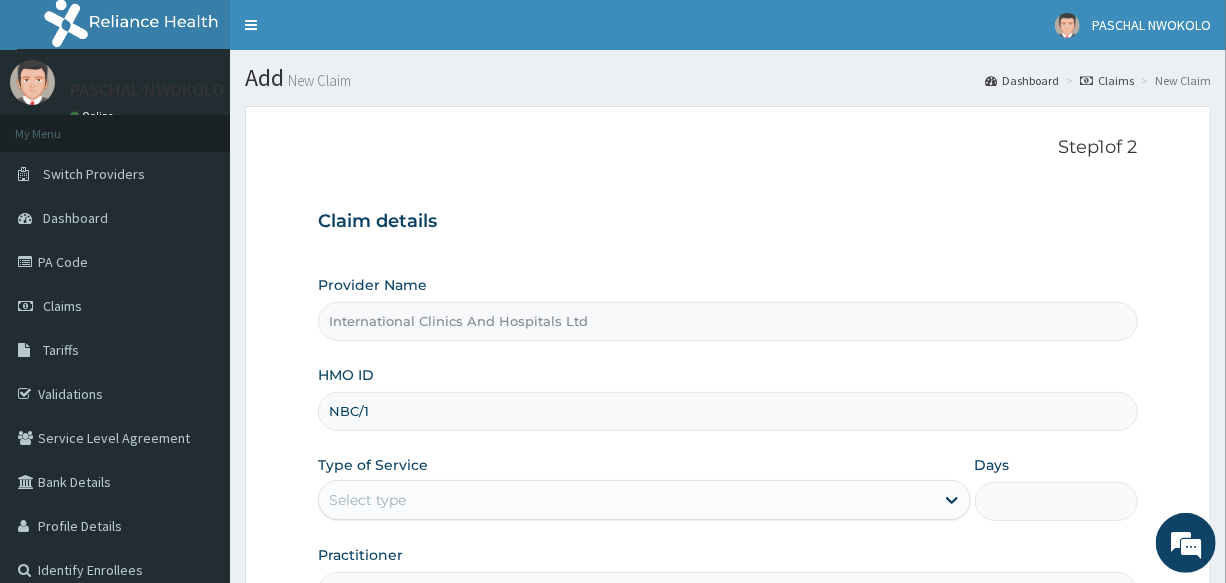scroll, scrollTop: 0, scrollLeft: 0, axis: both 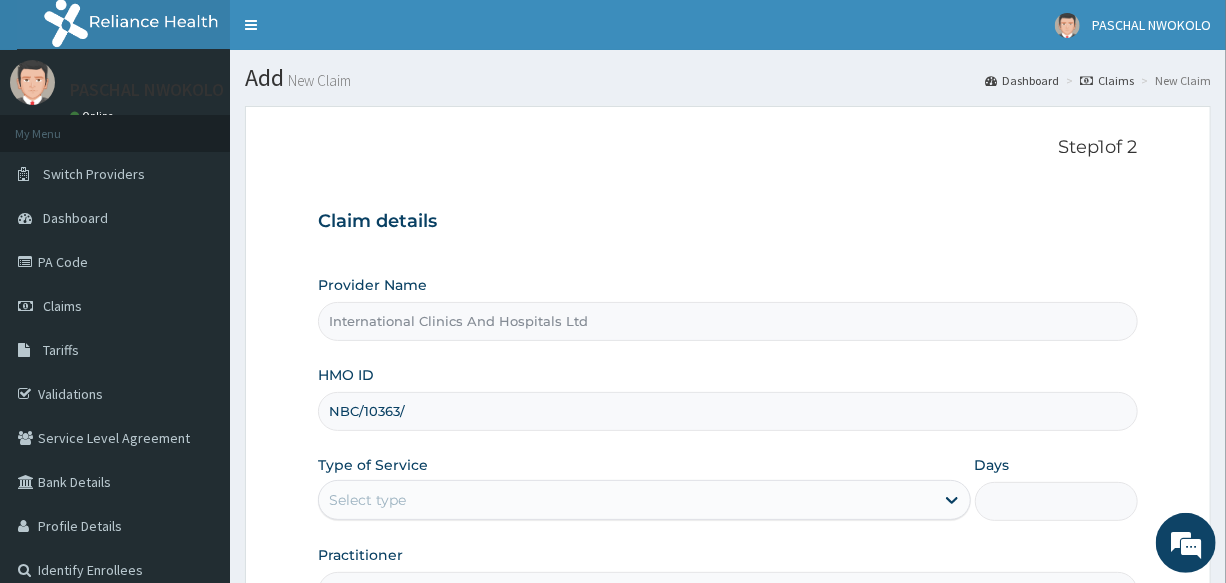 click on "NBC/10363/" at bounding box center (727, 411) 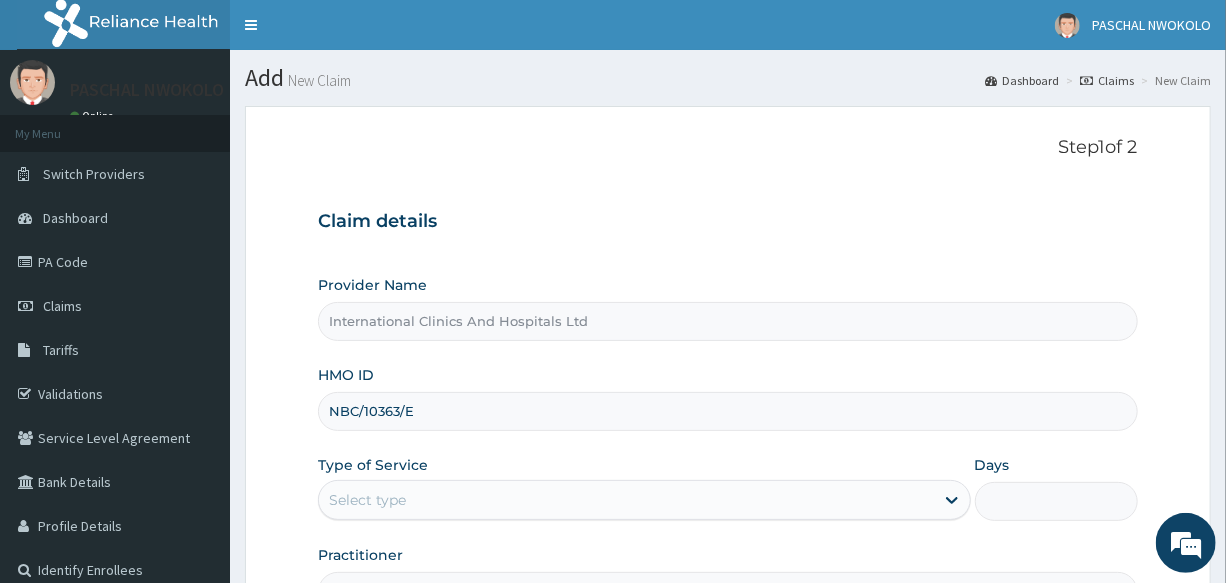 type on "NBC/10363/E" 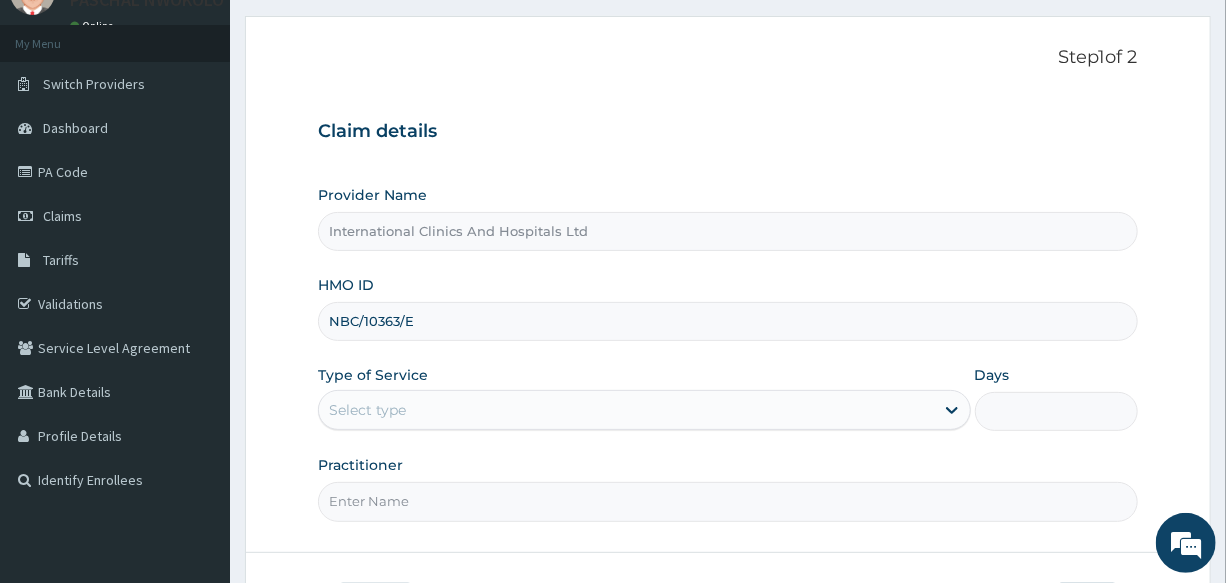 click on "Select type" at bounding box center [626, 410] 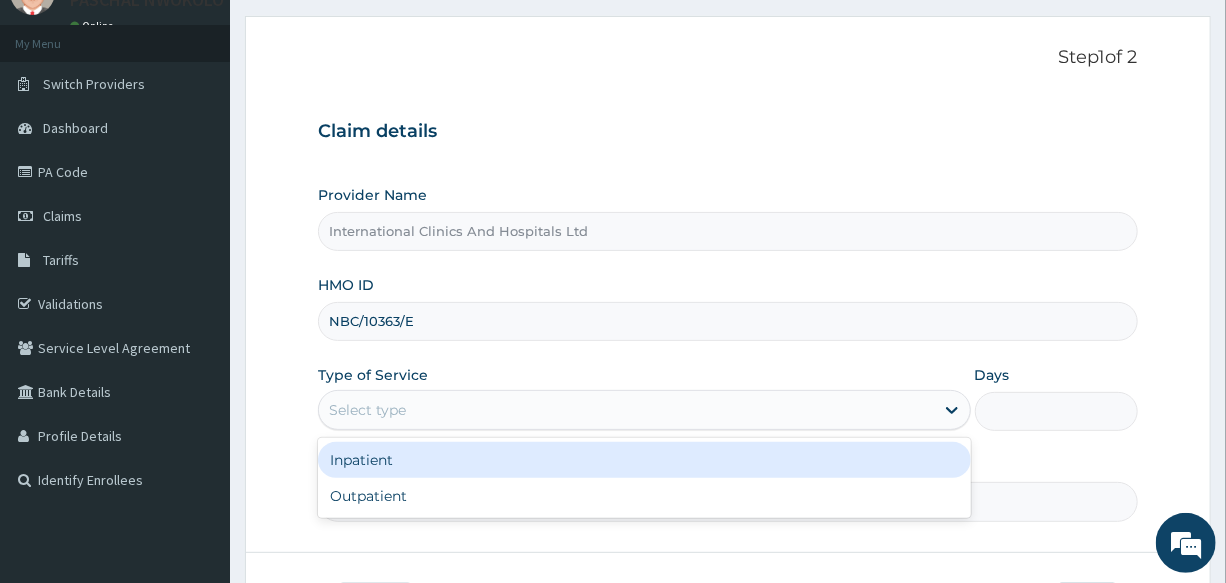 click on "Inpatient" at bounding box center [644, 460] 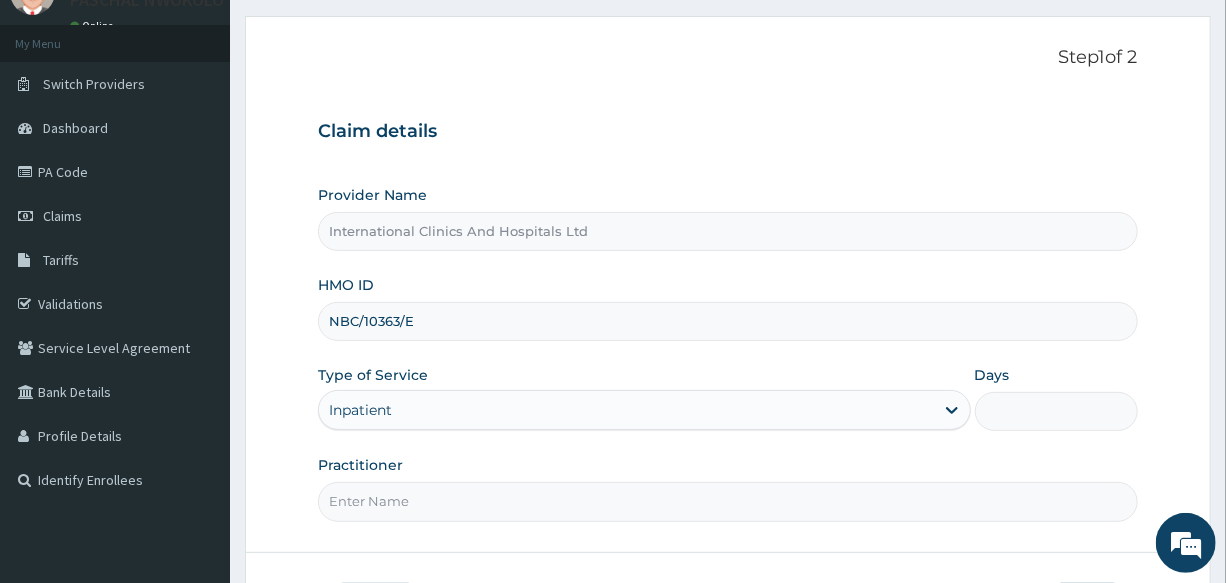 click on "Practitioner" at bounding box center [727, 501] 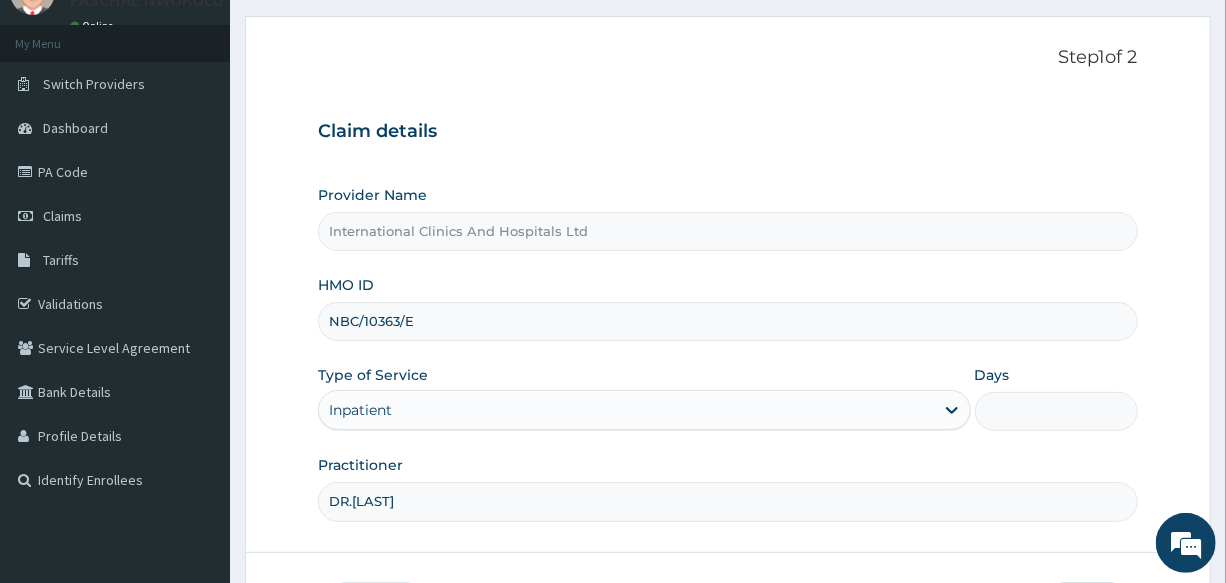 type on "DR.[LAST]" 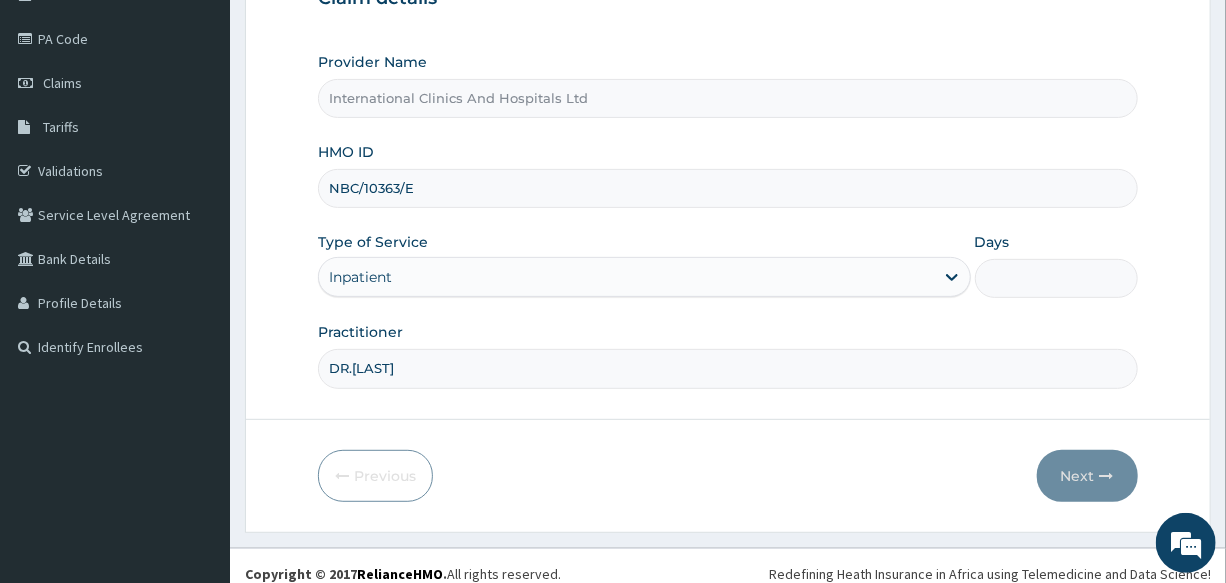 scroll, scrollTop: 237, scrollLeft: 0, axis: vertical 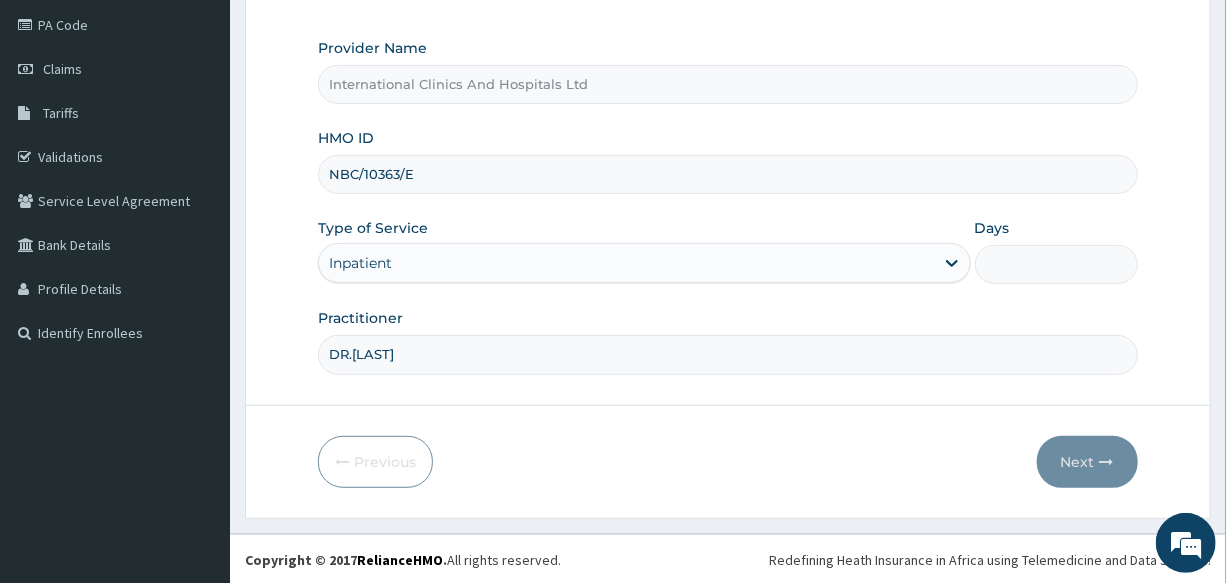 click on "Days" at bounding box center [1056, 264] 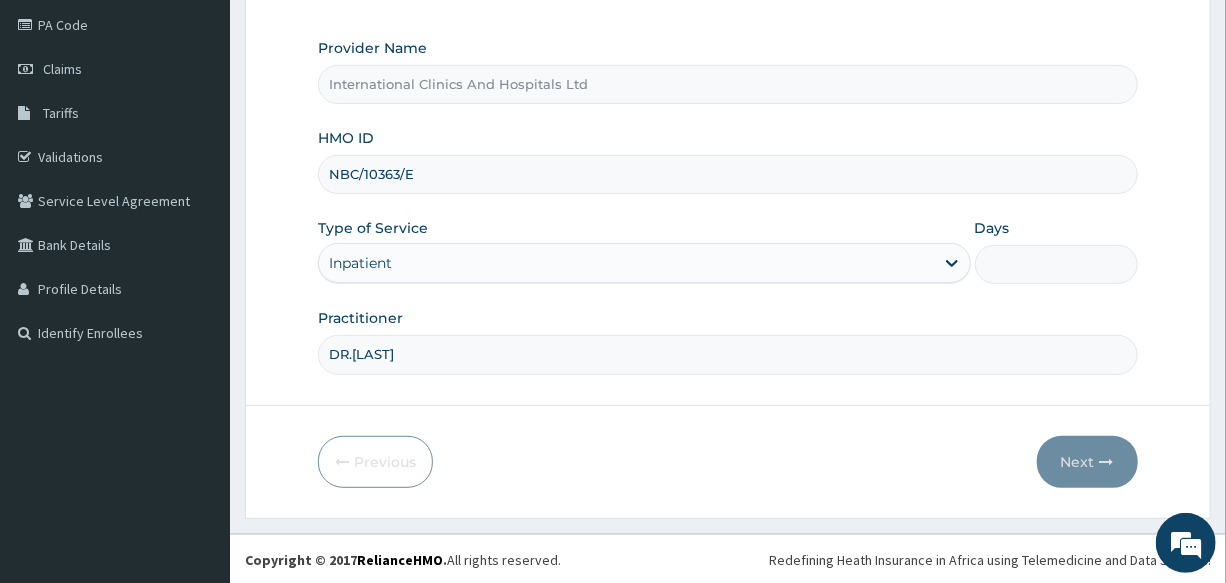 type on "1" 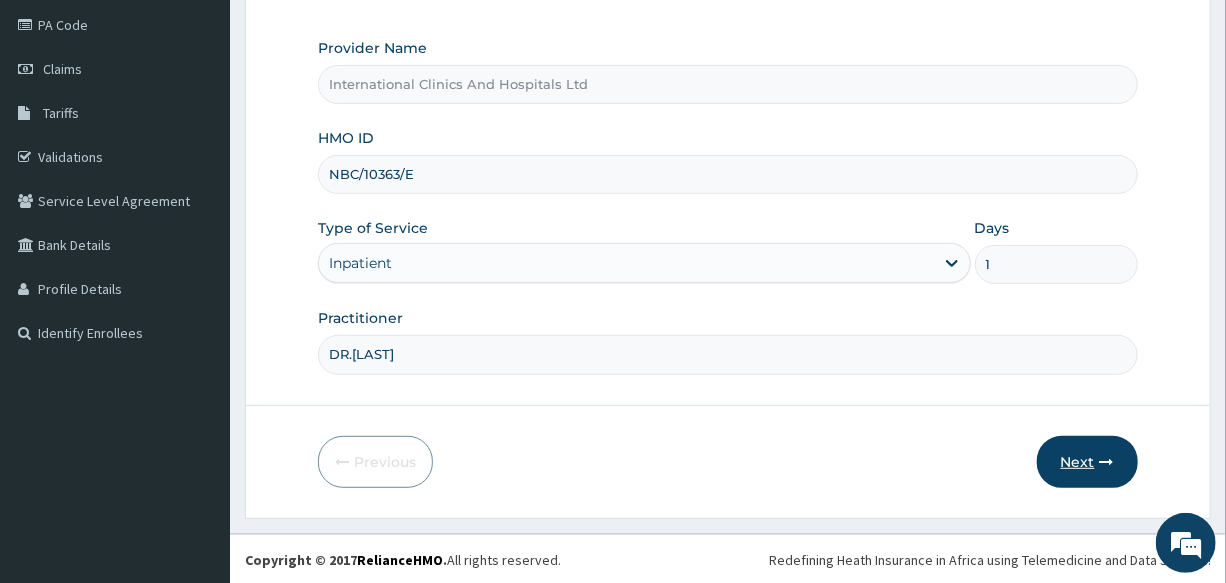 click on "Next" at bounding box center [1087, 462] 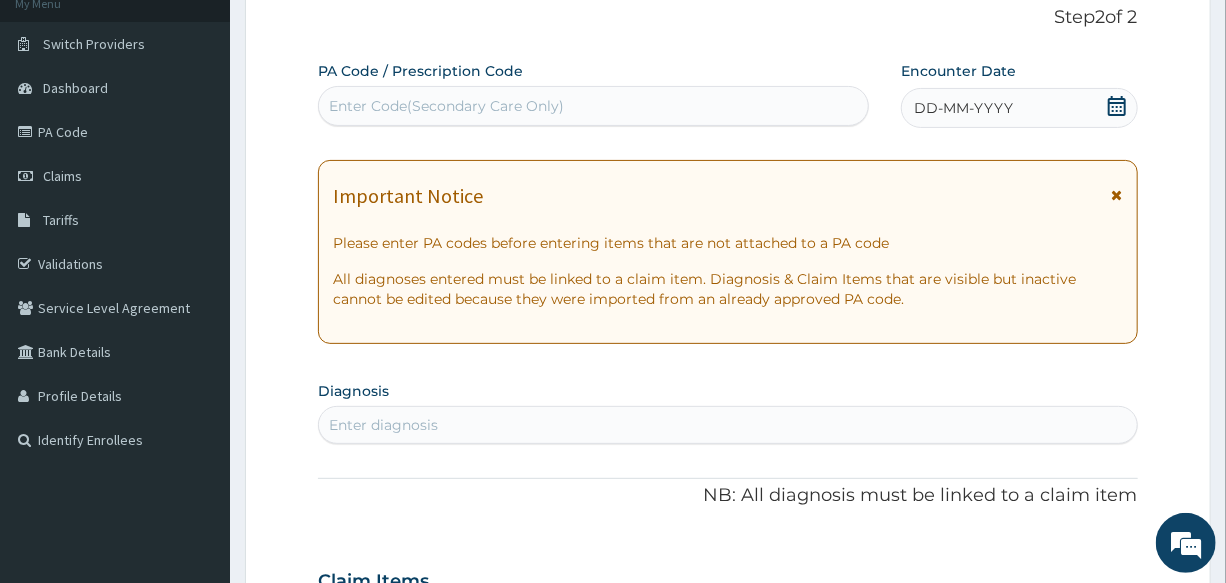scroll, scrollTop: 0, scrollLeft: 0, axis: both 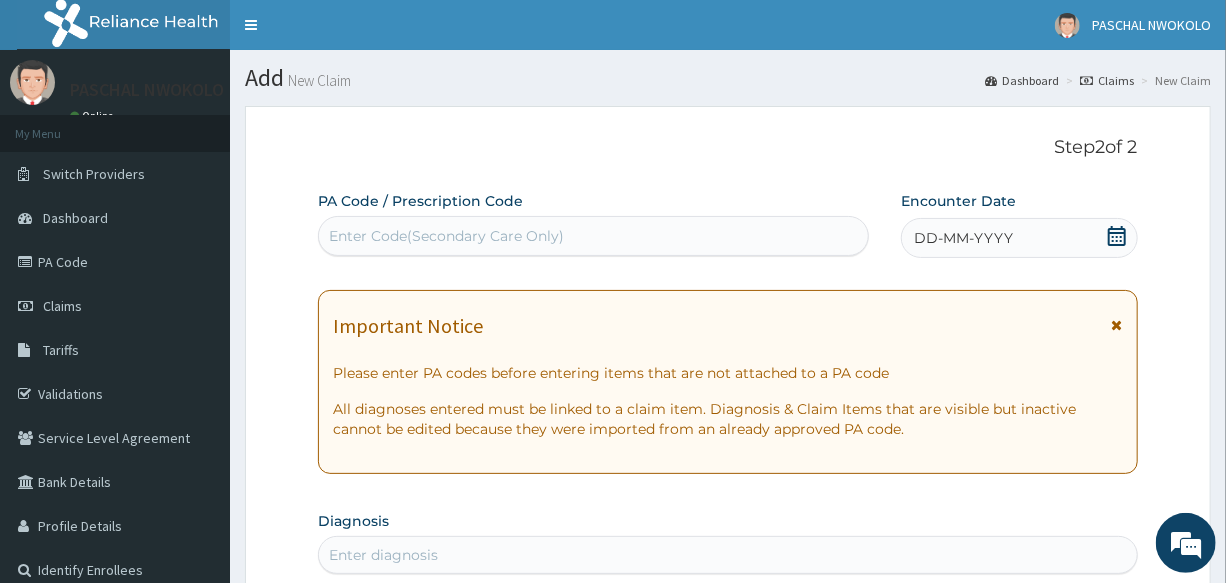 click on "Enter Code(Secondary Care Only)" at bounding box center [446, 236] 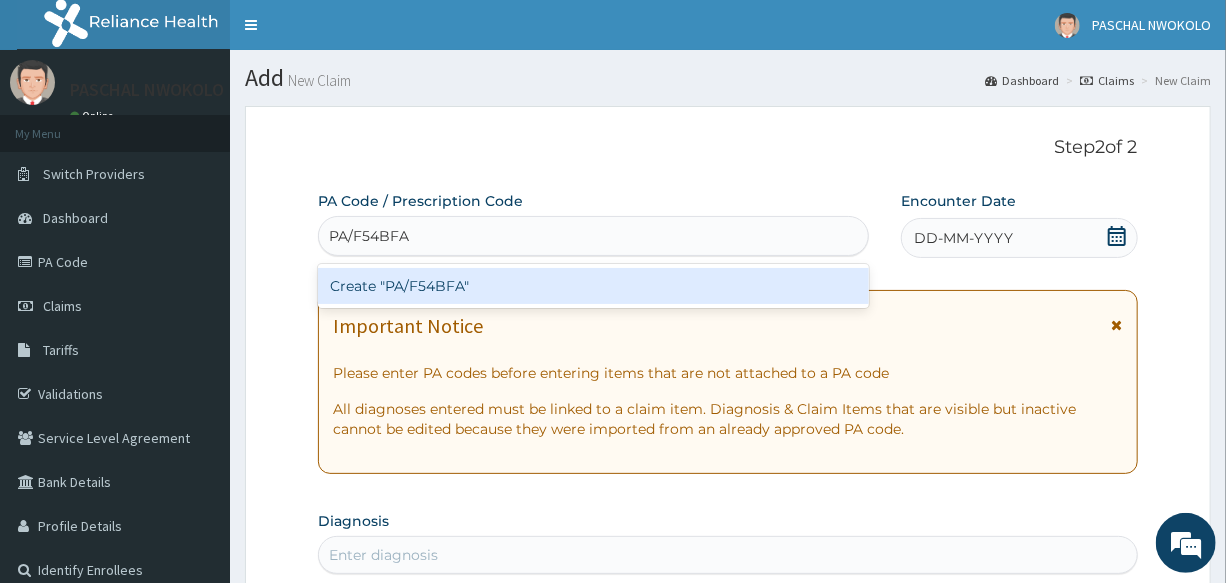 click on "Create "PA/F54BFA"" at bounding box center [593, 286] 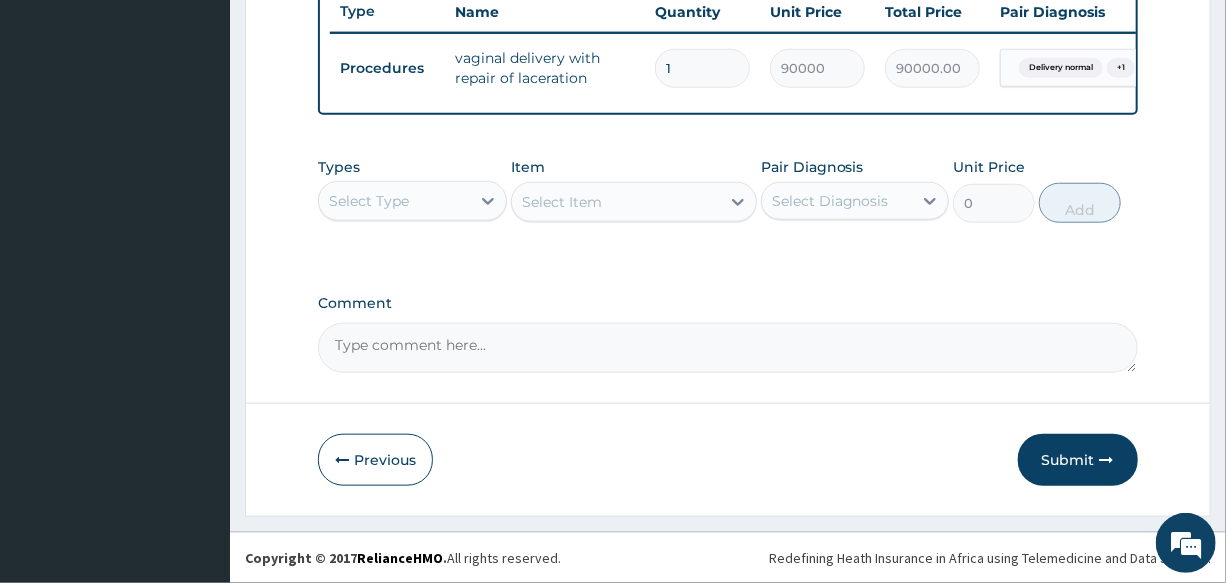 scroll, scrollTop: 778, scrollLeft: 0, axis: vertical 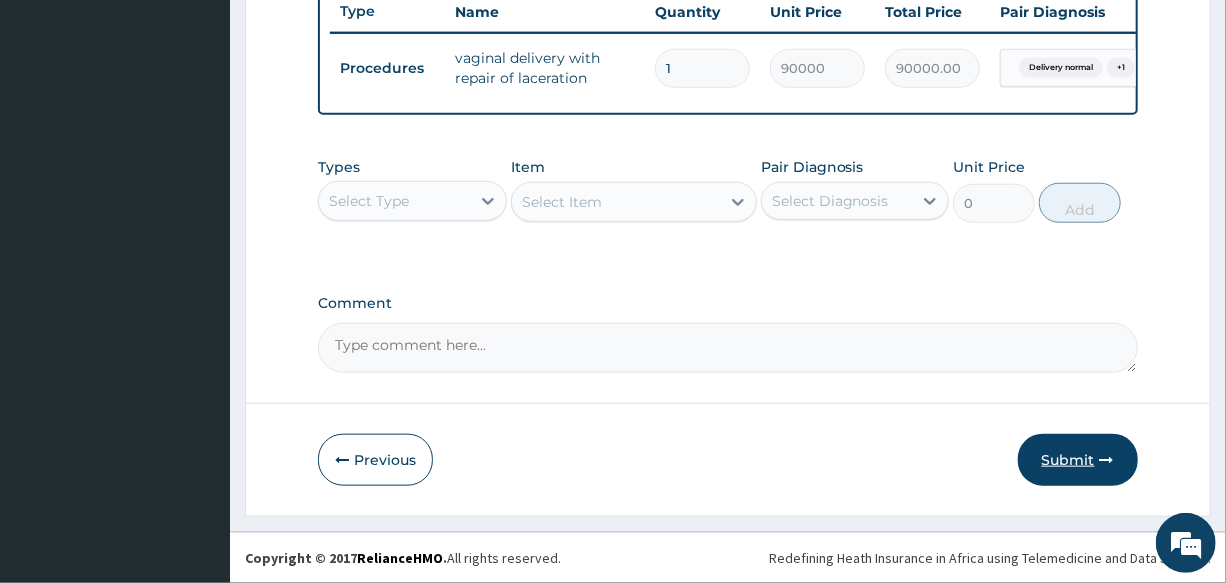 click on "Submit" at bounding box center [1078, 460] 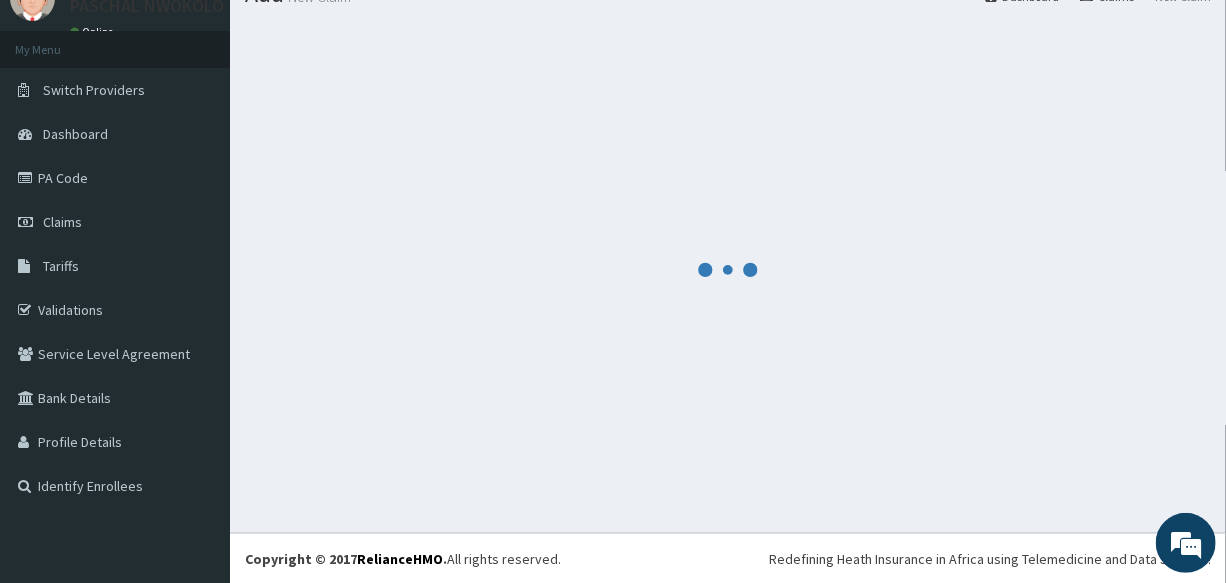 scroll, scrollTop: 778, scrollLeft: 0, axis: vertical 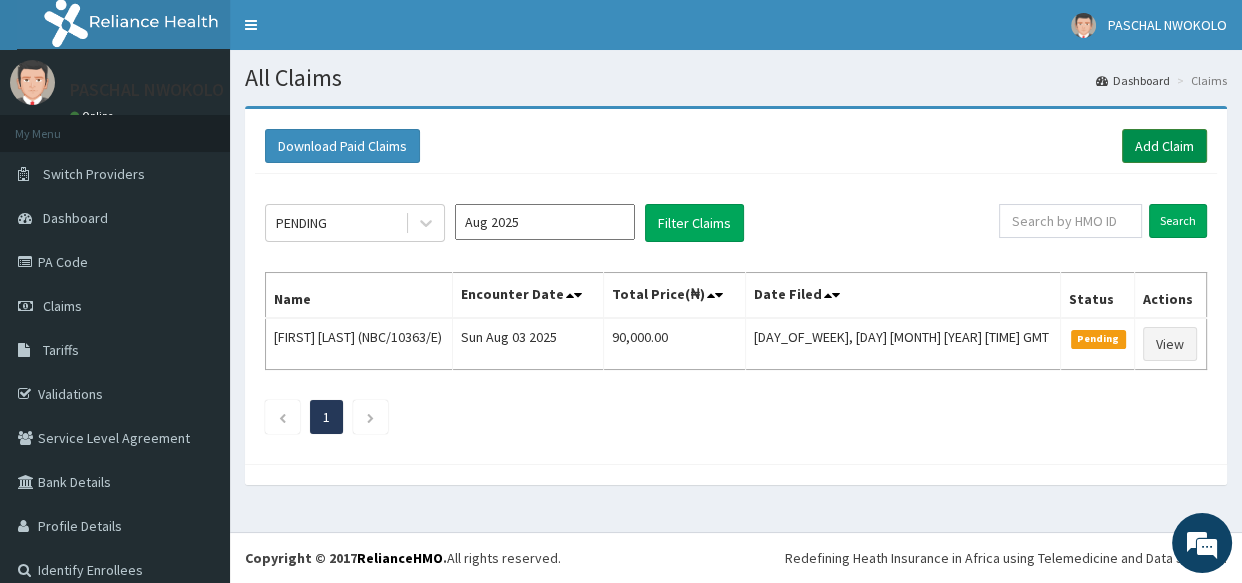 click on "Add Claim" at bounding box center [1164, 146] 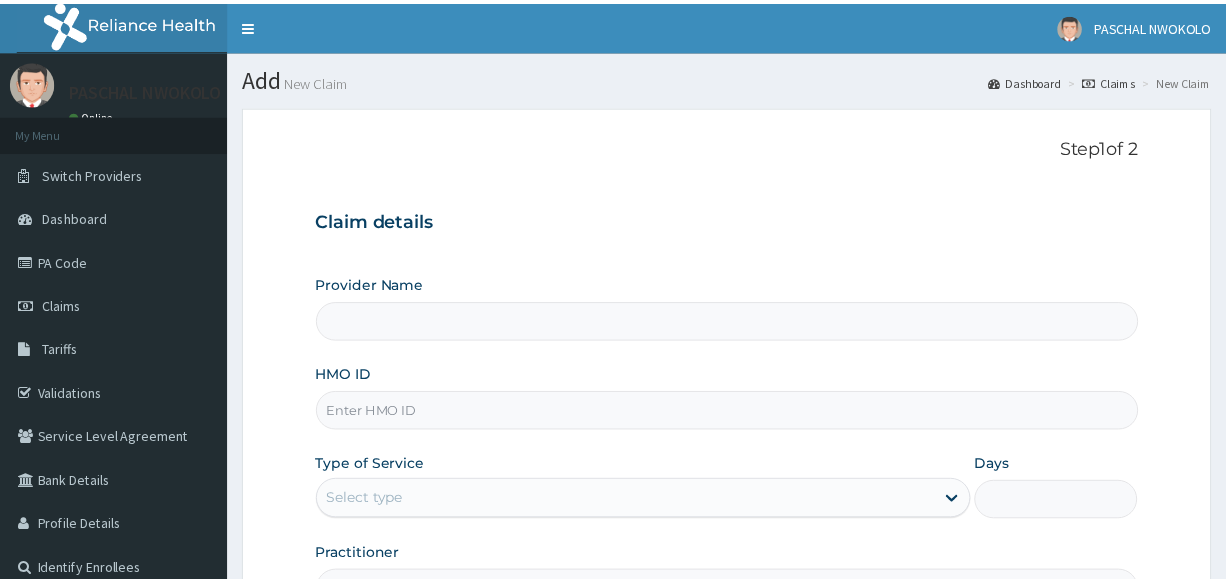 scroll, scrollTop: 0, scrollLeft: 0, axis: both 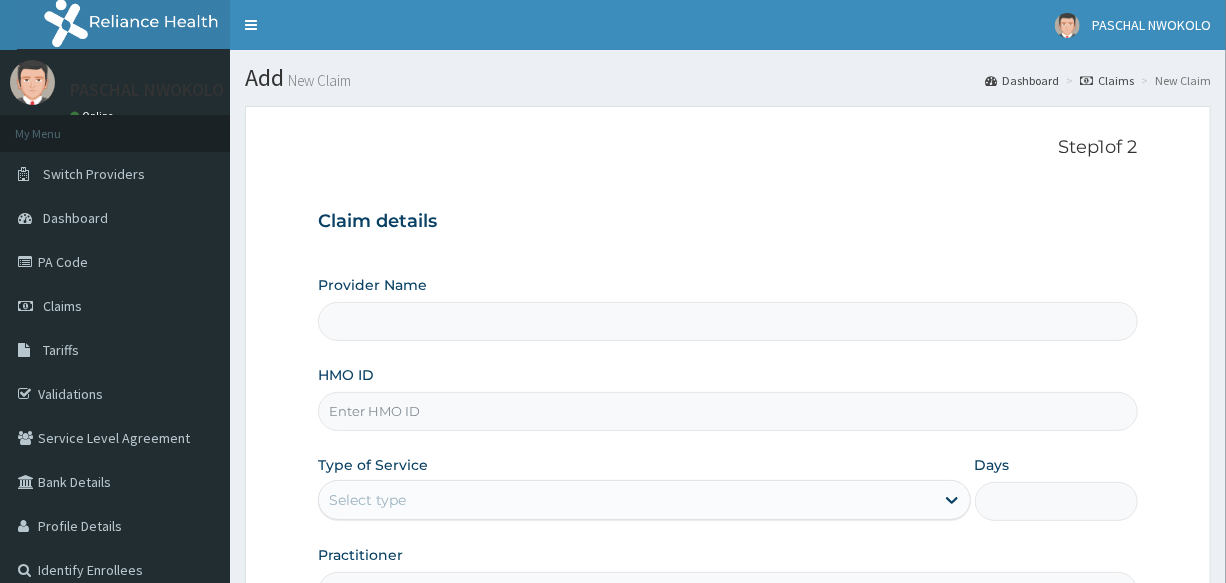 type on "International Clinics And Hospitals Ltd" 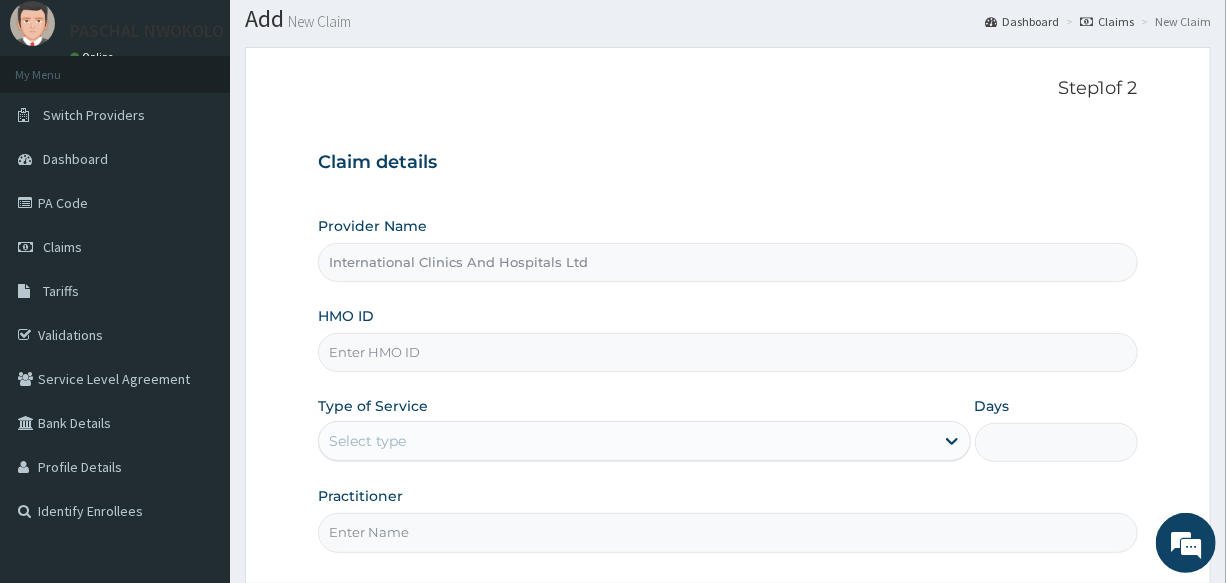 scroll, scrollTop: 90, scrollLeft: 0, axis: vertical 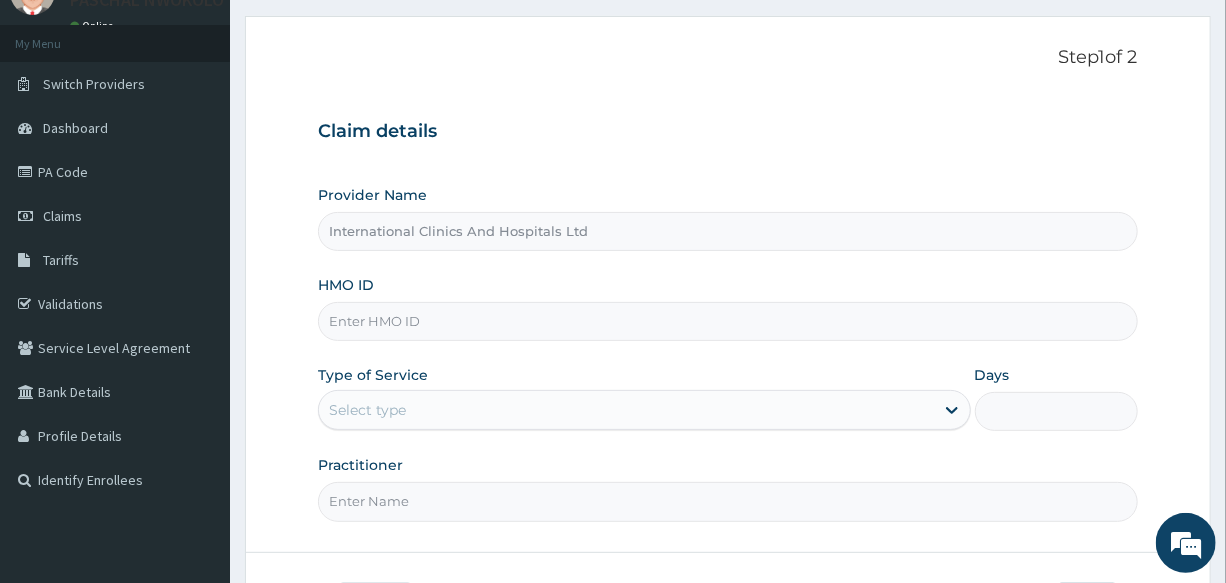 click on "HMO ID" at bounding box center [727, 321] 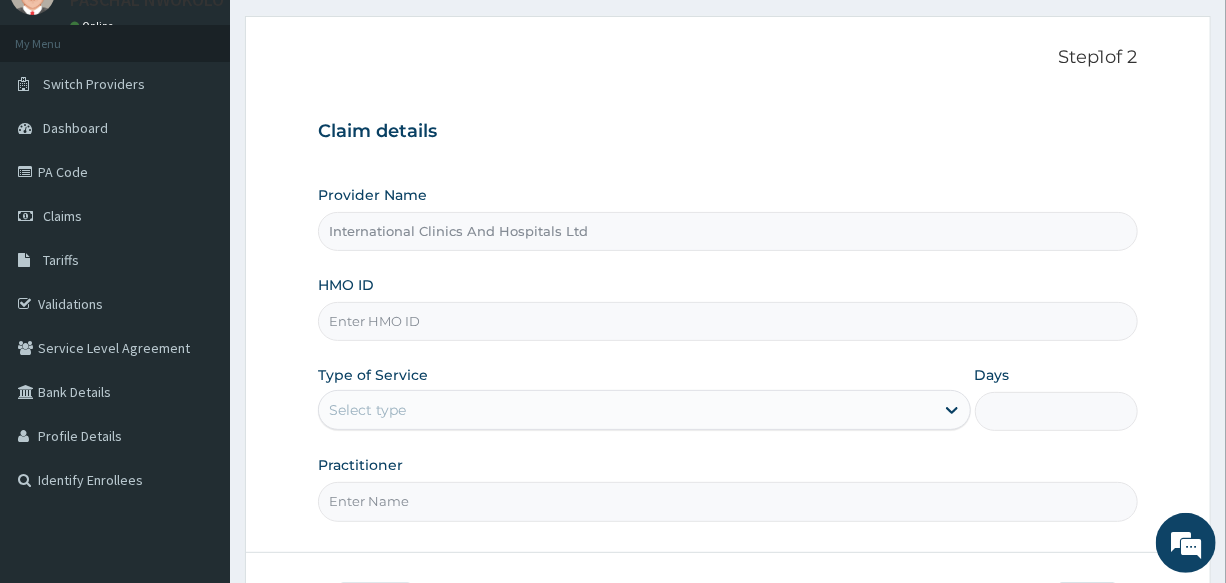 scroll, scrollTop: 0, scrollLeft: 0, axis: both 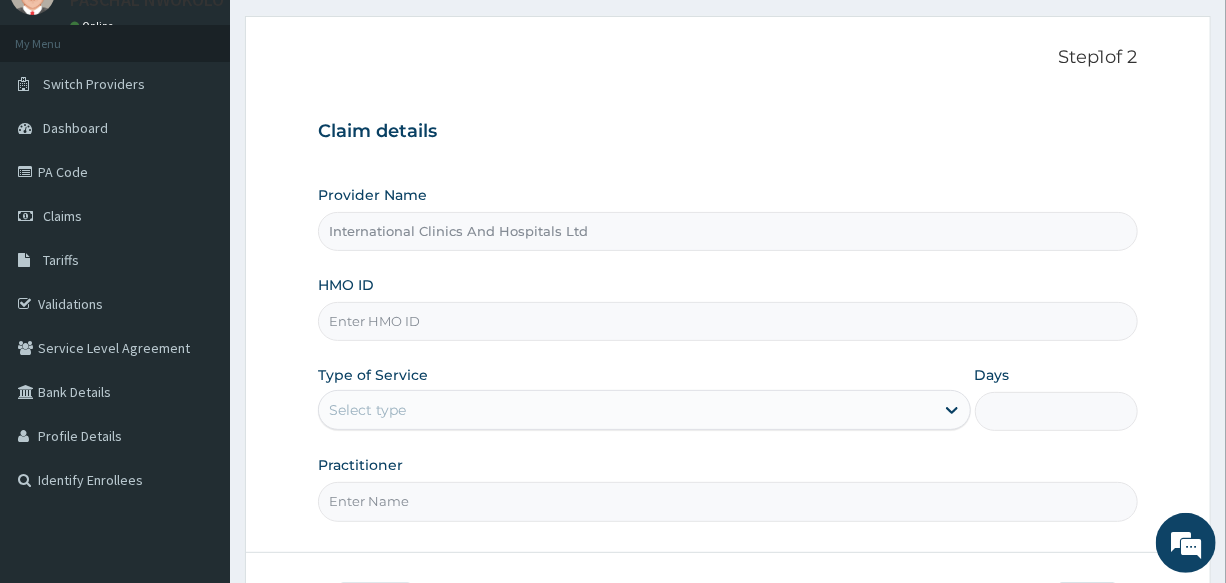 click on "HMO ID" at bounding box center [727, 321] 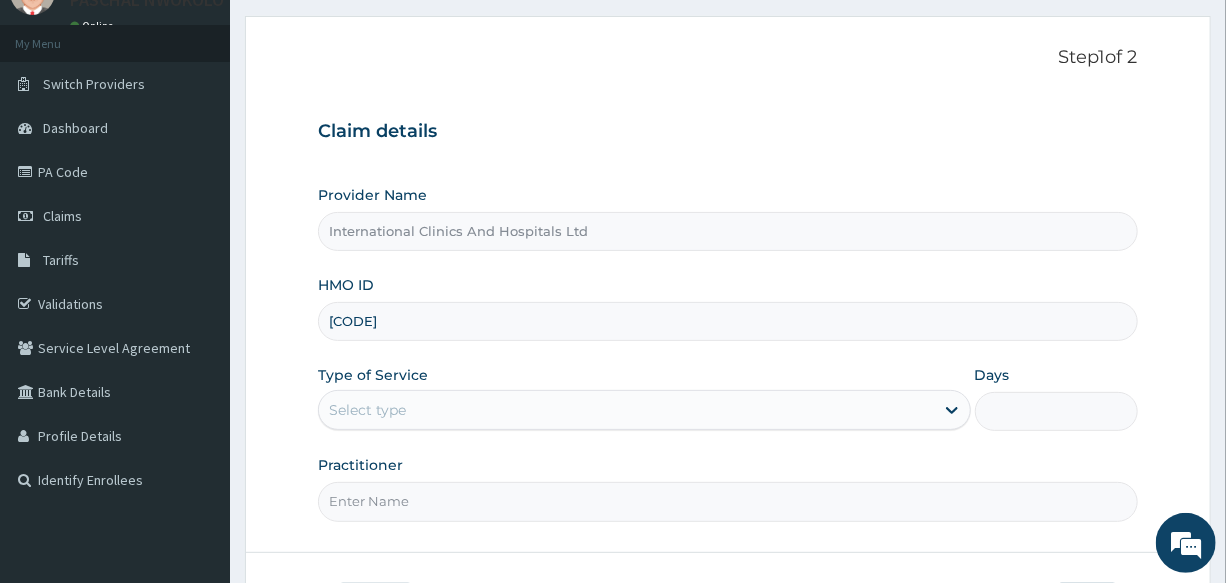 type on "SLB/11054/E" 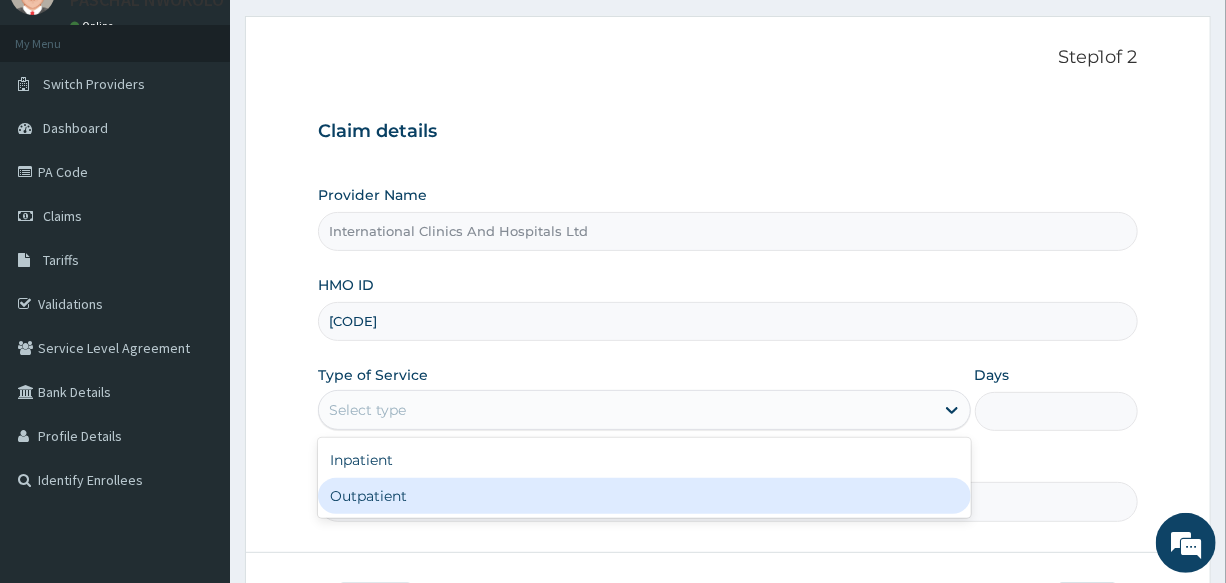 click on "Outpatient" at bounding box center (644, 496) 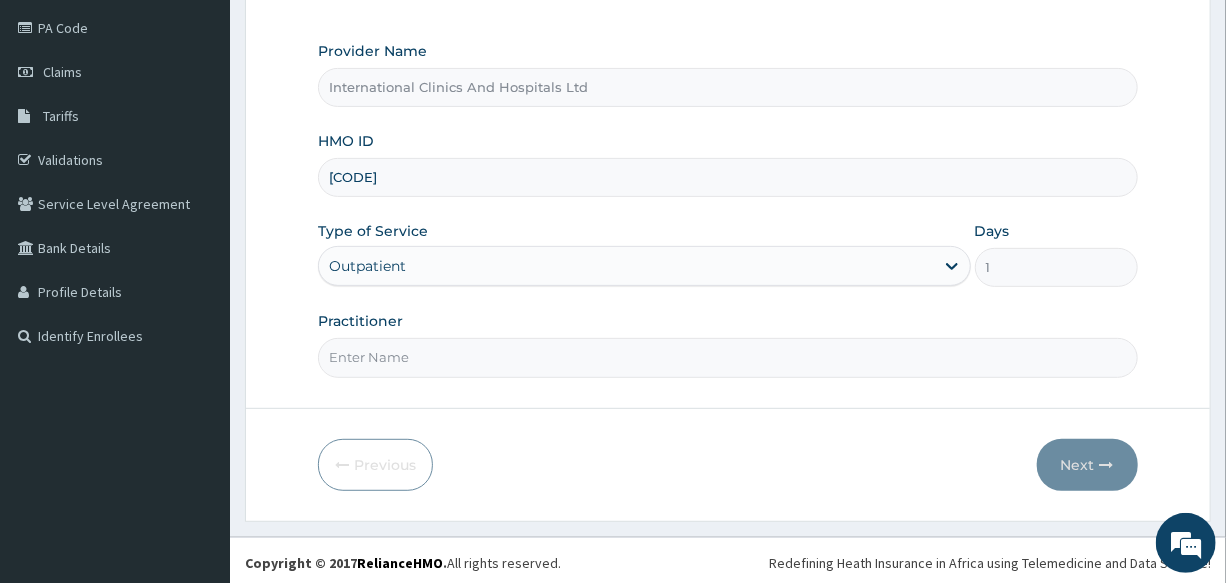scroll, scrollTop: 237, scrollLeft: 0, axis: vertical 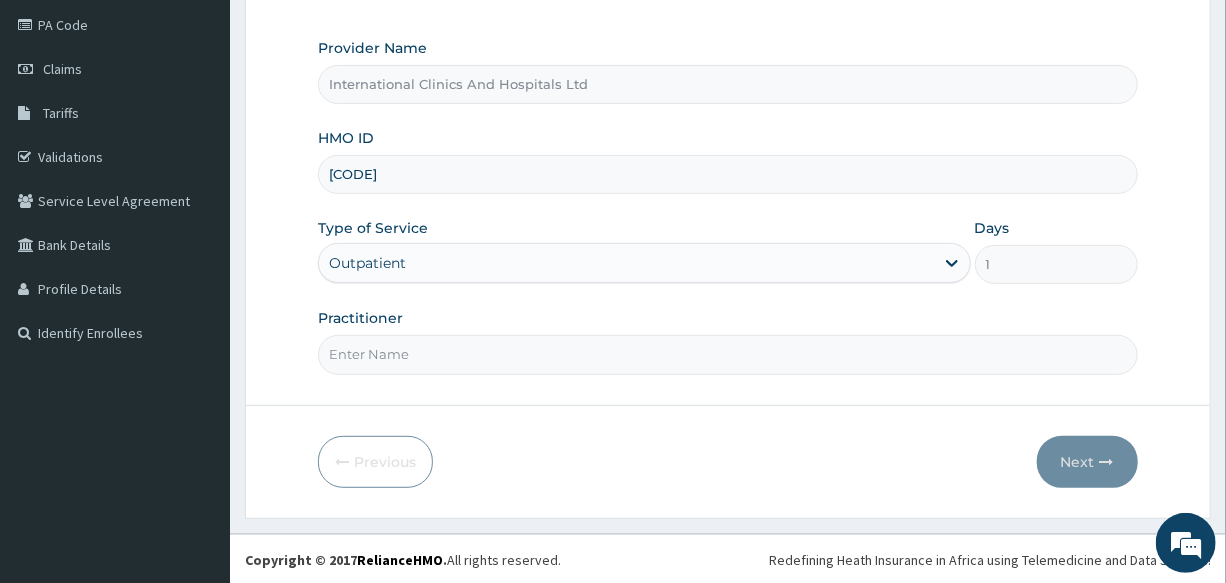 click on "Practitioner" at bounding box center (727, 354) 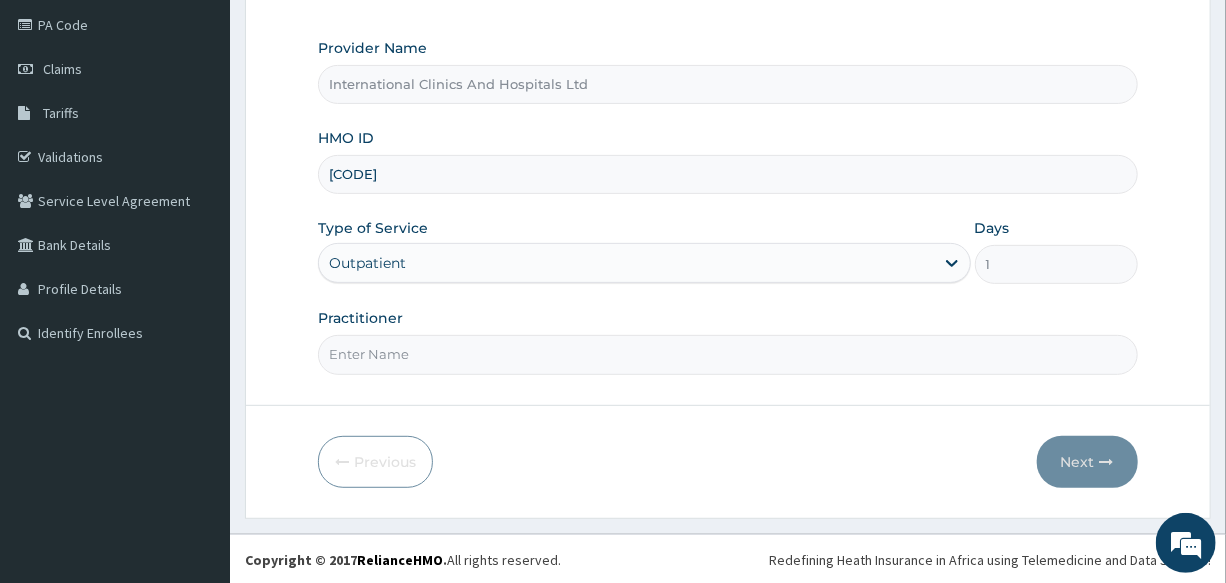 type on "DR.PATRICK" 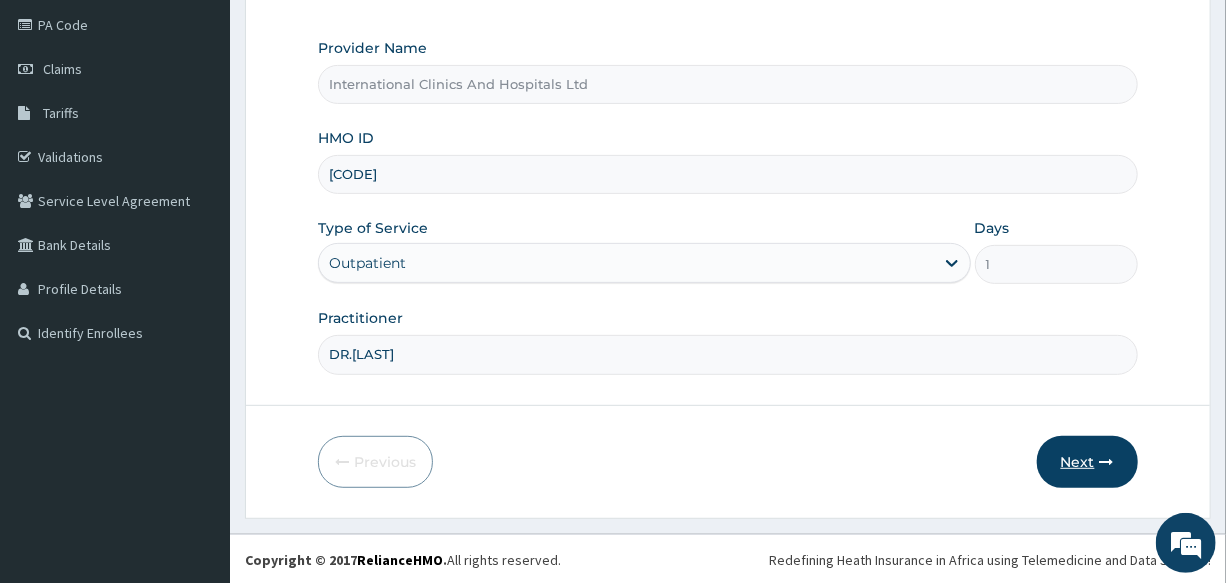 click on "Next" at bounding box center [1087, 462] 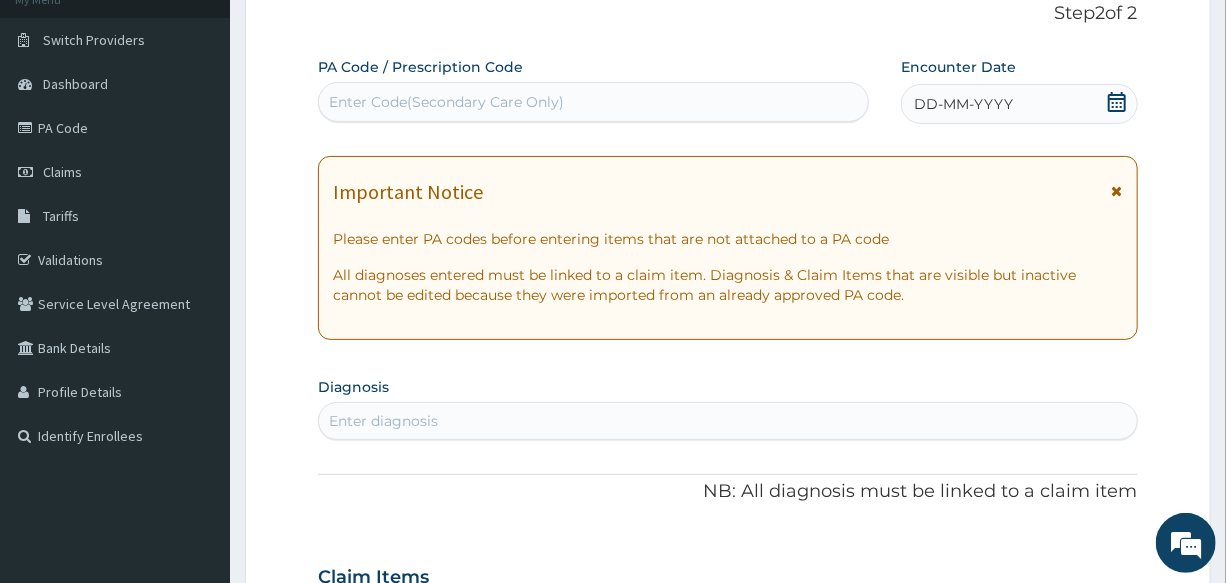 scroll, scrollTop: 0, scrollLeft: 0, axis: both 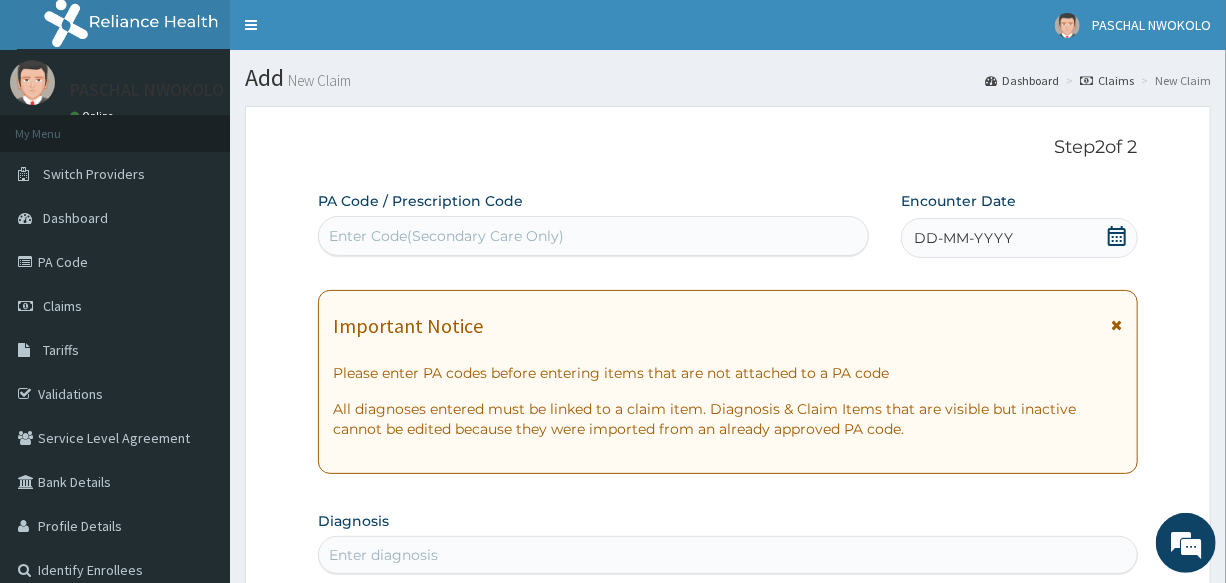 click on "DD-MM-YYYY" at bounding box center (1019, 238) 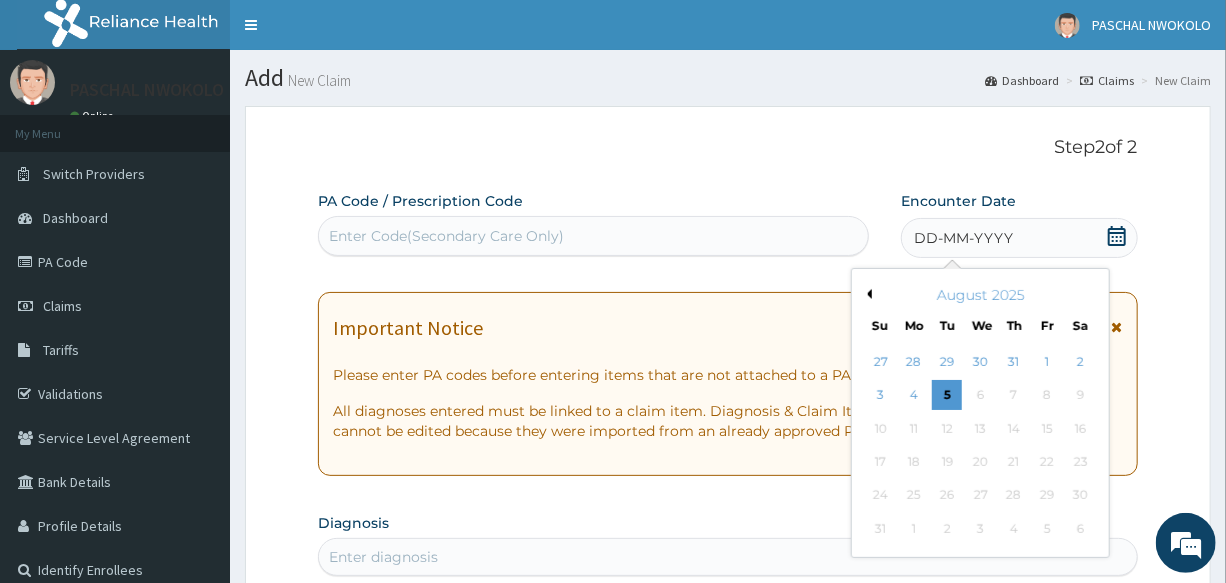 click on "Previous Month" at bounding box center (867, 294) 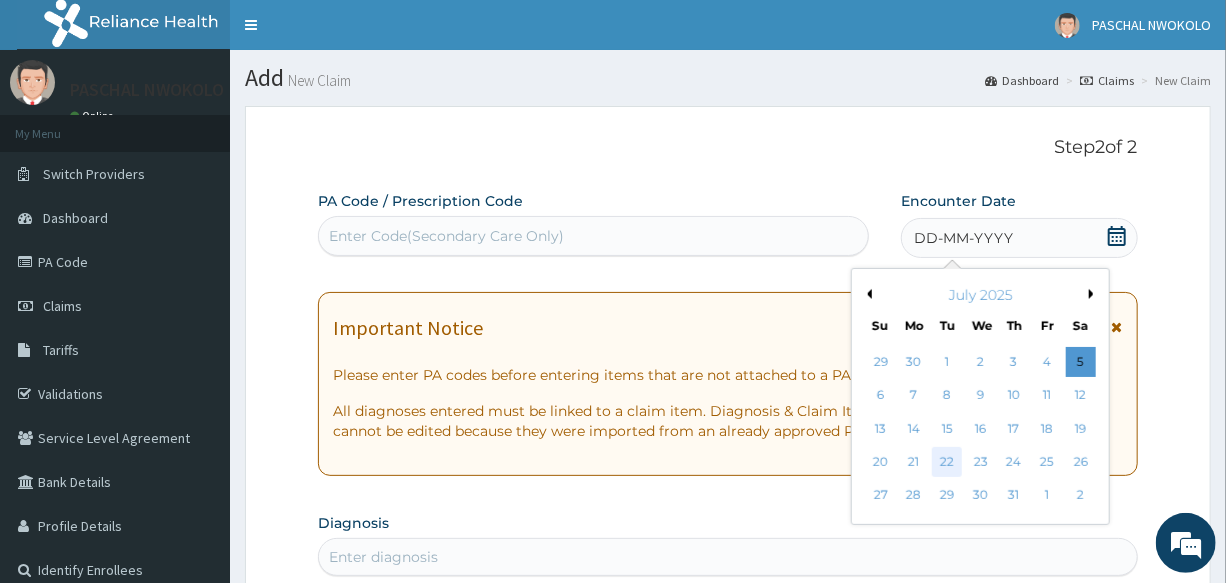 click on "22" at bounding box center [948, 462] 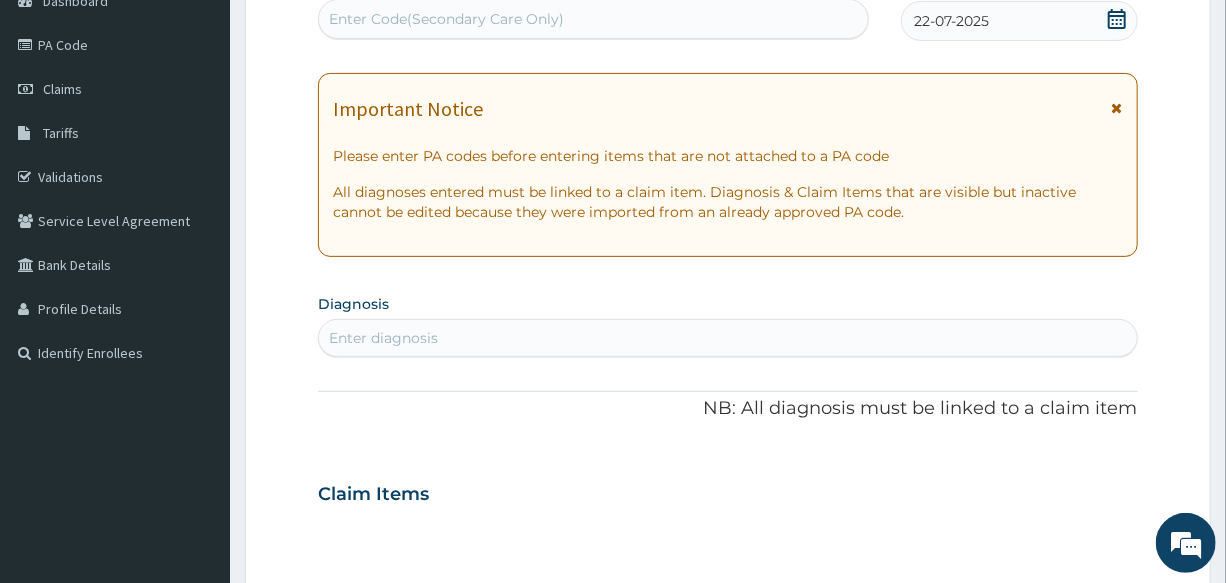 scroll, scrollTop: 272, scrollLeft: 0, axis: vertical 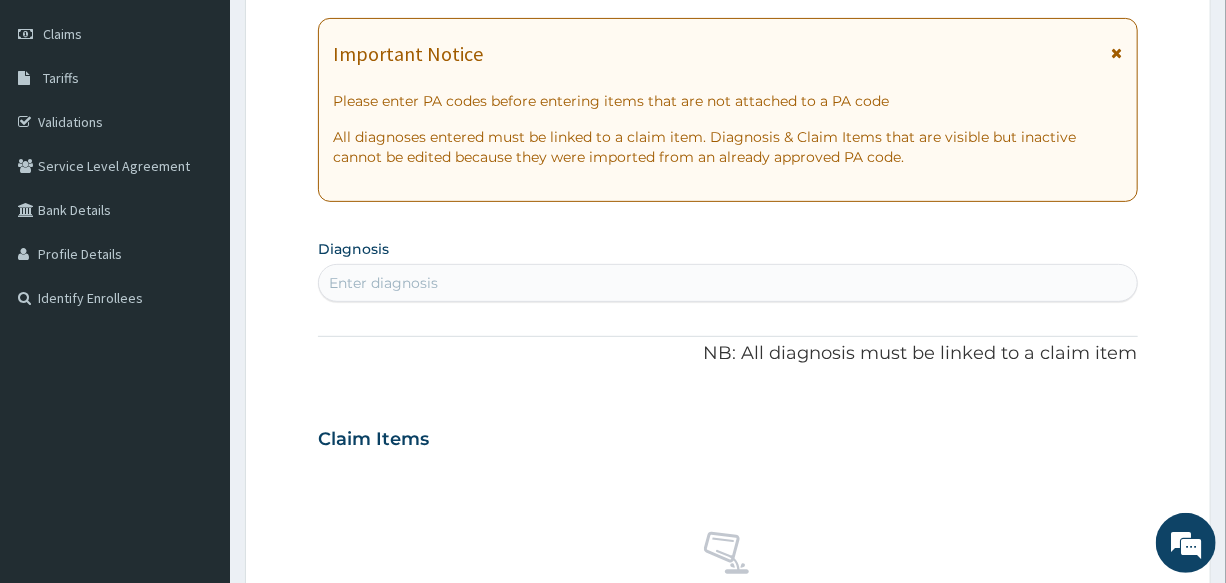 click on "Enter diagnosis" at bounding box center [727, 283] 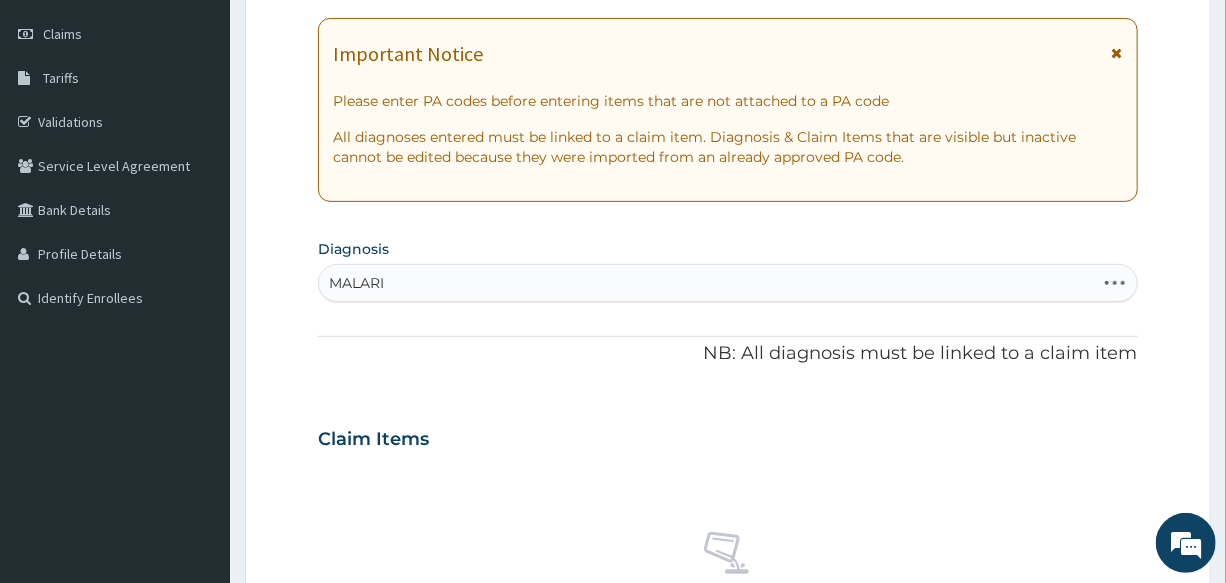type on "MALARIA" 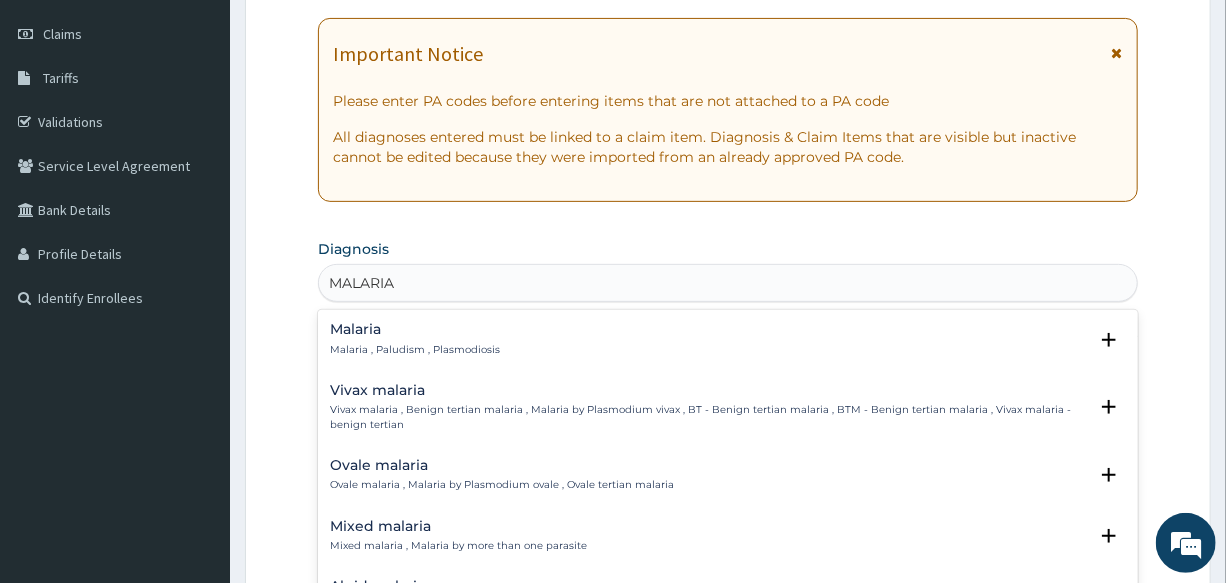 click on "Malaria Malaria , Paludism , Plasmodiosis" at bounding box center [415, 339] 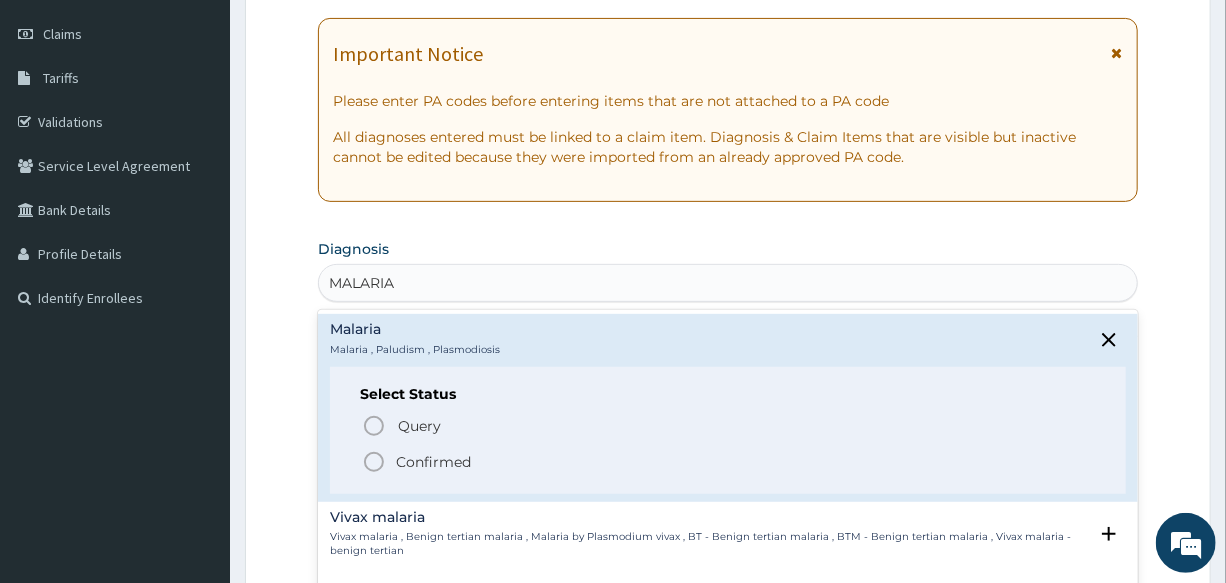 click 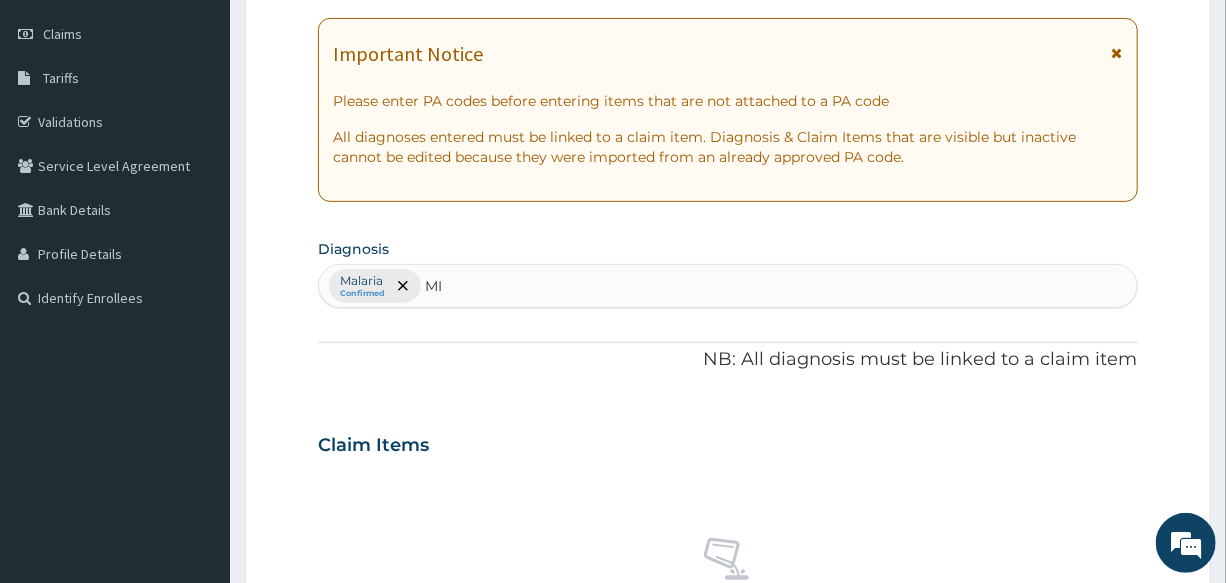 type on "M" 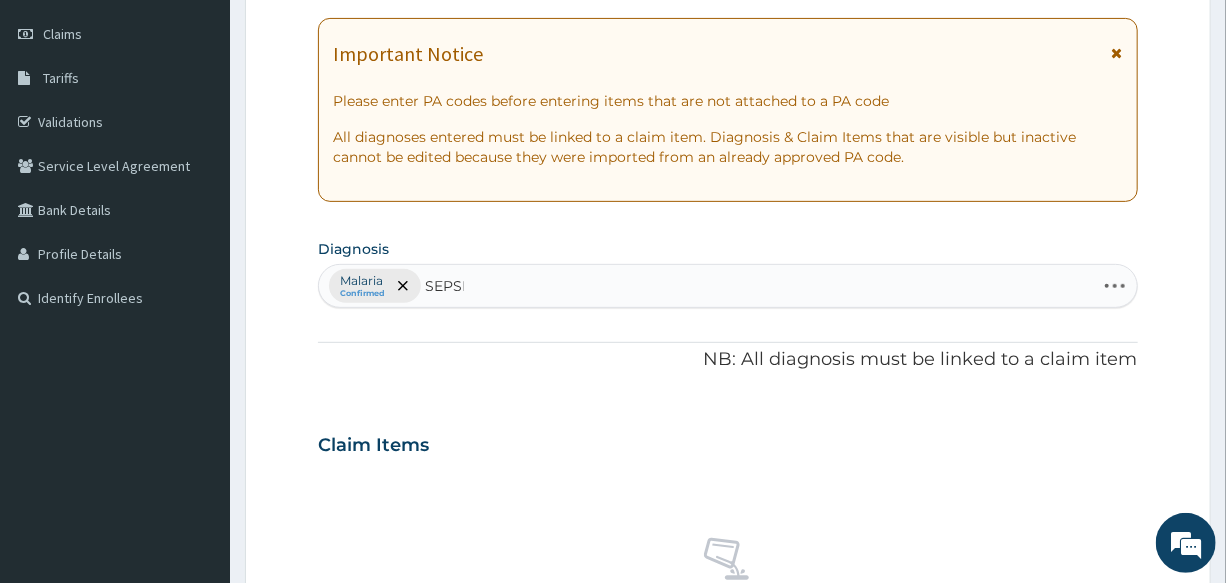 type on "SEPSIS" 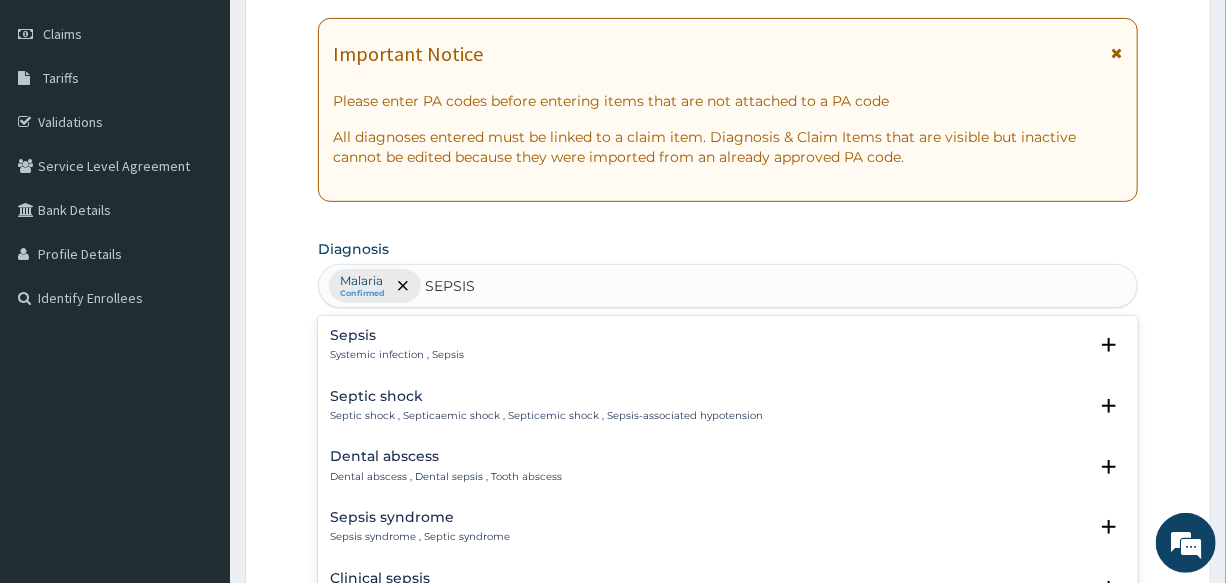 click on "Sepsis" at bounding box center (397, 335) 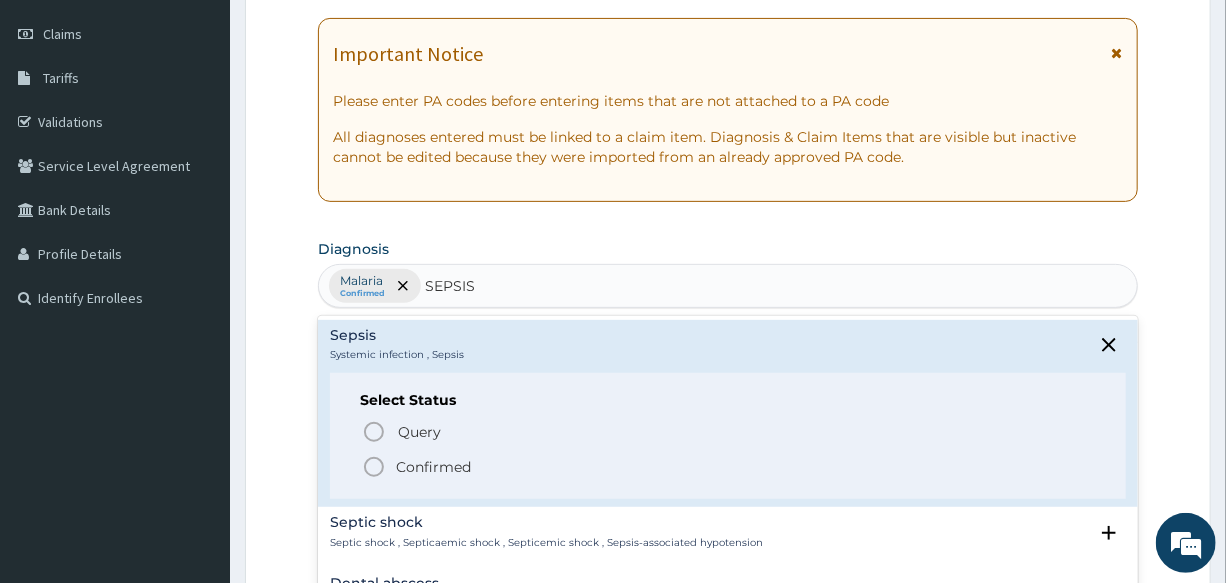 click 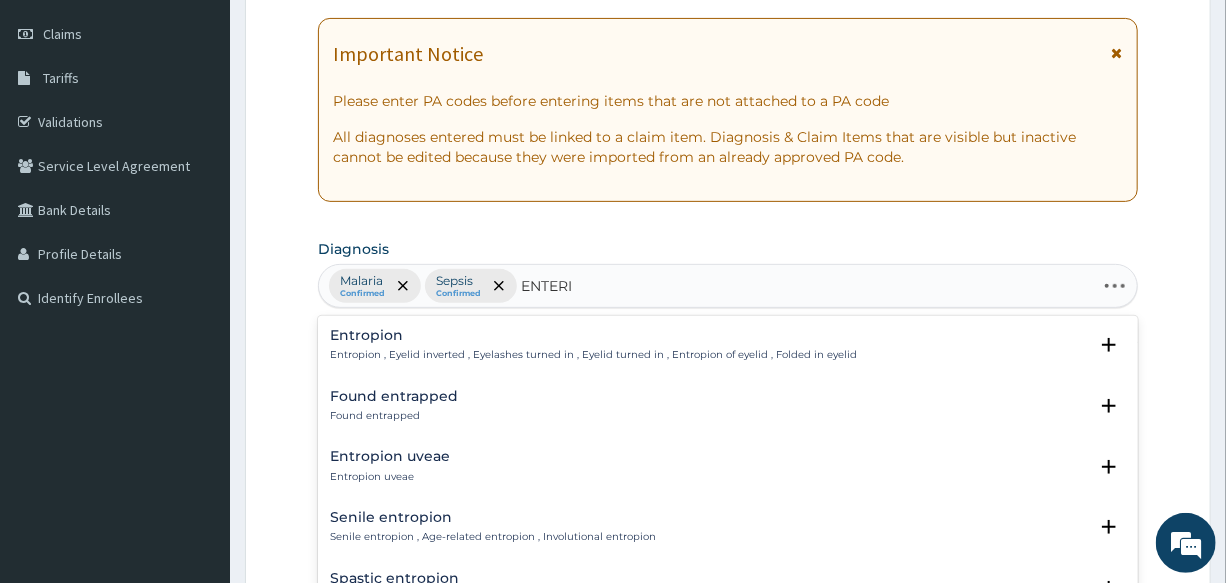 type on "ENTERIT" 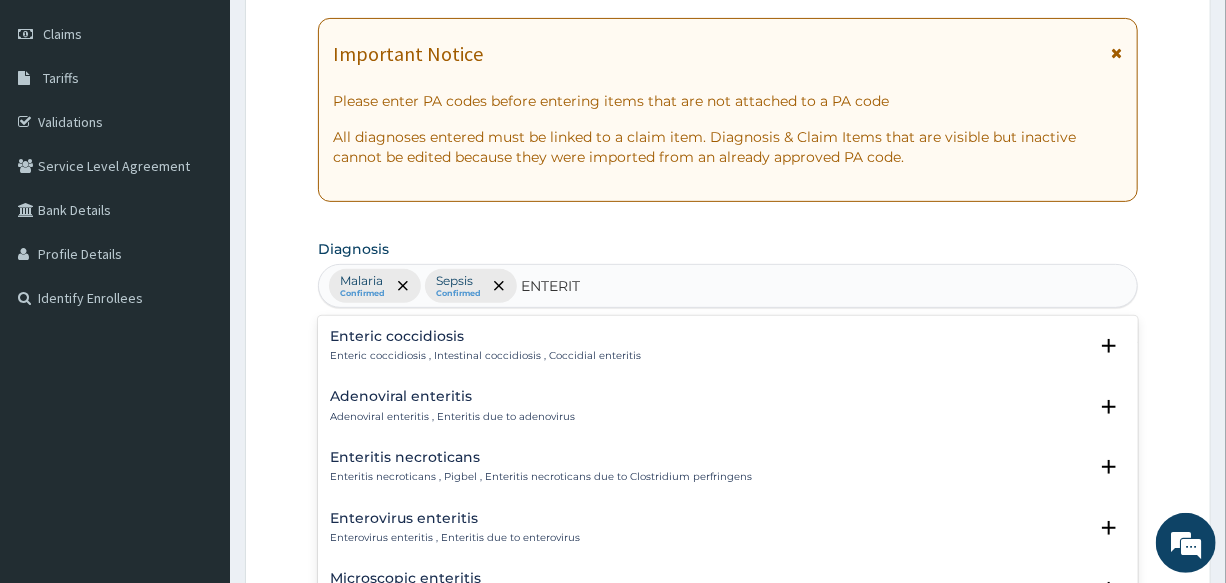 scroll, scrollTop: 90, scrollLeft: 0, axis: vertical 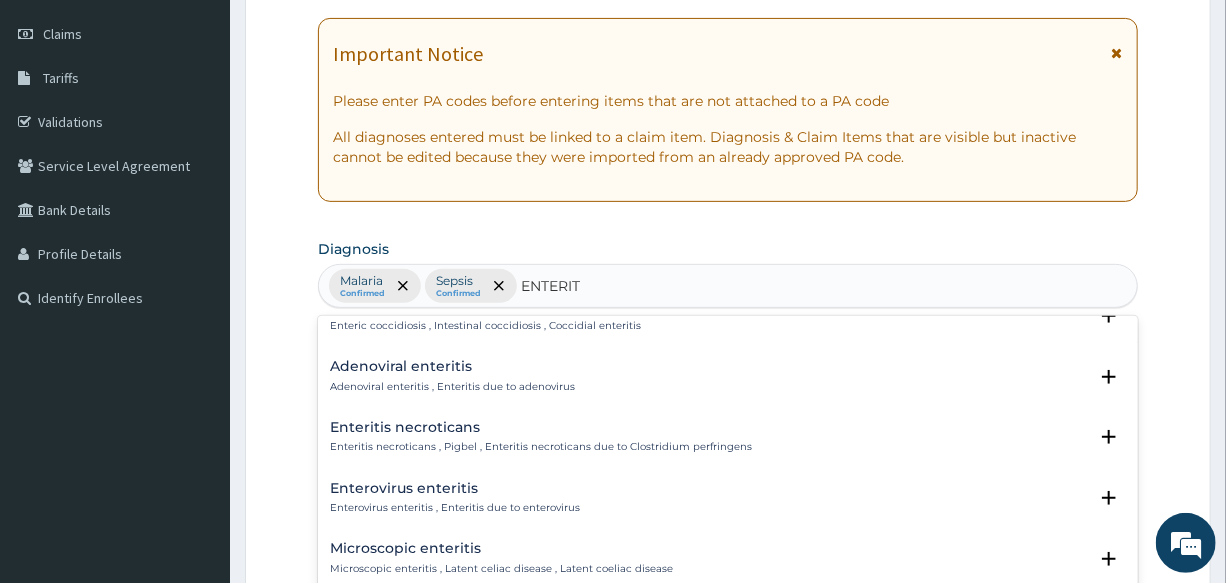 click on "Adenoviral enteritis , Enteritis due to adenovirus" at bounding box center [452, 387] 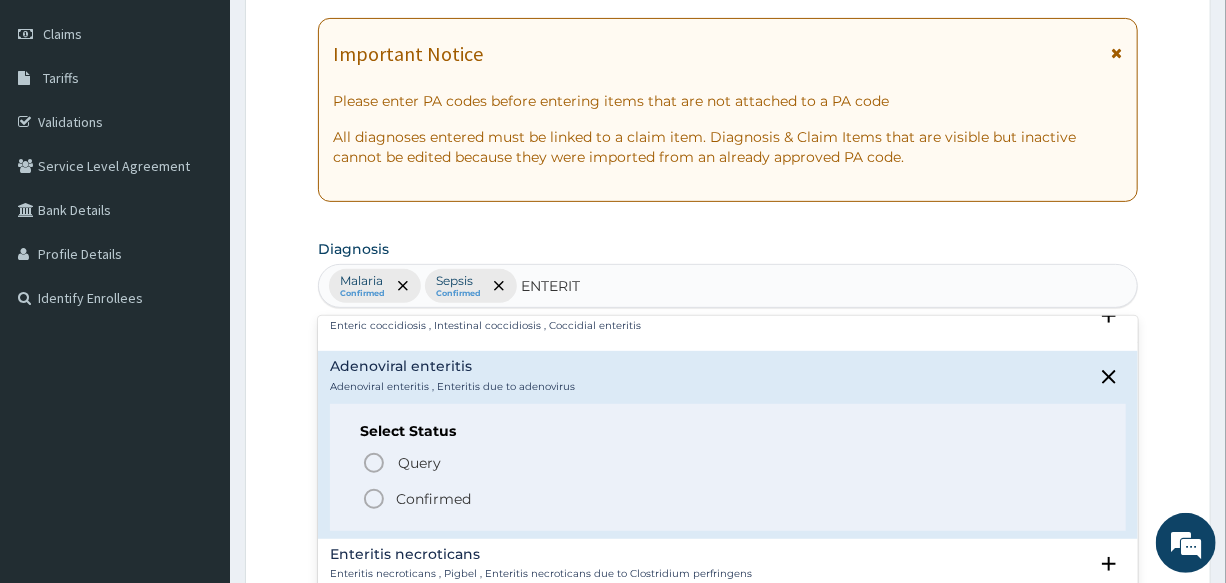 click 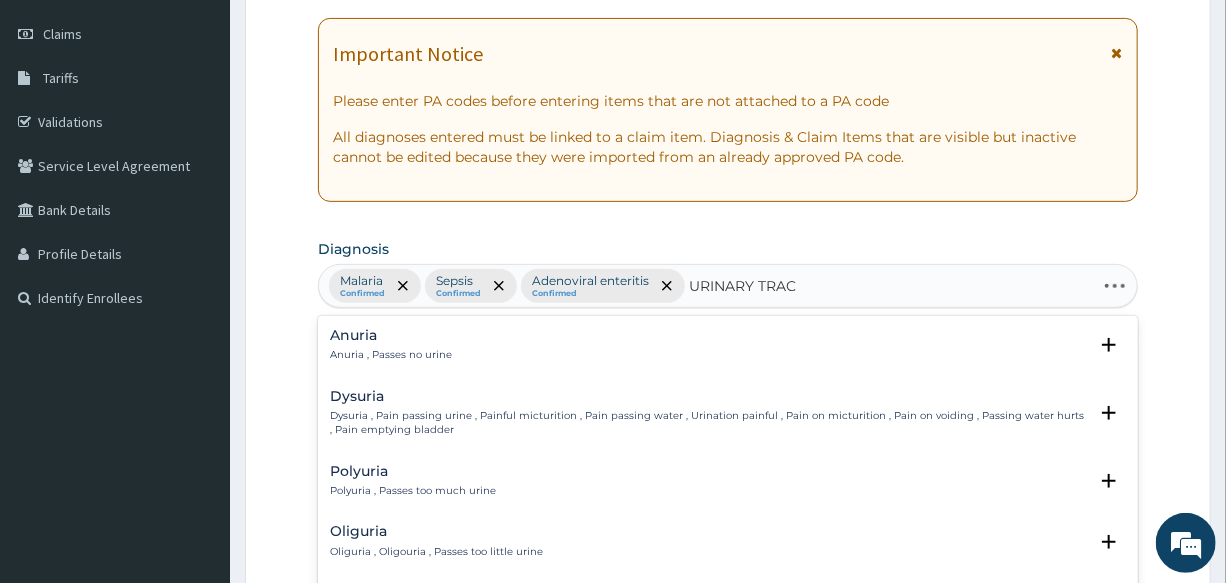type on "URINARY TRACT" 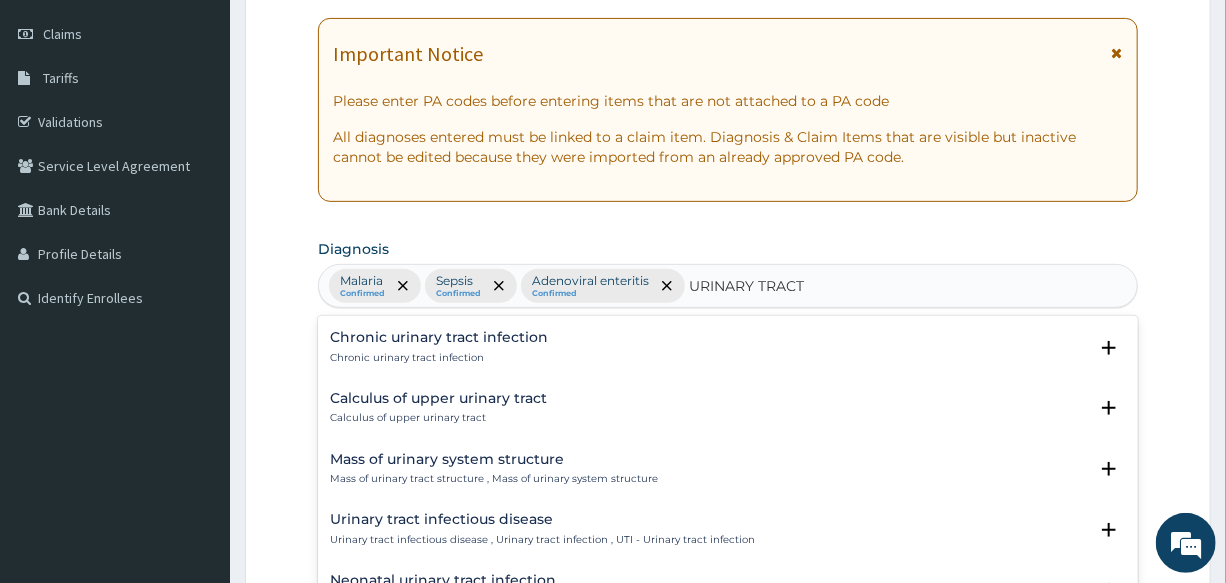 scroll, scrollTop: 1363, scrollLeft: 0, axis: vertical 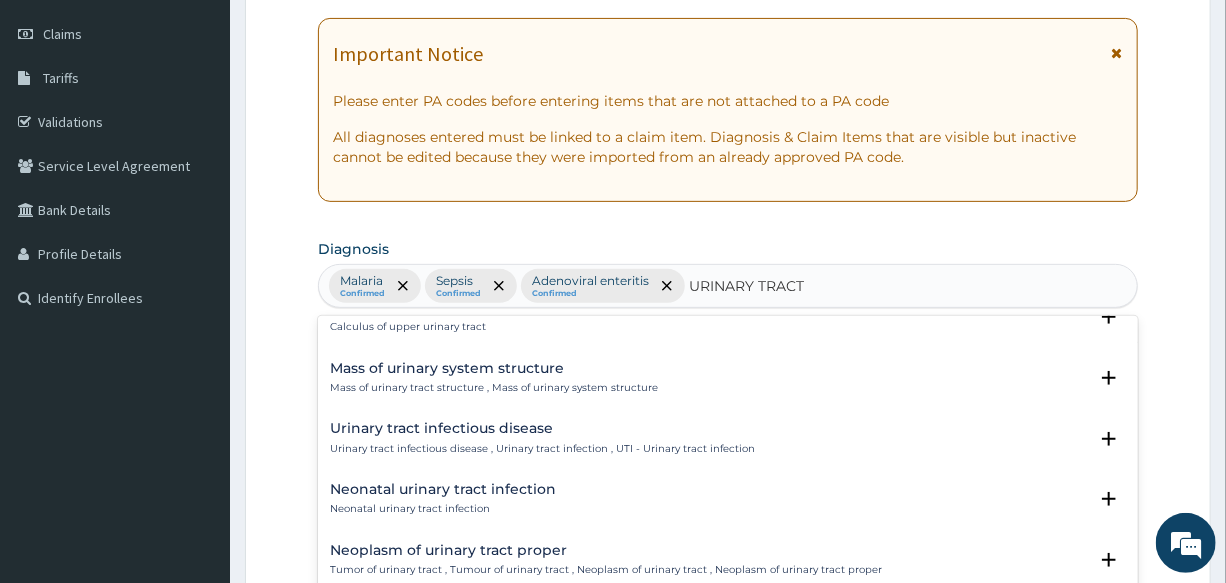 click on "Urinary tract infectious disease" at bounding box center (542, 428) 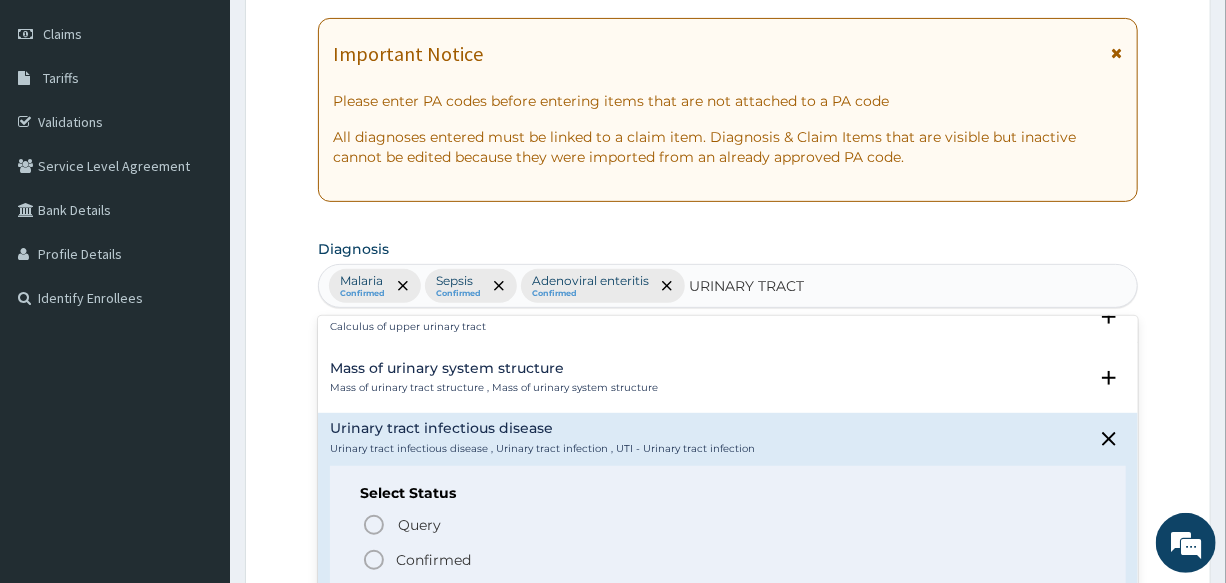scroll, scrollTop: 1454, scrollLeft: 0, axis: vertical 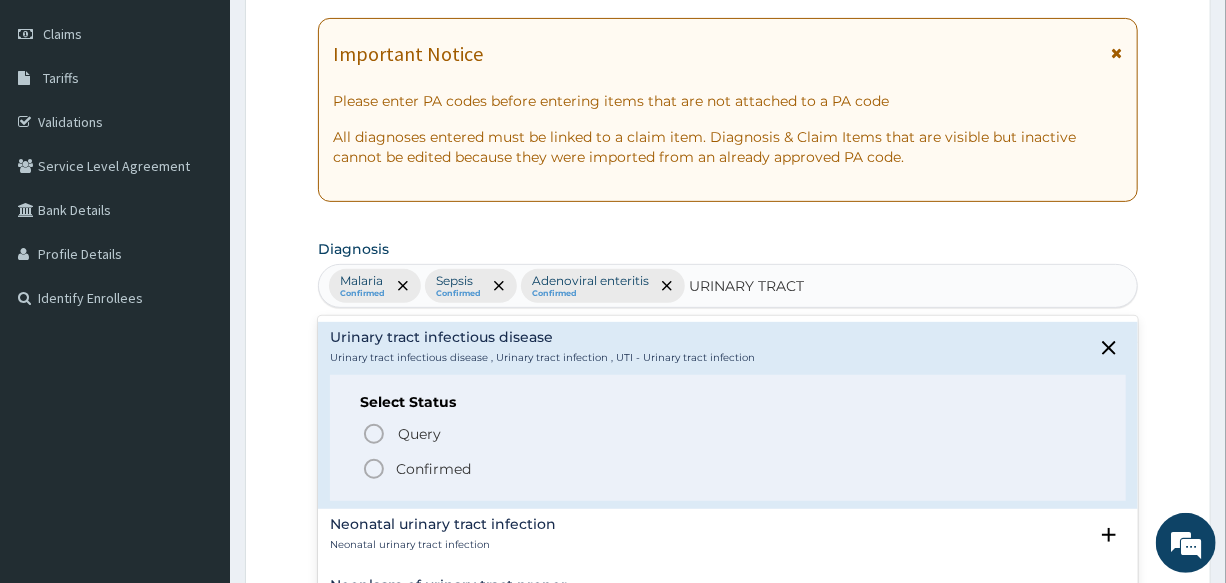 drag, startPoint x: 370, startPoint y: 459, endPoint x: 557, endPoint y: 393, distance: 198.30531 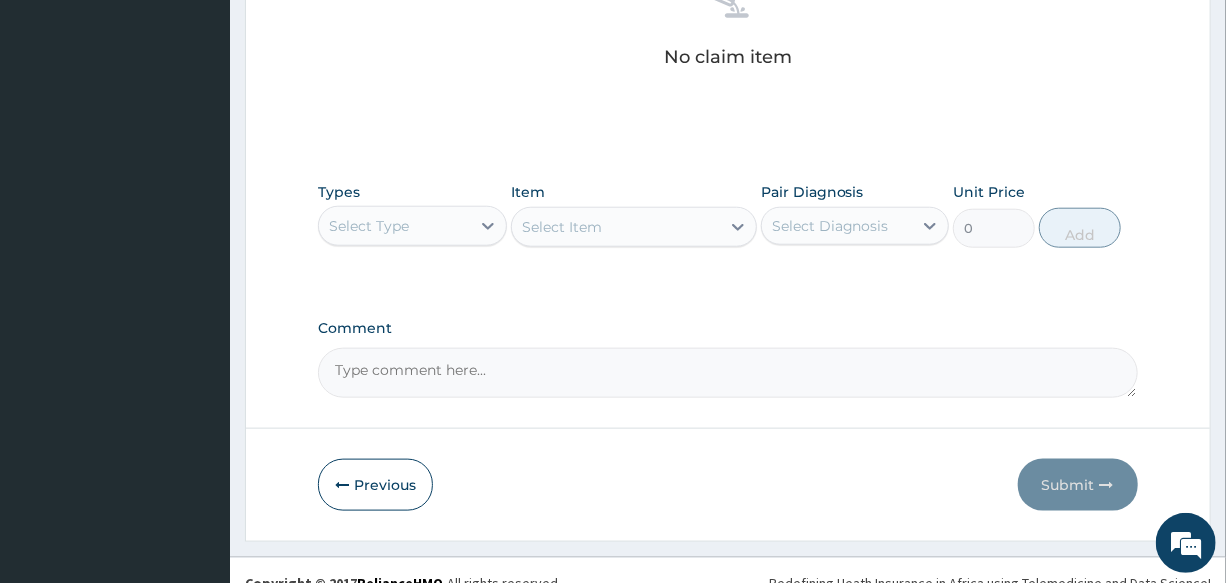 scroll, scrollTop: 858, scrollLeft: 0, axis: vertical 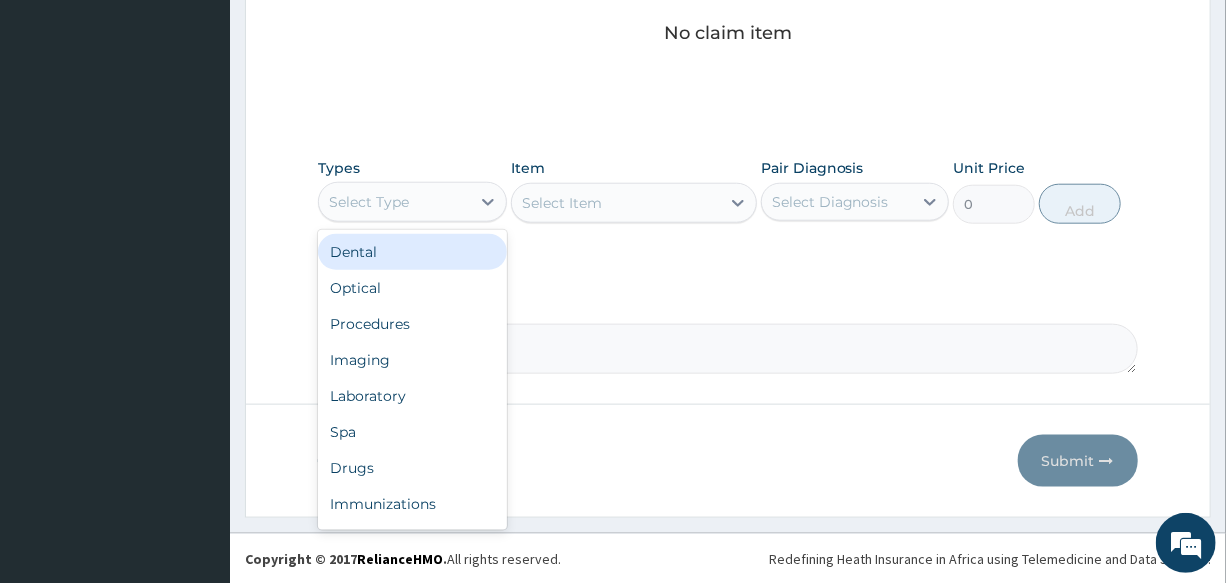 click on "Select Type" at bounding box center [369, 202] 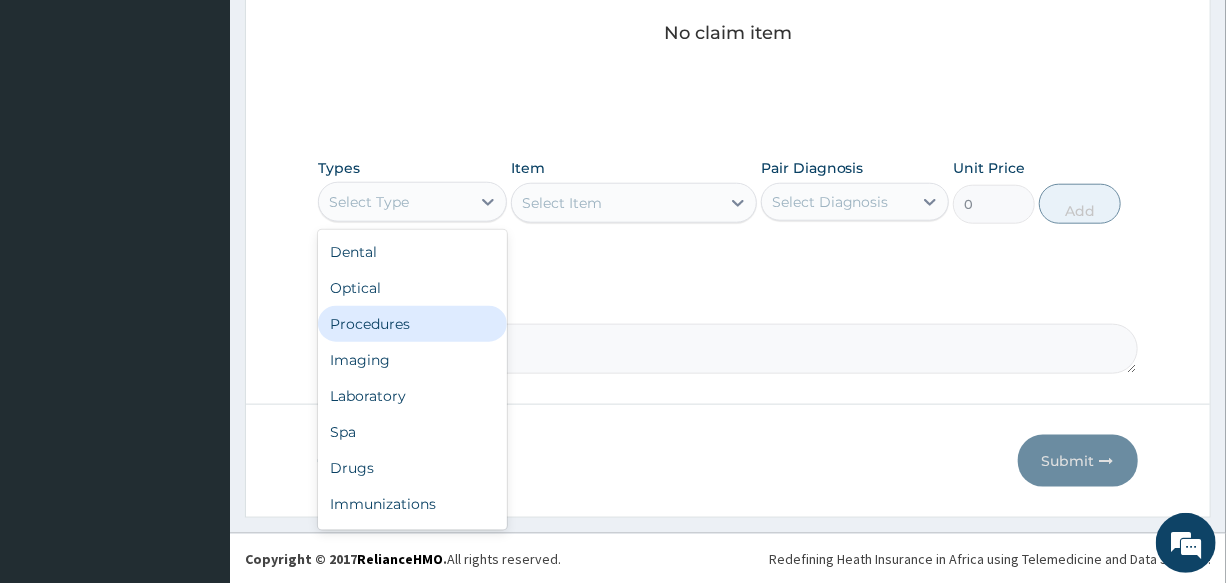 click on "Procedures" at bounding box center [412, 324] 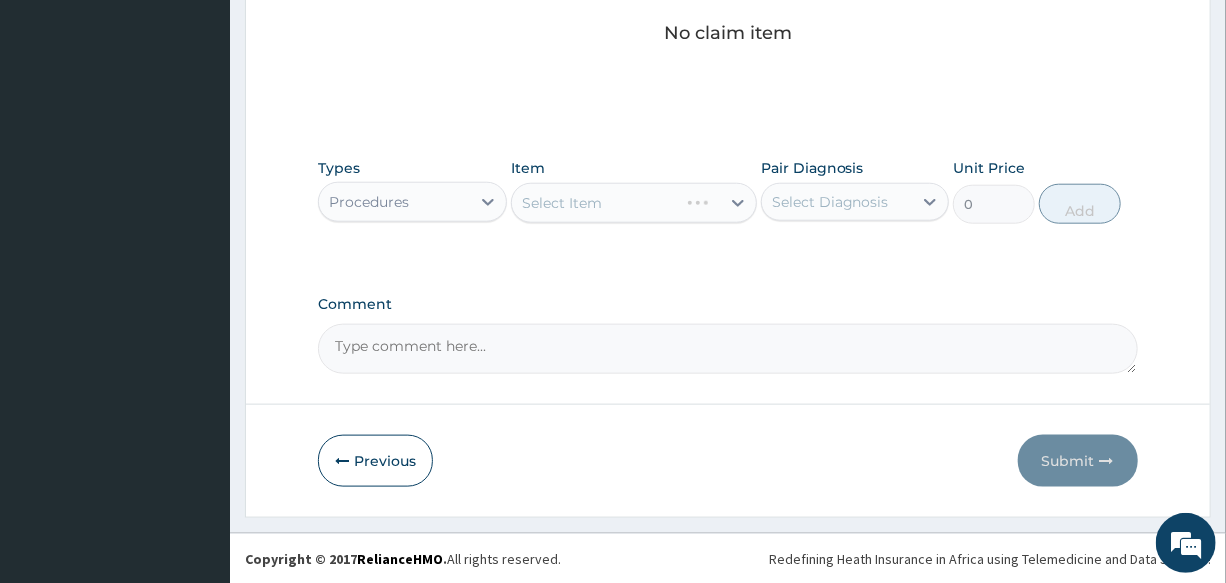 click on "Select Item" at bounding box center (634, 203) 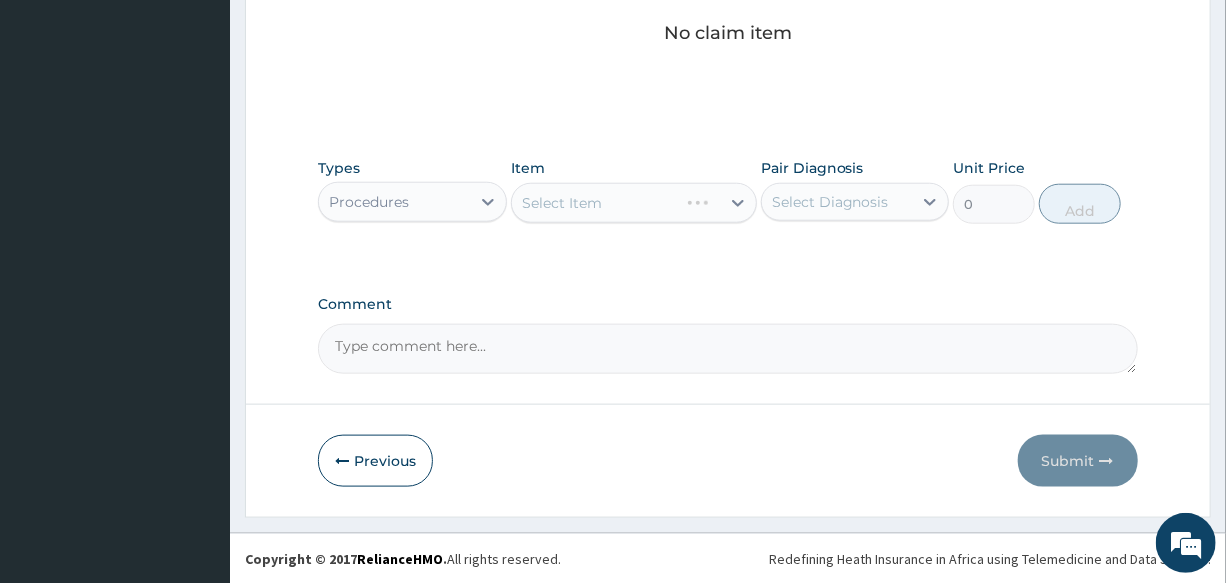 click on "Select Item" at bounding box center (634, 203) 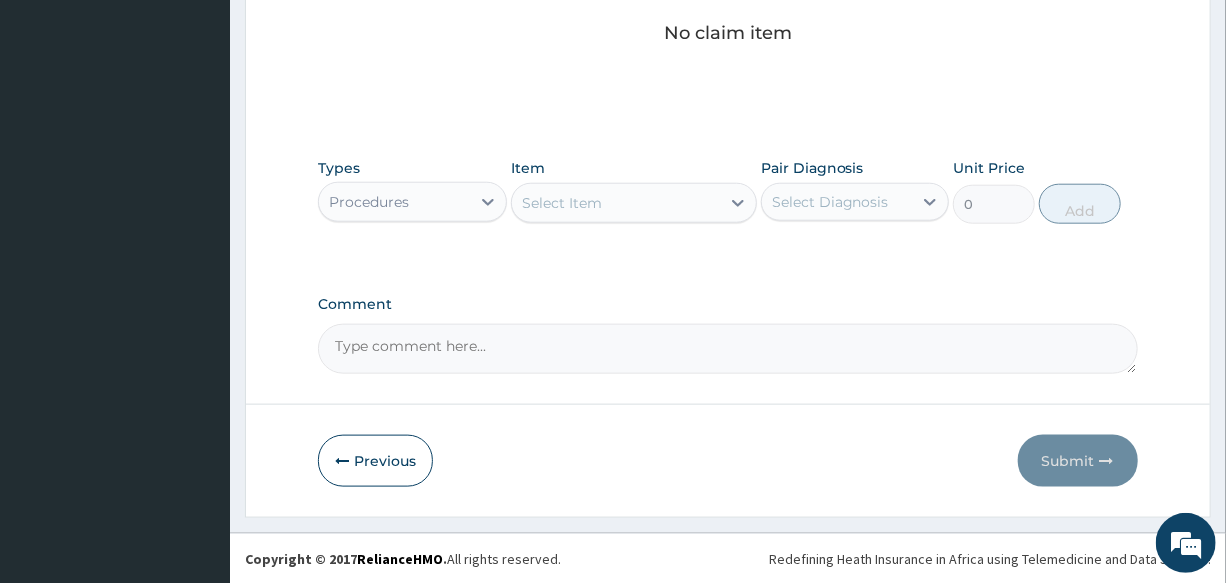 click on "Select Item" at bounding box center [562, 203] 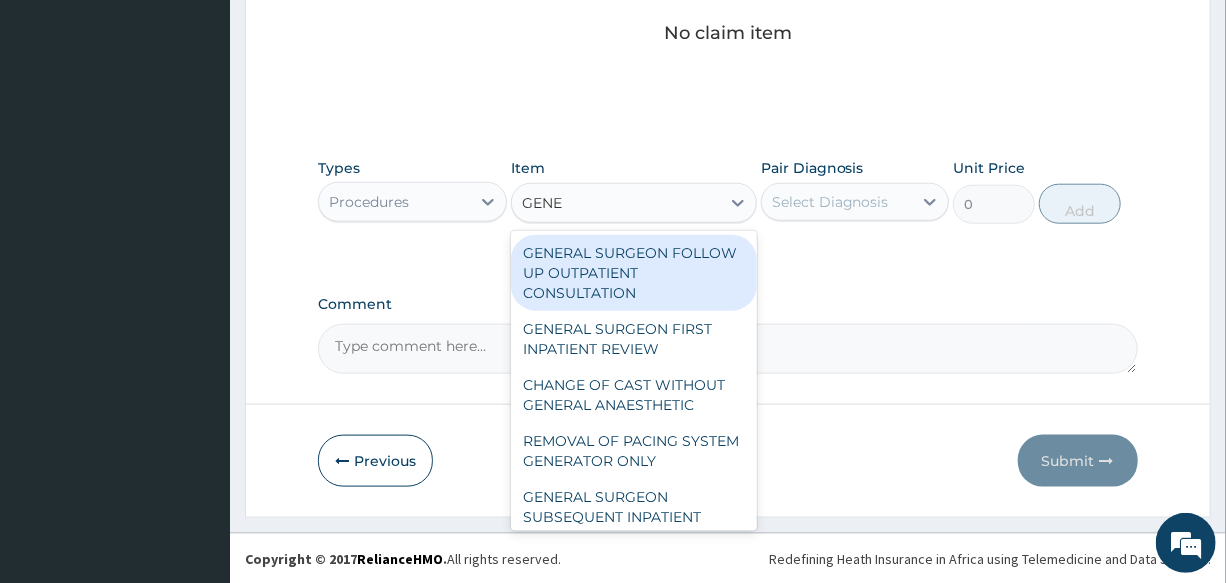 type on "GENER" 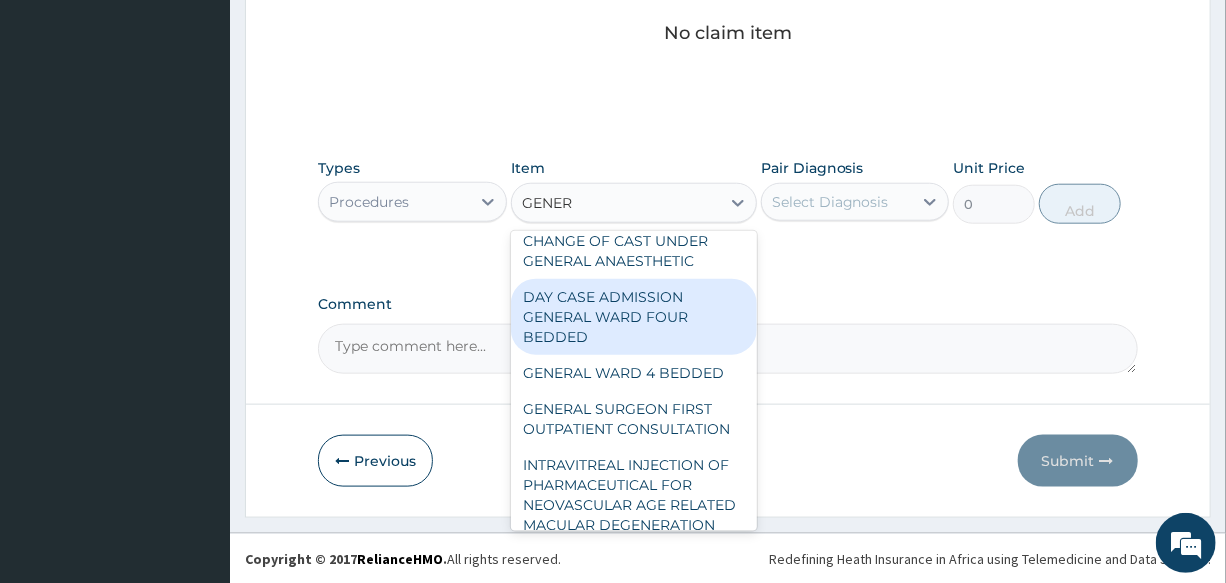 scroll, scrollTop: 545, scrollLeft: 0, axis: vertical 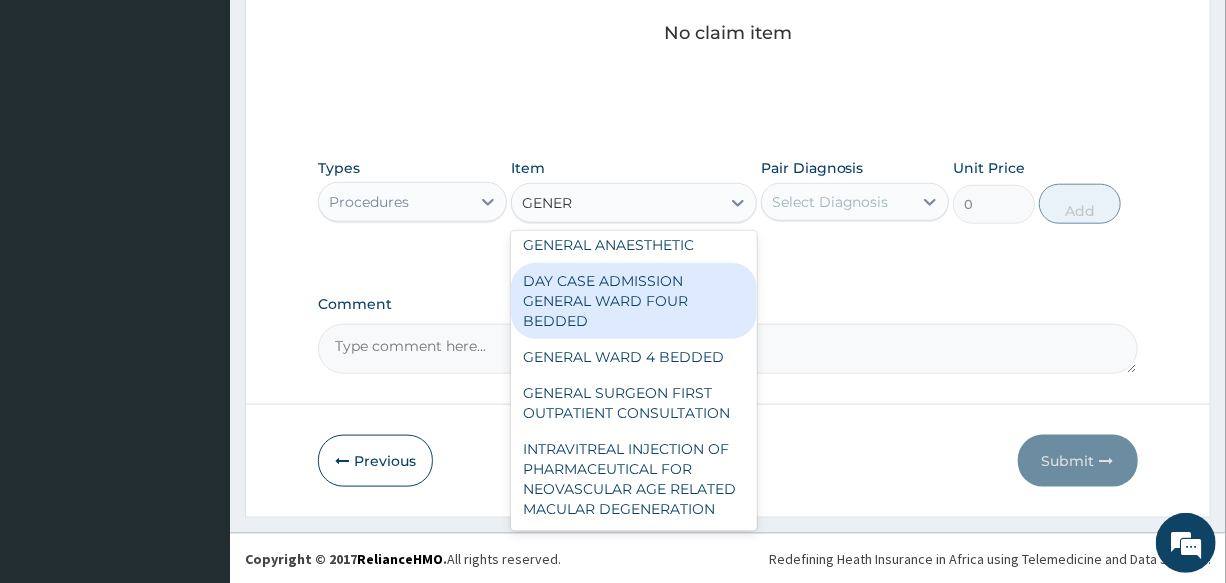 drag, startPoint x: 639, startPoint y: 408, endPoint x: 649, endPoint y: 328, distance: 80.622574 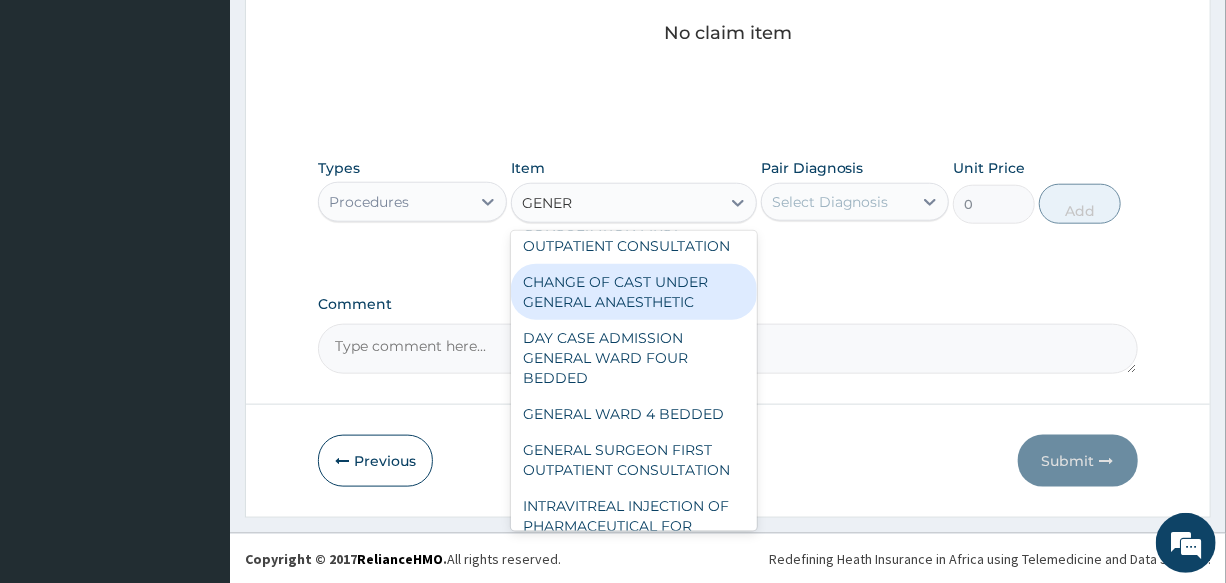 scroll, scrollTop: 454, scrollLeft: 0, axis: vertical 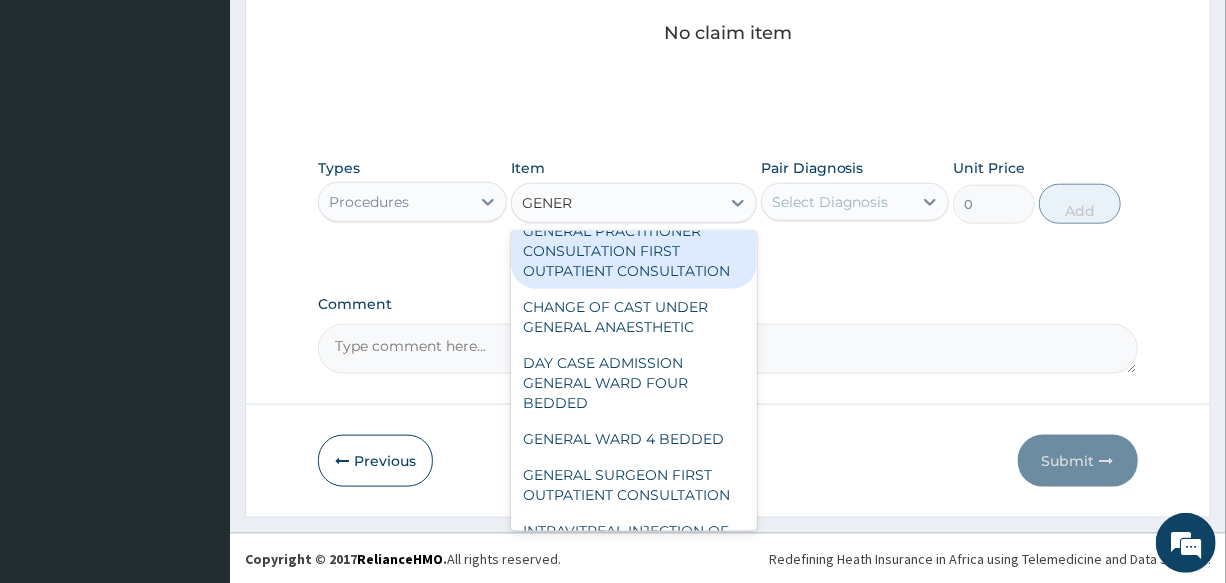 click on "GENERAL PRACTITIONER CONSULTATION FIRST OUTPATIENT CONSULTATION" at bounding box center [634, 251] 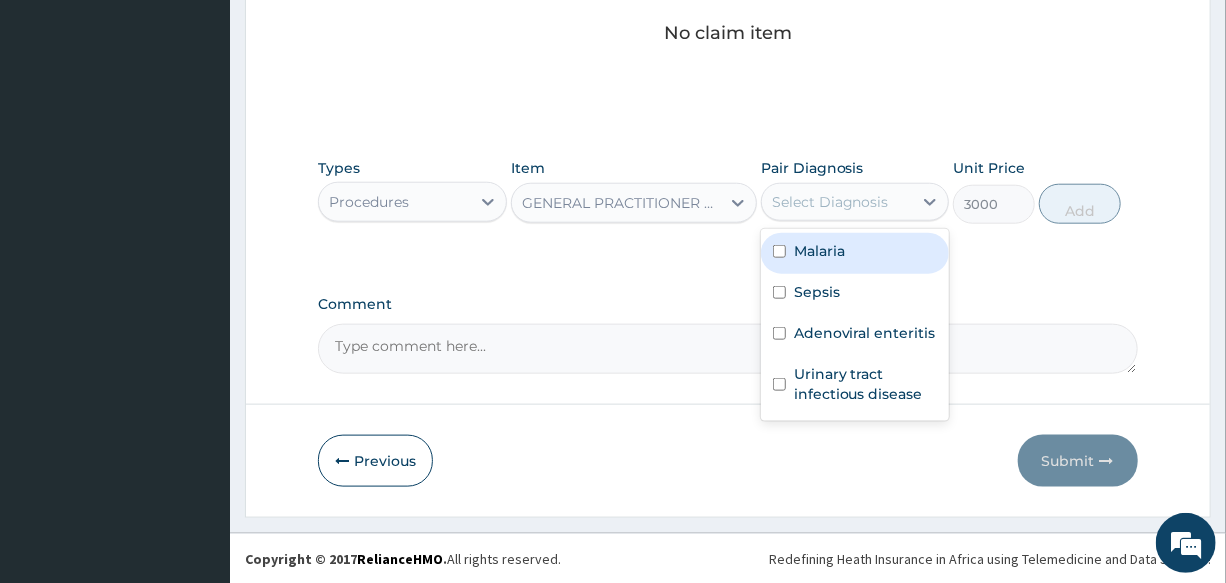 click on "Select Diagnosis" at bounding box center (830, 202) 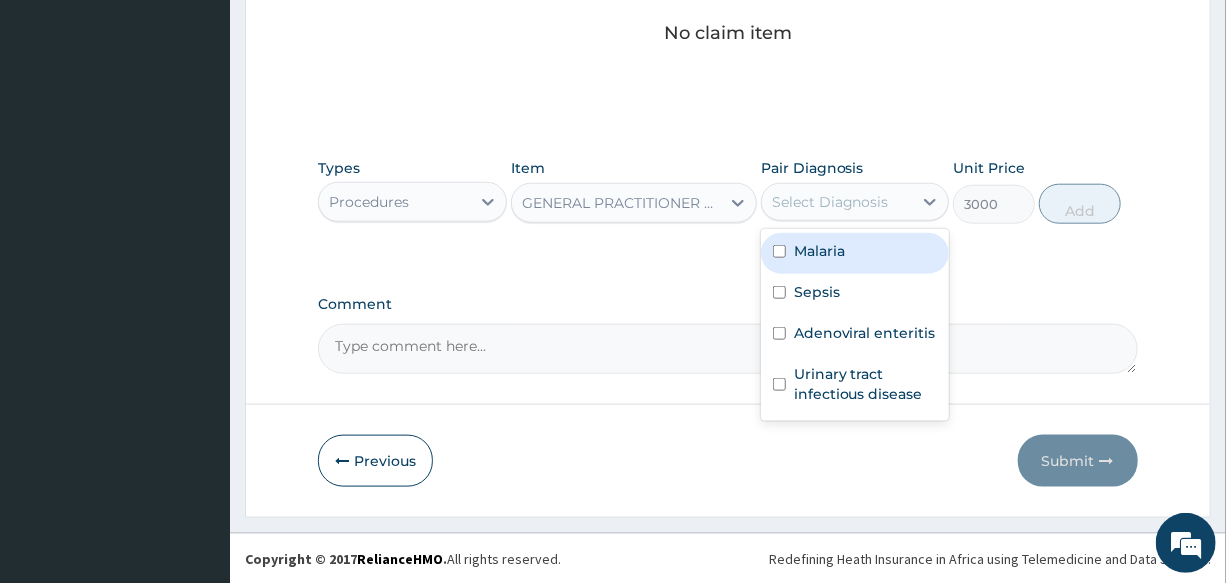 click on "Malaria" at bounding box center [855, 253] 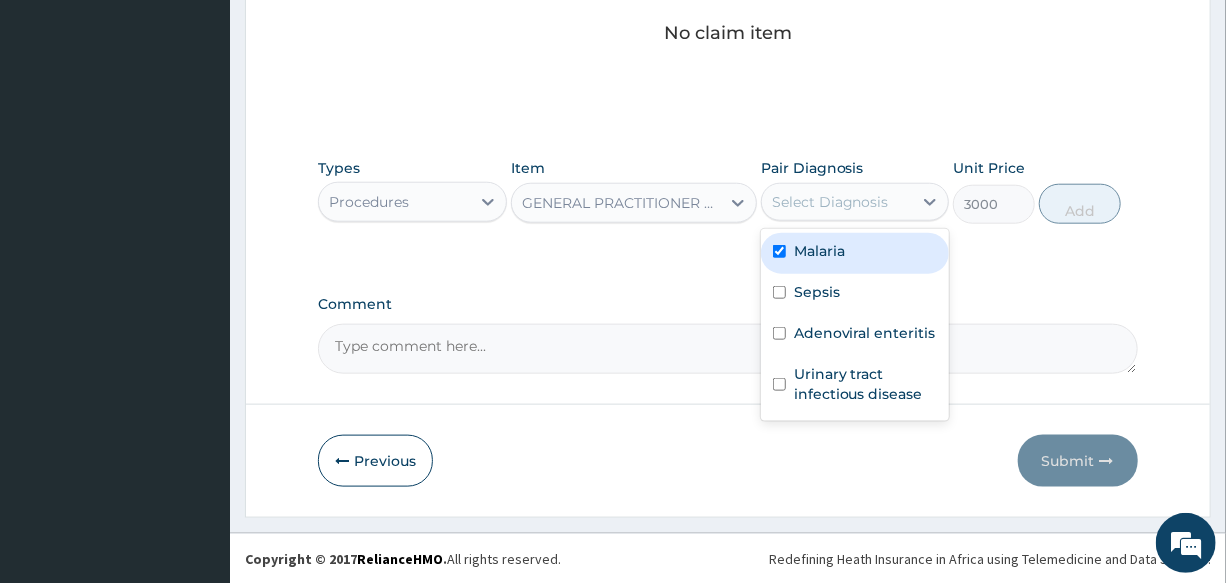 checkbox on "true" 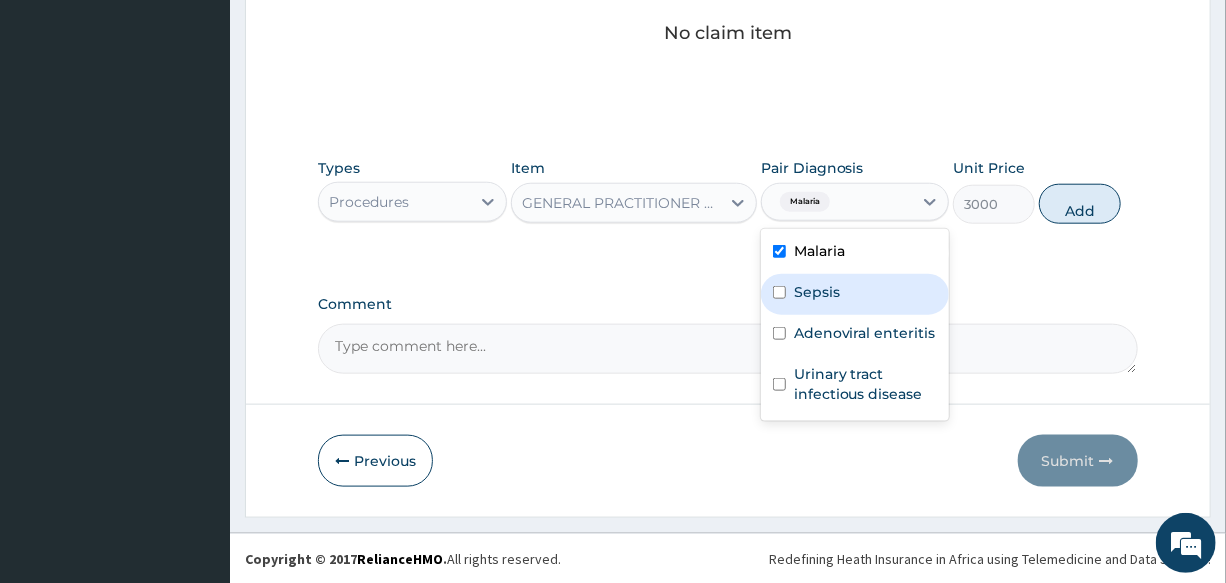 click on "Sepsis" at bounding box center (855, 294) 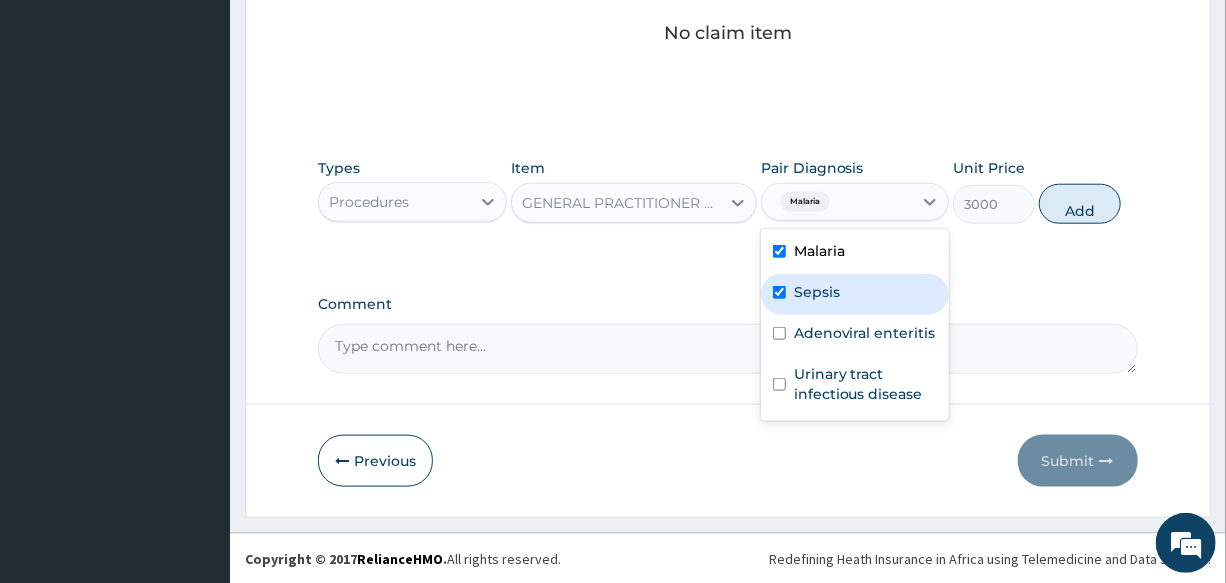 checkbox on "true" 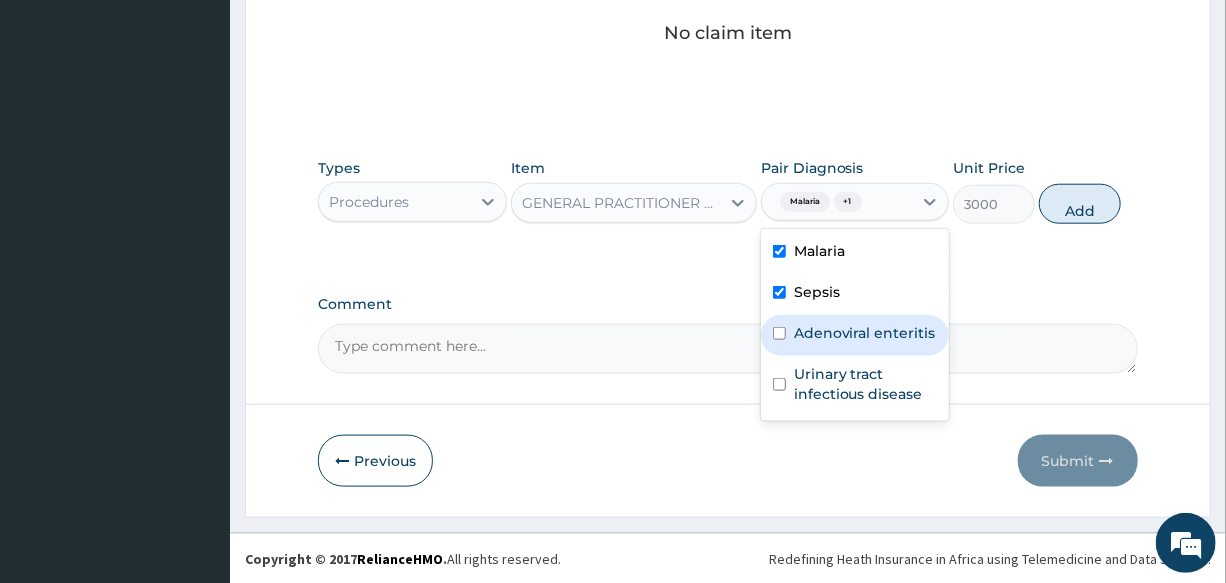 click on "Adenoviral enteritis" at bounding box center [865, 333] 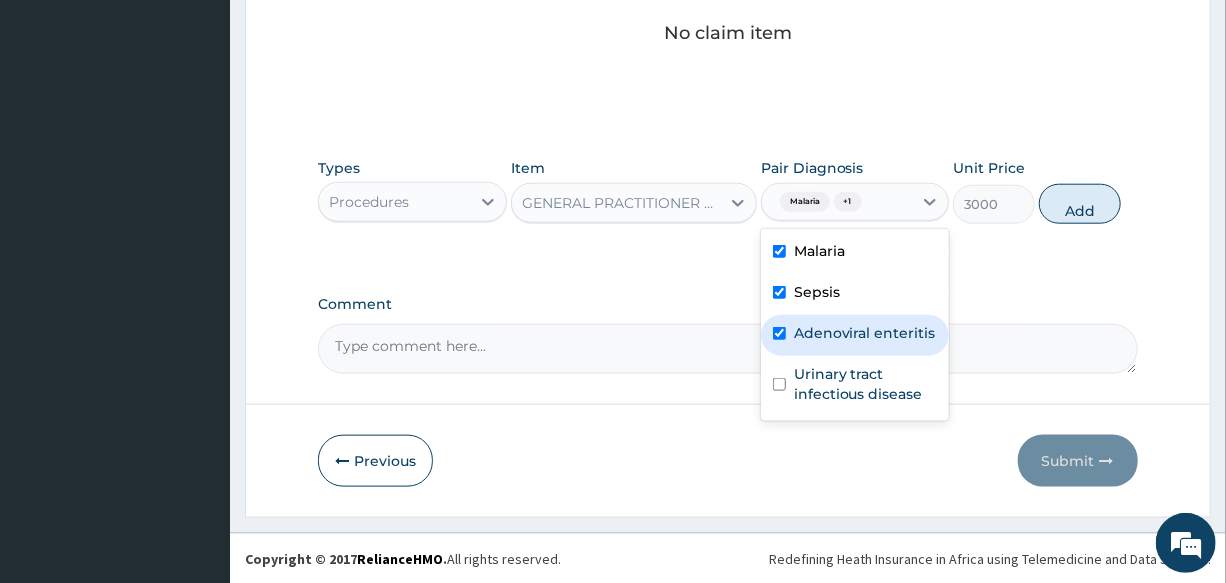 checkbox on "true" 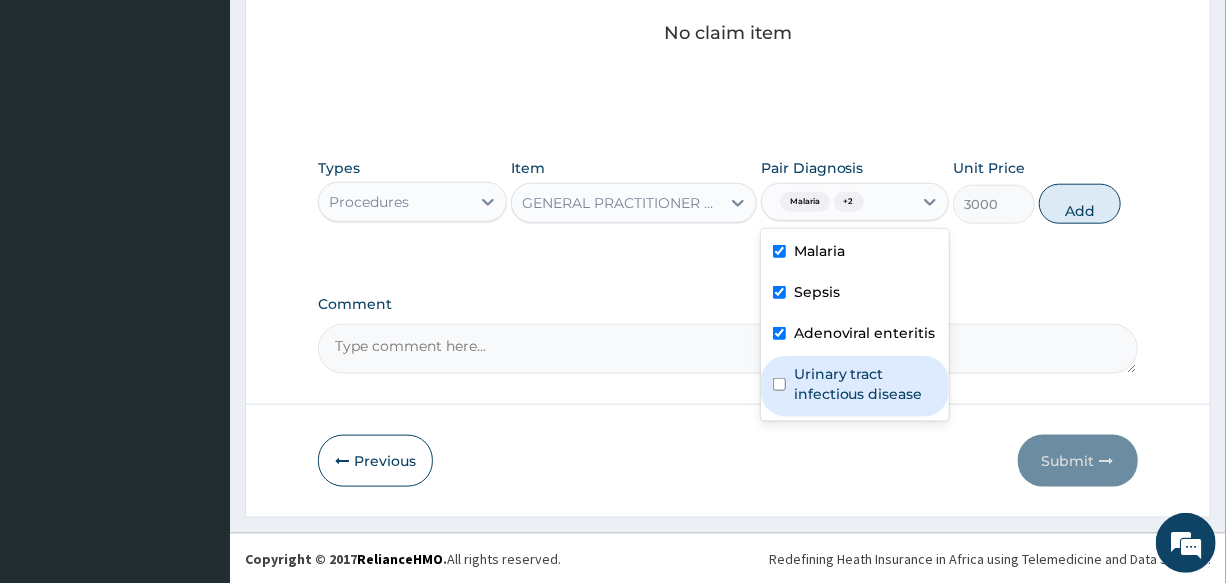 click on "Urinary tract infectious disease" at bounding box center [865, 384] 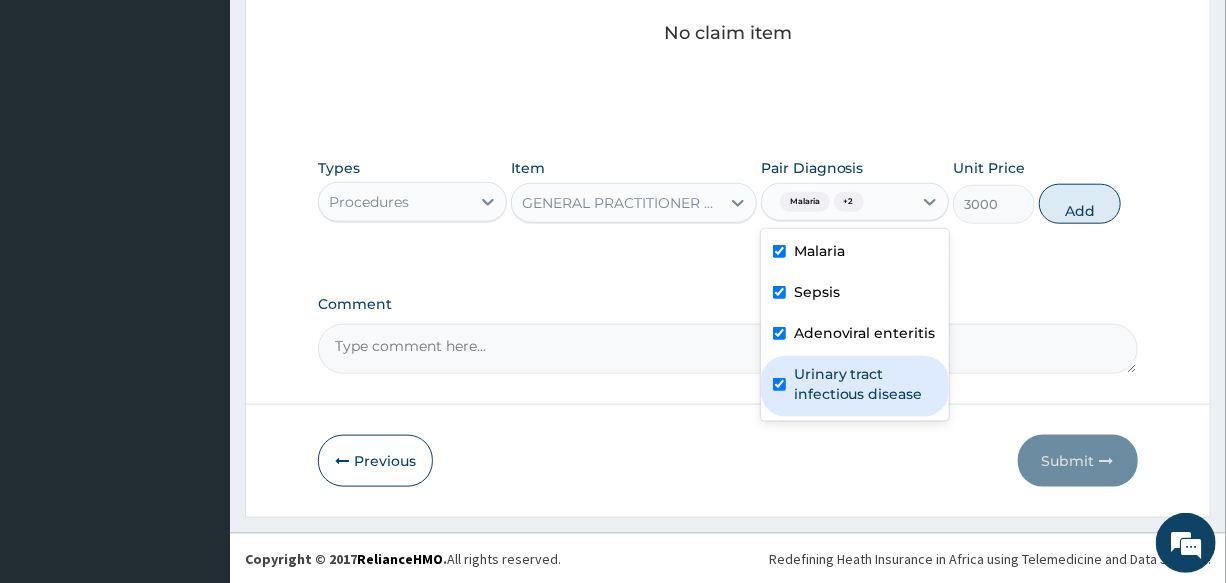 checkbox on "true" 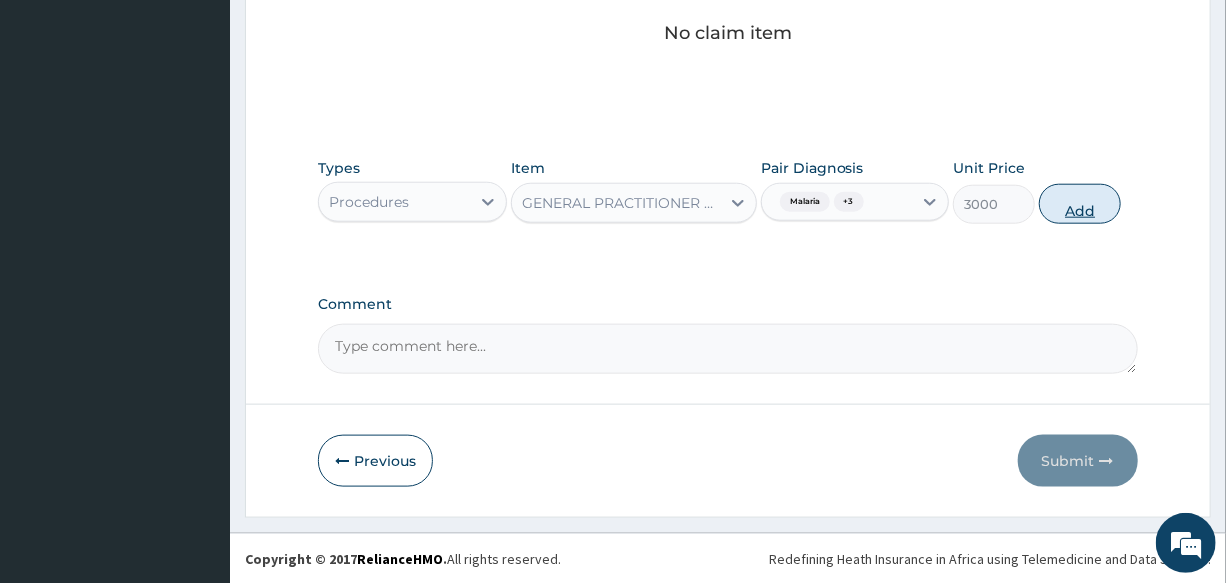 click on "Add" at bounding box center (1080, 204) 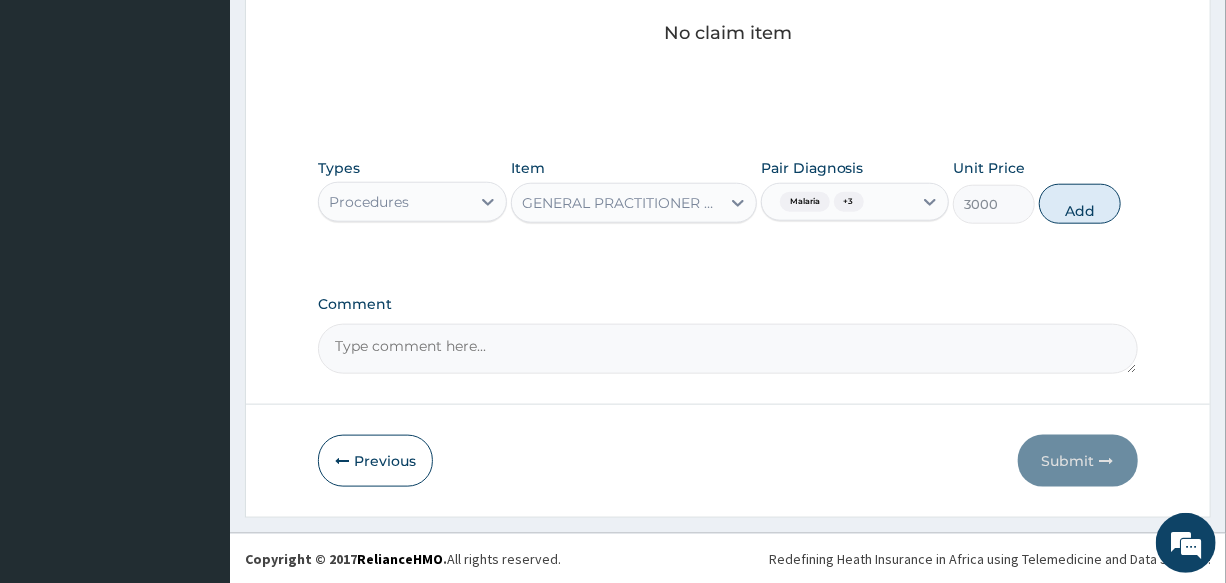 type on "0" 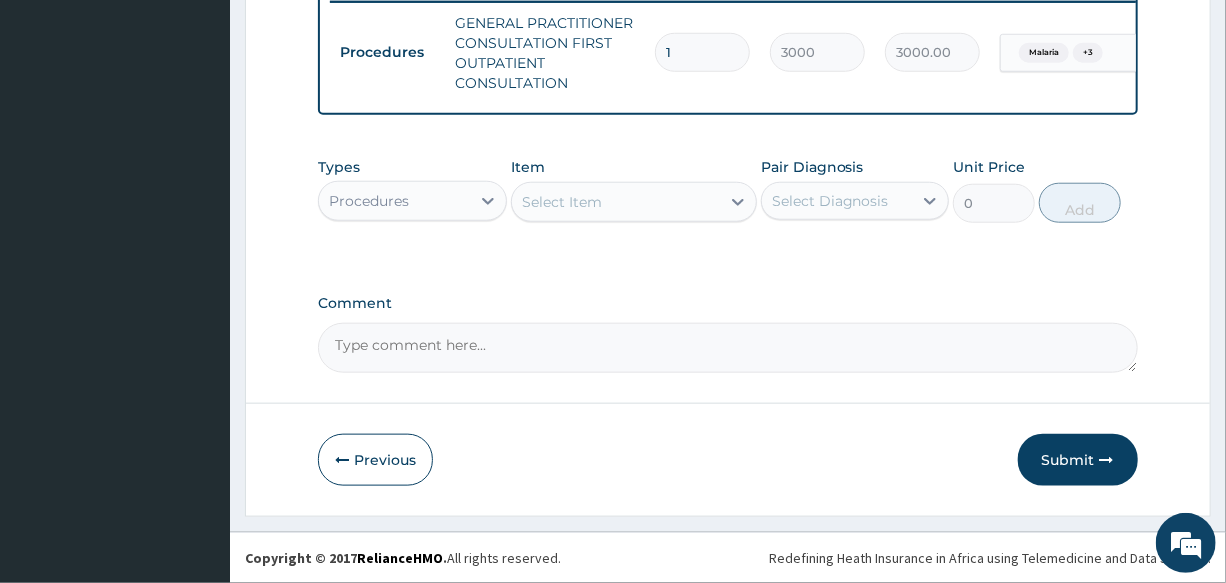 scroll, scrollTop: 809, scrollLeft: 0, axis: vertical 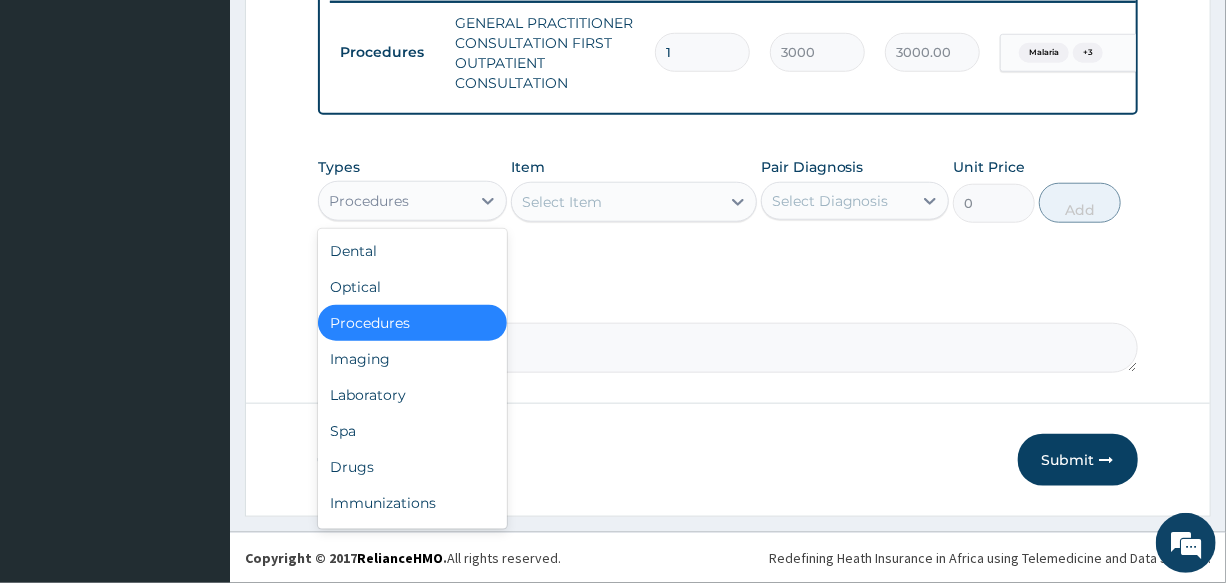 click on "Procedures" at bounding box center [394, 201] 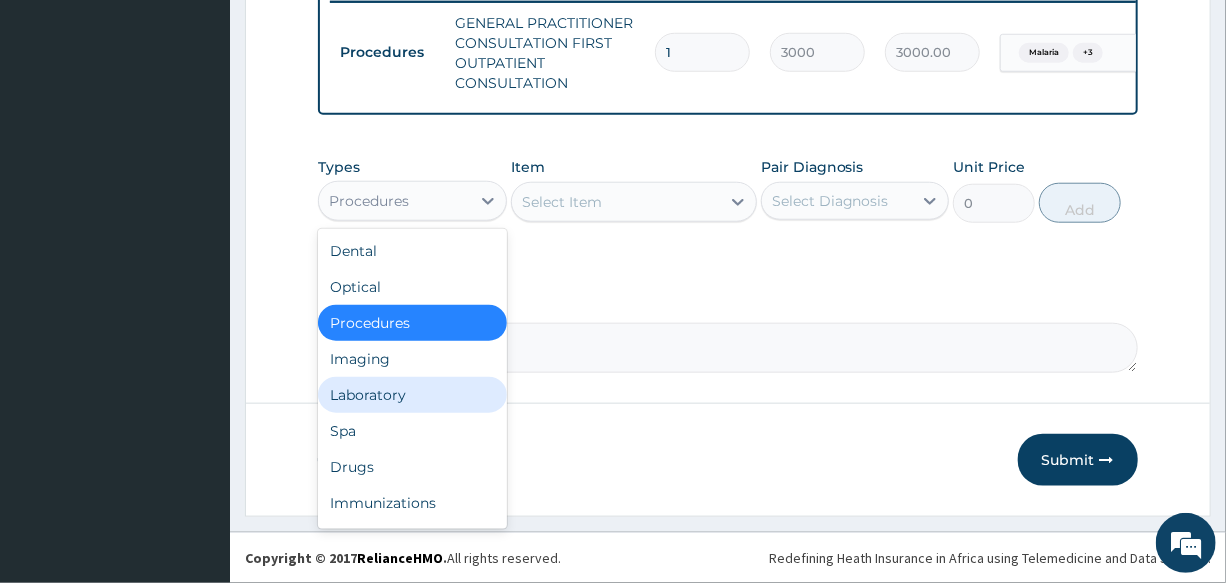 click on "Laboratory" at bounding box center (412, 395) 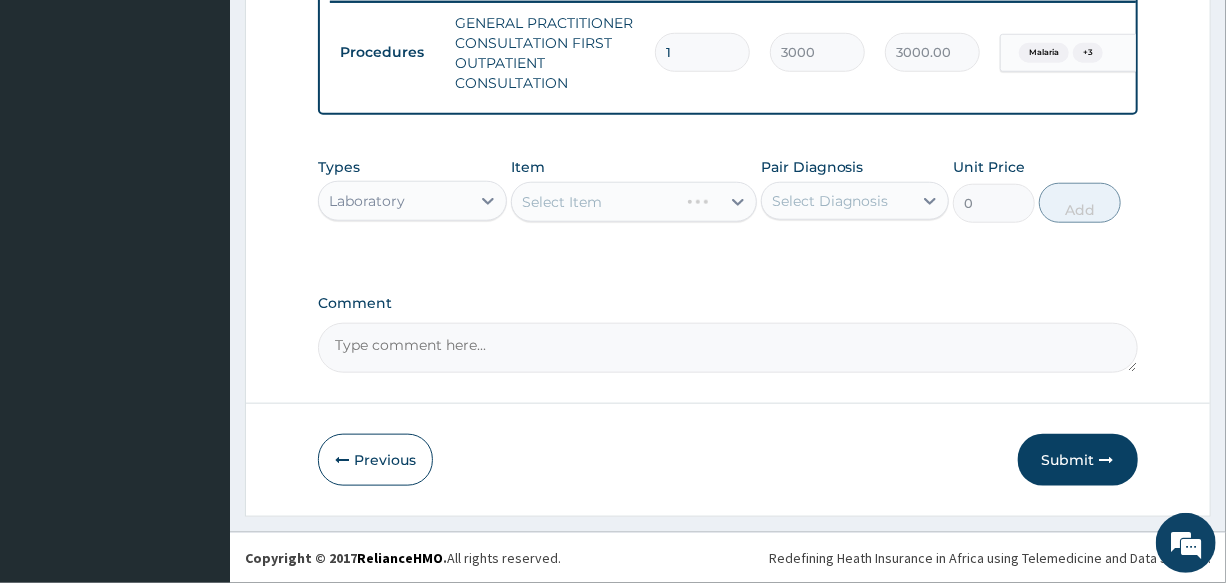 click on "Select Item" at bounding box center [634, 202] 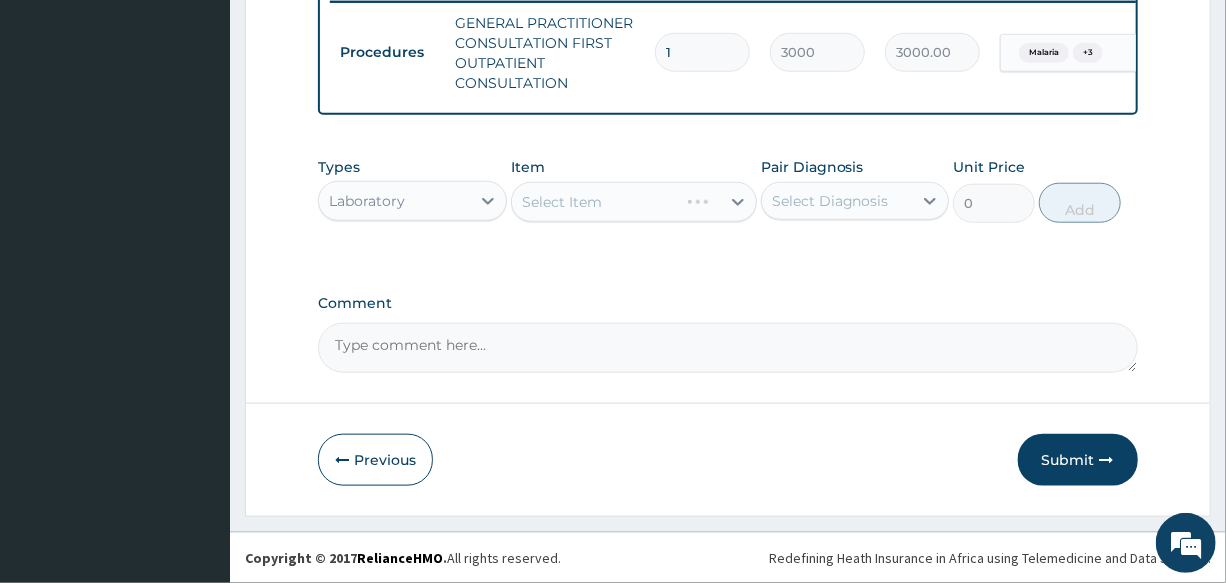 click on "Select Item" at bounding box center (634, 202) 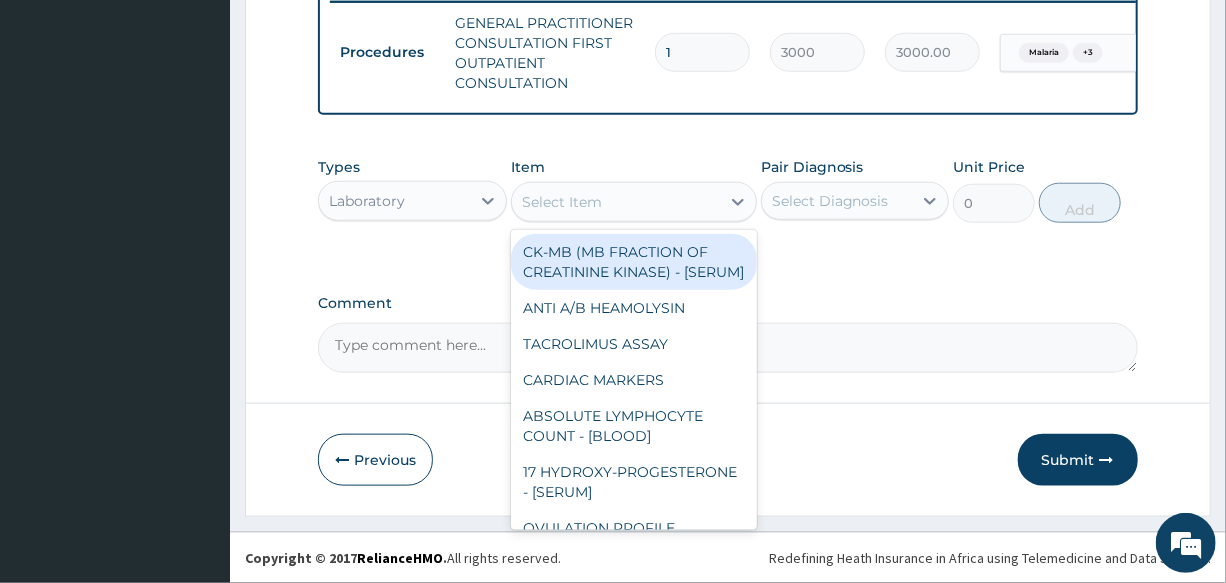 click on "Select Item" at bounding box center [562, 202] 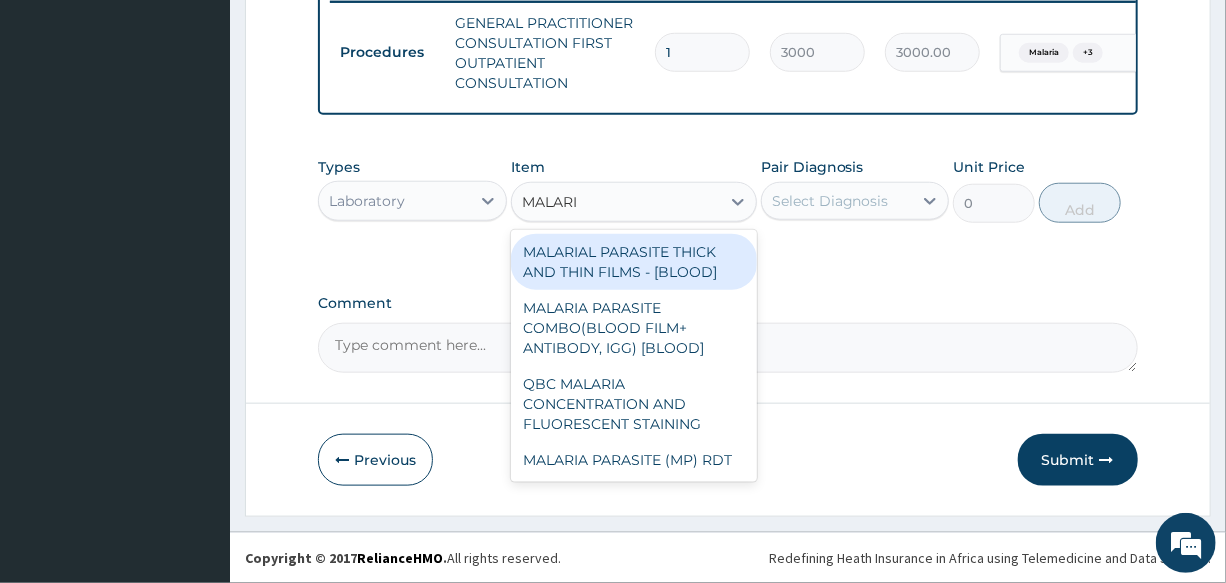 type on "MALARIA" 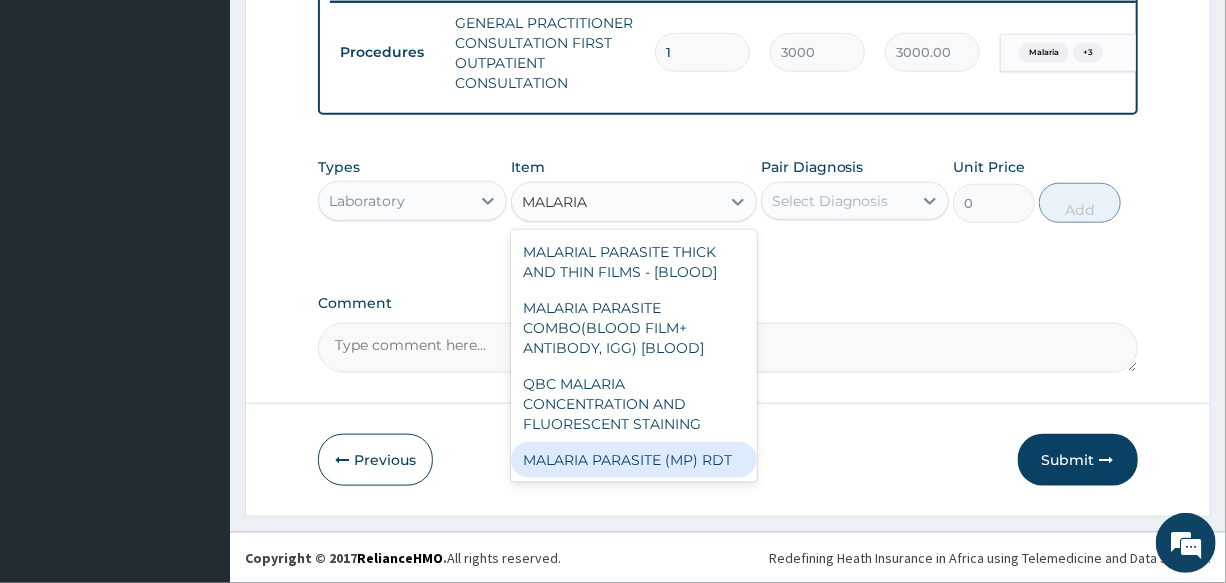 click on "MALARIA PARASITE (MP) RDT" at bounding box center (634, 460) 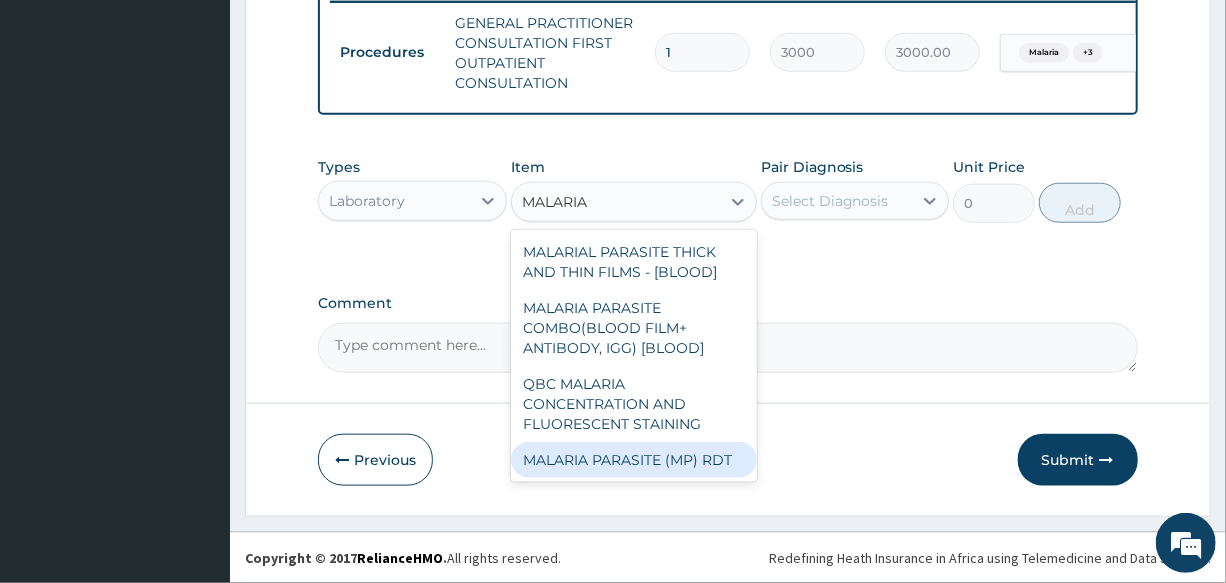 type 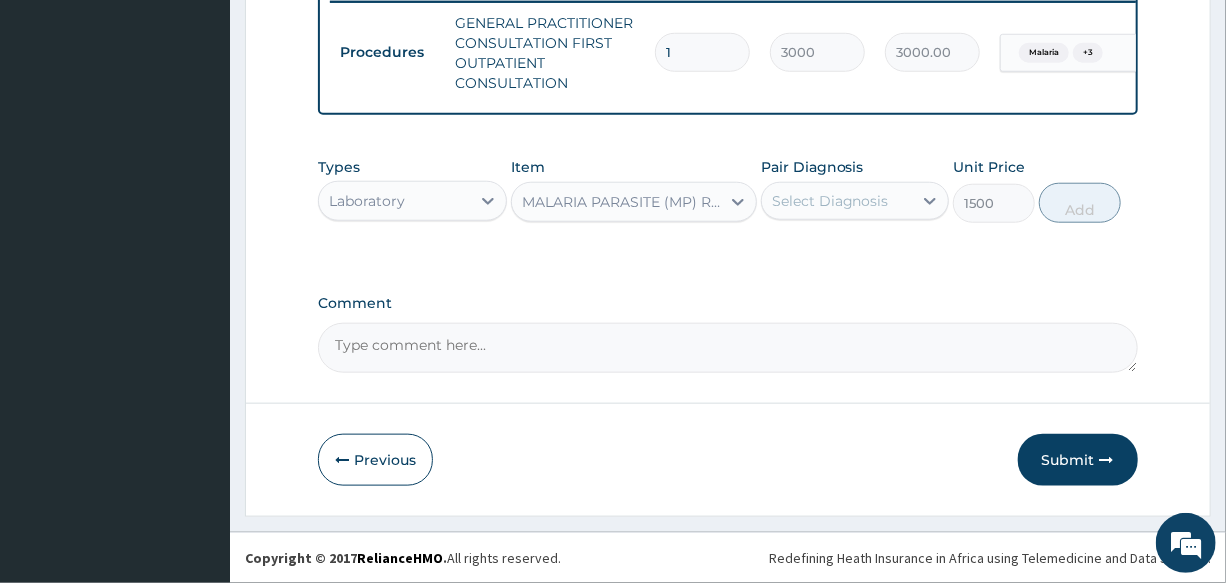 click on "Select Diagnosis" at bounding box center (830, 201) 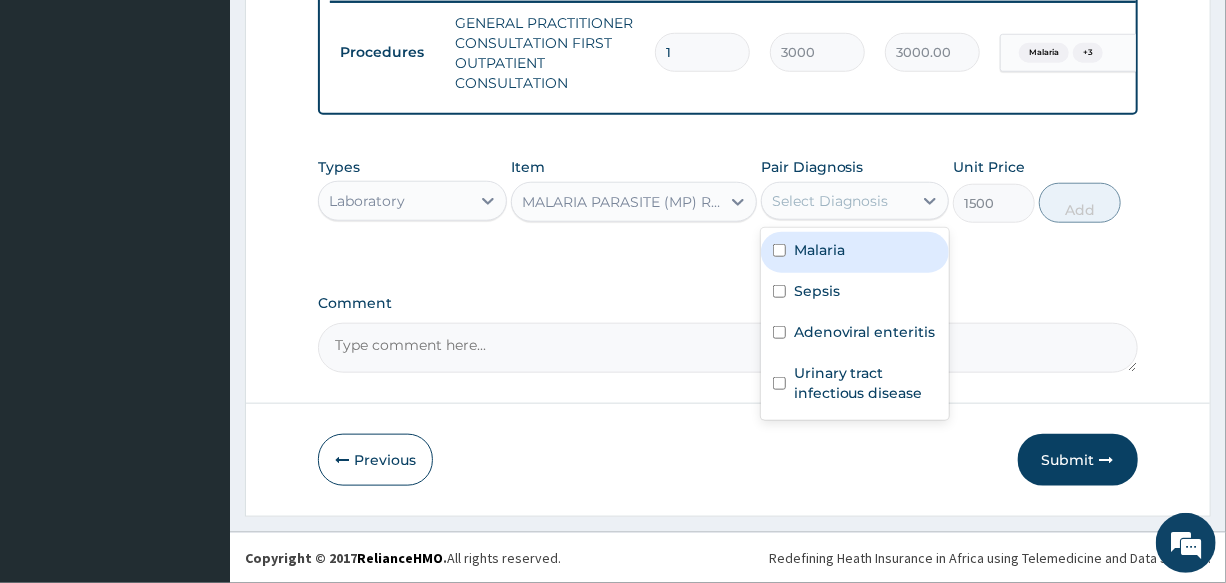 click on "Malaria" at bounding box center [855, 252] 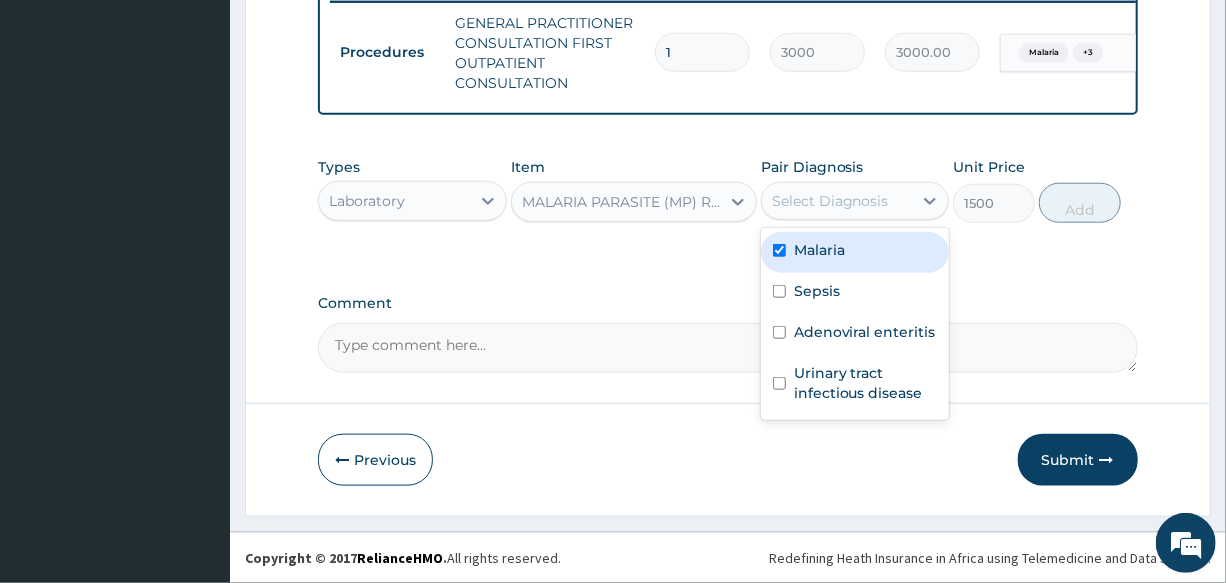 checkbox on "true" 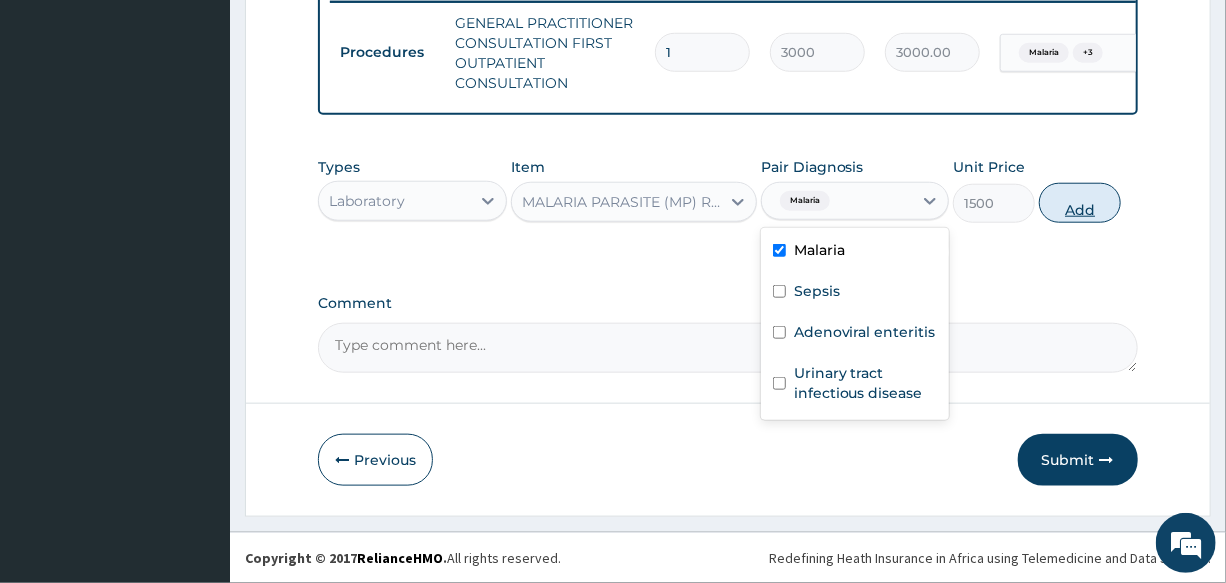 click on "Add" at bounding box center (1080, 203) 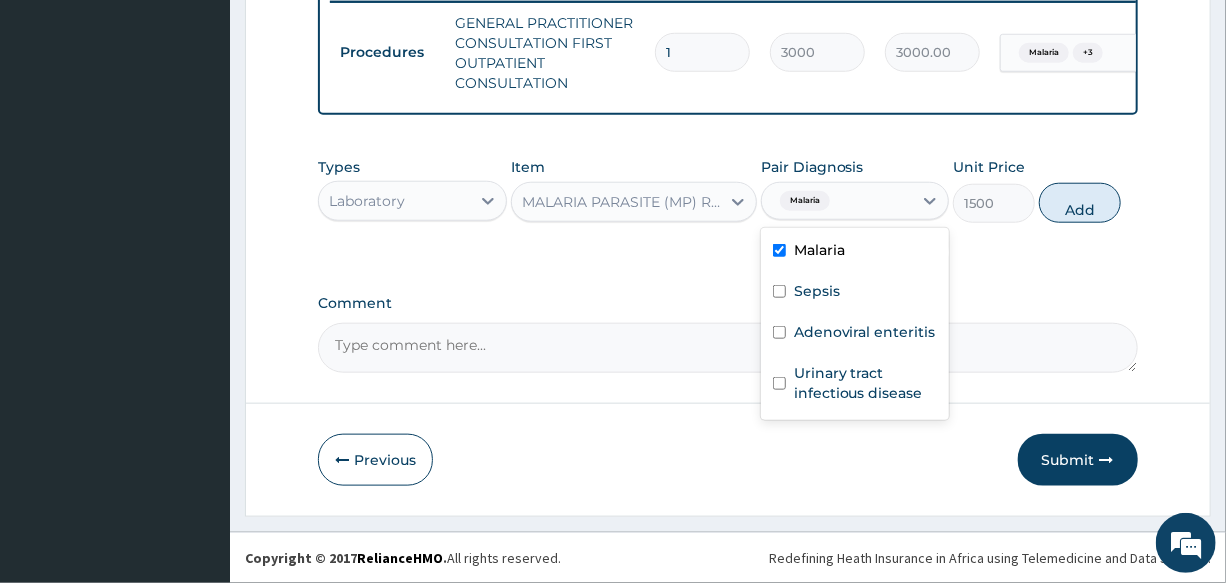 type on "0" 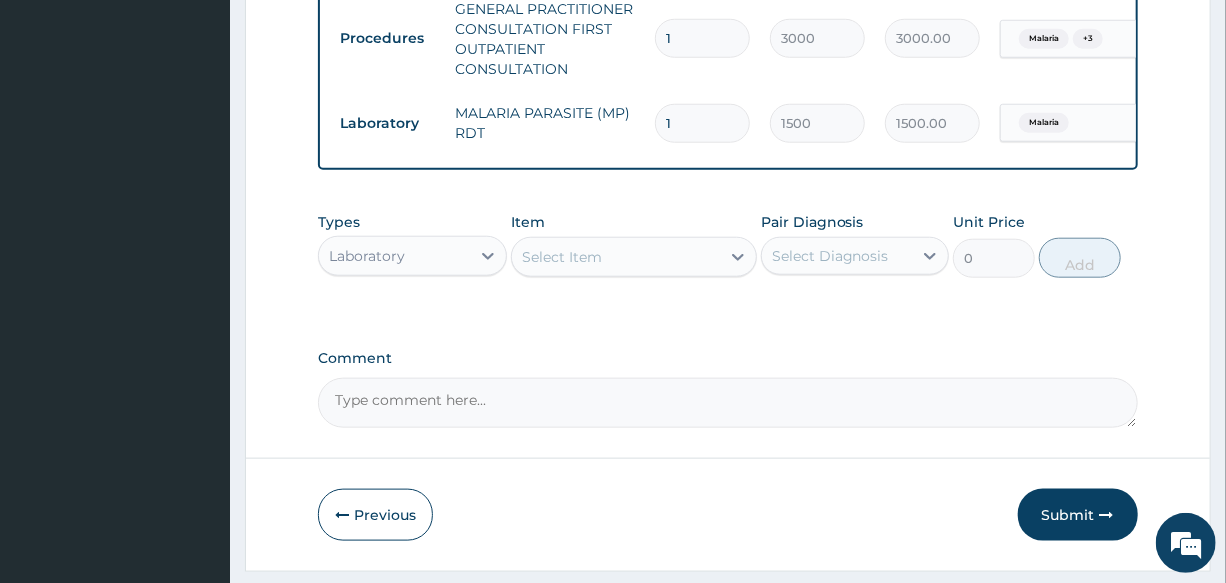click on "Select Item" at bounding box center [562, 257] 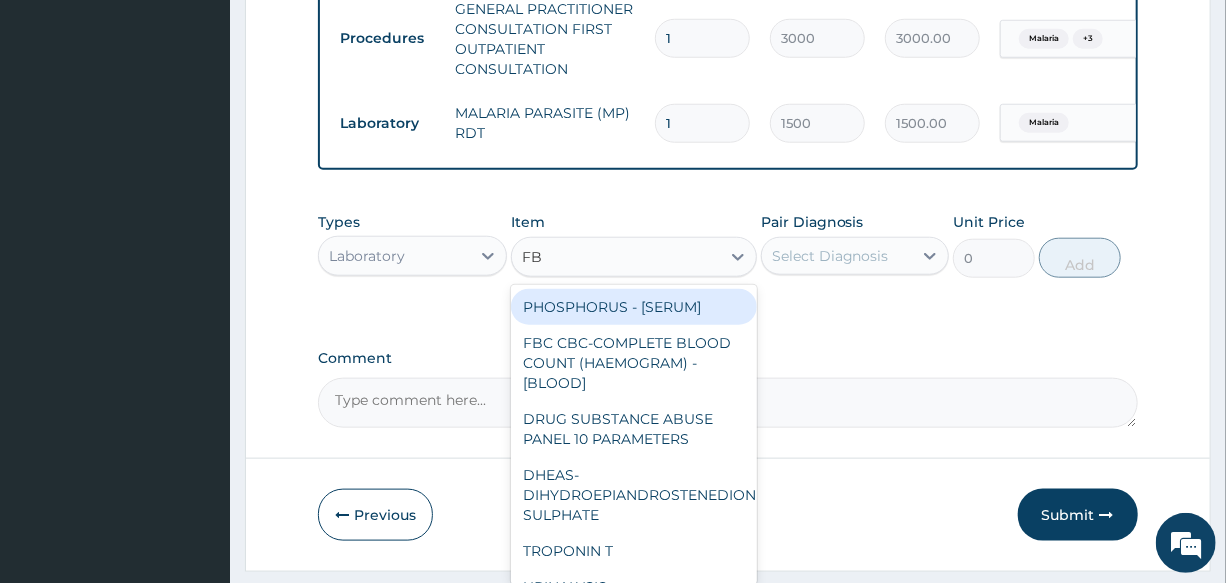 type on "FBC" 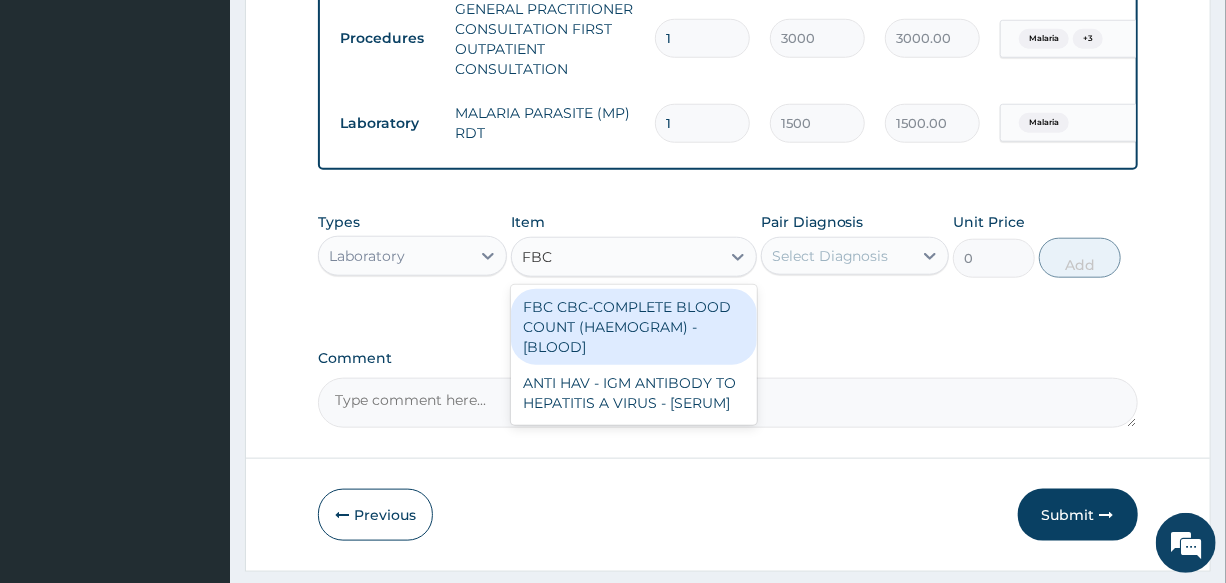 click on "FBC CBC-COMPLETE BLOOD COUNT (HAEMOGRAM) - [BLOOD]" at bounding box center [634, 327] 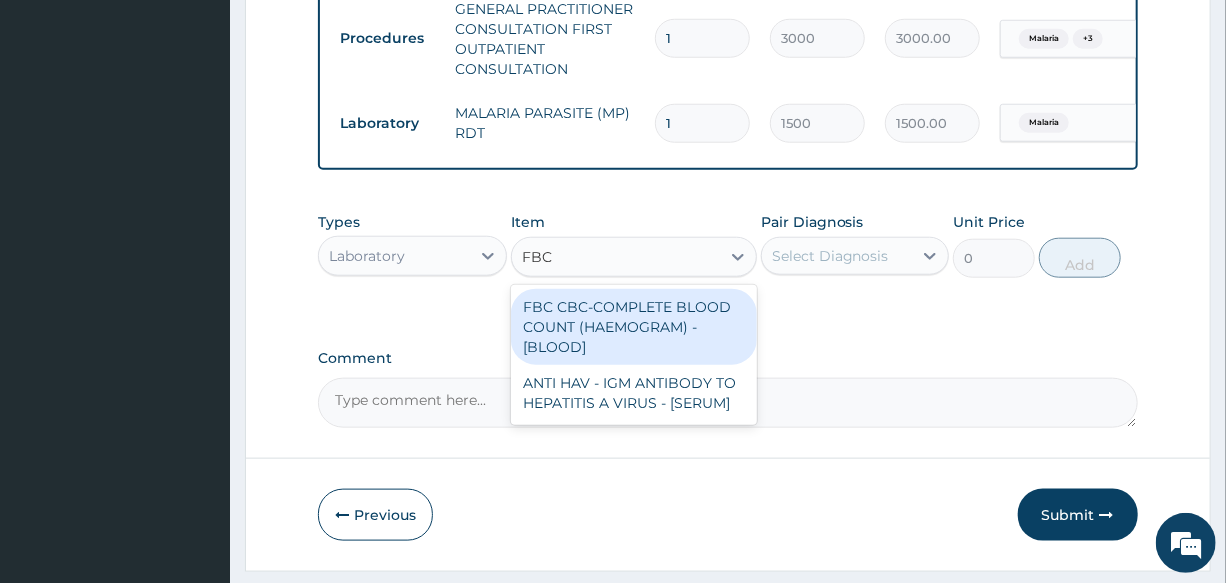 type 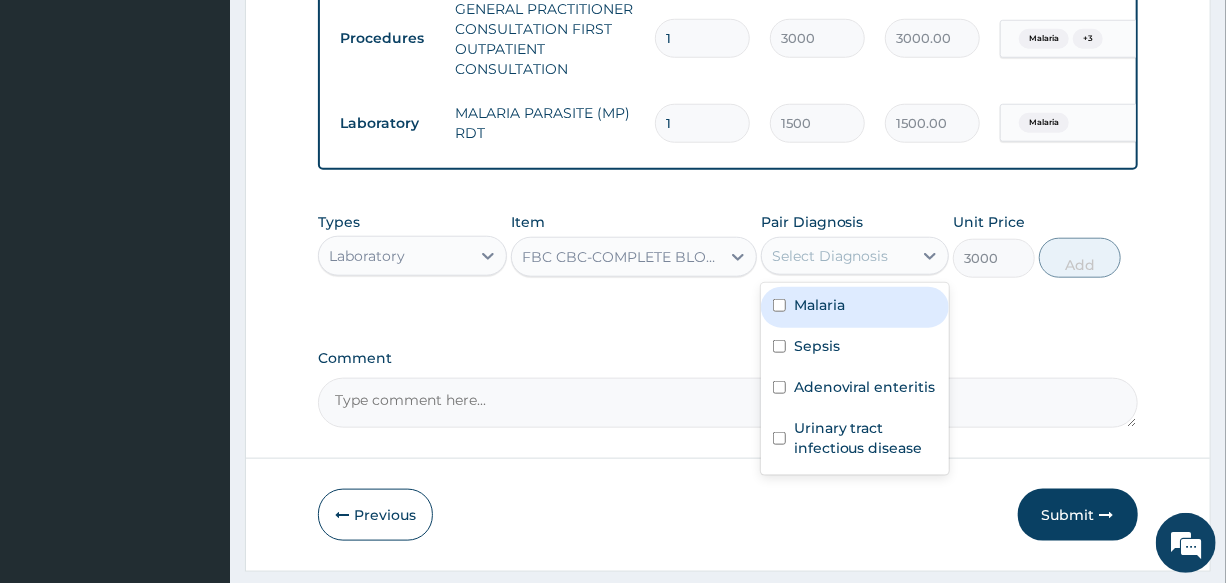 click on "Select Diagnosis" at bounding box center [830, 256] 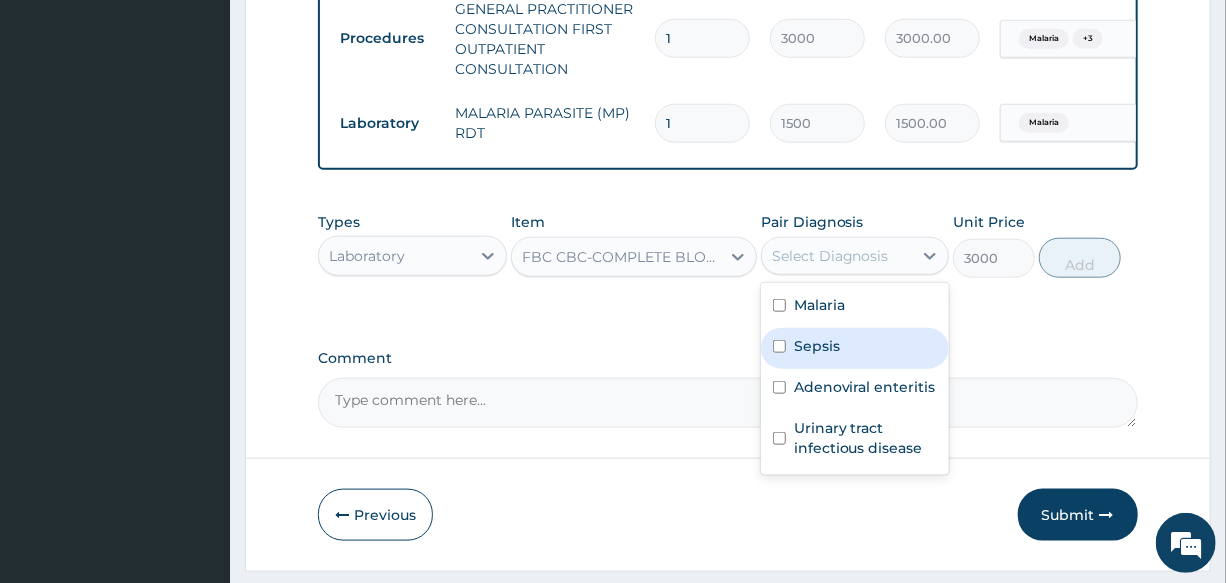 click on "Sepsis" at bounding box center [855, 348] 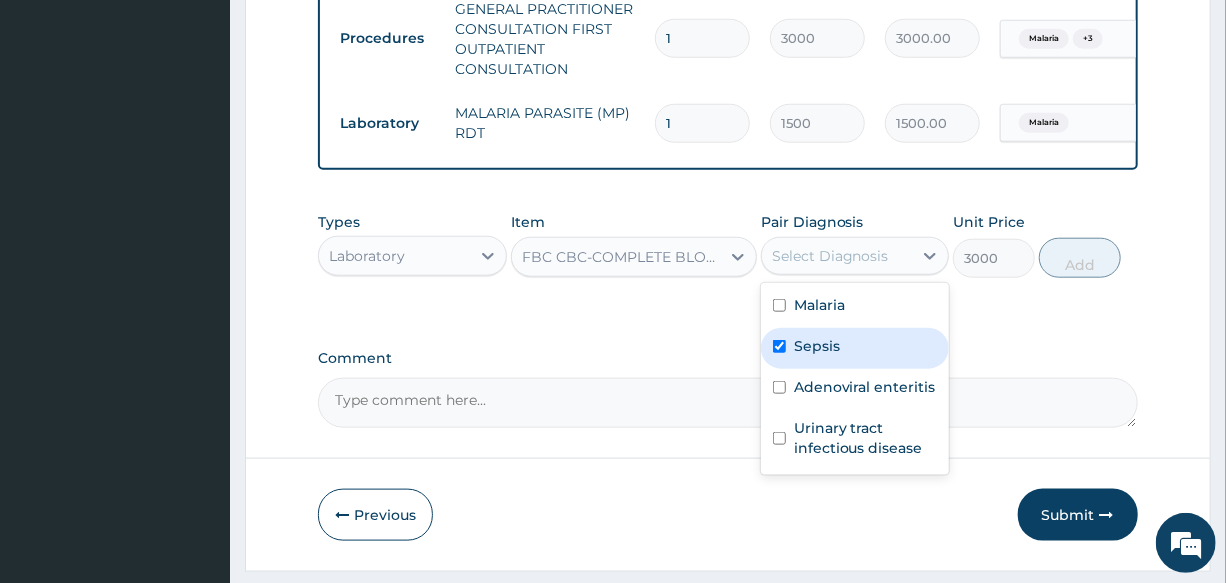checkbox on "true" 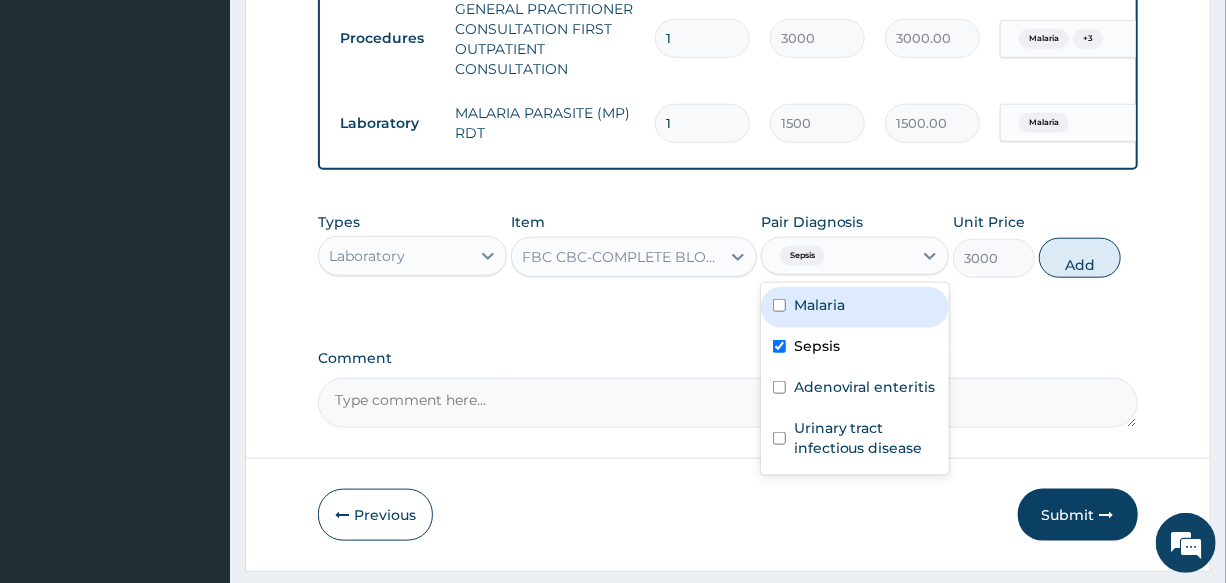 drag, startPoint x: 870, startPoint y: 325, endPoint x: 1055, endPoint y: 321, distance: 185.04324 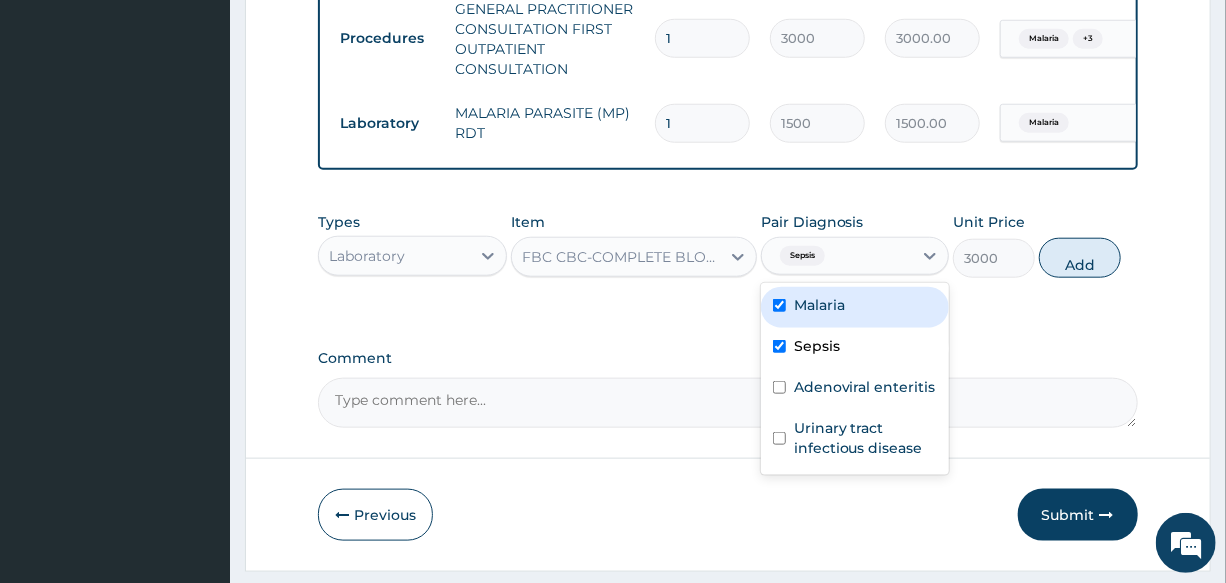 checkbox on "true" 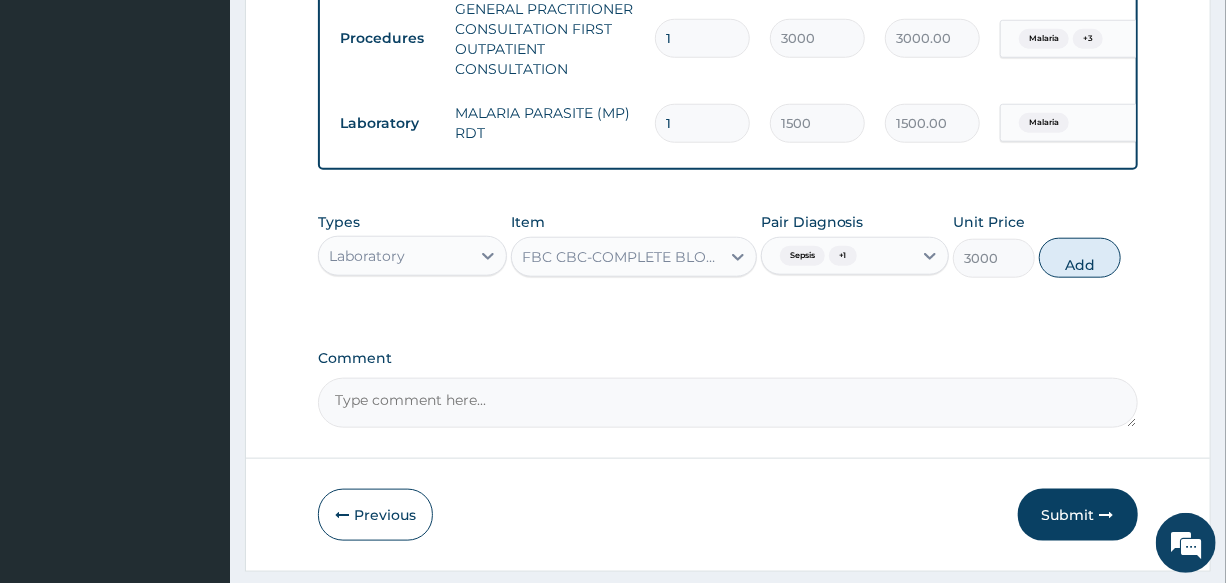 drag, startPoint x: 1095, startPoint y: 286, endPoint x: 887, endPoint y: 292, distance: 208.08652 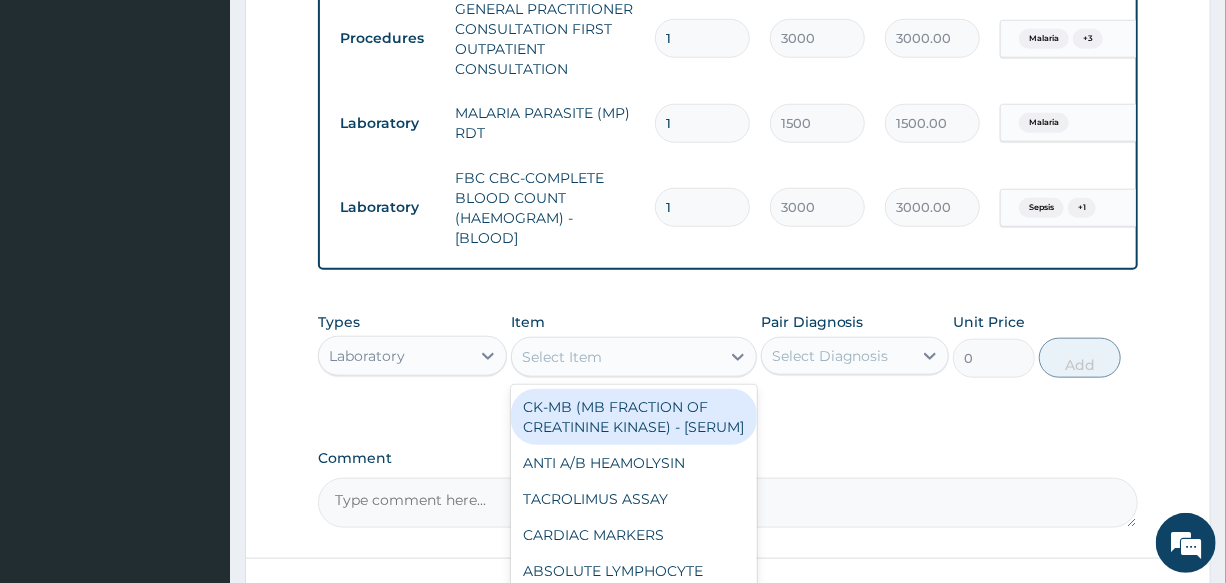 click on "Select Item" at bounding box center (562, 357) 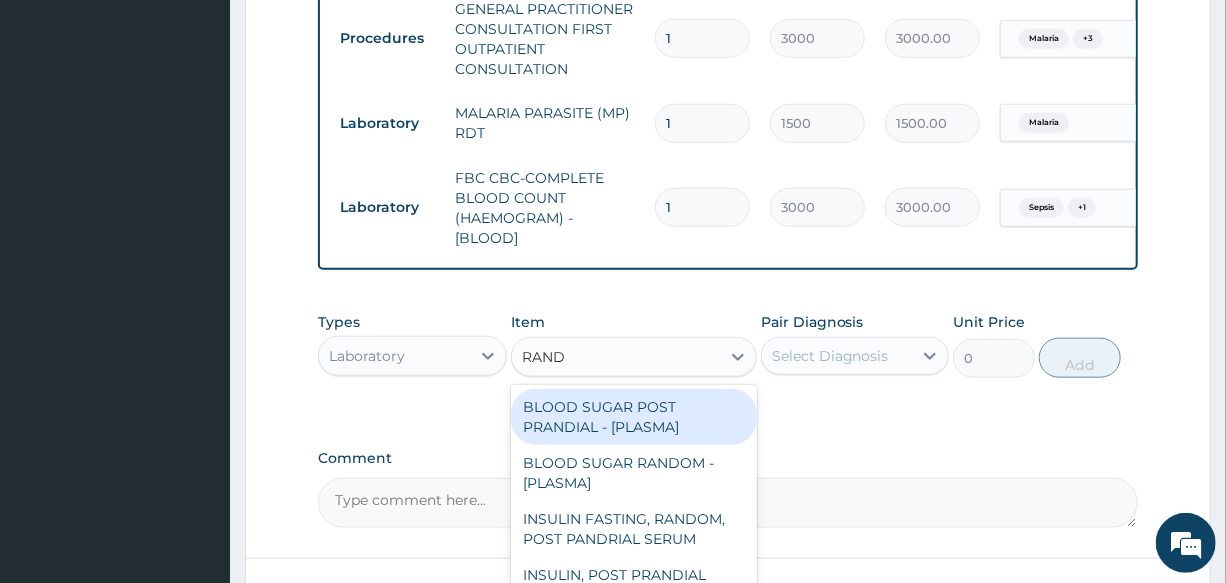 type on "RANDO" 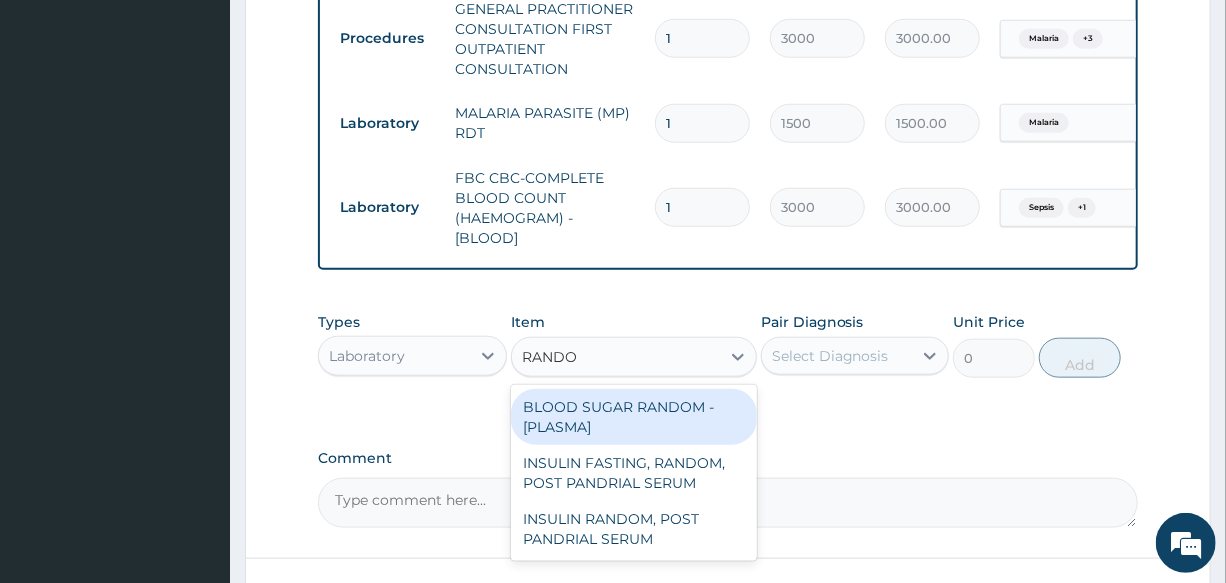 click on "BLOOD SUGAR RANDOM - [PLASMA]" at bounding box center [634, 417] 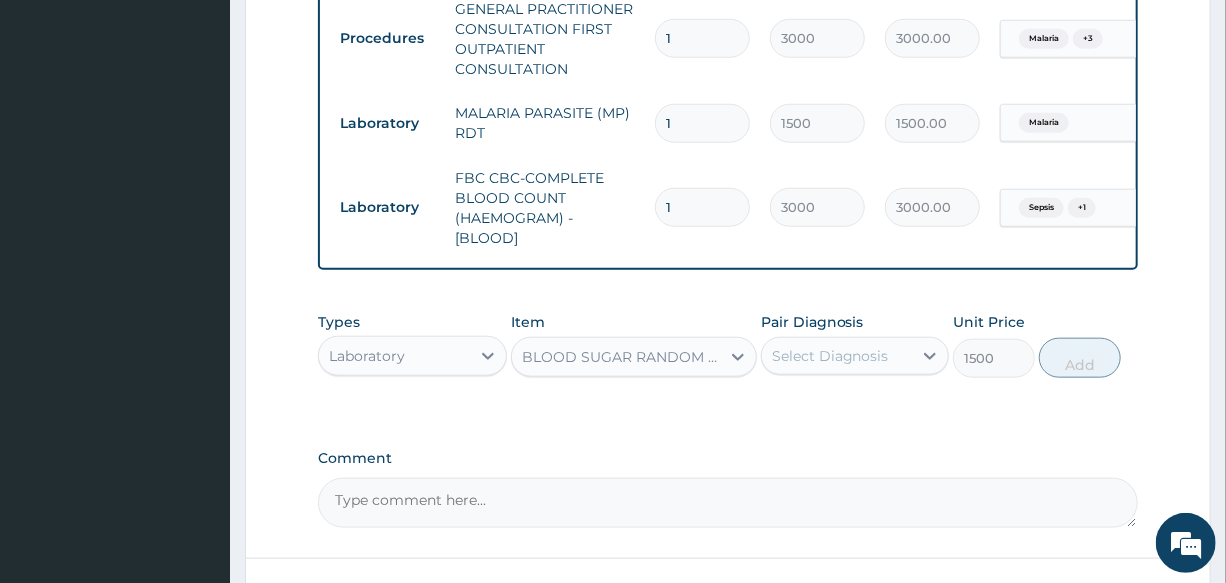 click on "Select Diagnosis" at bounding box center (830, 356) 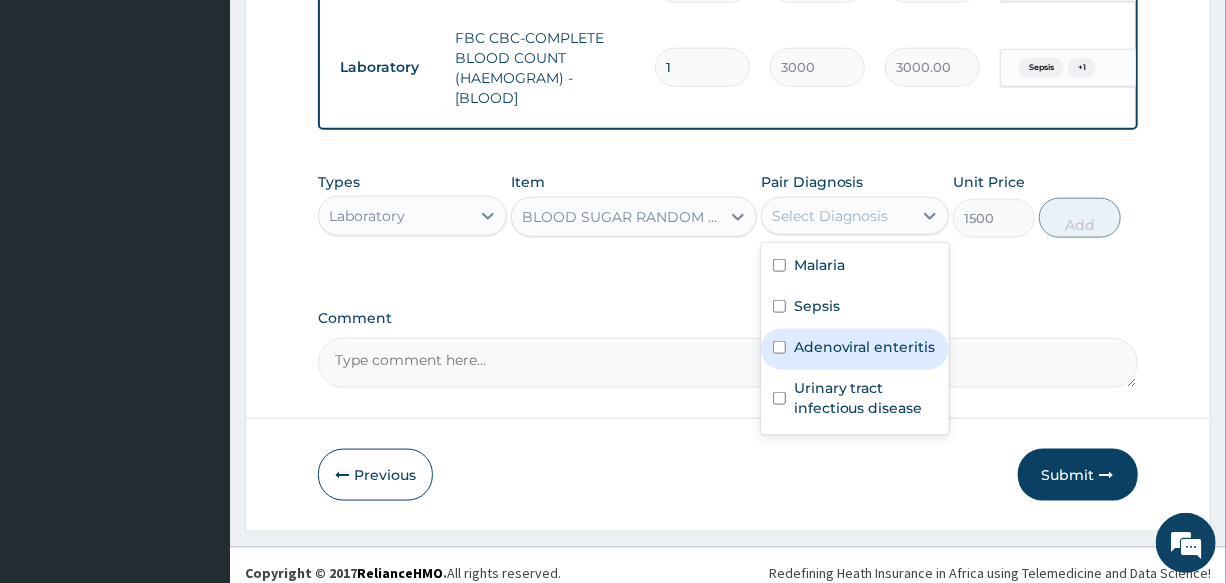 scroll, scrollTop: 978, scrollLeft: 0, axis: vertical 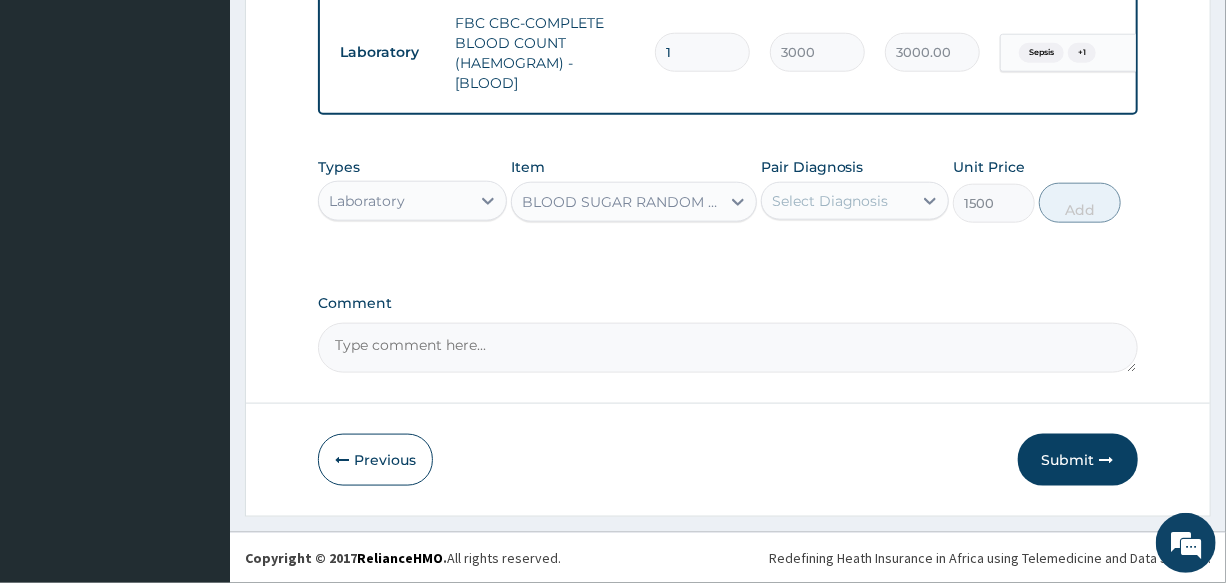 click on "PA Code / Prescription Code Enter Code(Secondary Care Only) Encounter Date 22-07-2025 Important Notice Please enter PA codes before entering items that are not attached to a PA code   All diagnoses entered must be linked to a claim item. Diagnosis & Claim Items that are visible but inactive cannot be edited because they were imported from an already approved PA code. Diagnosis Malaria Confirmed Sepsis Confirmed Adenoviral enteritis Confirmed Urinary tract infectious disease Confirmed NB: All diagnosis must be linked to a claim item Claim Items Type Name Quantity Unit Price Total Price Pair Diagnosis Actions Procedures GENERAL PRACTITIONER CONSULTATION FIRST OUTPATIENT CONSULTATION 1 3000 3000.00 Malaria  + 3 Delete Laboratory MALARIA PARASITE (MP) RDT 1 1500 1500.00 Malaria Delete Laboratory FBC CBC-COMPLETE BLOOD COUNT (HAEMOGRAM) - [BLOOD] 1 3000 3000.00 Sepsis  + 1 Delete Types Laboratory Item BLOOD SUGAR RANDOM - [PLASMA] Pair Diagnosis Select Diagnosis Unit Price 1500 Add Comment" at bounding box center (727, -200) 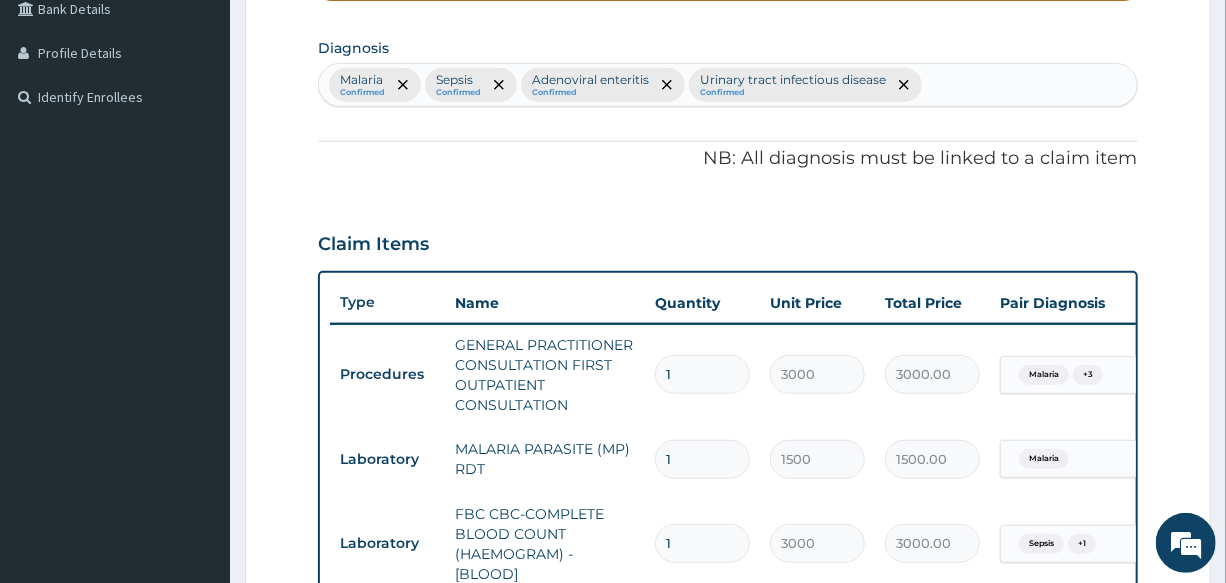 scroll, scrollTop: 250, scrollLeft: 0, axis: vertical 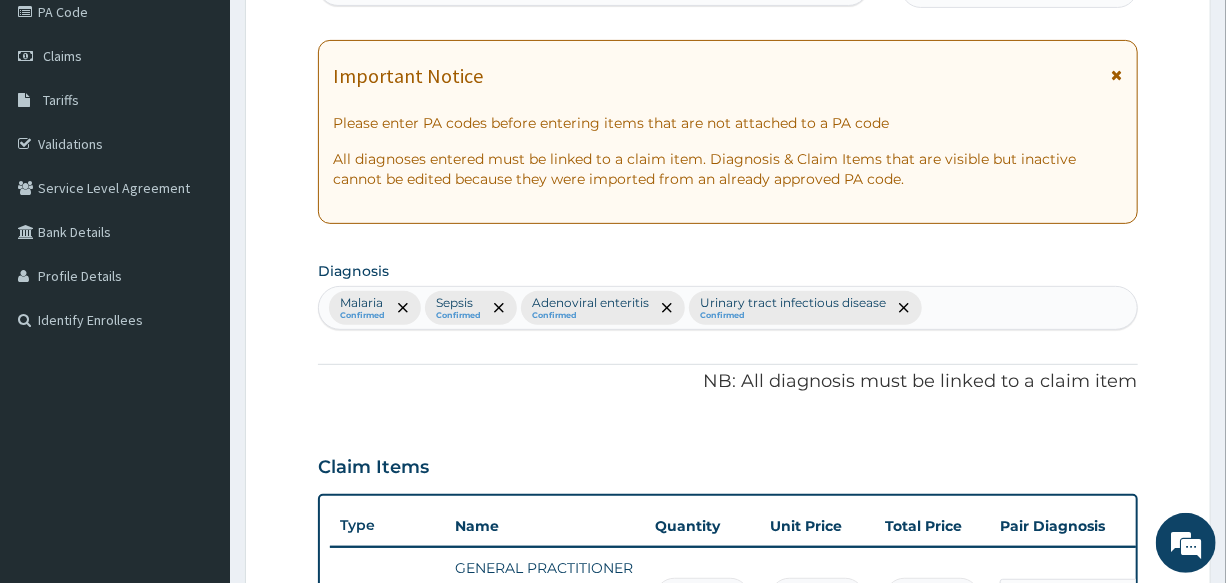 click on "Malaria Confirmed Sepsis Confirmed Adenoviral enteritis Confirmed Urinary tract infectious disease Confirmed" at bounding box center (727, 308) 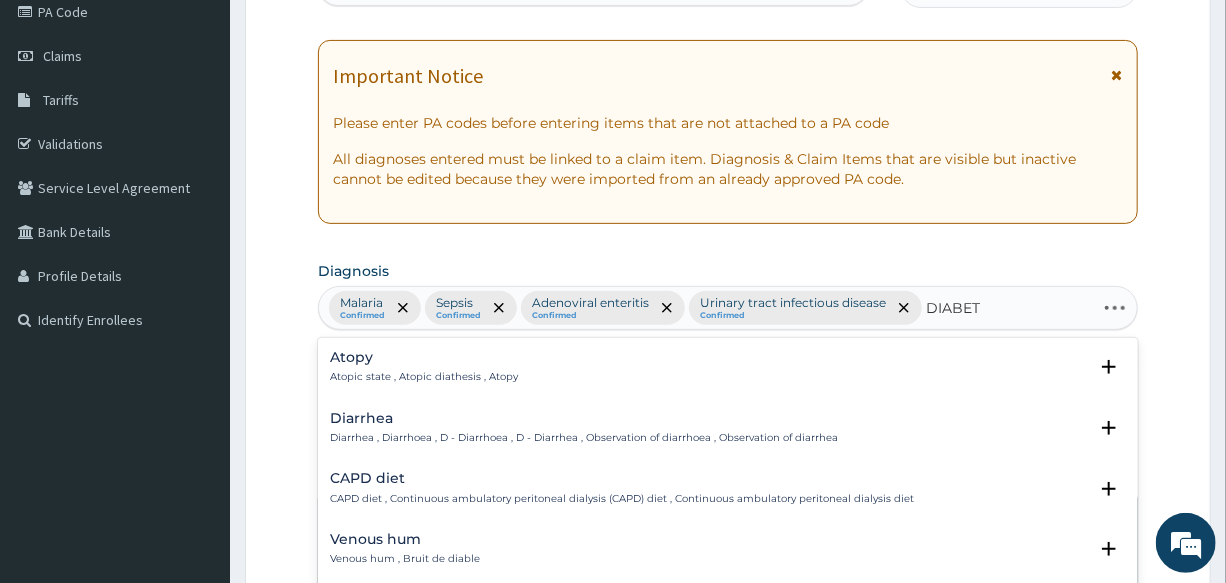 type on "DIABETE" 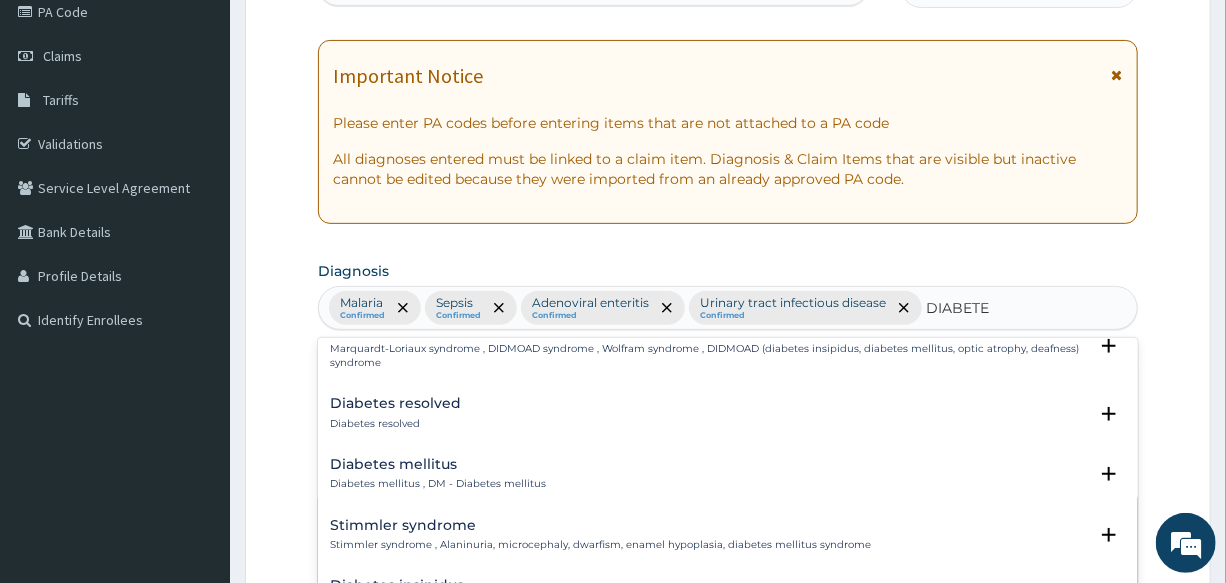 scroll, scrollTop: 181, scrollLeft: 0, axis: vertical 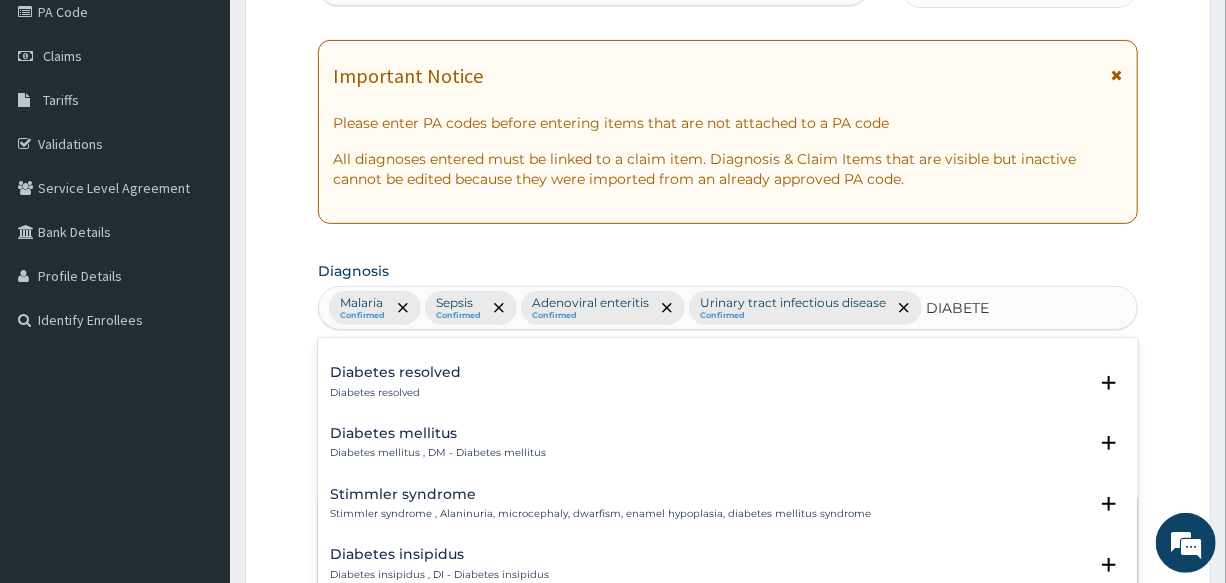 click on "Diabetes mellitus , DM - Diabetes mellitus" at bounding box center [438, 453] 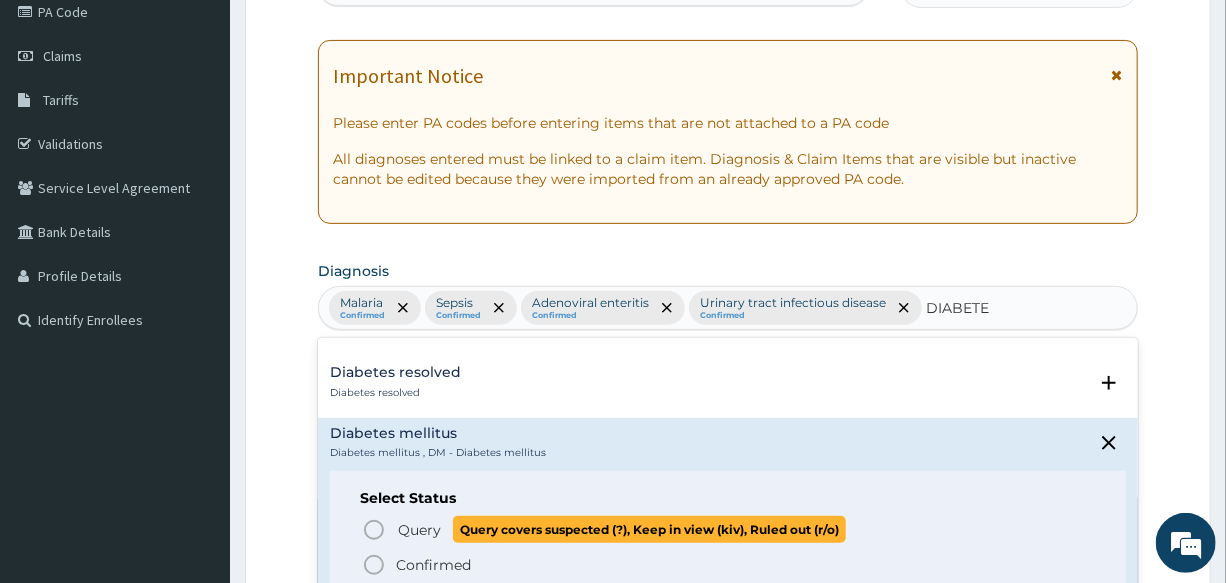 click 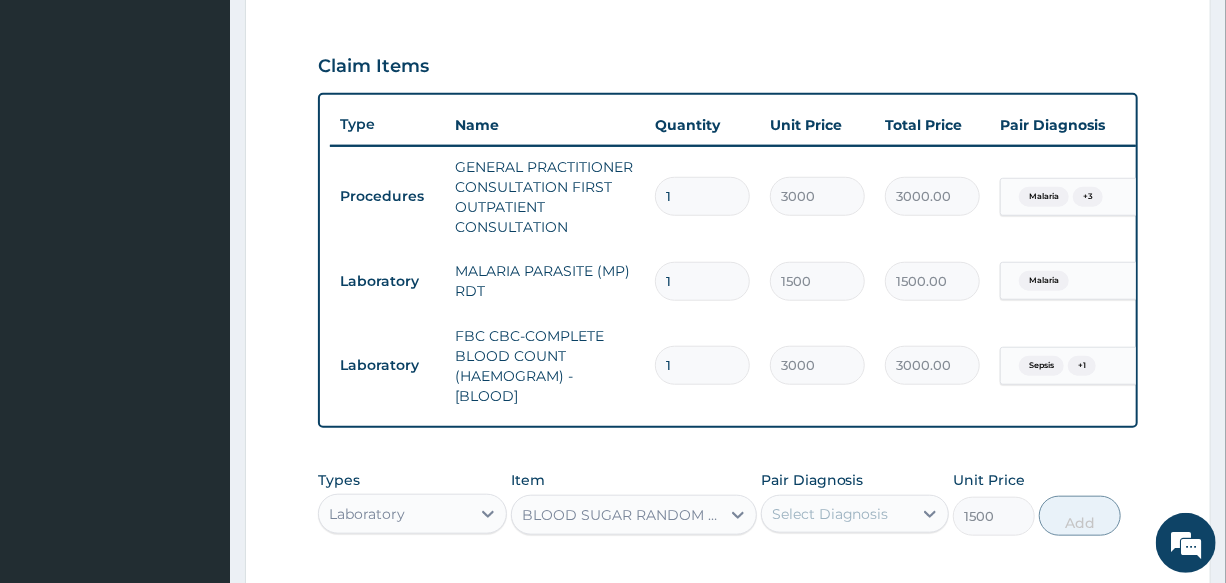 scroll, scrollTop: 705, scrollLeft: 0, axis: vertical 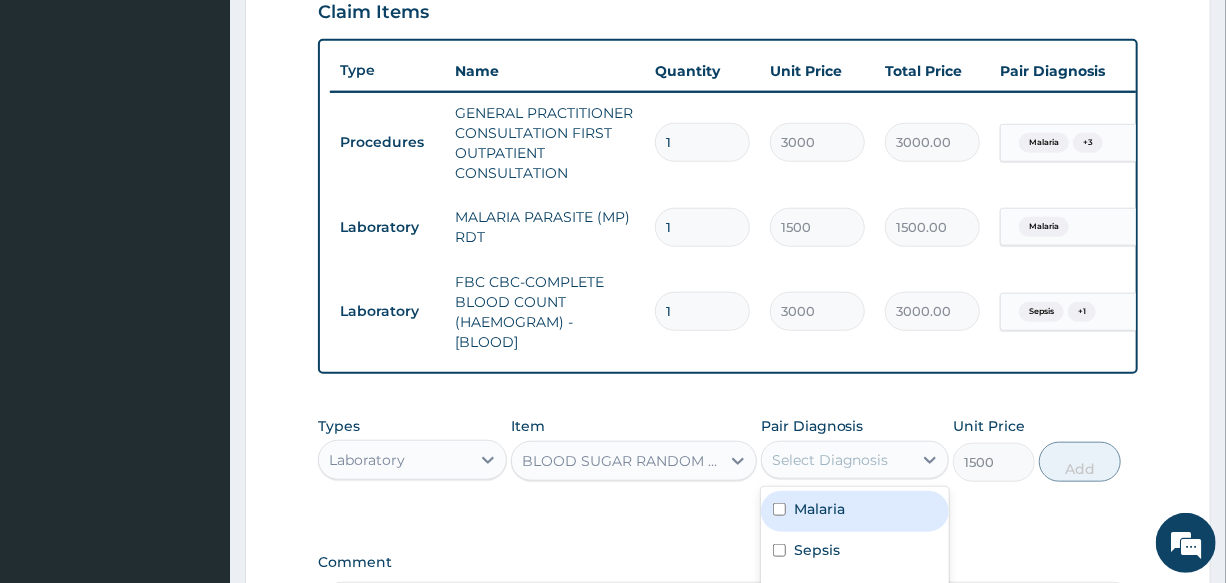 click on "Select Diagnosis" at bounding box center (830, 460) 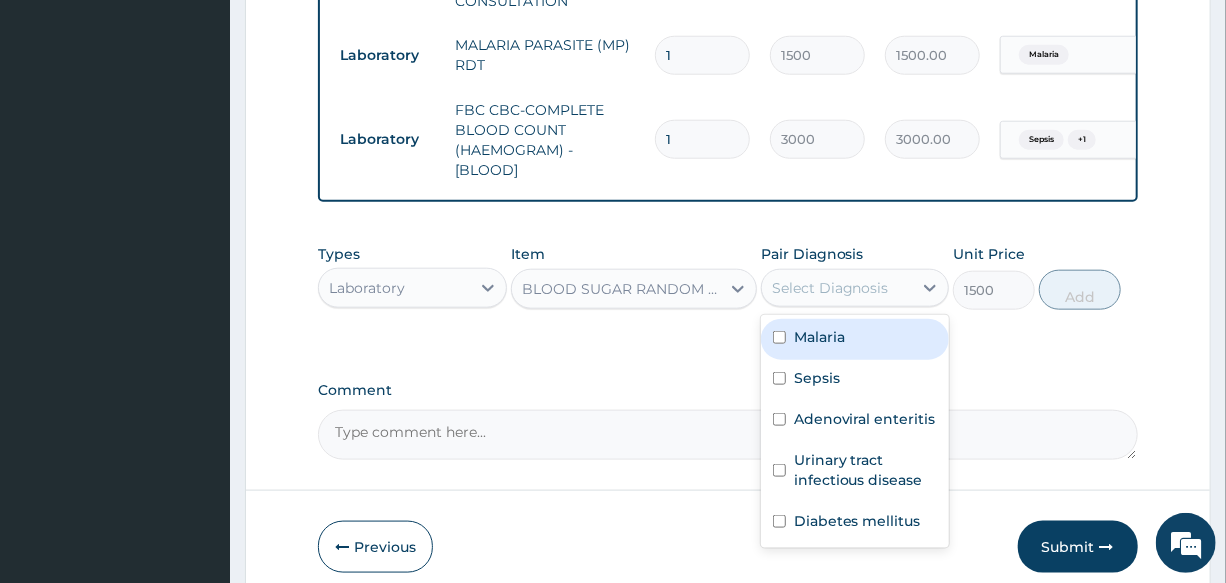 scroll, scrollTop: 887, scrollLeft: 0, axis: vertical 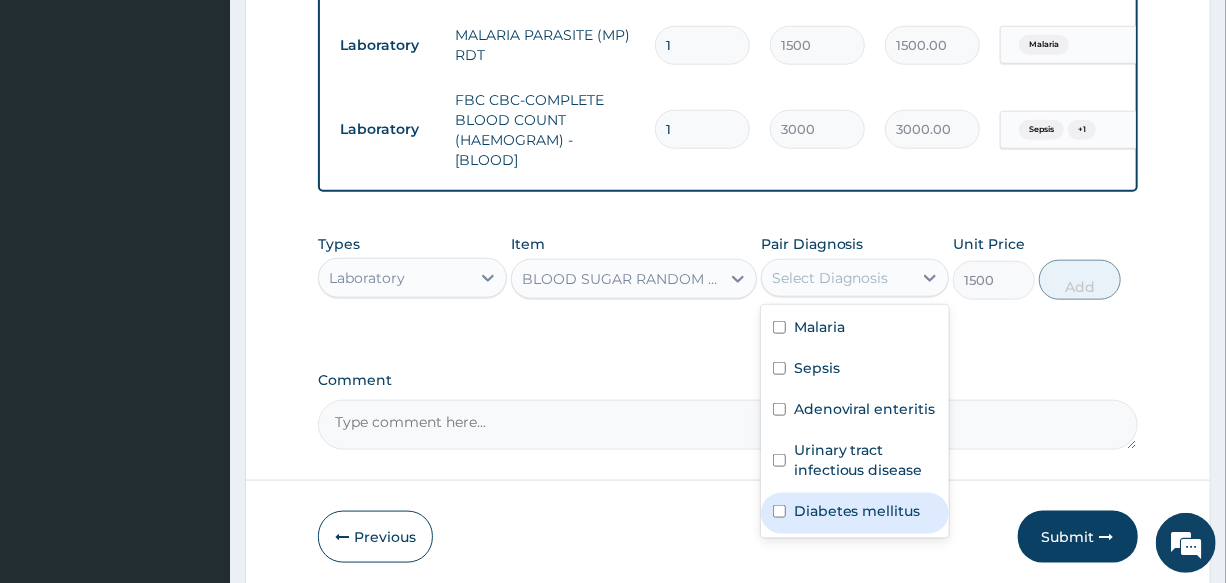 click on "Diabetes mellitus" at bounding box center (857, 511) 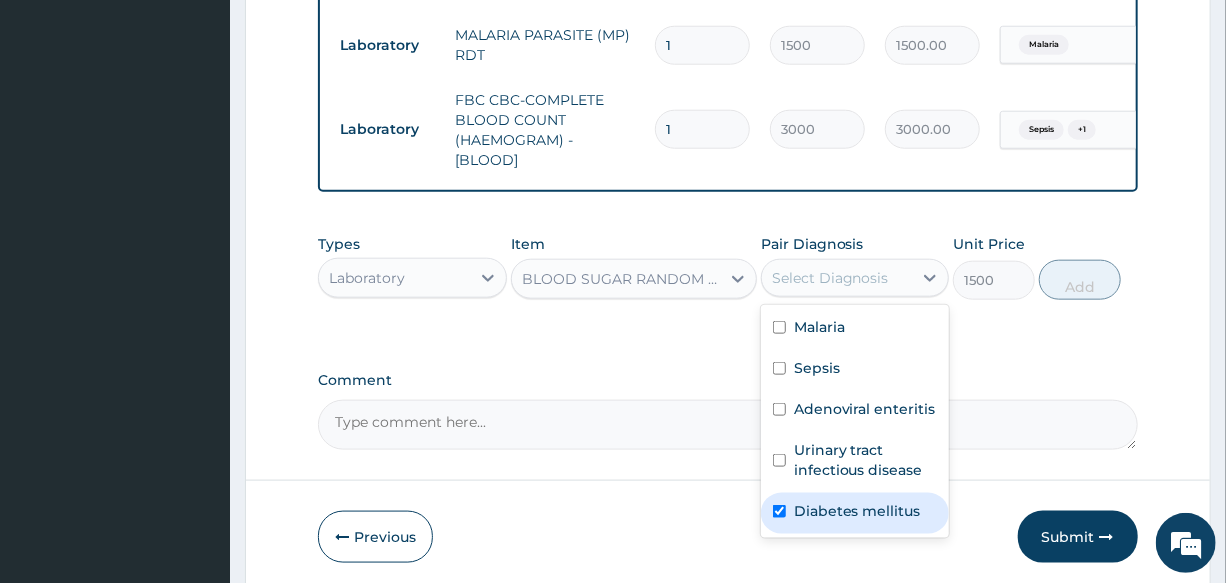 checkbox on "true" 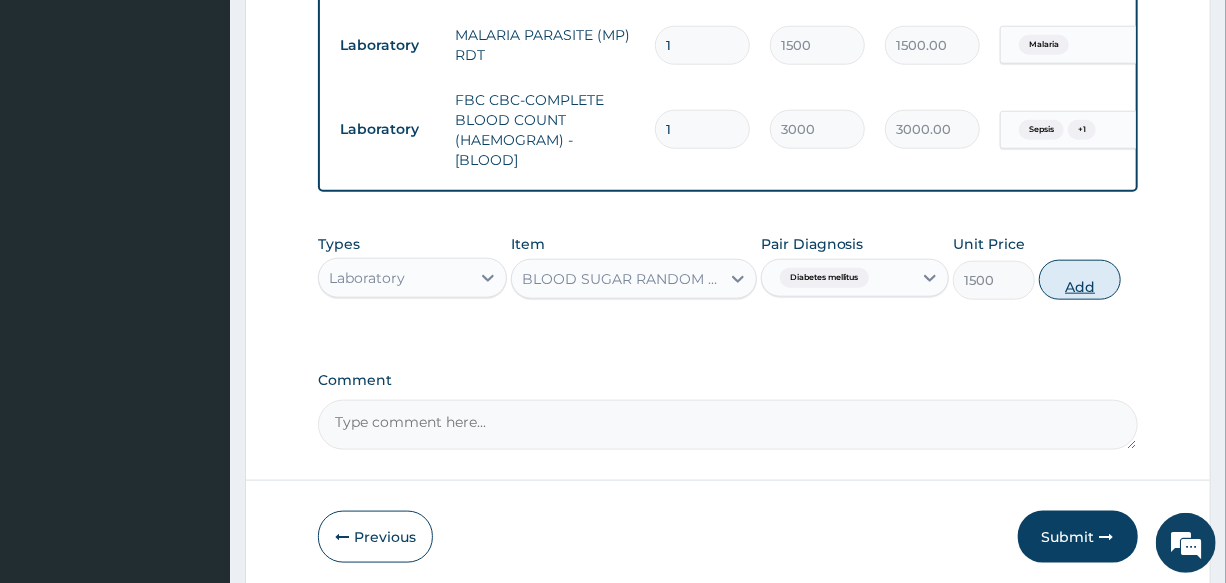 click on "Add" at bounding box center [1080, 280] 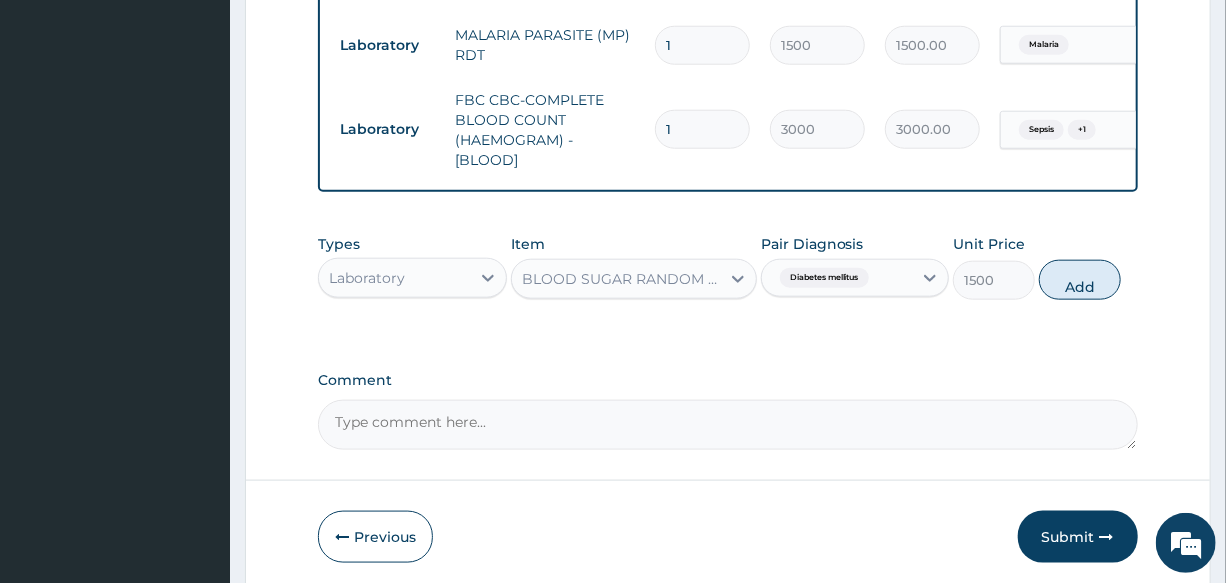 type on "0" 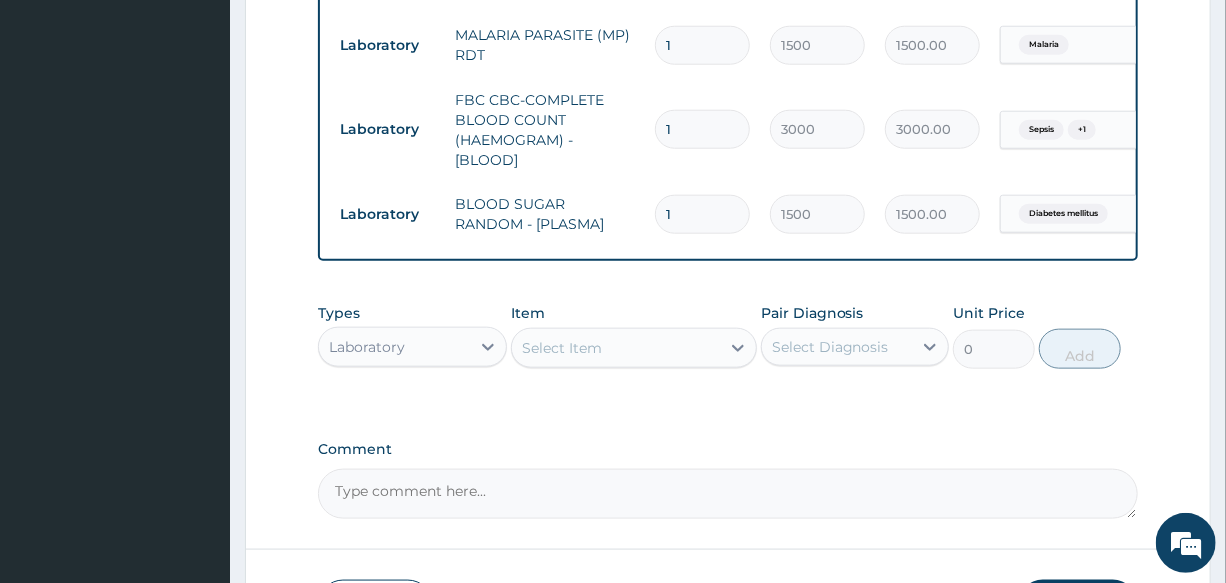 click on "Select Item" at bounding box center [562, 348] 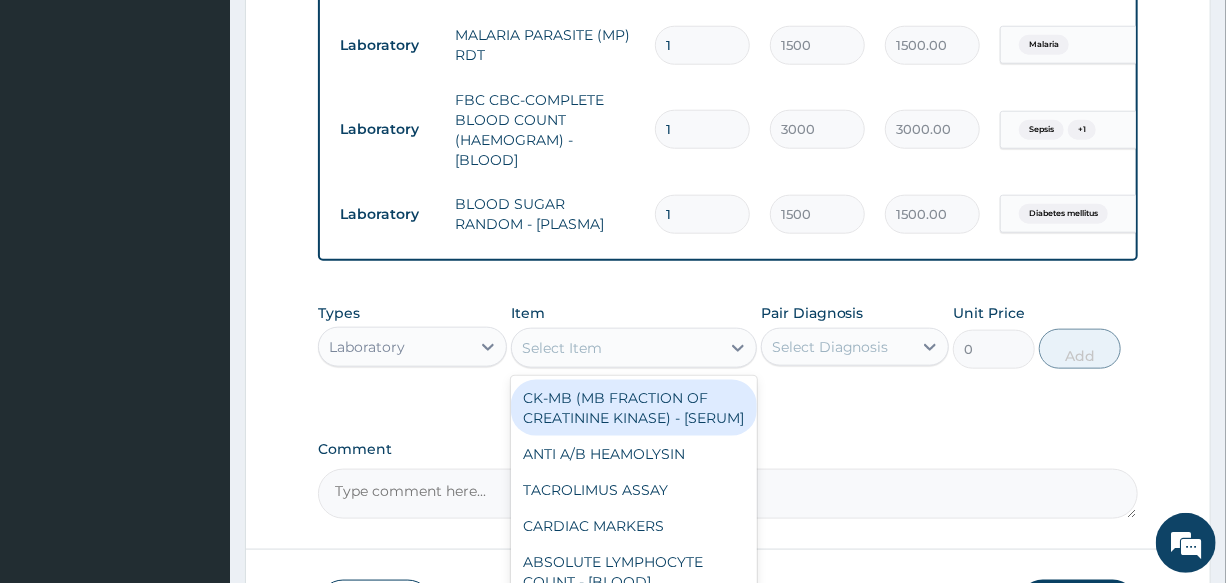 click on "Laboratory" at bounding box center (394, 347) 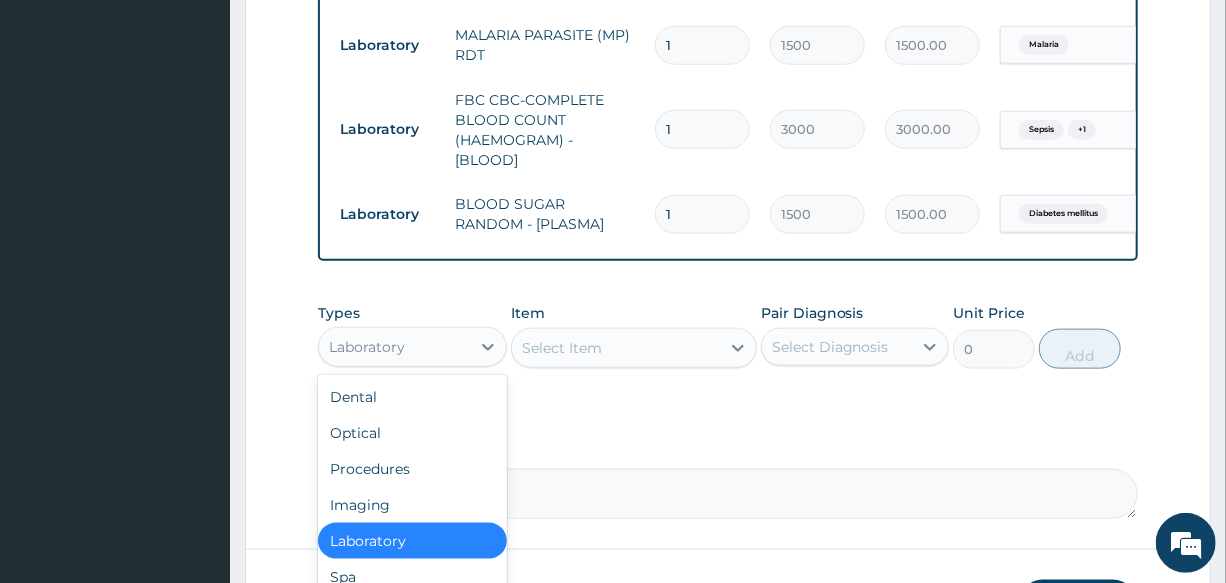 click on "Laboratory" at bounding box center [394, 347] 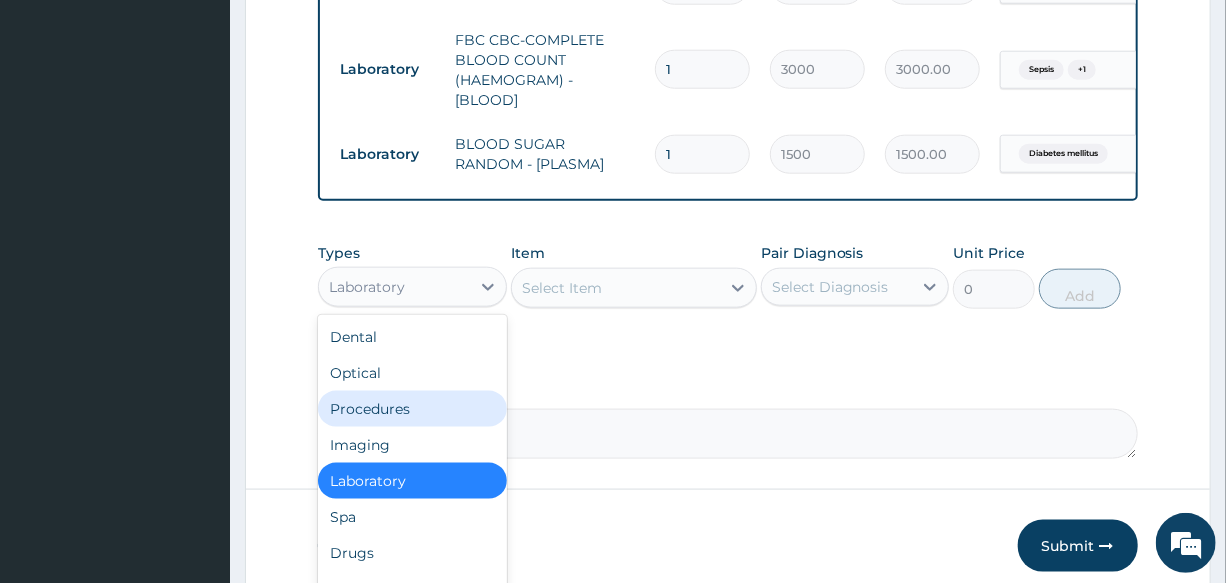 scroll, scrollTop: 1048, scrollLeft: 0, axis: vertical 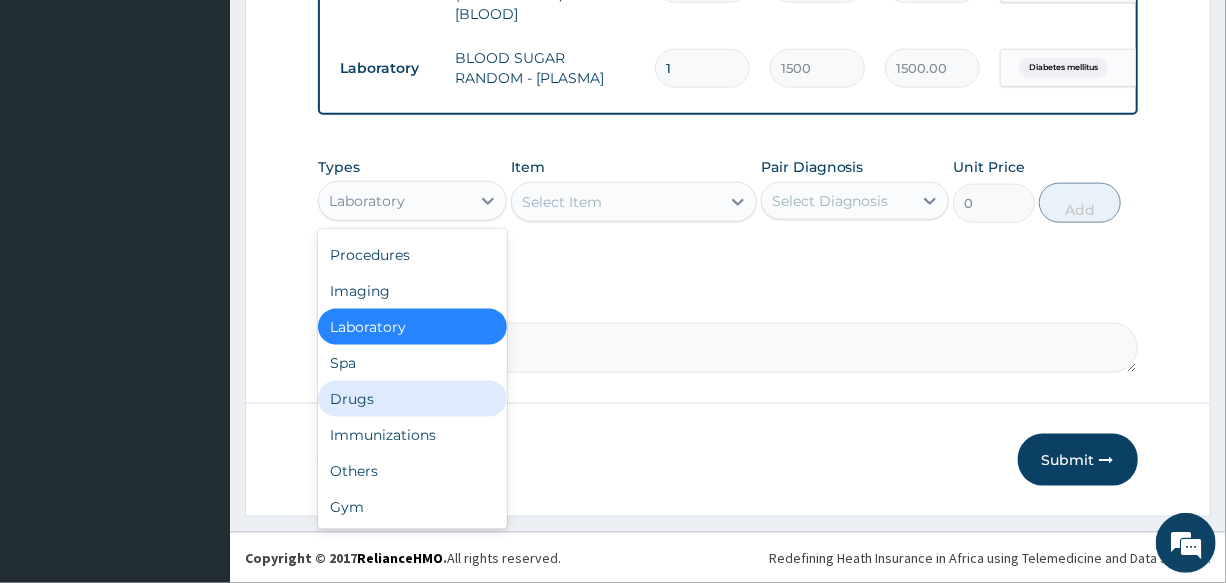 click on "Drugs" at bounding box center [412, 399] 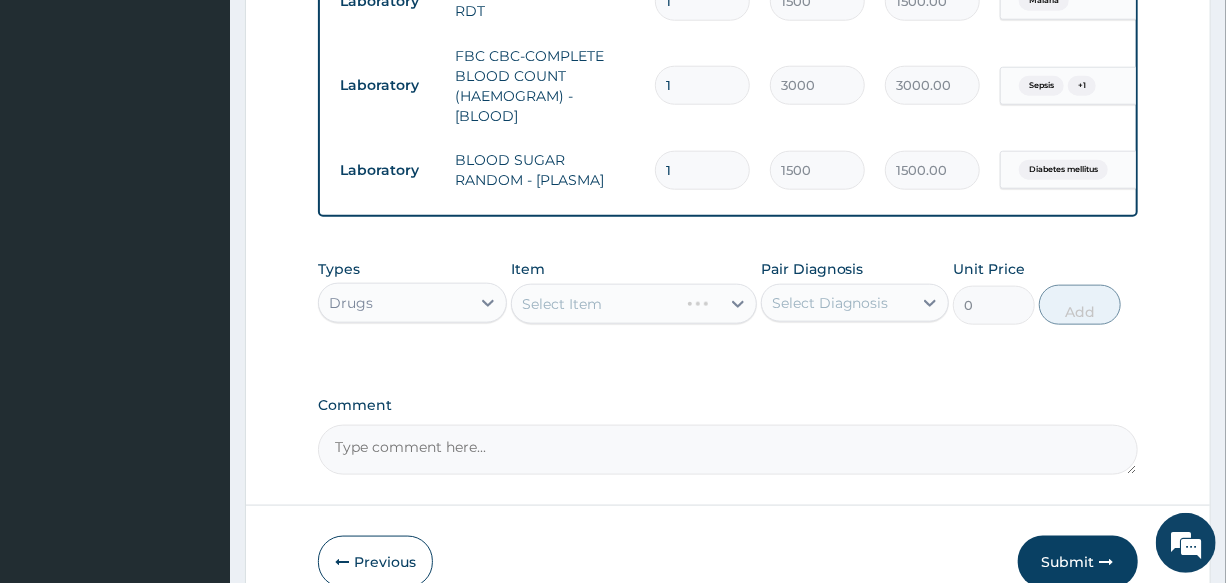 scroll, scrollTop: 957, scrollLeft: 0, axis: vertical 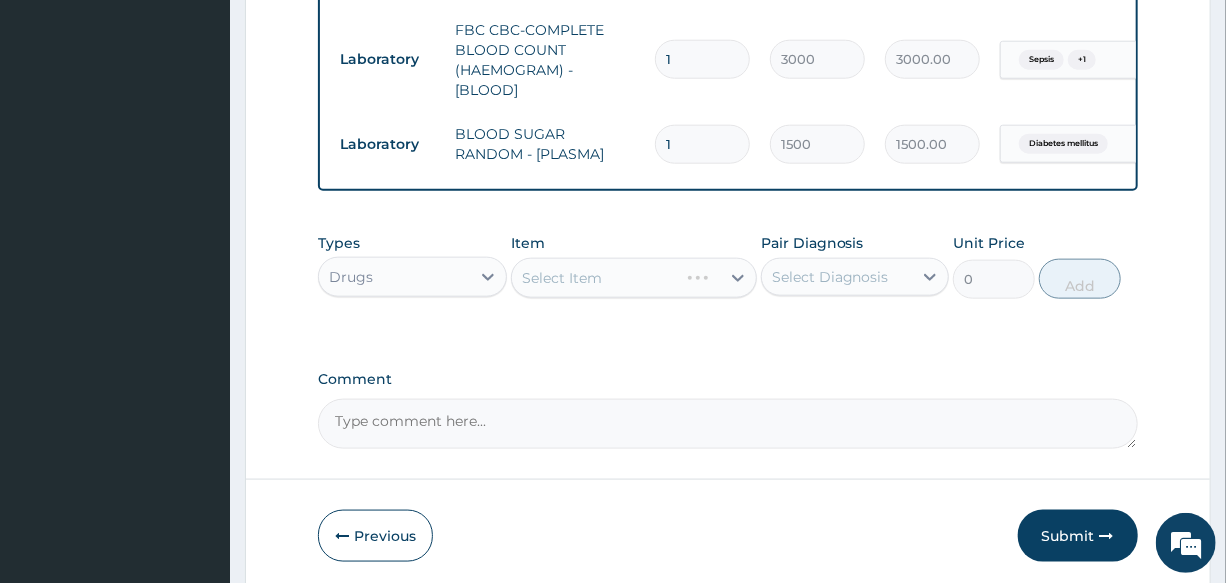 click on "Select Item" at bounding box center [634, 278] 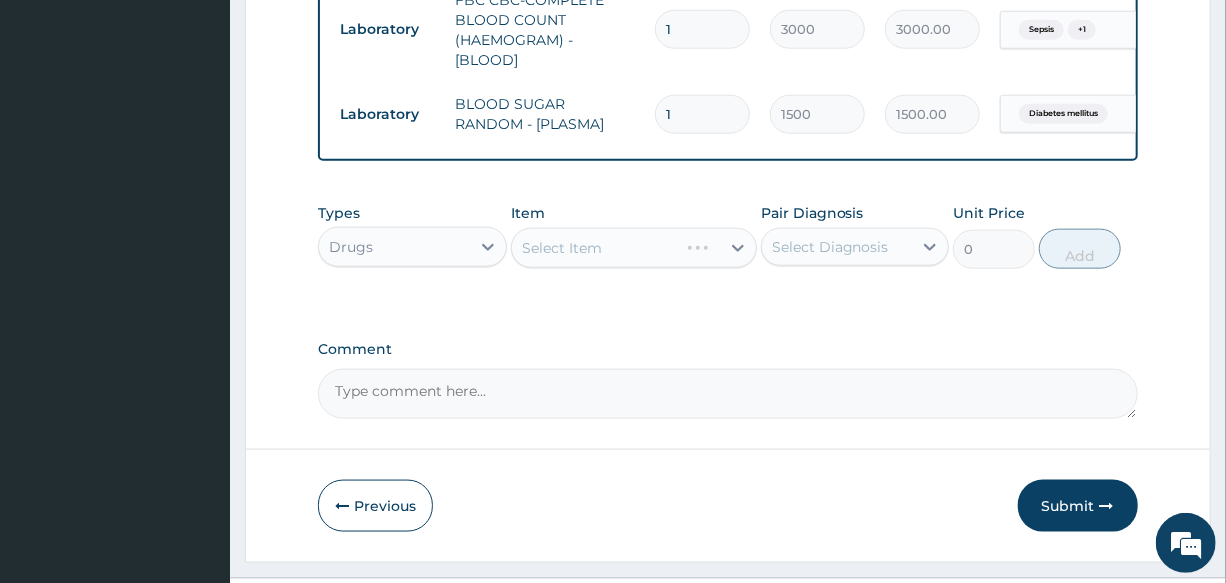 scroll, scrollTop: 957, scrollLeft: 0, axis: vertical 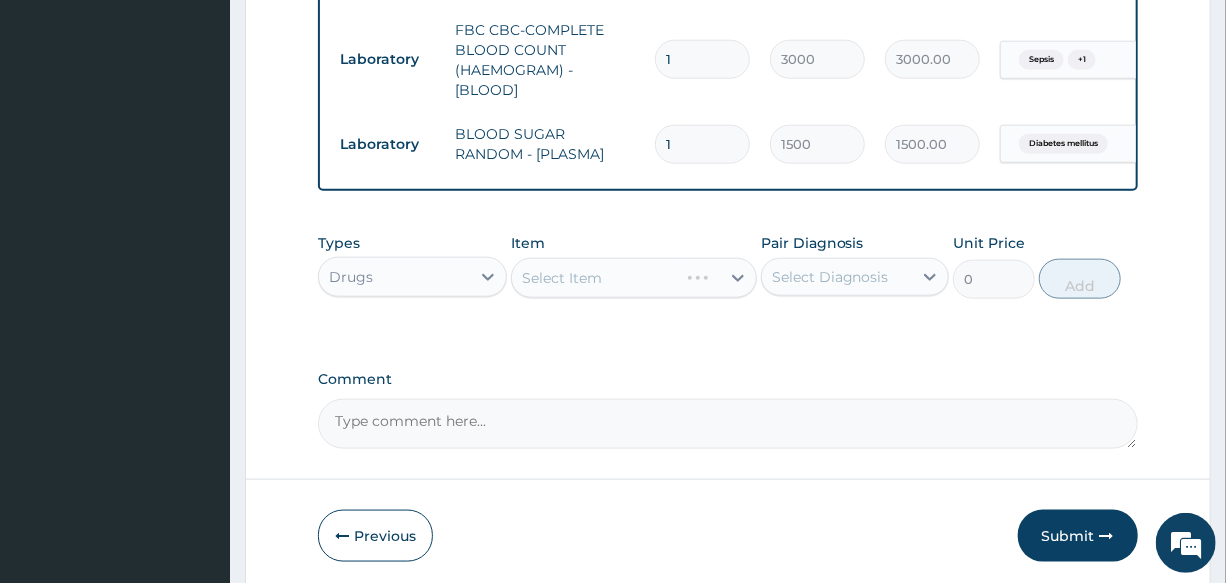 click on "Select Item" at bounding box center (634, 278) 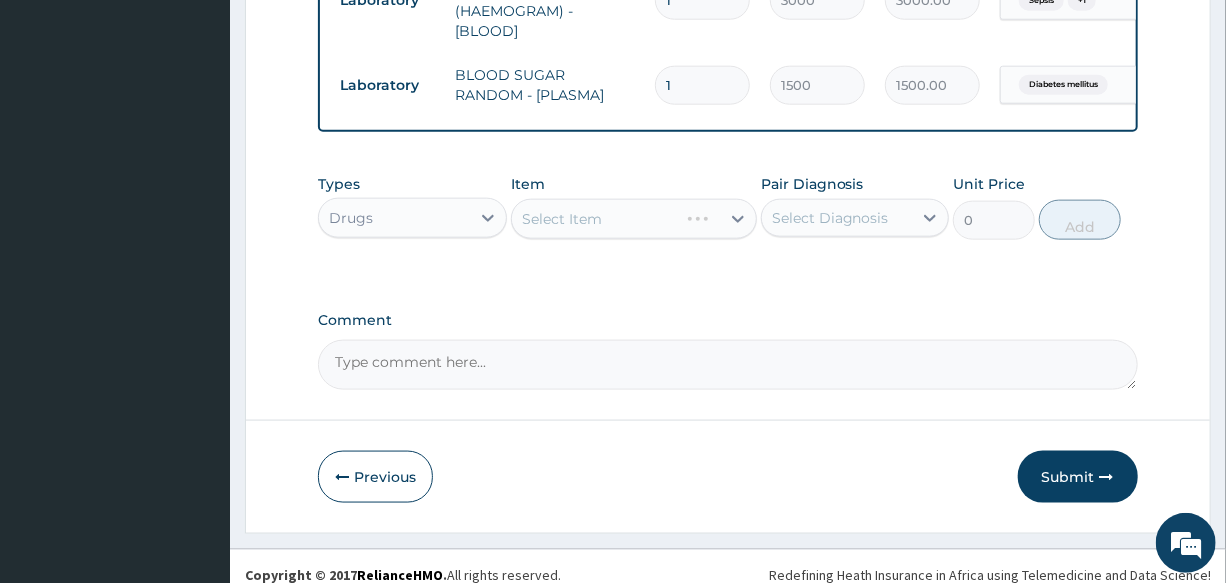 scroll, scrollTop: 1048, scrollLeft: 0, axis: vertical 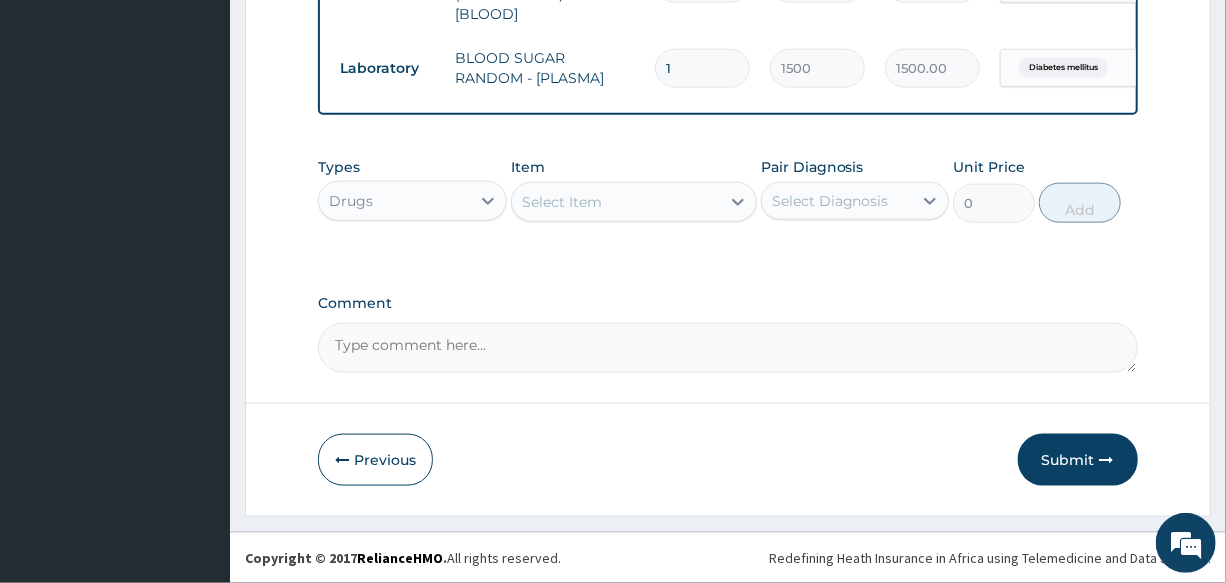 click on "Select Item" at bounding box center [616, 202] 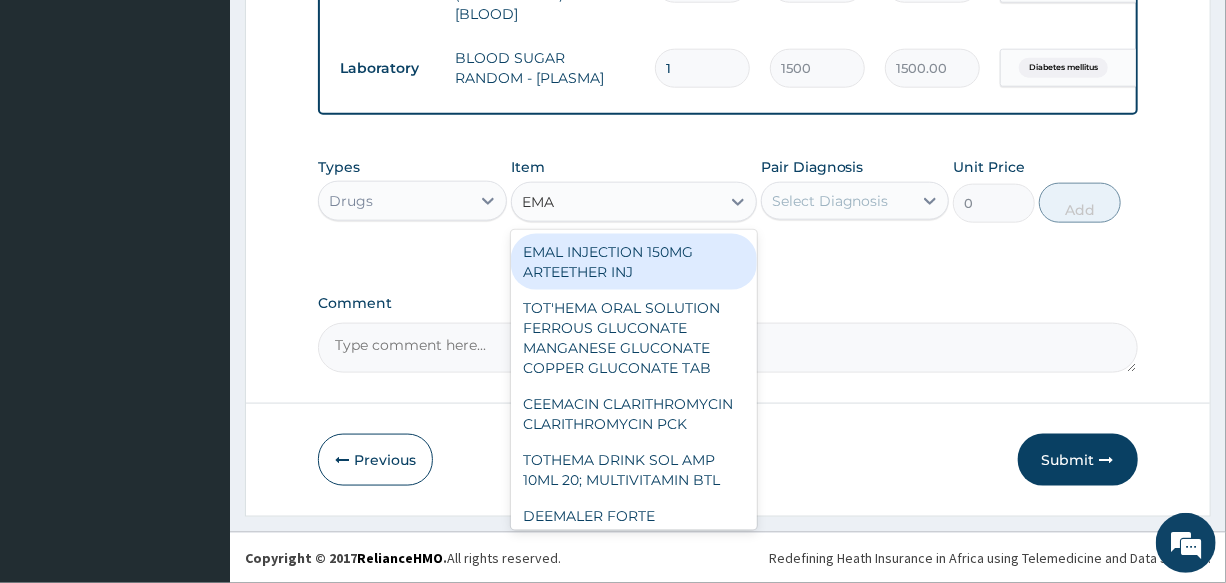 type on "EMAL" 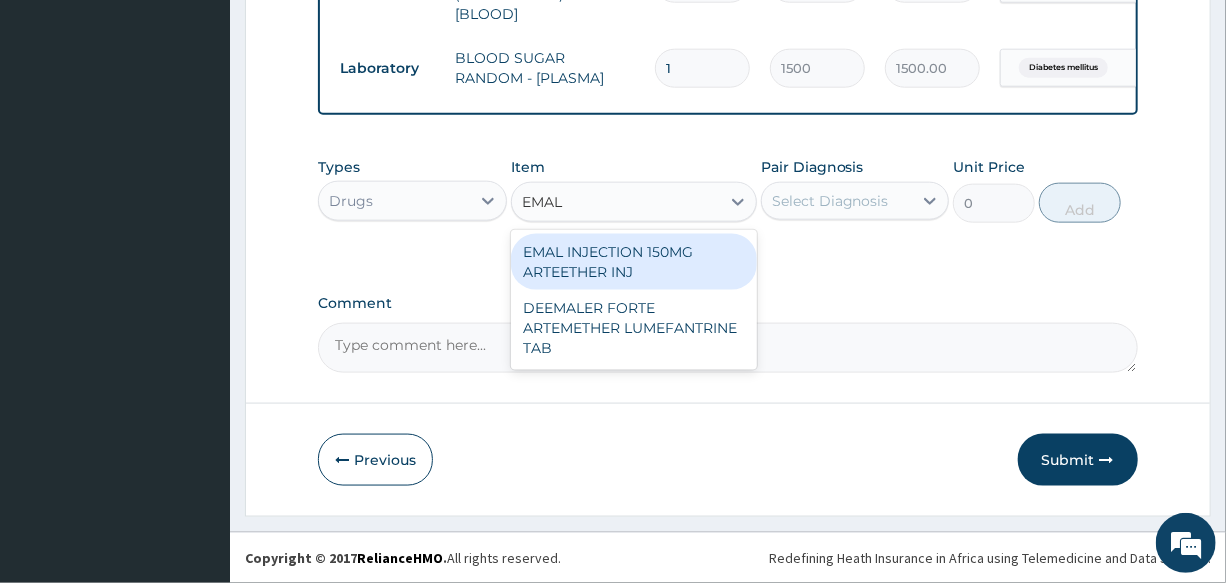 click on "EMAL INJECTION 150MG ARTEETHER INJ" at bounding box center [634, 262] 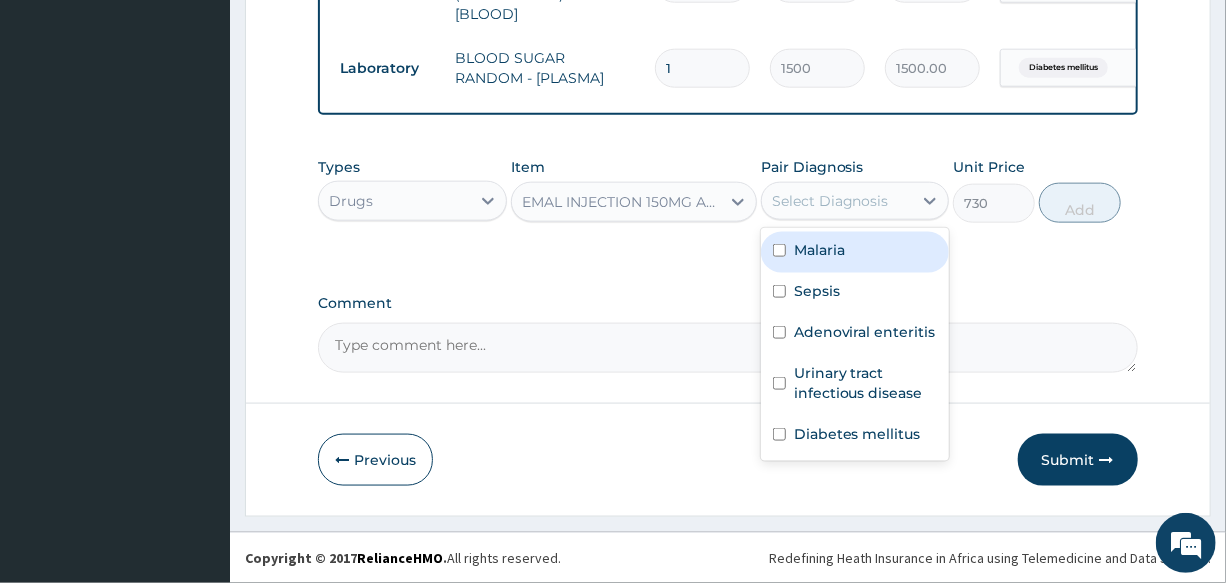 click on "Select Diagnosis" at bounding box center [830, 201] 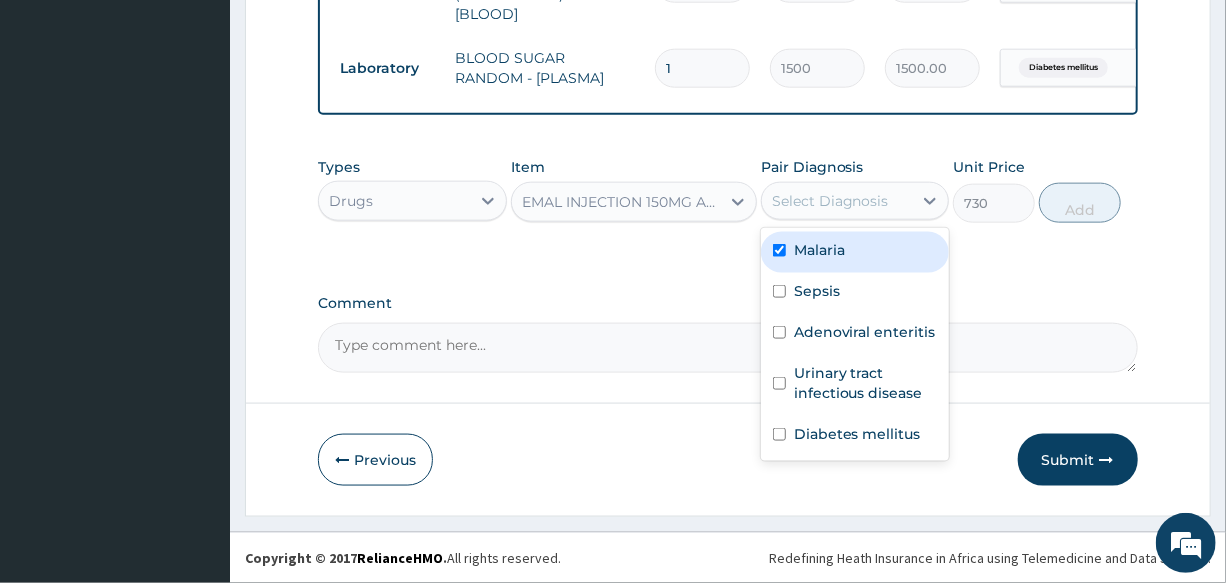 checkbox on "true" 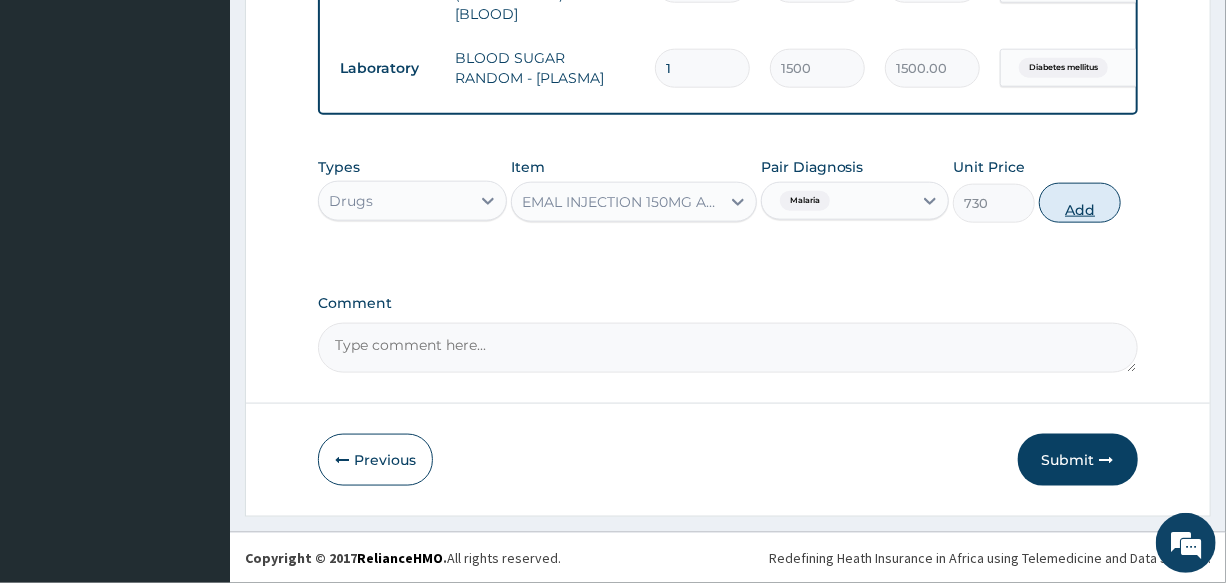 click on "Add" at bounding box center [1080, 203] 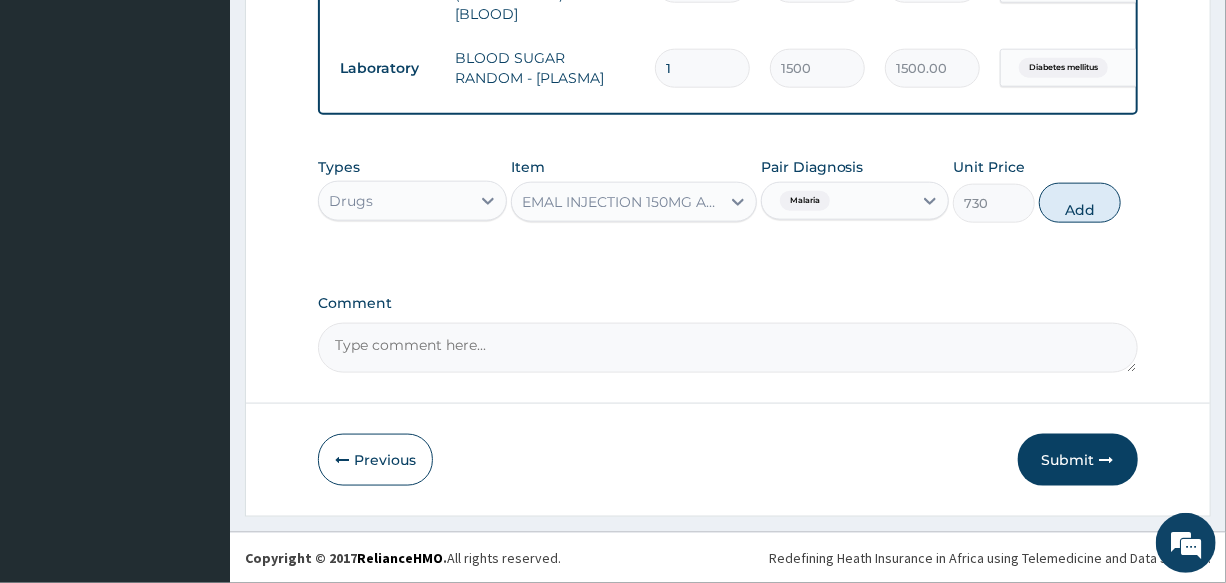 type on "0" 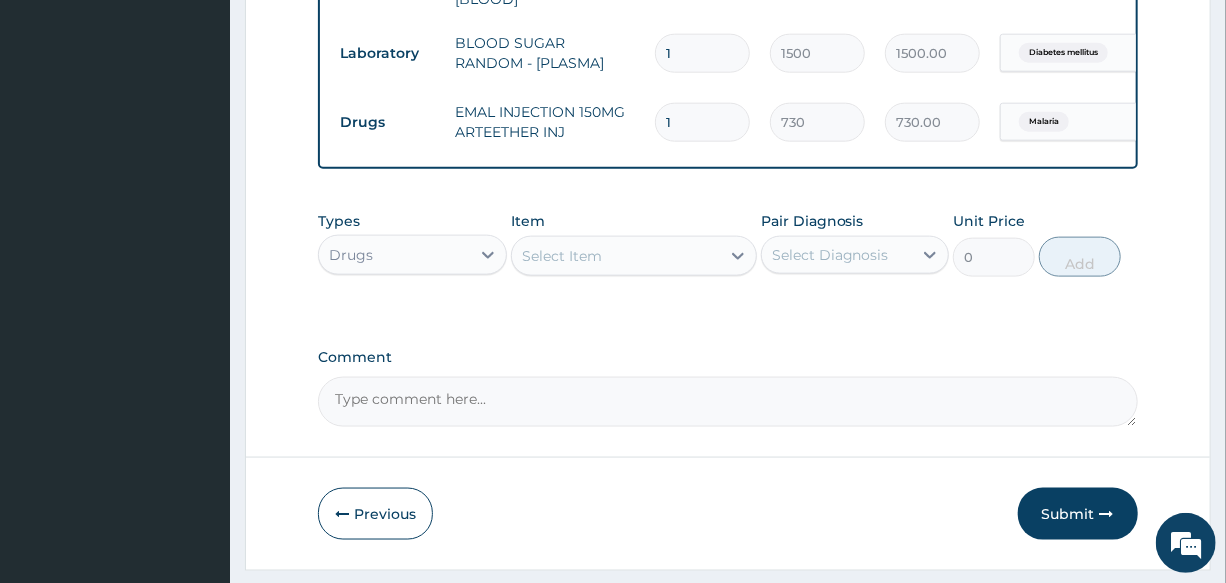 click on "Select Item" at bounding box center [616, 256] 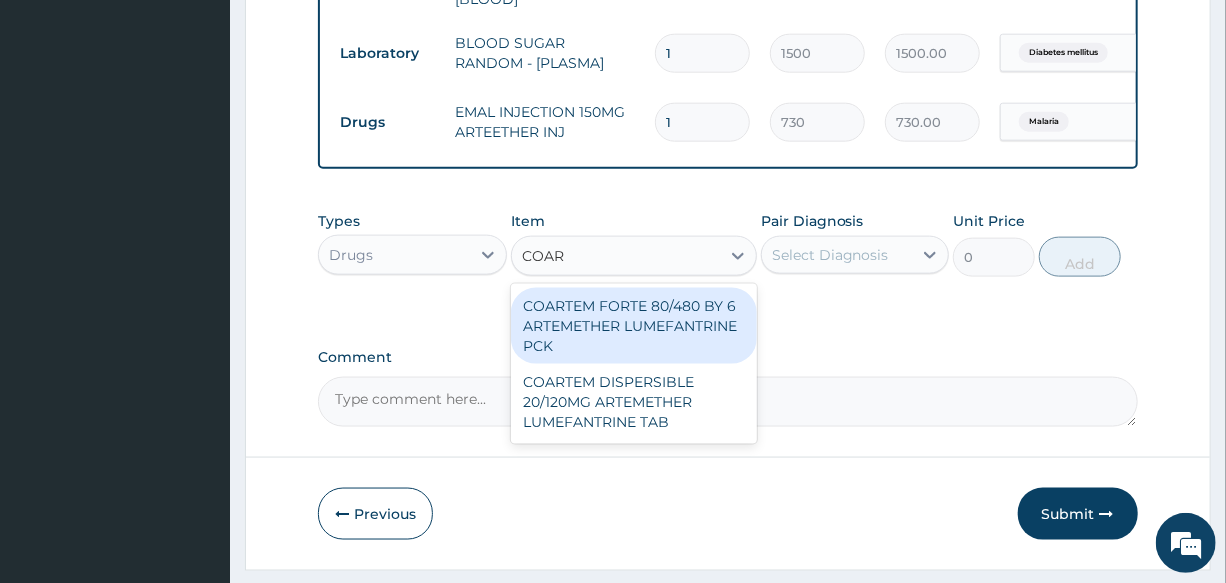 type on "COART" 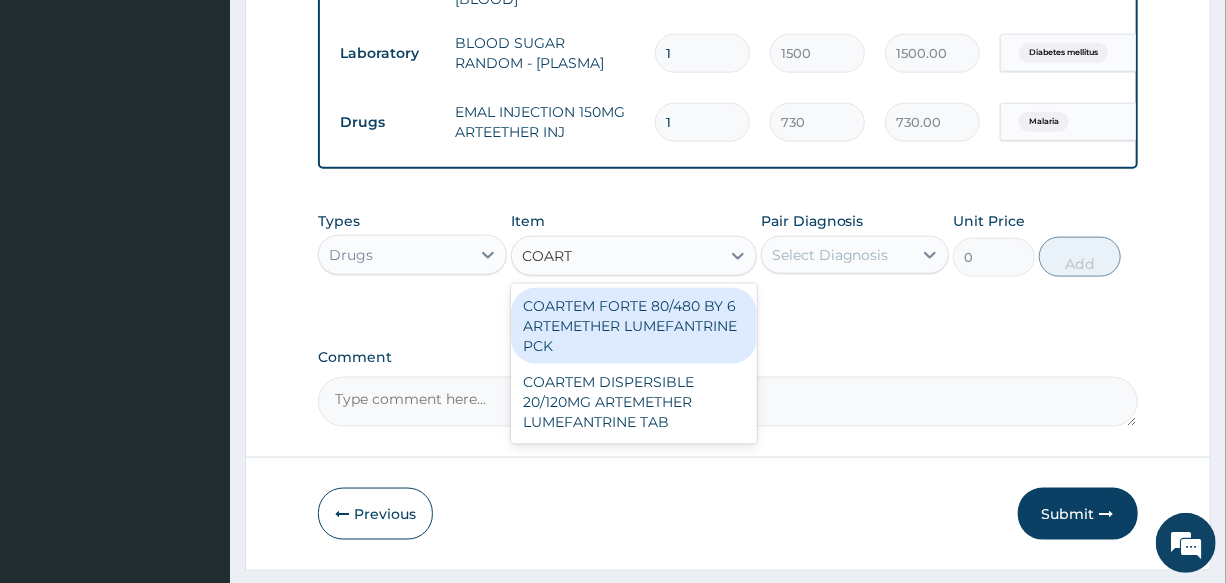 click on "COARTEM FORTE 80/480 BY 6 ARTEMETHER LUMEFANTRINE PCK" at bounding box center (634, 326) 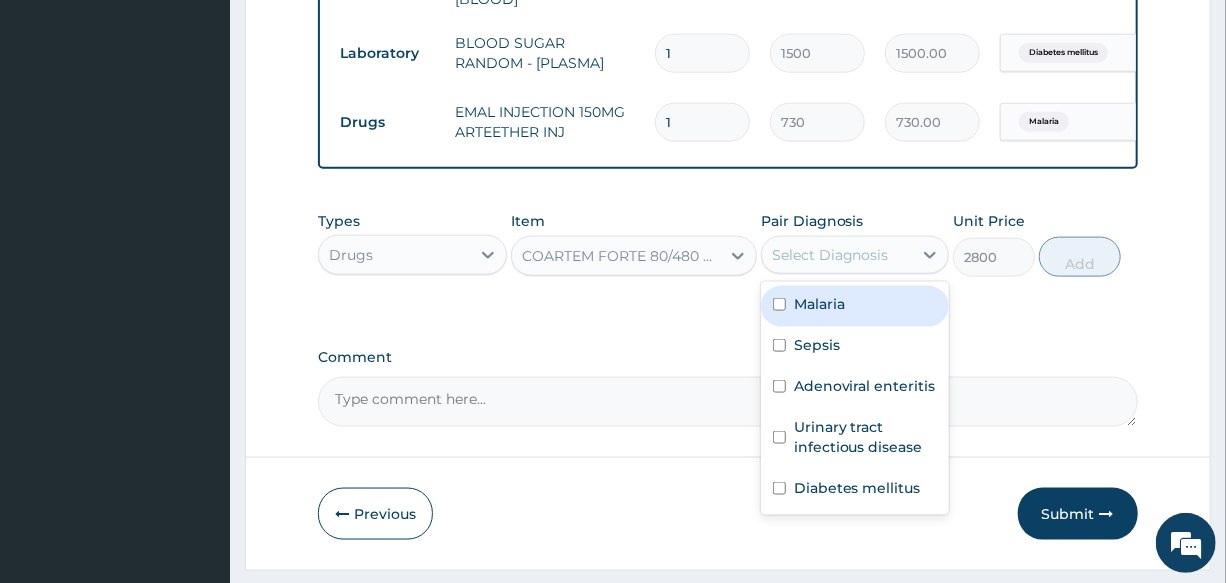 click on "Select Diagnosis" at bounding box center [830, 255] 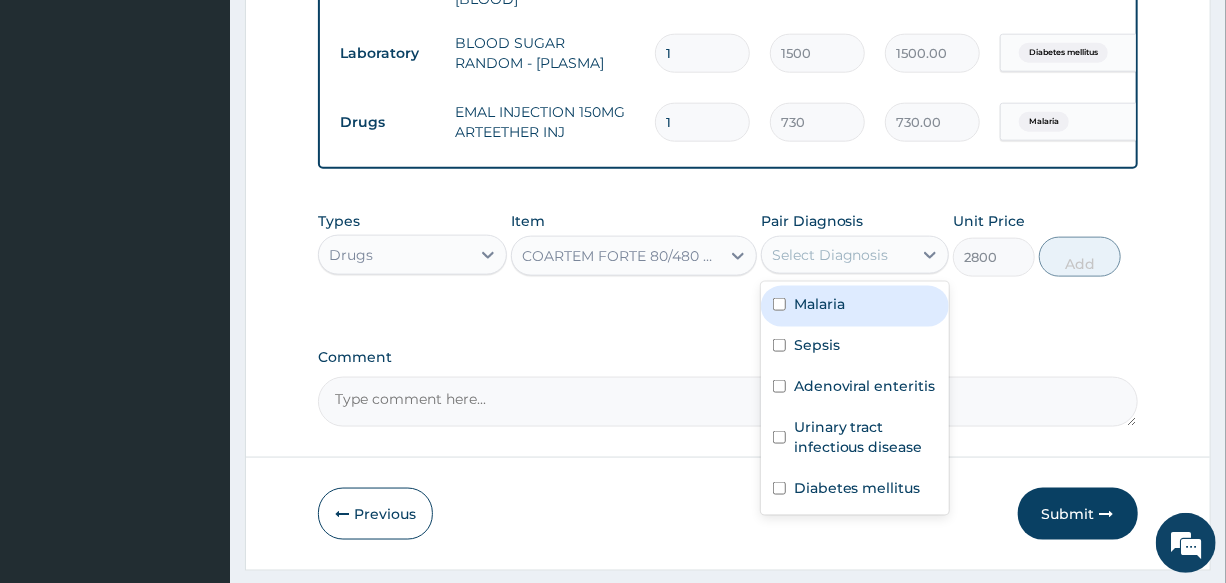 click on "Malaria" at bounding box center [855, 306] 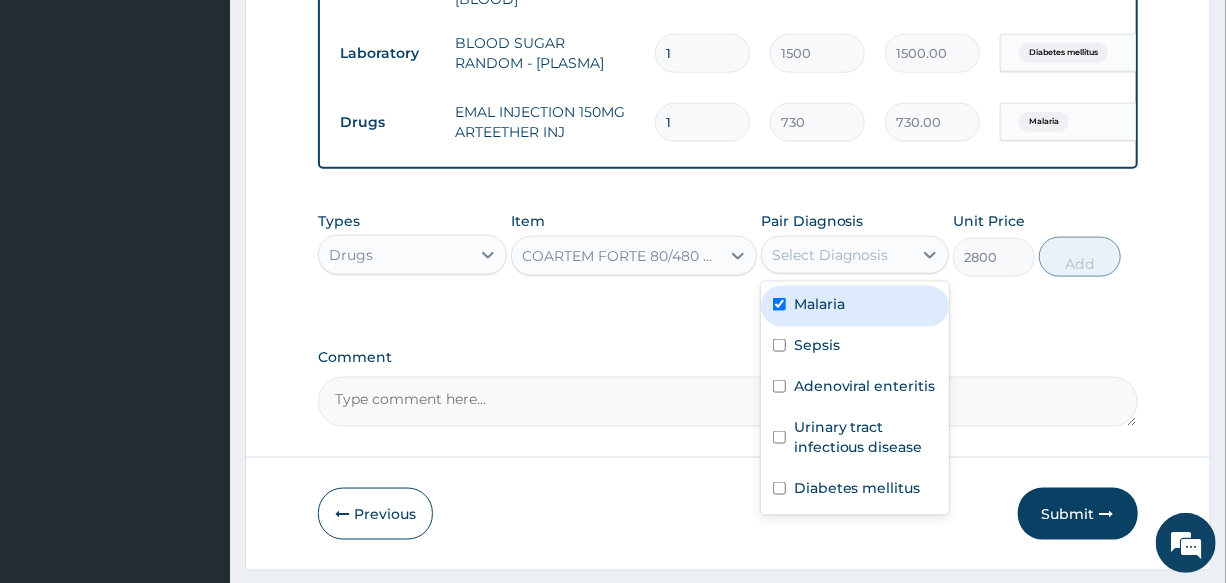checkbox on "true" 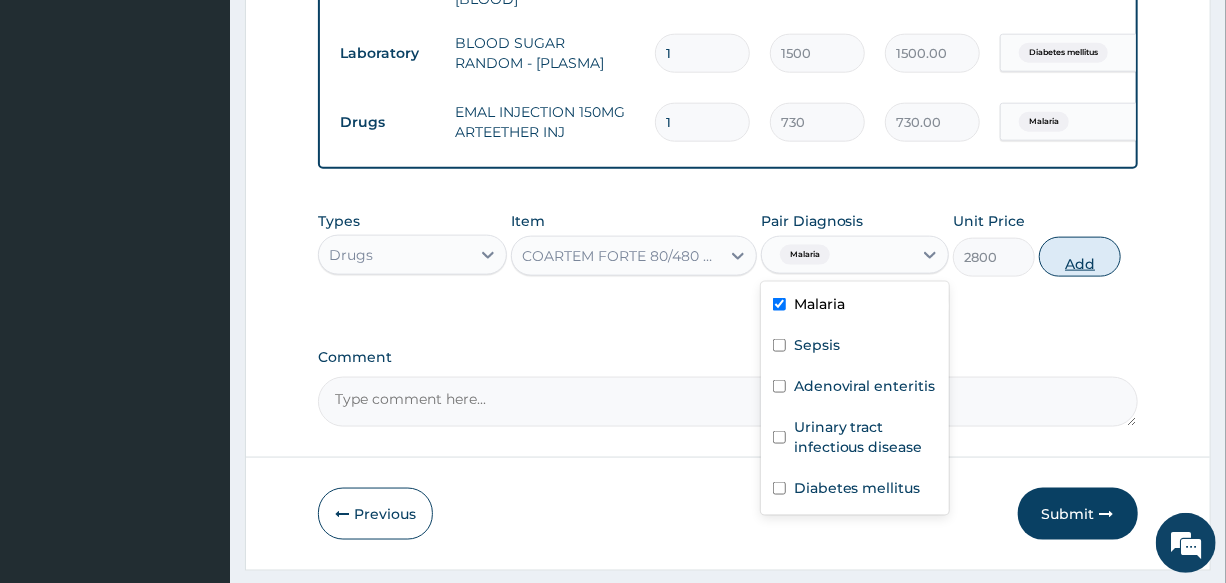 click on "Add" at bounding box center [1080, 257] 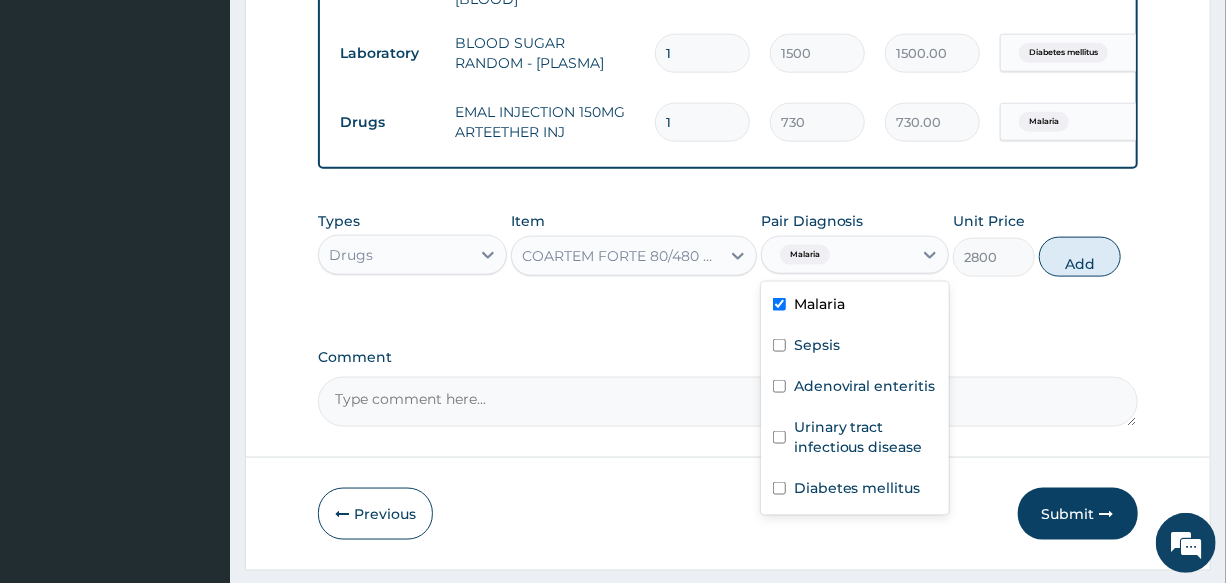 type on "0" 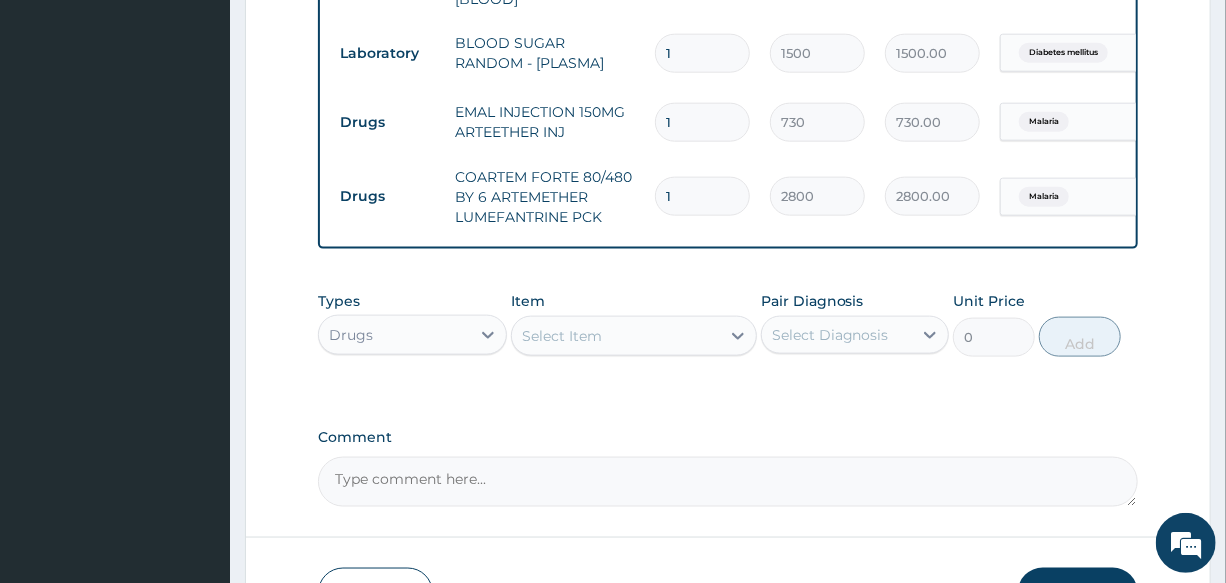 click on "Select Item" at bounding box center (562, 336) 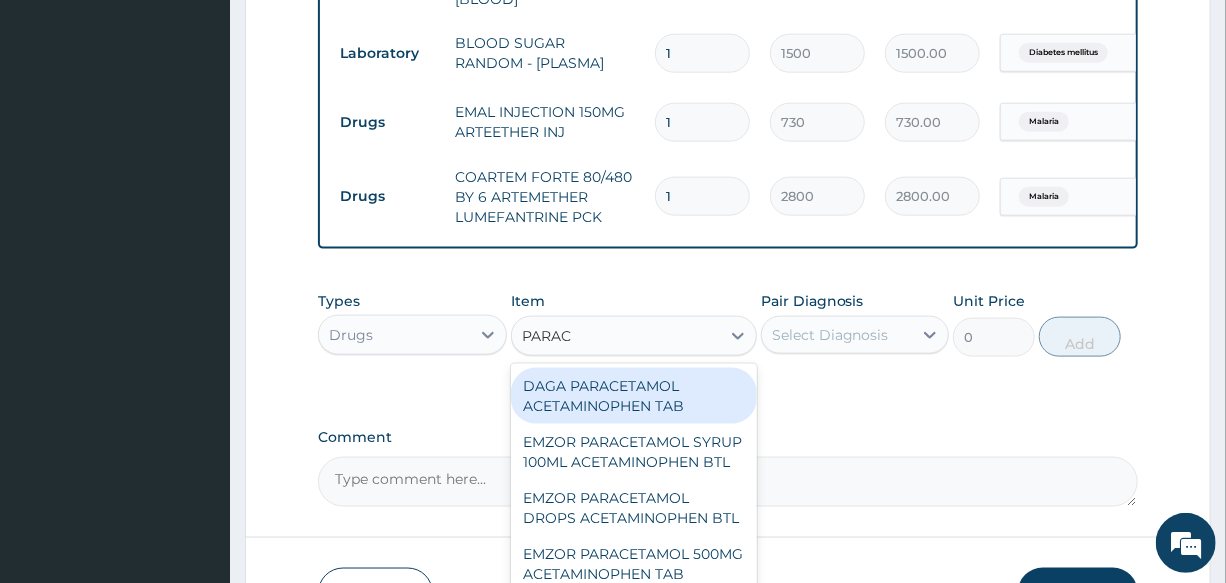 type on "PARACE" 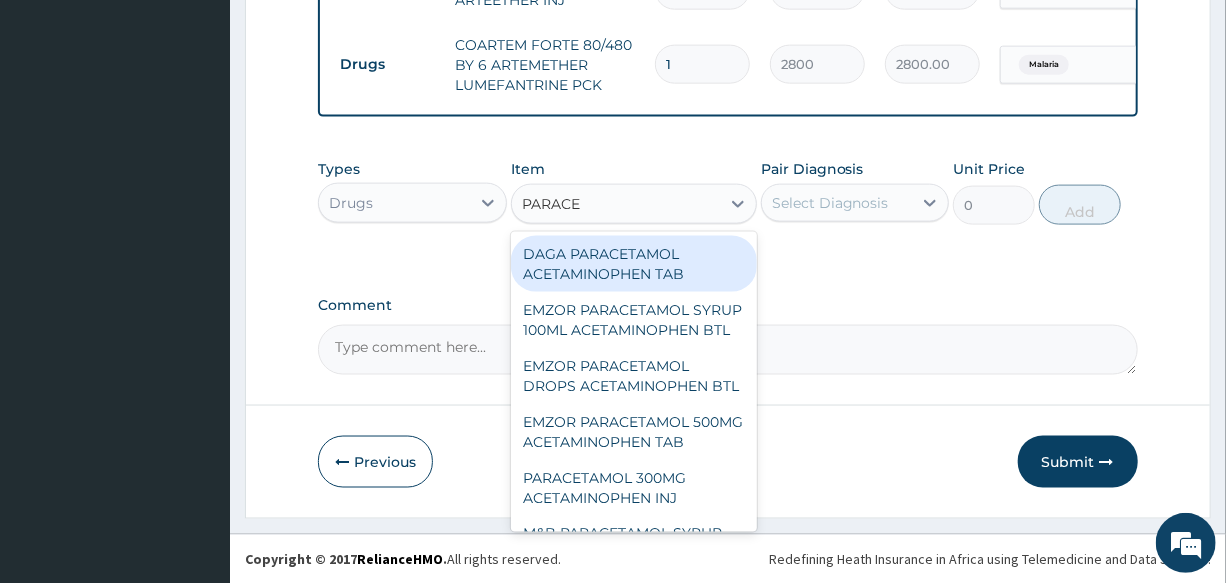 scroll, scrollTop: 1197, scrollLeft: 0, axis: vertical 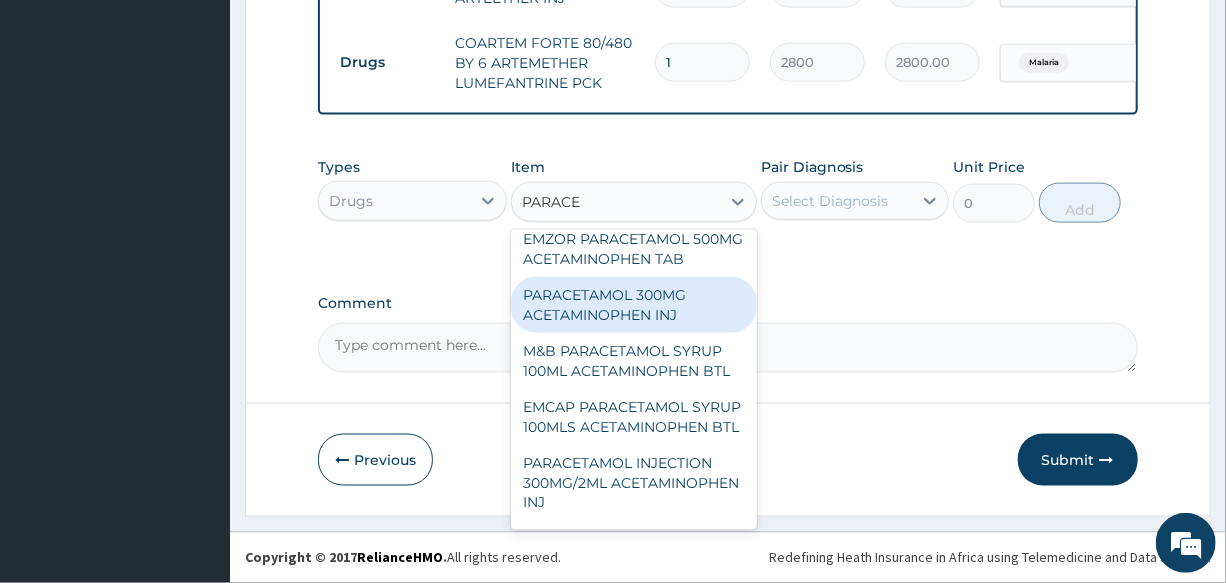 click on "PARACETAMOL 300MG ACETAMINOPHEN INJ" at bounding box center [634, 305] 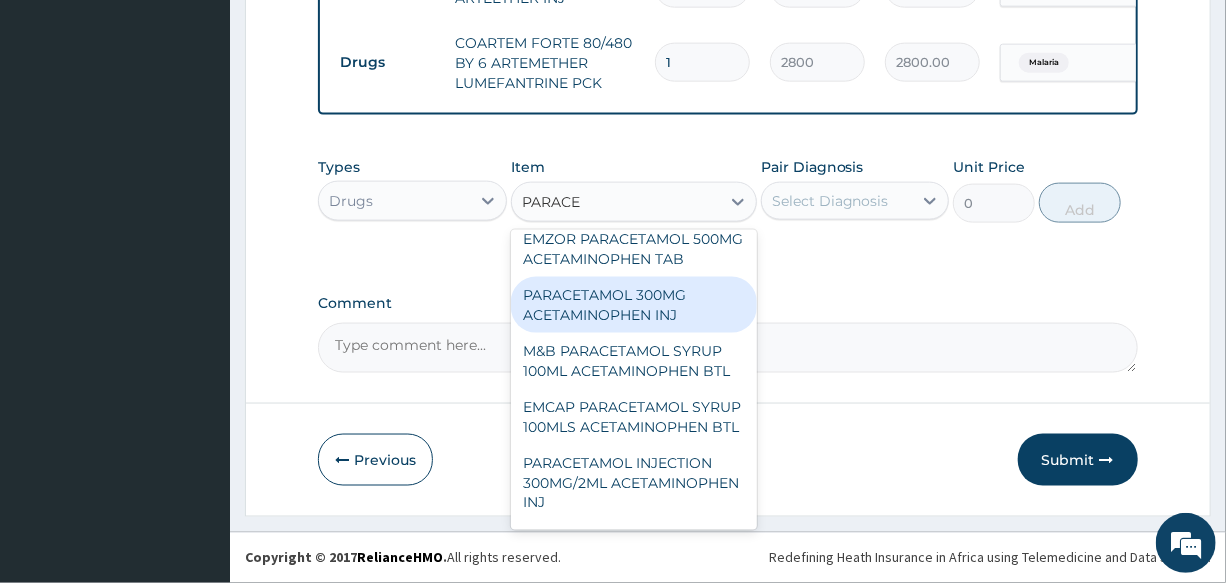 type 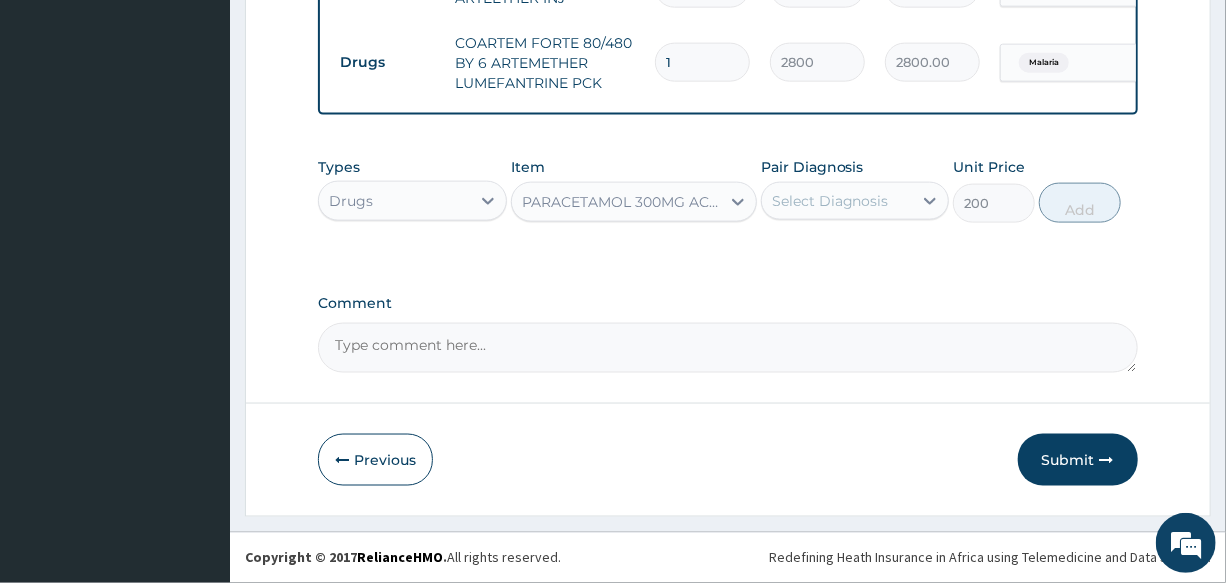 click on "Select Diagnosis" at bounding box center (830, 201) 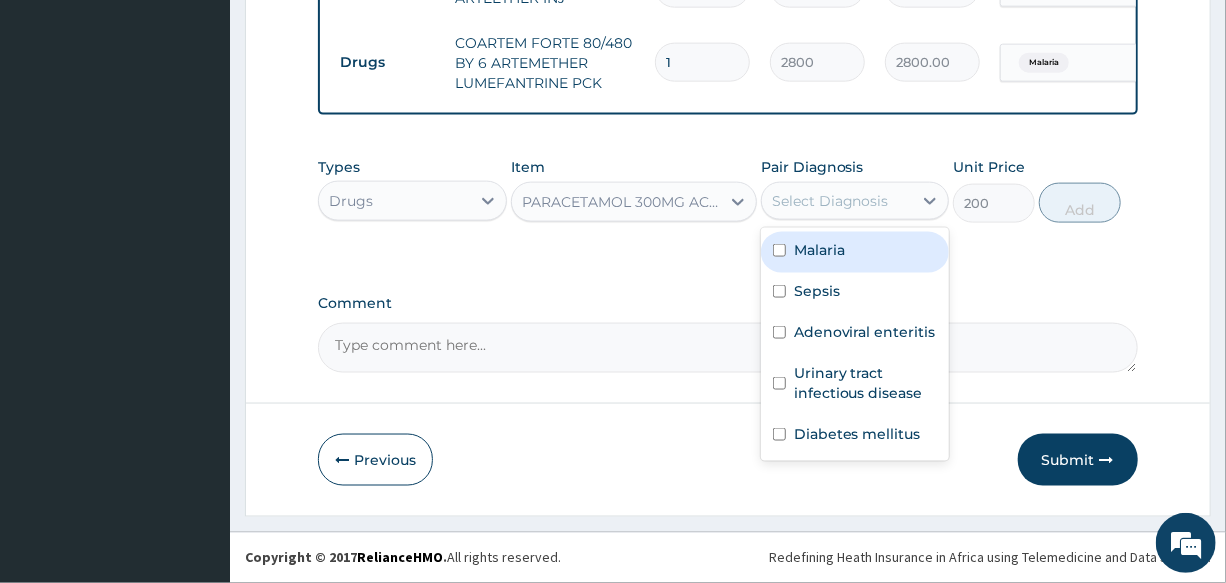 click on "Malaria" at bounding box center (855, 252) 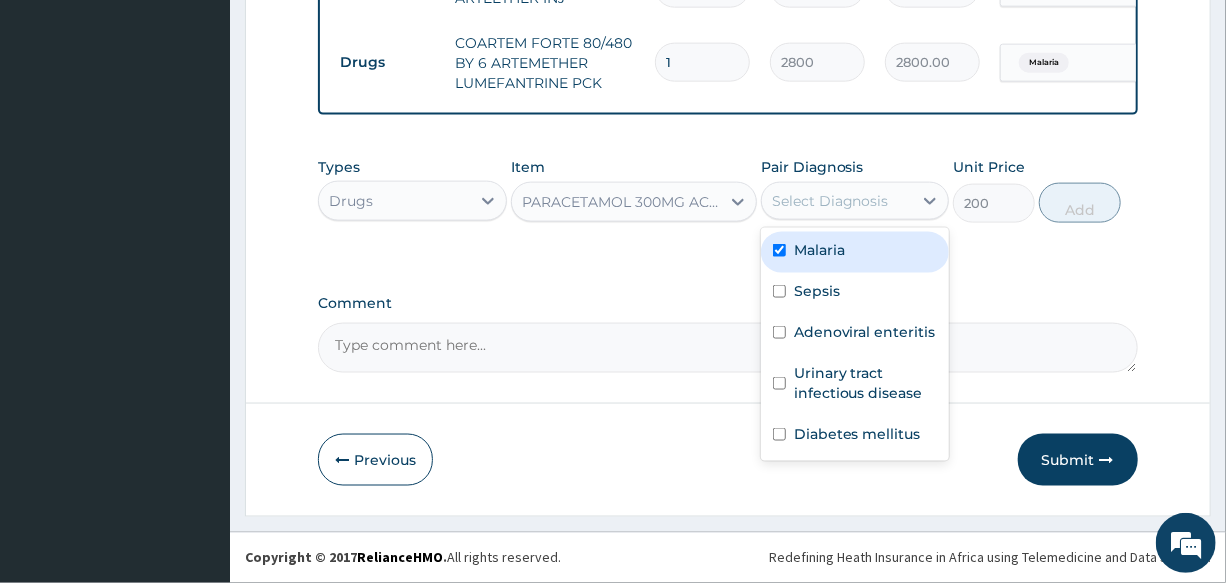 checkbox on "true" 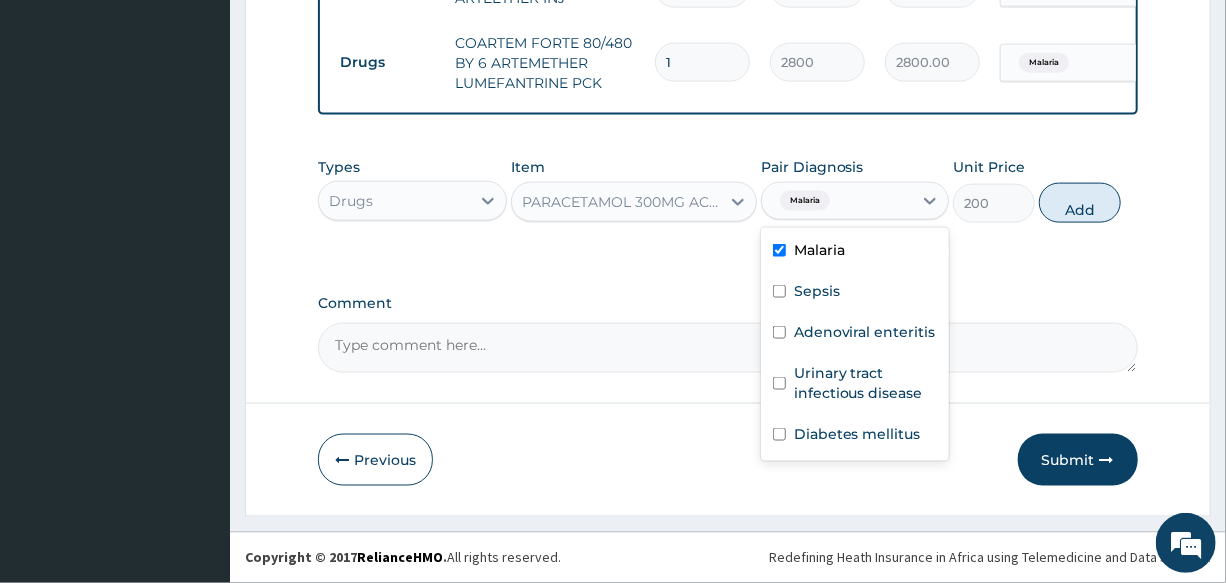 click on "Add" at bounding box center [1080, 203] 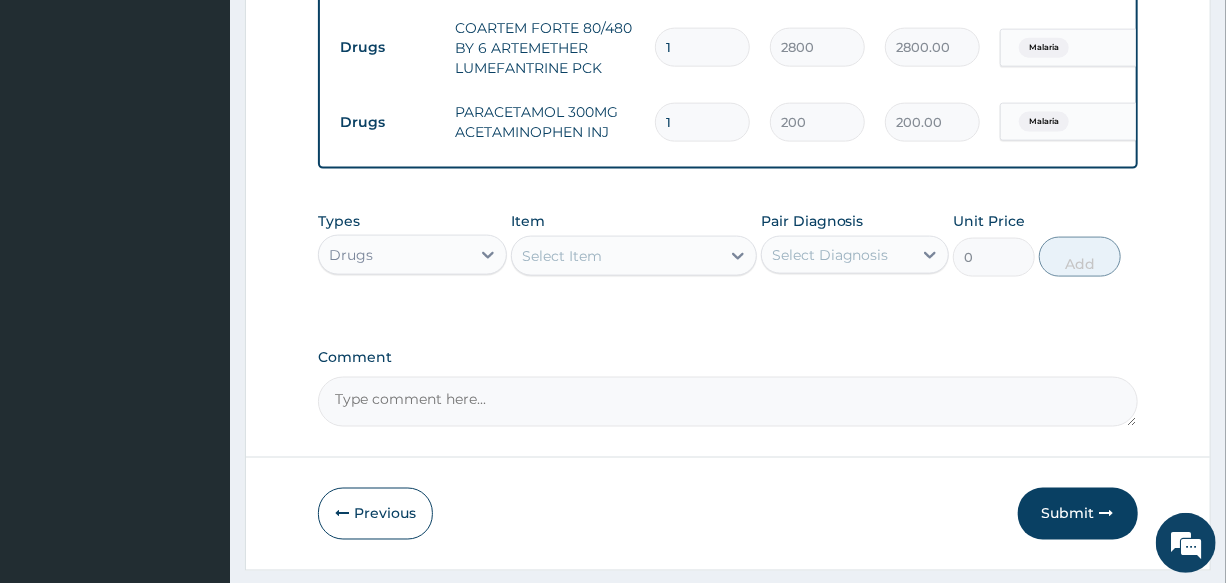 drag, startPoint x: 689, startPoint y: 128, endPoint x: 589, endPoint y: 129, distance: 100.005 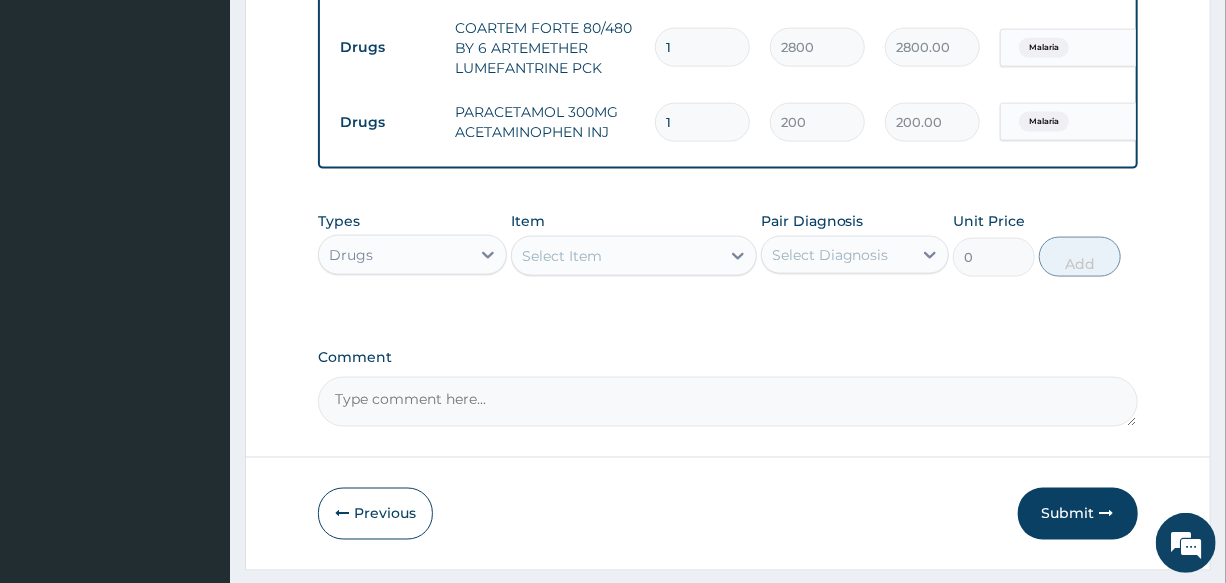 click on "Drugs PARACETAMOL 300MG ACETAMINOPHEN INJ 1 200 200.00 Malaria Delete" at bounding box center [820, 122] 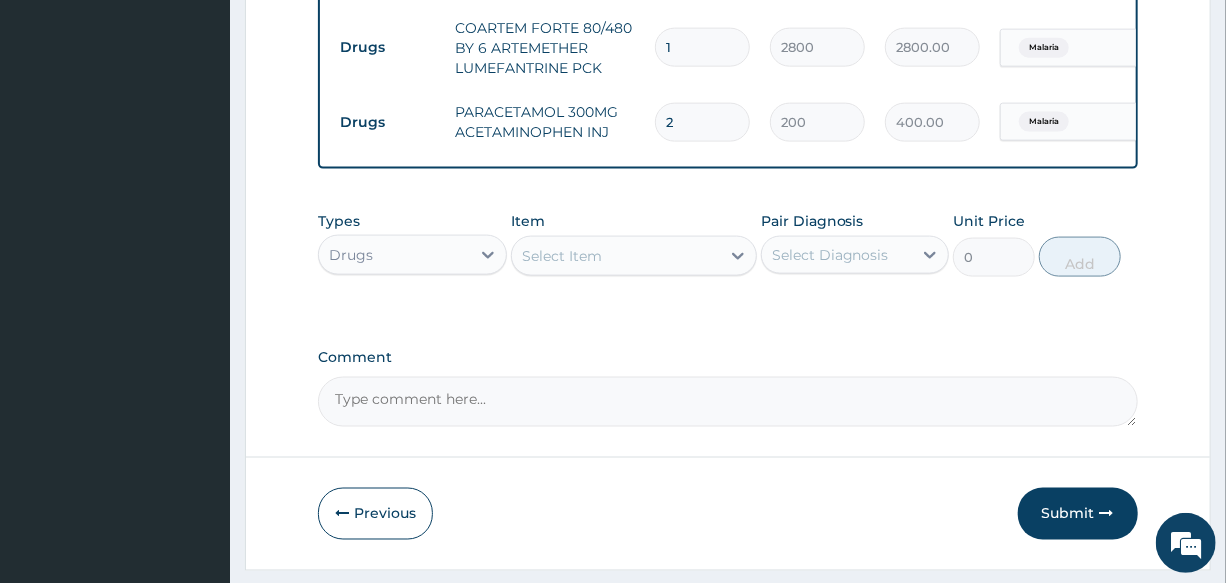 type on "2" 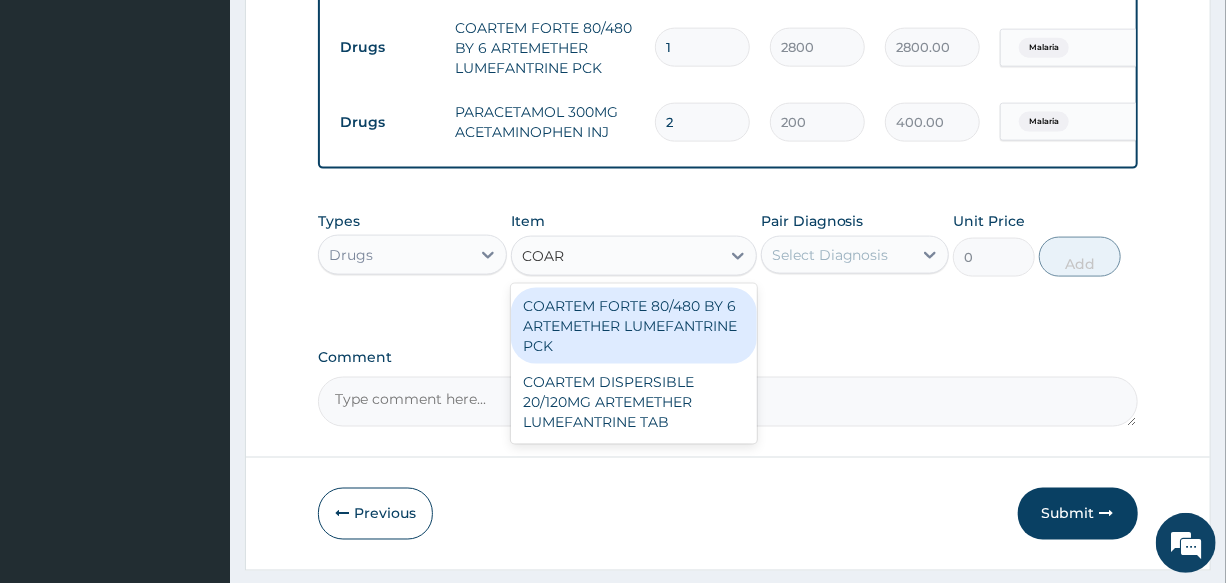 type on "COART" 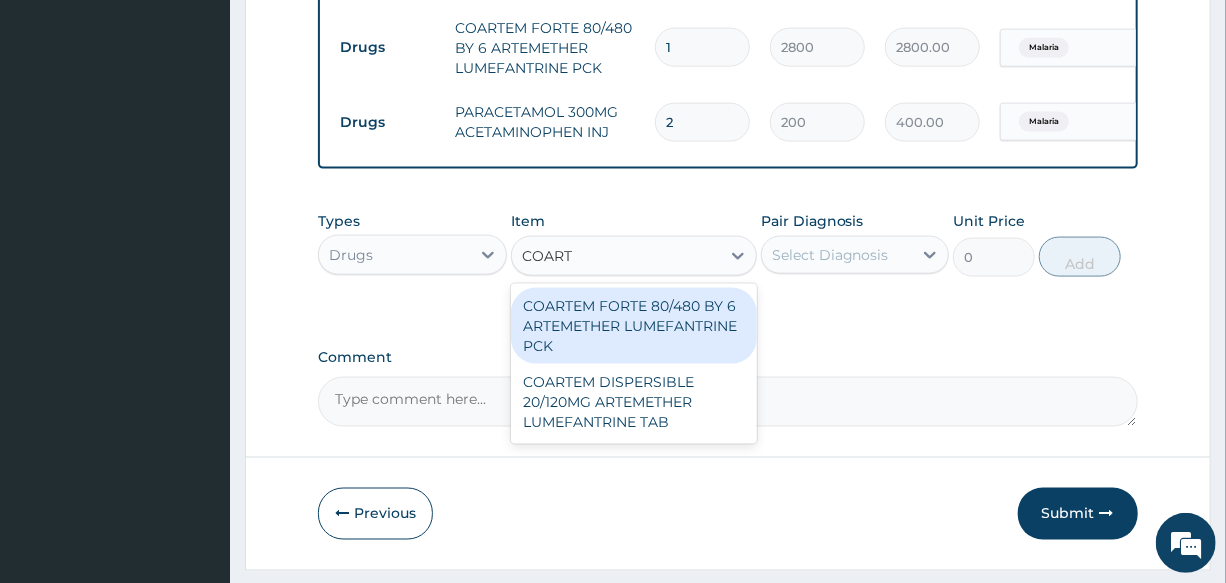 click on "COARTEM FORTE 80/480 BY 6 ARTEMETHER LUMEFANTRINE PCK" at bounding box center [634, 326] 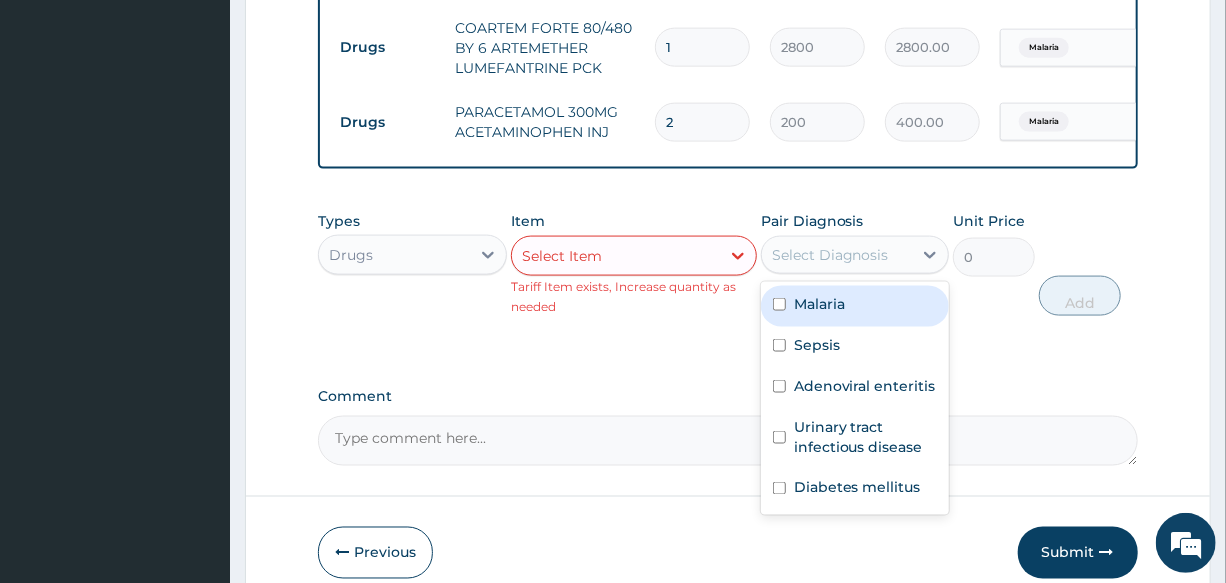 click on "Select Diagnosis" at bounding box center [830, 255] 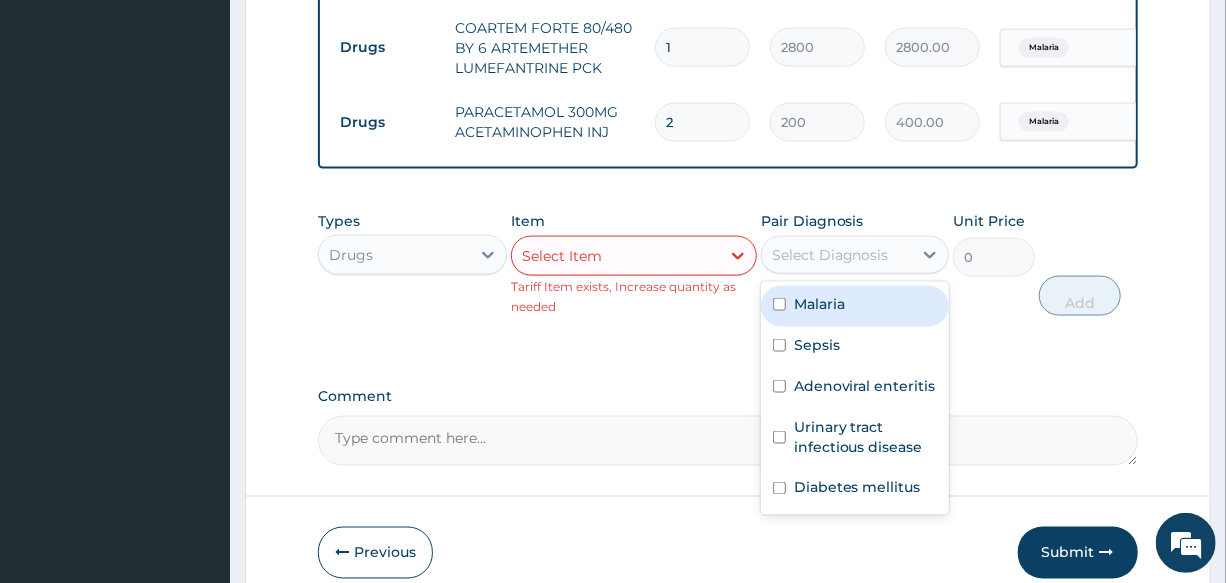 click on "Select Item" at bounding box center (616, 256) 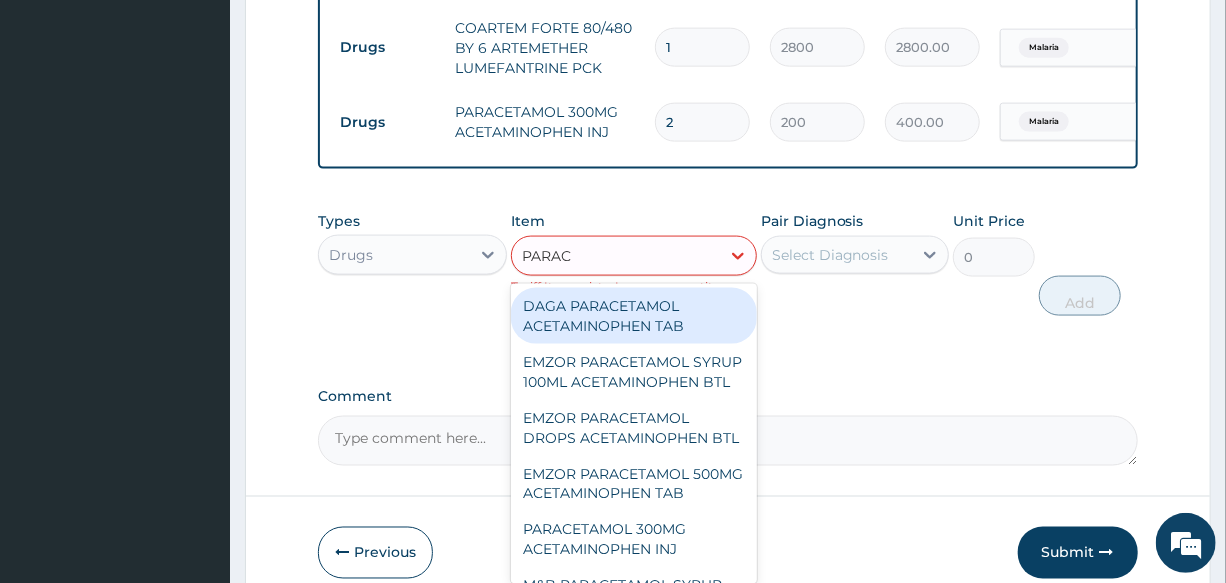 type on "PARACE" 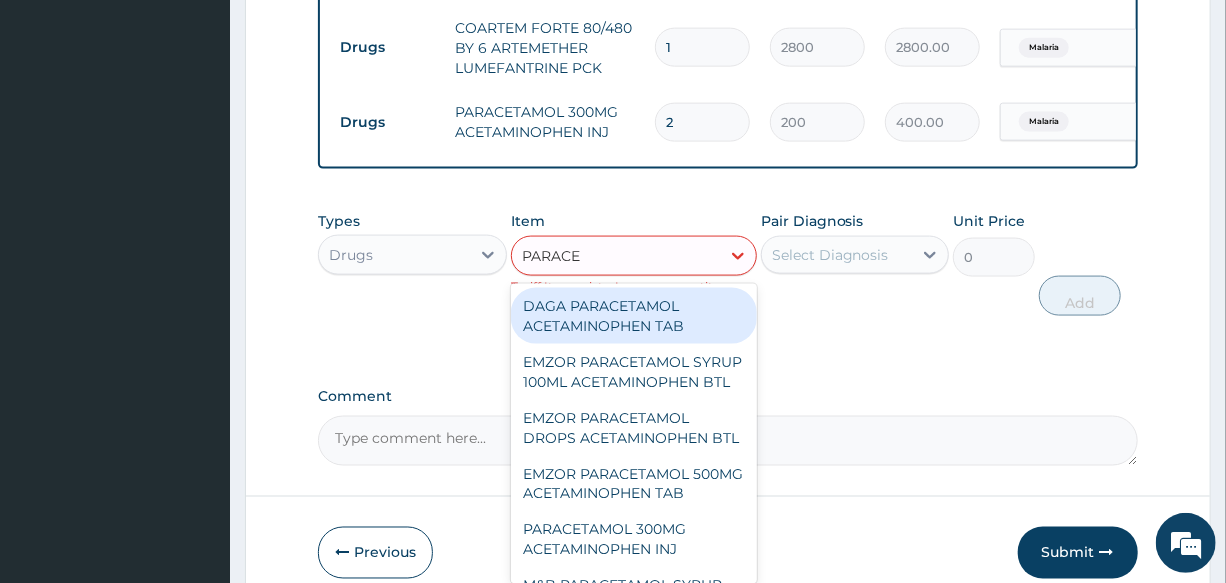 click on "DAGA PARACETAMOL ACETAMINOPHEN TAB" at bounding box center [634, 316] 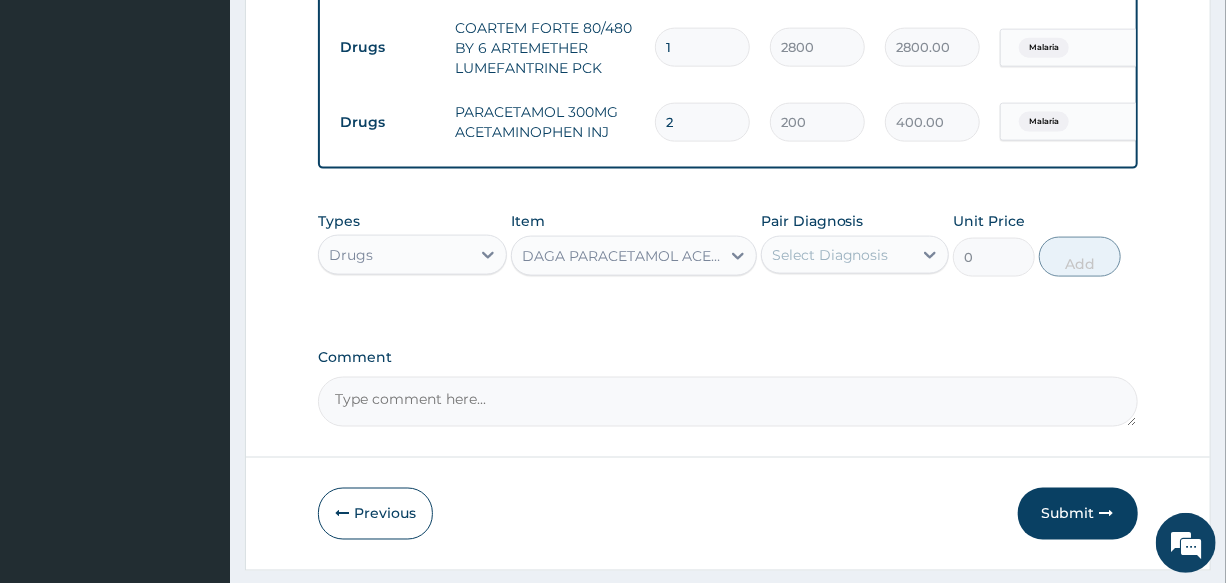 type 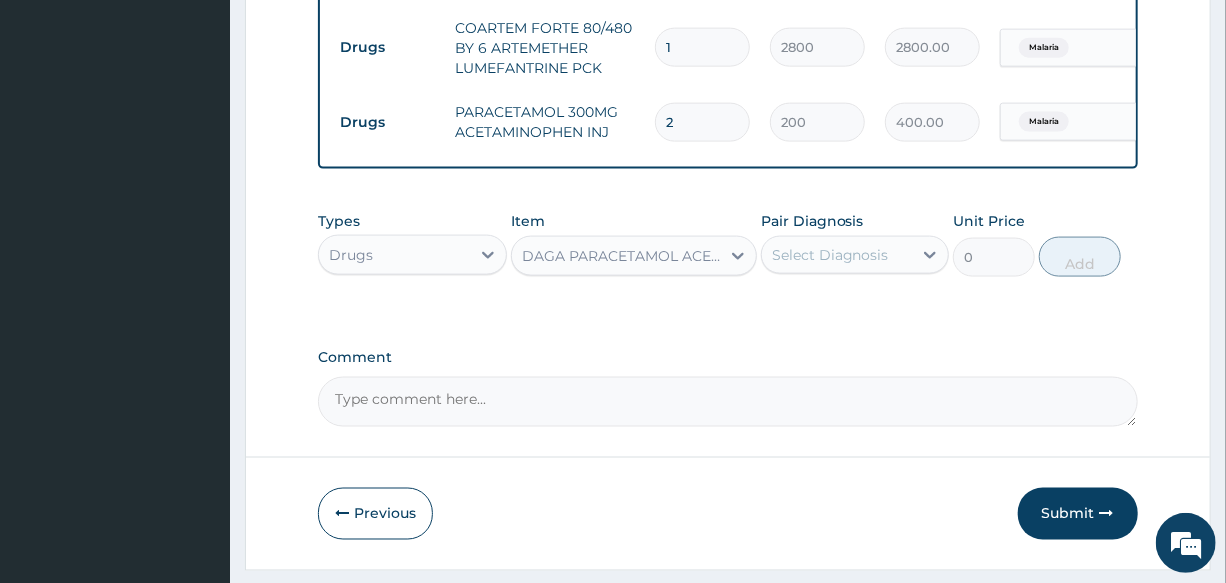 type on "20" 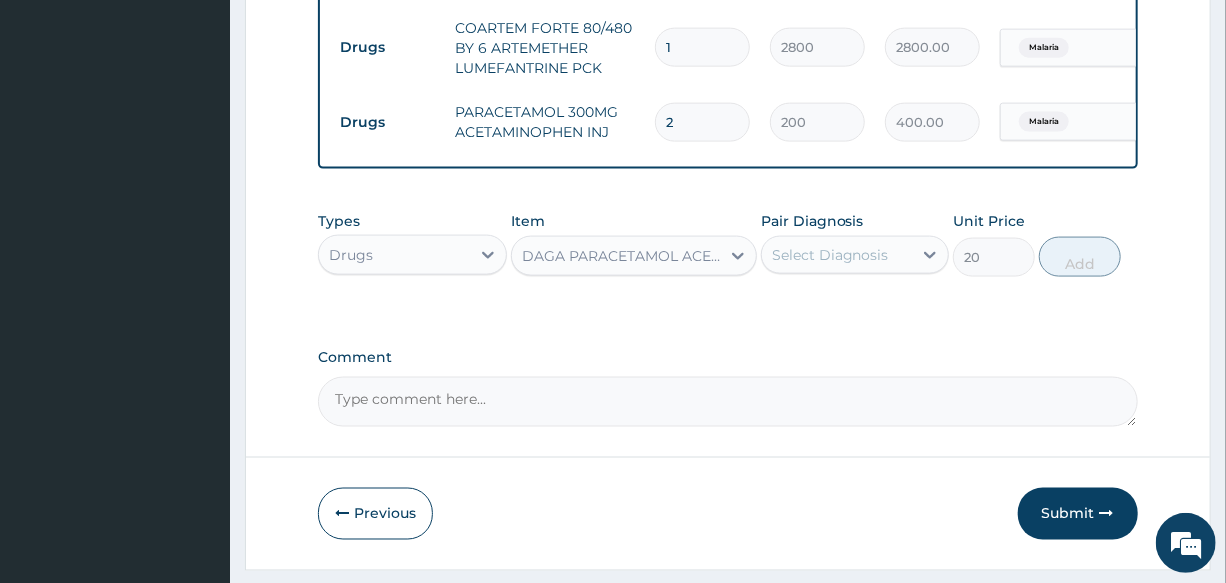 click on "Select Diagnosis" at bounding box center [830, 255] 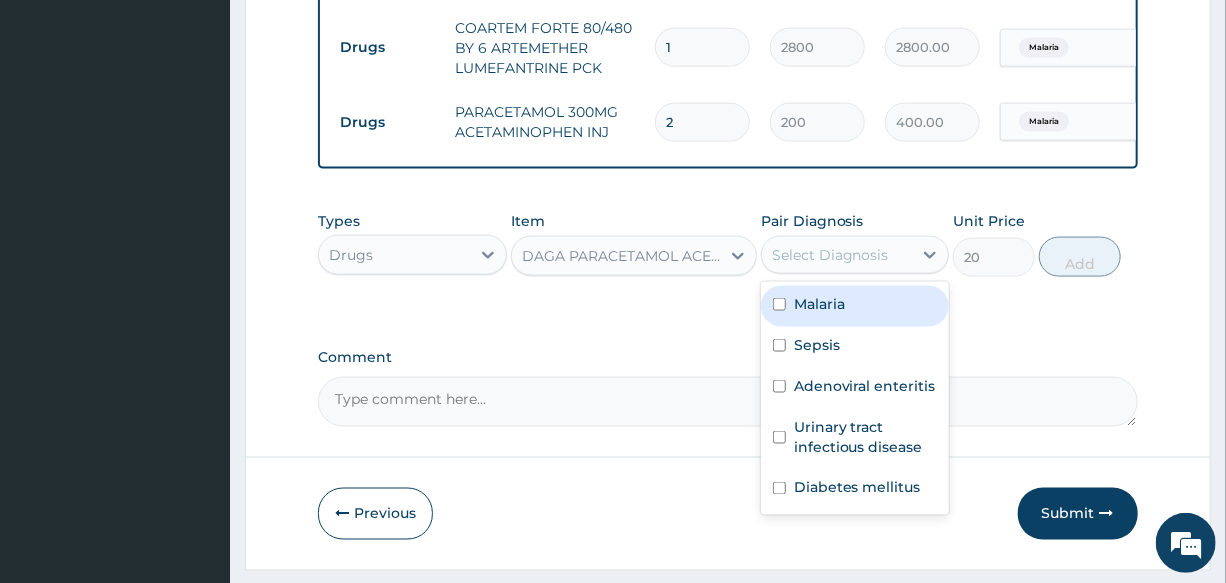 click on "Malaria" at bounding box center (855, 306) 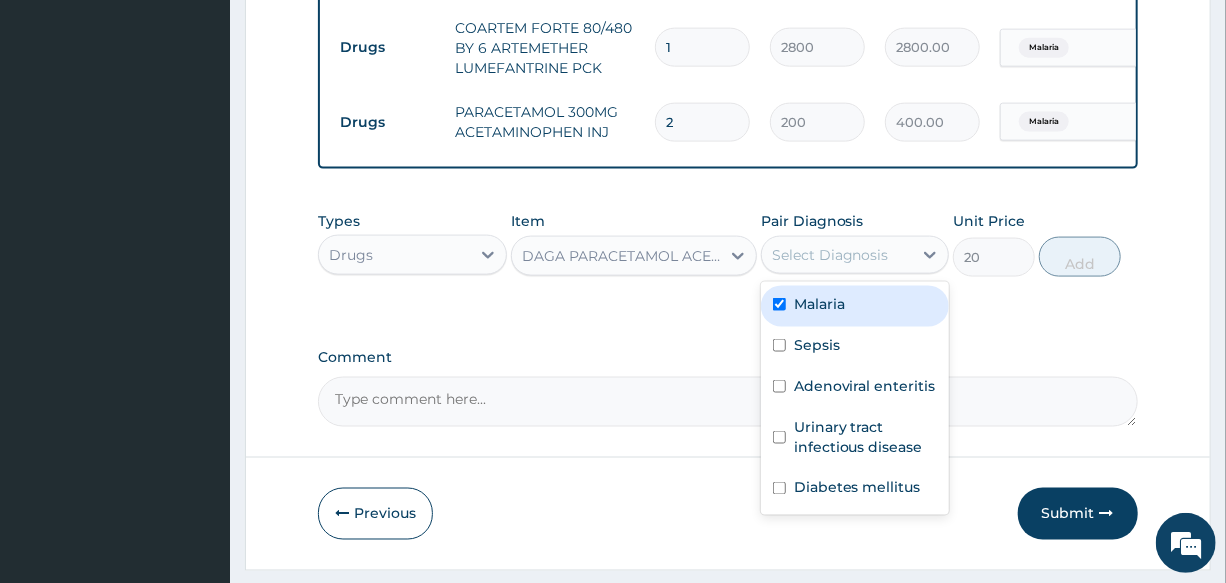 checkbox on "true" 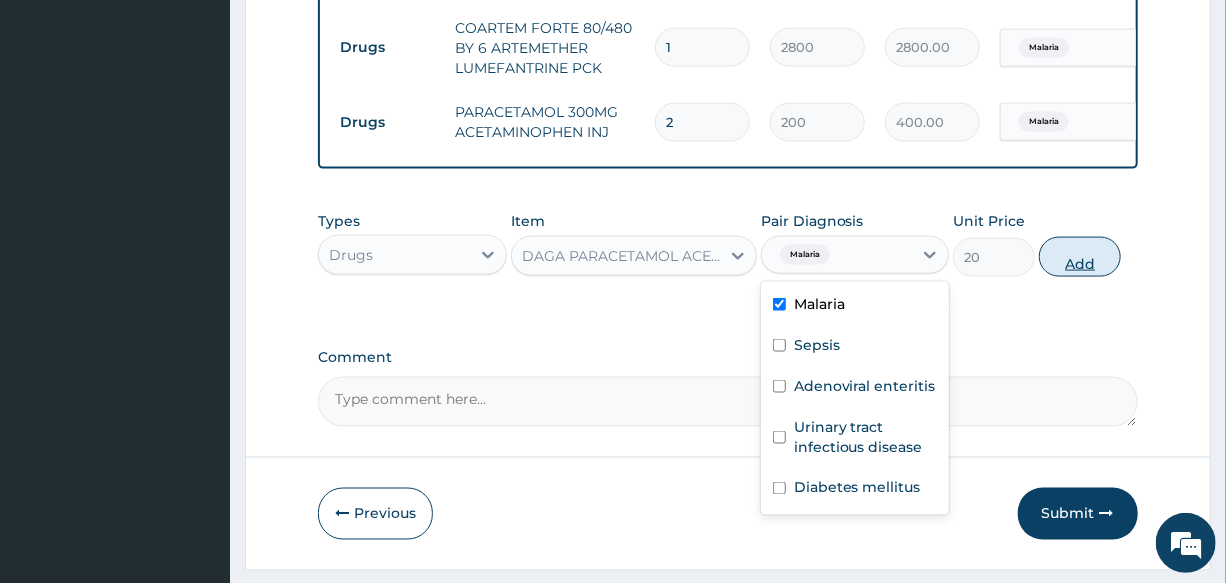 click on "Add" at bounding box center (1080, 257) 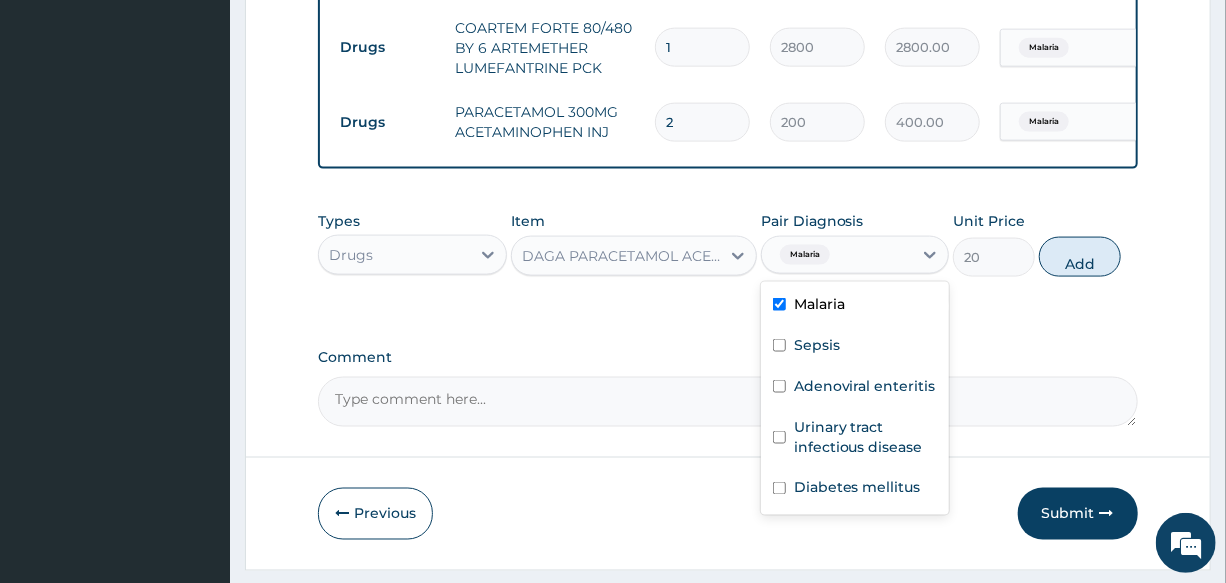 type on "0" 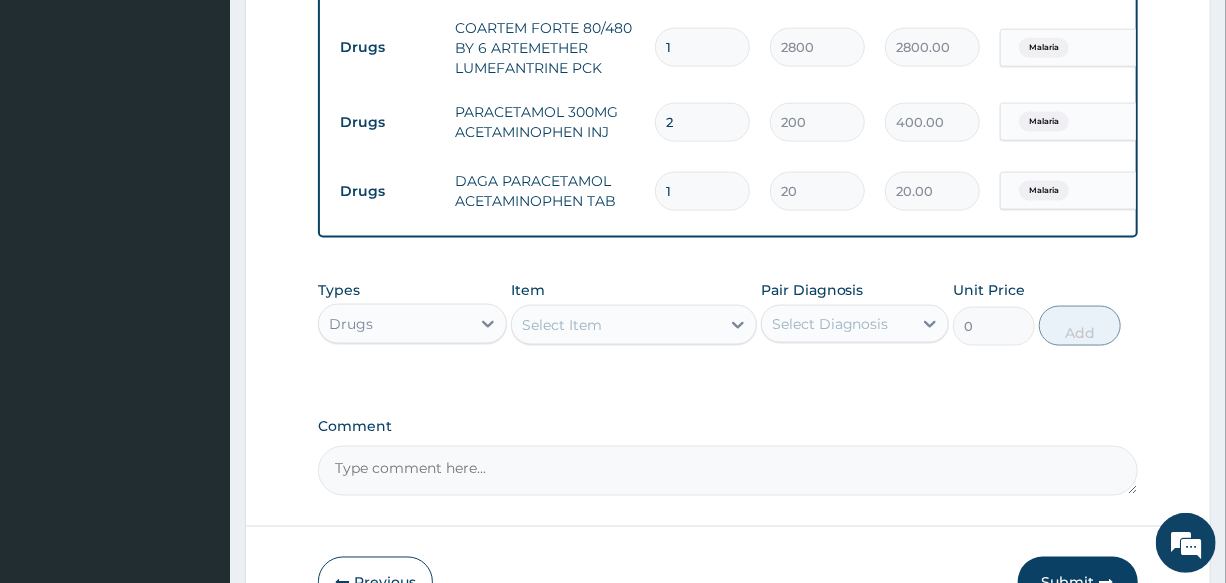 drag, startPoint x: 688, startPoint y: 203, endPoint x: 573, endPoint y: 200, distance: 115.03912 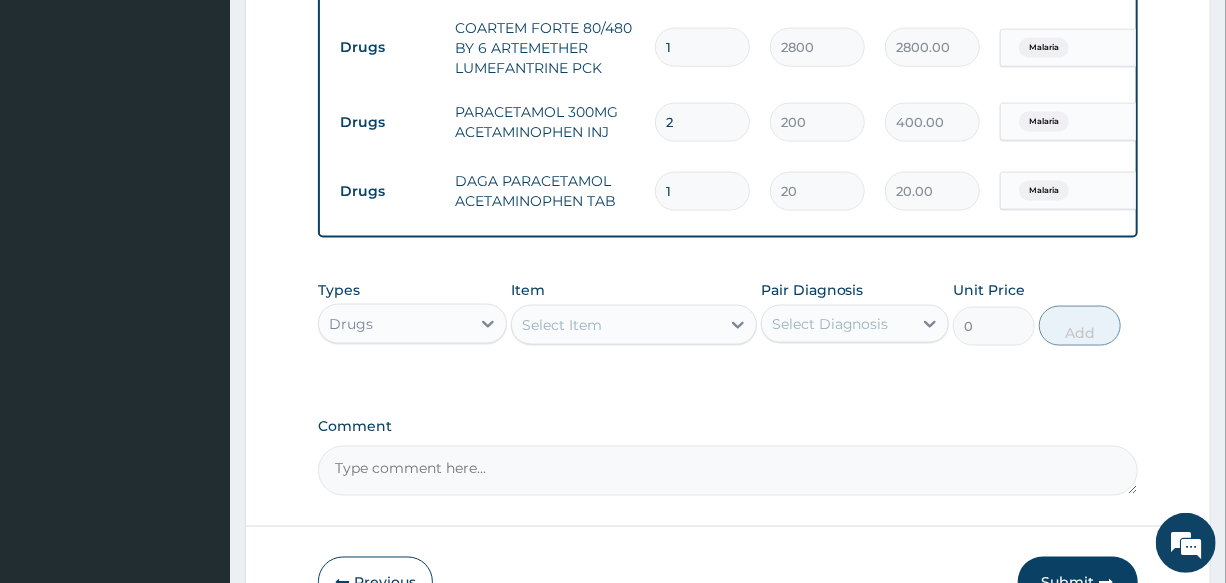 click on "Drugs DAGA PARACETAMOL ACETAMINOPHEN TAB 1 20 20.00 Malaria Delete" at bounding box center [820, 191] 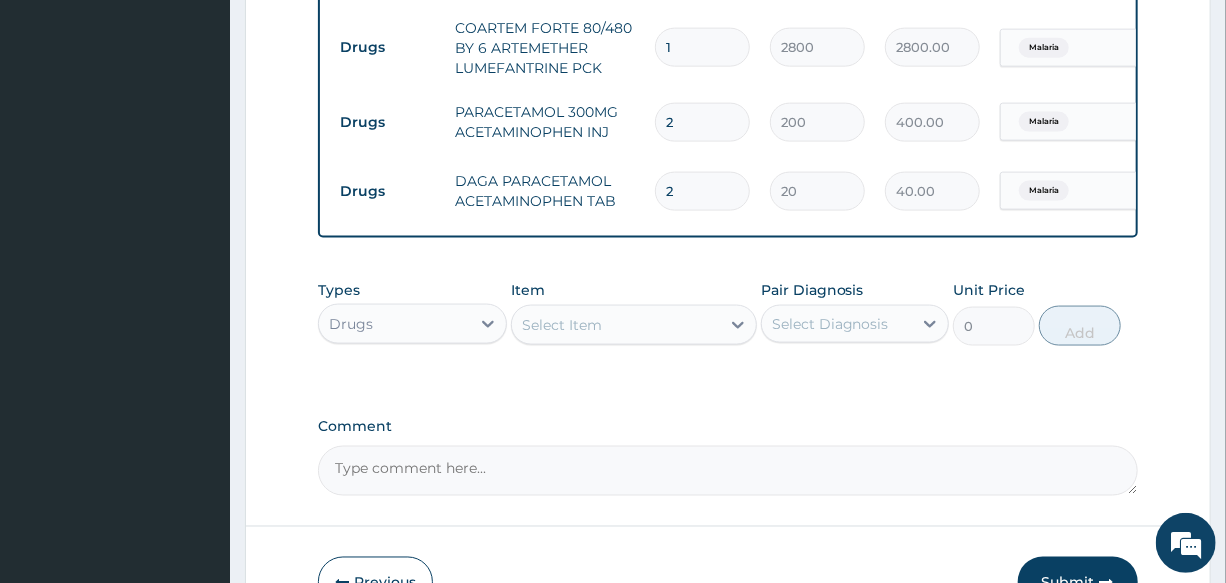 type on "24" 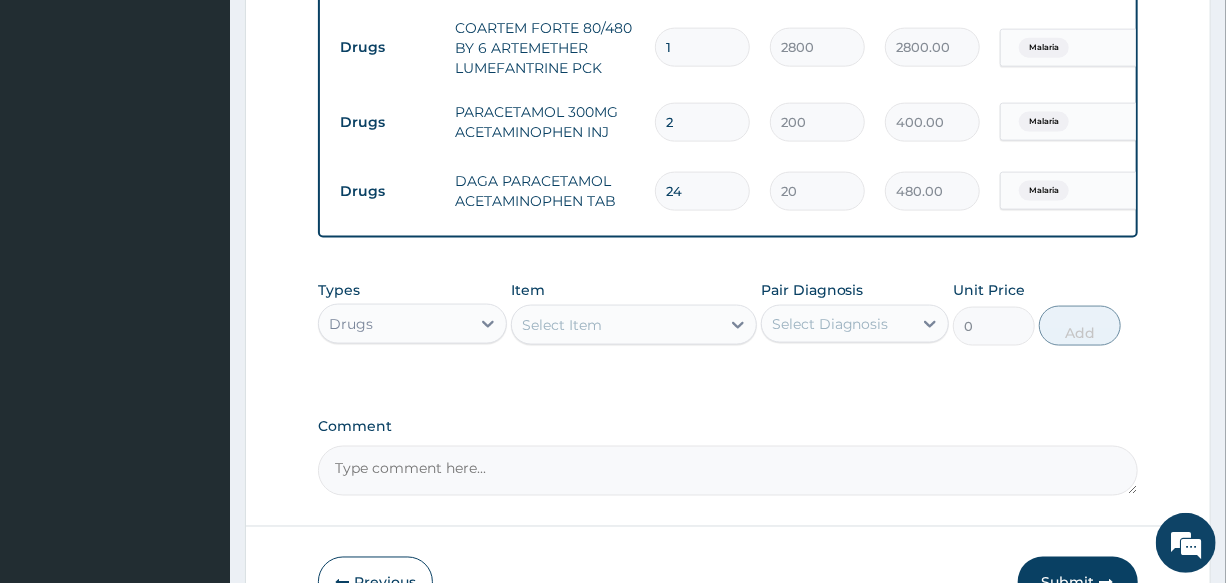 type on "24" 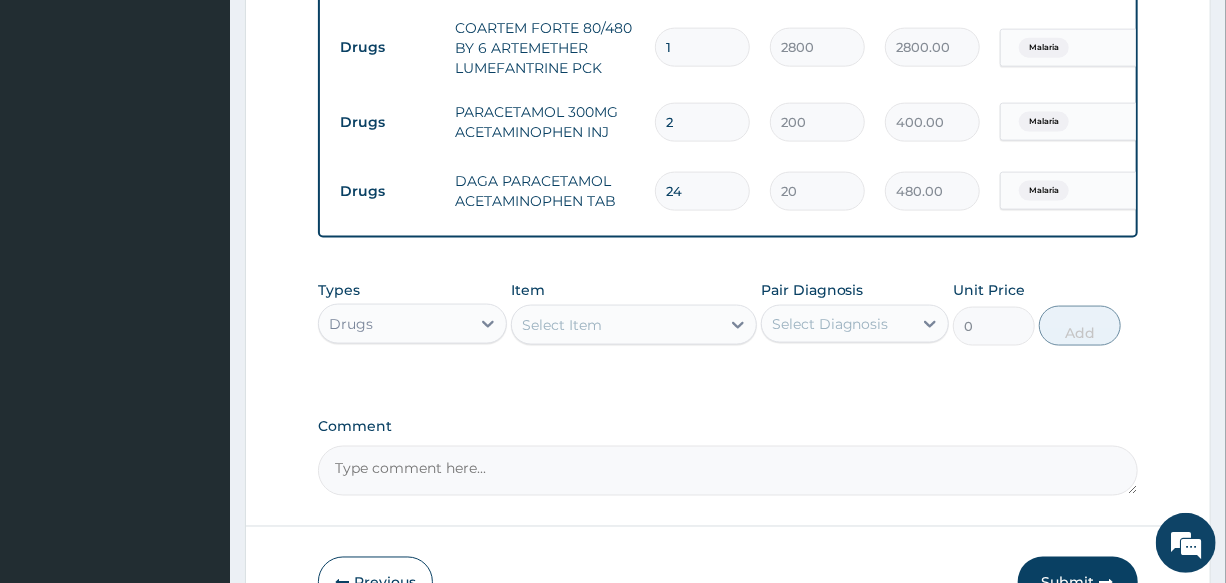 click on "Select Item" at bounding box center [562, 325] 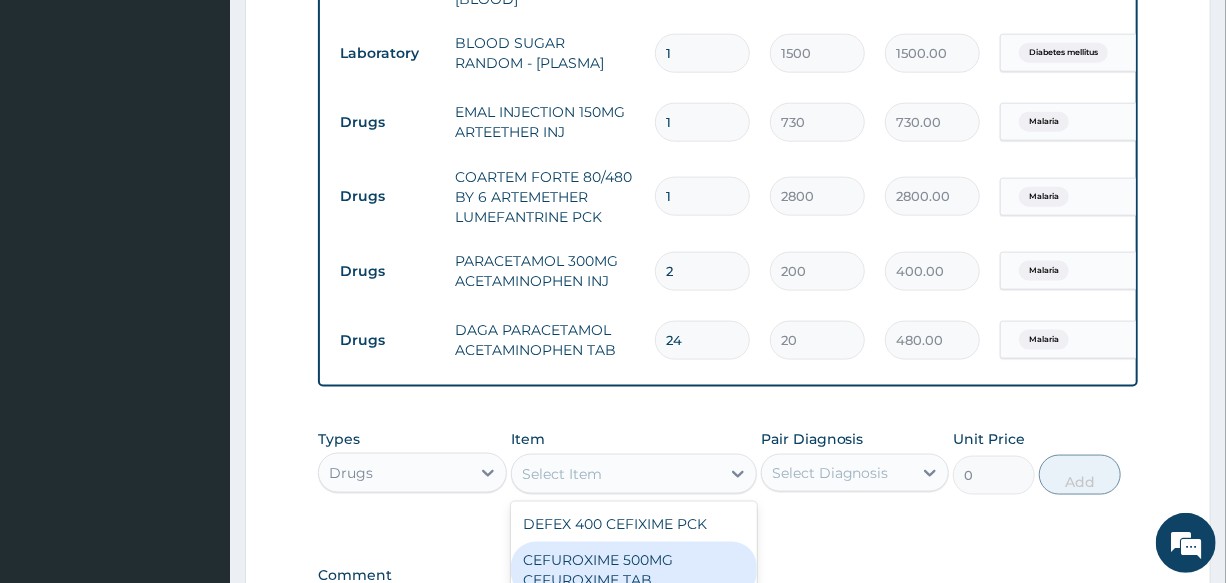 scroll, scrollTop: 1197, scrollLeft: 0, axis: vertical 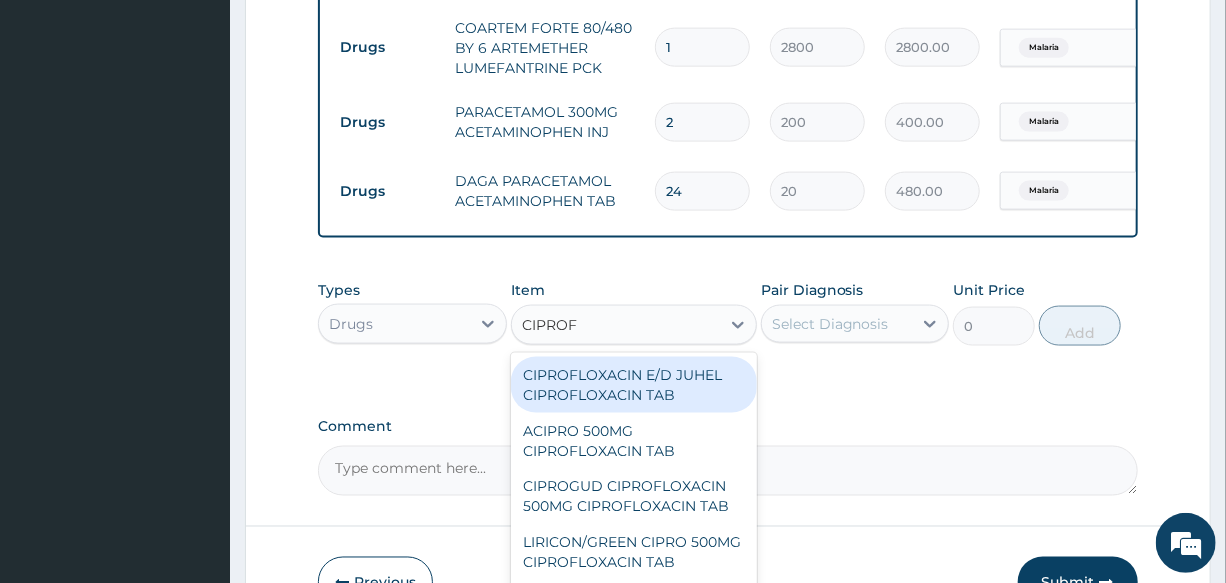type on "CIPROFL" 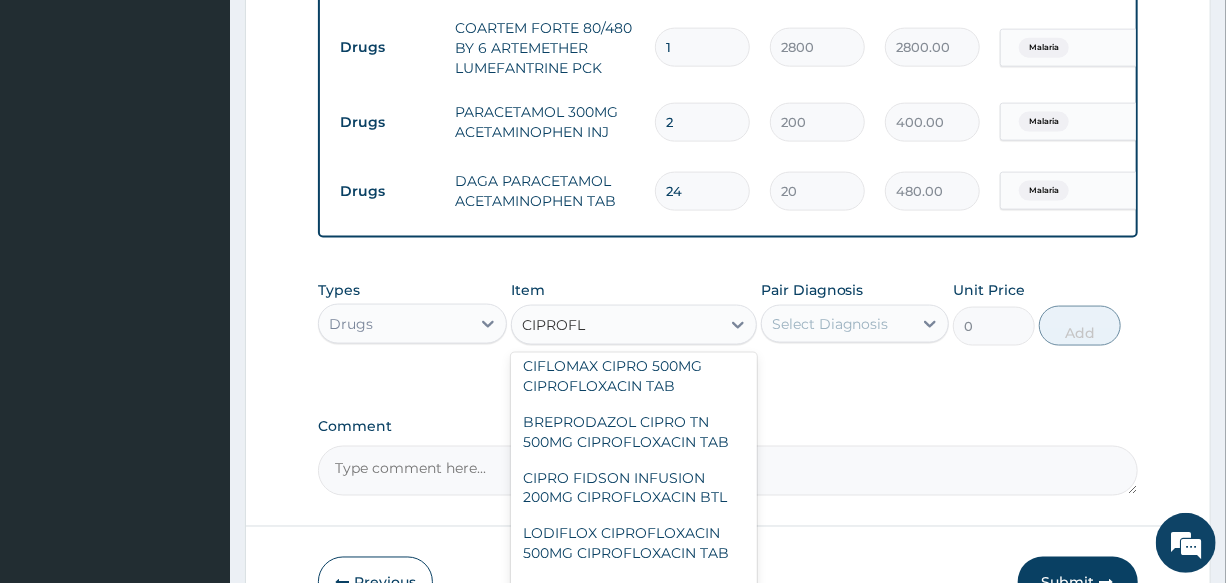 scroll, scrollTop: 1208, scrollLeft: 0, axis: vertical 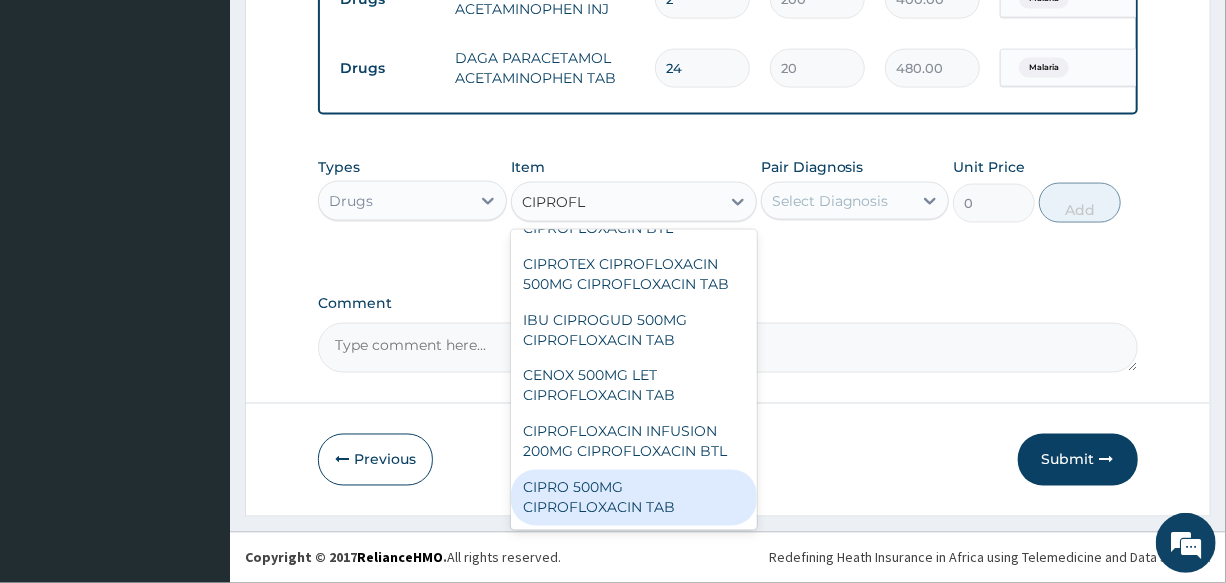 click on "CIPRO 500MG CIPROFLOXACIN TAB" at bounding box center (634, 498) 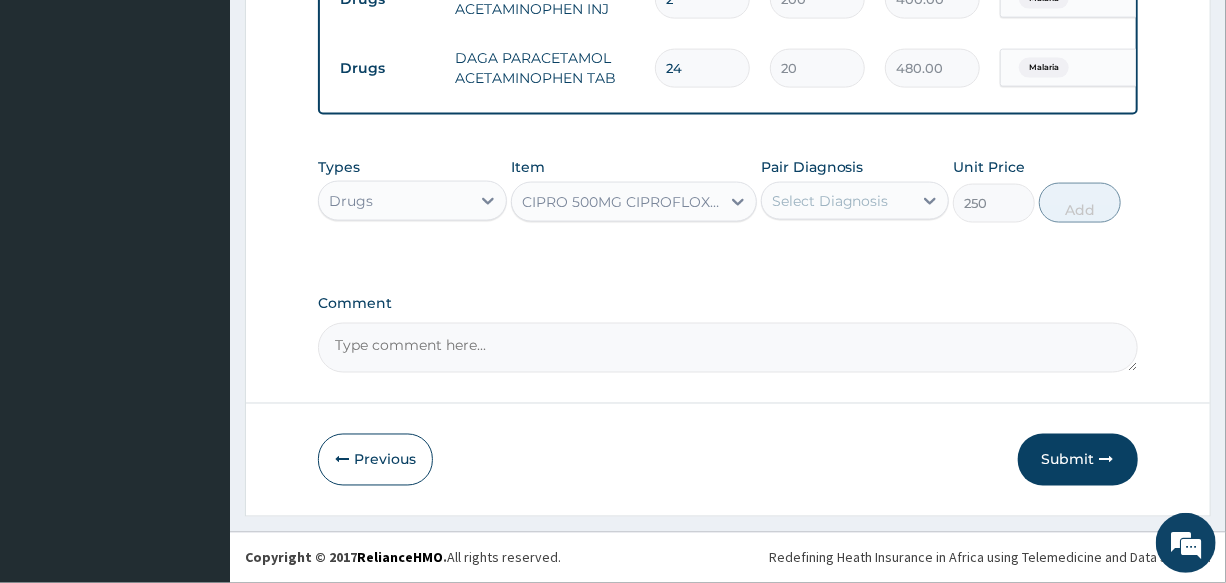 click on "Select Diagnosis" at bounding box center (830, 201) 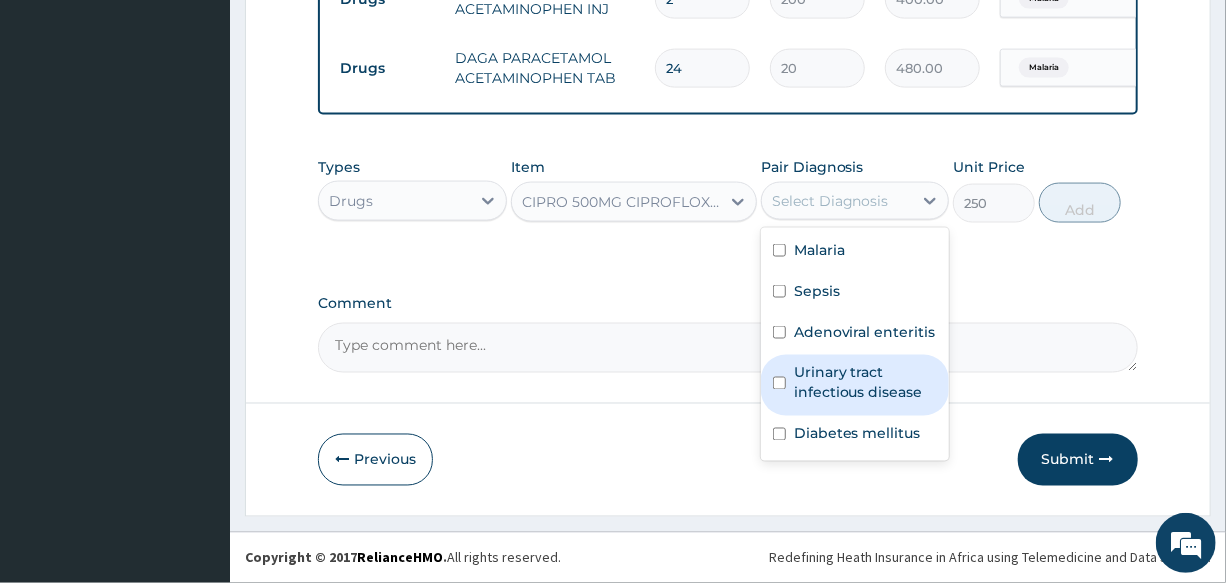click on "Urinary tract infectious disease" at bounding box center [865, 383] 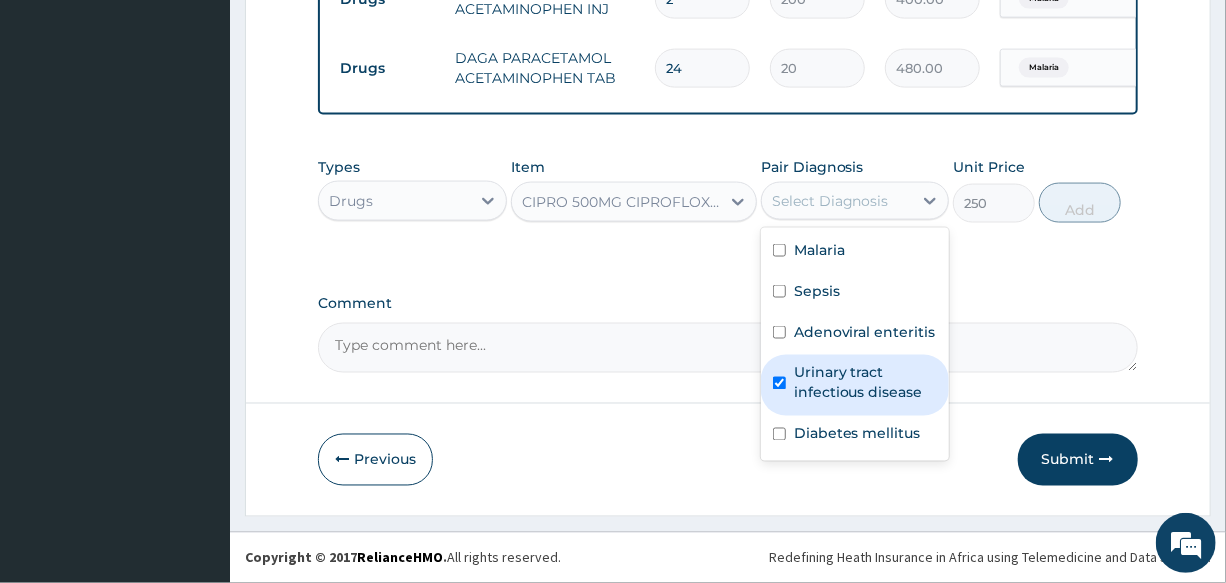 checkbox on "true" 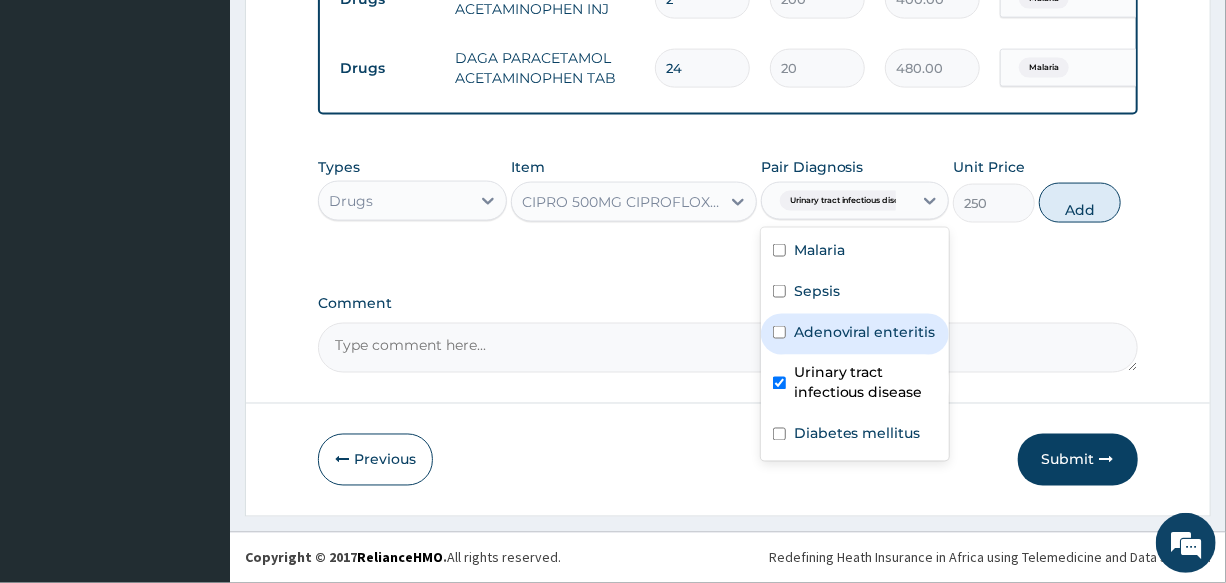 click on "Adenoviral enteritis" at bounding box center [865, 332] 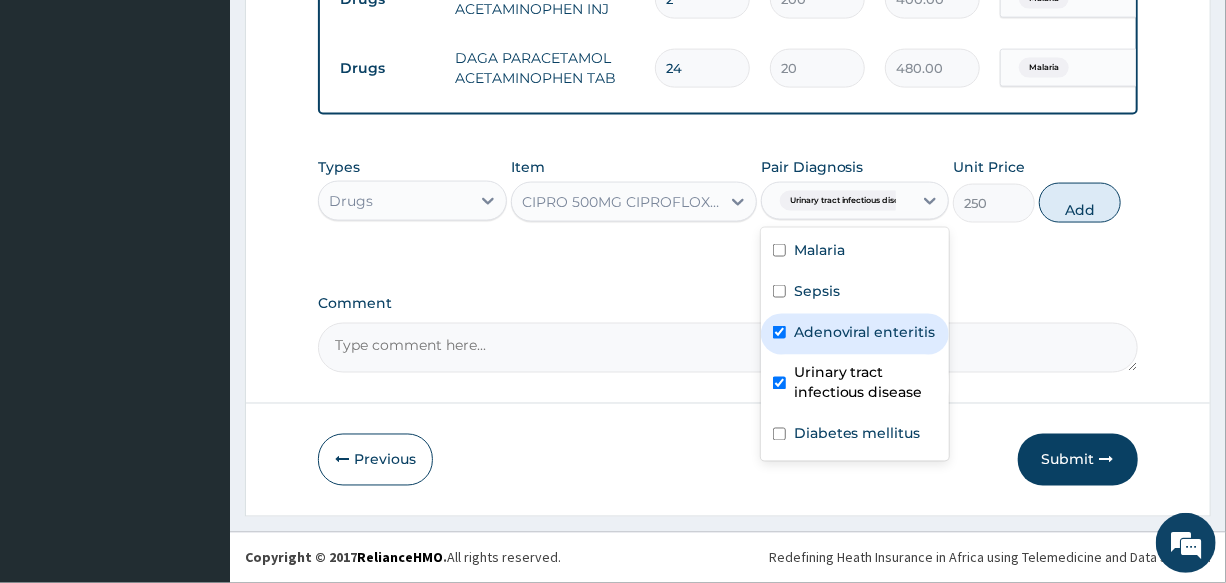 checkbox on "true" 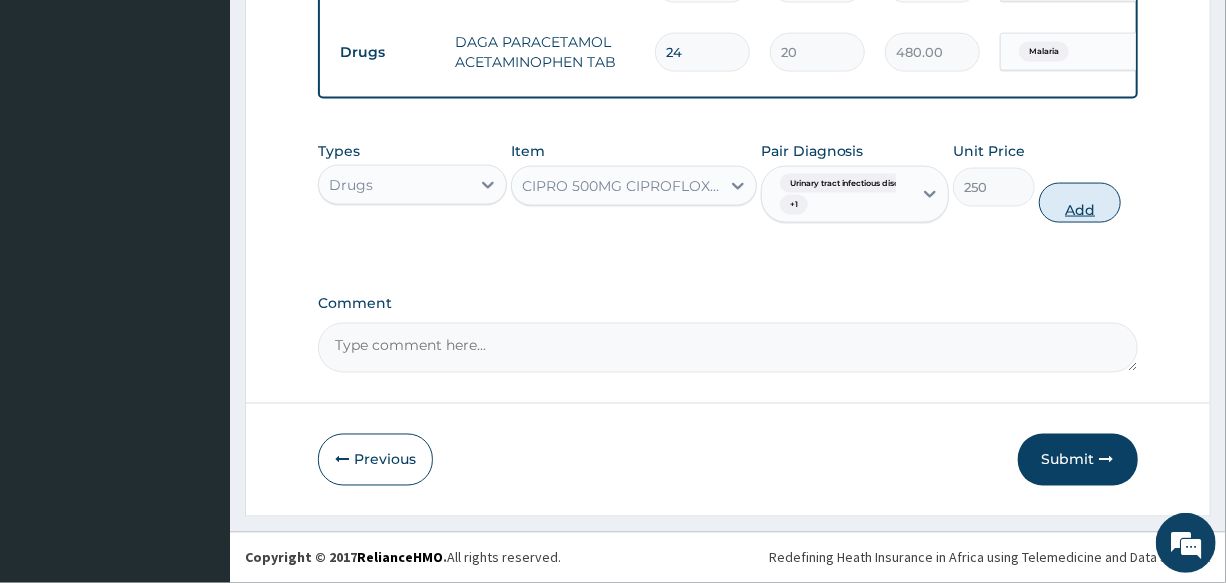 click on "Add" at bounding box center [1080, 203] 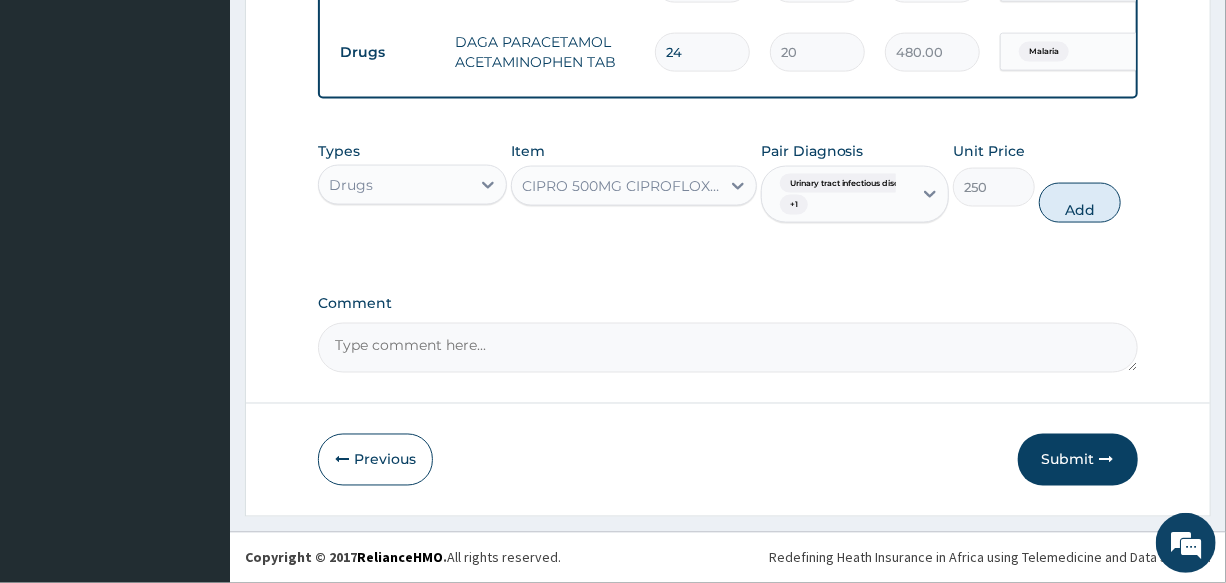 type on "0" 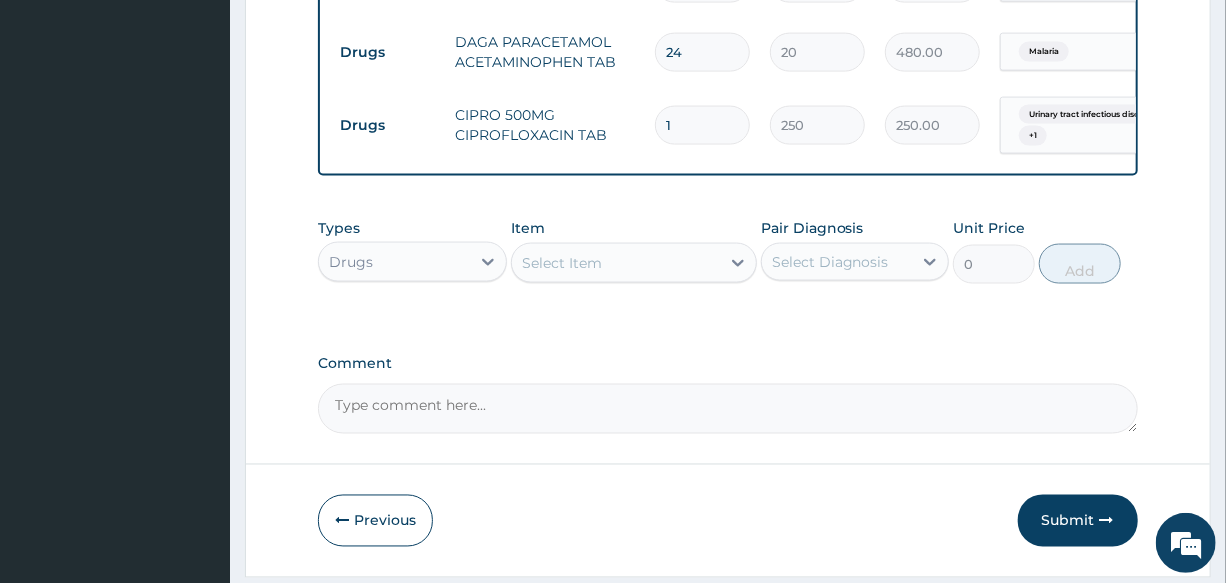 type on "10" 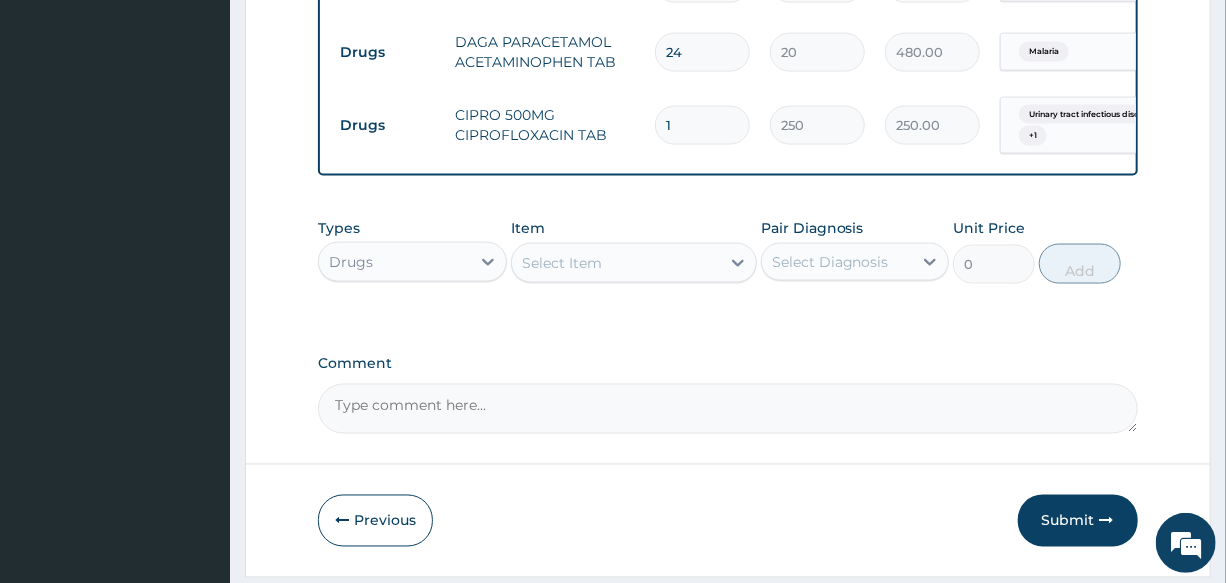type on "2500.00" 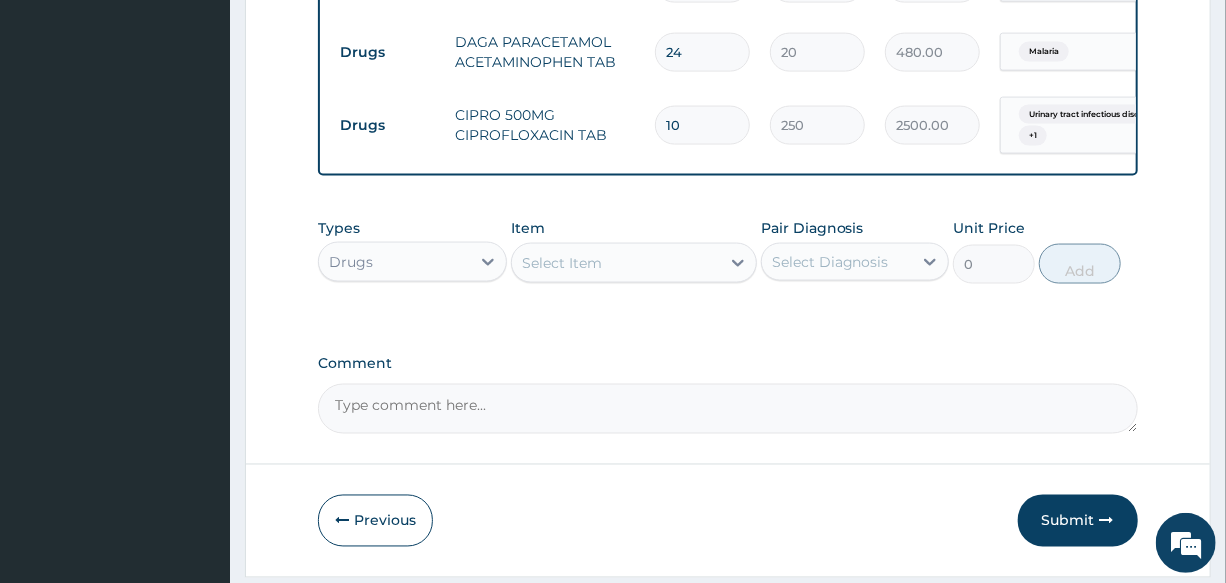 type on "10" 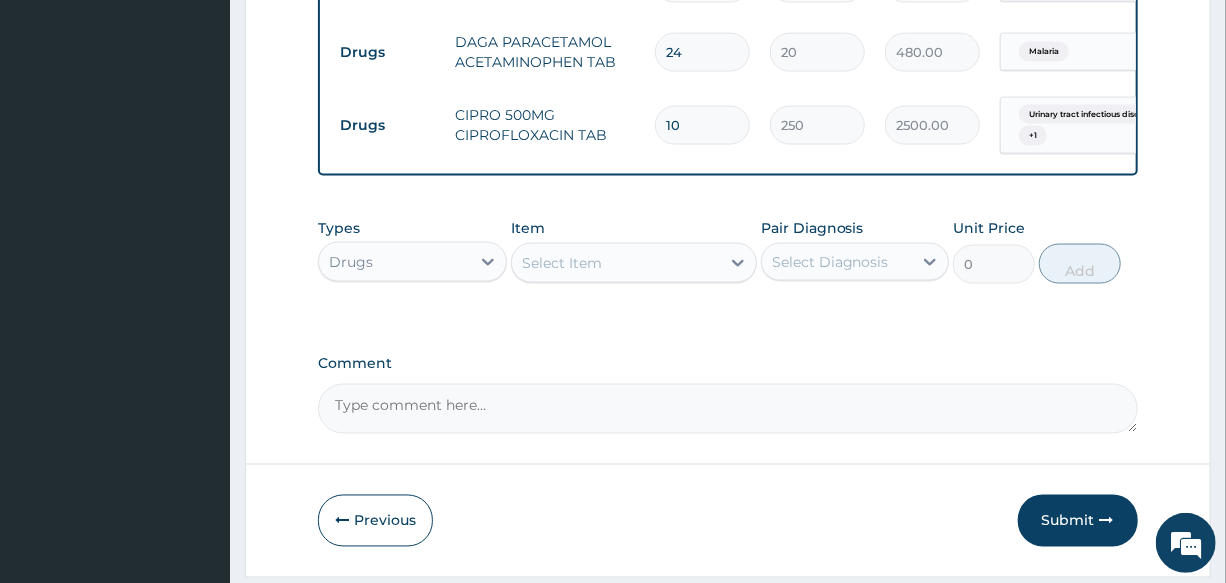 click on "PA Code / Prescription Code Enter Code(Secondary Care Only) Encounter Date 22-07-2025 Important Notice Please enter PA codes before entering items that are not attached to a PA code   All diagnoses entered must be linked to a claim item. Diagnosis & Claim Items that are visible but inactive cannot be edited because they were imported from an already approved PA code. Diagnosis Malaria Confirmed Sepsis Confirmed Adenoviral enteritis Confirmed Urinary tract infectious disease Confirmed Diabetes mellitus Query NB: All diagnosis must be linked to a claim item Claim Items Type Name Quantity Unit Price Total Price Pair Diagnosis Actions Procedures GENERAL PRACTITIONER CONSULTATION FIRST OUTPATIENT CONSULTATION 1 3000 3000.00 Malaria  + 3 Delete Laboratory MALARIA PARASITE (MP) RDT 1 1500 1500.00 Malaria Delete Laboratory FBC CBC-COMPLETE BLOOD COUNT (HAEMOGRAM) - [BLOOD] 1 3000 3000.00 Sepsis  + 1 Delete Laboratory BLOOD SUGAR RANDOM - [PLASMA] 1 1500 1500.00 Diabetes mellitus Delete Drugs 1 730 730.00 Malaria 1 2" at bounding box center [727, -356] 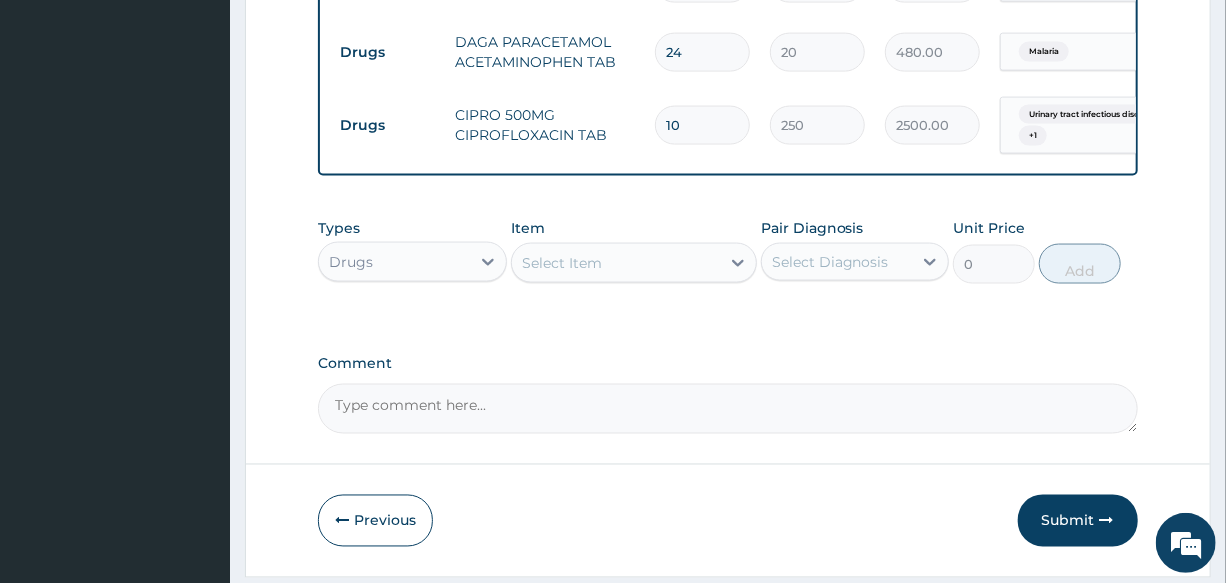 click on "Select Item" at bounding box center [562, 263] 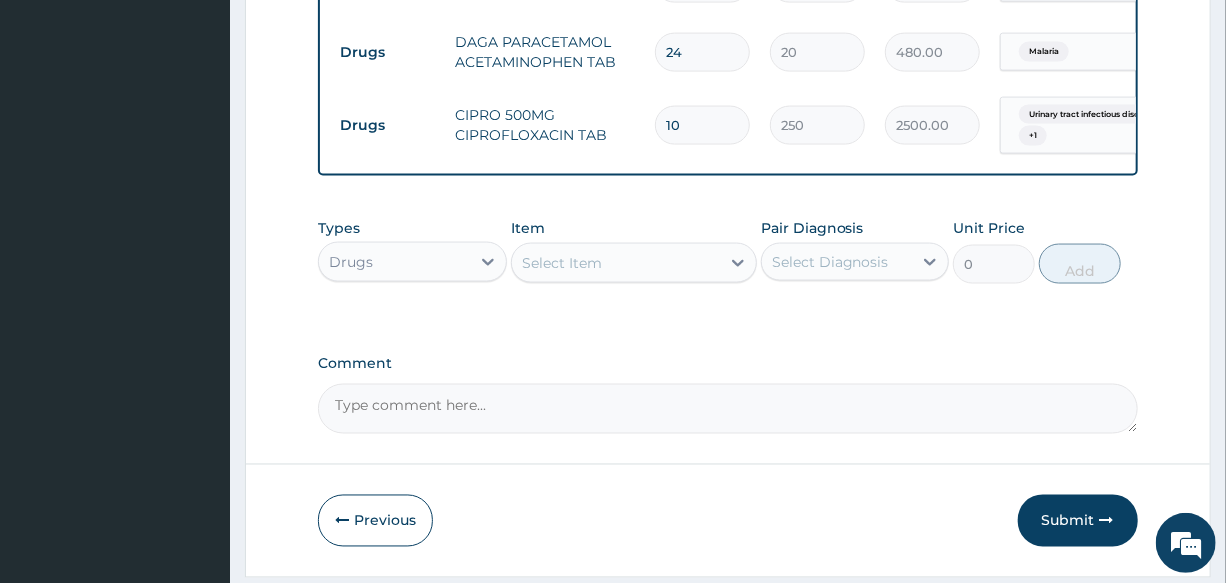 click on "PA Code / Prescription Code Enter Code(Secondary Care Only) Encounter Date 22-07-2025 Important Notice Please enter PA codes before entering items that are not attached to a PA code   All diagnoses entered must be linked to a claim item. Diagnosis & Claim Items that are visible but inactive cannot be edited because they were imported from an already approved PA code. Diagnosis Malaria Confirmed Sepsis Confirmed Adenoviral enteritis Confirmed Urinary tract infectious disease Confirmed Diabetes mellitus Query NB: All diagnosis must be linked to a claim item Claim Items Type Name Quantity Unit Price Total Price Pair Diagnosis Actions Procedures GENERAL PRACTITIONER CONSULTATION FIRST OUTPATIENT CONSULTATION 1 3000 3000.00 Malaria  + 3 Delete Laboratory MALARIA PARASITE (MP) RDT 1 1500 1500.00 Malaria Delete Laboratory FBC CBC-COMPLETE BLOOD COUNT (HAEMOGRAM) - [BLOOD] 1 3000 3000.00 Sepsis  + 1 Delete Laboratory BLOOD SUGAR RANDOM - [PLASMA] 1 1500 1500.00 Diabetes mellitus Delete Drugs 1 730 730.00 Malaria 1 2" at bounding box center (727, -356) 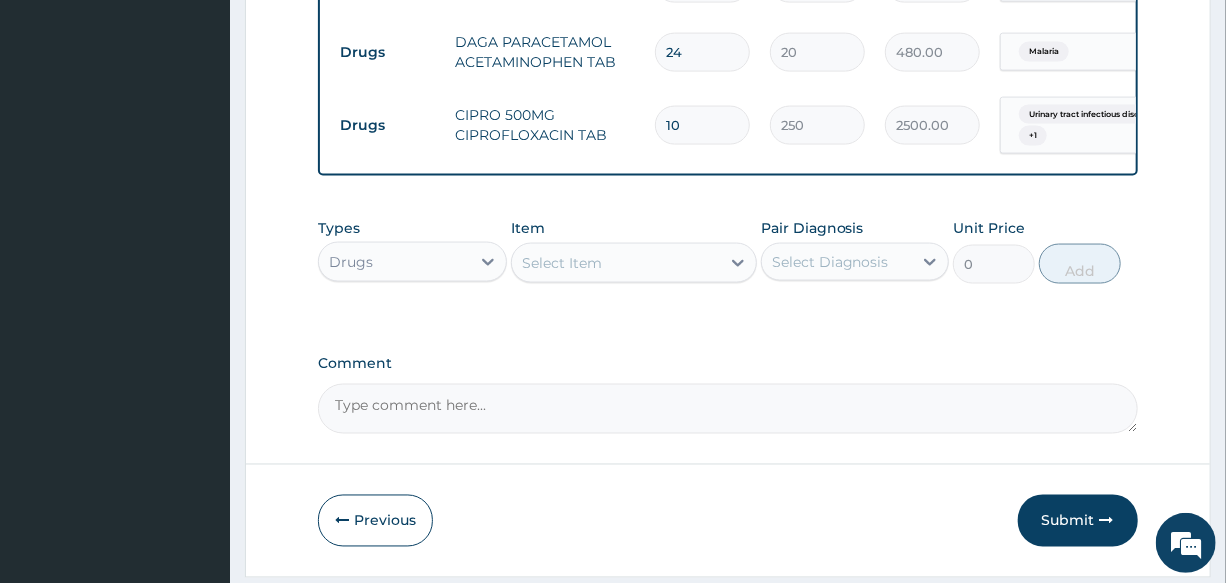 click on "Select Item" at bounding box center (616, 263) 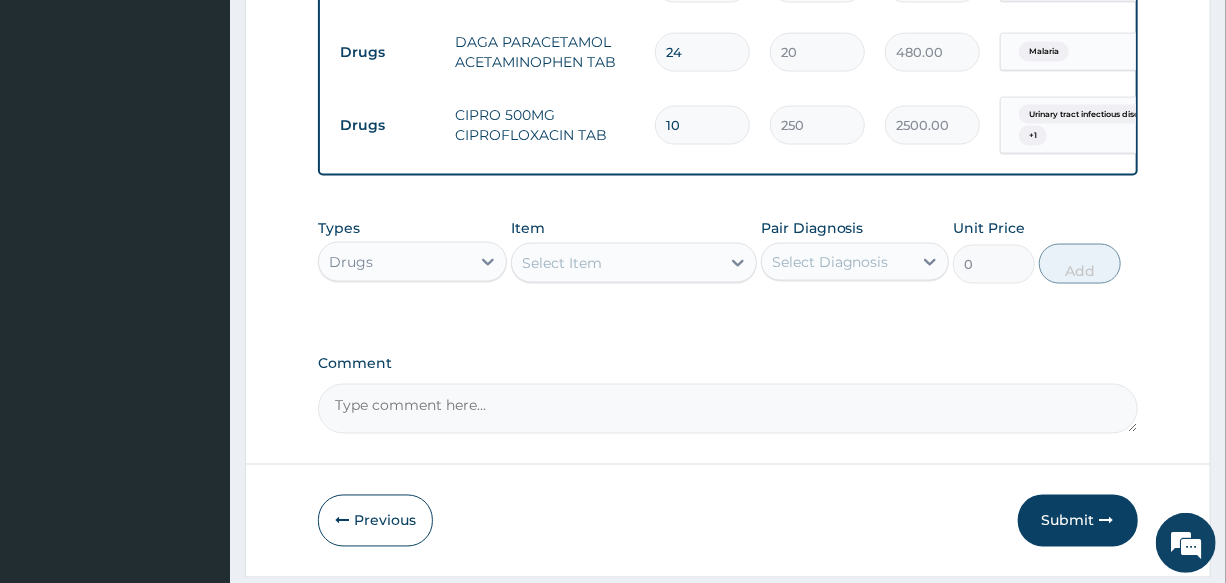 click on "Comment" at bounding box center [727, 364] 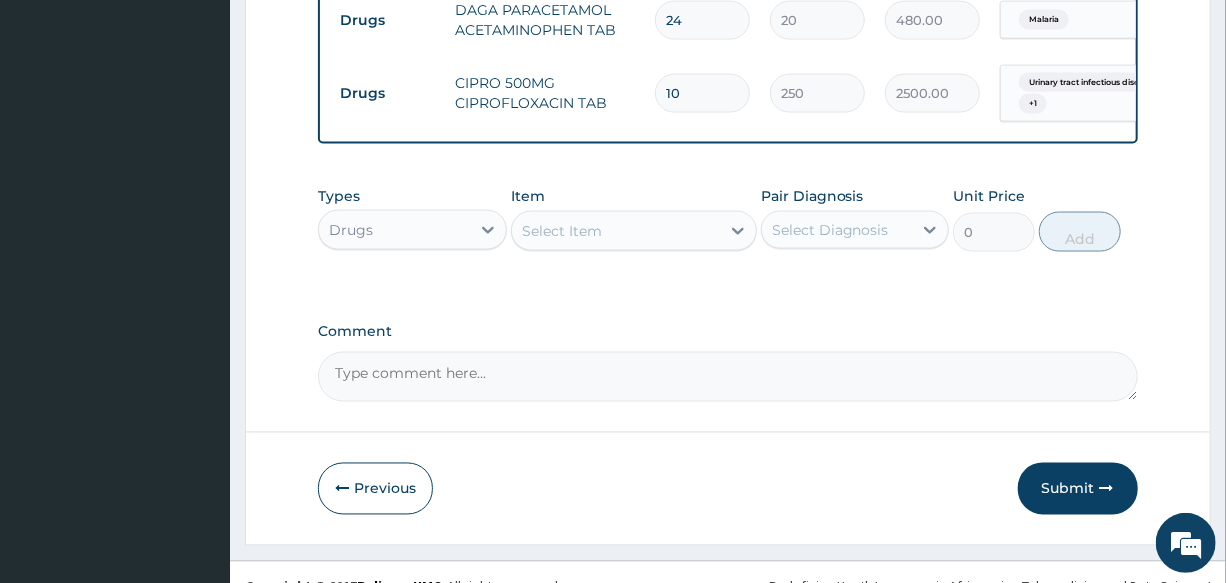 scroll, scrollTop: 1413, scrollLeft: 0, axis: vertical 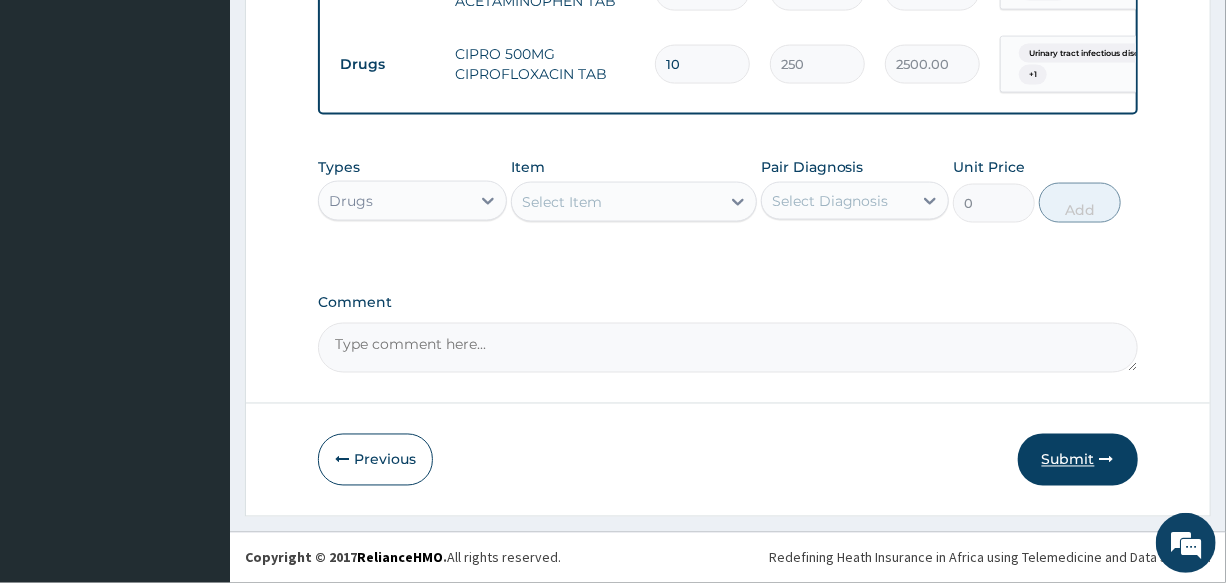 click on "Submit" at bounding box center (1078, 460) 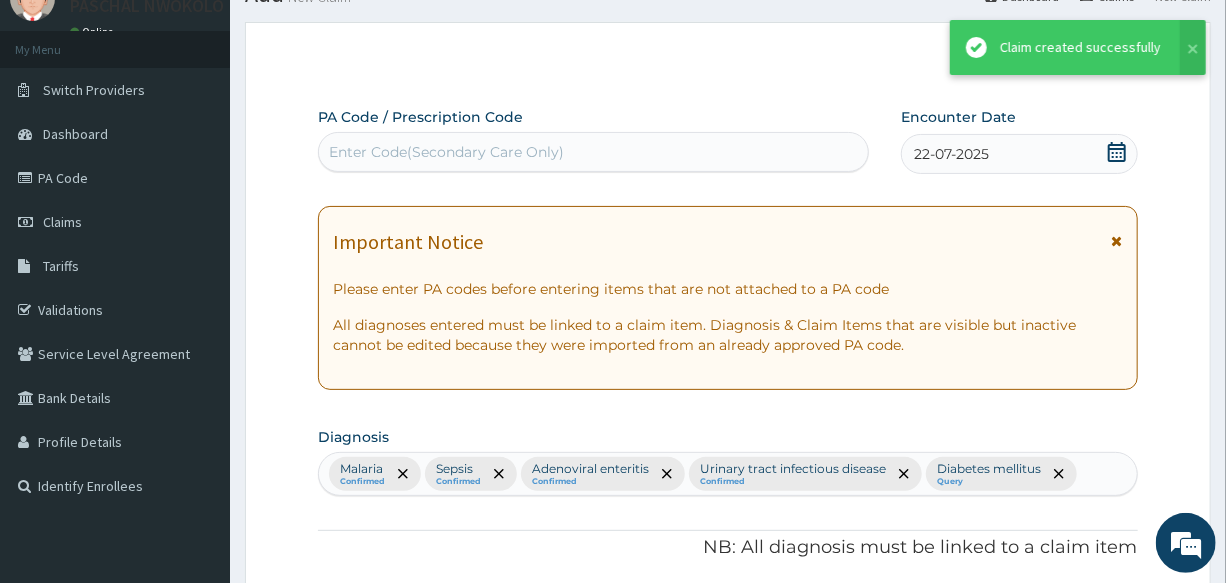 scroll, scrollTop: 1413, scrollLeft: 0, axis: vertical 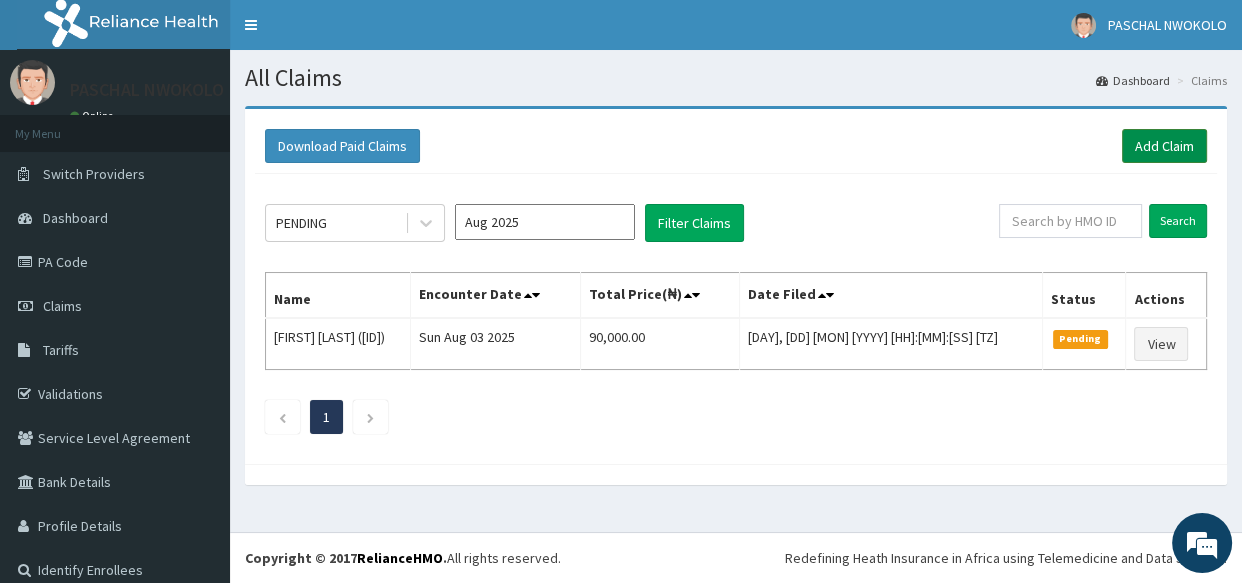 click on "Add Claim" at bounding box center [1164, 146] 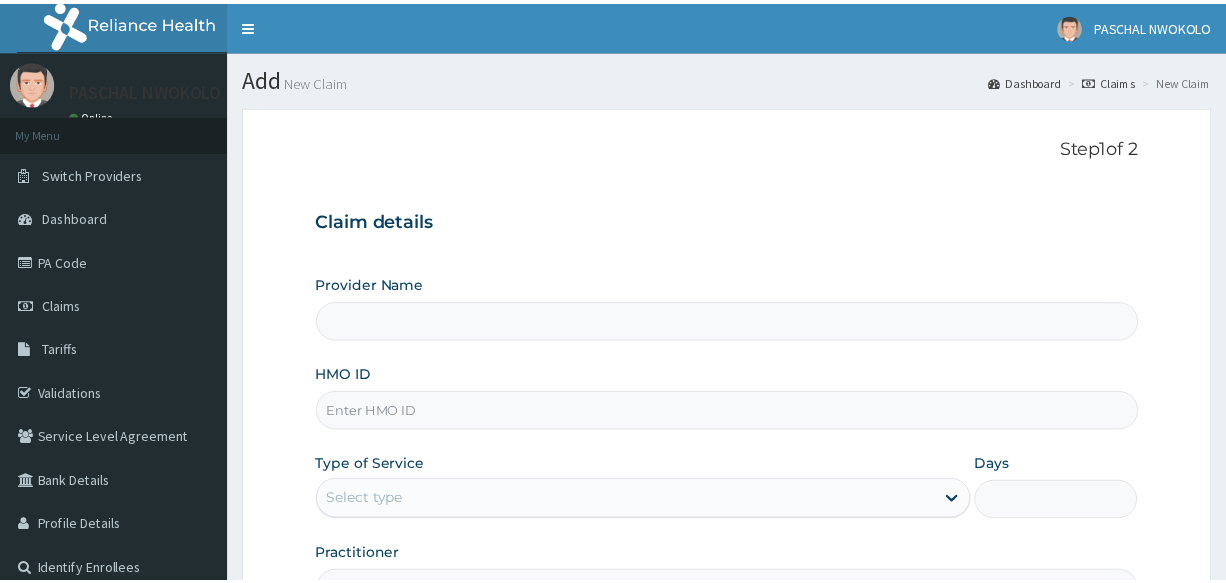 scroll, scrollTop: 0, scrollLeft: 0, axis: both 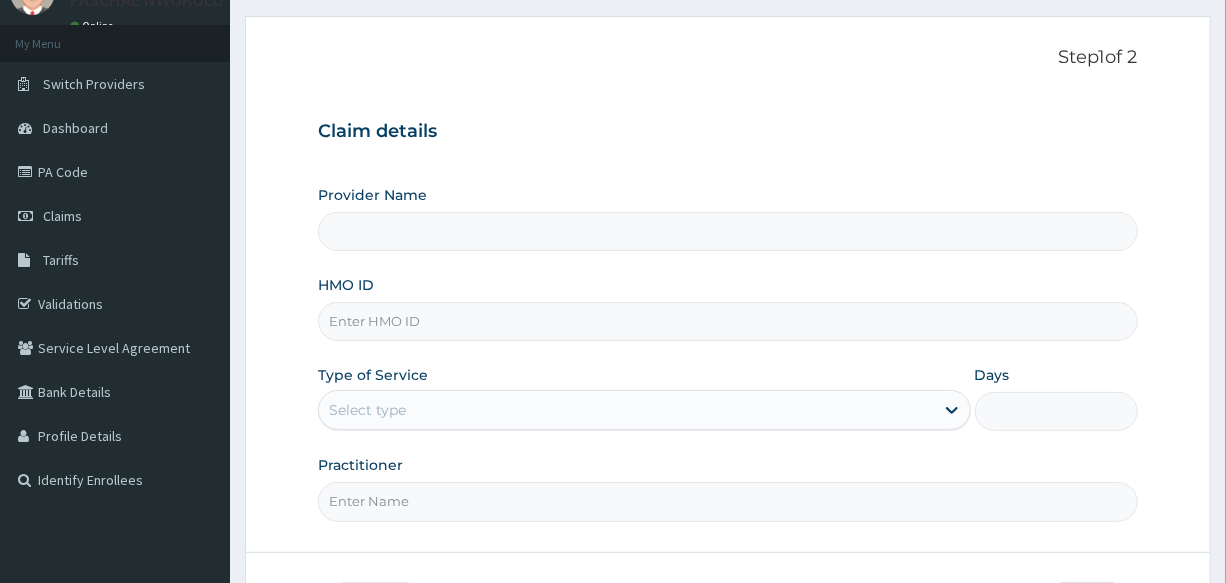 click on "HMO ID" at bounding box center [727, 321] 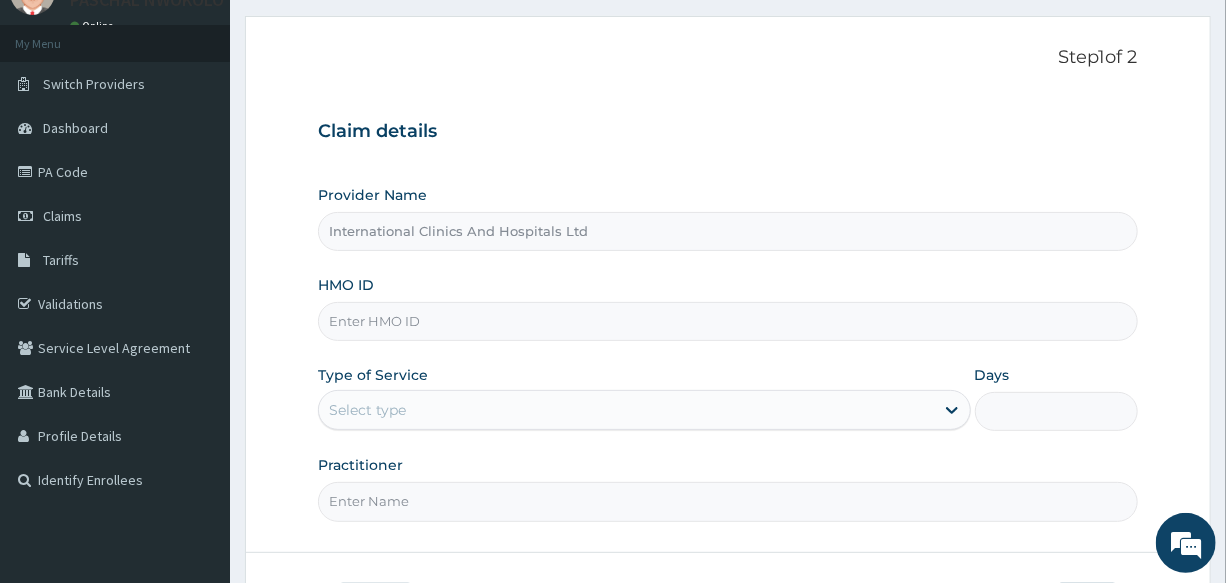 paste on "PFM/10289/A" 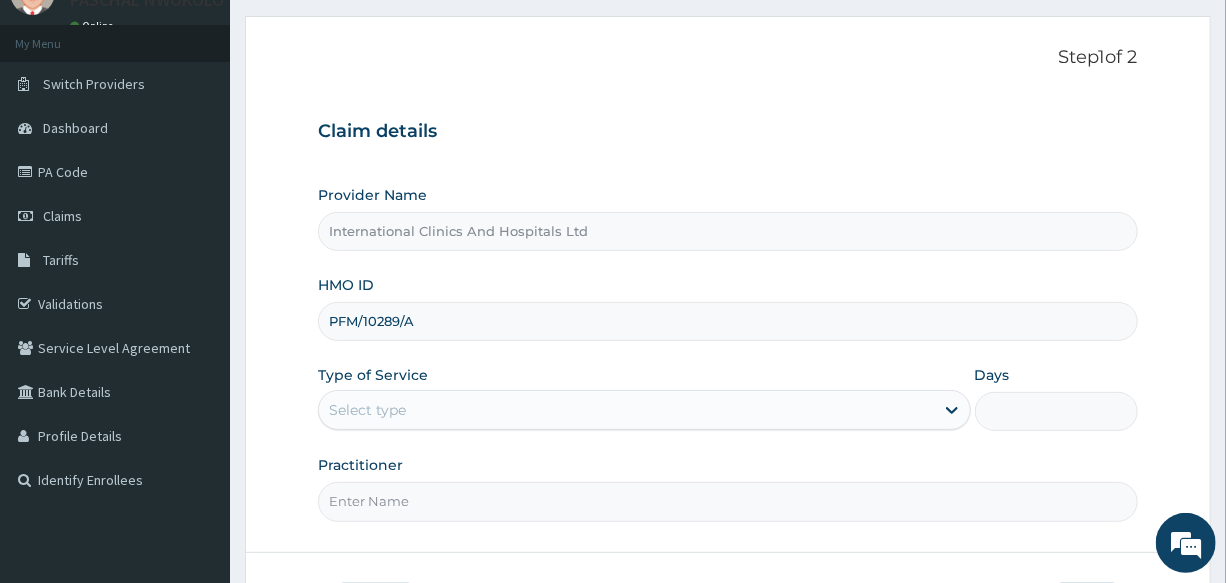 type on "PFM/10289/A" 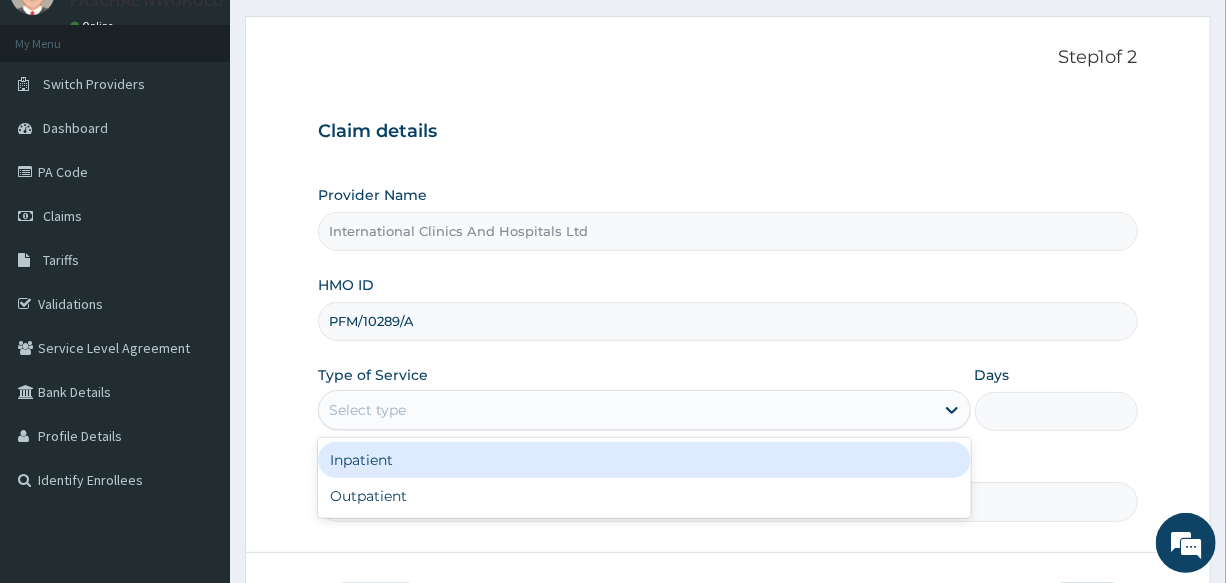click on "Select type" at bounding box center [626, 410] 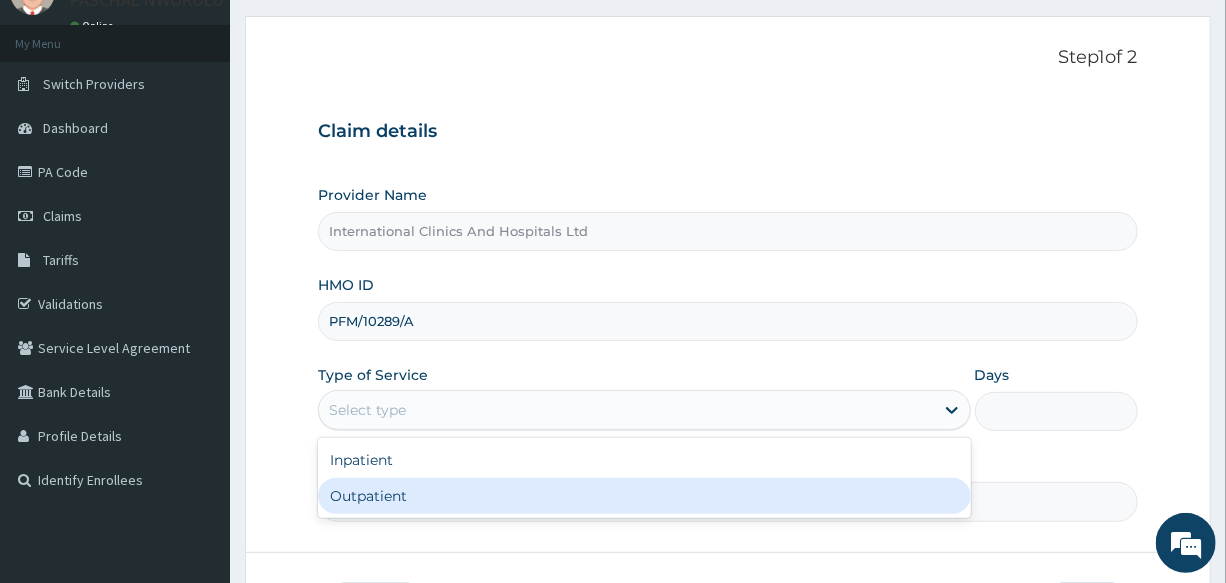 click on "Outpatient" at bounding box center (644, 496) 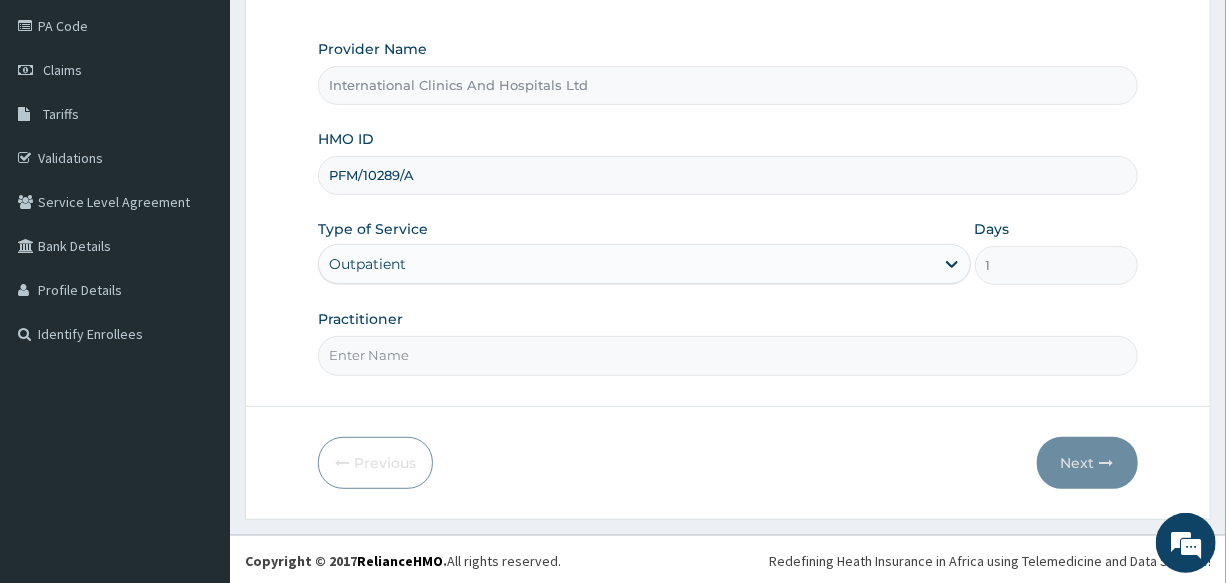 scroll, scrollTop: 237, scrollLeft: 0, axis: vertical 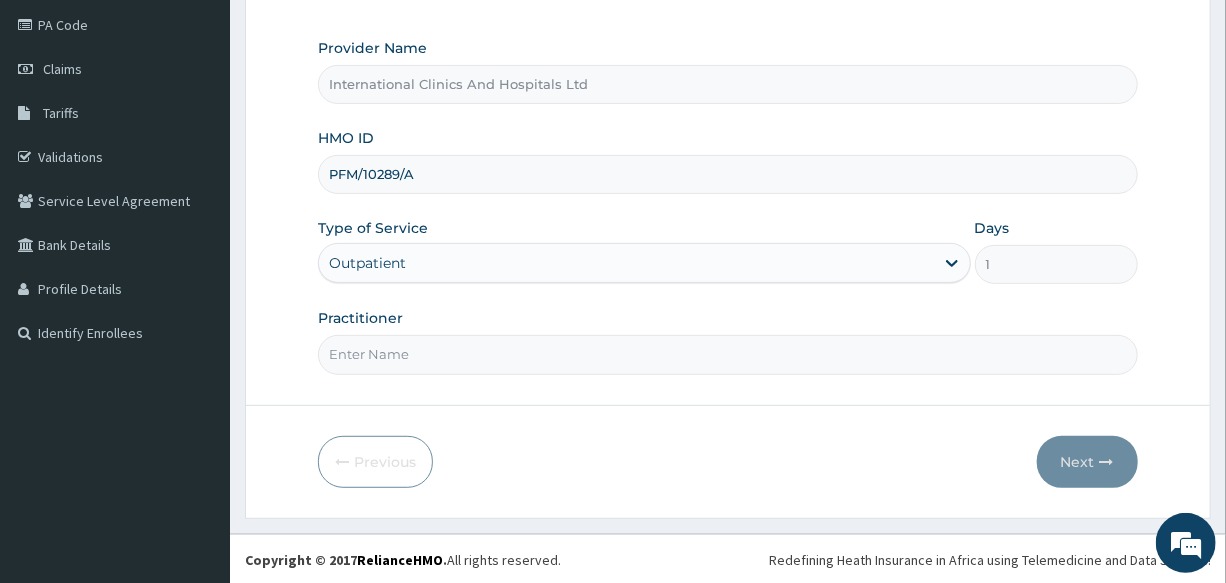click on "Practitioner" at bounding box center (727, 354) 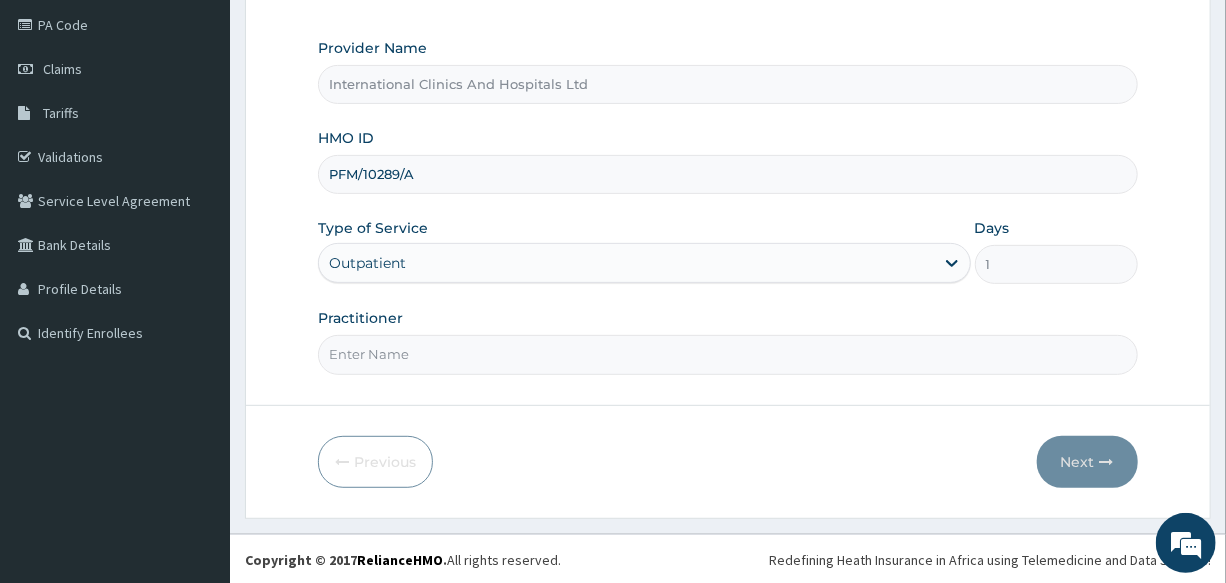 type on "DR.[LAST]" 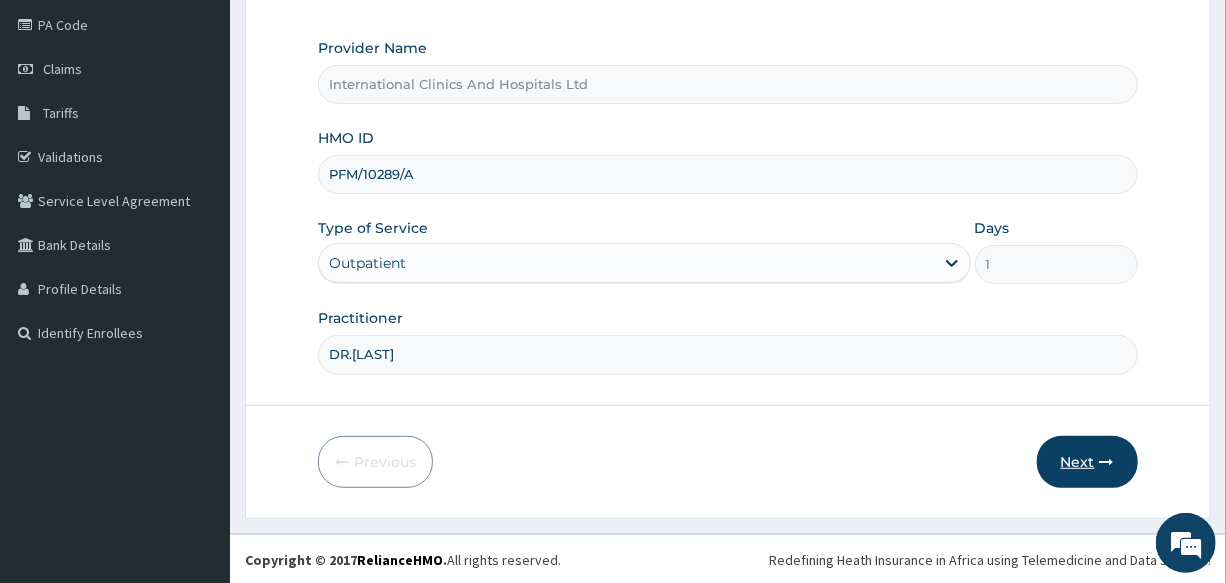 click on "Next" at bounding box center [1087, 462] 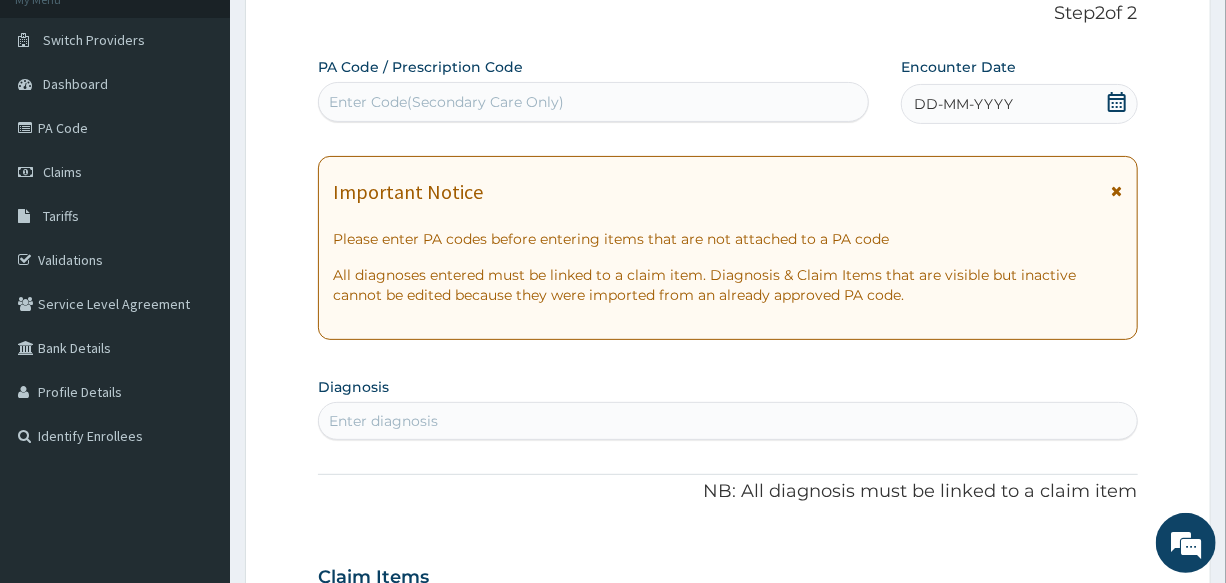 scroll, scrollTop: 0, scrollLeft: 0, axis: both 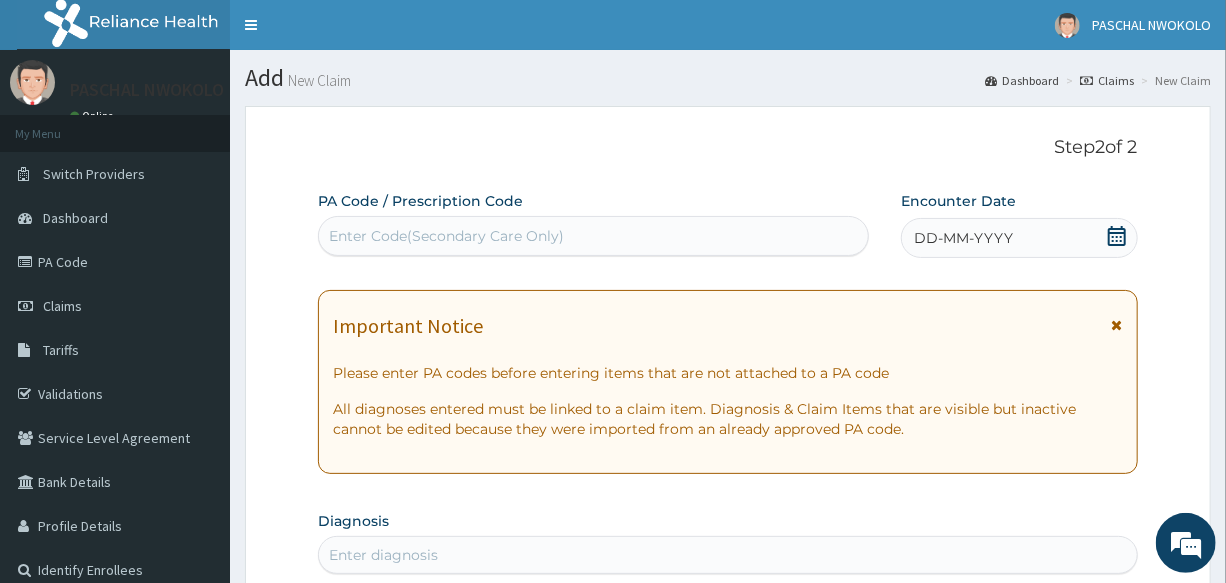 click on "Enter Code(Secondary Care Only)" at bounding box center [446, 236] 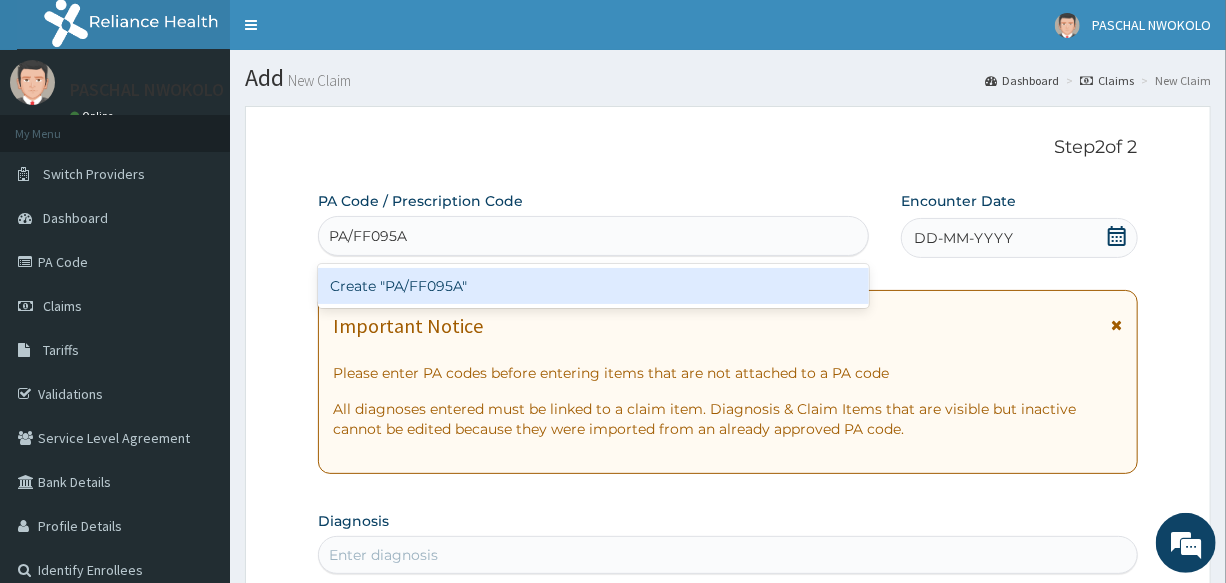 click on "Create "PA/FF095A"" at bounding box center [593, 286] 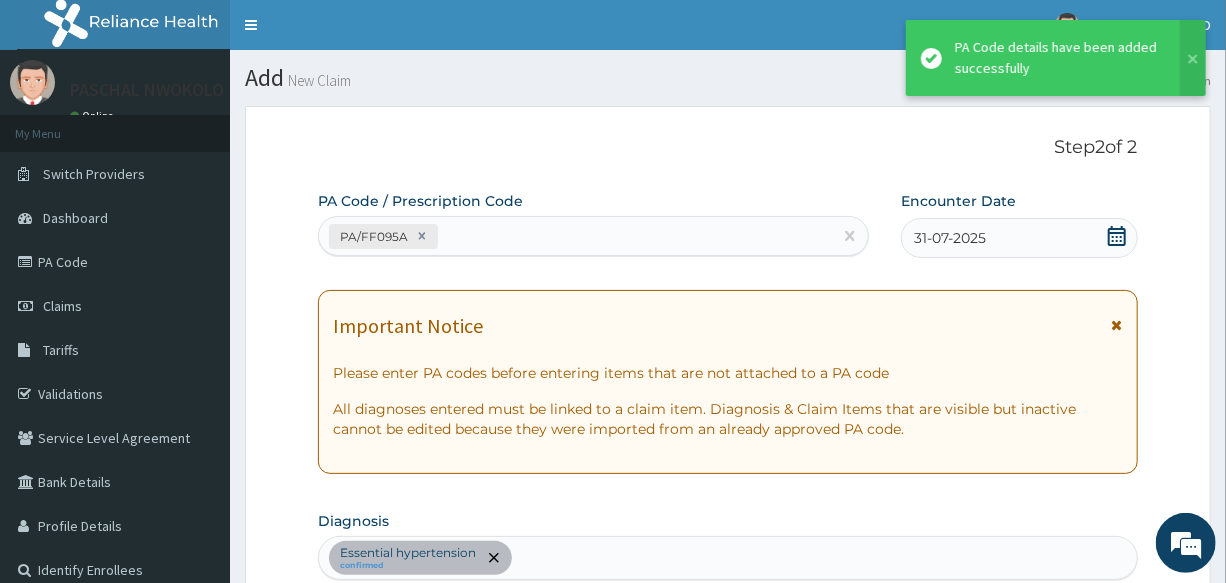 scroll, scrollTop: 609, scrollLeft: 0, axis: vertical 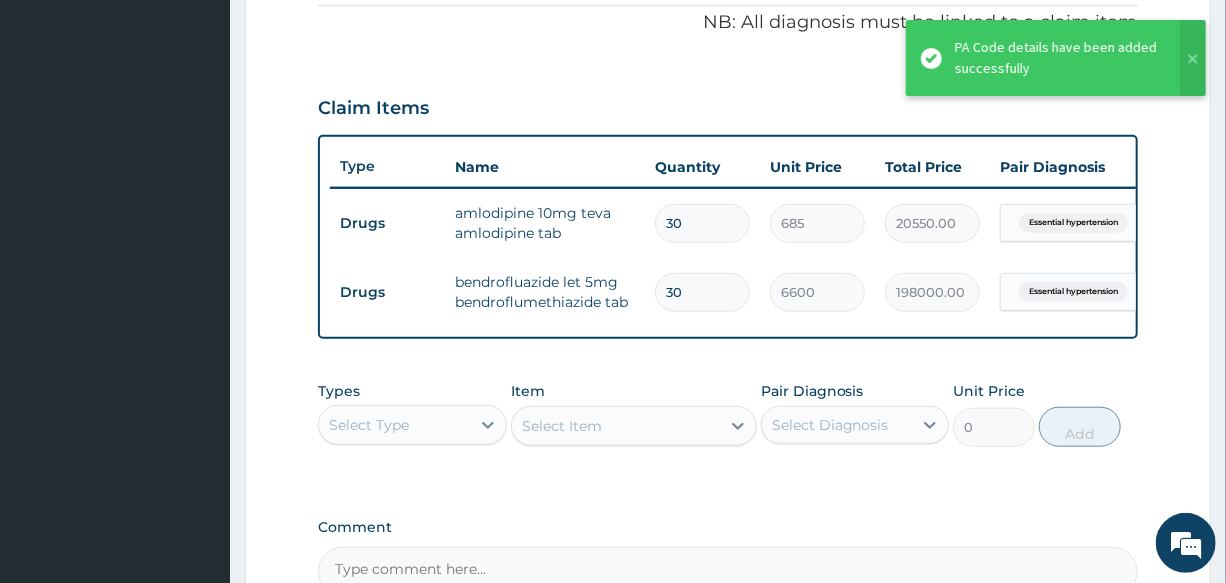 click on "Select Type" at bounding box center [394, 425] 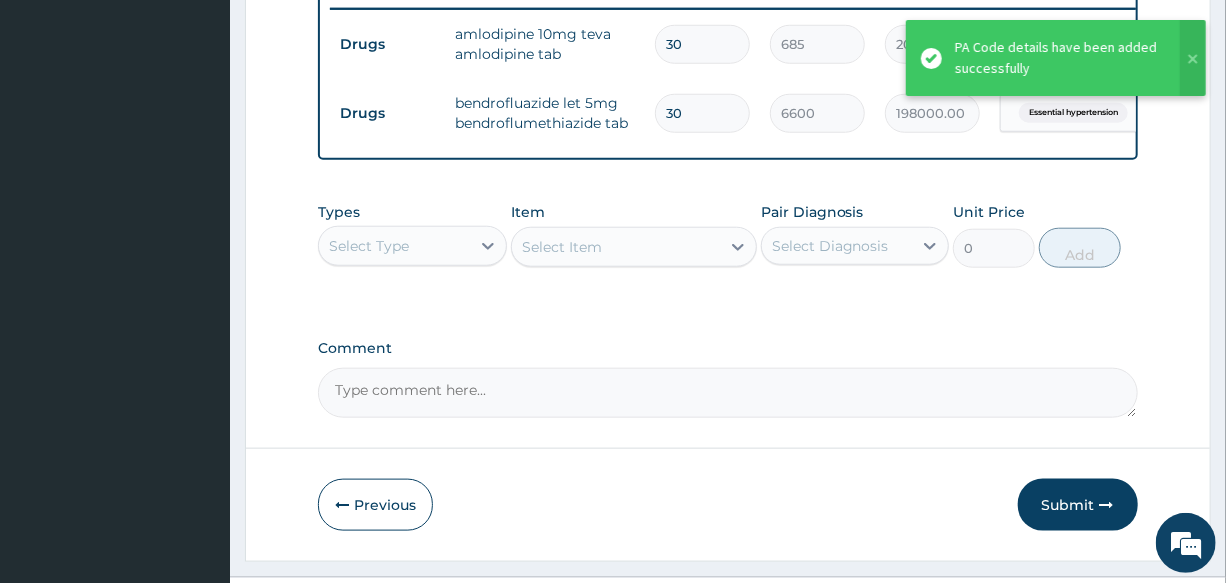 scroll, scrollTop: 790, scrollLeft: 0, axis: vertical 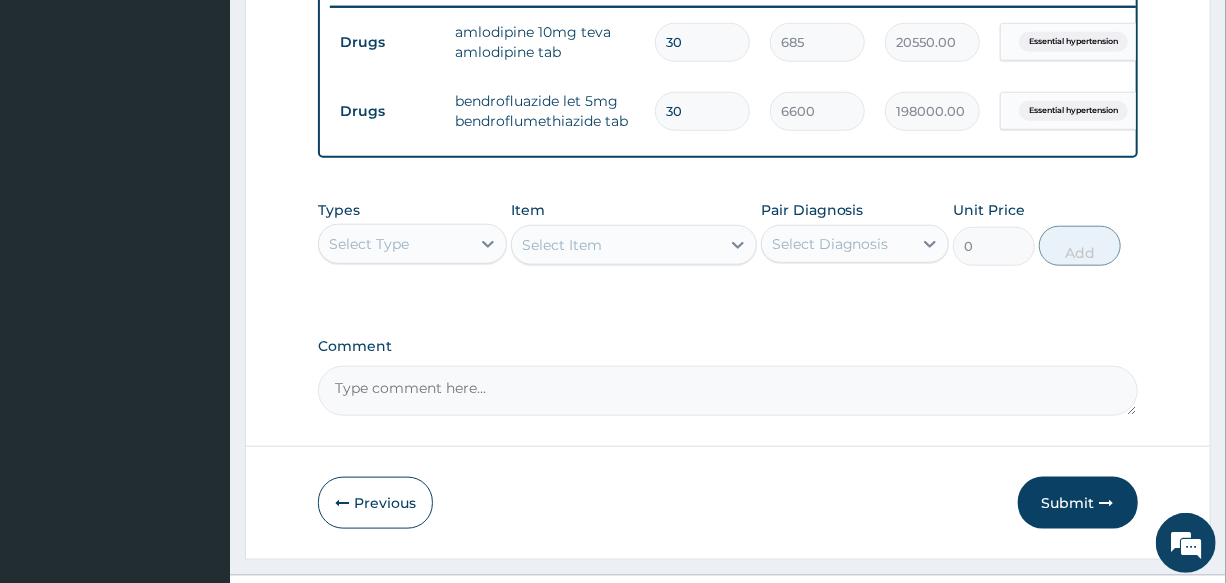 click on "Select Type" at bounding box center (394, 244) 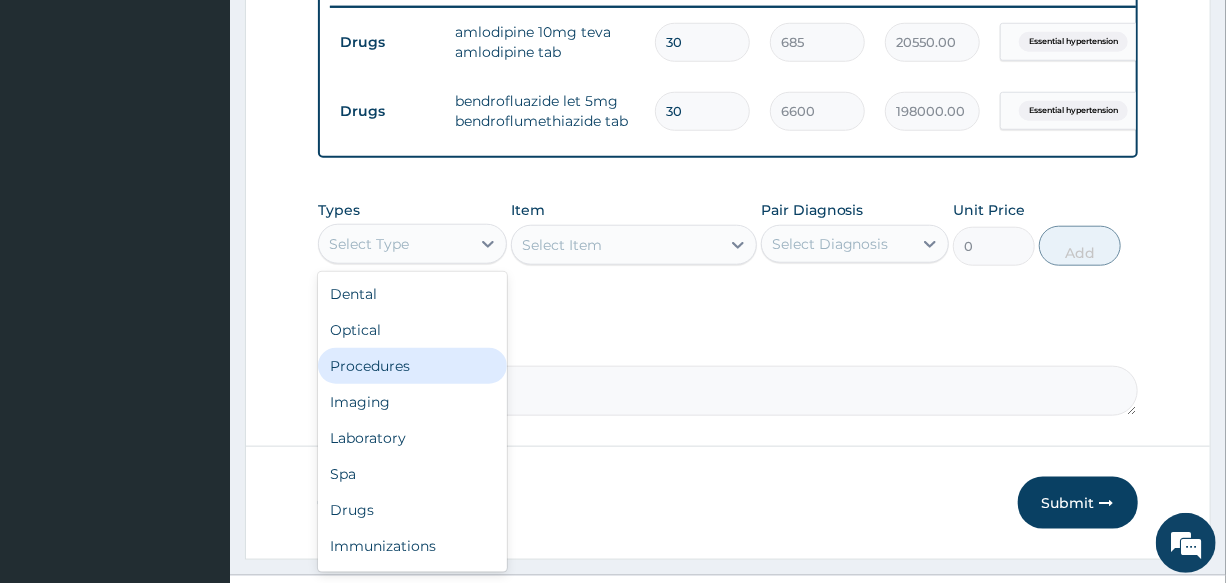 click on "PA Code / Prescription Code PA/FF095A Encounter Date 31-07-2025 Important Notice Please enter PA codes before entering items that are not attached to a PA code   All diagnoses entered must be linked to a claim item. Diagnosis & Claim Items that are visible but inactive cannot be edited because they were imported from an already approved PA code. Diagnosis Essential hypertension confirmed NB: All diagnosis must be linked to a claim item Claim Items Type Name Quantity Unit Price Total Price Pair Diagnosis Actions Drugs amlodipine 10mg teva amlodipine tab 30 685 20550.00 Essential hypertension Delete Drugs bendrofluazide let 5mg bendroflumethiazide tab 30 6600 198000.00 Essential hypertension Delete Types option Procedures focused, 3 of 10. 10 results available. Use Up and Down to choose options, press Enter to select the currently focused option, press Escape to exit the menu, press Tab to select the option and exit the menu. Select Type Dental Optical Procedures Imaging Laboratory Spa Drugs Immunizations Gym 0" at bounding box center (727, -92) 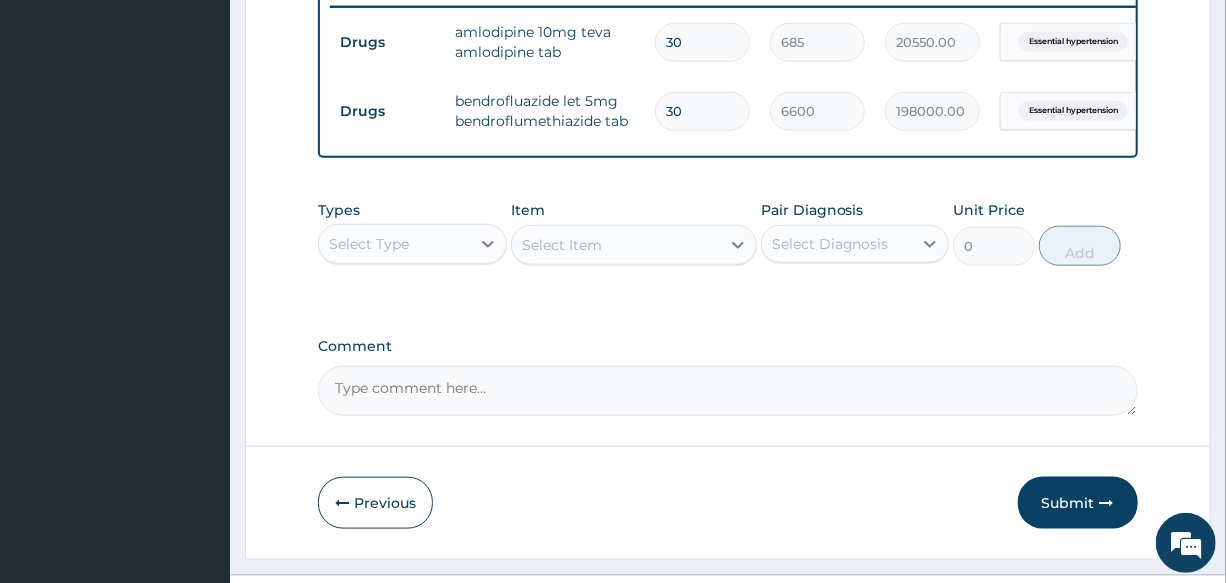 click on "Select Type" at bounding box center [369, 244] 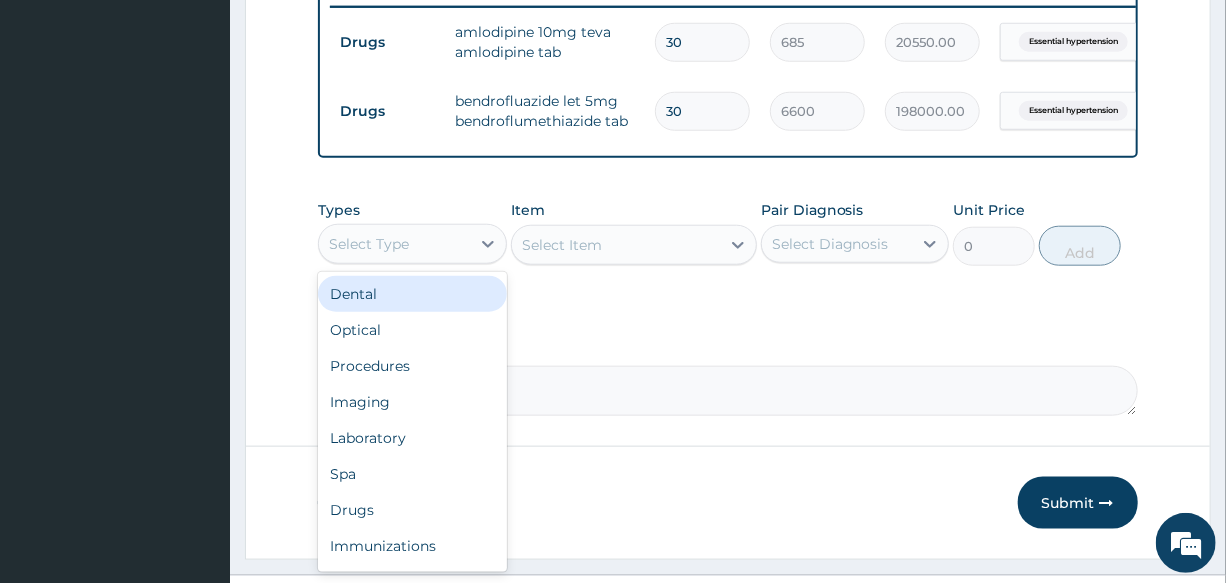 click on "PA Code / Prescription Code PA/FF095A Encounter Date 31-07-2025 Important Notice Please enter PA codes before entering items that are not attached to a PA code   All diagnoses entered must be linked to a claim item. Diagnosis & Claim Items that are visible but inactive cannot be edited because they were imported from an already approved PA code. Diagnosis Essential hypertension confirmed NB: All diagnosis must be linked to a claim item Claim Items Type Name Quantity Unit Price Total Price Pair Diagnosis Actions Drugs amlodipine 10mg teva amlodipine tab 30 685 20550.00 Essential hypertension Delete Drugs bendrofluazide let 5mg bendroflumethiazide tab 30 6600 198000.00 Essential hypertension Delete Types option Dental focused, 1 of 10. 10 results available. Use Up and Down to choose options, press Enter to select the currently focused option, press Escape to exit the menu, press Tab to select the option and exit the menu. Select Type Dental Optical Procedures Imaging Laboratory Spa Drugs Immunizations Others 0" at bounding box center [727, -92] 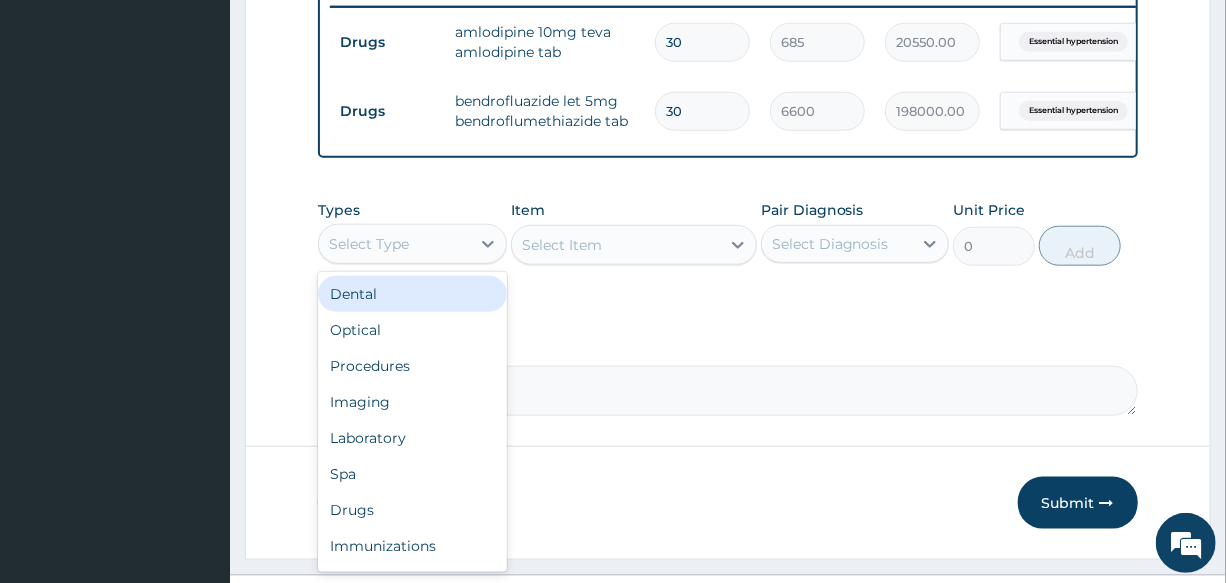 click on "Select Type" at bounding box center (394, 244) 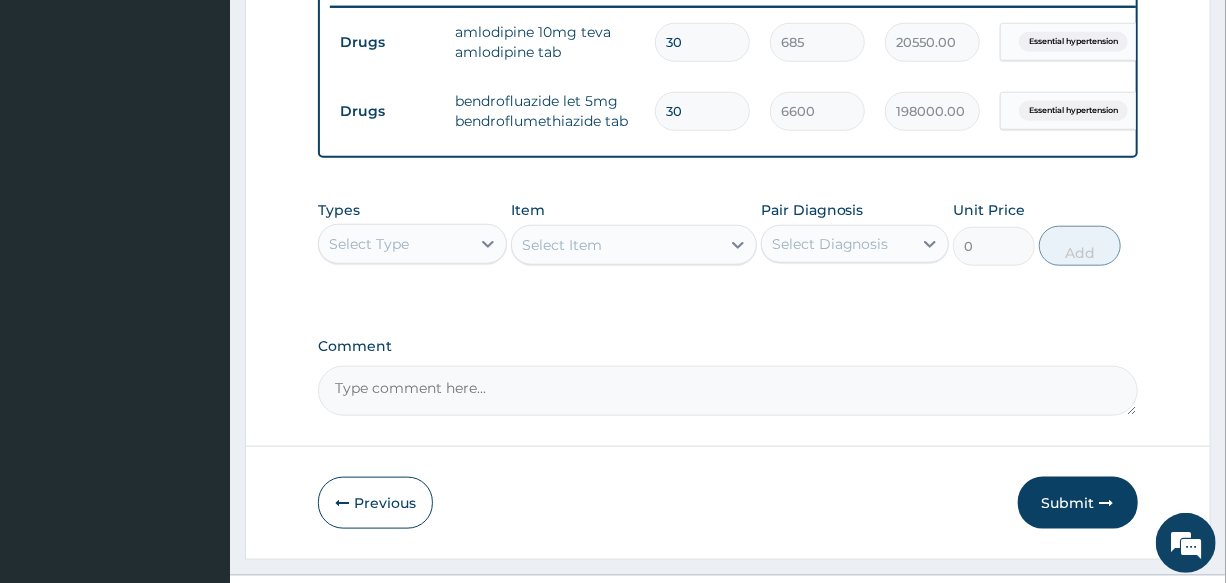 click on "Select Type" at bounding box center (394, 244) 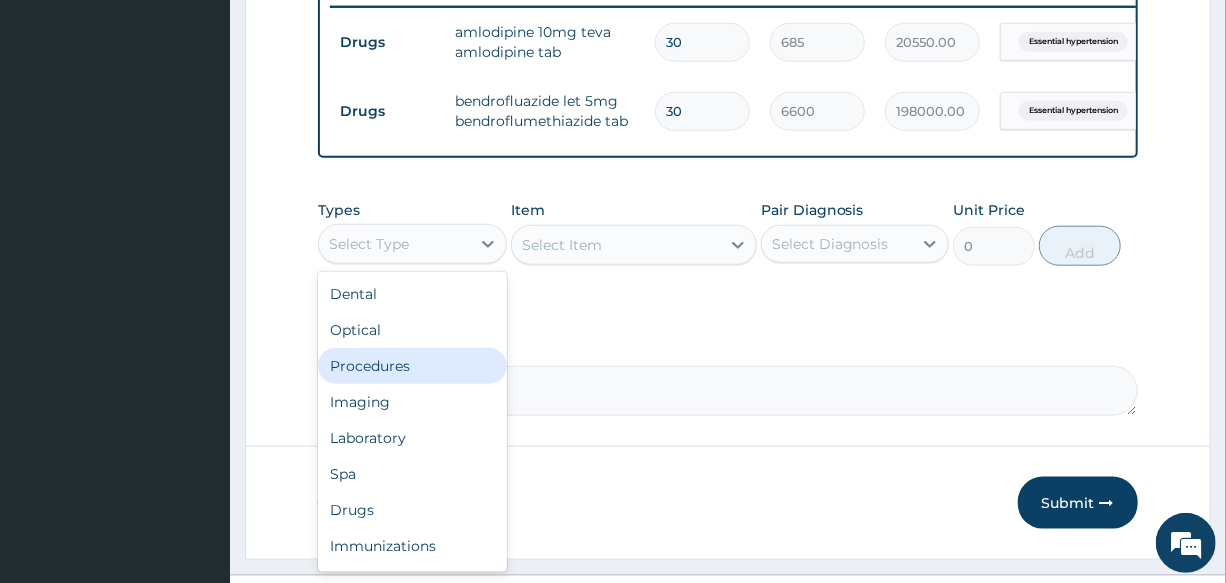 click on "Procedures" at bounding box center (412, 366) 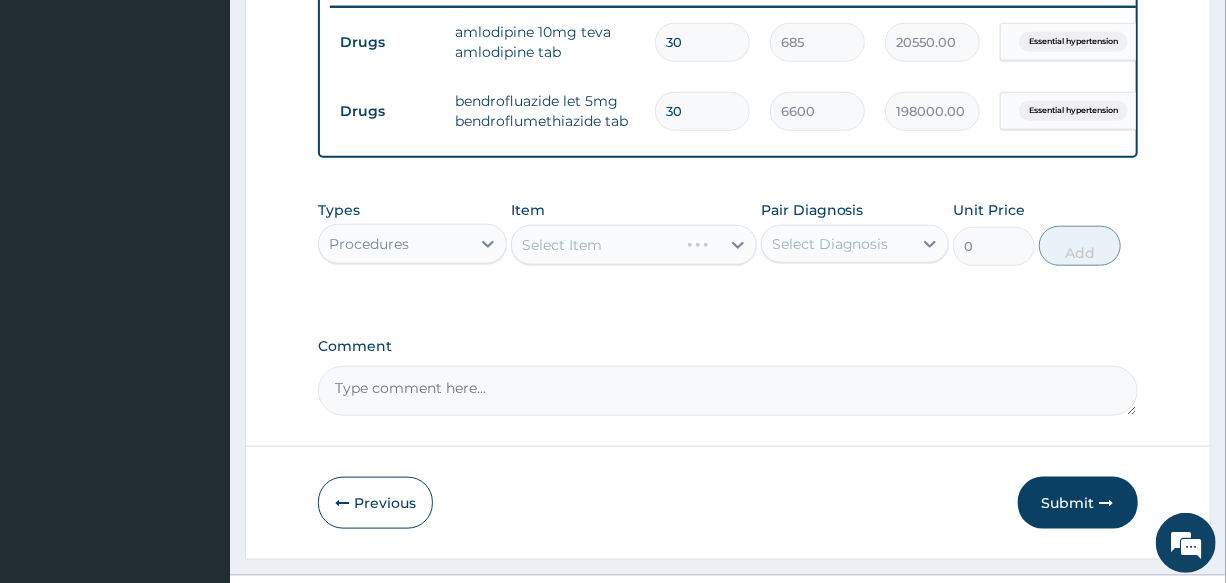click on "Select Item" at bounding box center (634, 245) 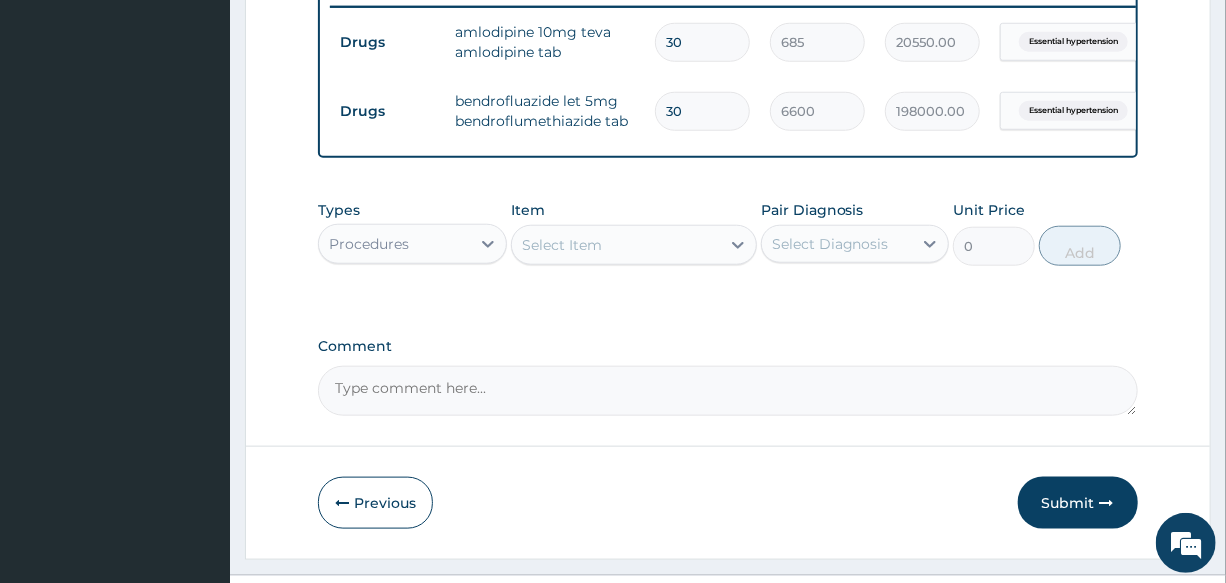 click on "Select Item" at bounding box center (616, 245) 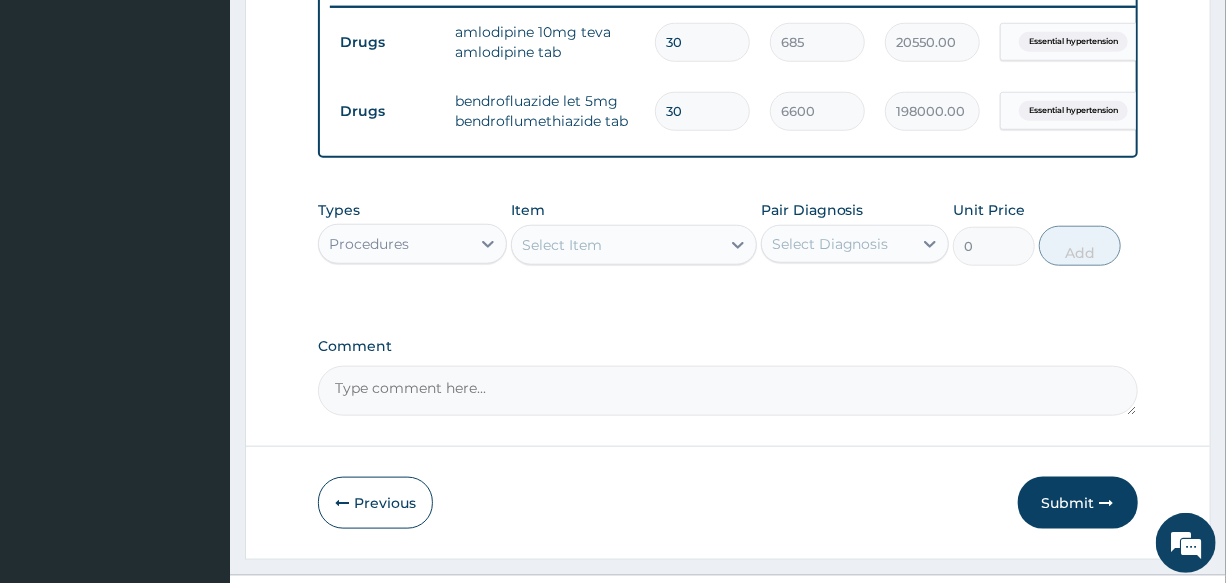 click on "Select Item" at bounding box center (616, 245) 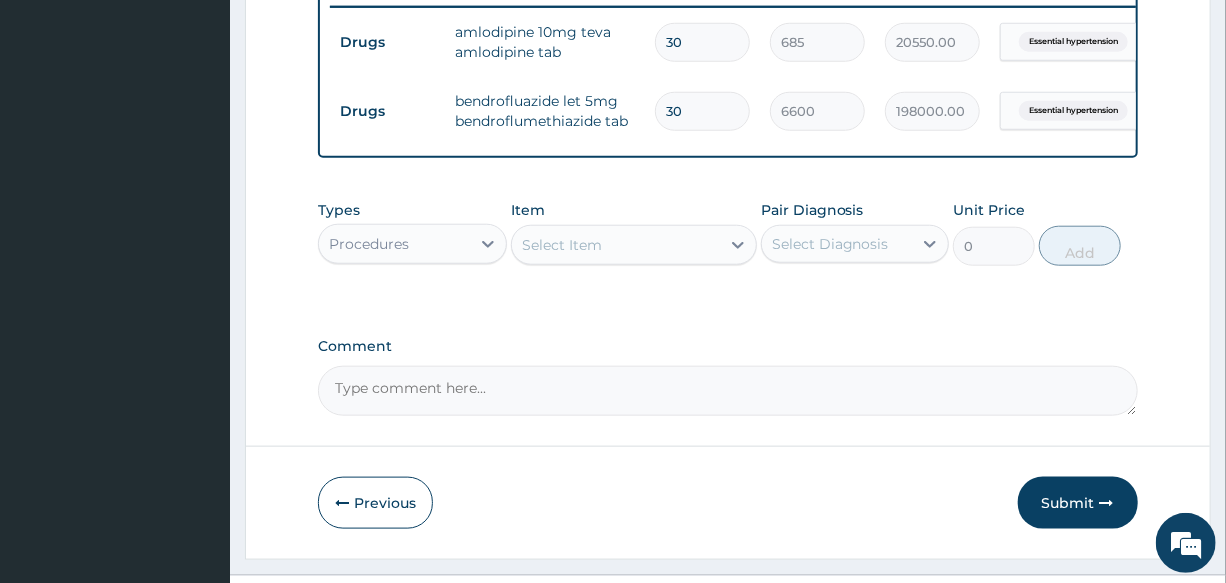 type on "G" 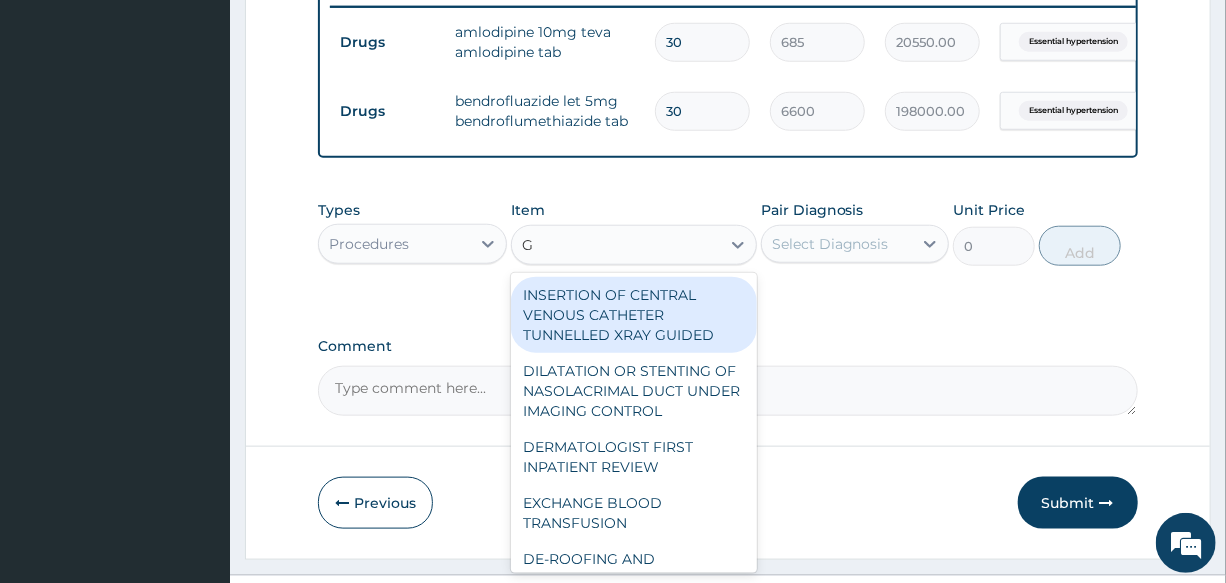 type 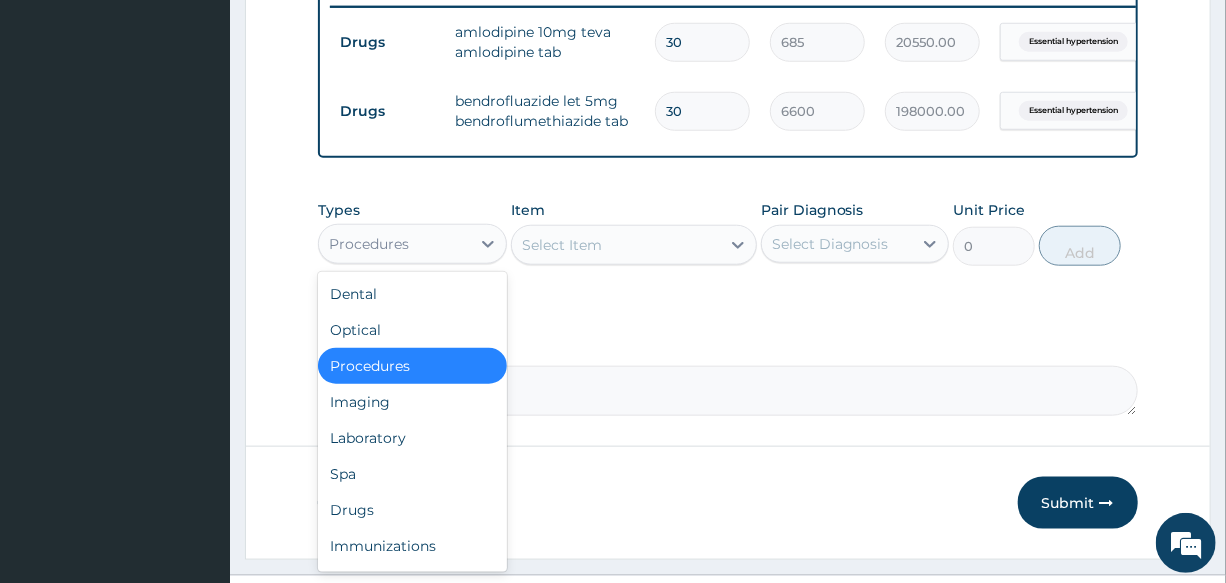 click on "Procedures" at bounding box center (369, 244) 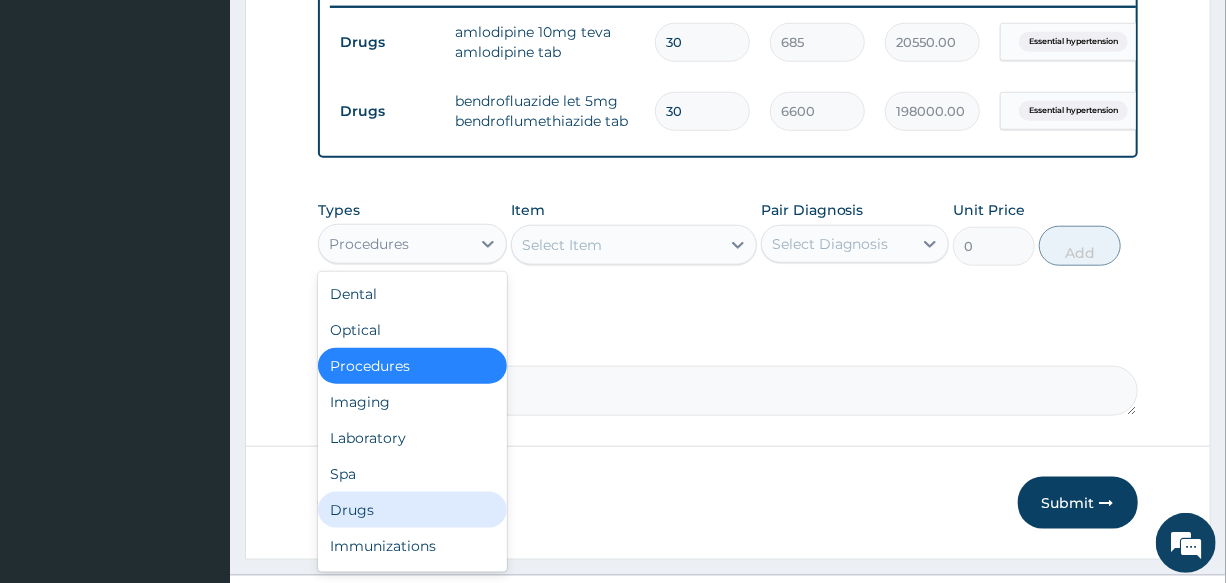 click on "Drugs" at bounding box center [412, 510] 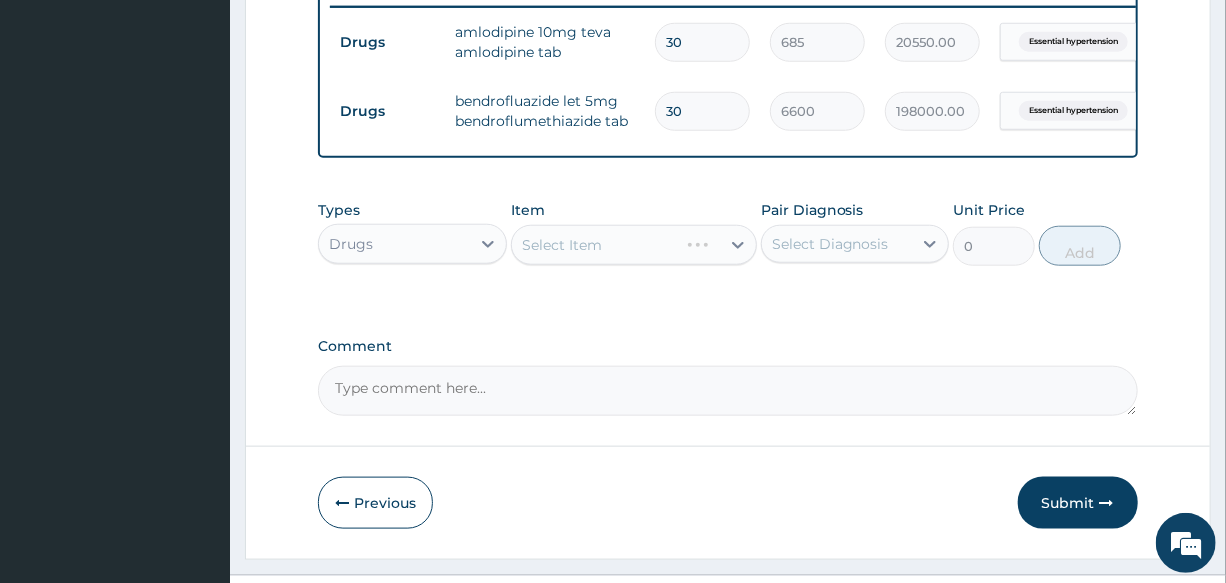 click on "Select Item" at bounding box center [634, 245] 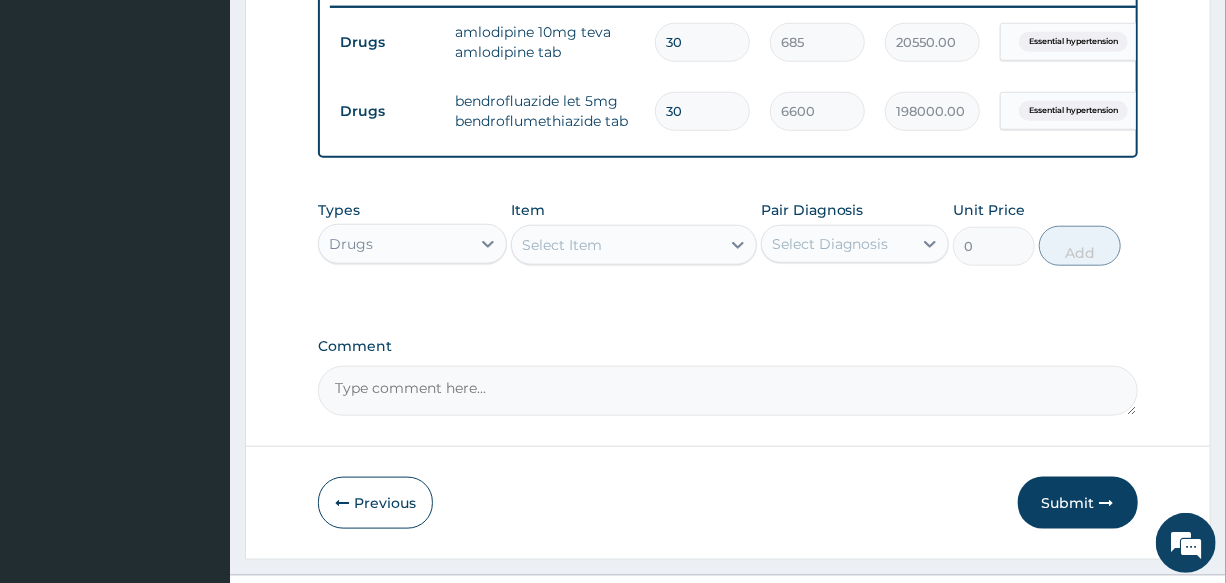 click on "Select Item" at bounding box center [616, 245] 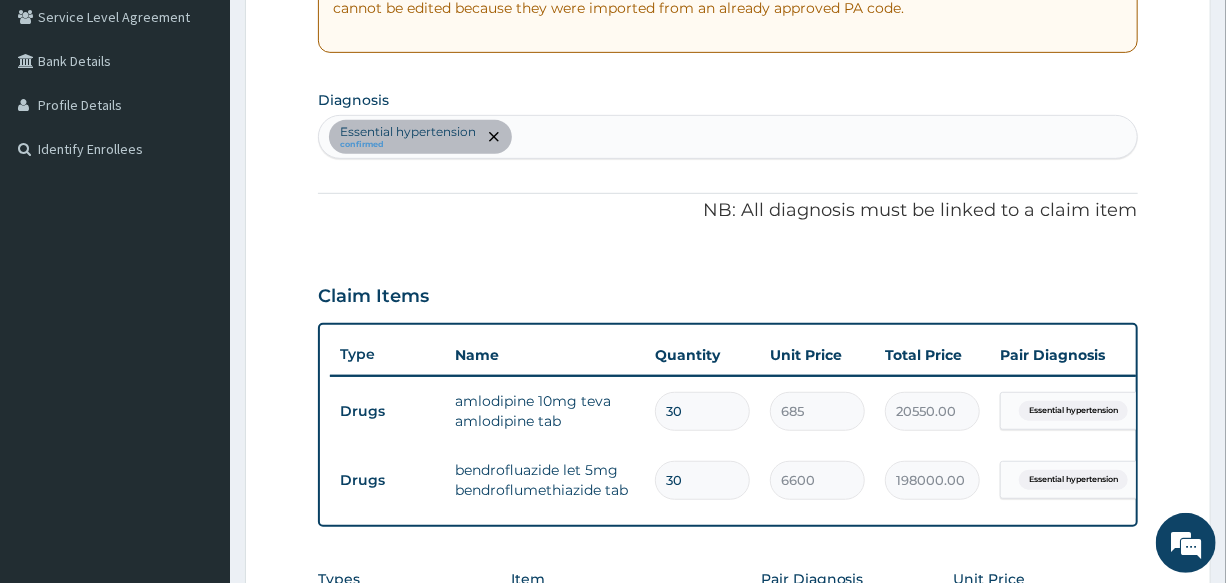scroll, scrollTop: 336, scrollLeft: 0, axis: vertical 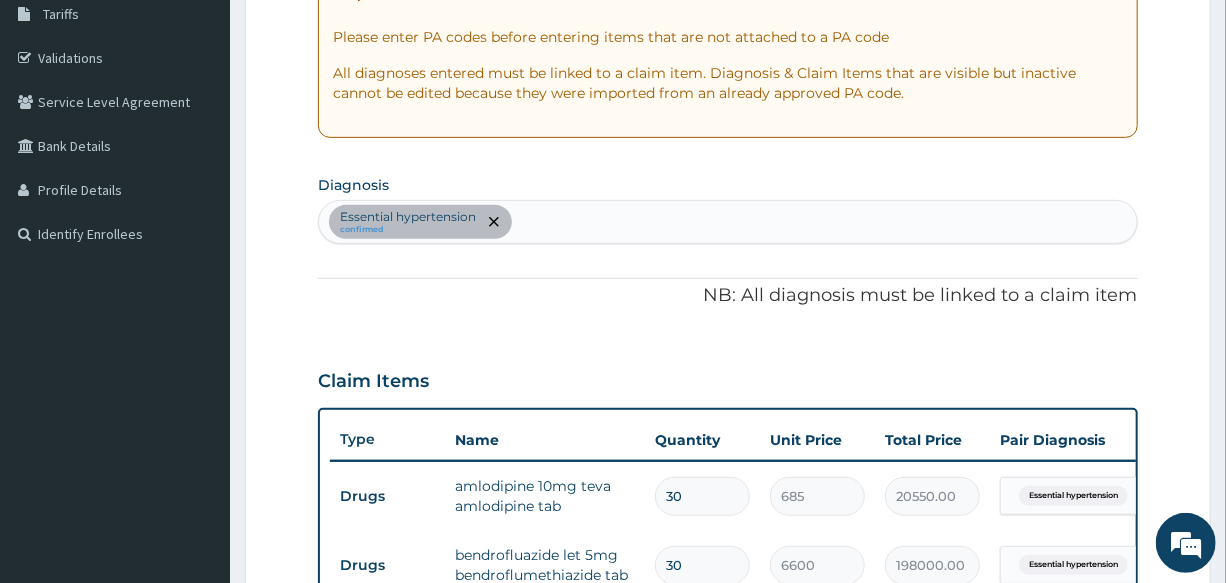 click on "Essential hypertension confirmed" at bounding box center (727, 222) 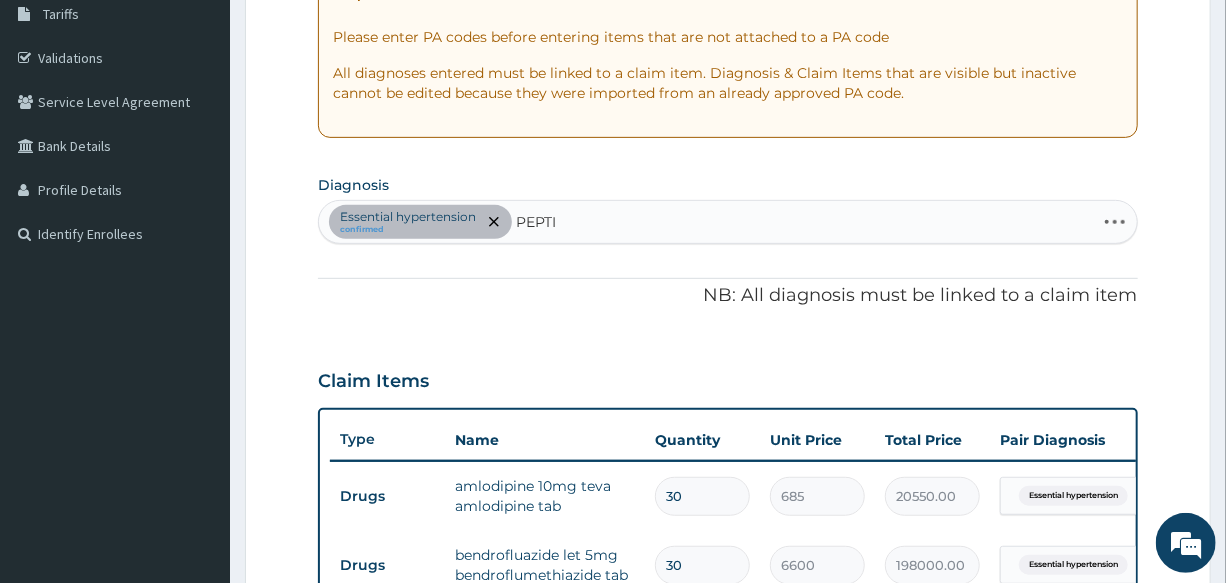 type on "PEPTIC" 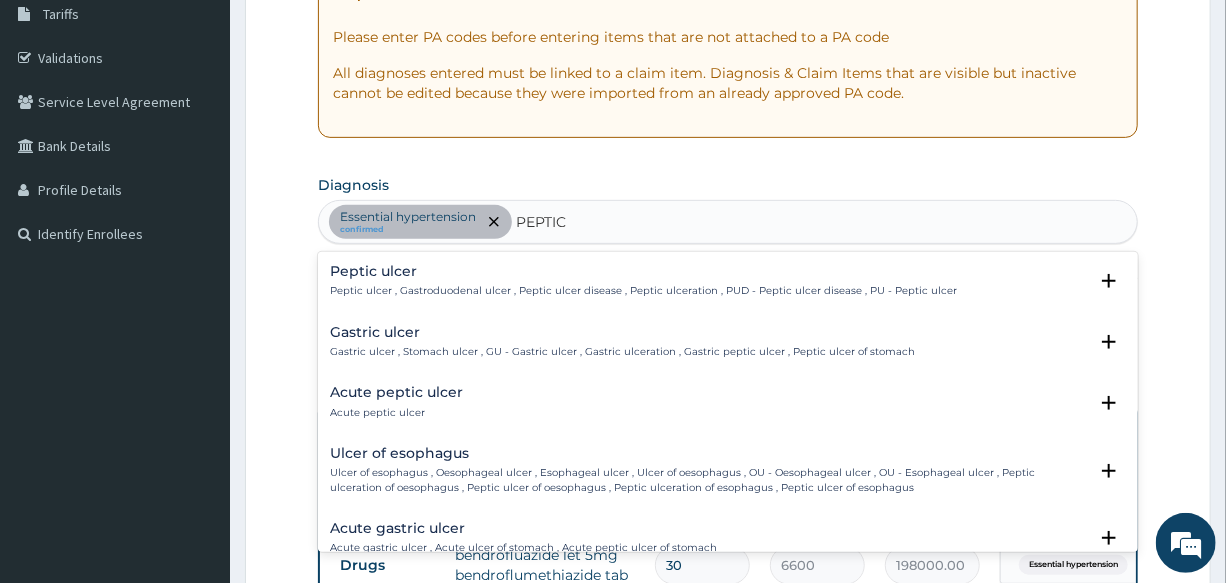 click on "Peptic ulcer , Gastroduodenal ulcer , Peptic ulcer disease , Peptic ulceration , PUD - Peptic ulcer disease , PU - Peptic ulcer" at bounding box center [643, 291] 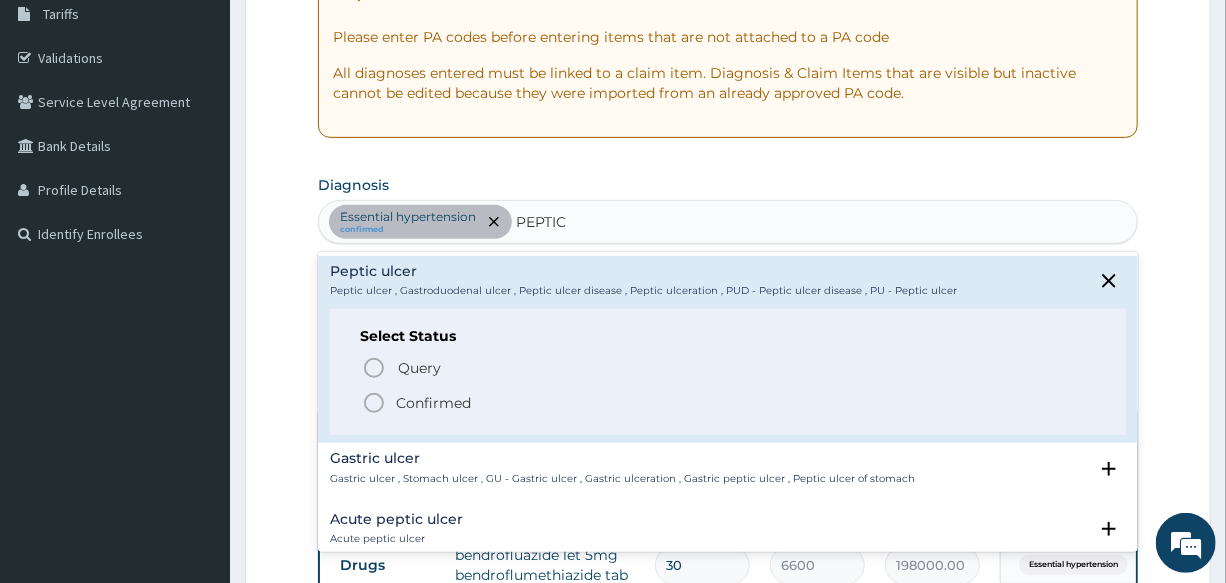 click 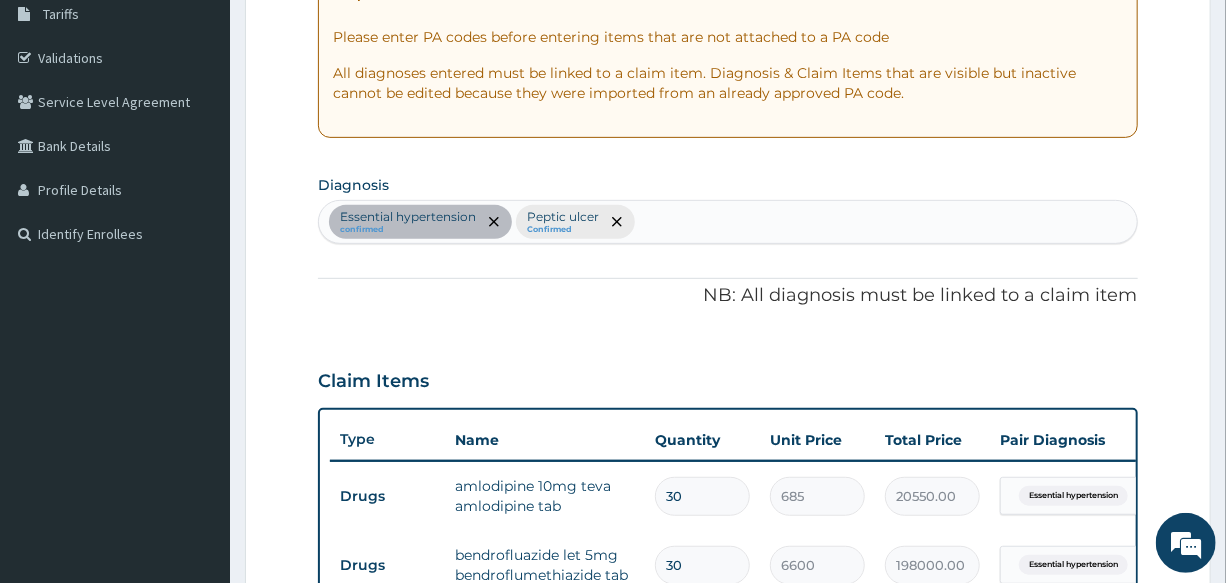 click on "Essential hypertension confirmed Peptic ulcer Confirmed" at bounding box center (727, 222) 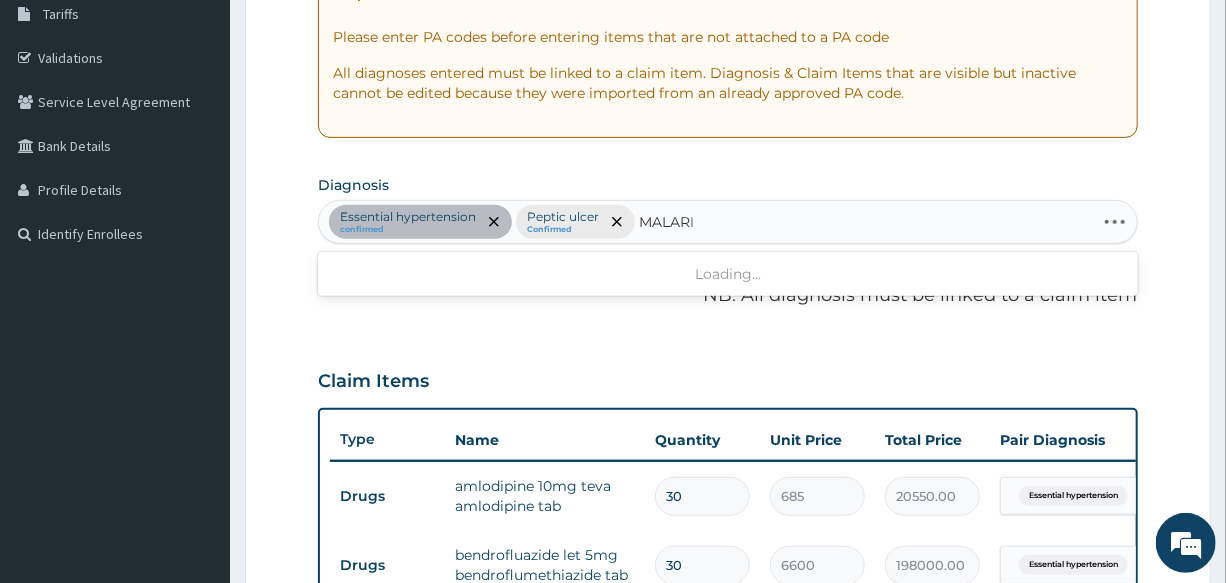 type on "MALARIA" 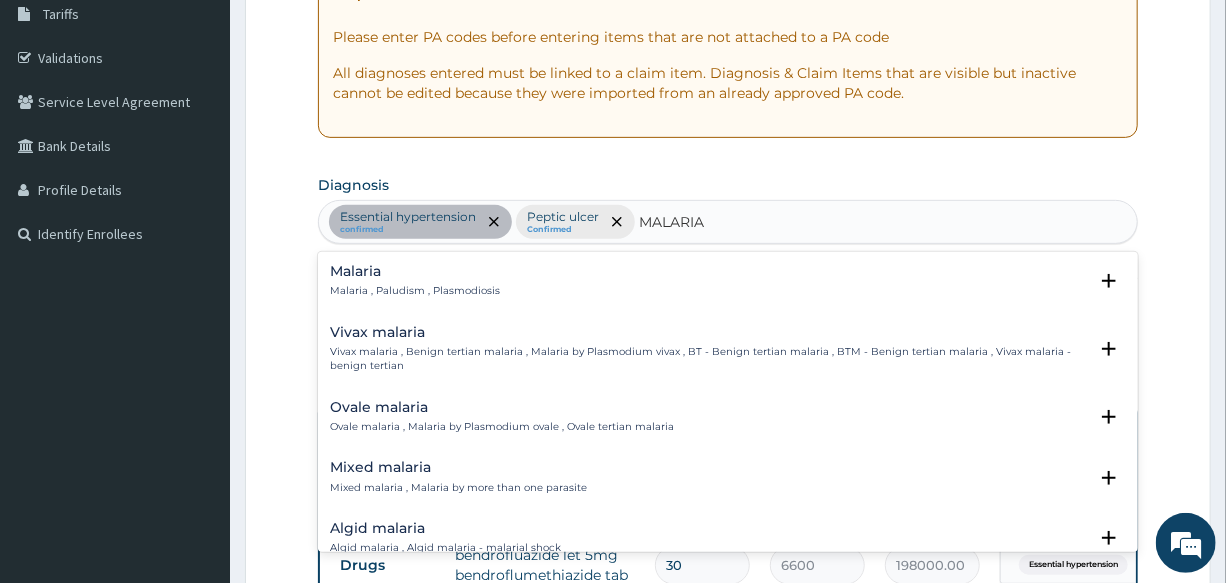 click on "Malaria" at bounding box center [415, 271] 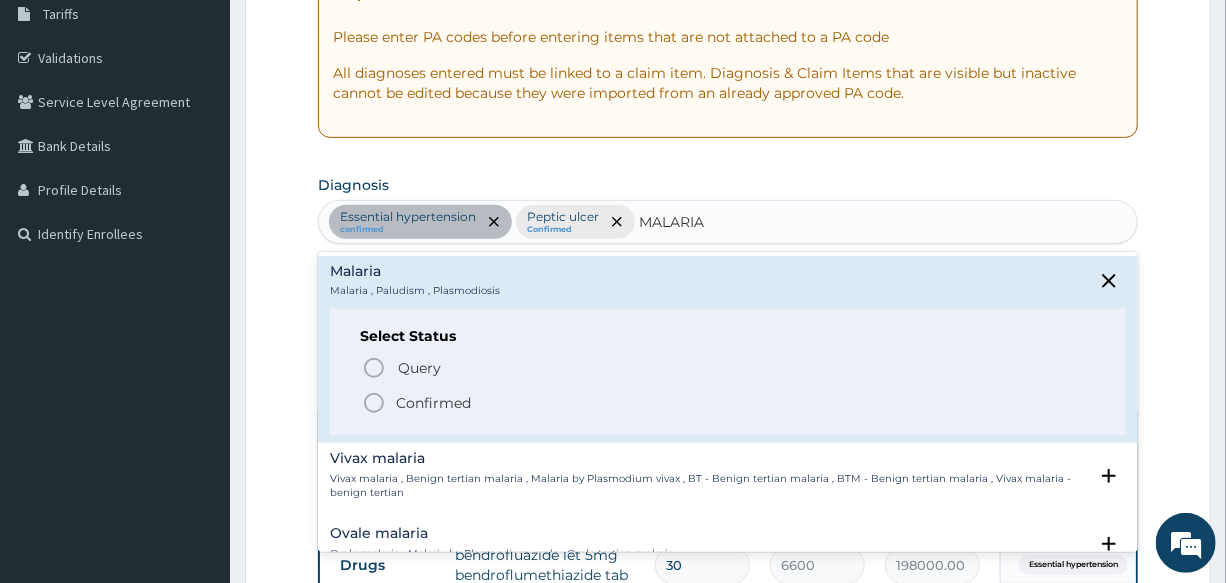 click 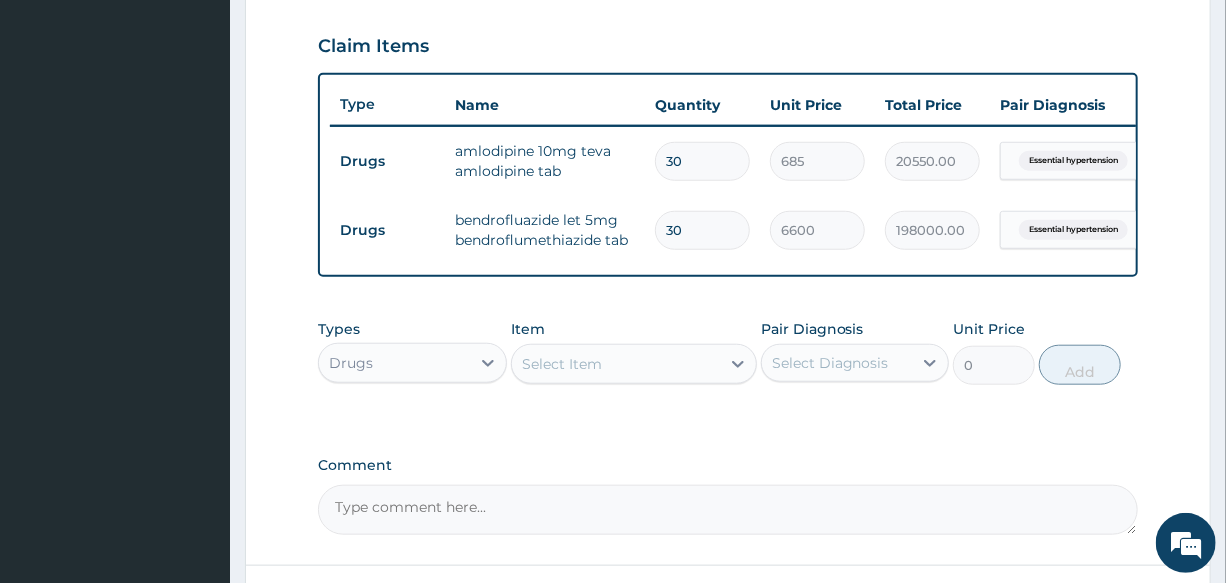 scroll, scrollTop: 700, scrollLeft: 0, axis: vertical 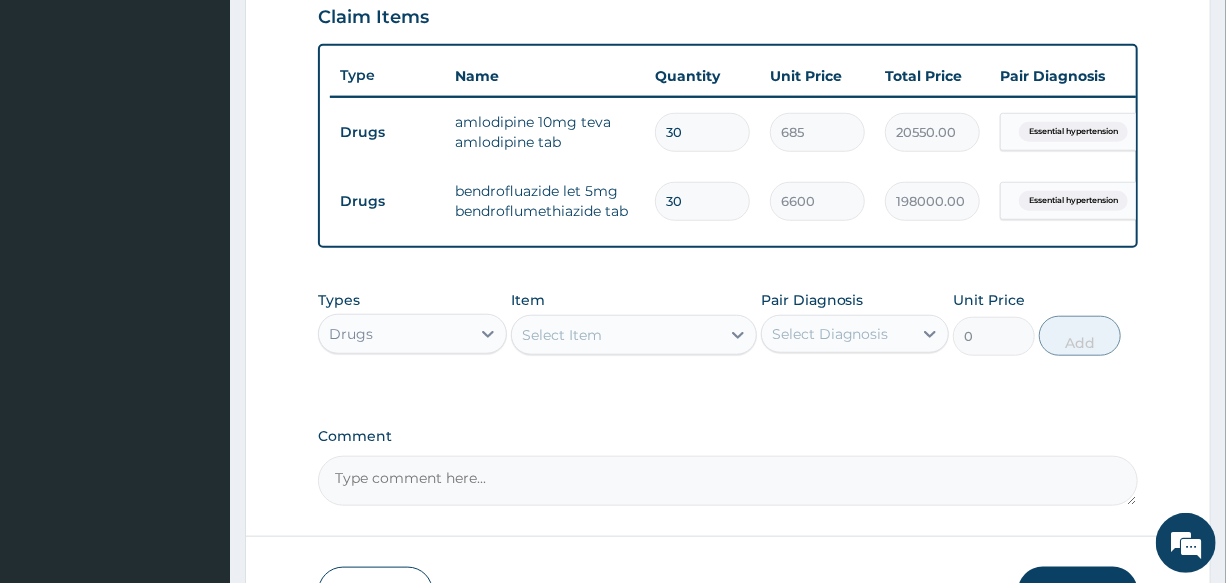 click on "Select Item" at bounding box center (616, 335) 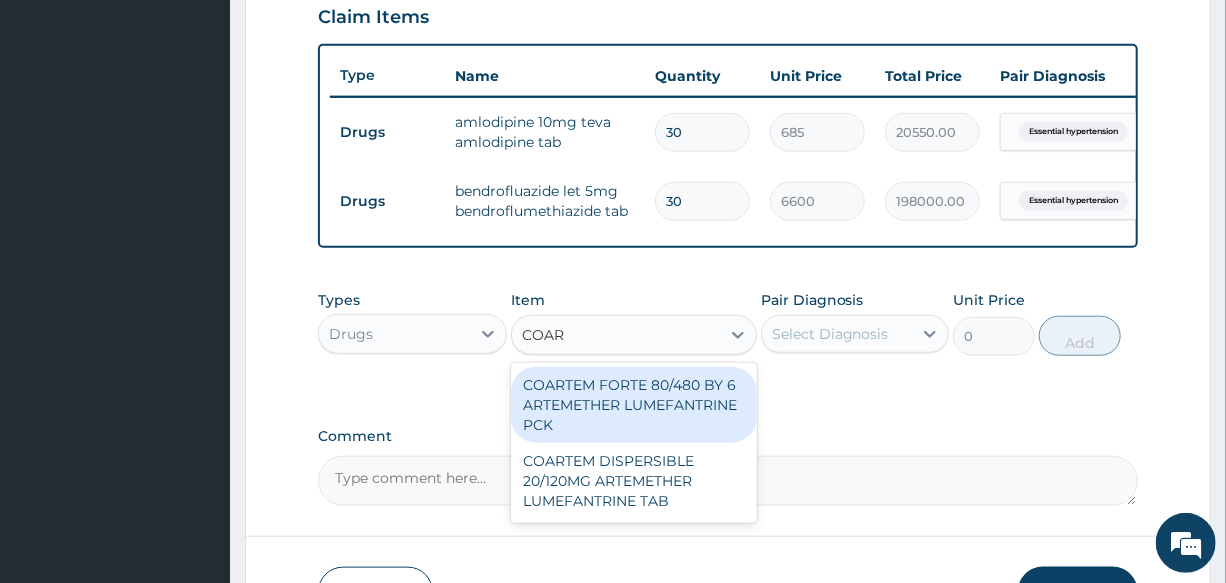 type on "COART" 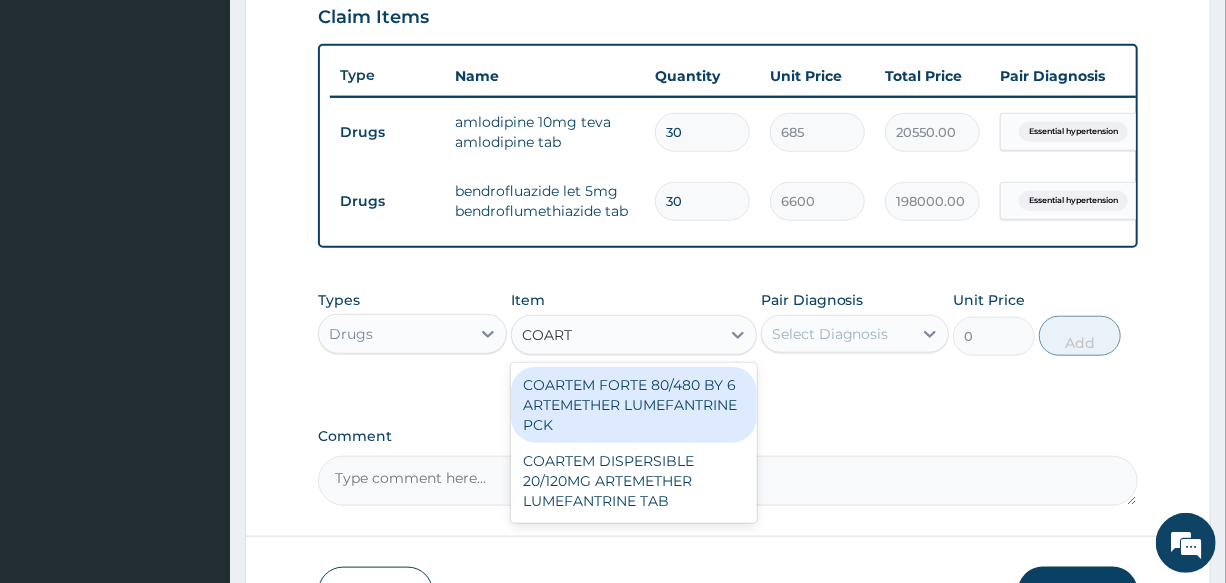 click on "COARTEM FORTE 80/480 BY 6 ARTEMETHER LUMEFANTRINE PCK" at bounding box center (634, 405) 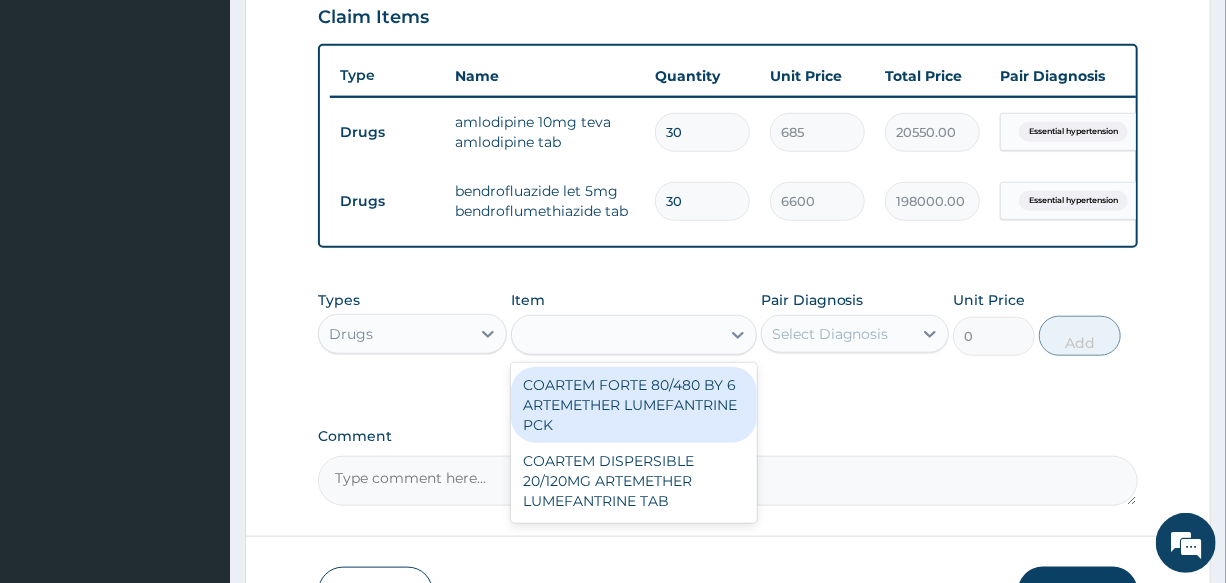 type on "2800" 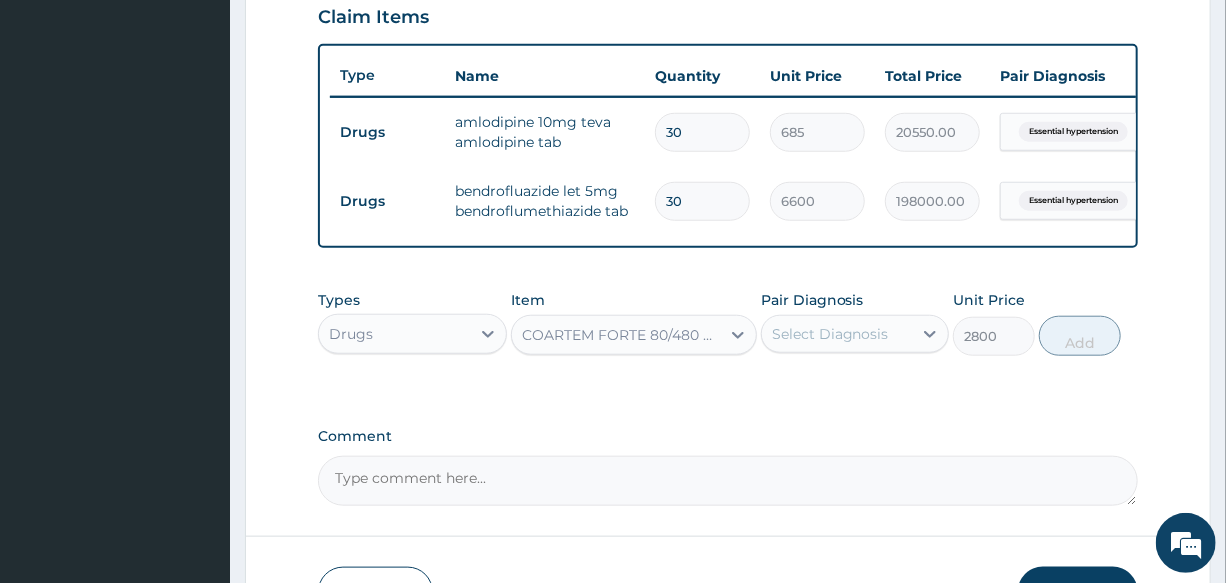 click on "Select Diagnosis" at bounding box center [837, 334] 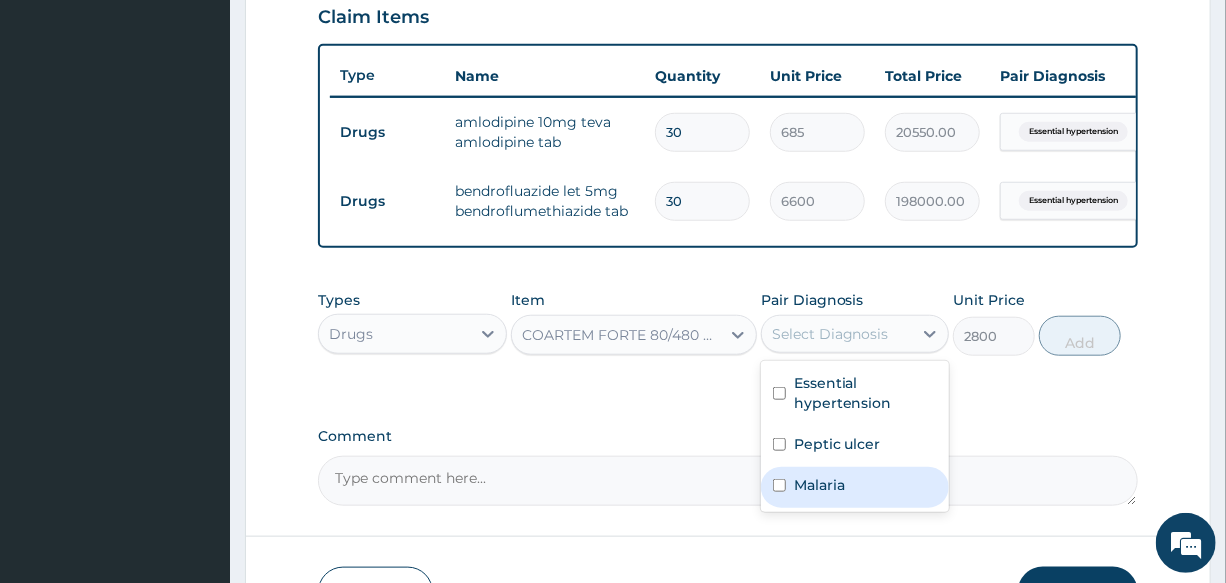 click on "Malaria" at bounding box center [855, 487] 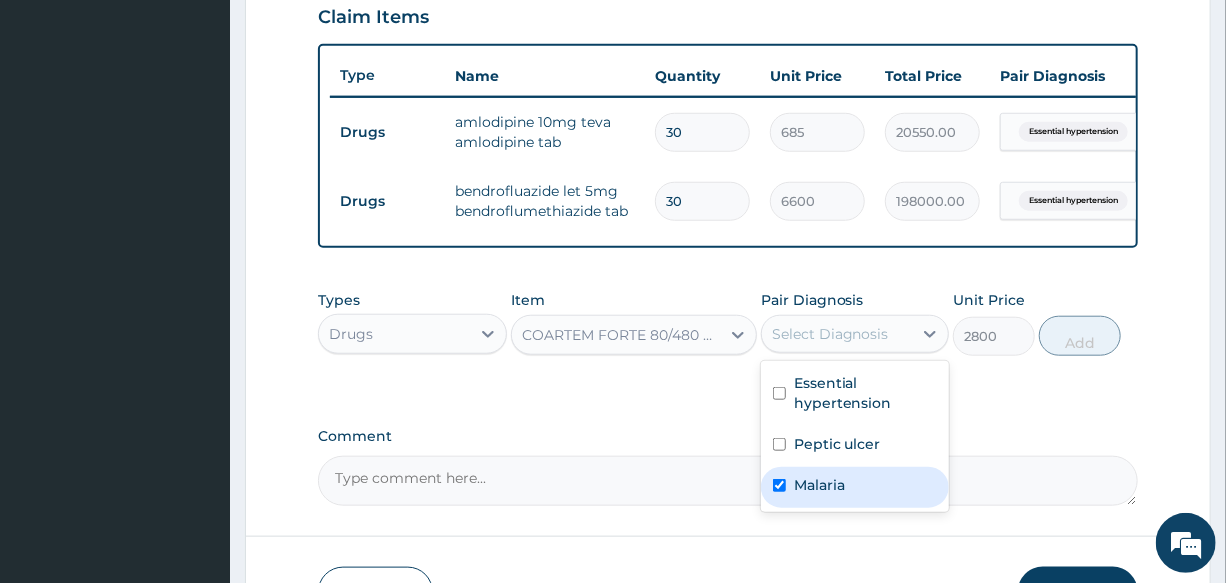 checkbox on "true" 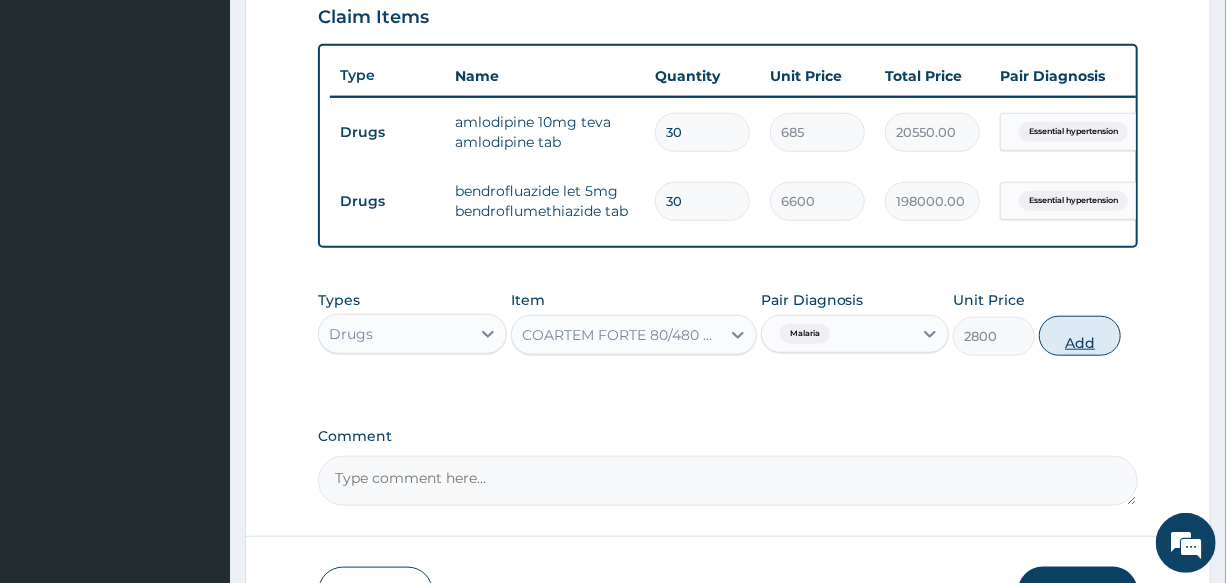 click on "Add" at bounding box center (1080, 336) 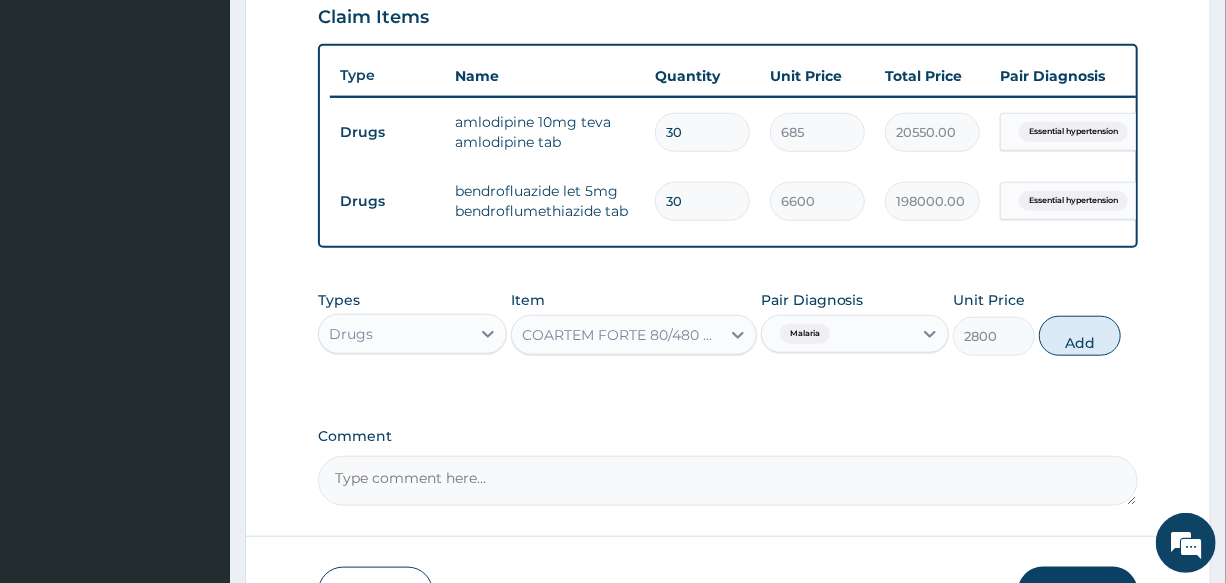 type on "0" 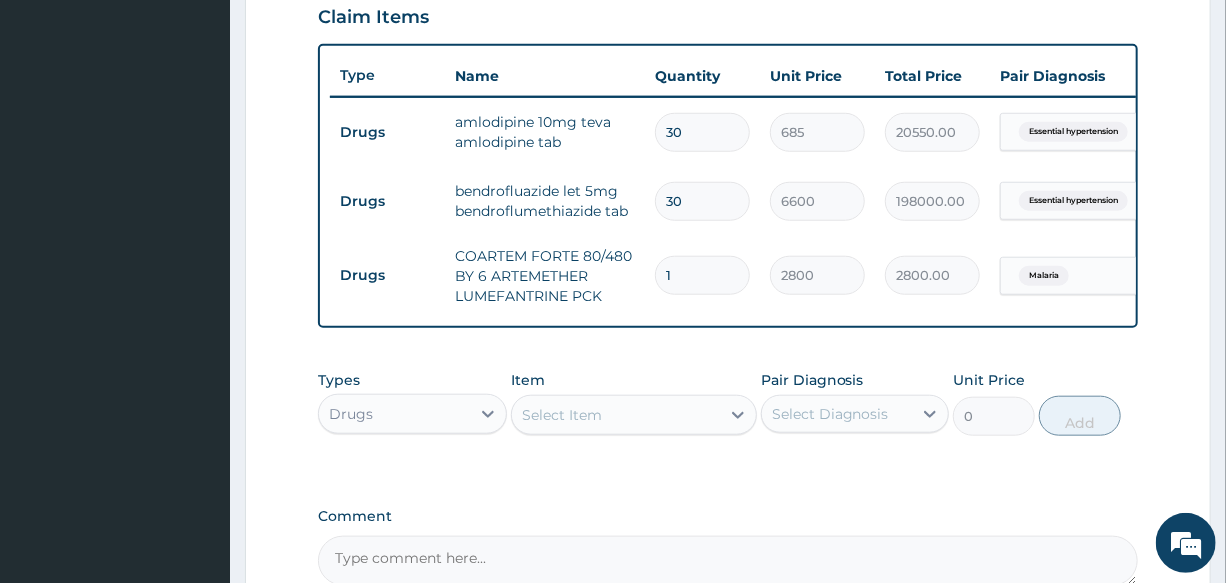 click on "Select Item" at bounding box center (616, 415) 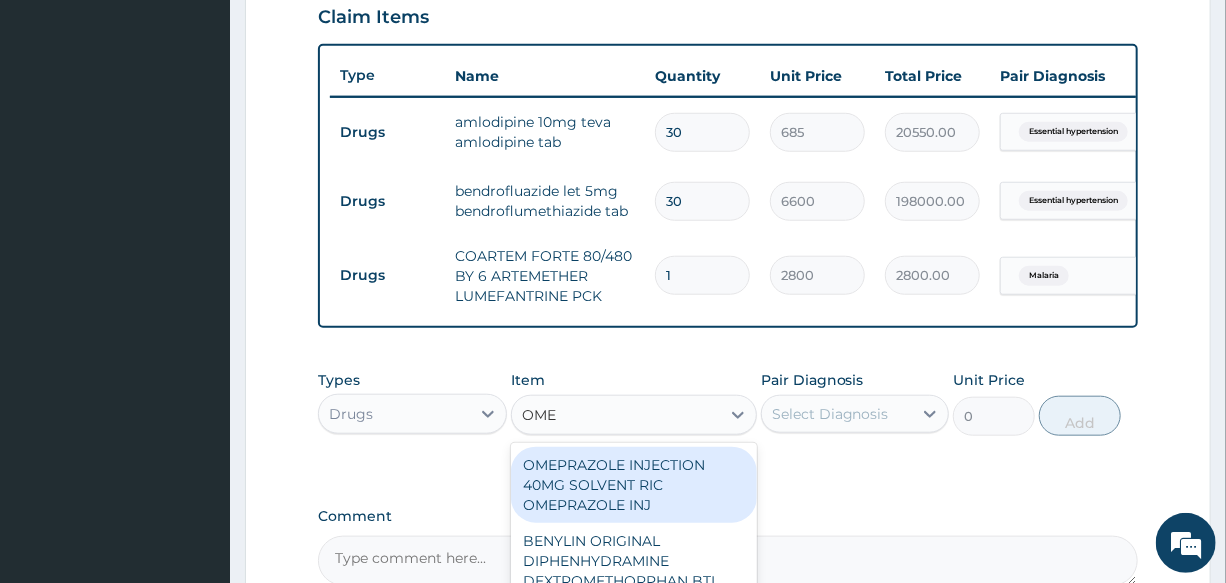 type on "OMEP" 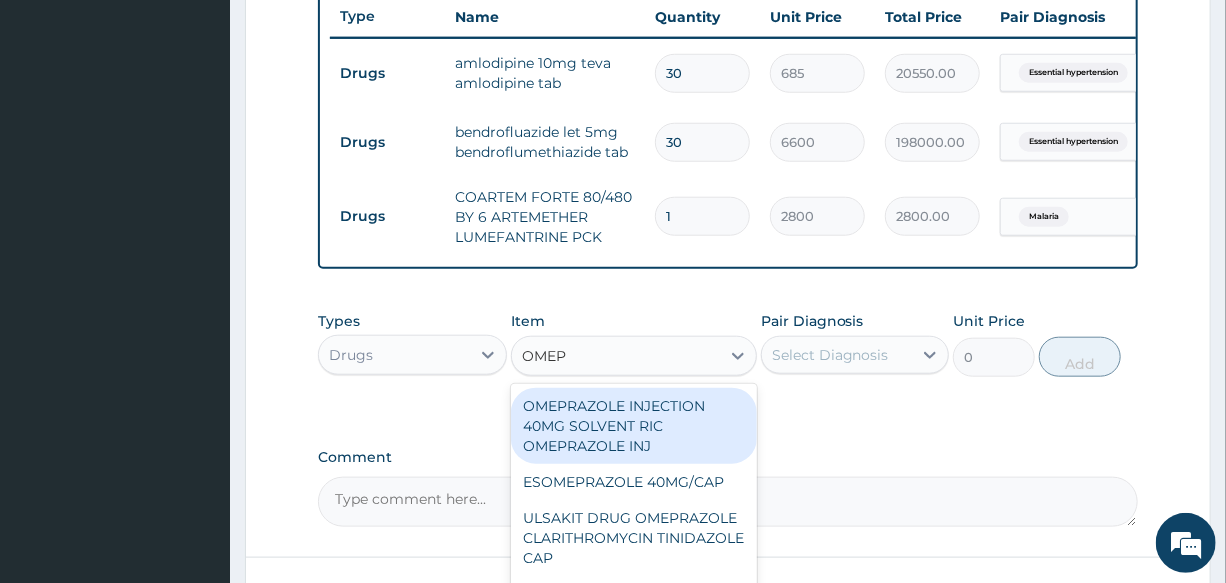 scroll, scrollTop: 790, scrollLeft: 0, axis: vertical 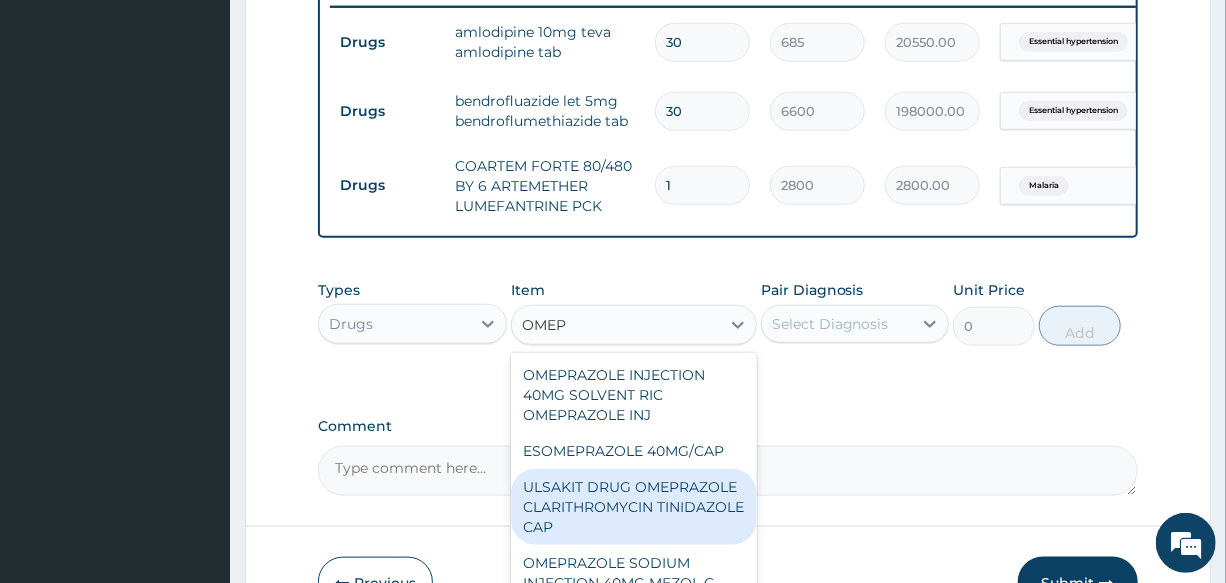 click on "ULSAKIT DRUG OMEPRAZOLE CLARITHROMYCIN TINIDAZOLE CAP" at bounding box center [634, 507] 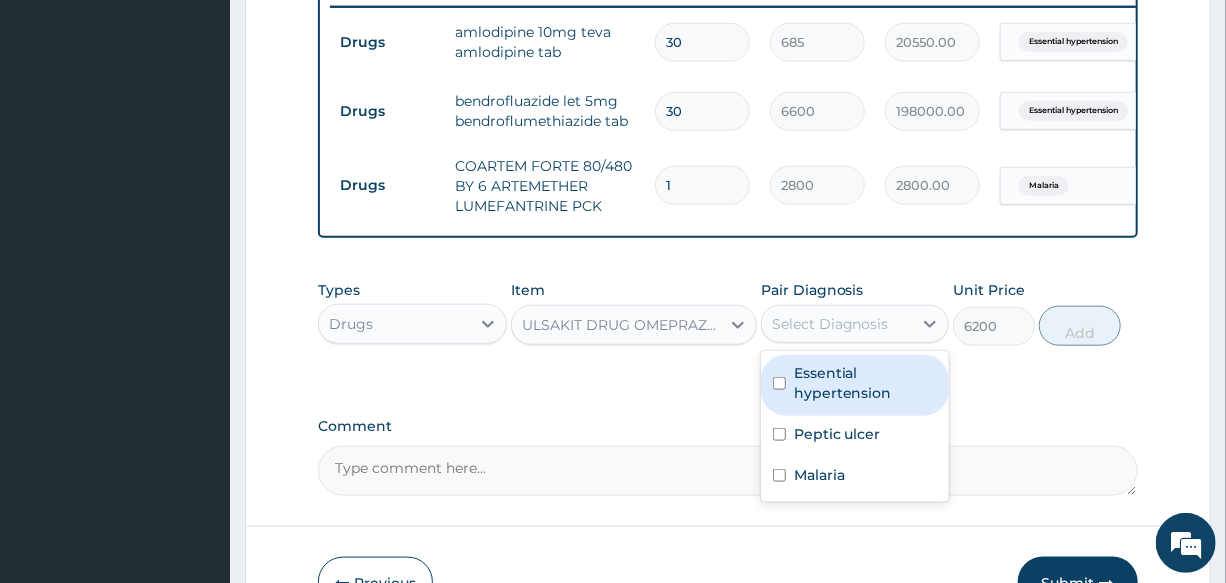 click on "Select Diagnosis" at bounding box center (837, 324) 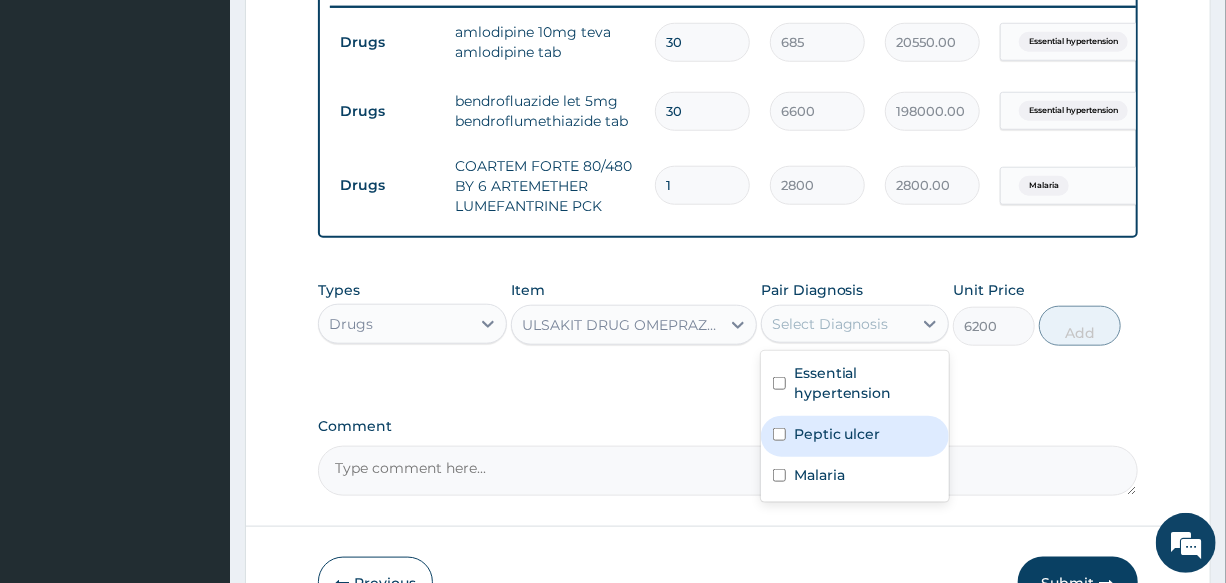 click on "Peptic ulcer" at bounding box center [837, 434] 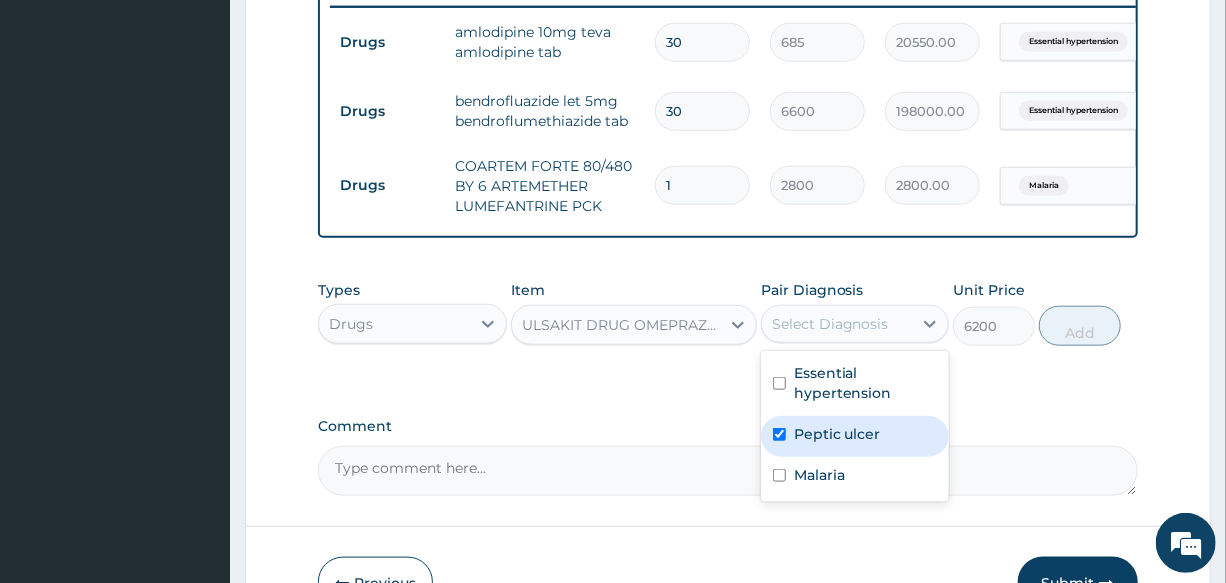 checkbox on "true" 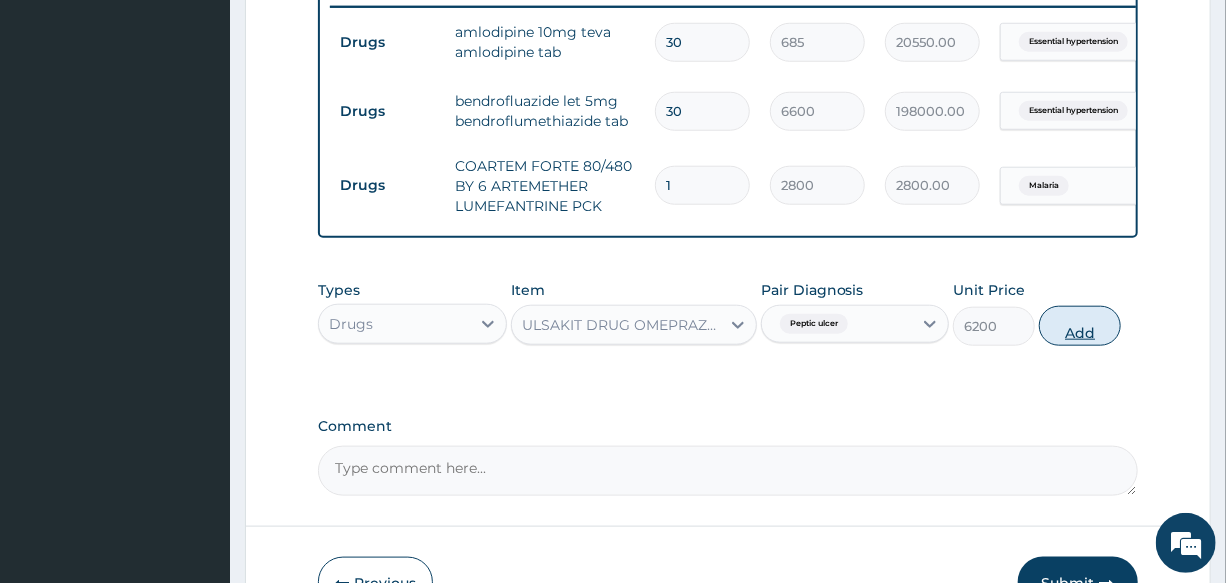 click on "Add" at bounding box center [1080, 326] 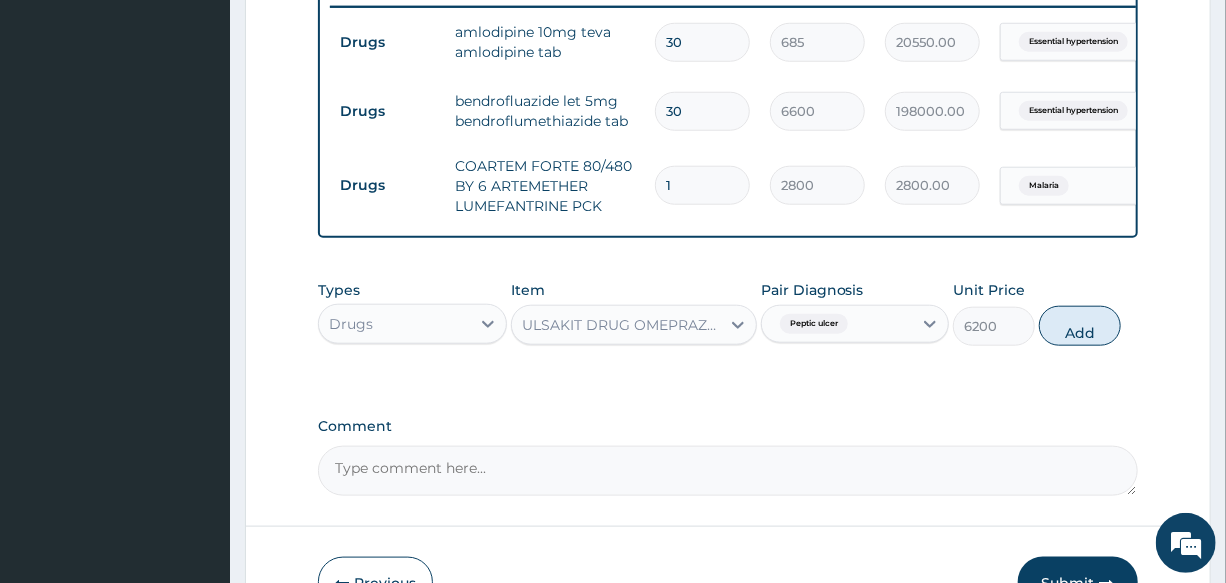 type on "0" 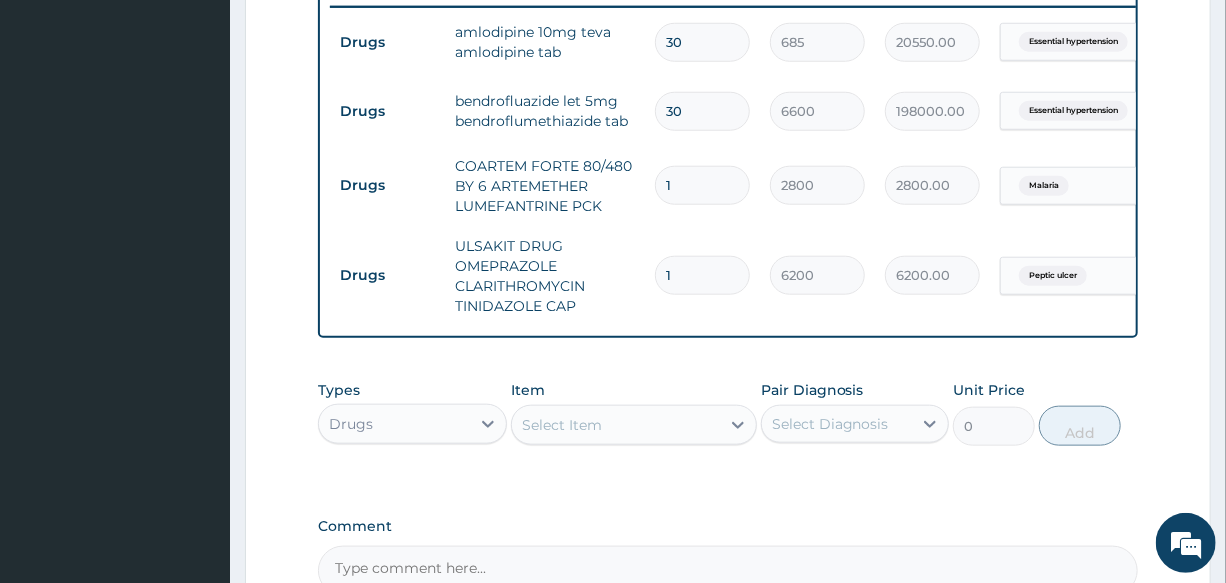 click on "Select Item" at bounding box center [562, 425] 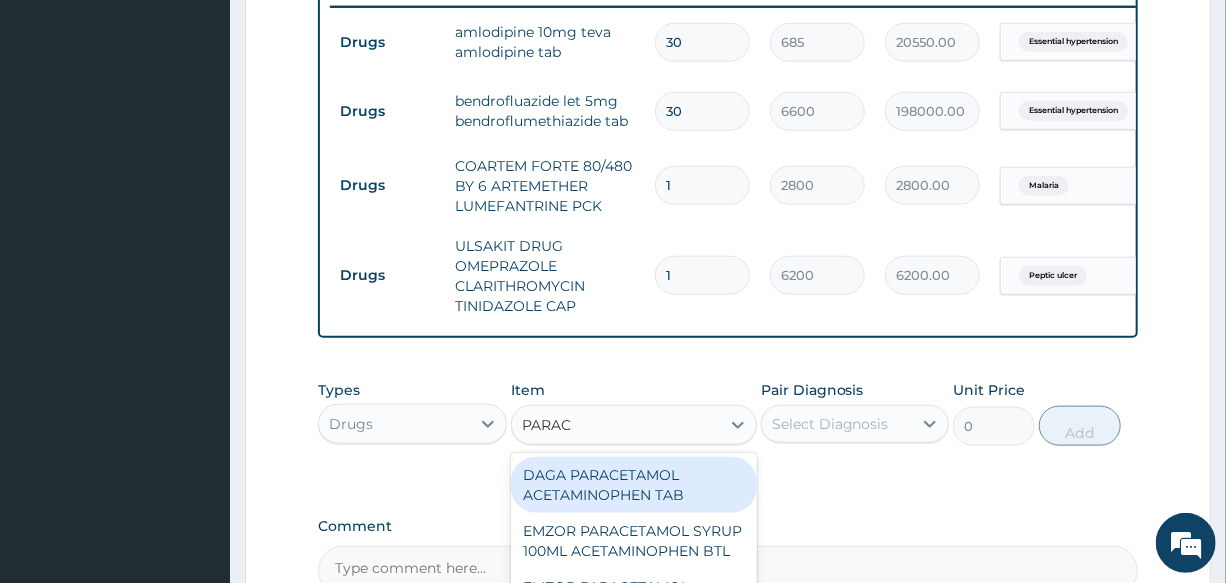 type on "PARACE" 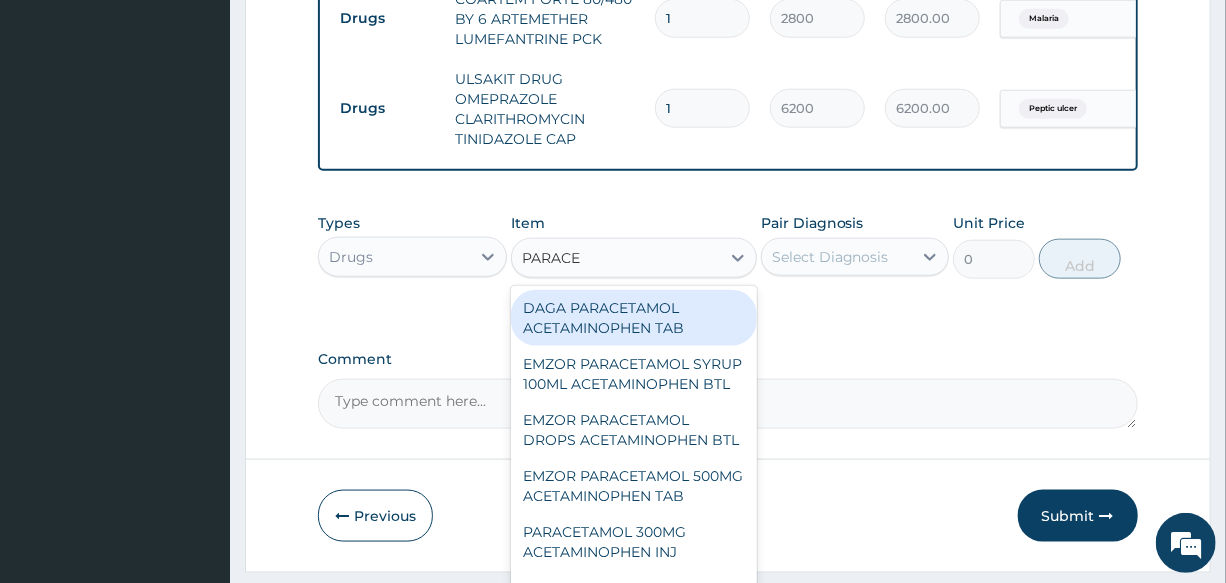 scroll, scrollTop: 972, scrollLeft: 0, axis: vertical 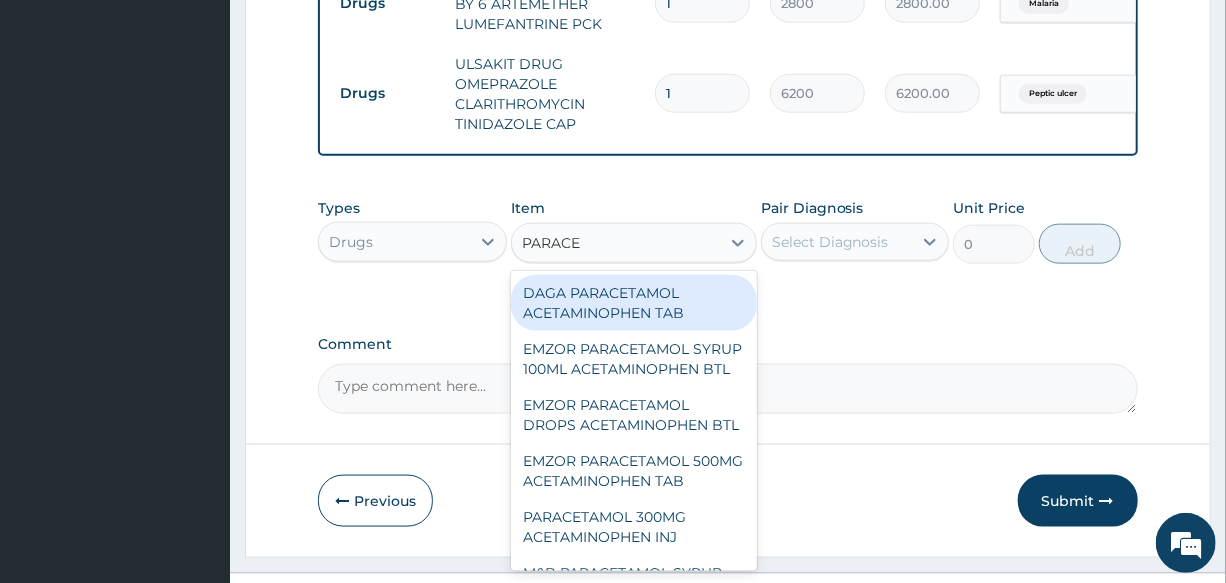 click on "DAGA PARACETAMOL ACETAMINOPHEN TAB" at bounding box center (634, 303) 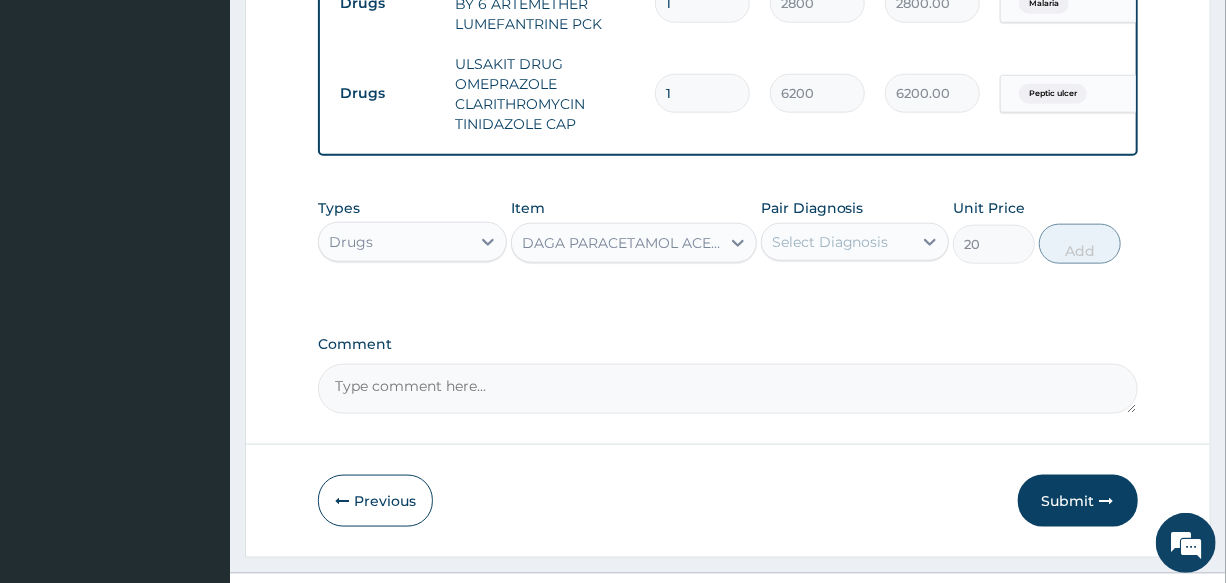 click on "Select Diagnosis" at bounding box center (830, 242) 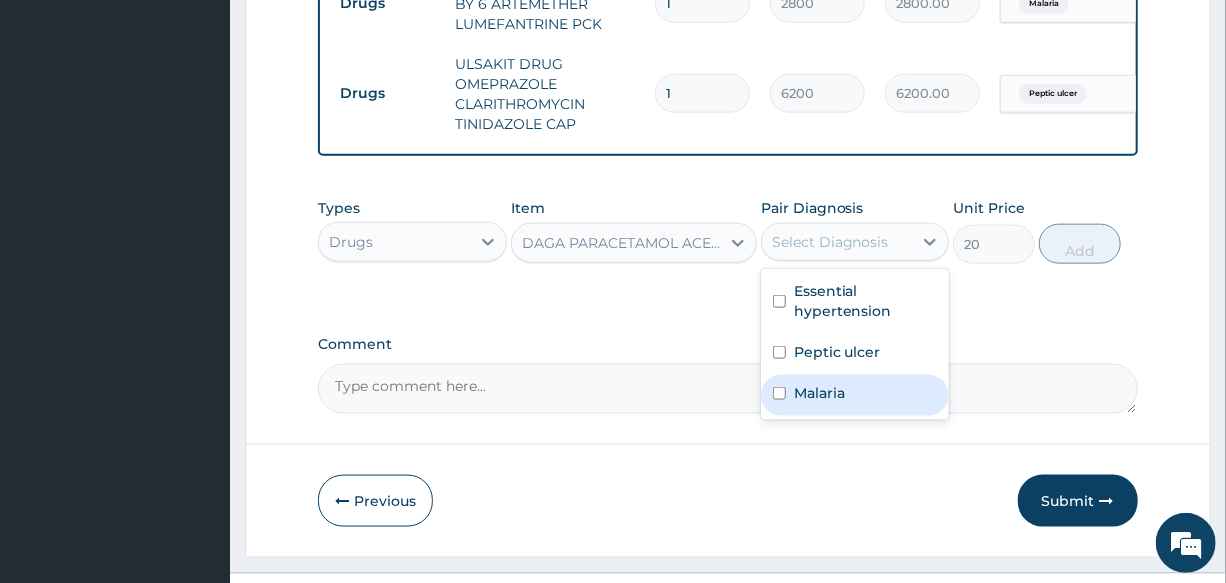 click on "Malaria" at bounding box center (855, 395) 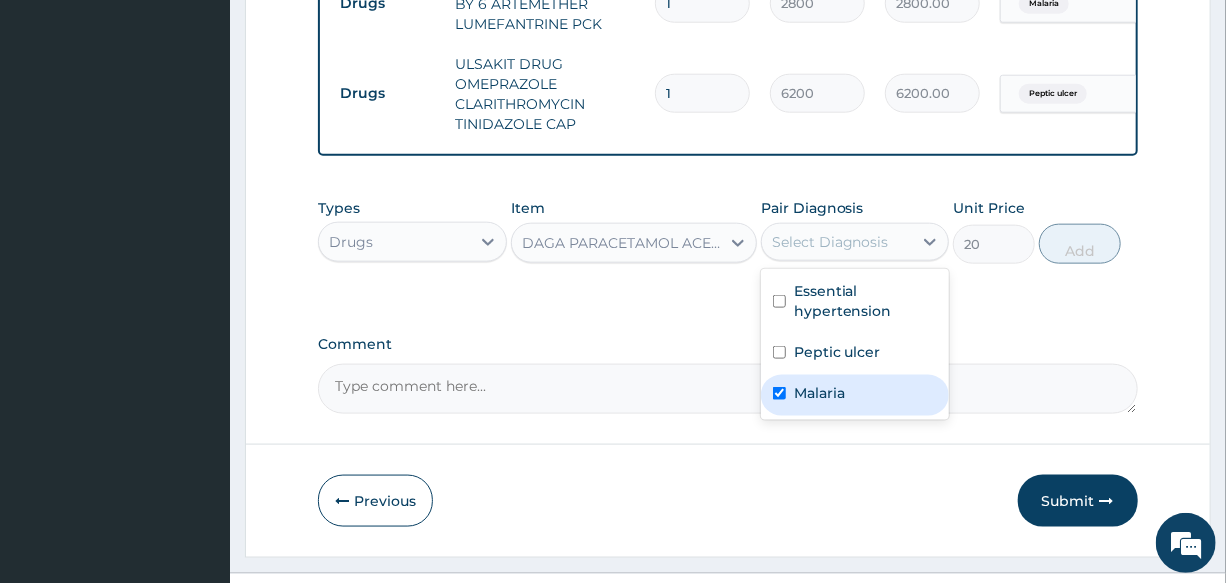 checkbox on "true" 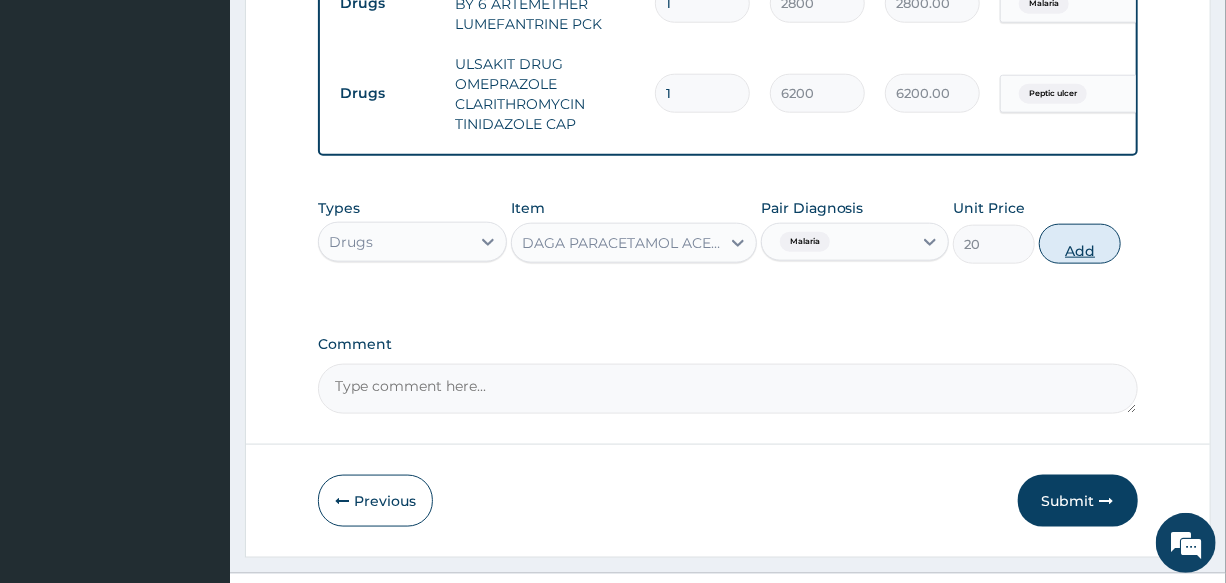 click on "Add" at bounding box center (1080, 244) 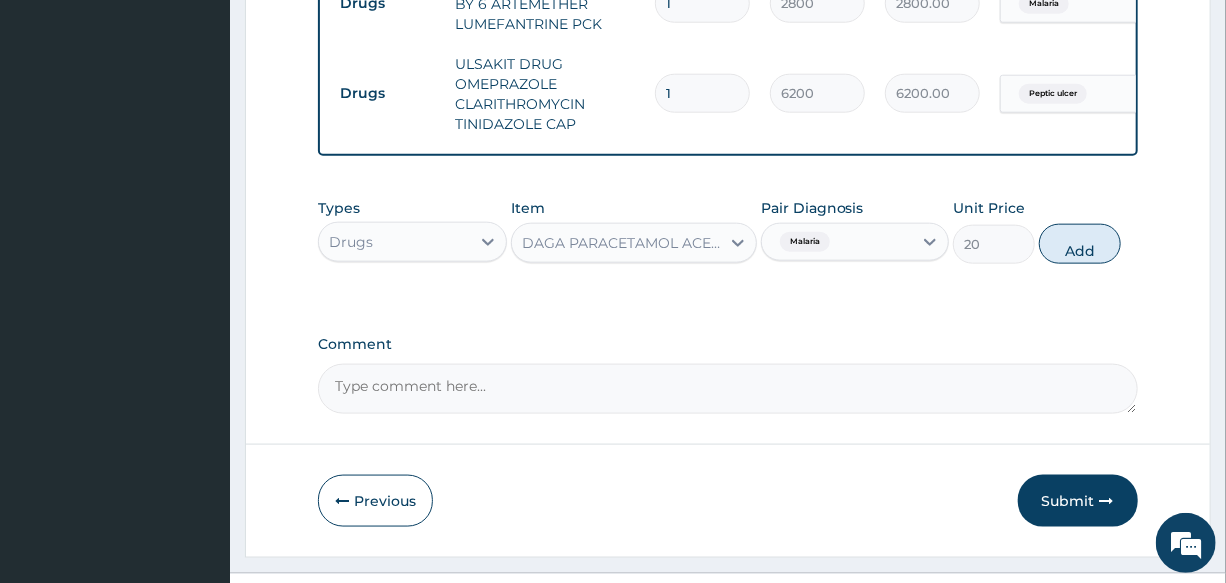 type on "0" 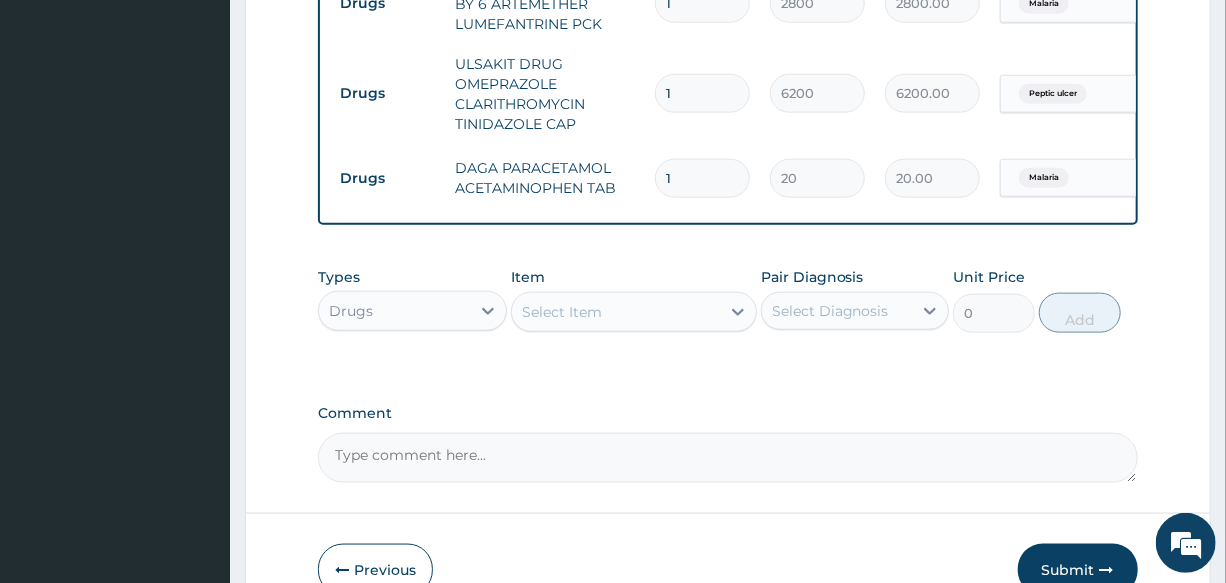 drag, startPoint x: 644, startPoint y: 180, endPoint x: 605, endPoint y: 196, distance: 42.154476 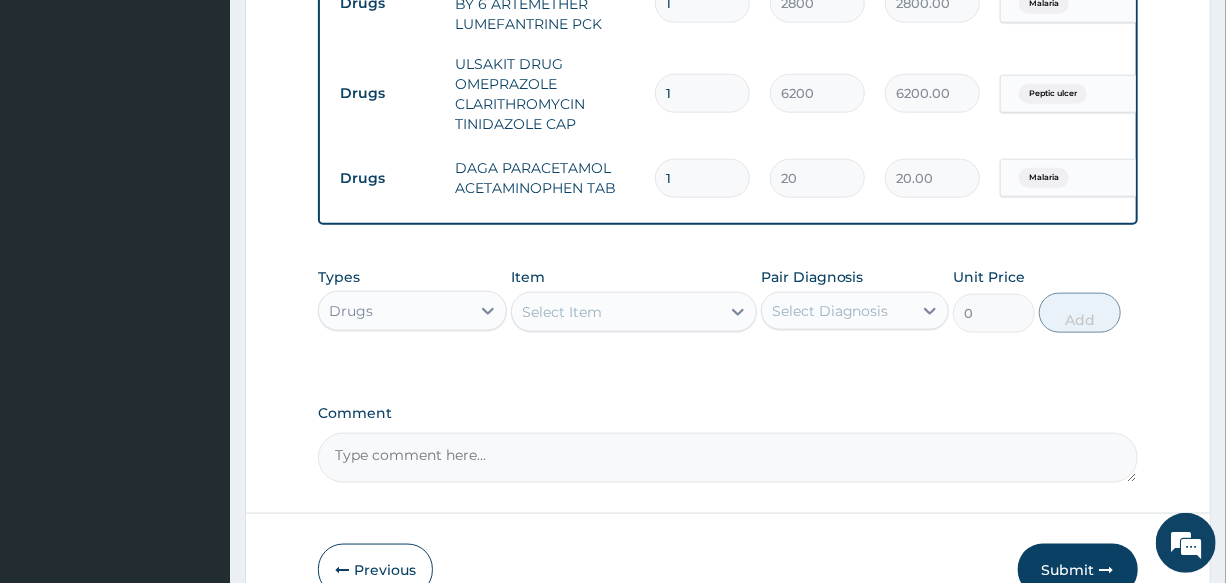 click on "Drugs DAGA PARACETAMOL ACETAMINOPHEN TAB 1 20 20.00 Malaria Delete" at bounding box center [820, 178] 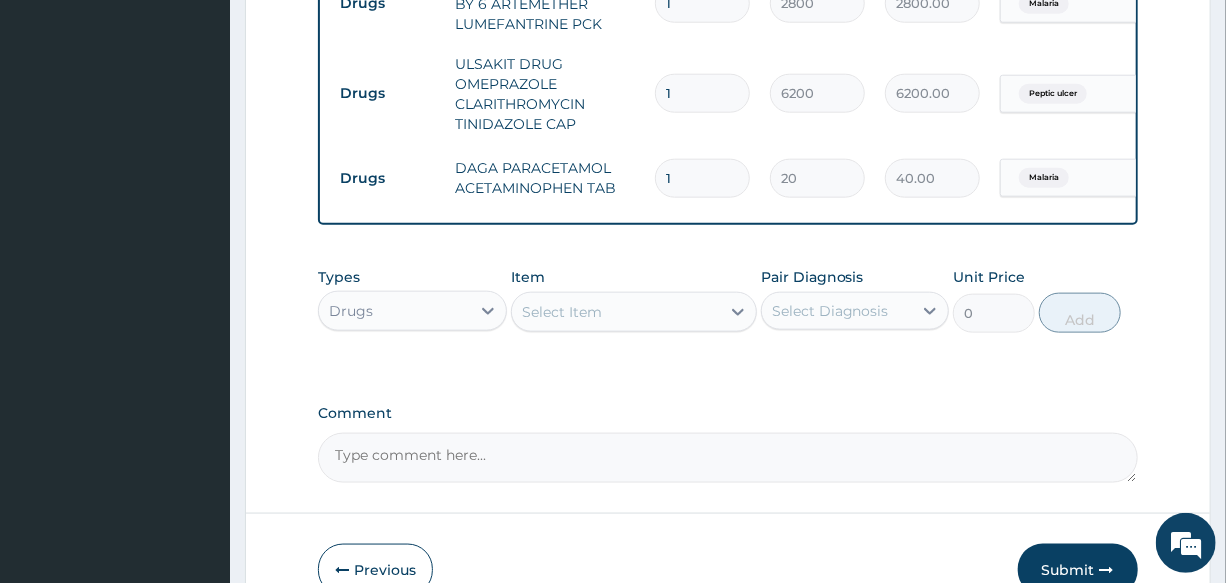 type on "2" 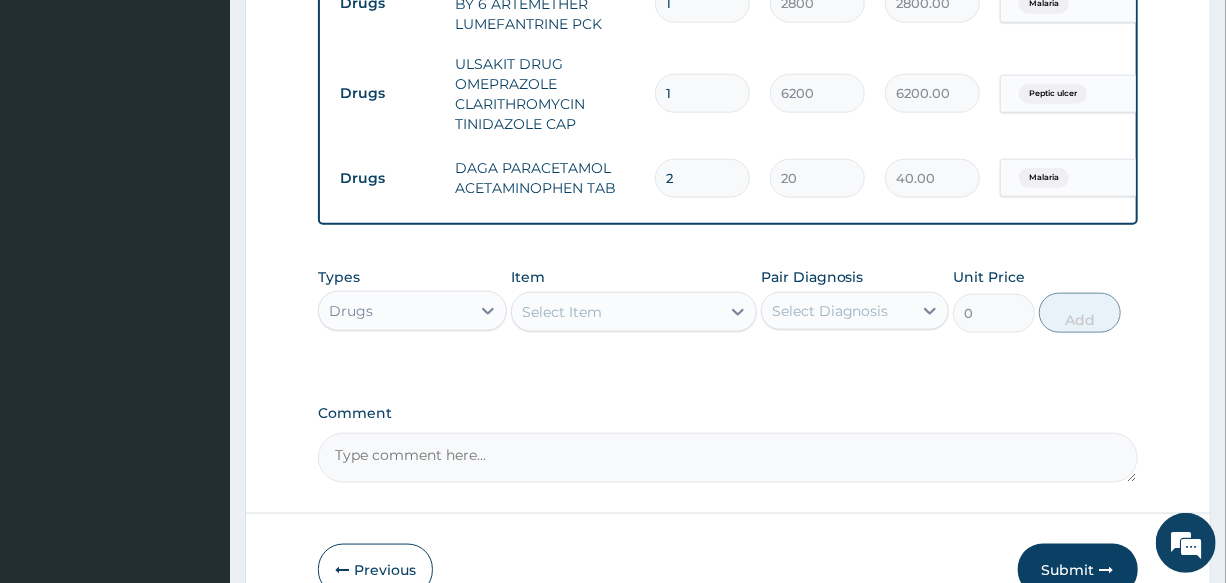type on "24" 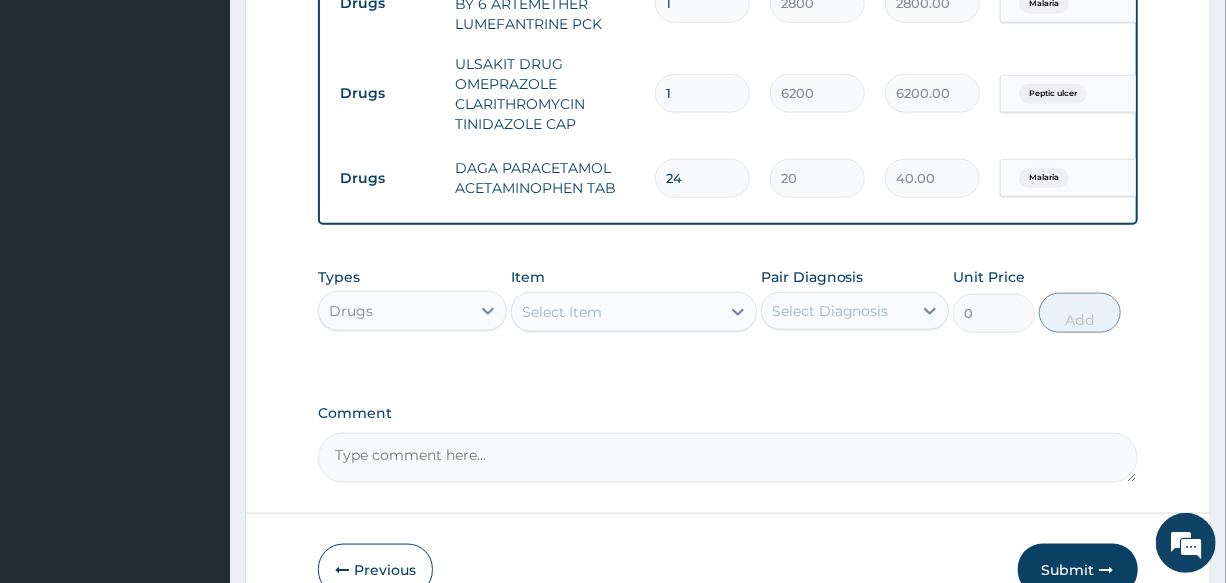 type on "480.00" 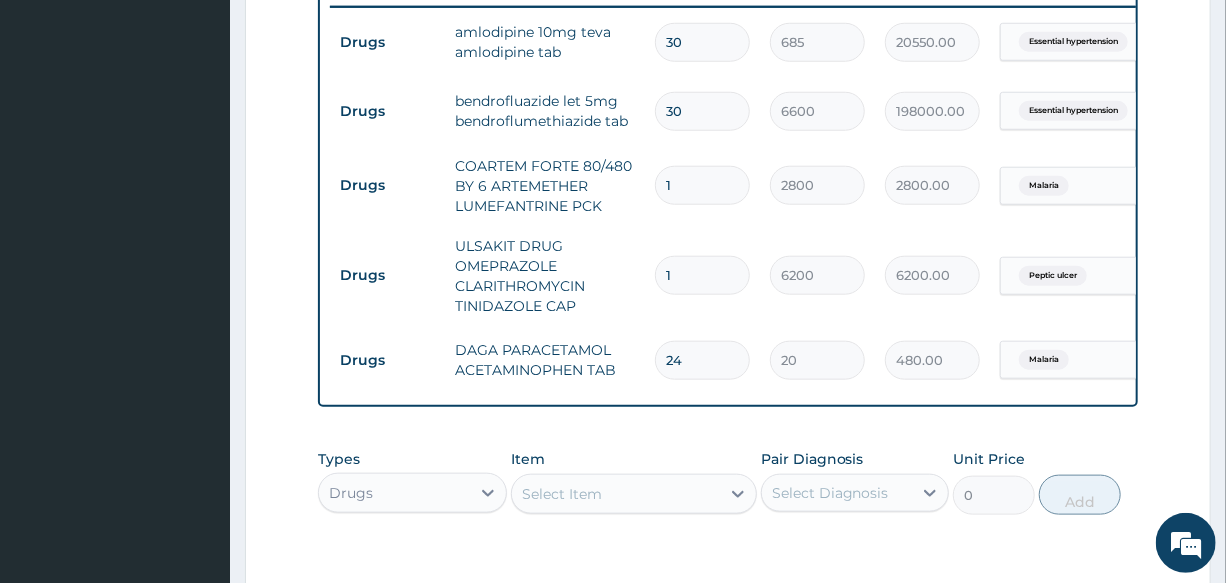 scroll, scrollTop: 700, scrollLeft: 0, axis: vertical 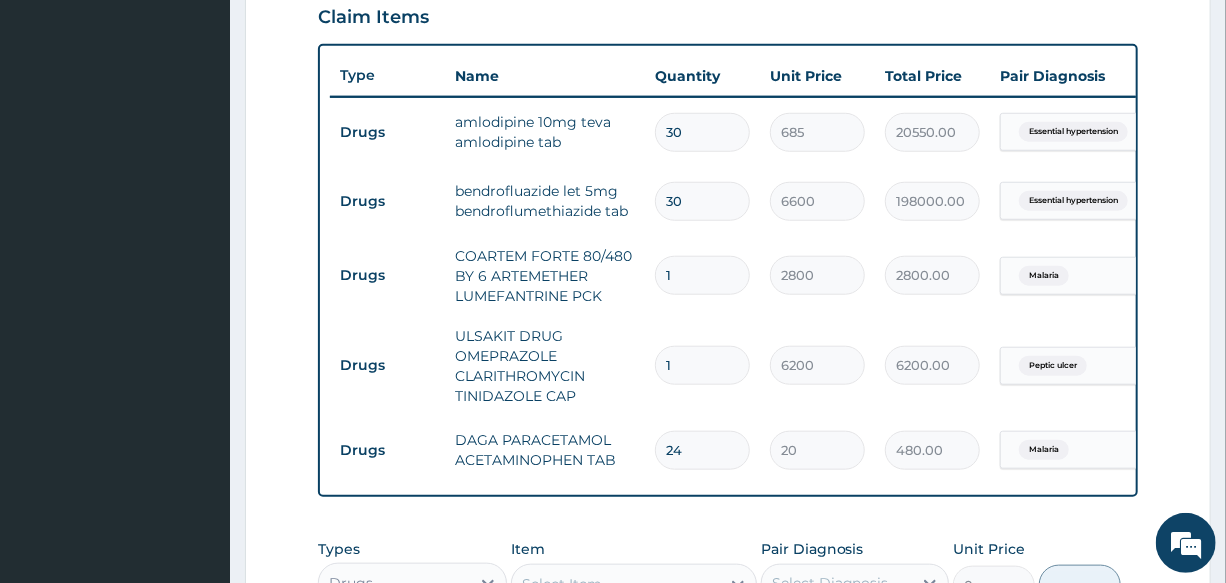 type on "24" 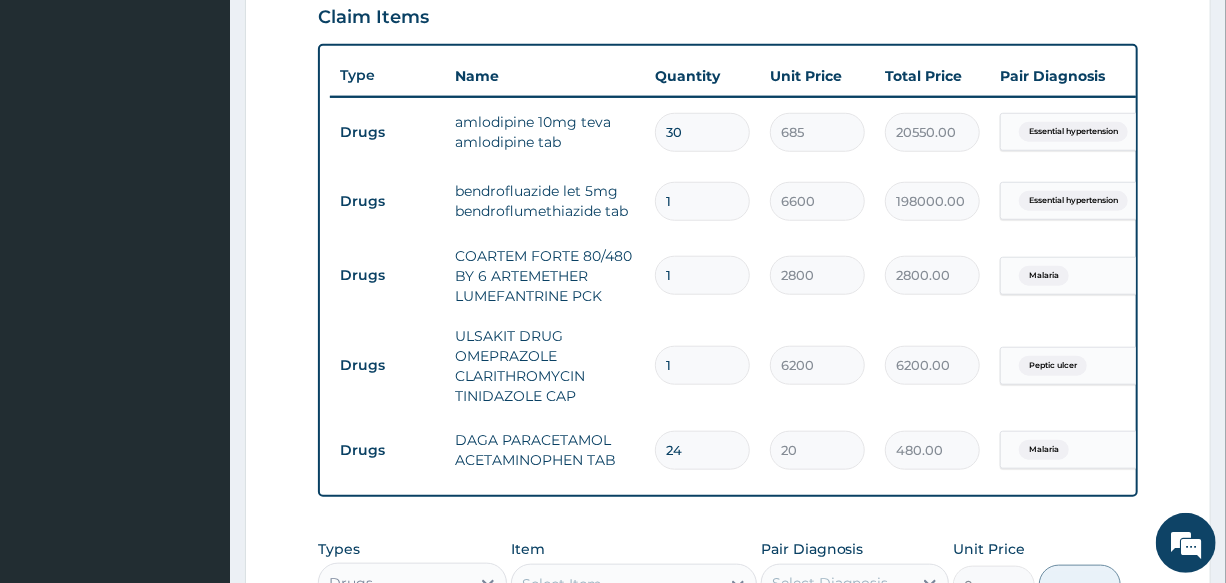 type on "6600.00" 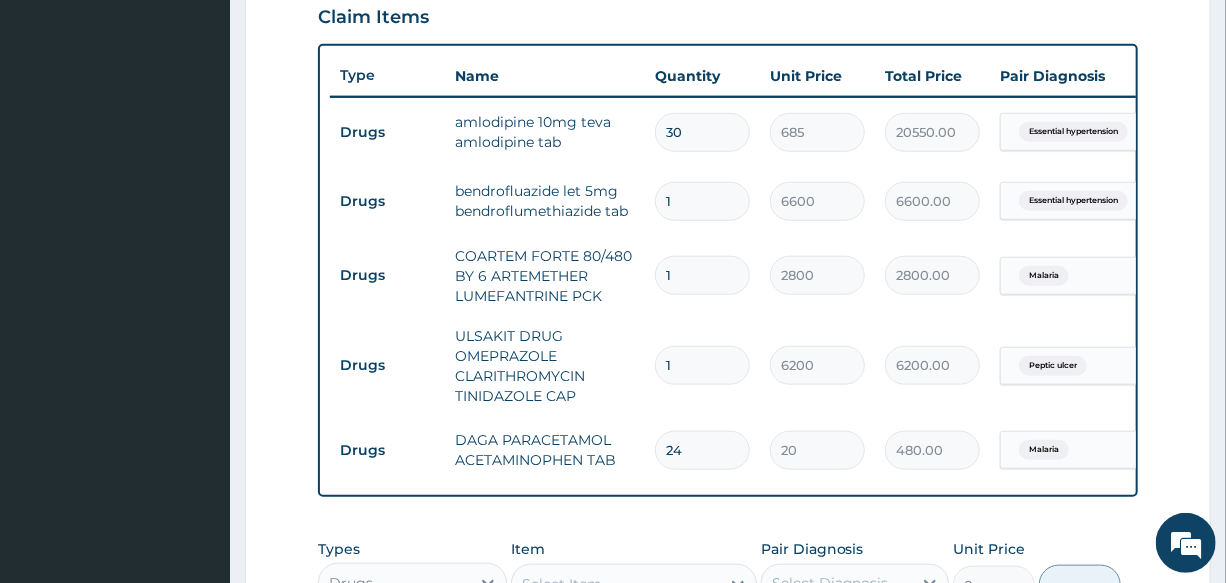 type on "1" 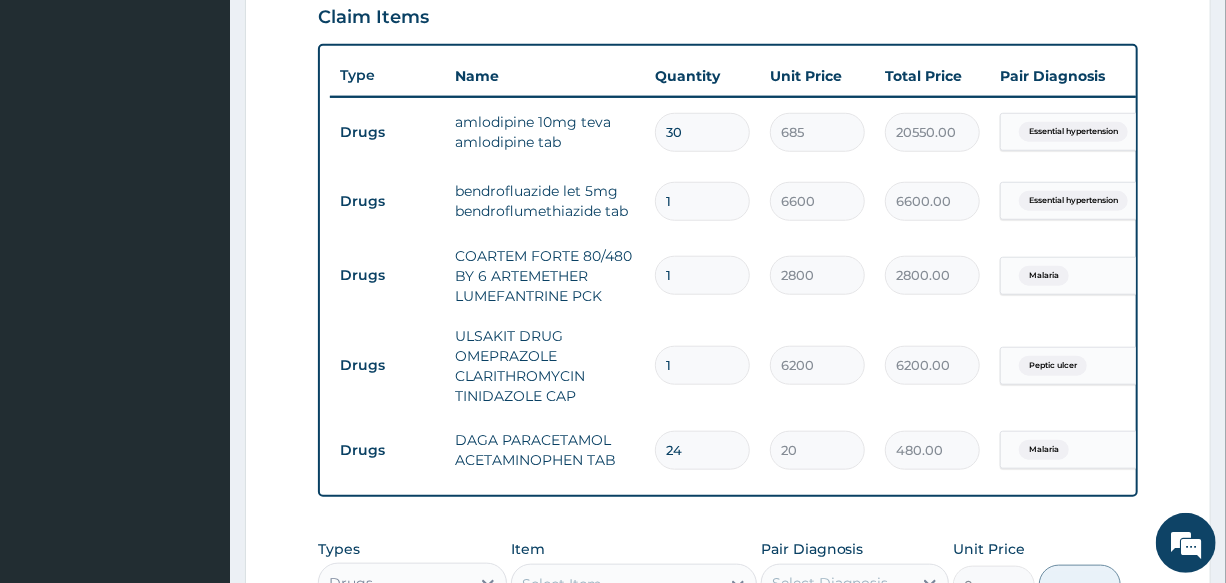 drag, startPoint x: 689, startPoint y: 136, endPoint x: 641, endPoint y: 142, distance: 48.373547 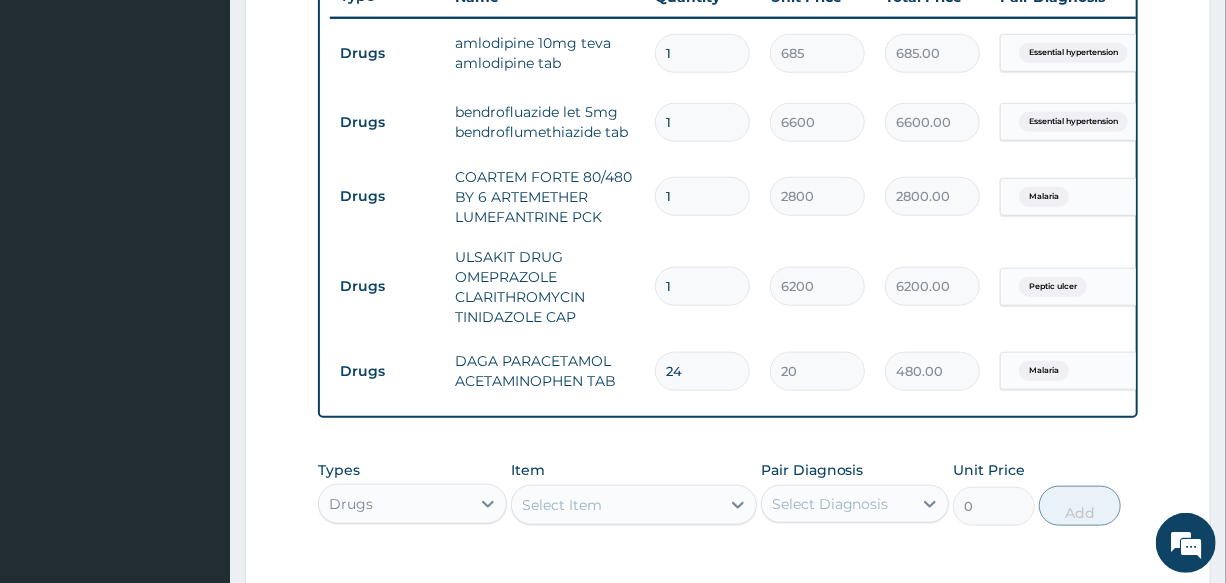 scroll, scrollTop: 881, scrollLeft: 0, axis: vertical 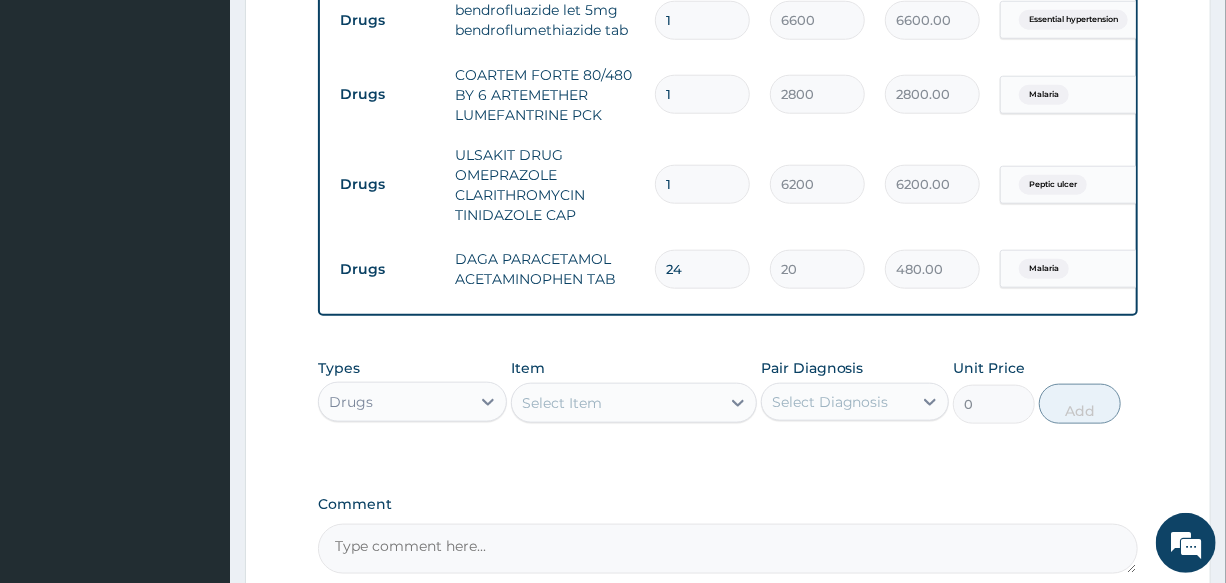 type on "1" 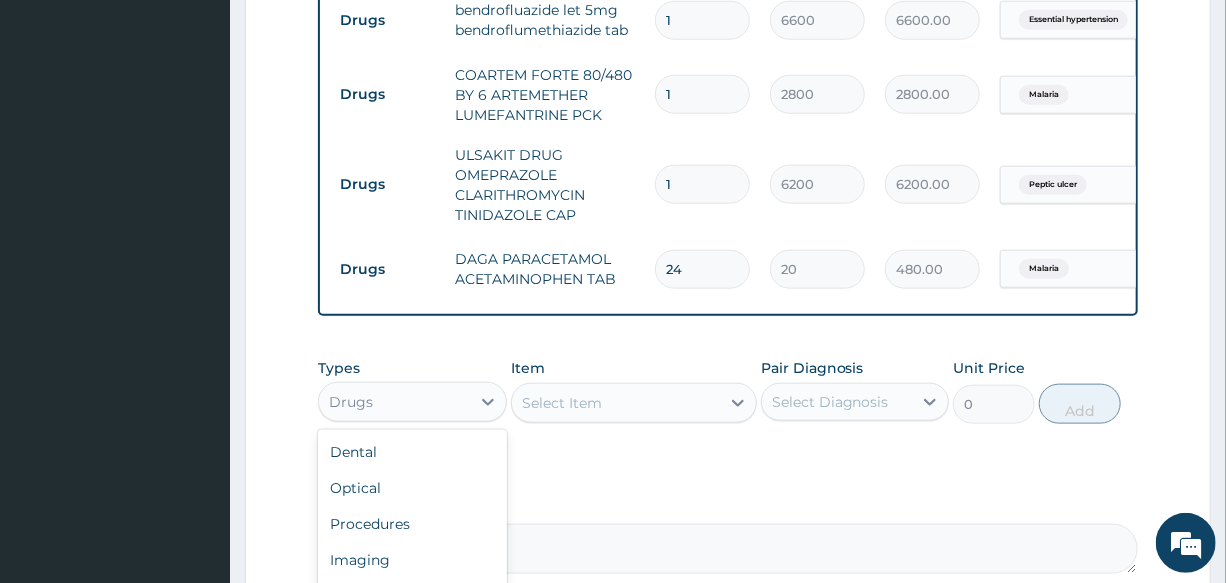 click on "Drugs" at bounding box center [394, 402] 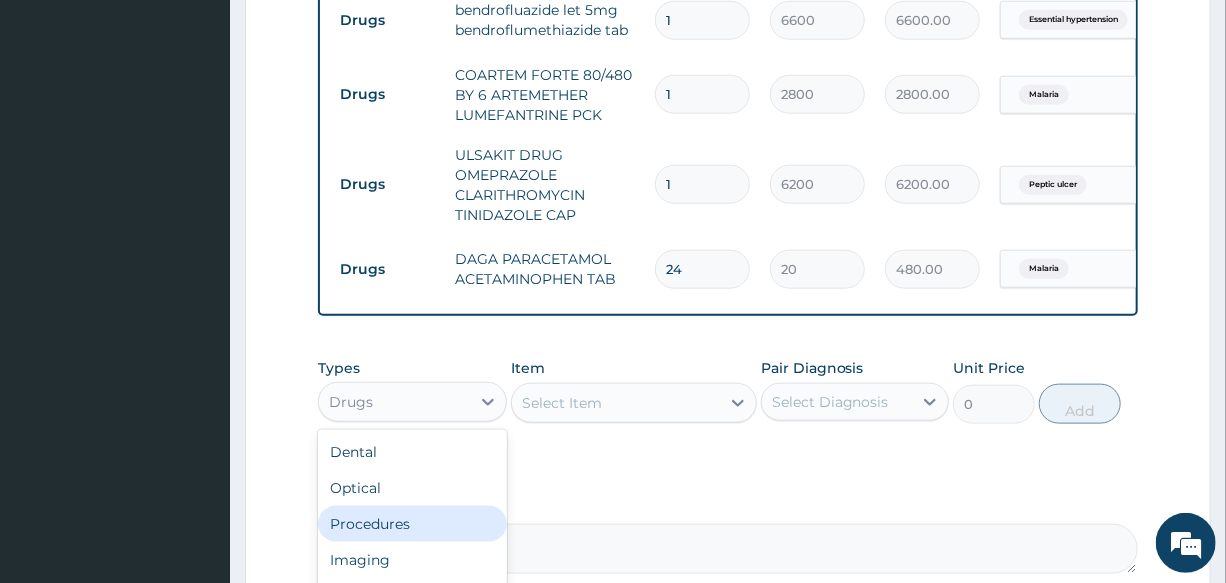 click on "Procedures" at bounding box center (412, 524) 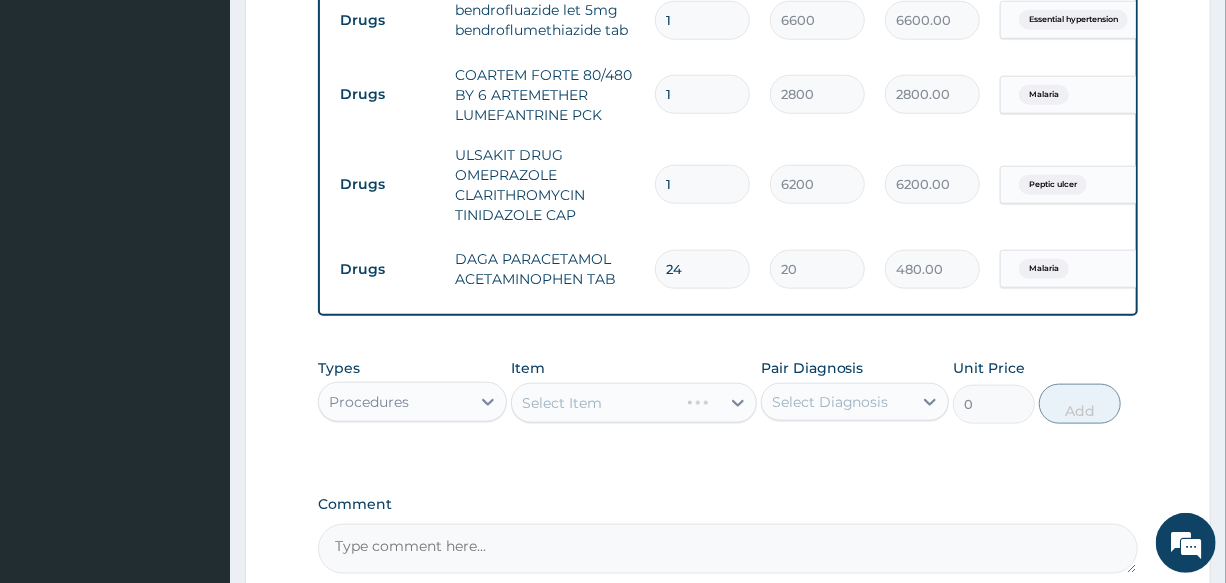 click on "Select Item" at bounding box center (634, 403) 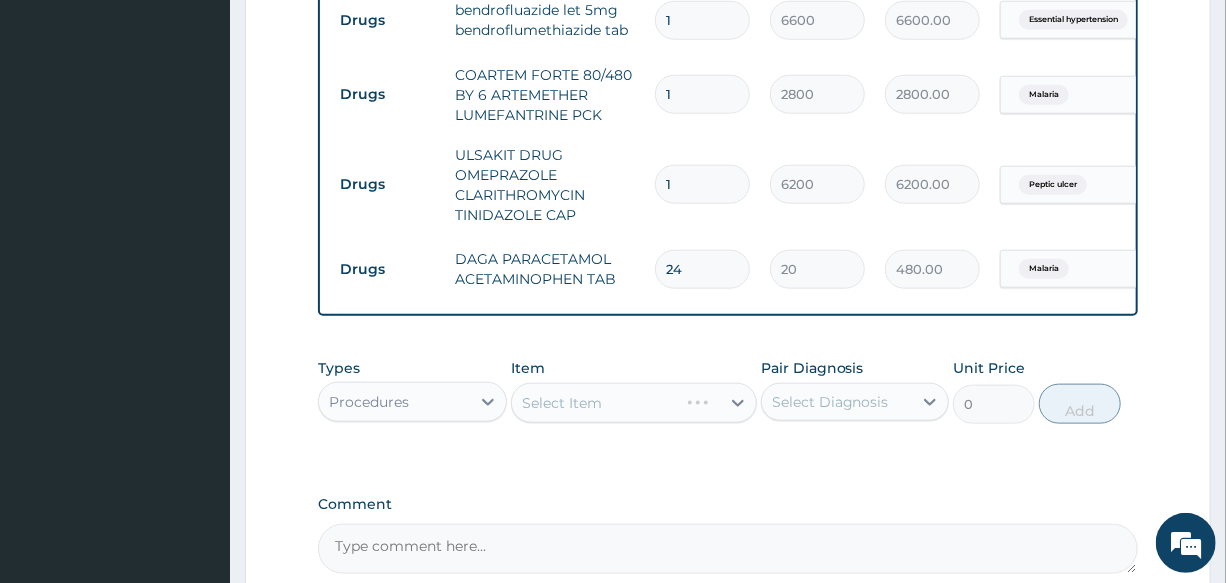 click on "Select Item" at bounding box center [634, 403] 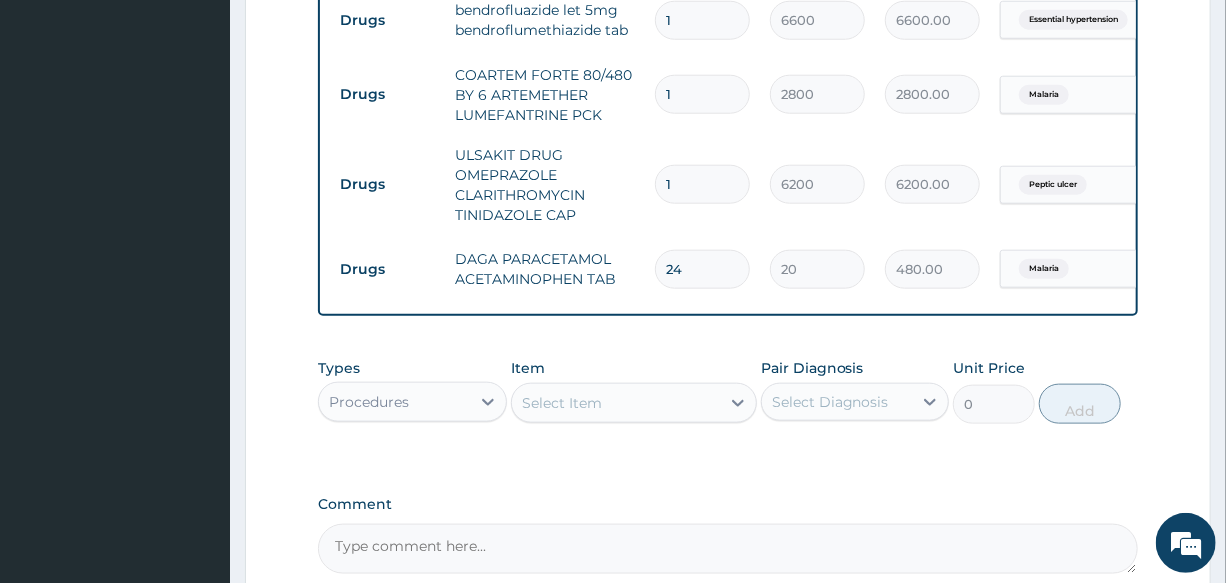 click on "Select Item" at bounding box center [616, 403] 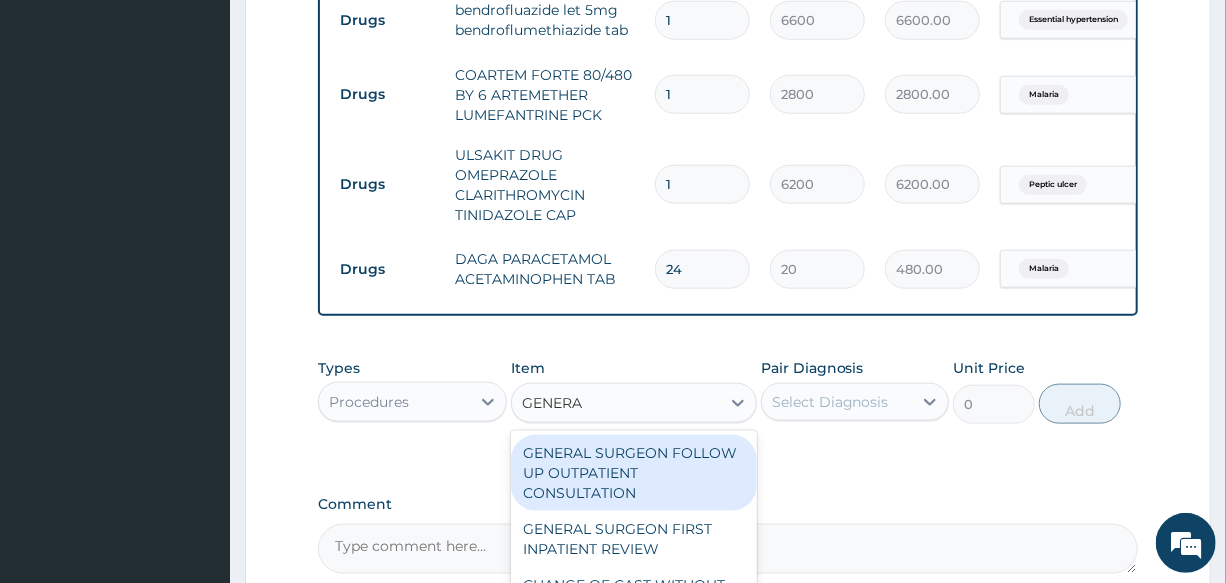type on "GENERAL" 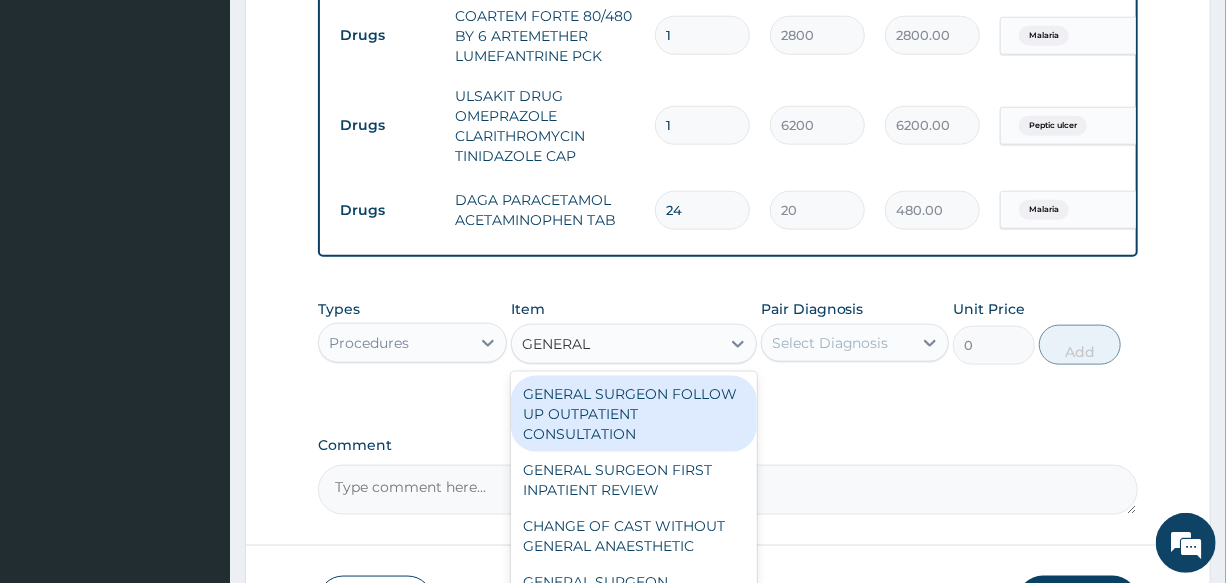 scroll, scrollTop: 972, scrollLeft: 0, axis: vertical 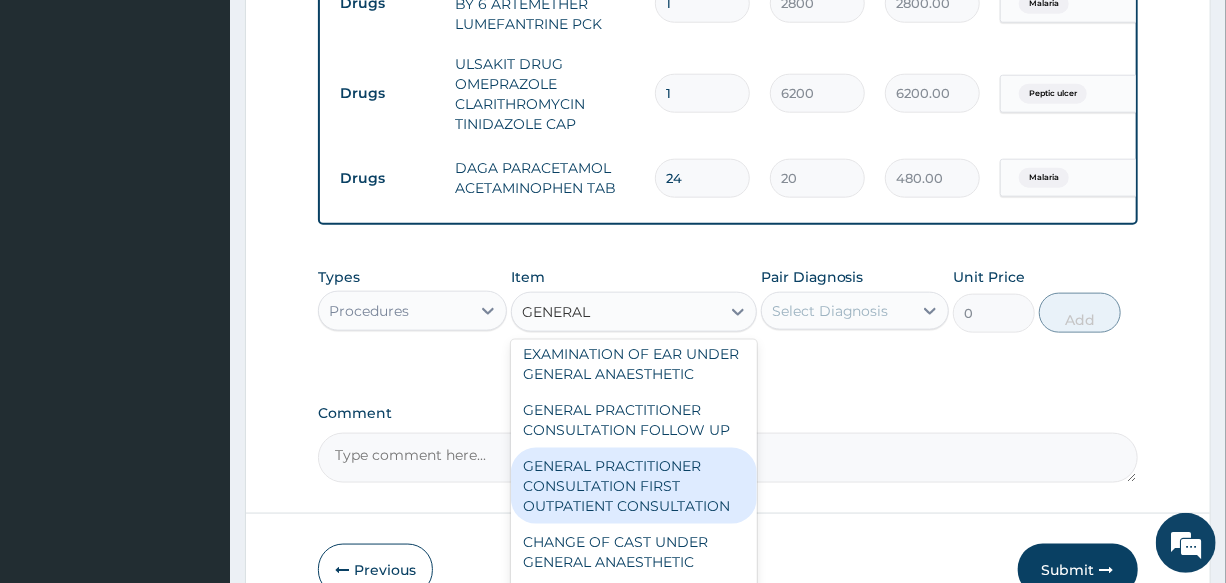 click on "GENERAL PRACTITIONER CONSULTATION FIRST OUTPATIENT CONSULTATION" at bounding box center (634, 486) 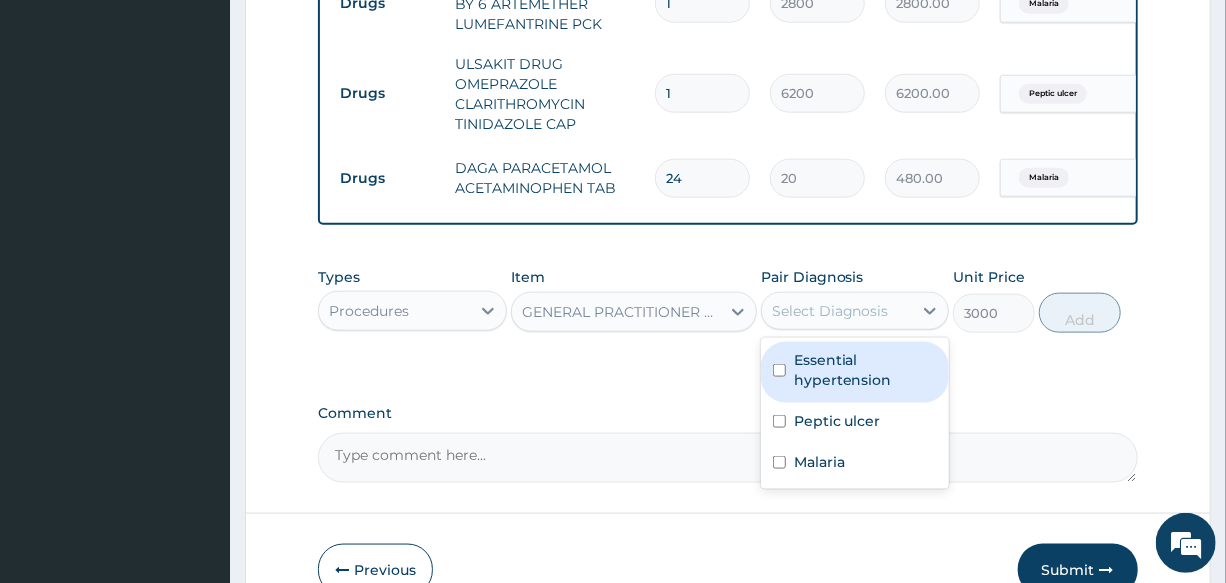click on "Select Diagnosis" at bounding box center [855, 311] 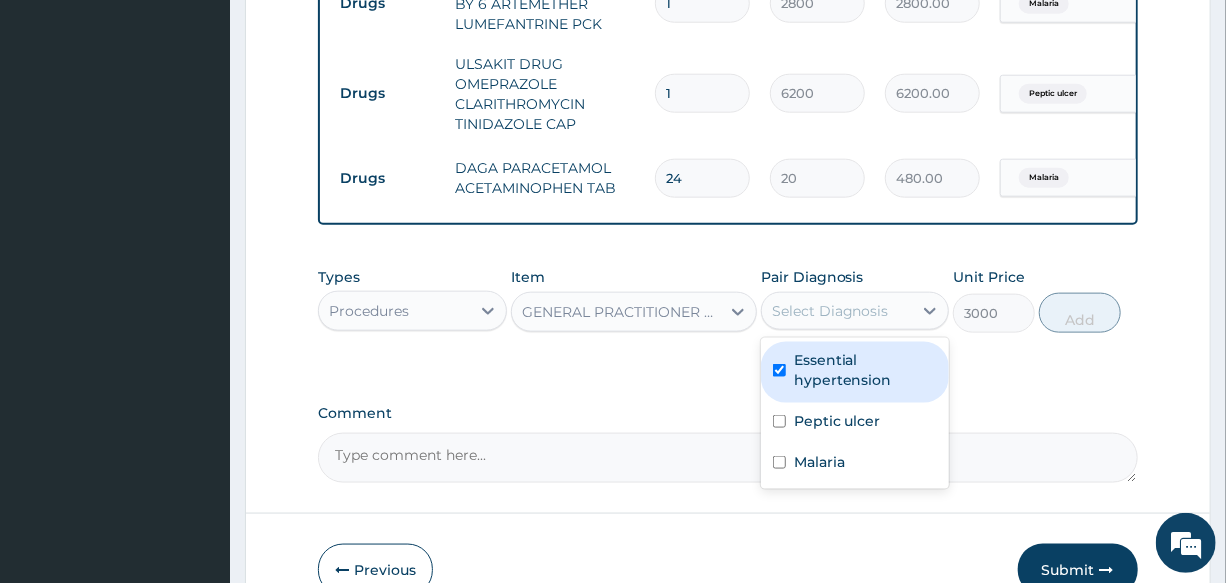 checkbox on "true" 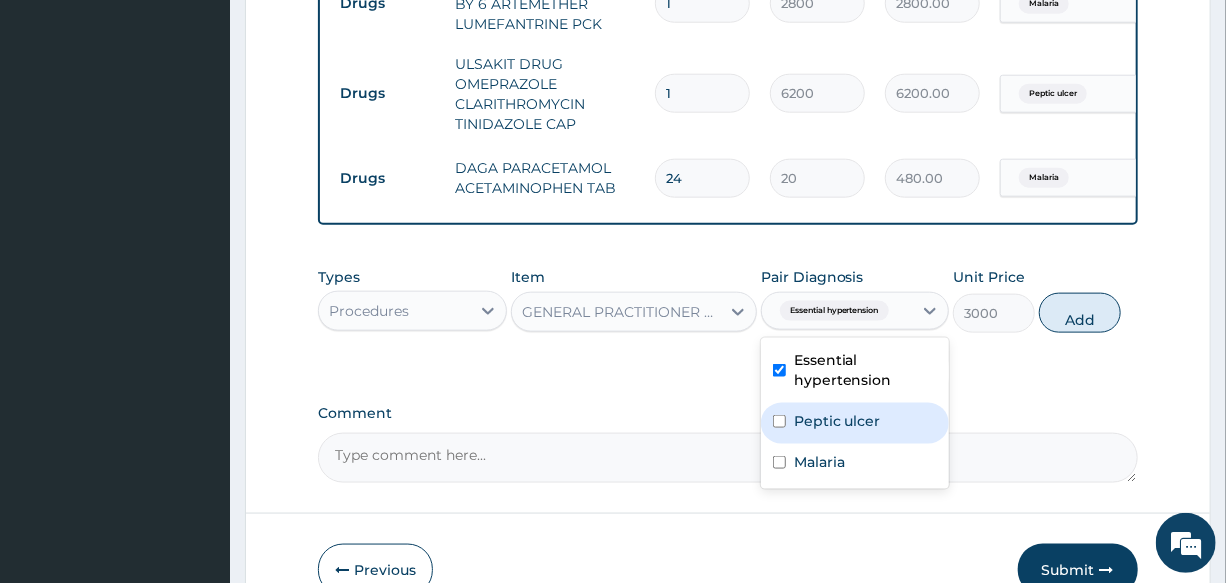 click on "Peptic ulcer" at bounding box center (855, 423) 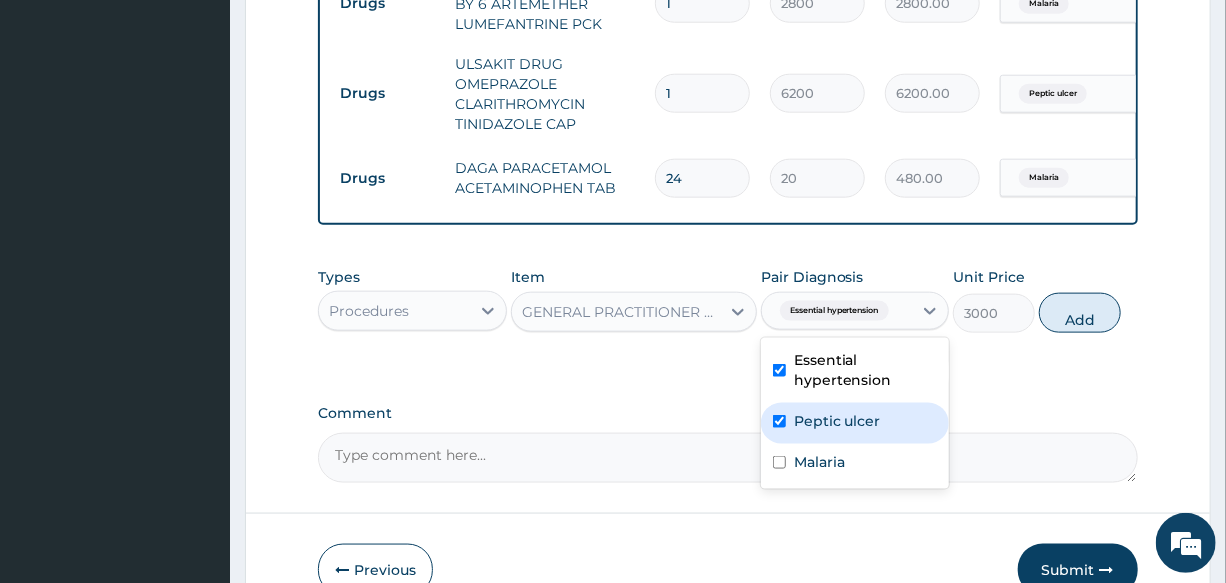 checkbox on "true" 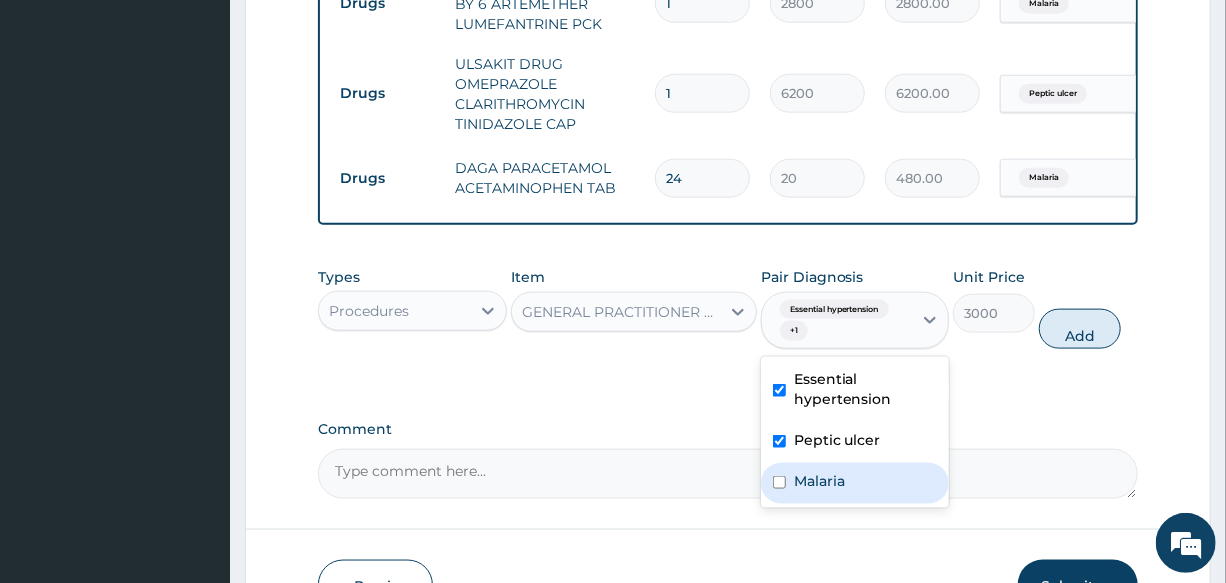 click on "Malaria" at bounding box center (855, 483) 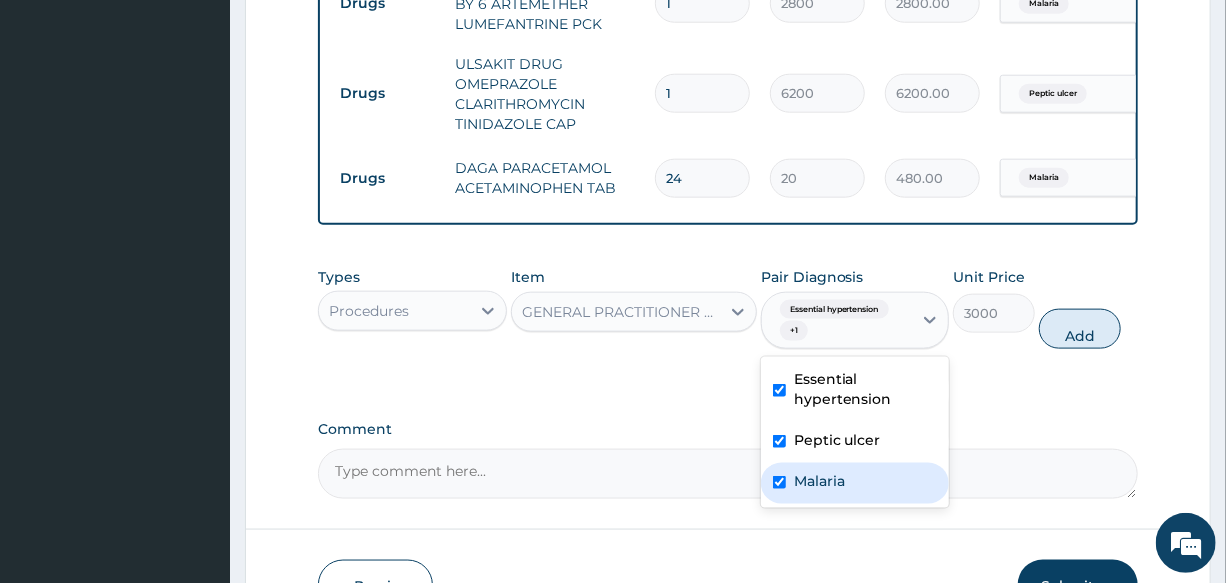 checkbox on "true" 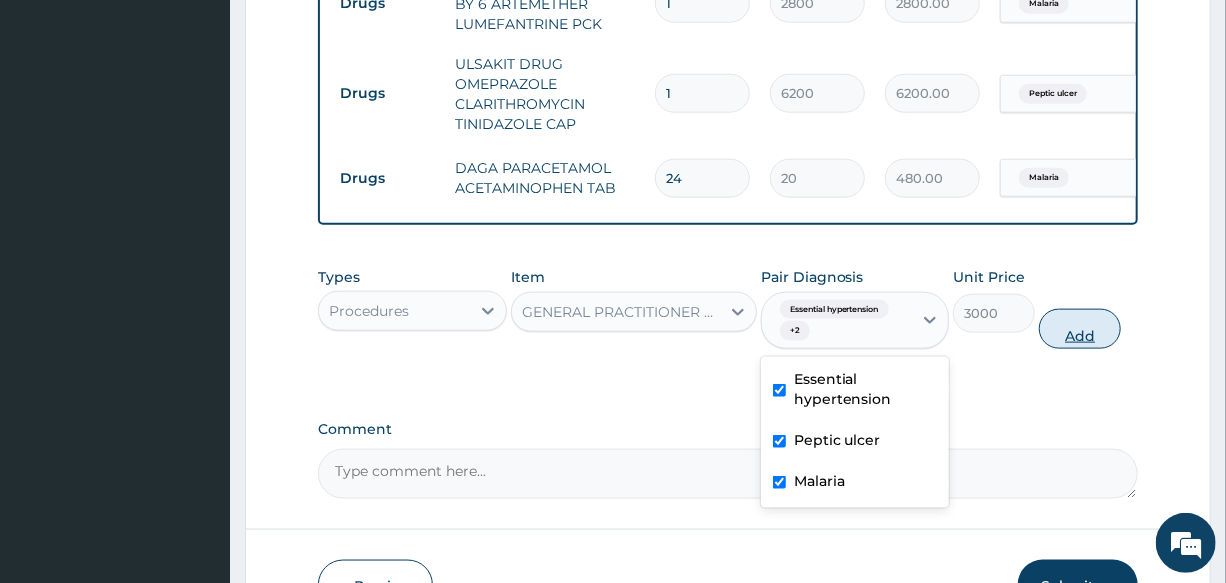 click on "Add" at bounding box center [1080, 329] 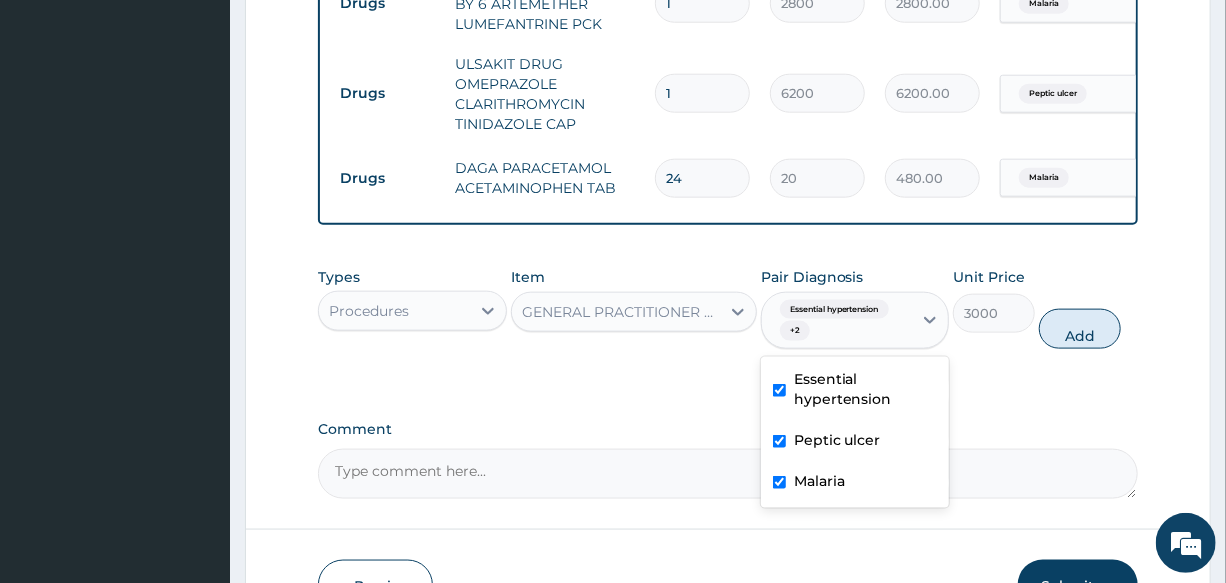 type on "0" 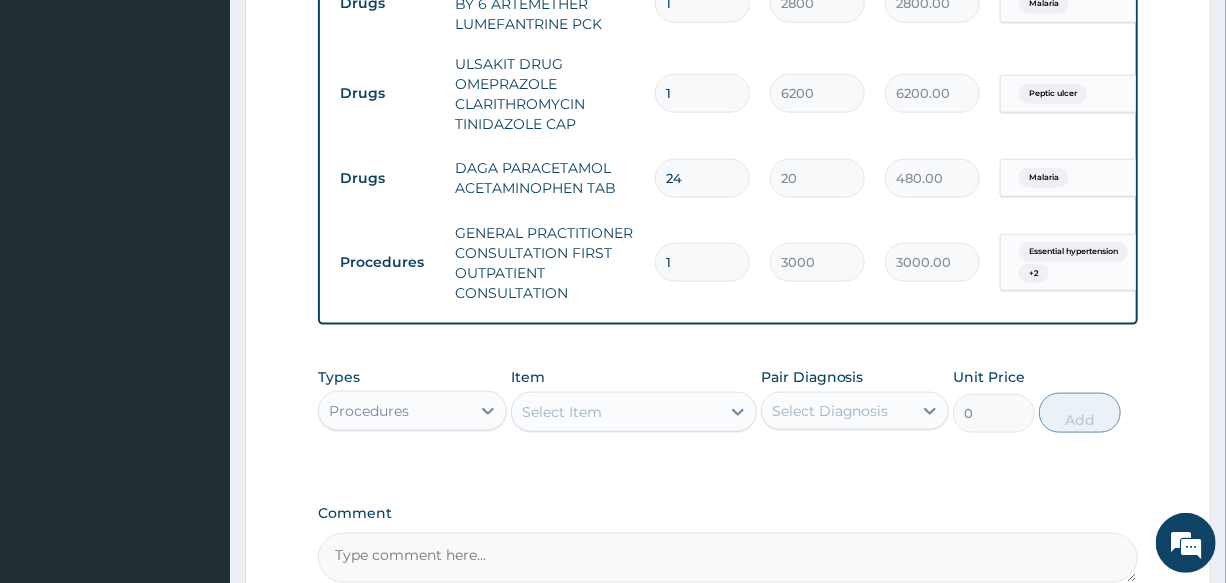 click on "Procedures" at bounding box center [369, 411] 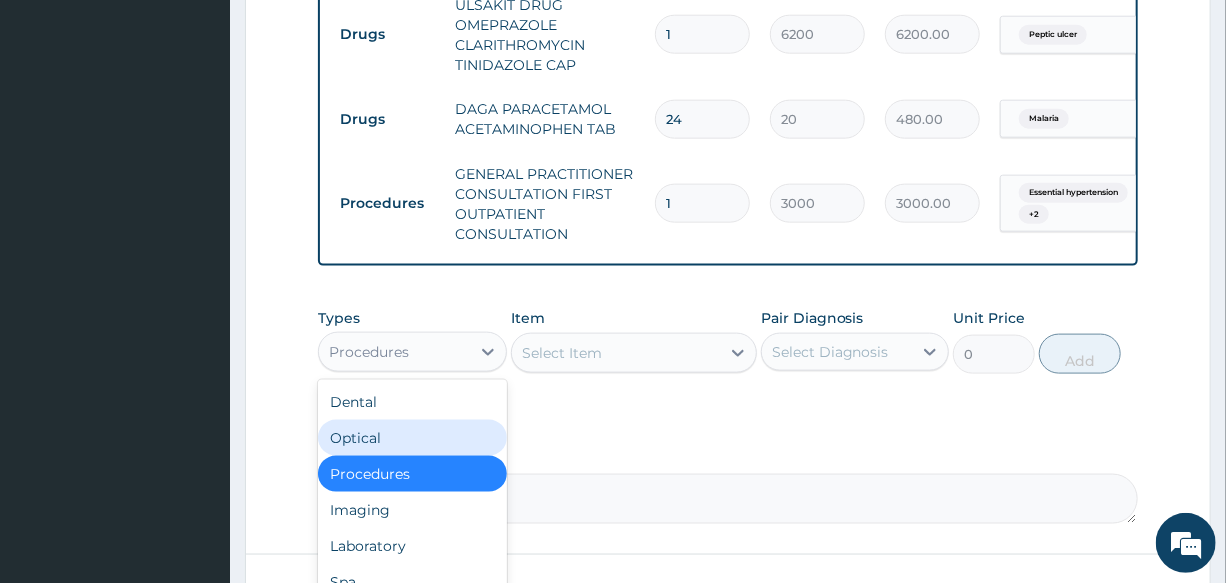 scroll, scrollTop: 1063, scrollLeft: 0, axis: vertical 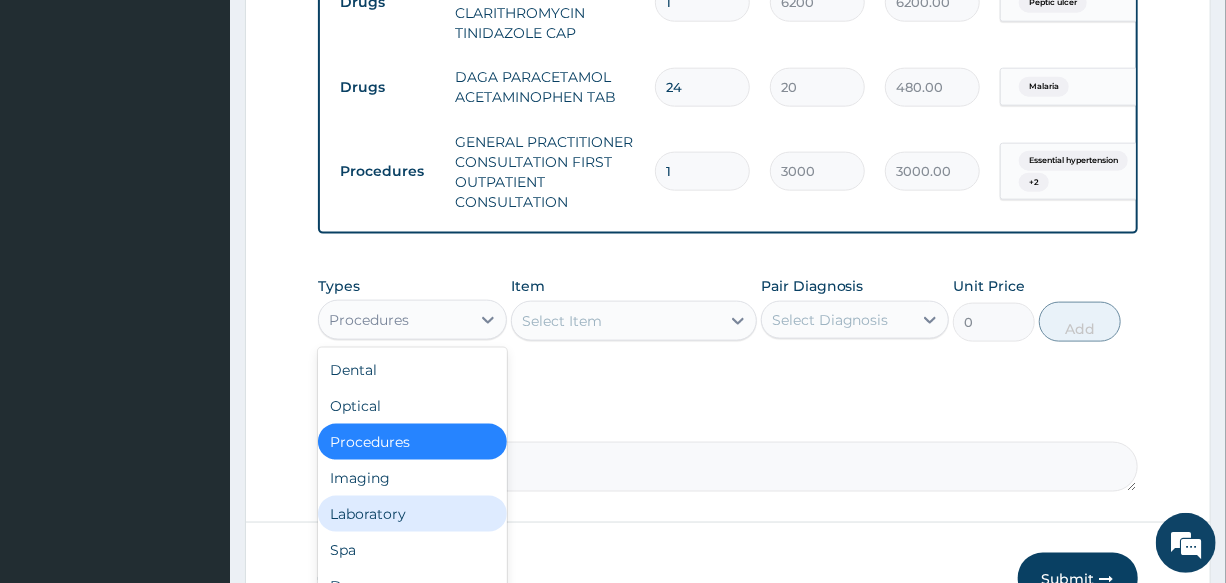 click on "Laboratory" at bounding box center (412, 514) 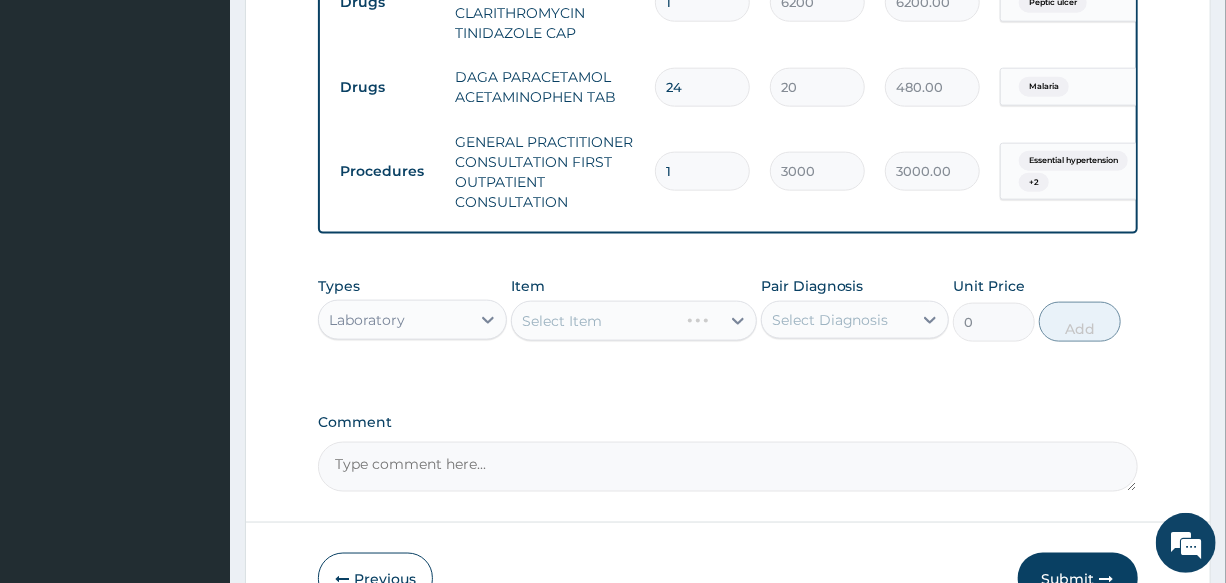 click on "Select Item" at bounding box center [634, 321] 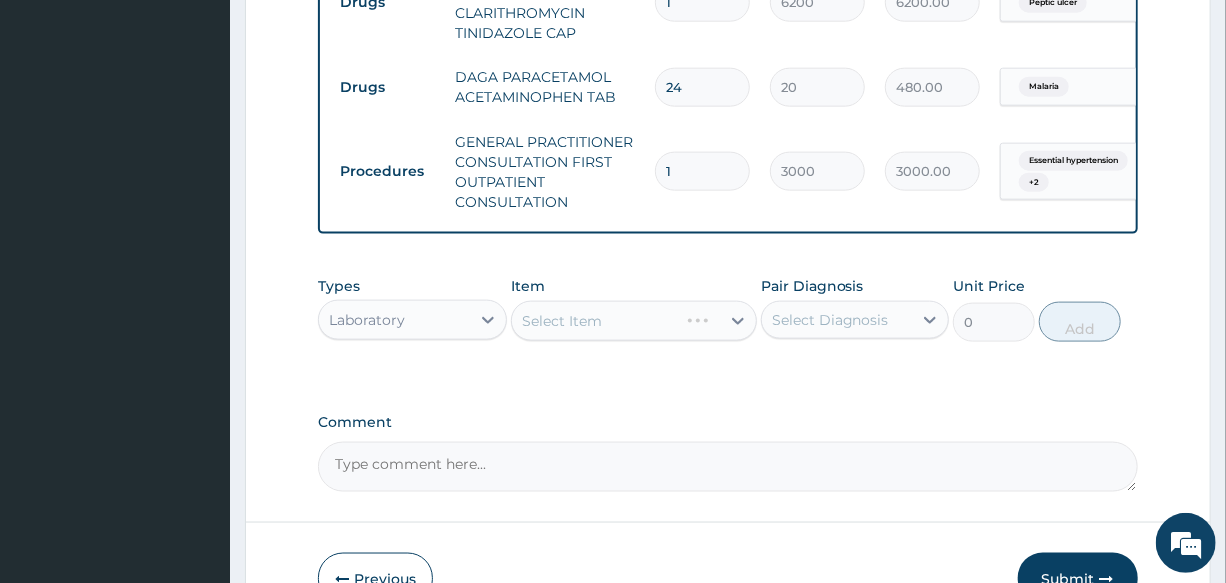click on "Select Item" at bounding box center [634, 321] 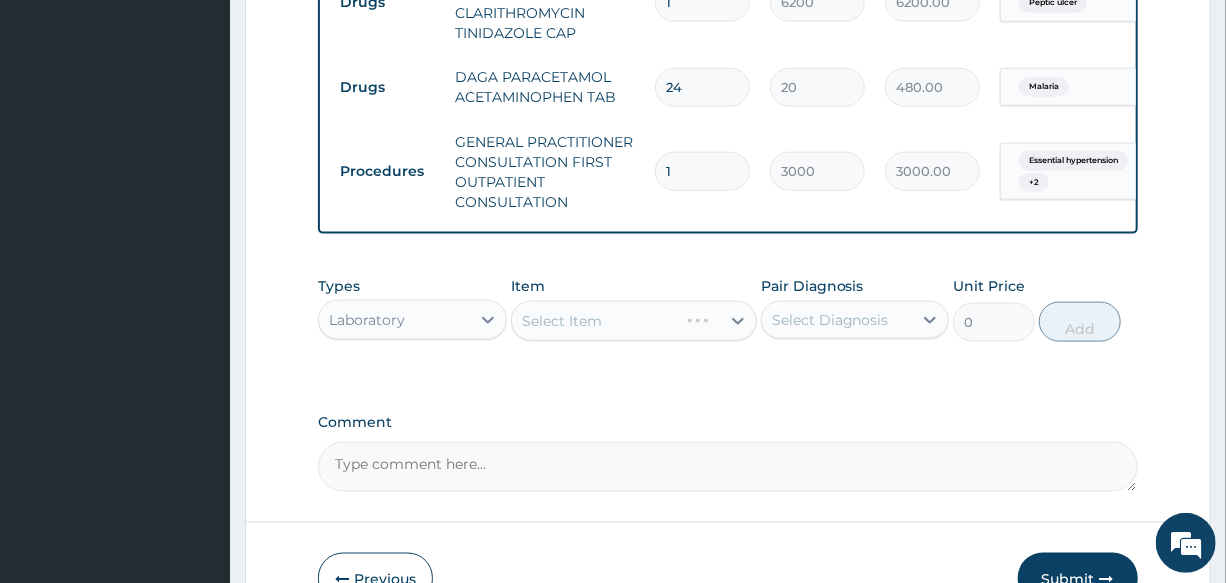 click on "Select Item" at bounding box center [634, 321] 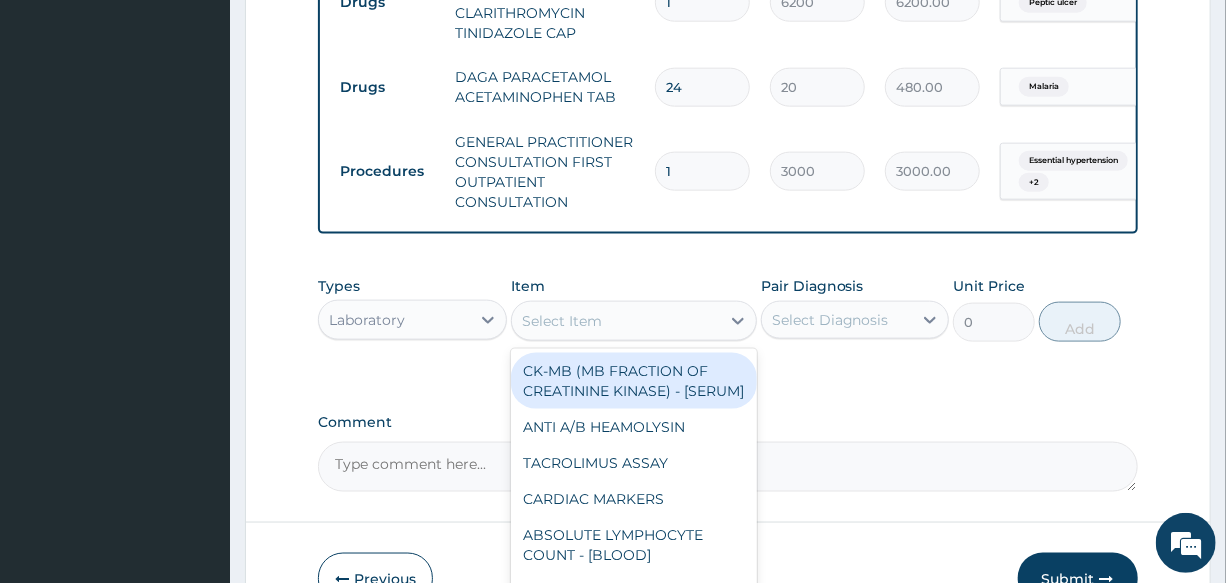 click on "Select Item" at bounding box center [616, 321] 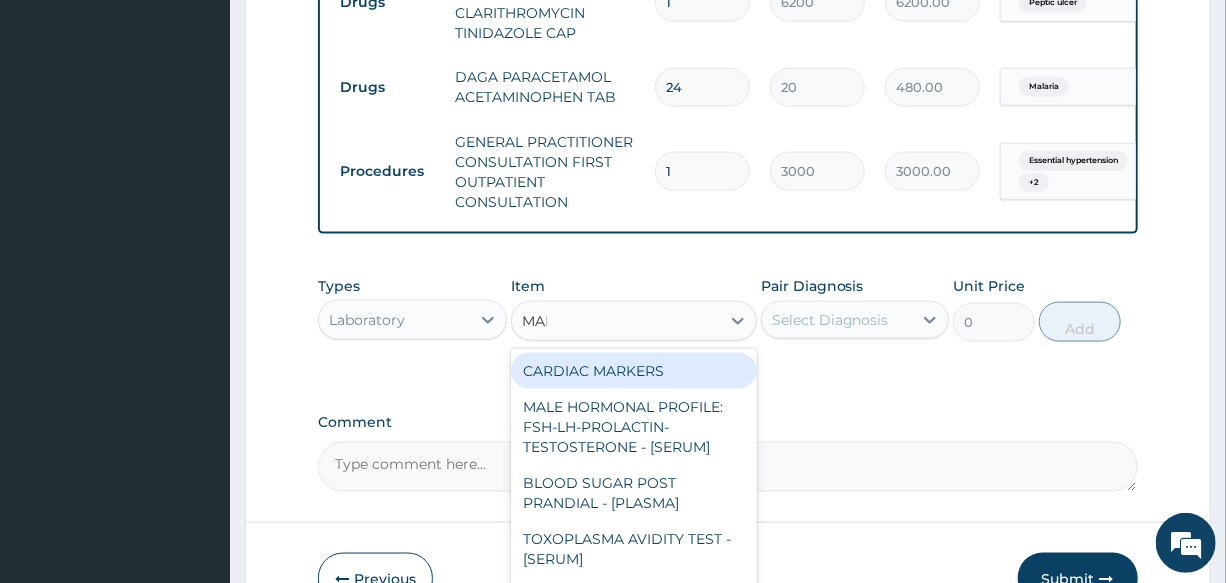 type on "MALA" 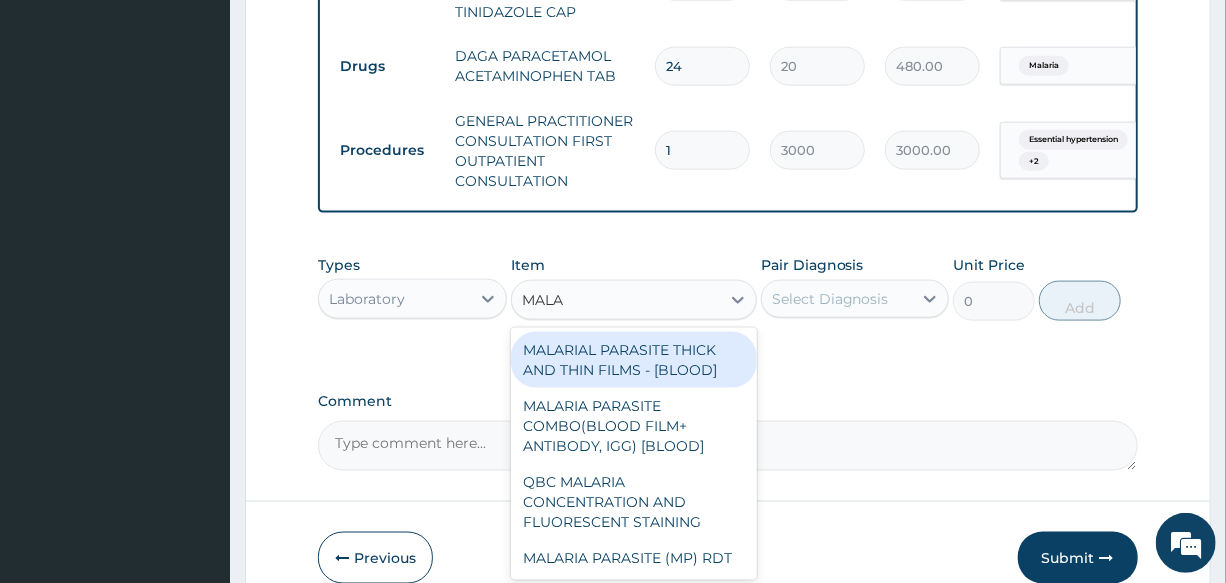 scroll, scrollTop: 1154, scrollLeft: 0, axis: vertical 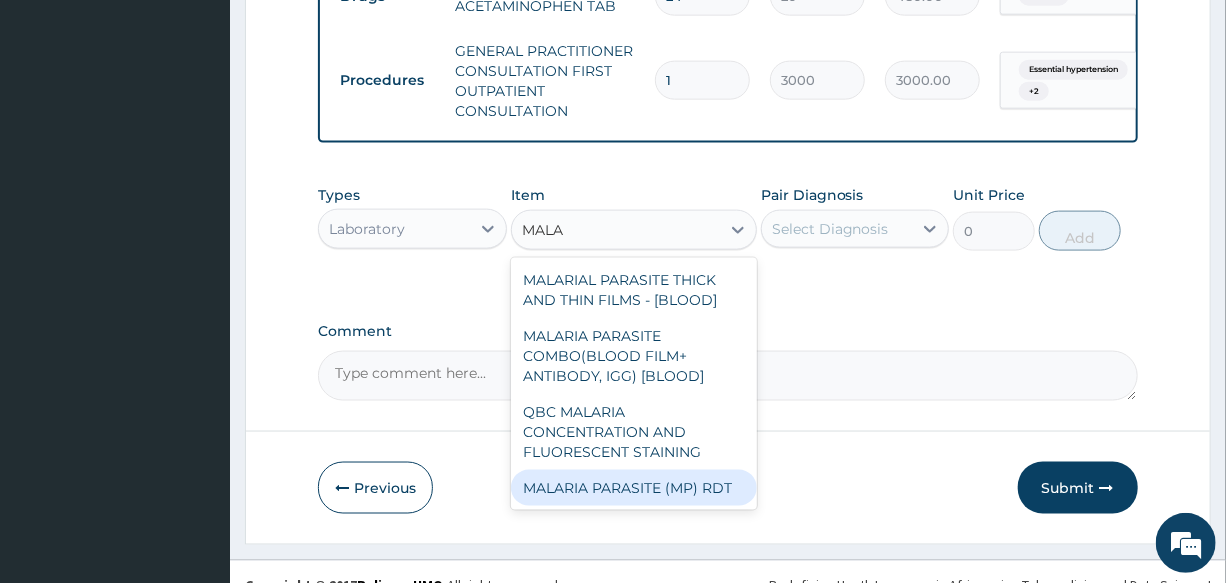 click on "MALARIA PARASITE (MP) RDT" at bounding box center [634, 488] 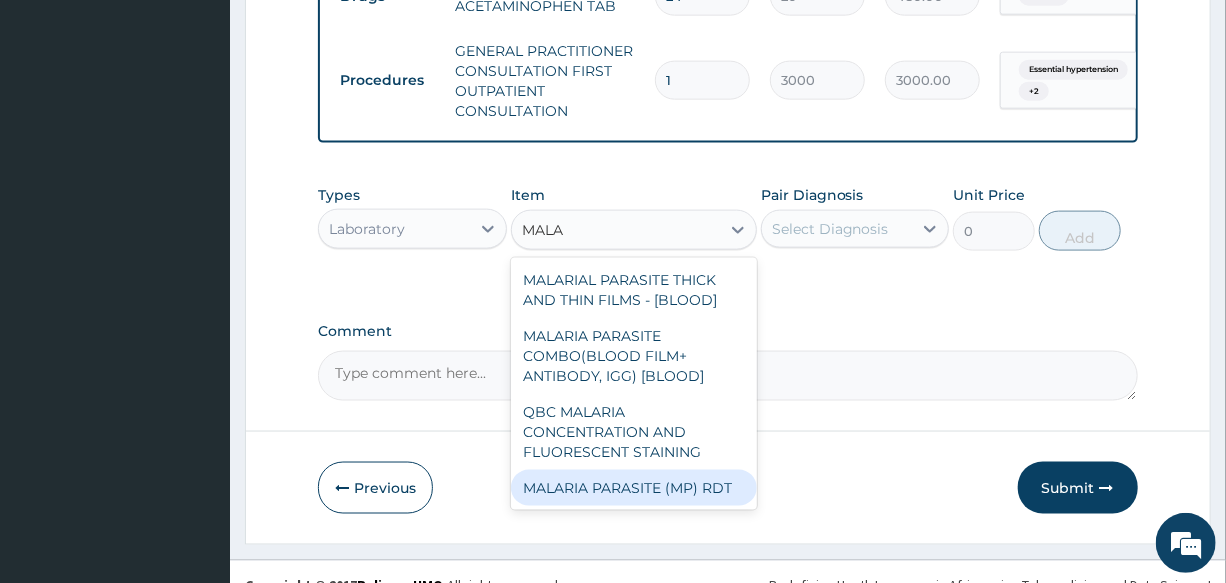 type 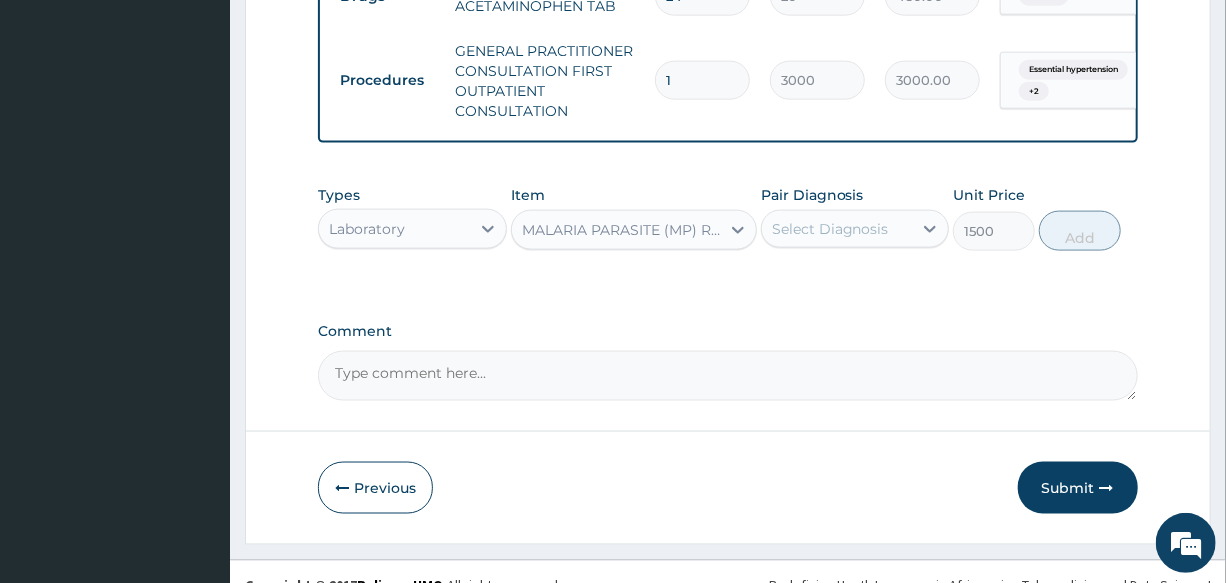 click on "Select Diagnosis" at bounding box center [830, 229] 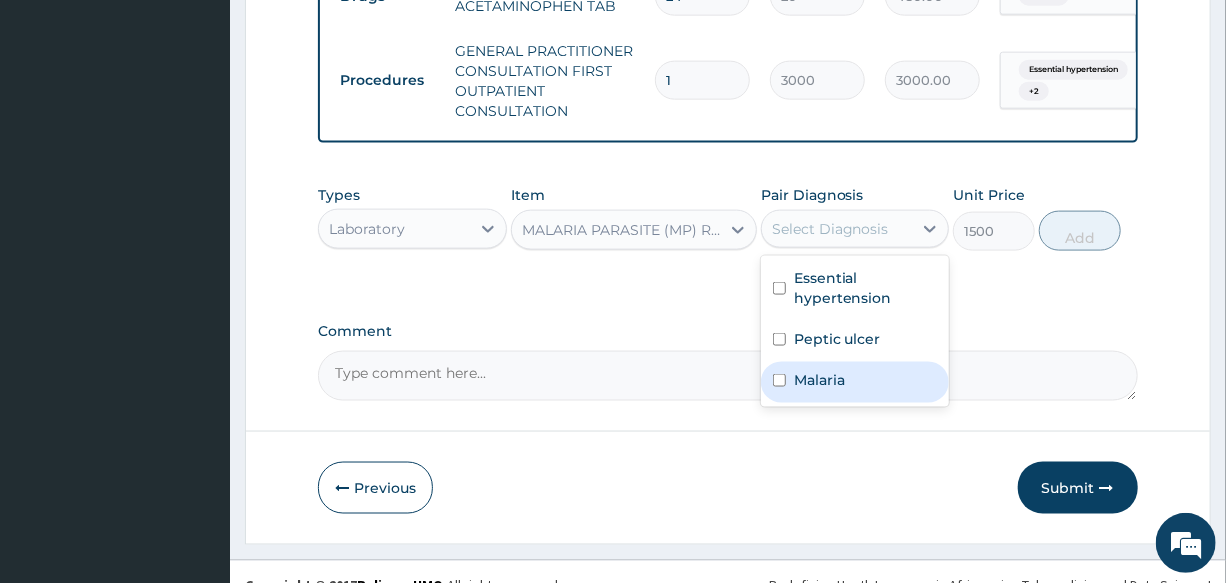 click on "Malaria" at bounding box center [855, 382] 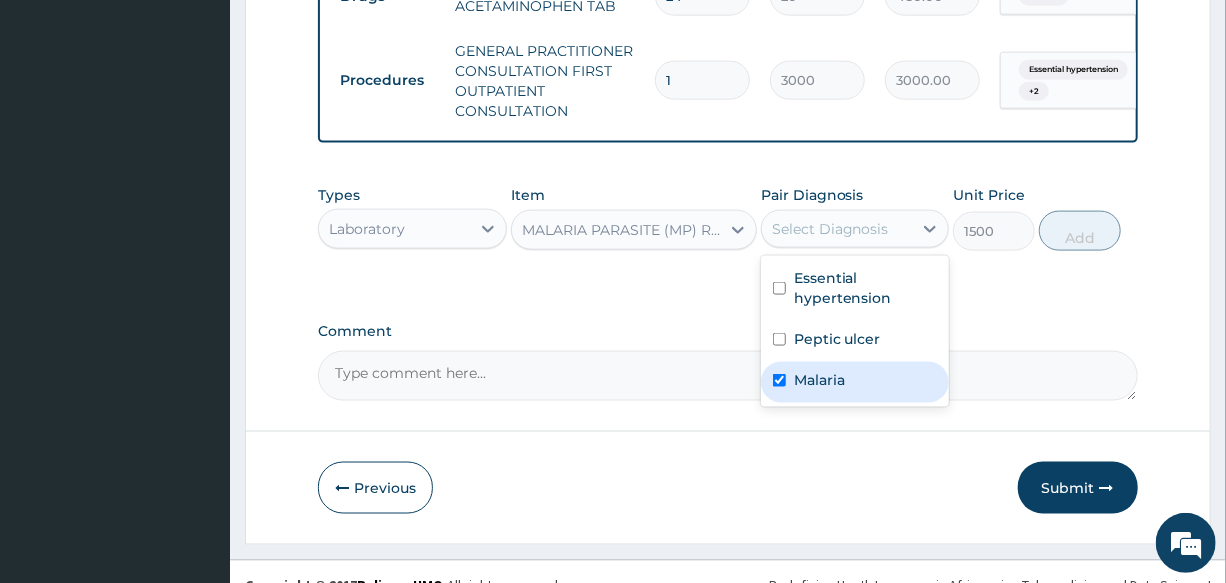 checkbox on "true" 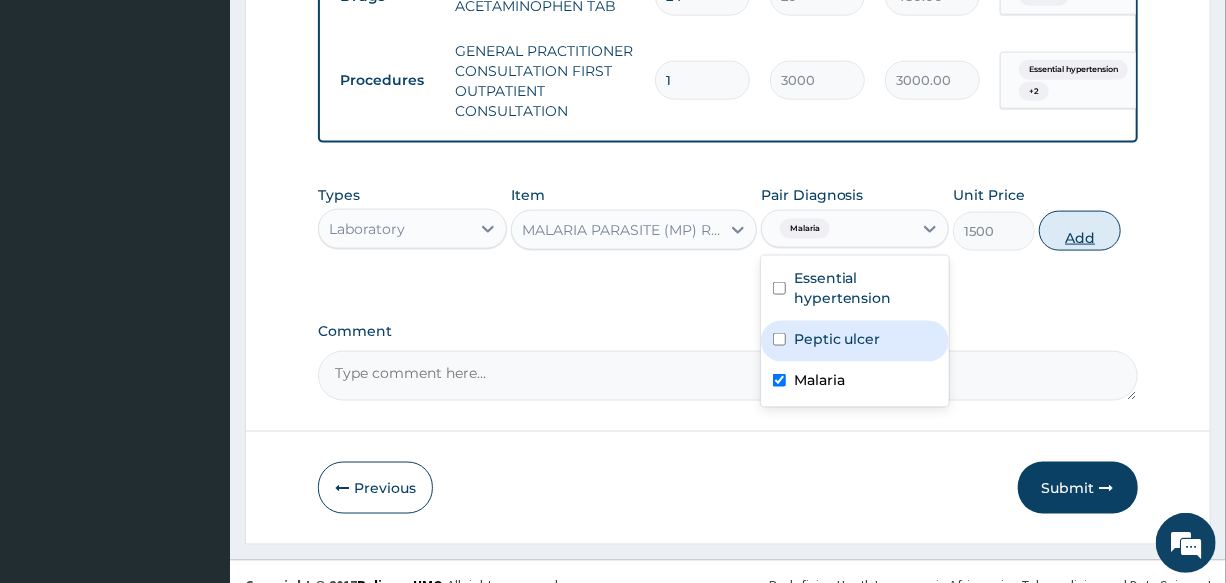 click on "Add" at bounding box center (1080, 231) 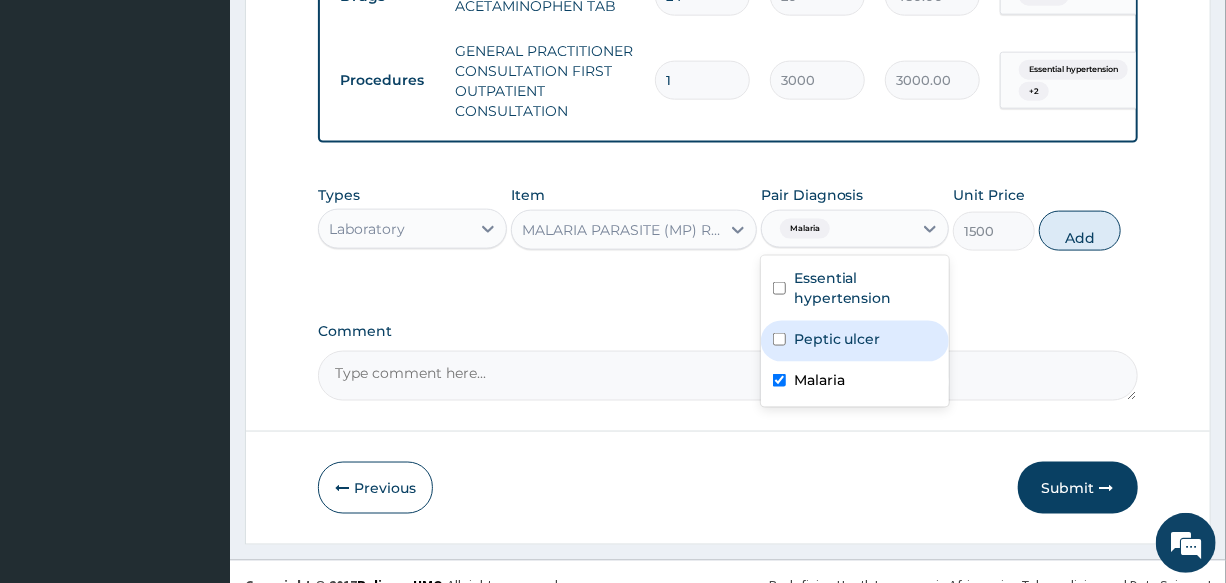 type on "0" 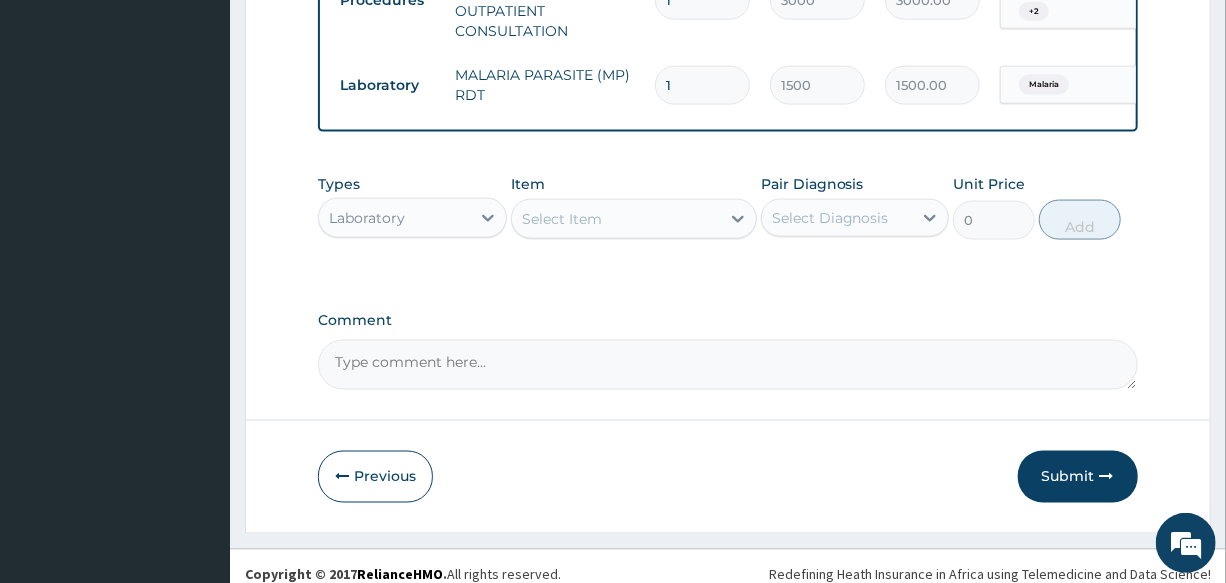 scroll, scrollTop: 1266, scrollLeft: 0, axis: vertical 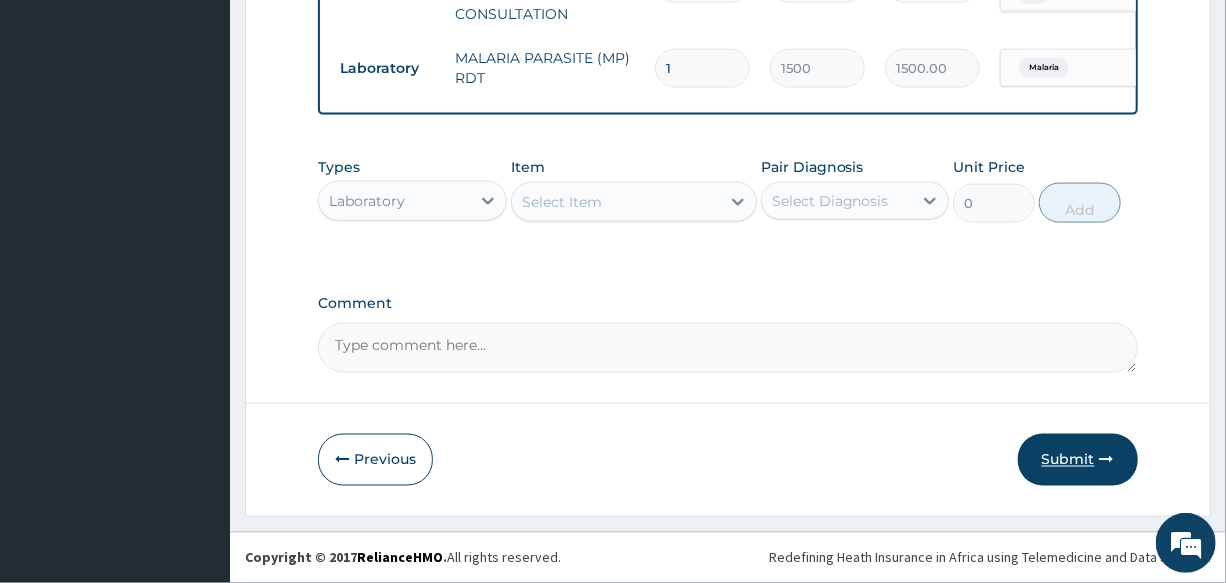 click on "Submit" at bounding box center [1078, 460] 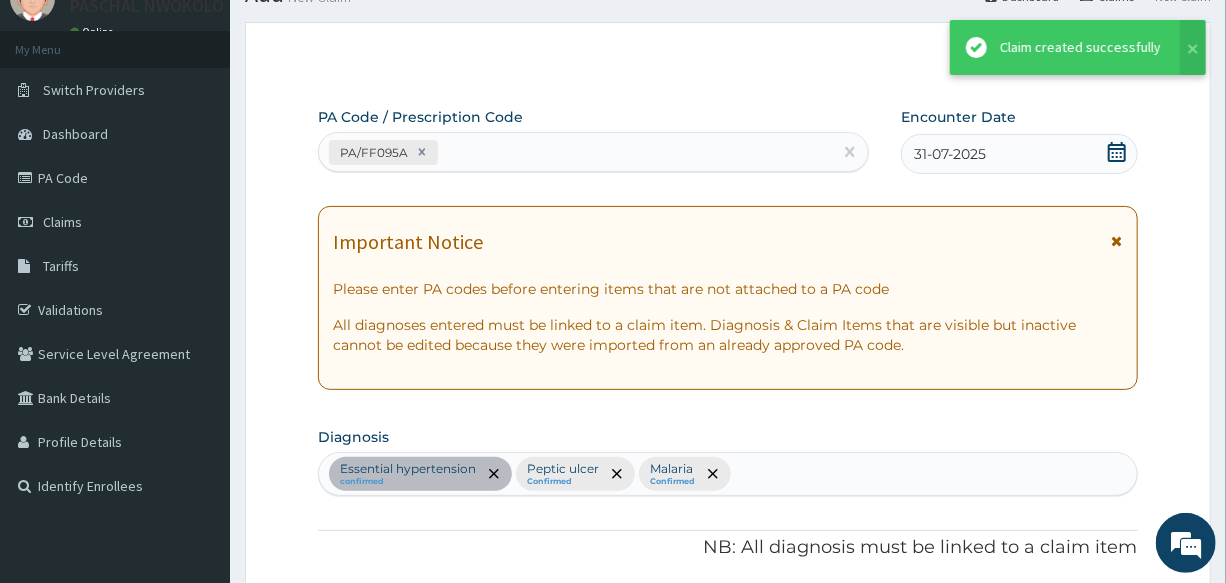 scroll, scrollTop: 1266, scrollLeft: 0, axis: vertical 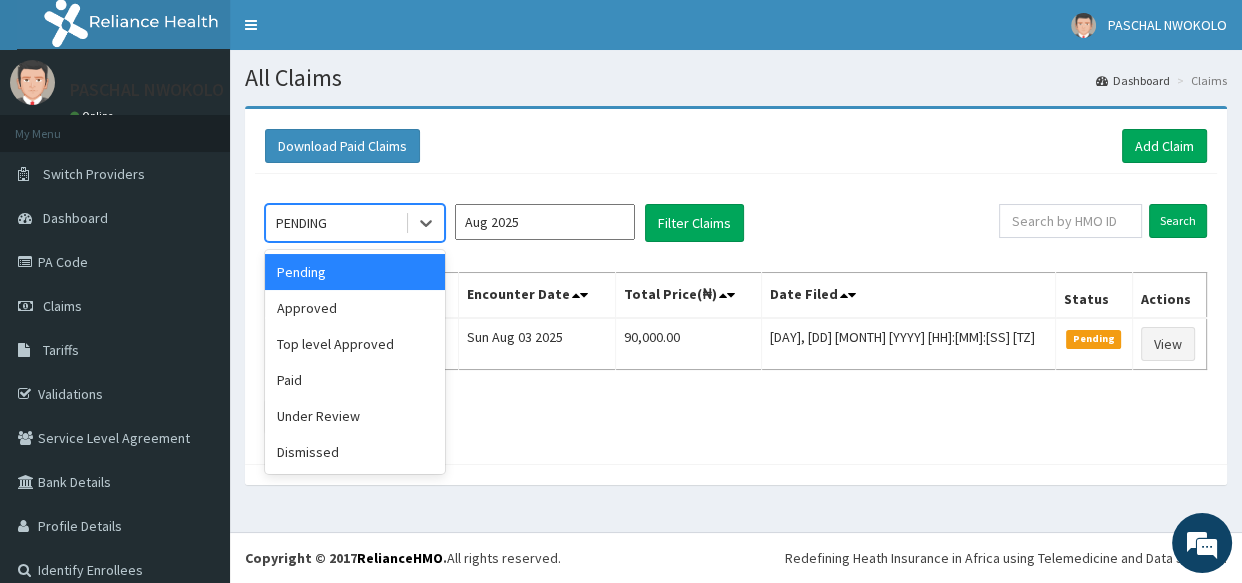 click on "PENDING" at bounding box center (335, 223) 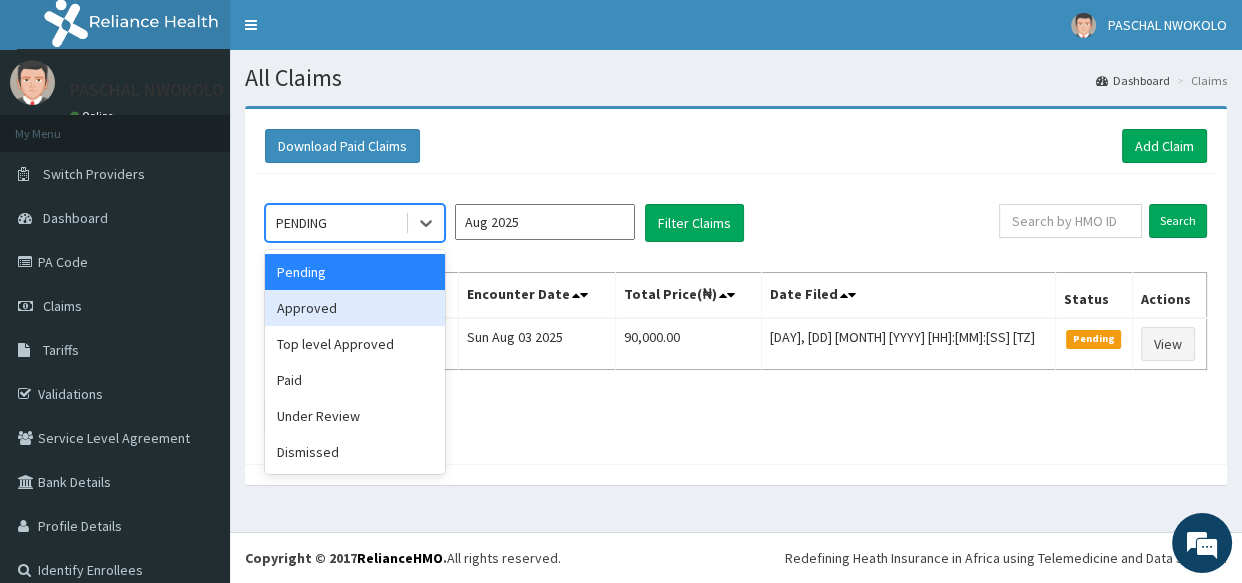 click on "Approved" at bounding box center [355, 308] 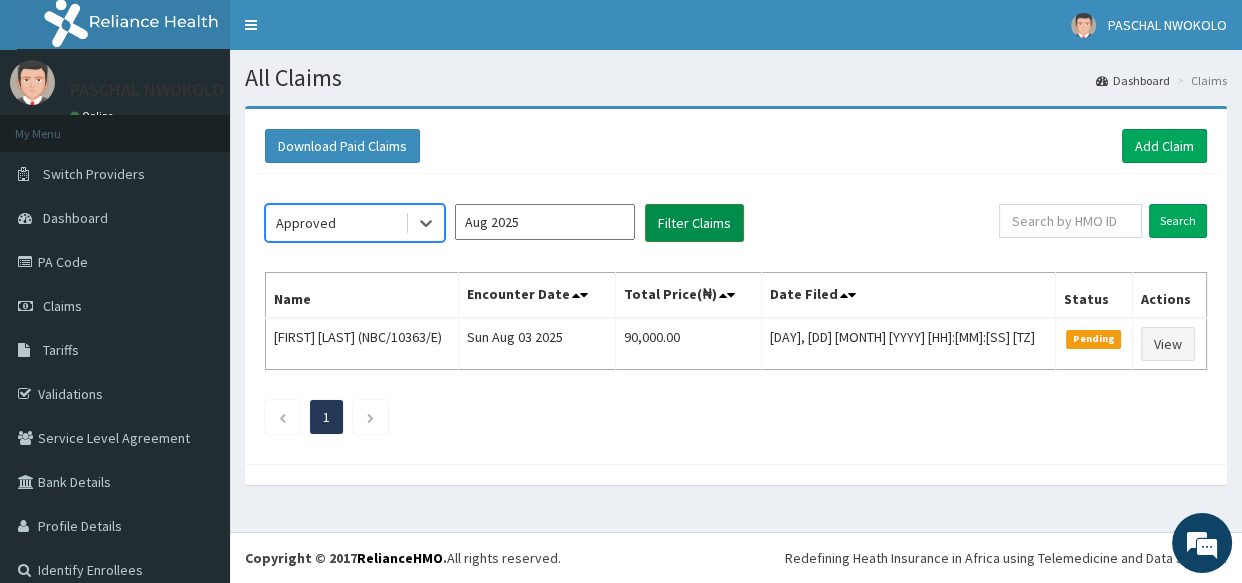 click on "Filter Claims" at bounding box center [694, 223] 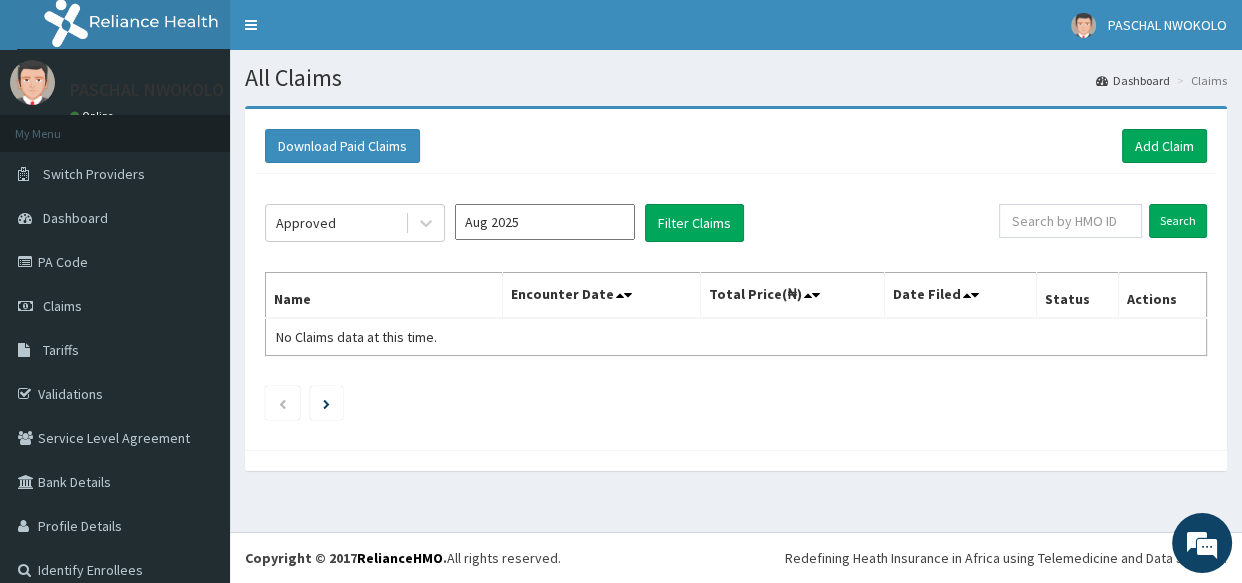 click on "Aug 2025" at bounding box center [545, 222] 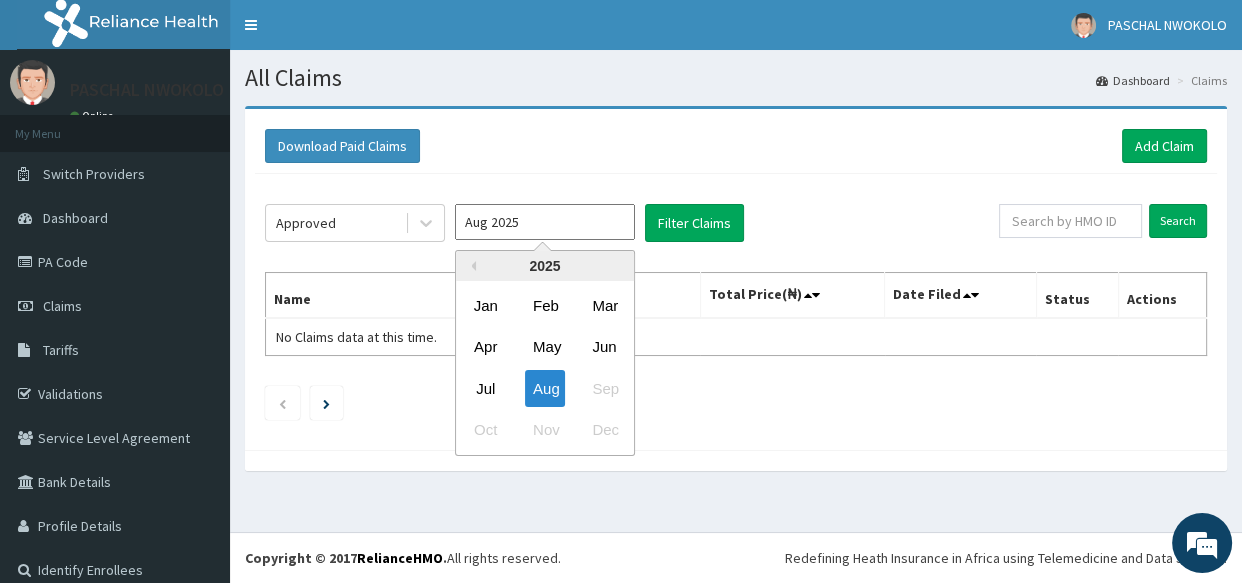 drag, startPoint x: 486, startPoint y: 382, endPoint x: 560, endPoint y: 344, distance: 83.18654 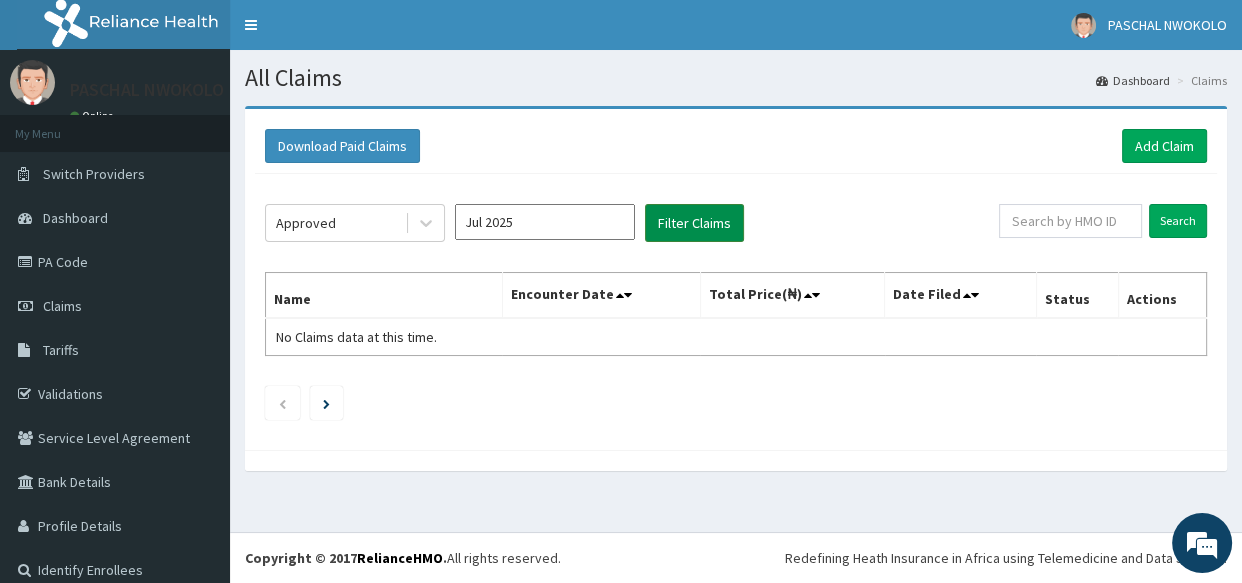 click on "Filter Claims" at bounding box center [694, 223] 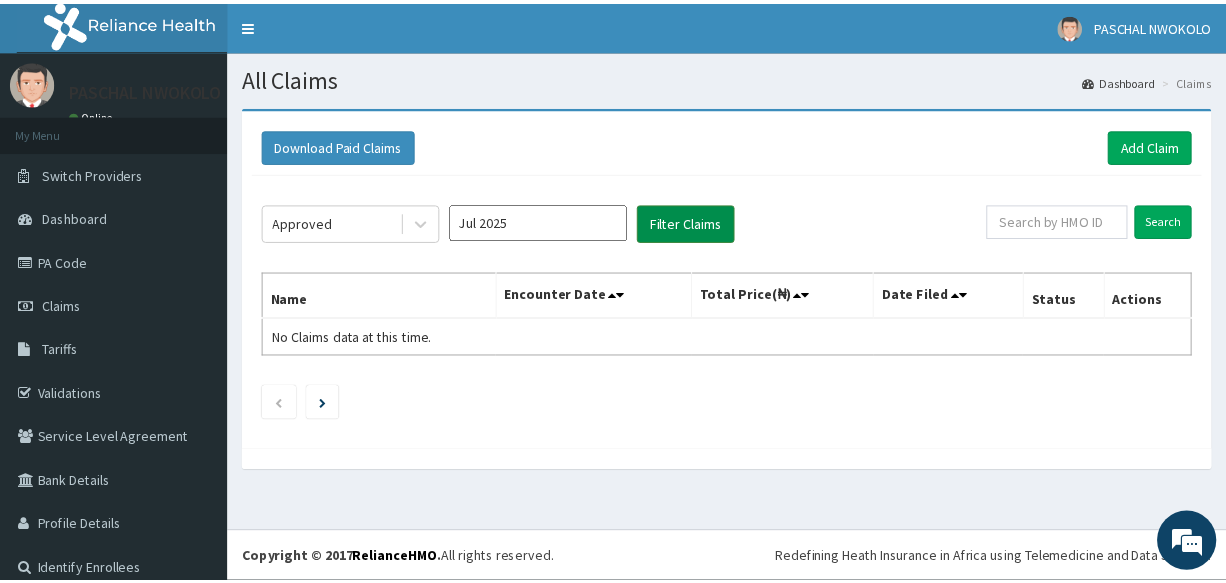 scroll, scrollTop: 0, scrollLeft: 0, axis: both 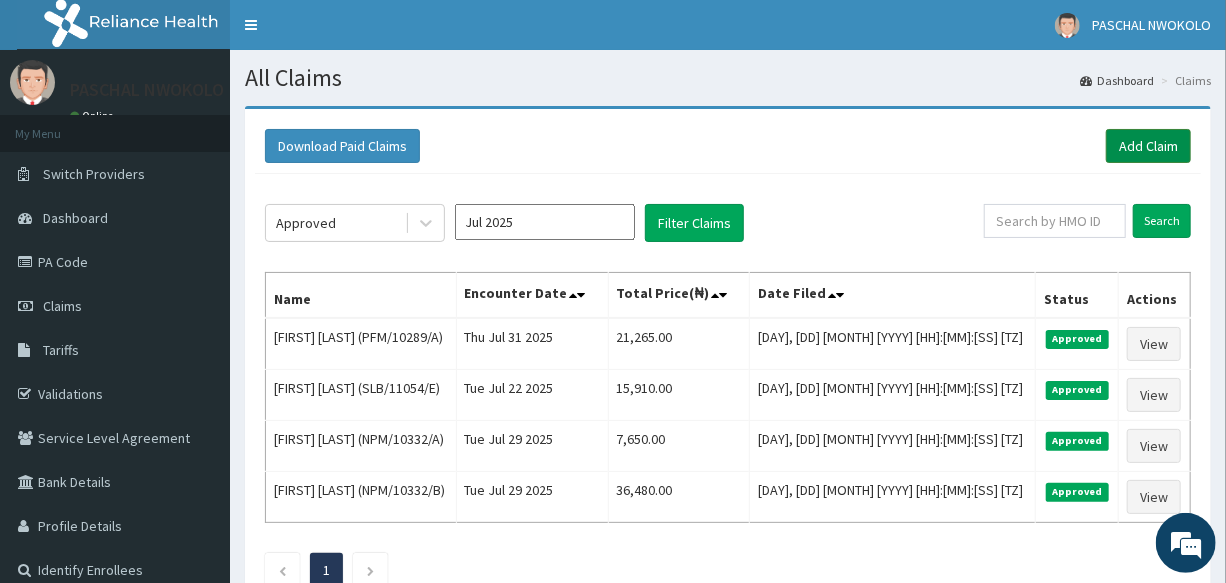 click on "Add Claim" at bounding box center [1148, 146] 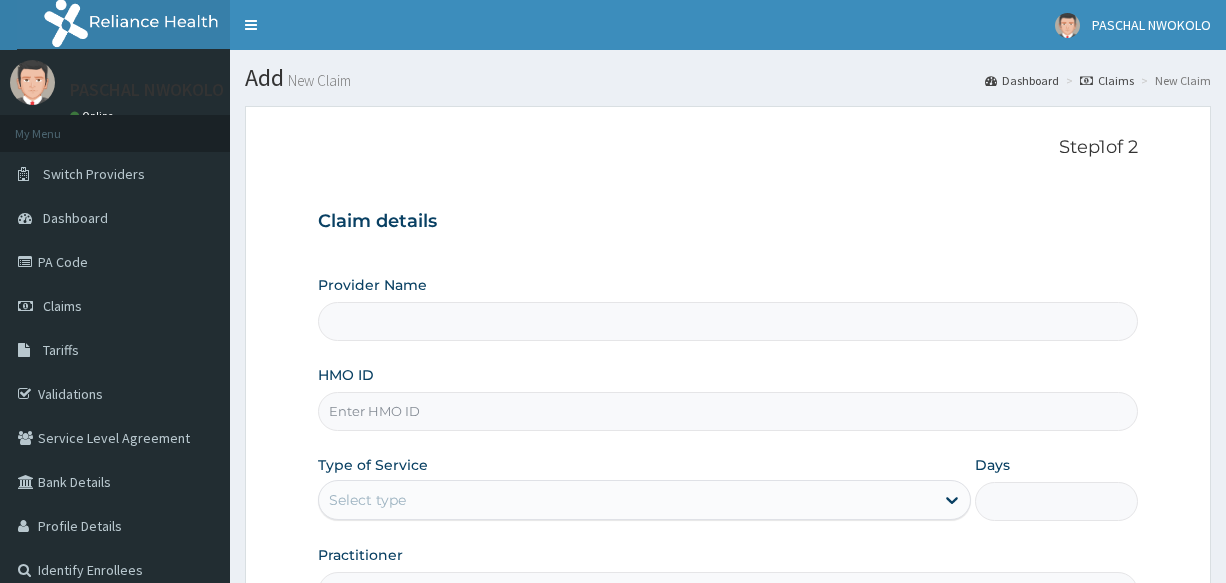 scroll, scrollTop: 0, scrollLeft: 0, axis: both 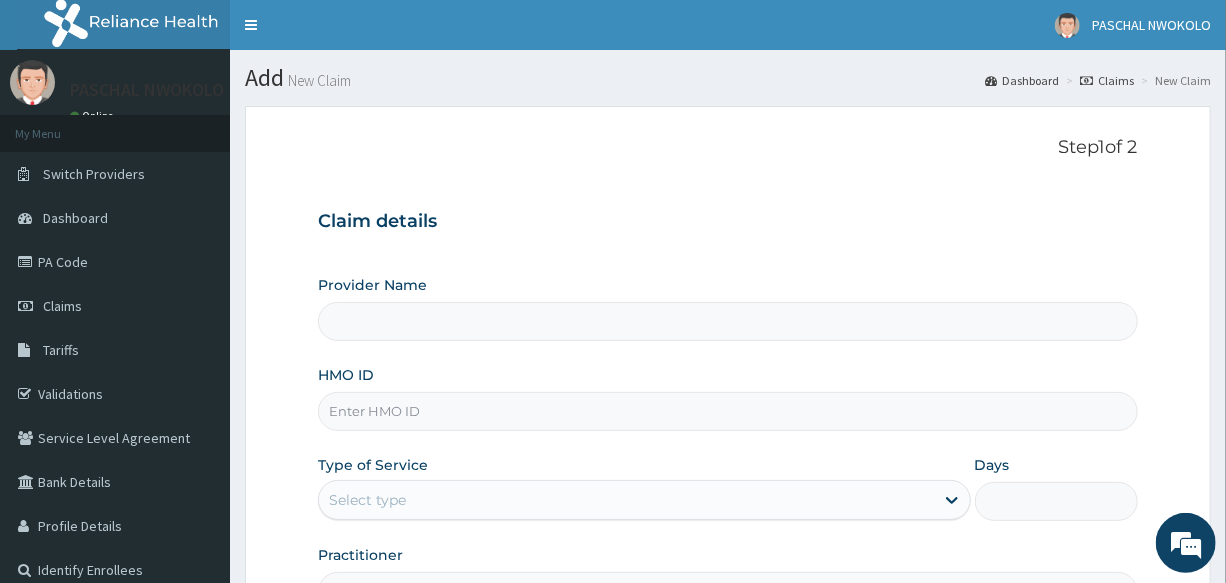 type on "International Clinics And Hospitals Ltd" 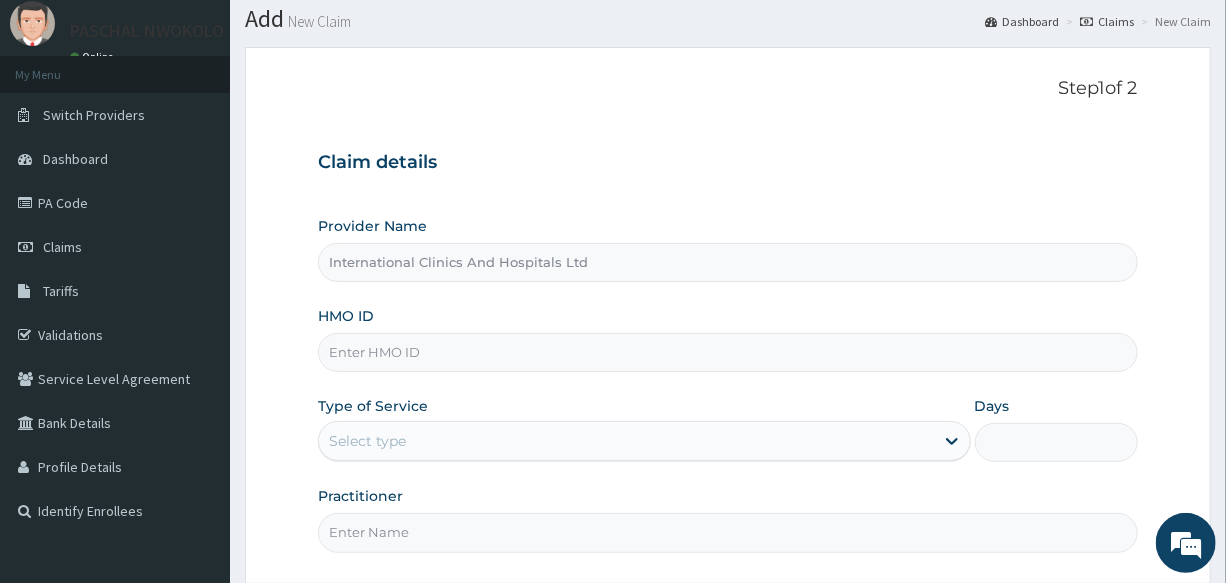 scroll, scrollTop: 90, scrollLeft: 0, axis: vertical 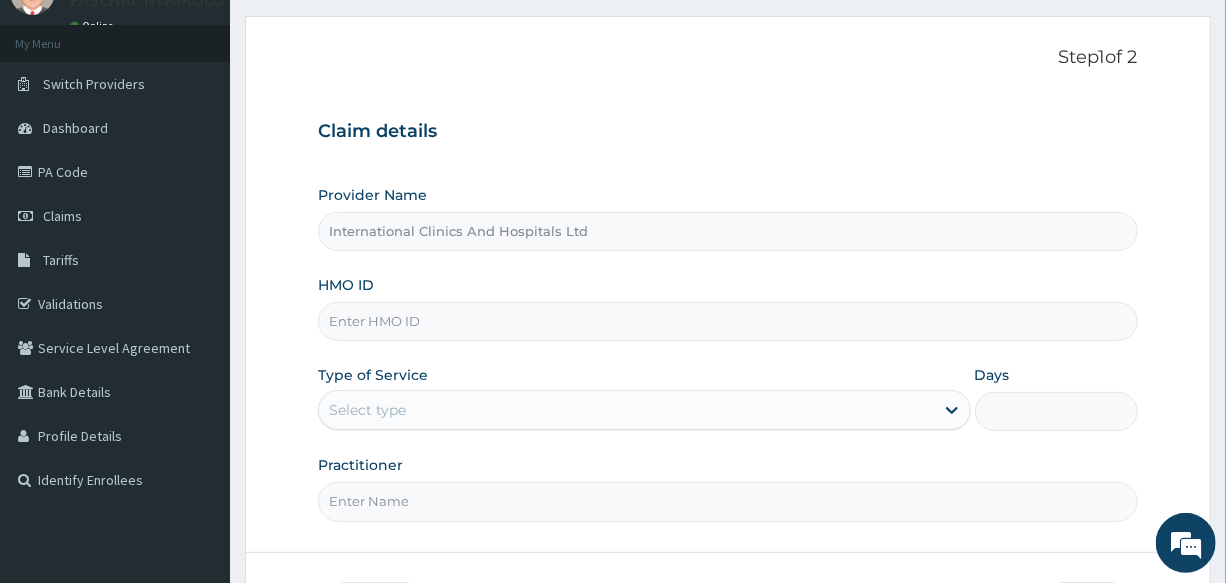 click on "HMO ID" at bounding box center (727, 321) 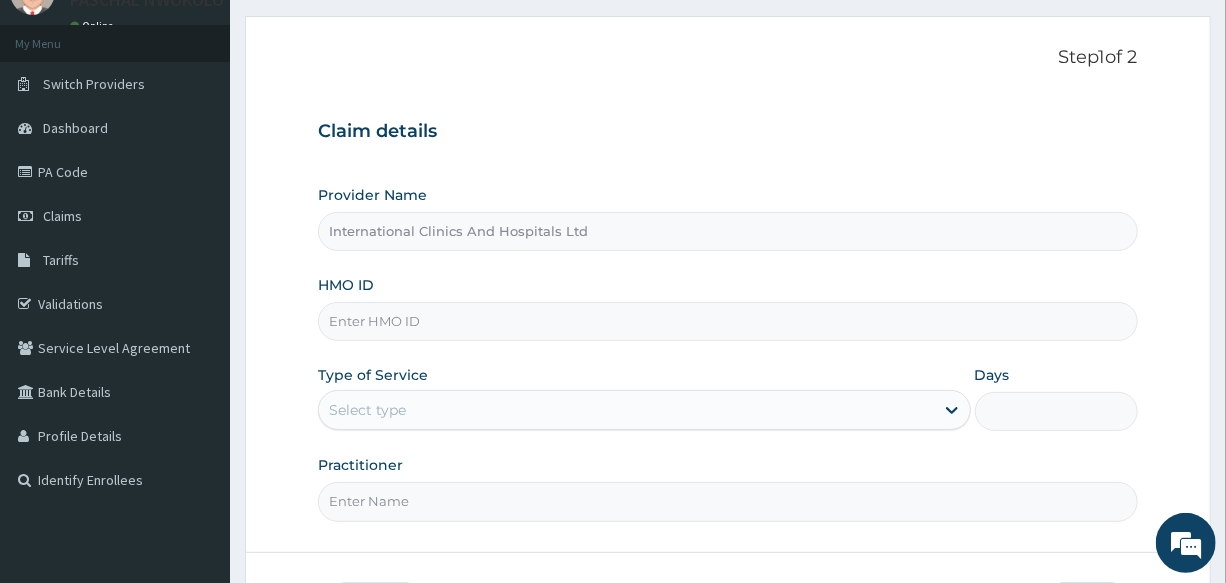 paste on "GSV/11555/A" 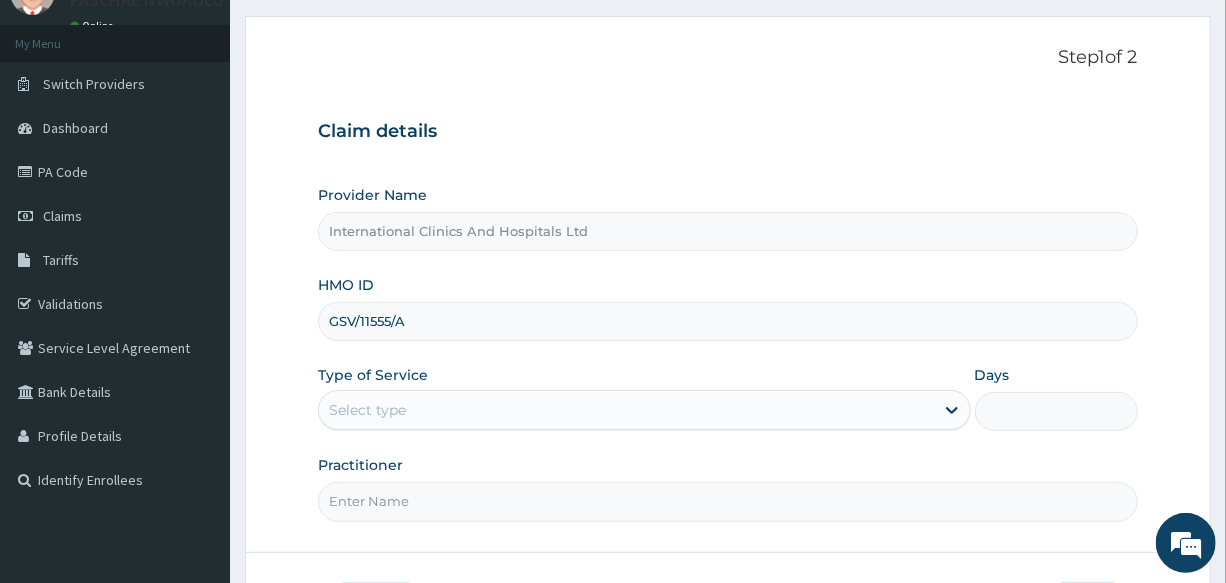 type on "GSV/11555/A" 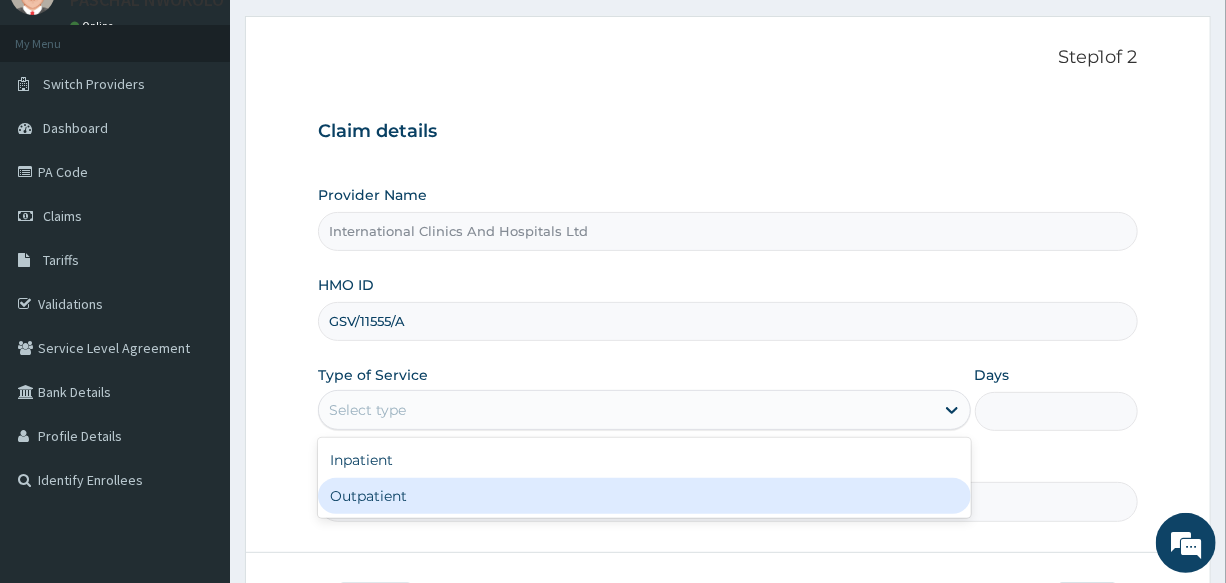 click on "Outpatient" at bounding box center [644, 496] 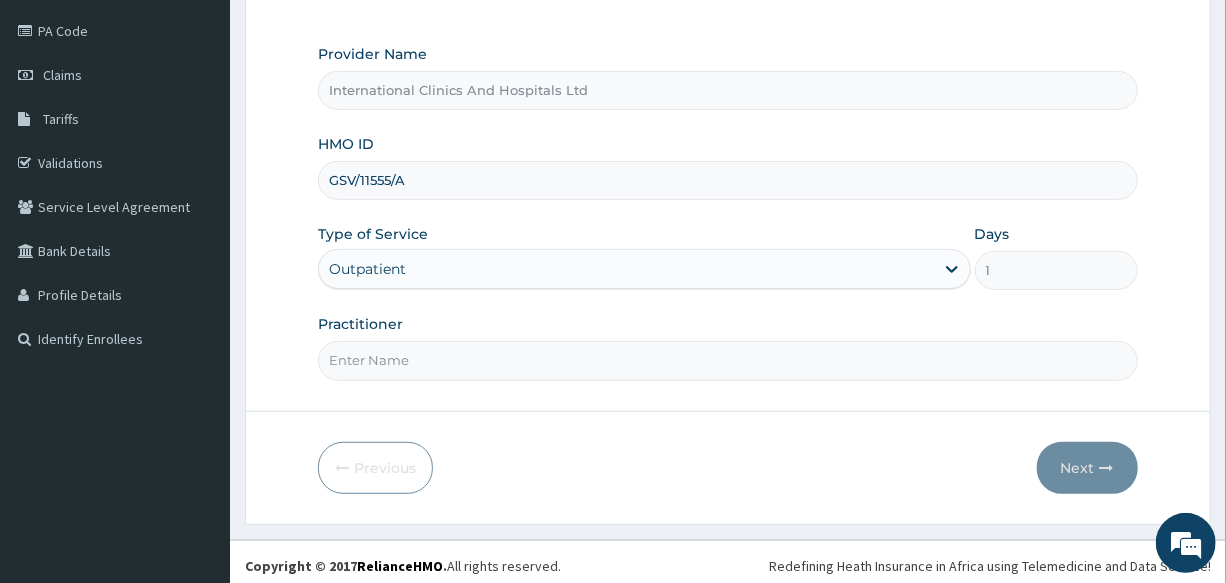 scroll, scrollTop: 237, scrollLeft: 0, axis: vertical 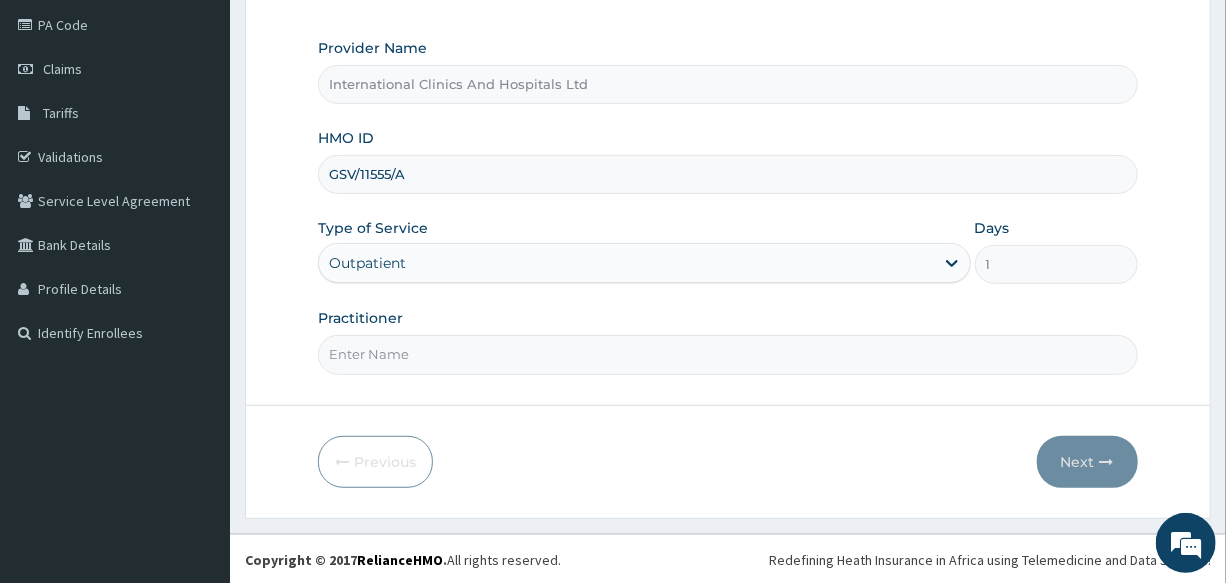 click on "Practitioner" at bounding box center [727, 354] 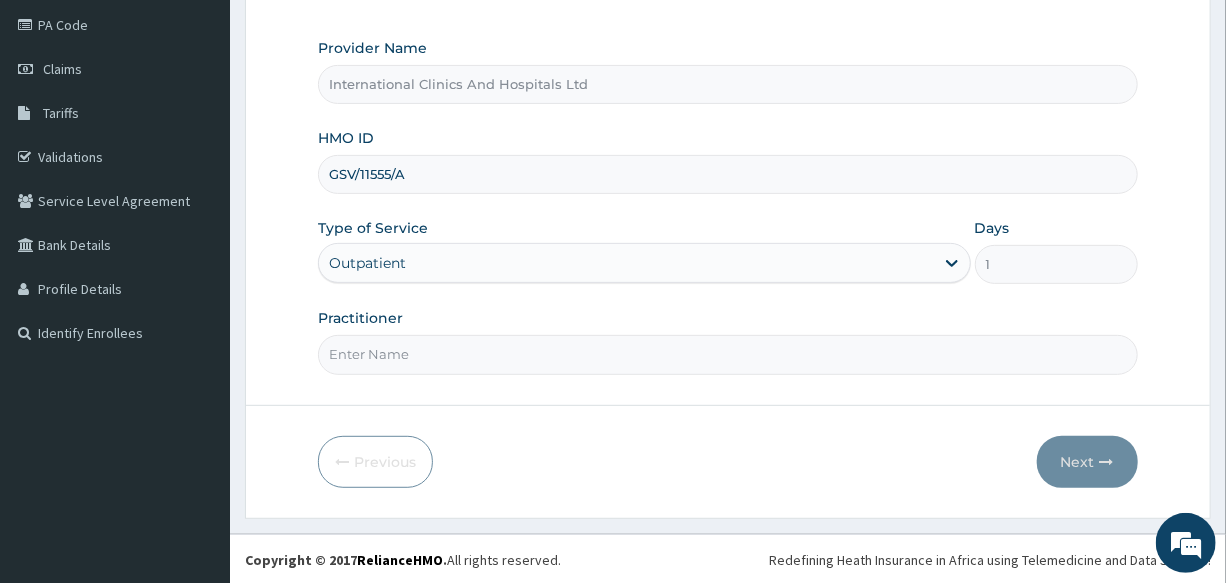 scroll, scrollTop: 0, scrollLeft: 0, axis: both 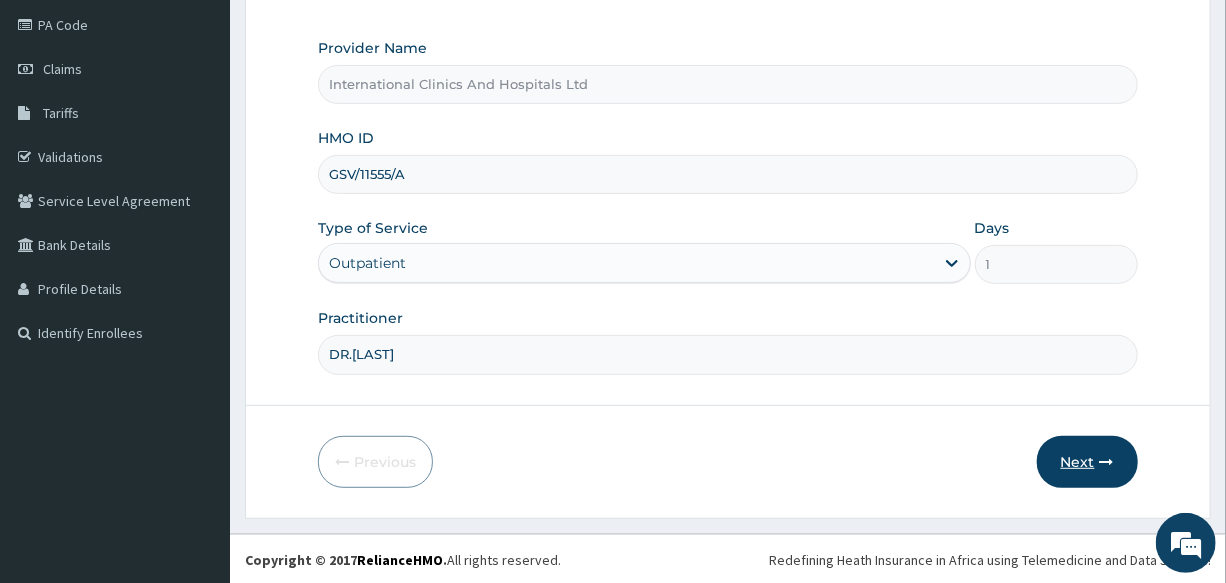 click on "Next" at bounding box center (1087, 462) 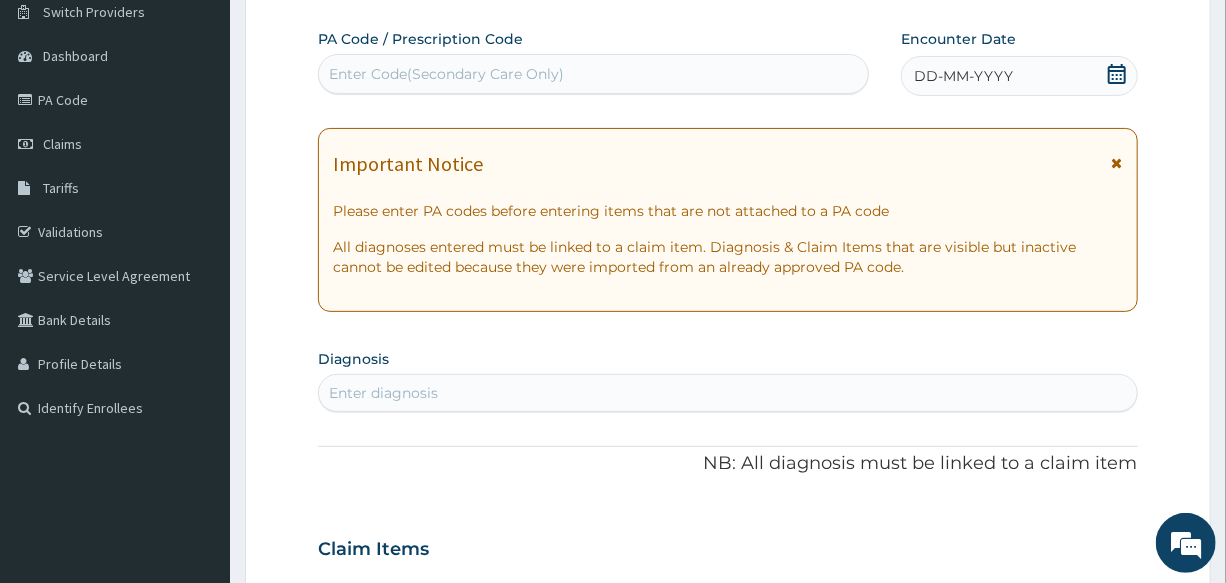 scroll, scrollTop: 0, scrollLeft: 0, axis: both 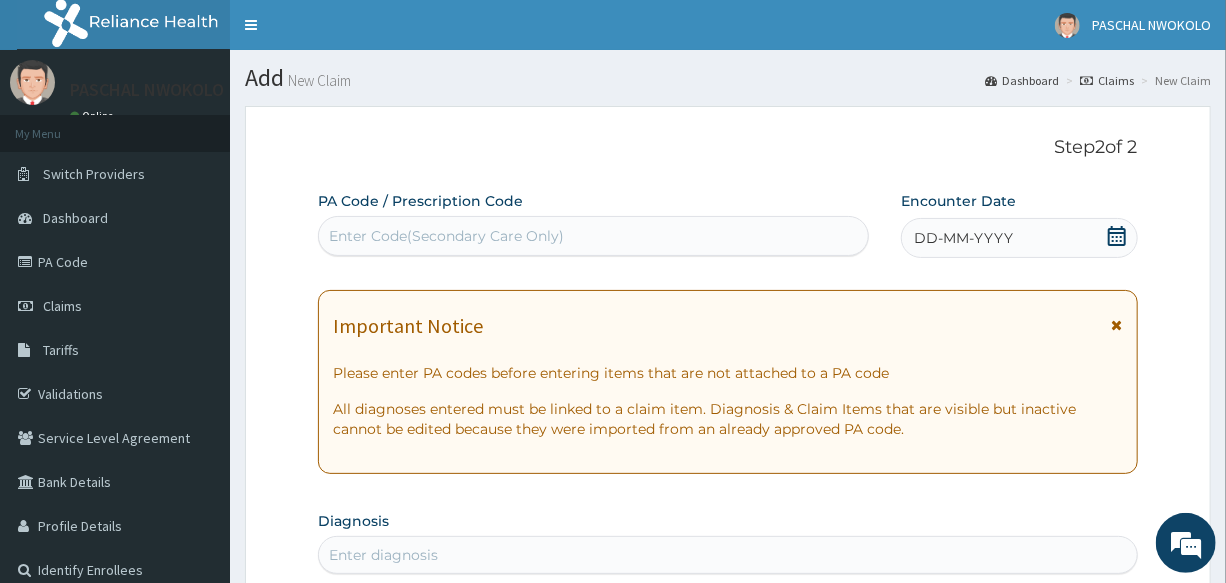 click on "Enter Code(Secondary Care Only)" at bounding box center (446, 236) 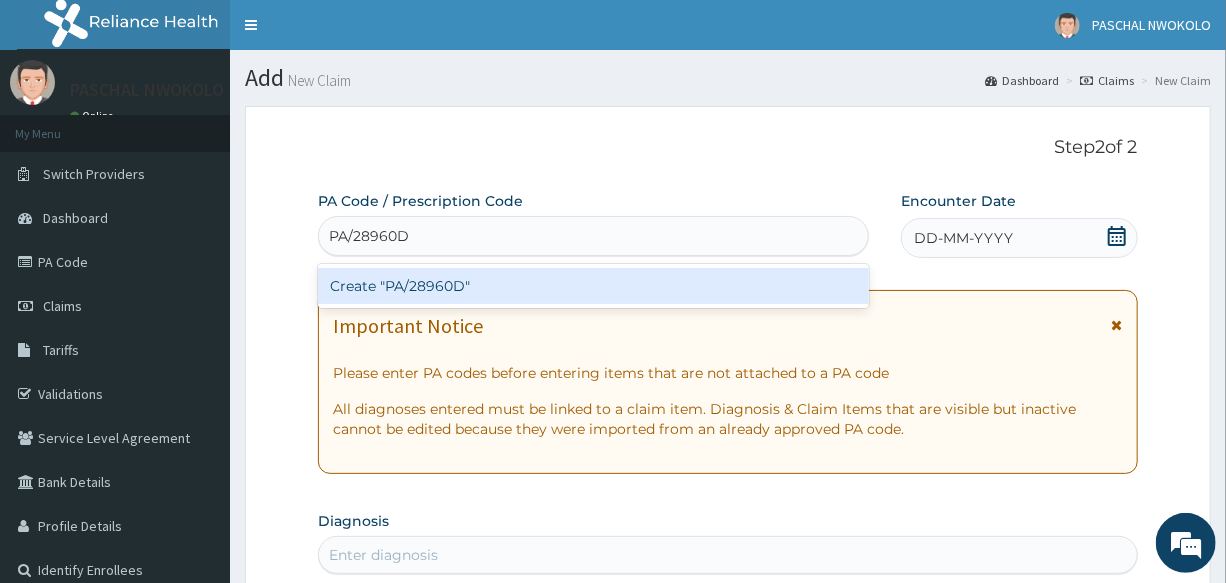 click on "Create "PA/28960D"" at bounding box center (593, 286) 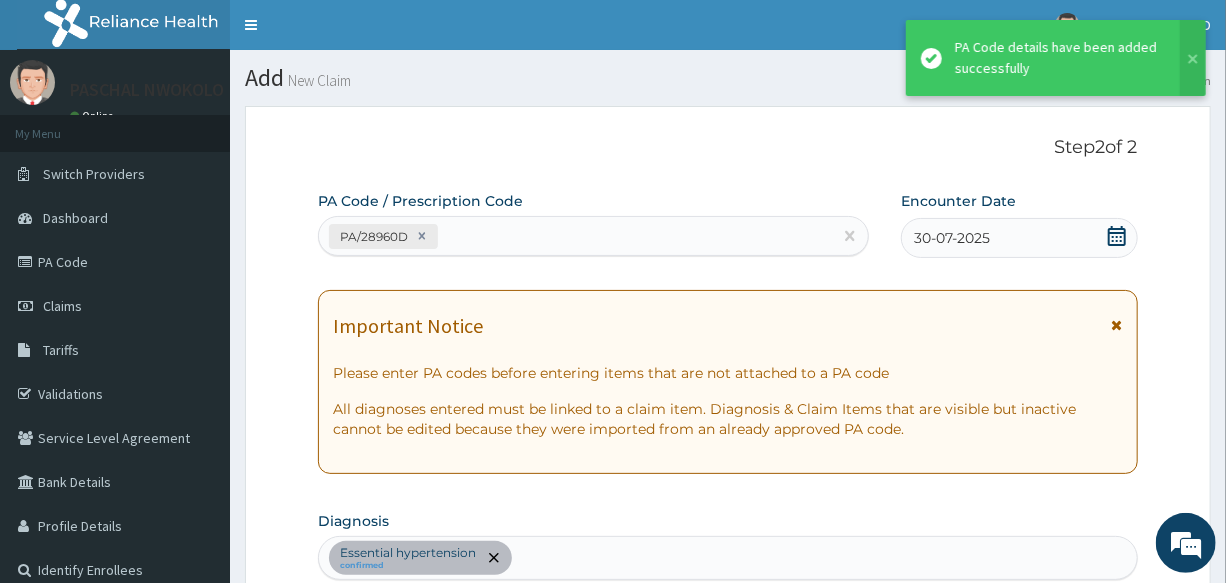 scroll, scrollTop: 540, scrollLeft: 0, axis: vertical 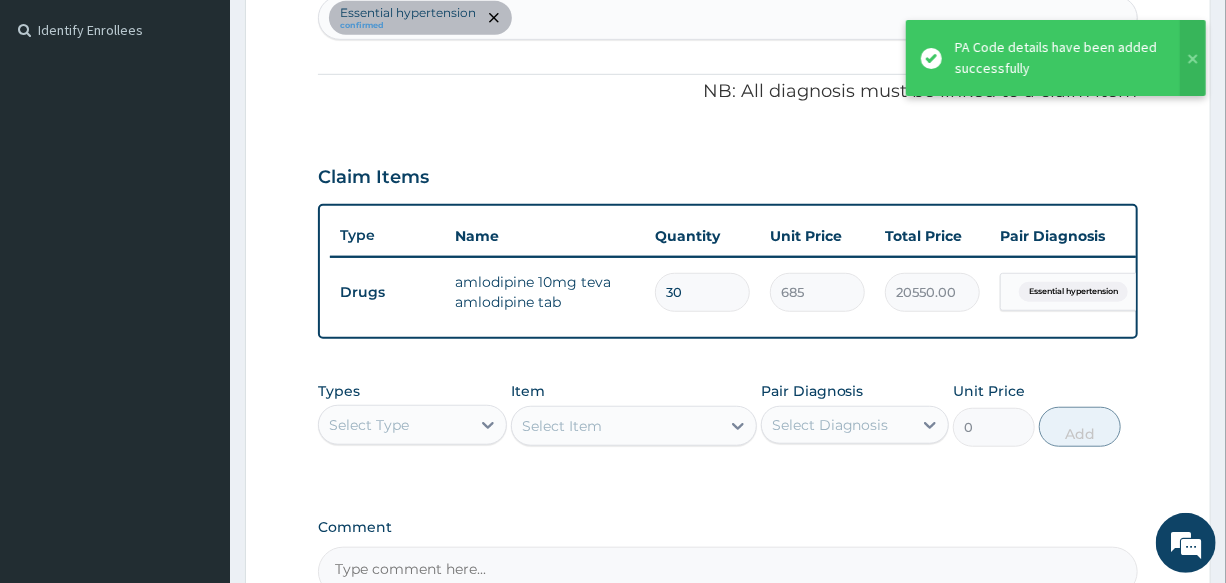 drag, startPoint x: 693, startPoint y: 298, endPoint x: 591, endPoint y: 309, distance: 102.59142 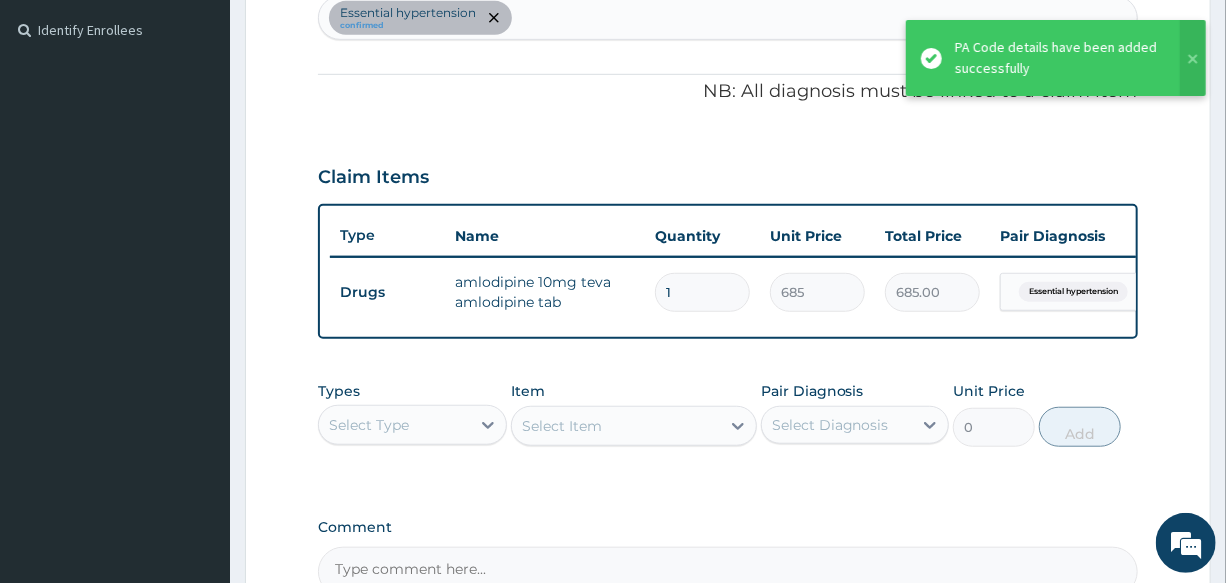 type on "10" 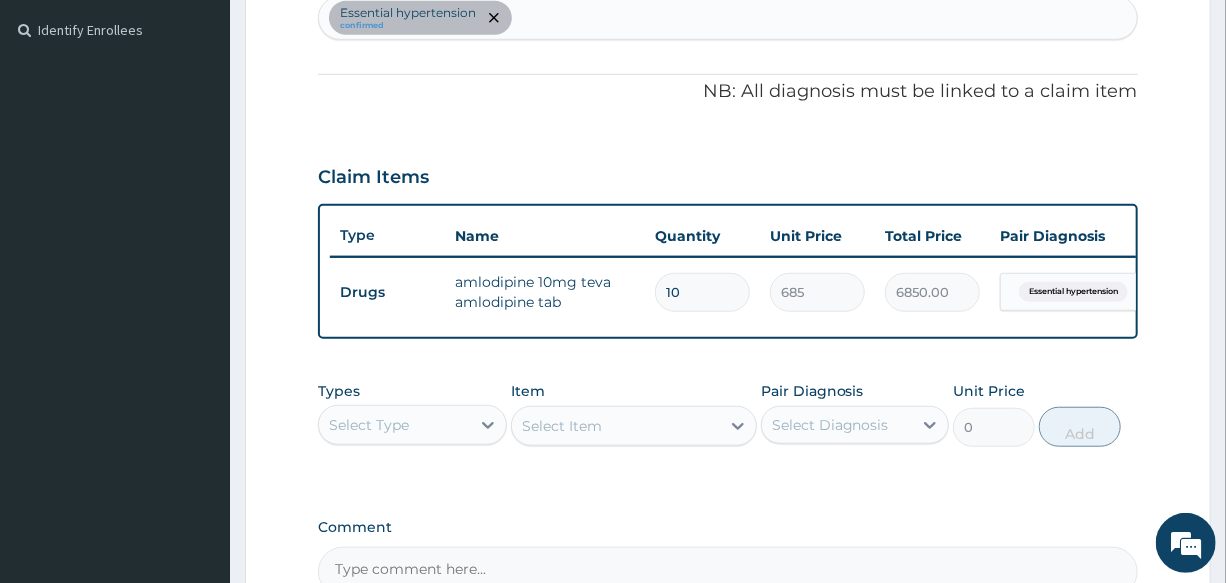 type on "10" 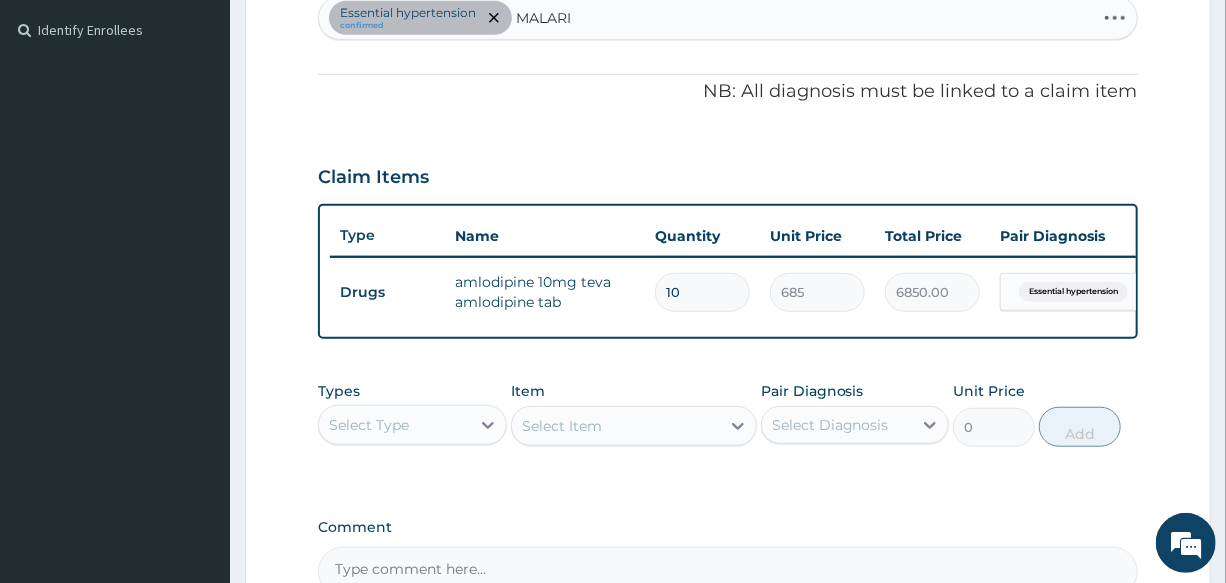 type on "MALARIA" 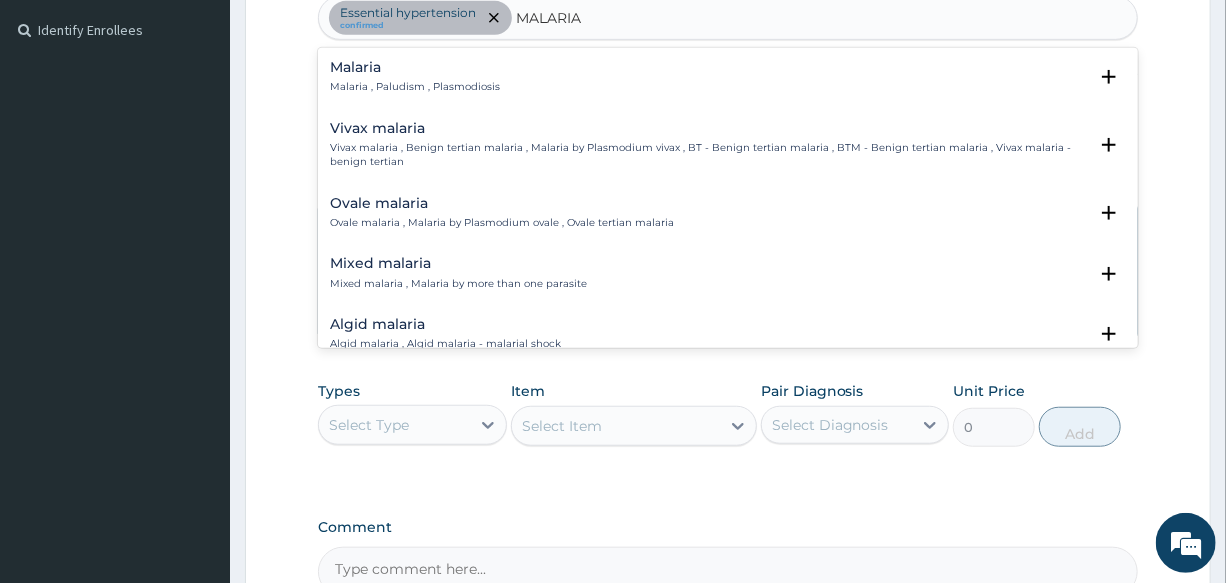 click on "Malaria Malaria , Paludism , Plasmodiosis" at bounding box center [415, 77] 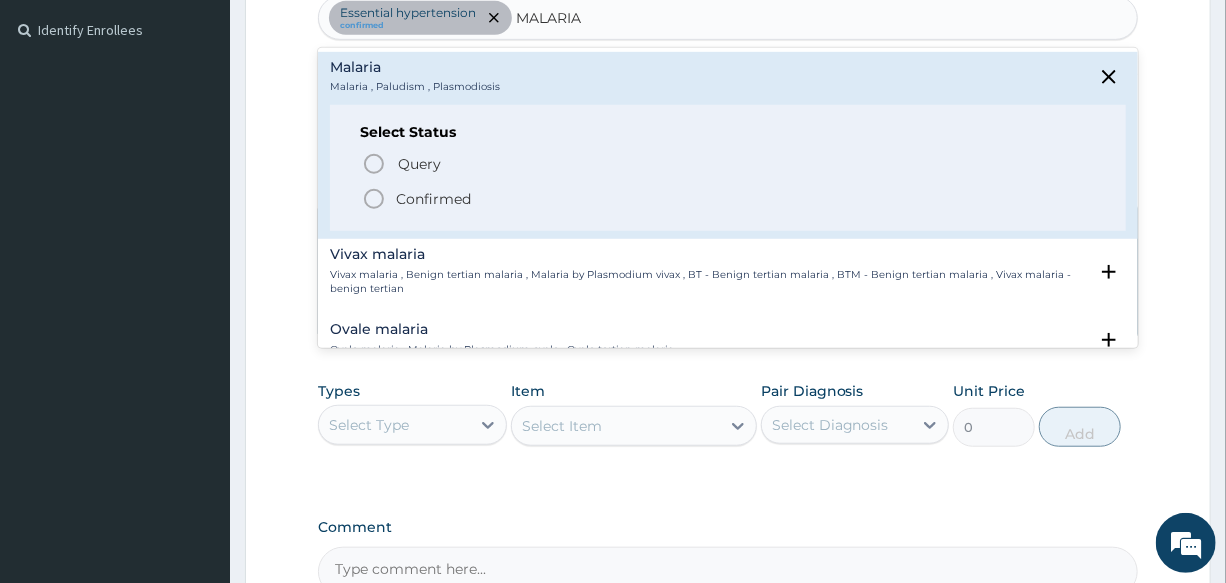 click 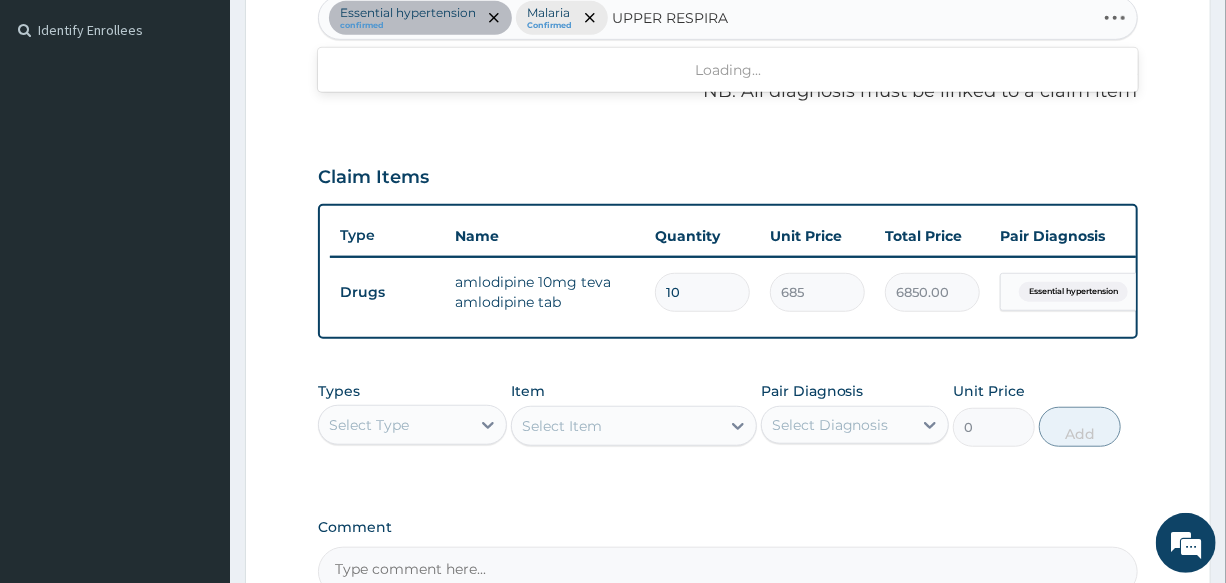 type on "UPPER RESPIRAT" 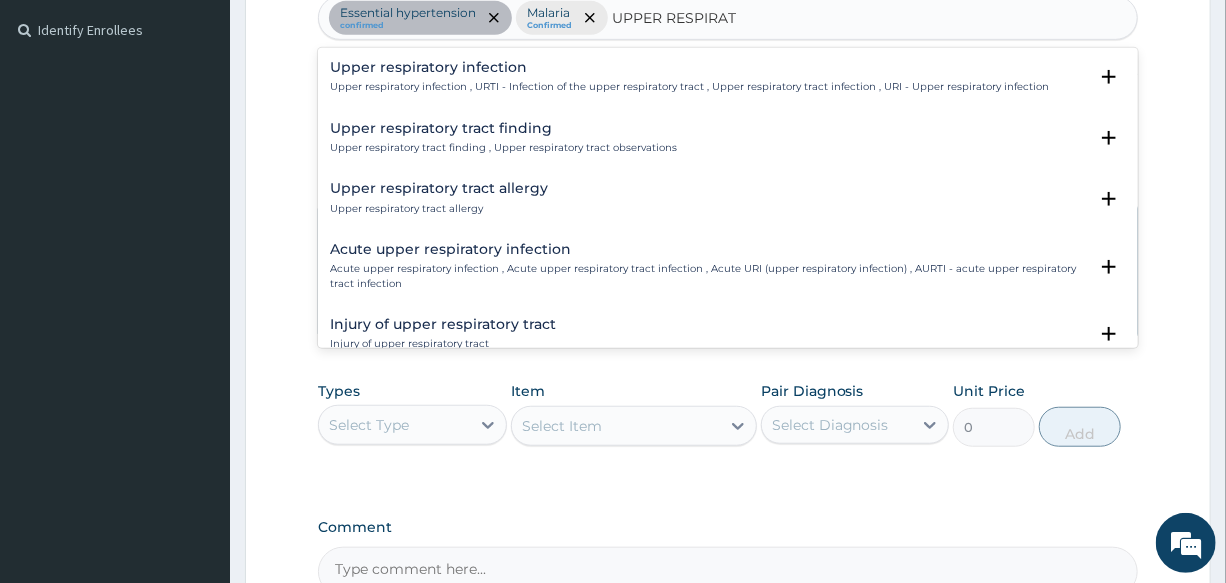 click on "Upper respiratory infection , URTI - Infection of the upper respiratory tract , Upper respiratory tract infection , URI - Upper respiratory infection" at bounding box center (689, 87) 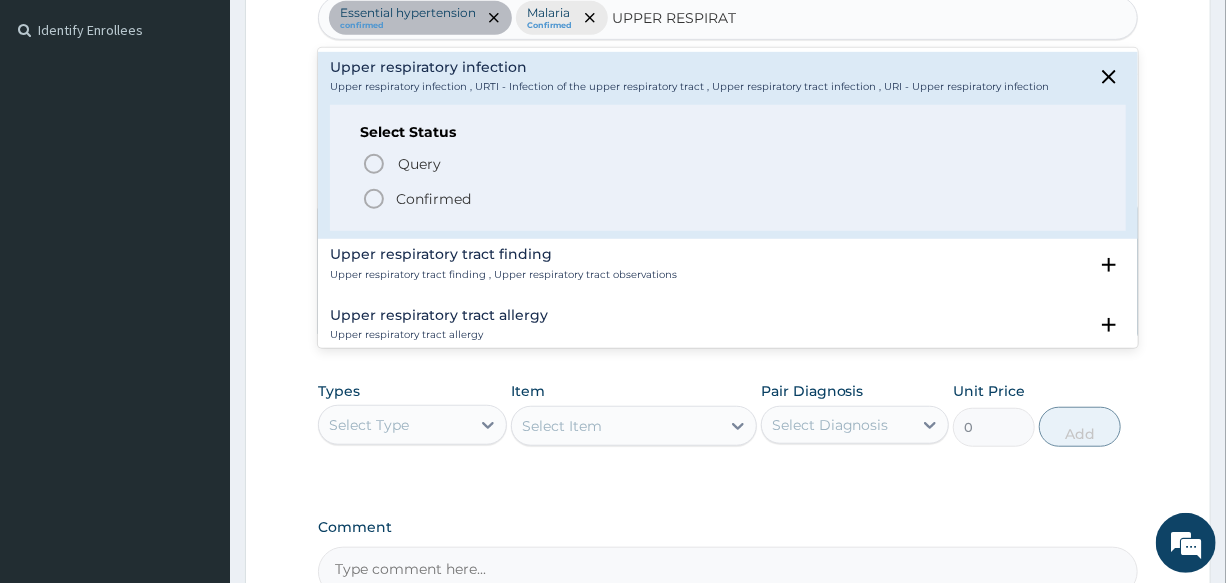 click 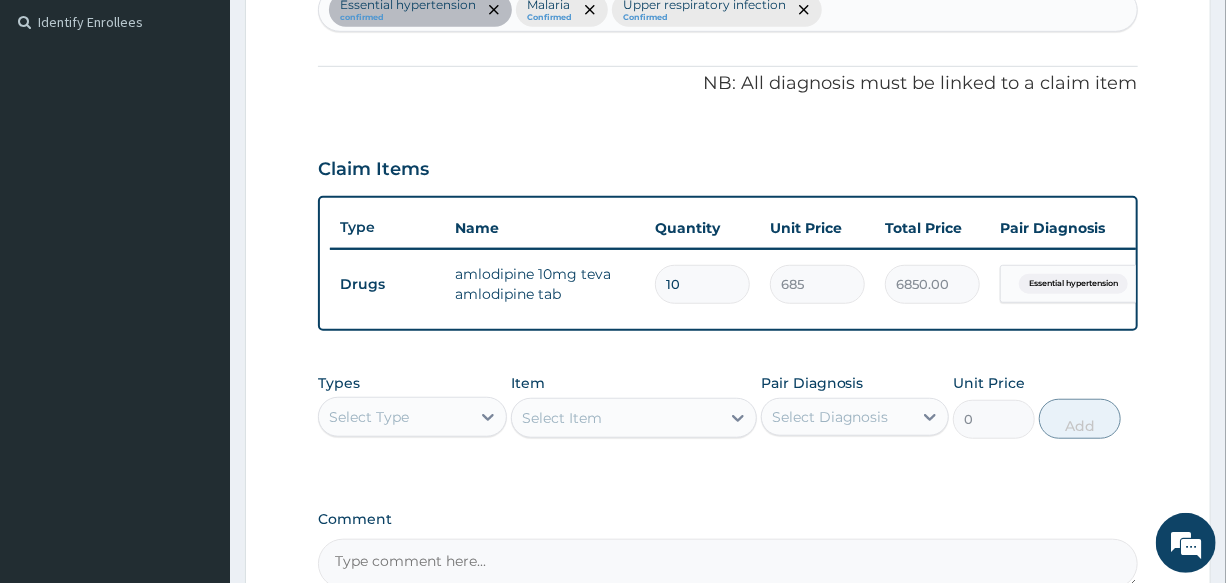 scroll, scrollTop: 778, scrollLeft: 0, axis: vertical 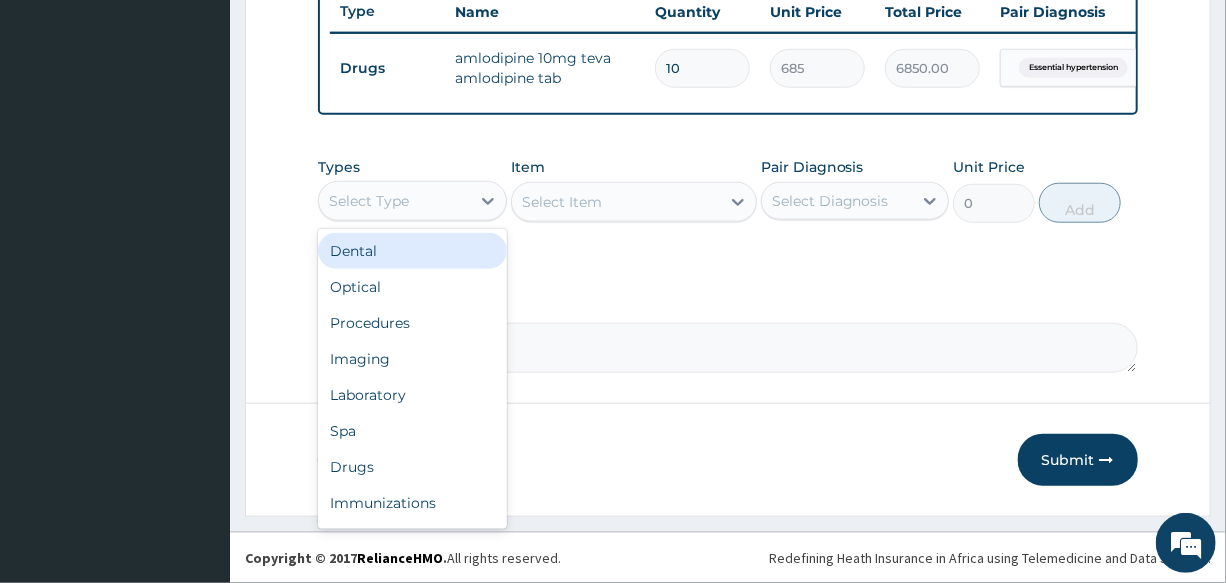 click on "Select Type" at bounding box center [369, 201] 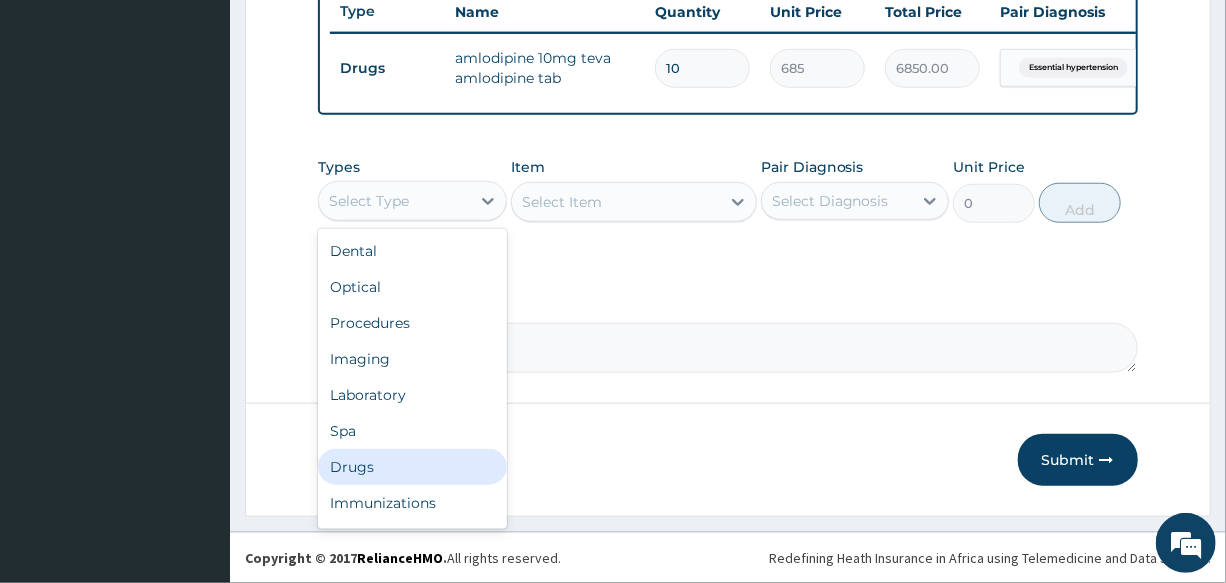 drag, startPoint x: 407, startPoint y: 465, endPoint x: 489, endPoint y: 382, distance: 116.67476 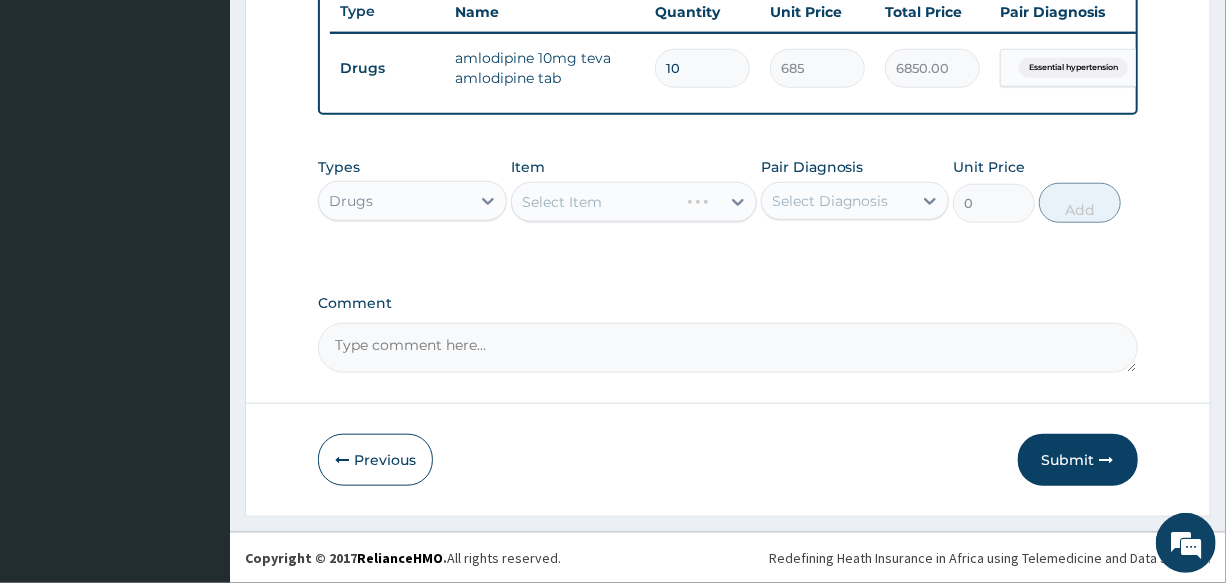 click on "Select Item" at bounding box center (634, 202) 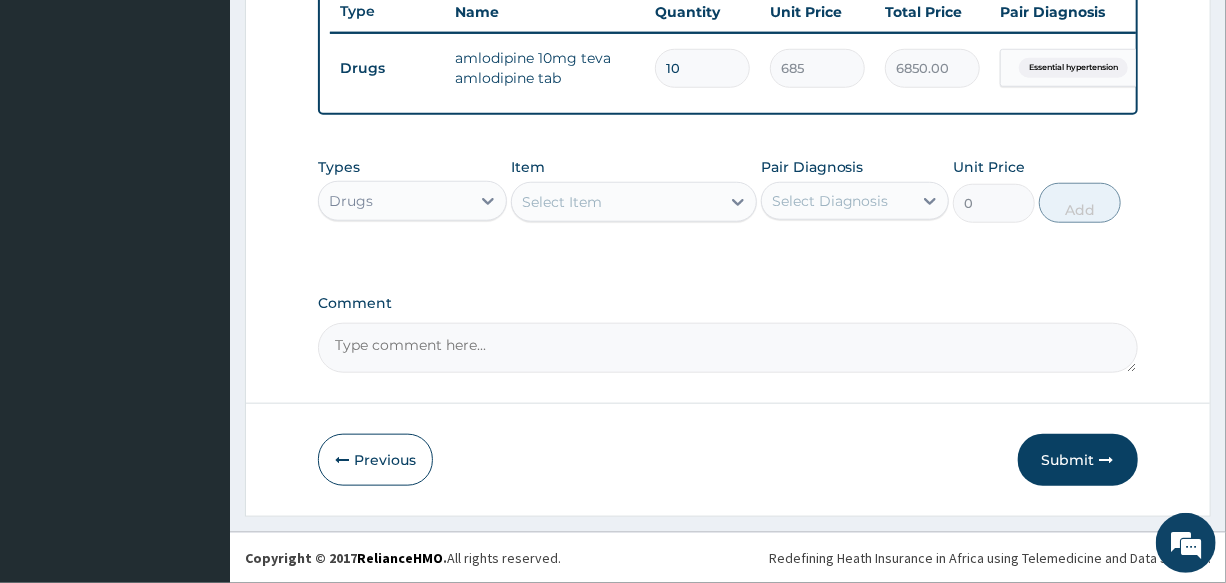 click on "Select Item" at bounding box center (616, 202) 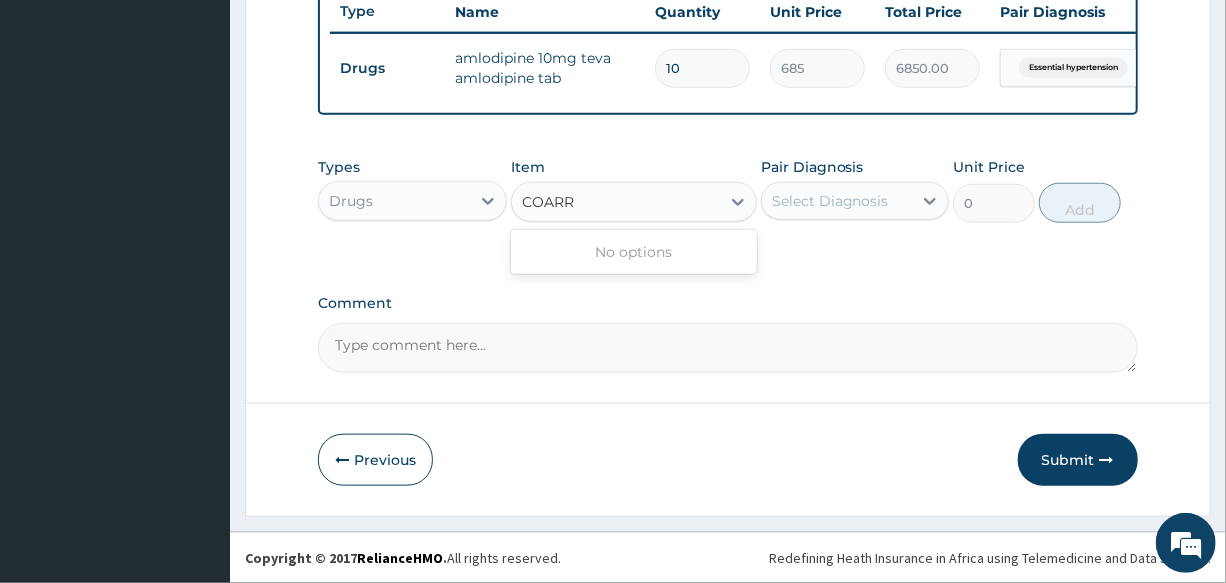type on "COAR" 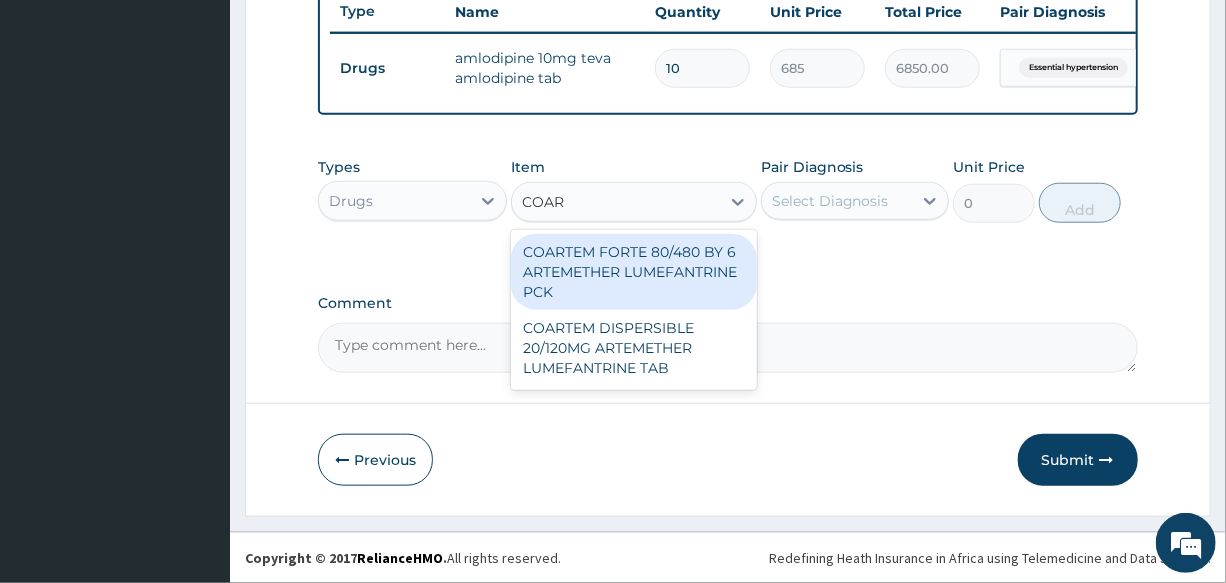 click on "COARTEM FORTE 80/480 BY 6 ARTEMETHER LUMEFANTRINE PCK" at bounding box center [634, 272] 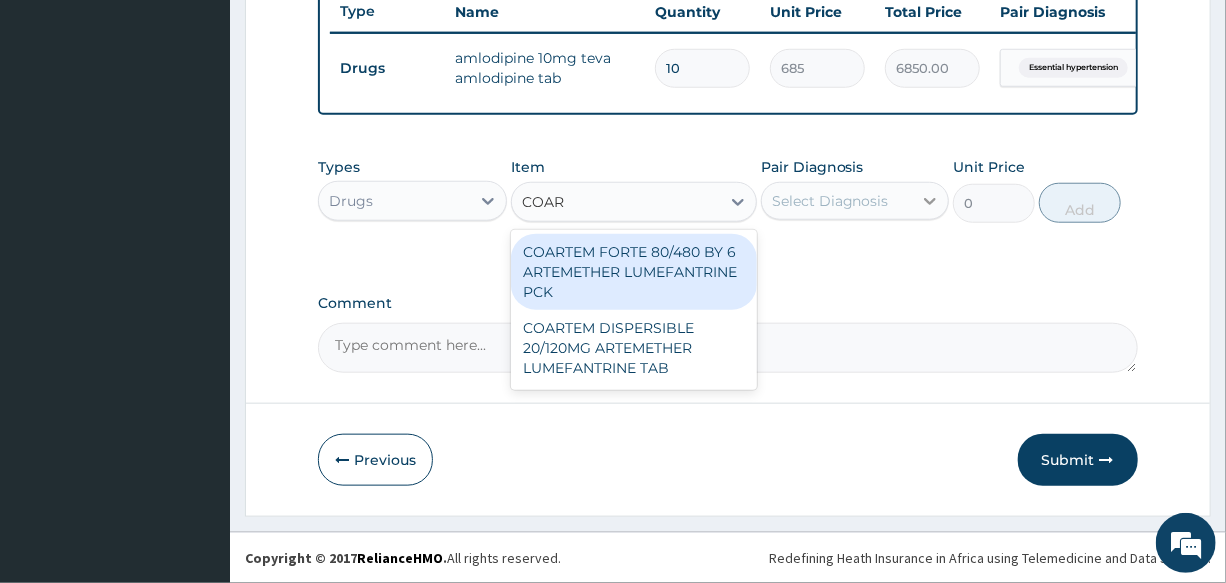 type 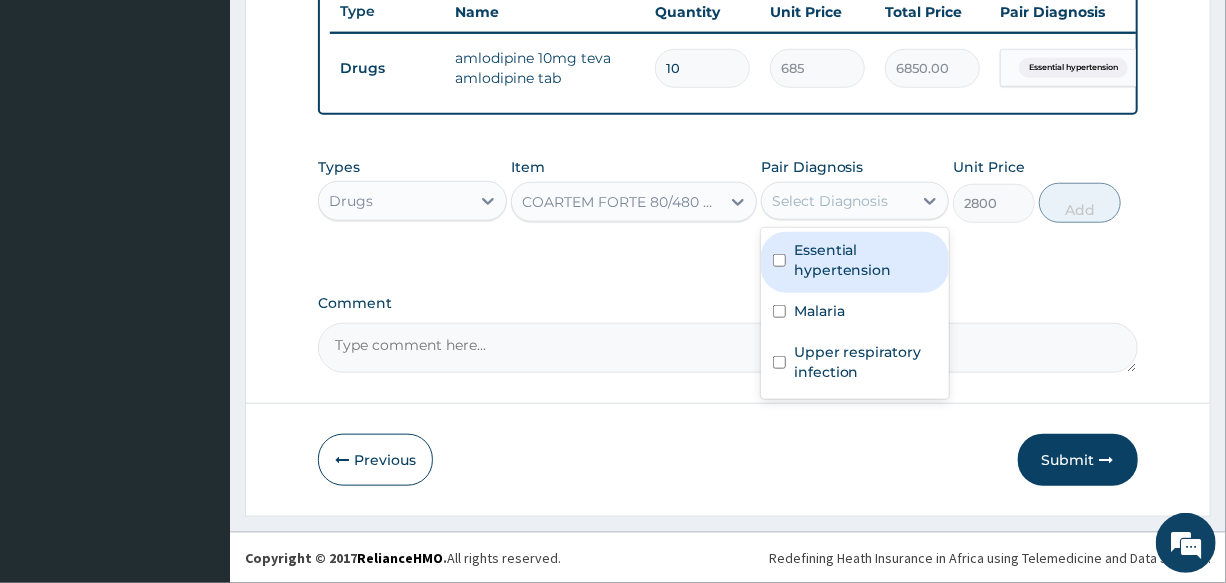 click on "Select Diagnosis" at bounding box center [830, 201] 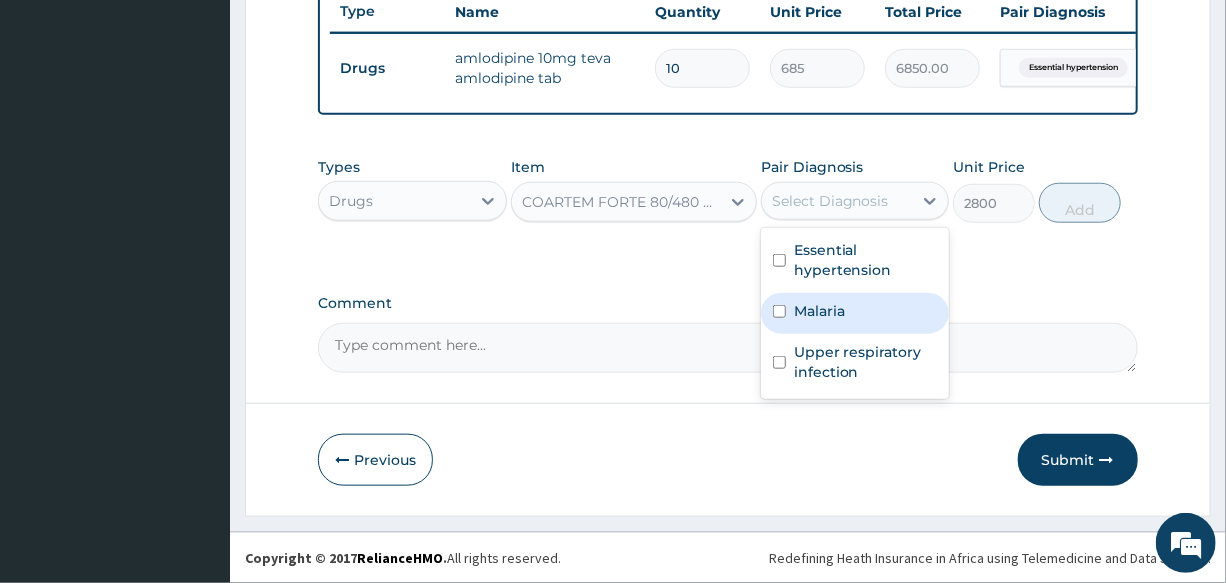 click on "Malaria" at bounding box center (855, 313) 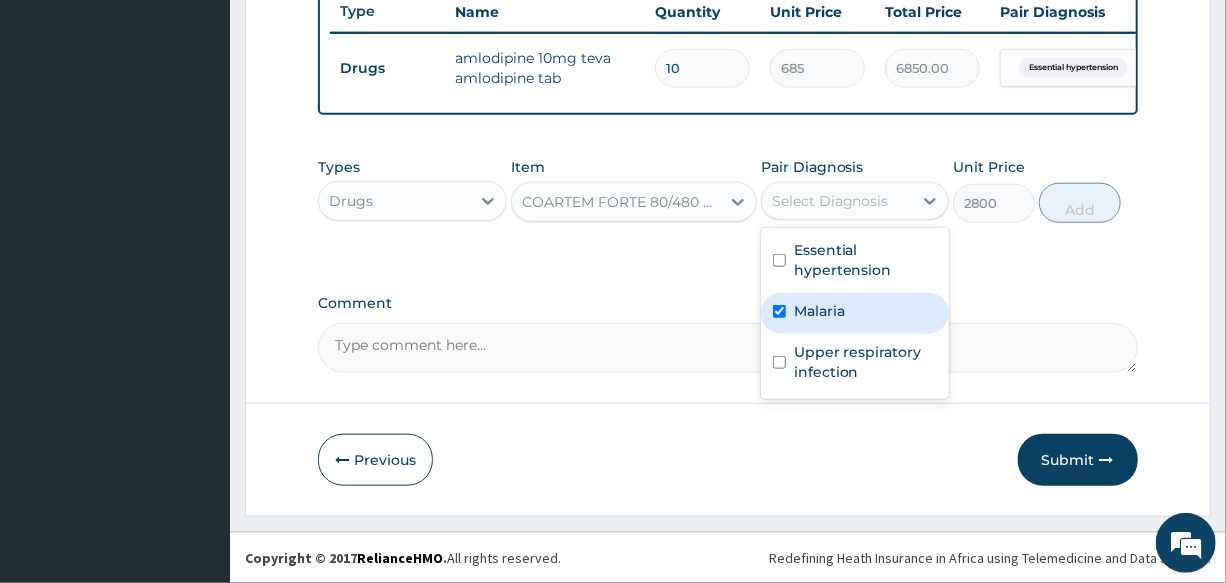 checkbox on "true" 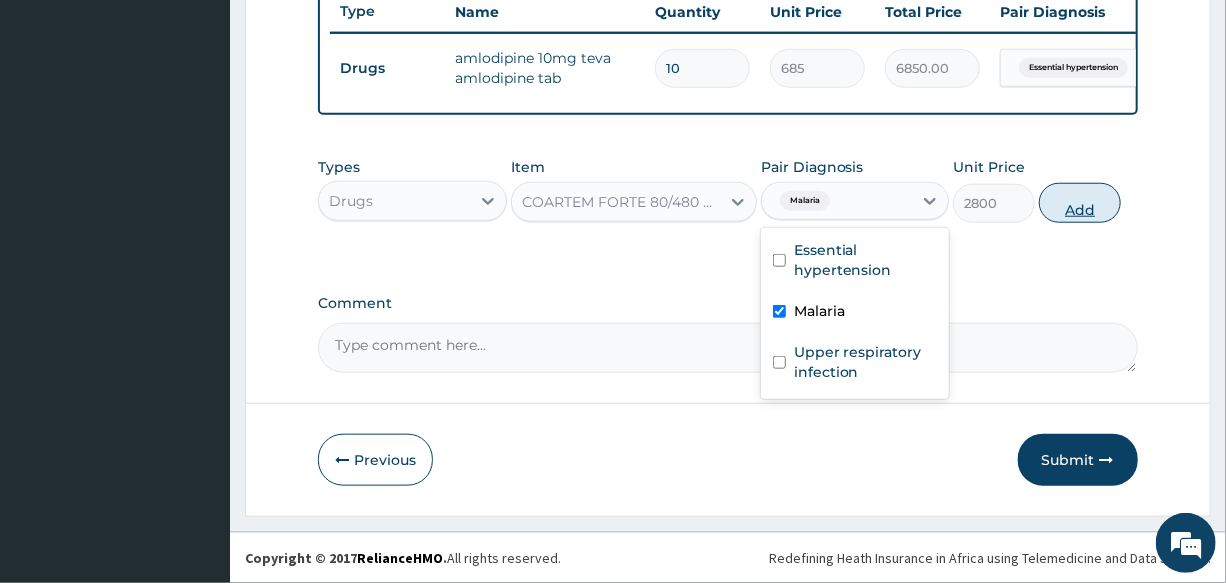 click on "Add" at bounding box center [1080, 203] 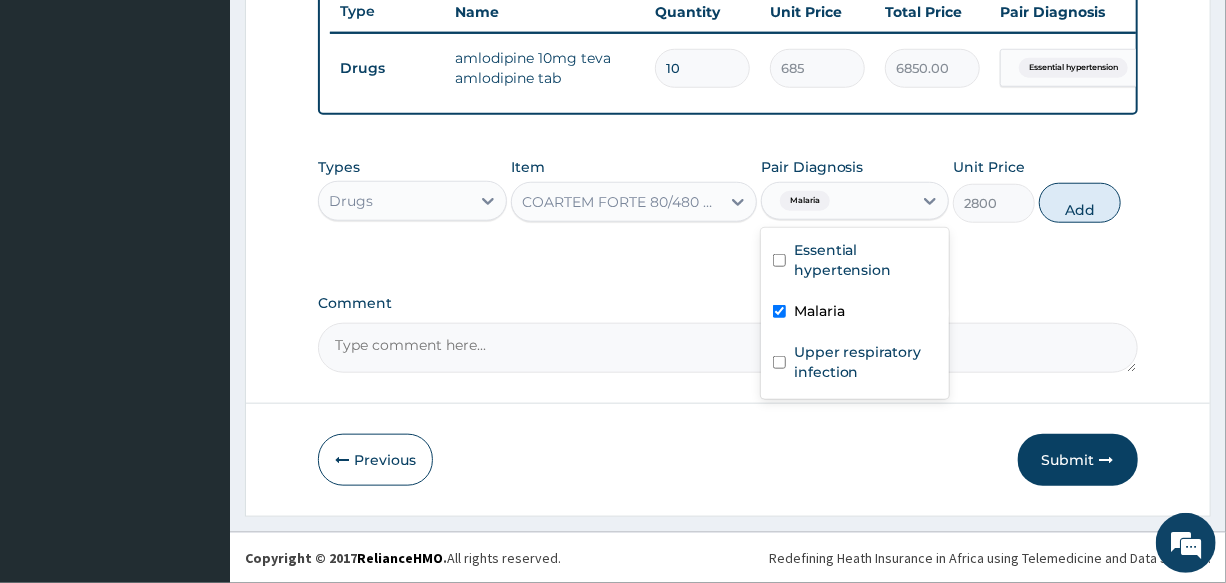 type on "0" 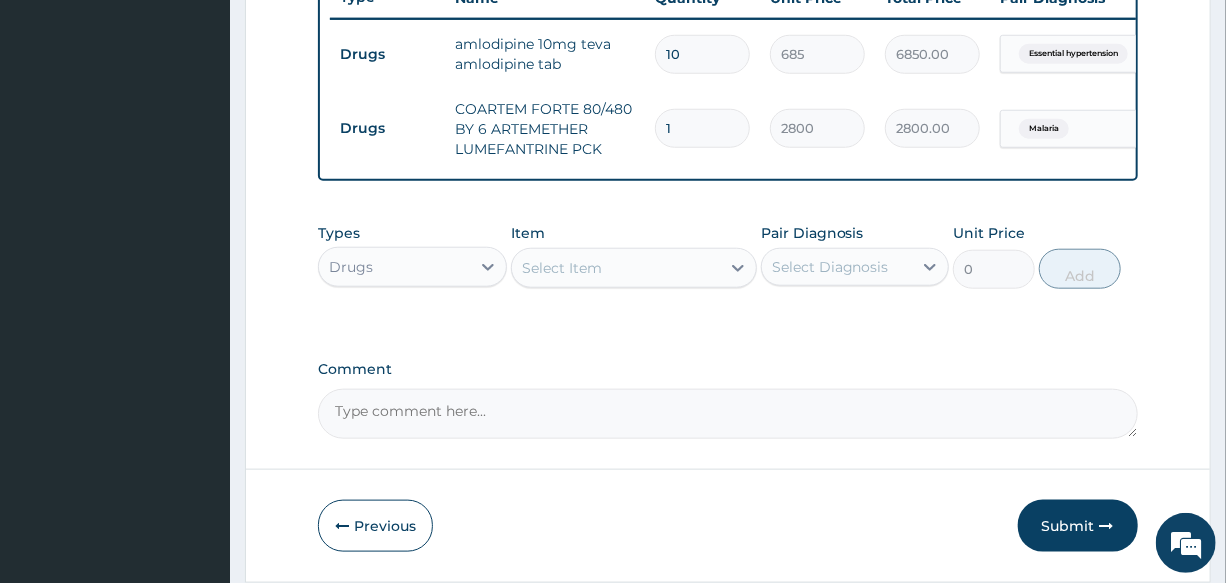 click on "Select Item" at bounding box center (616, 268) 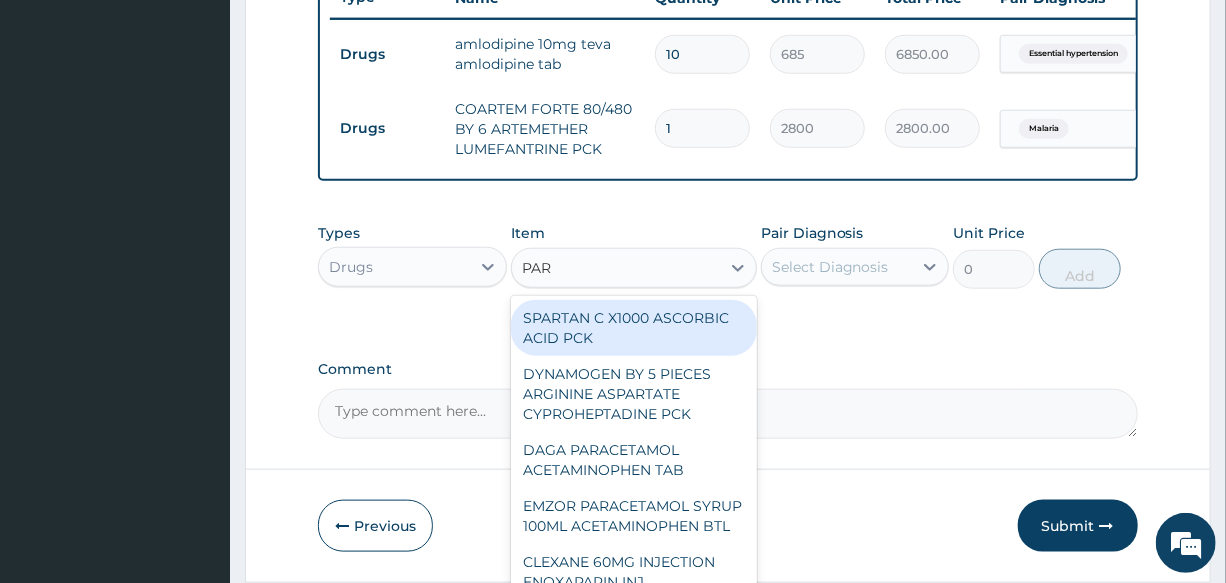 type on "PARA" 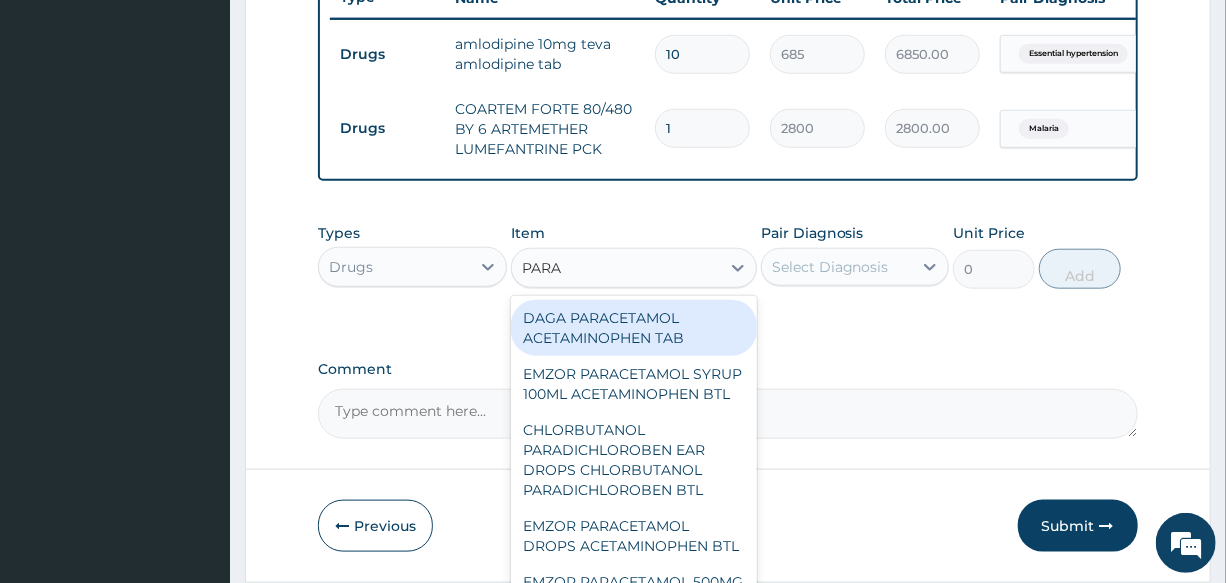 click on "DAGA PARACETAMOL ACETAMINOPHEN TAB" at bounding box center [634, 328] 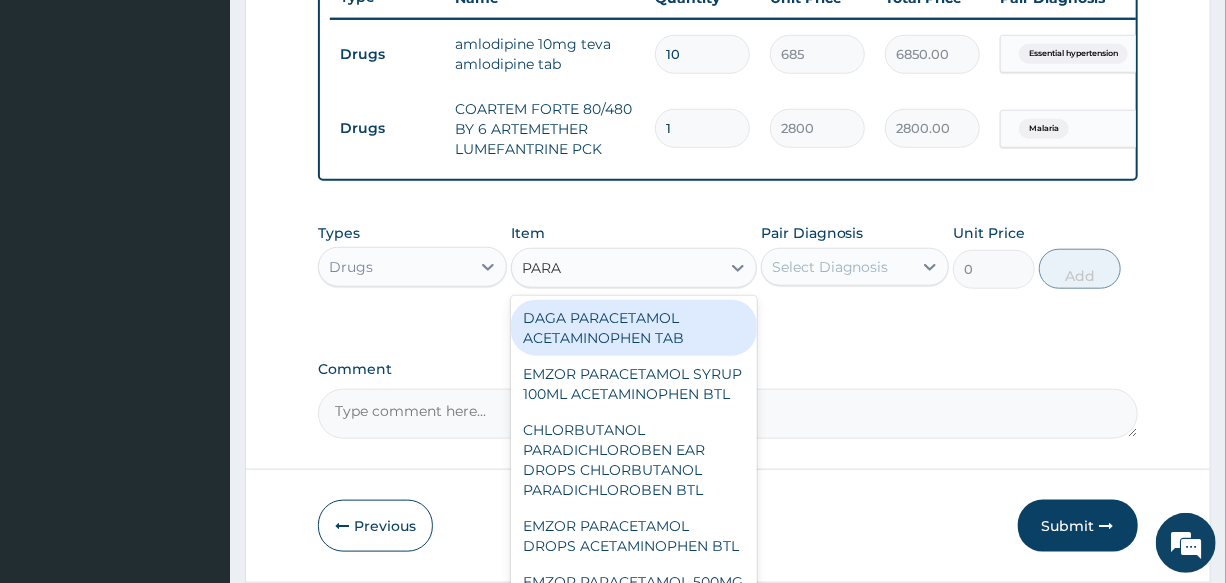 type 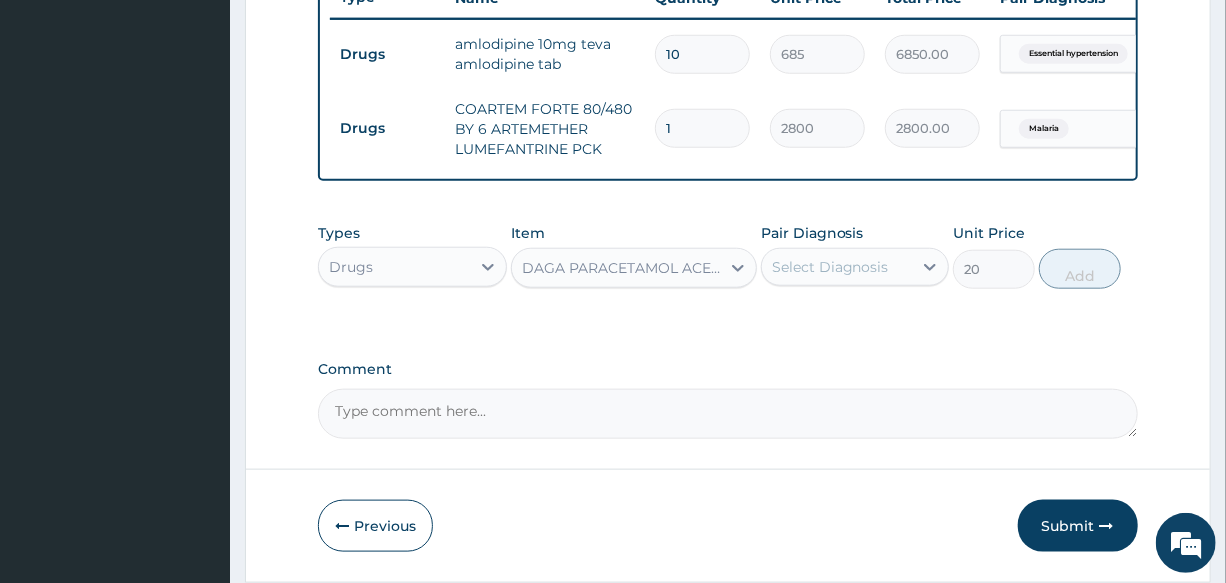 click on "Select Diagnosis" at bounding box center [830, 267] 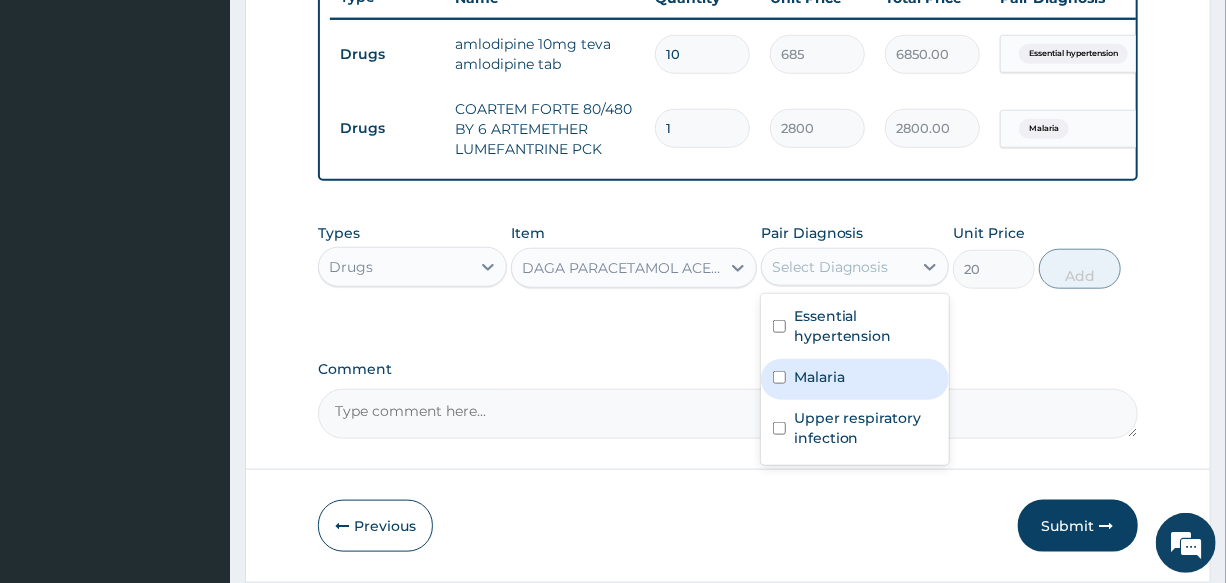 click on "Malaria" at bounding box center [855, 379] 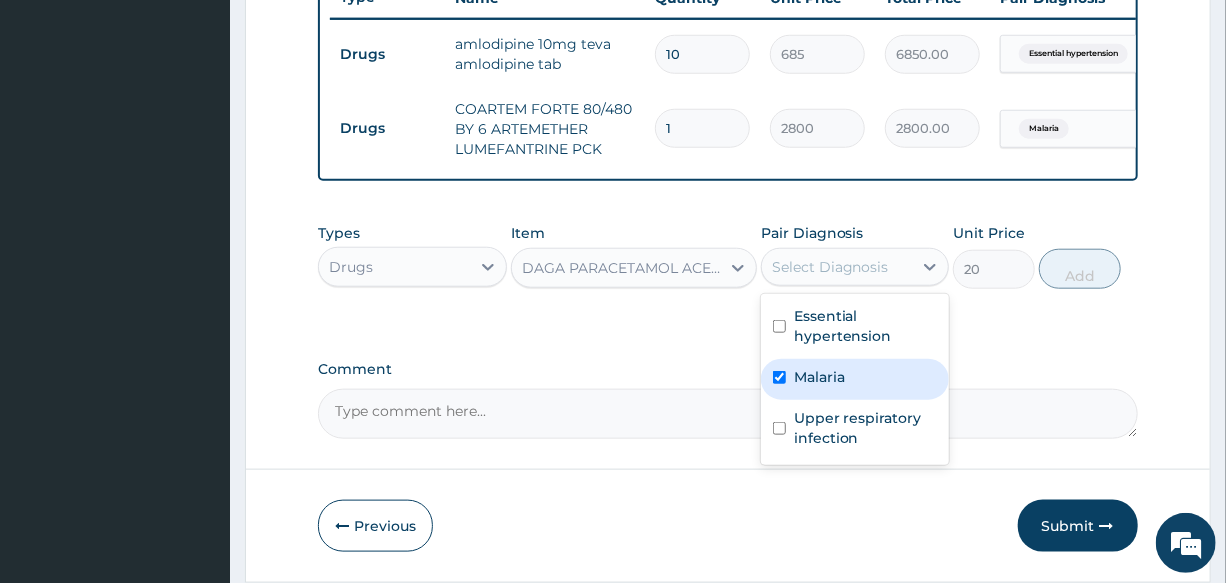 checkbox on "true" 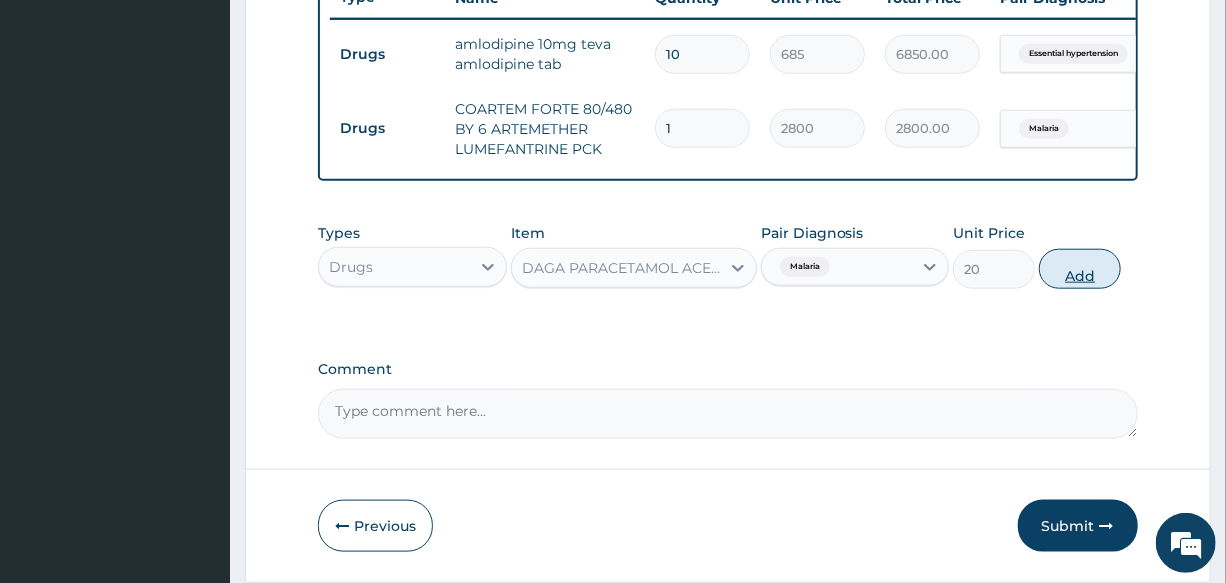 click on "Add" at bounding box center [1080, 269] 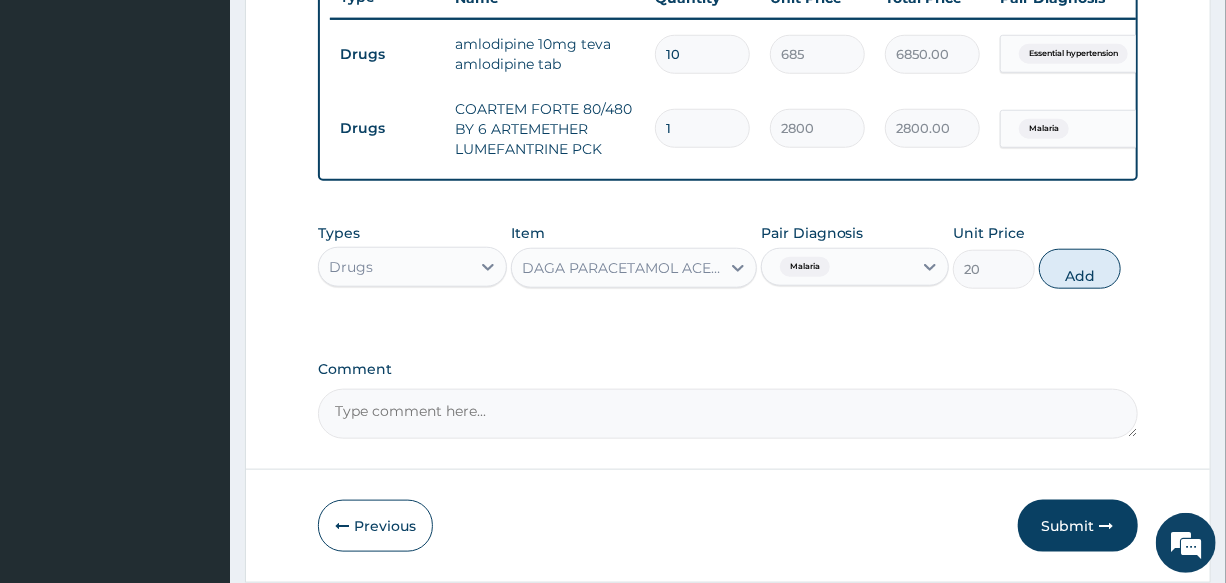 type on "0" 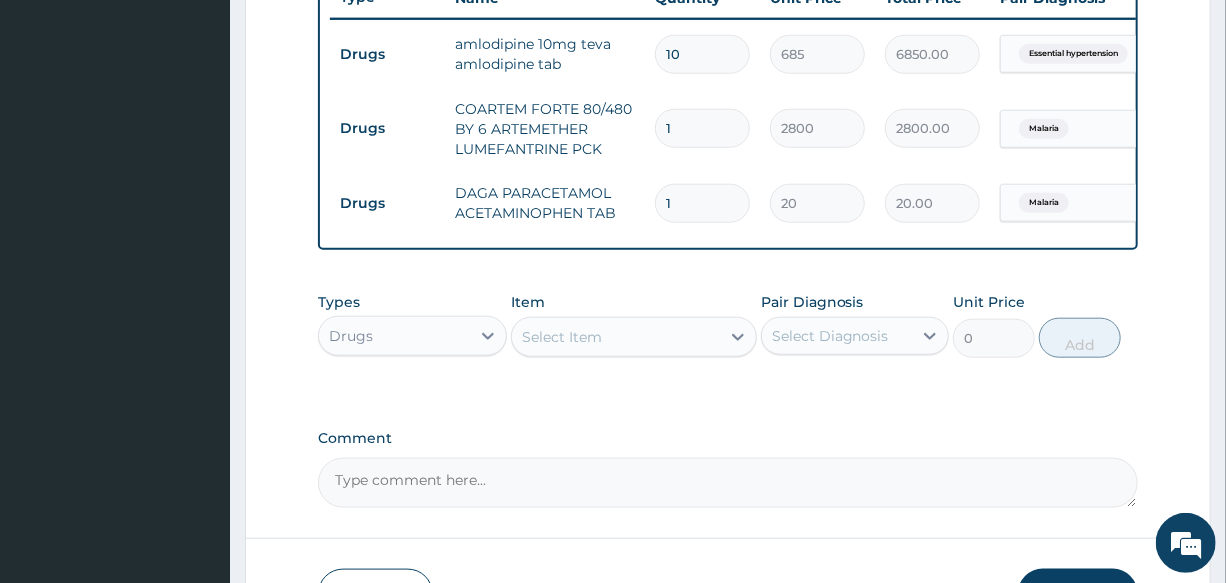click on "Select Item" at bounding box center (562, 337) 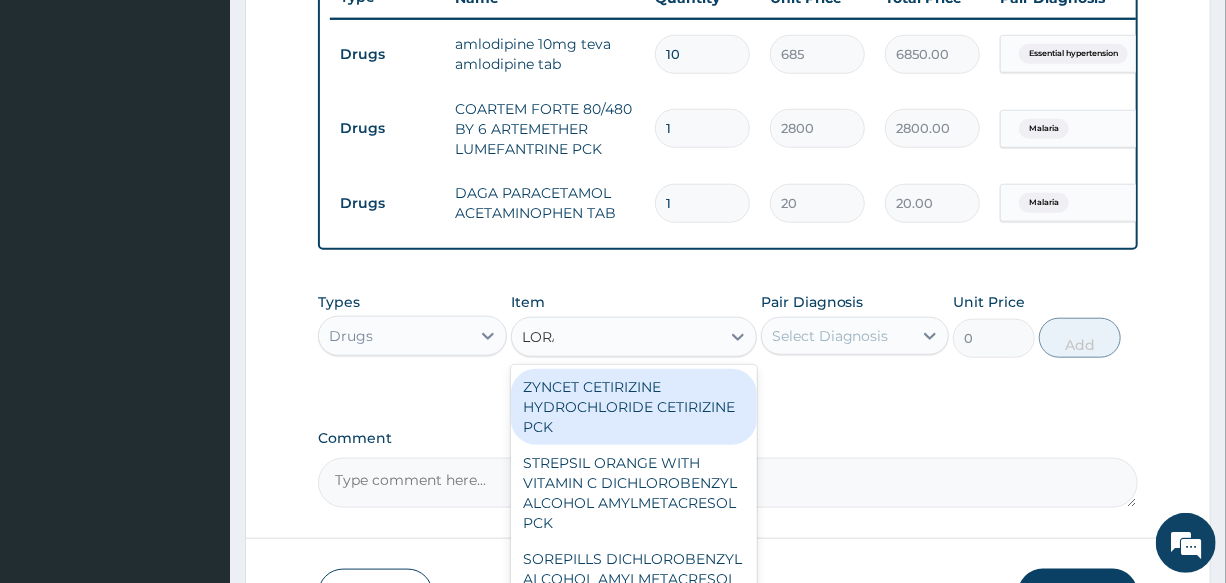 type on "LORAT" 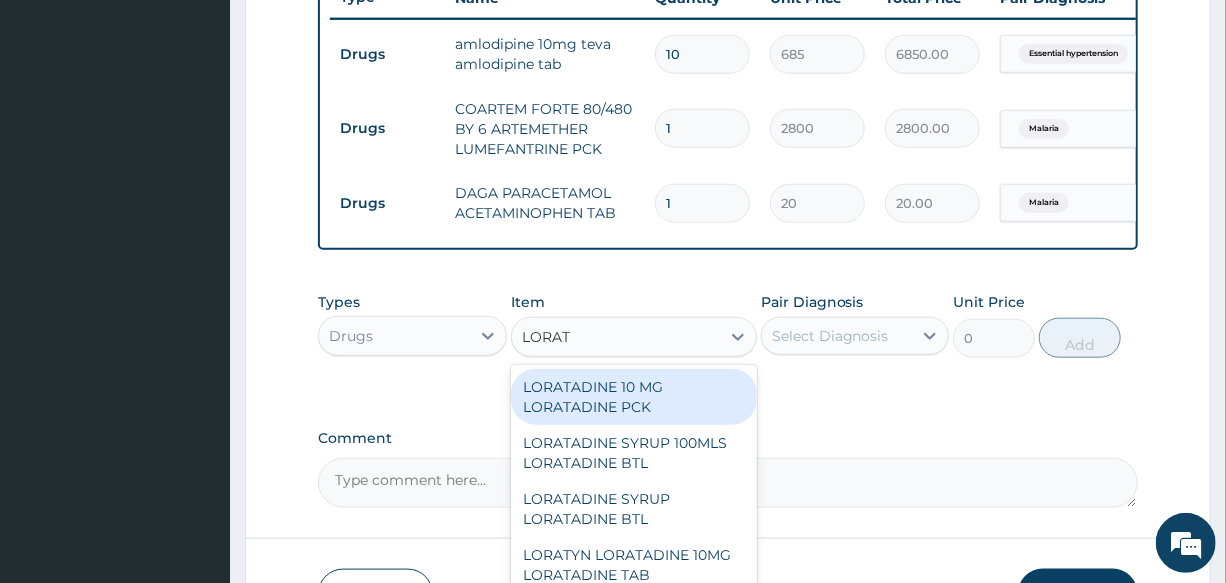 click on "LORATADINE 10 MG LORATADINE PCK" at bounding box center [634, 397] 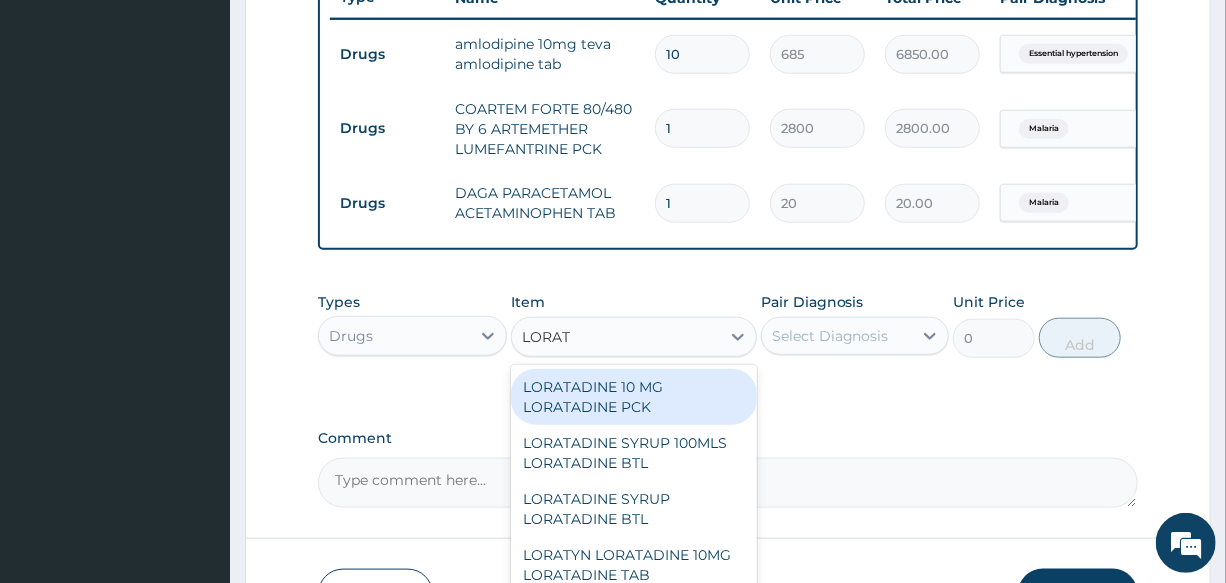 type 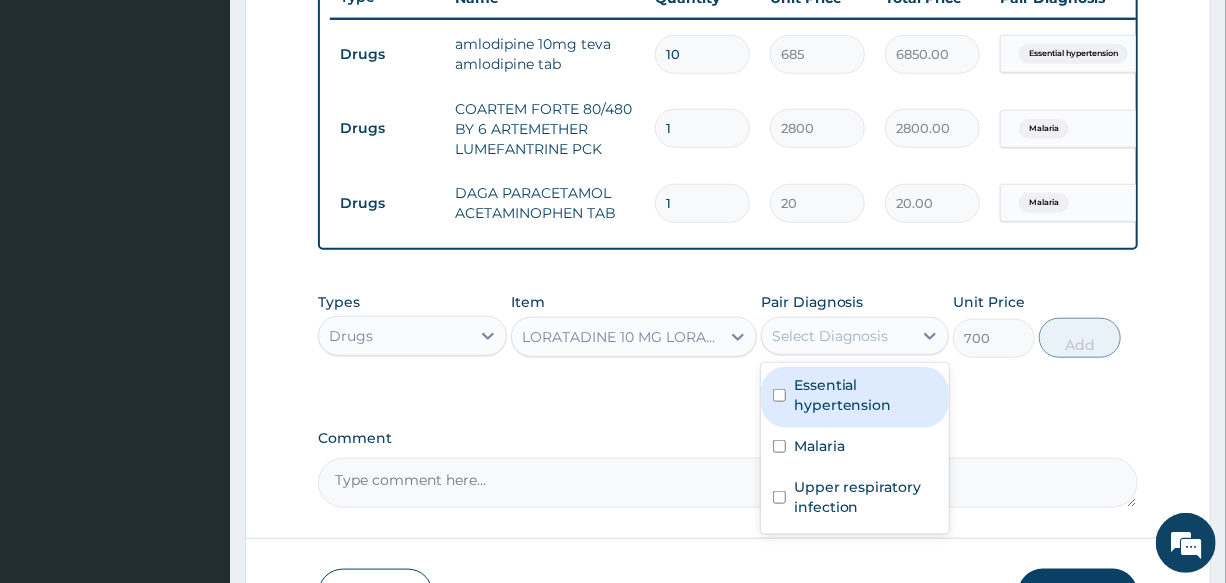 click on "Select Diagnosis" at bounding box center (830, 336) 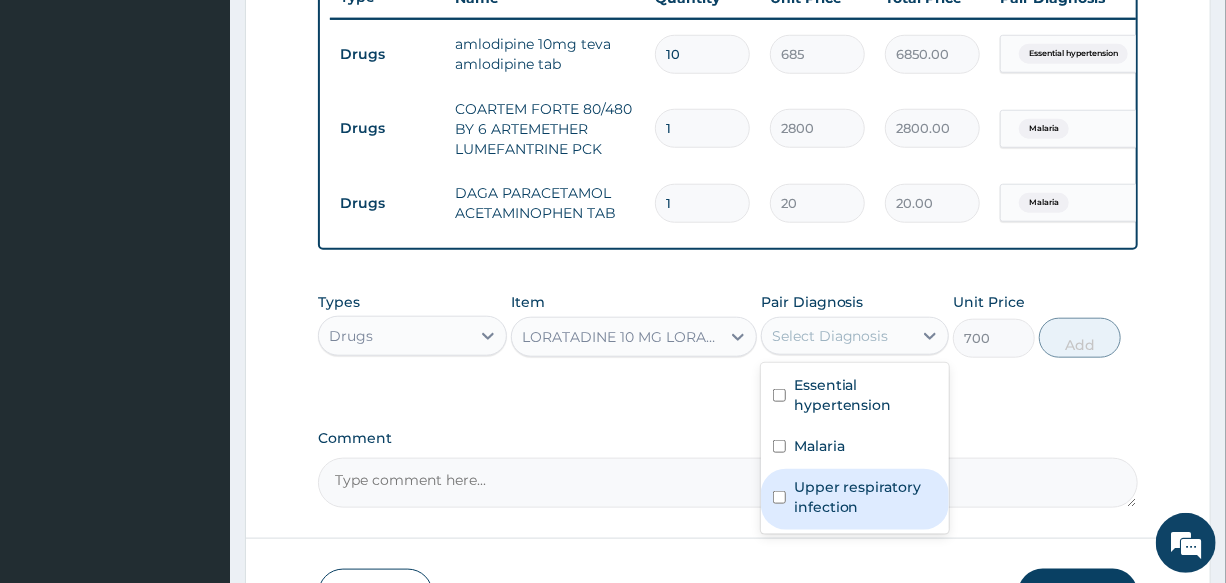 click on "Upper respiratory infection" at bounding box center [865, 497] 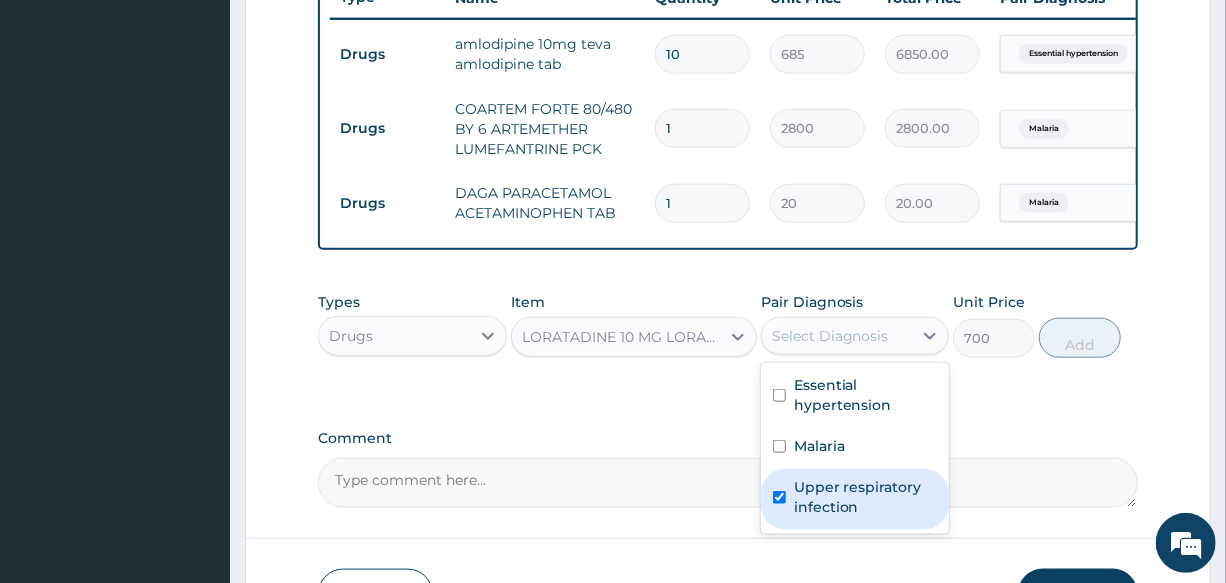 checkbox on "true" 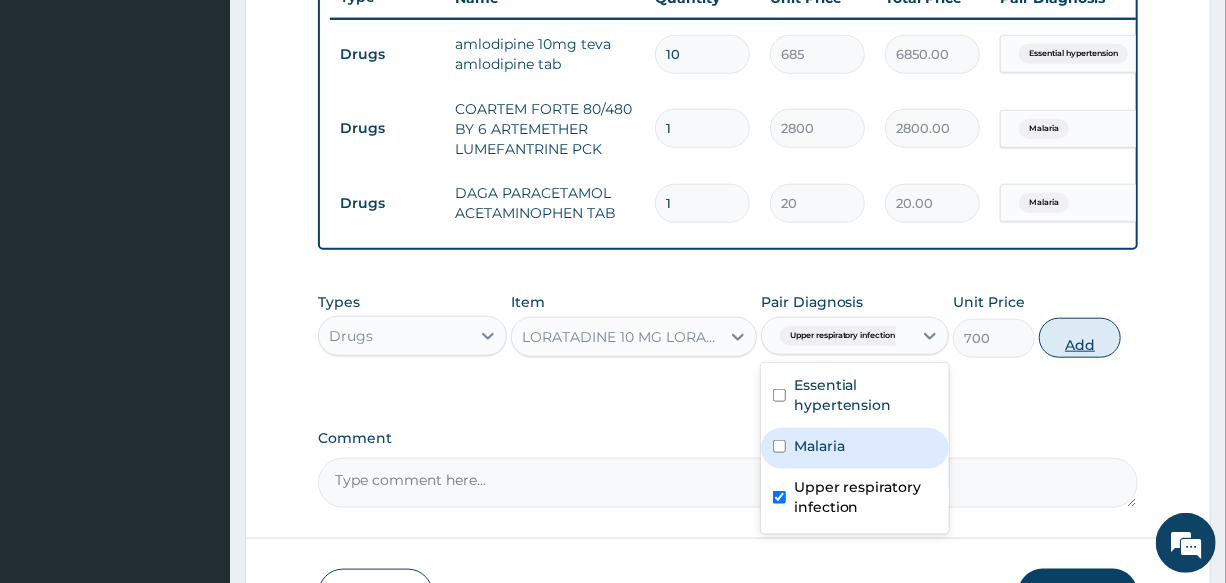 click on "Add" at bounding box center (1080, 338) 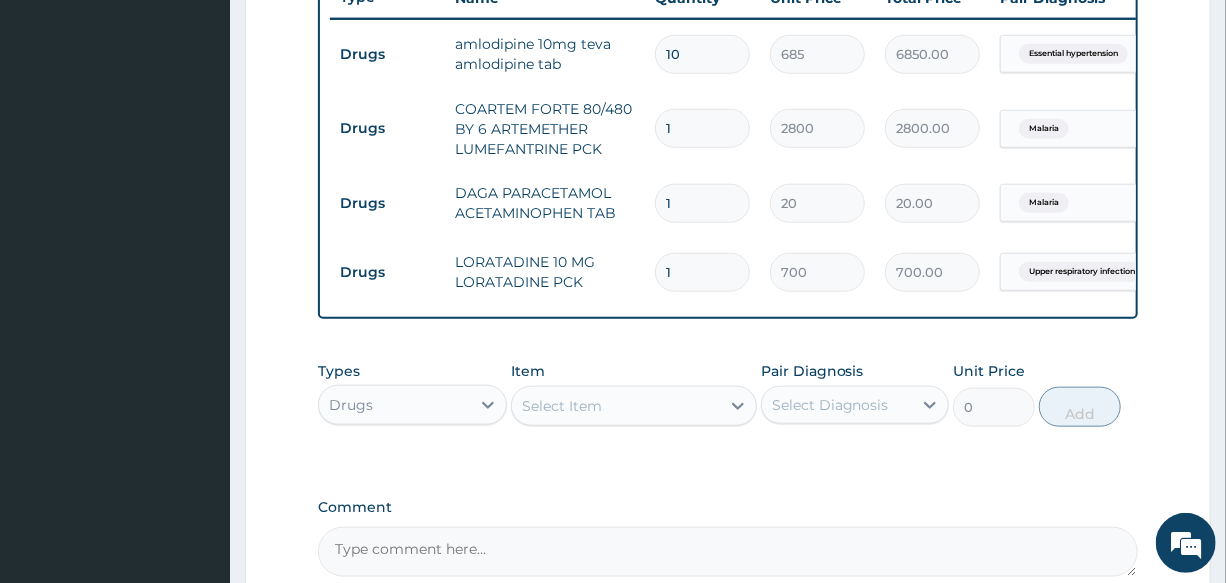 click on "Select Item" at bounding box center (562, 406) 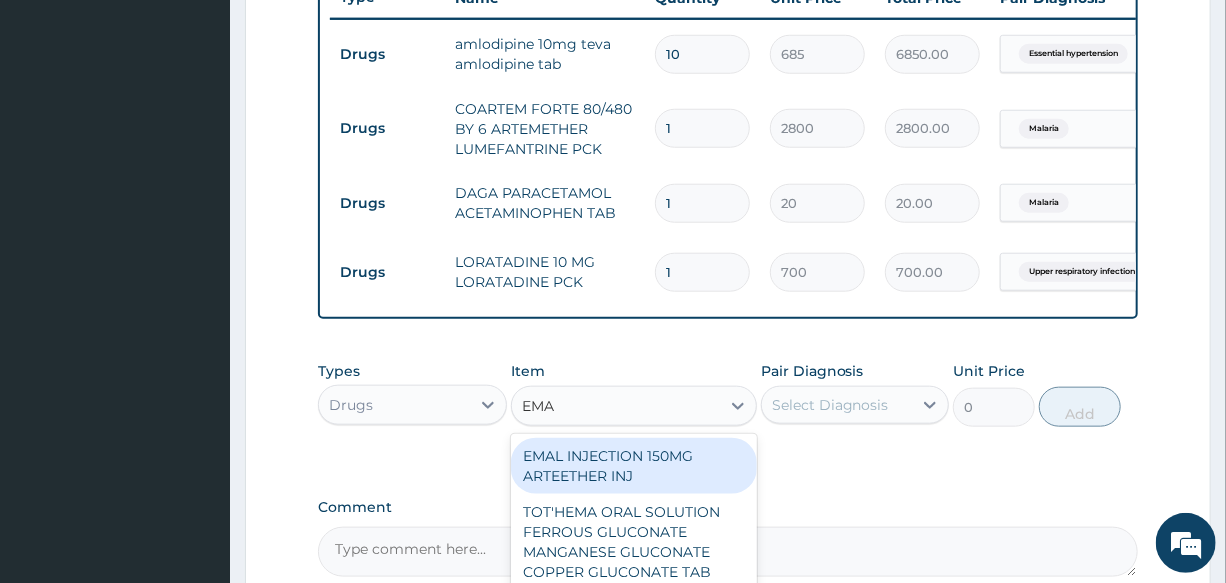 type on "EMAL" 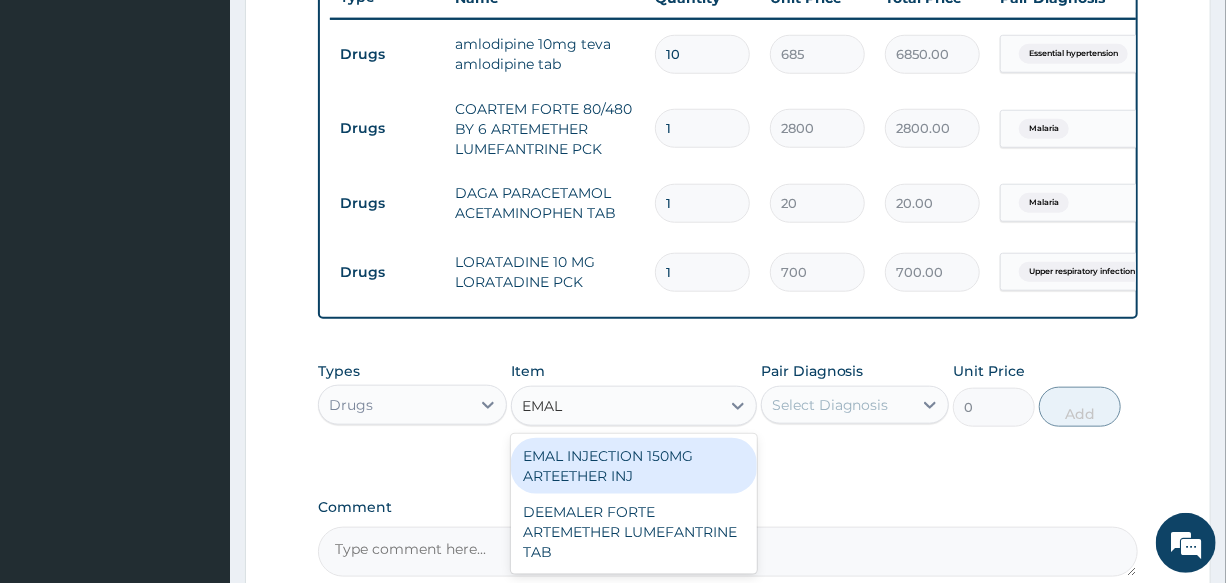 click on "EMAL INJECTION 150MG ARTEETHER INJ" at bounding box center (634, 466) 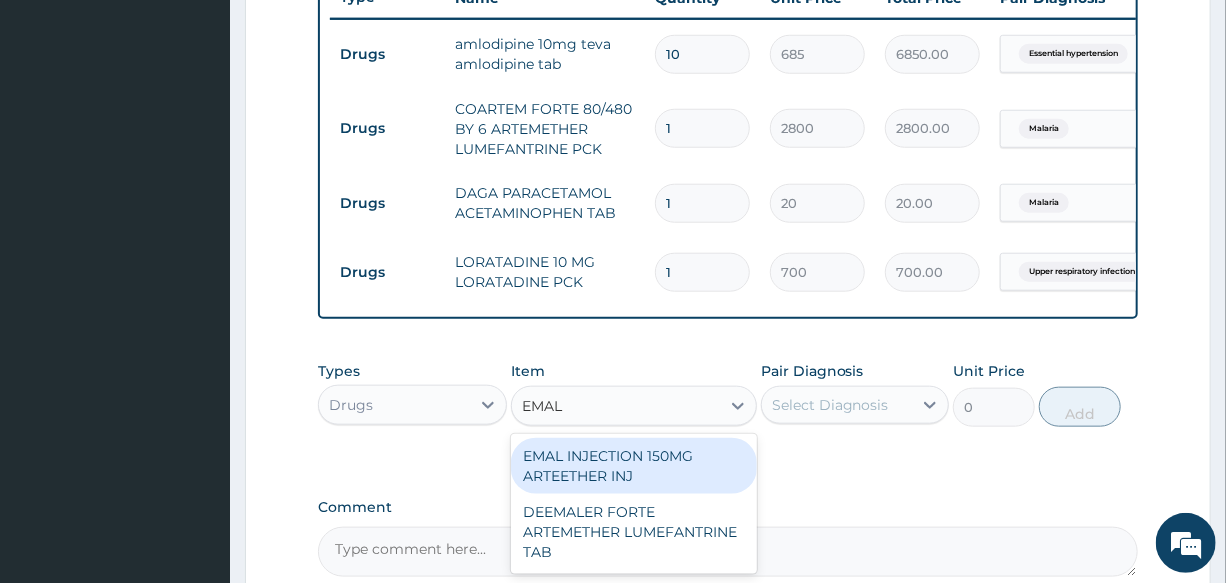 type 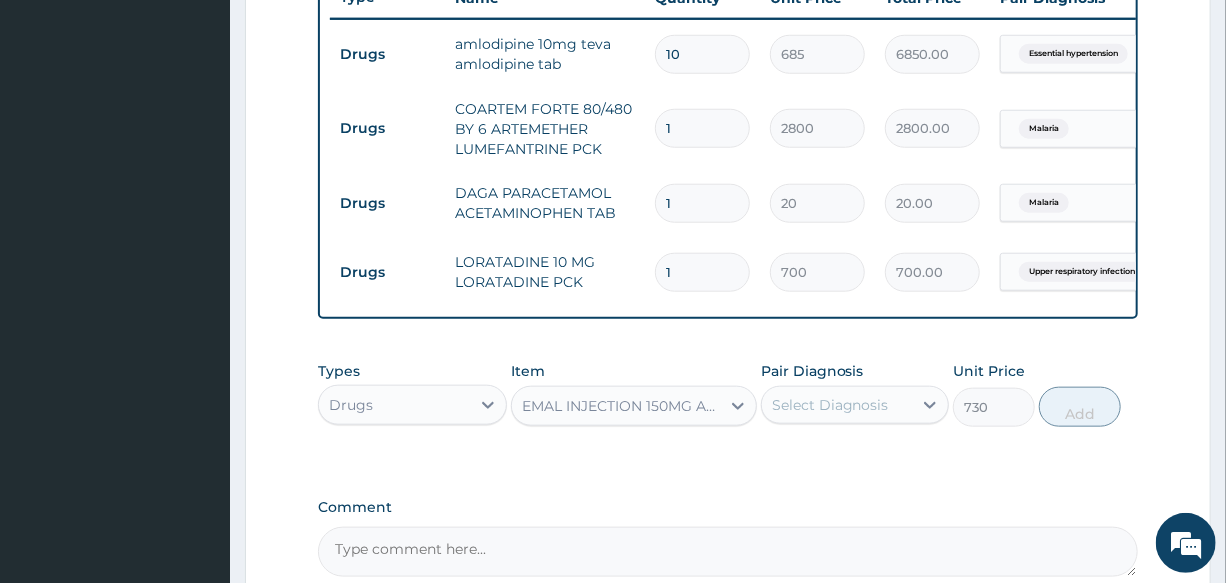 click on "Select Diagnosis" at bounding box center (837, 405) 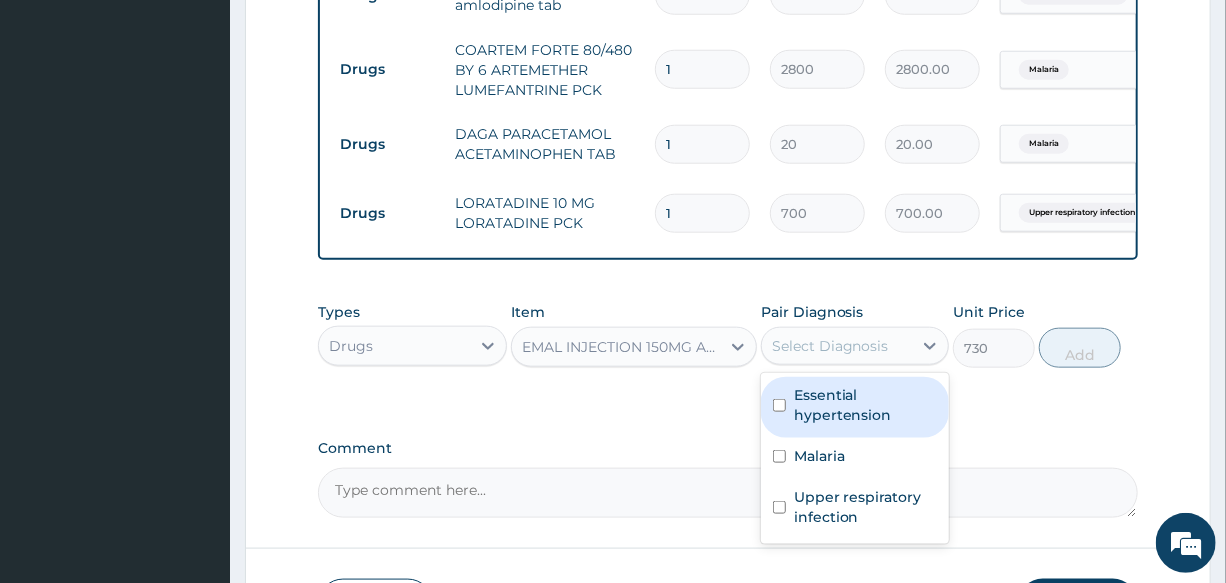 scroll, scrollTop: 869, scrollLeft: 0, axis: vertical 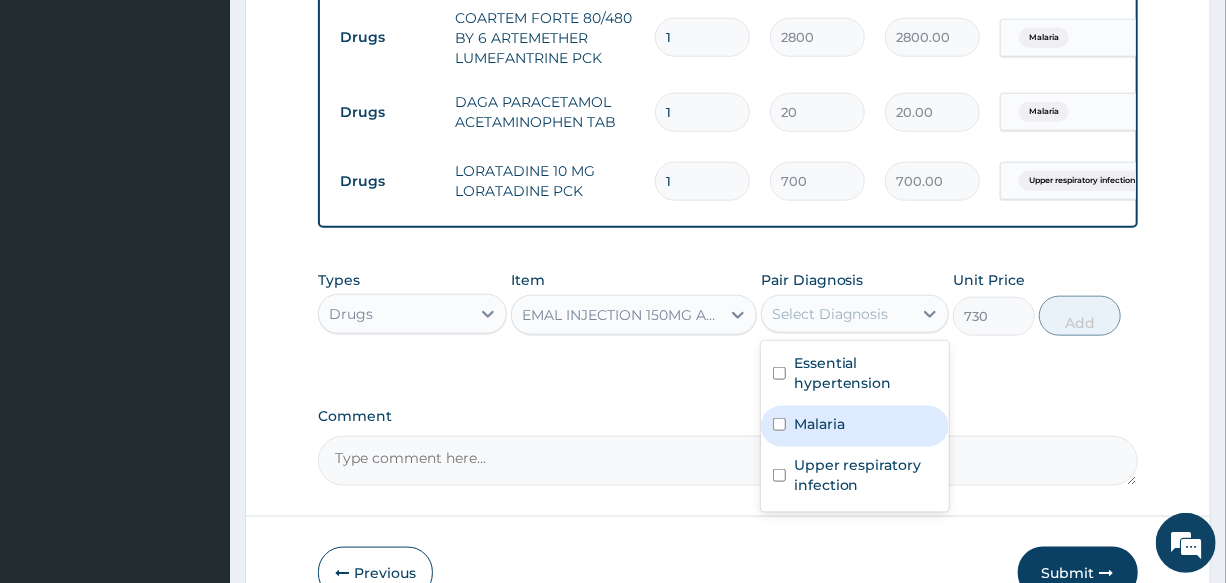 click on "Malaria" at bounding box center [855, 426] 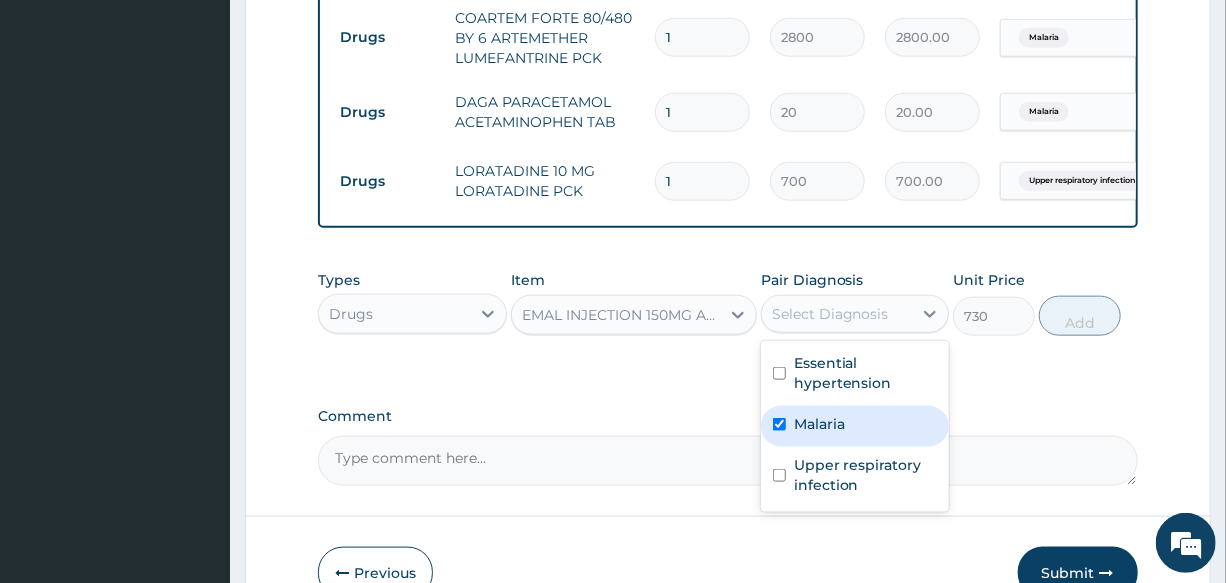 checkbox on "true" 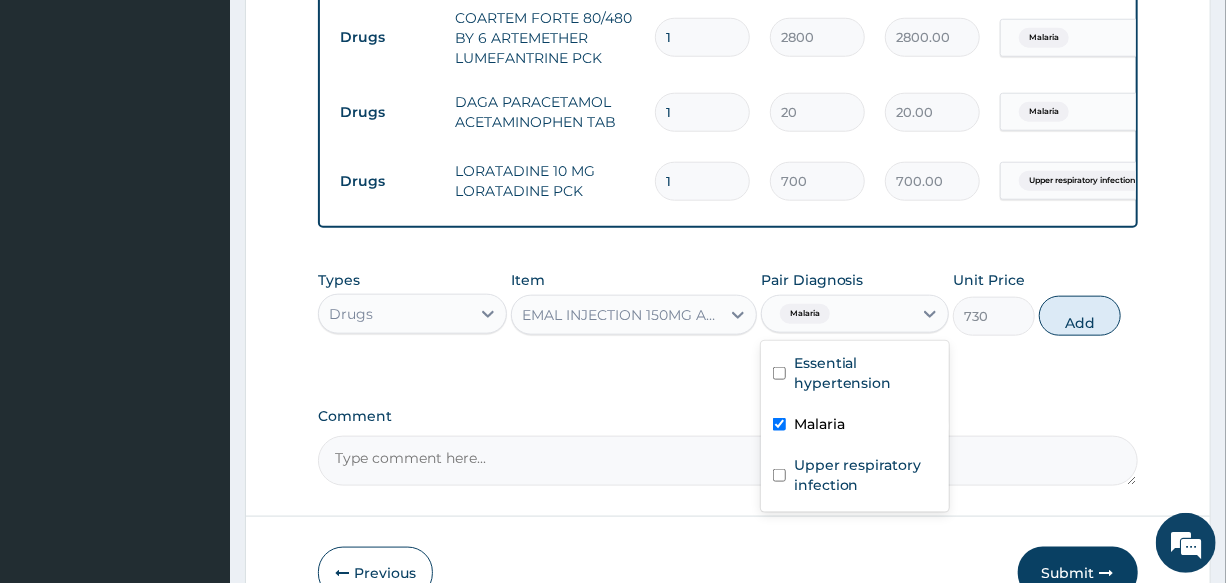 click on "Types Drugs Item EMAL INJECTION 150MG ARTEETHER INJ Pair Diagnosis option Malaria, selected. option Malaria selected, 2 of 3. 3 results available. Use Up and Down to choose options, press Enter to select the currently focused option, press Escape to exit the menu, press Tab to select the option and exit the menu. Malaria Essential hypertension Malaria Upper respiratory infection Unit Price 730 Add" at bounding box center [727, 303] 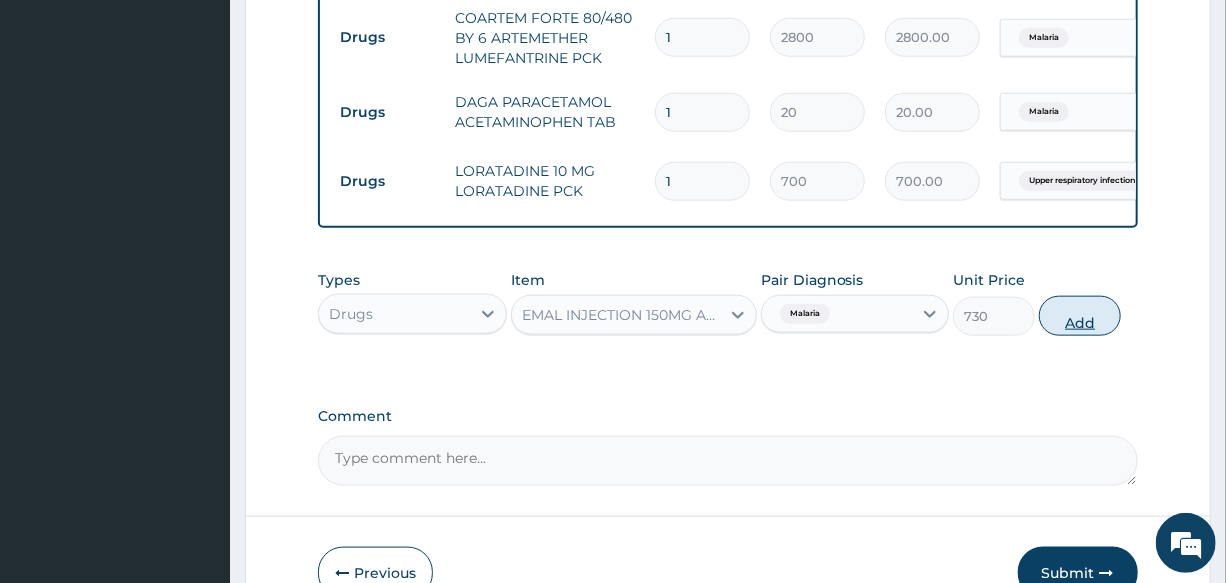 click on "Add" at bounding box center (1080, 316) 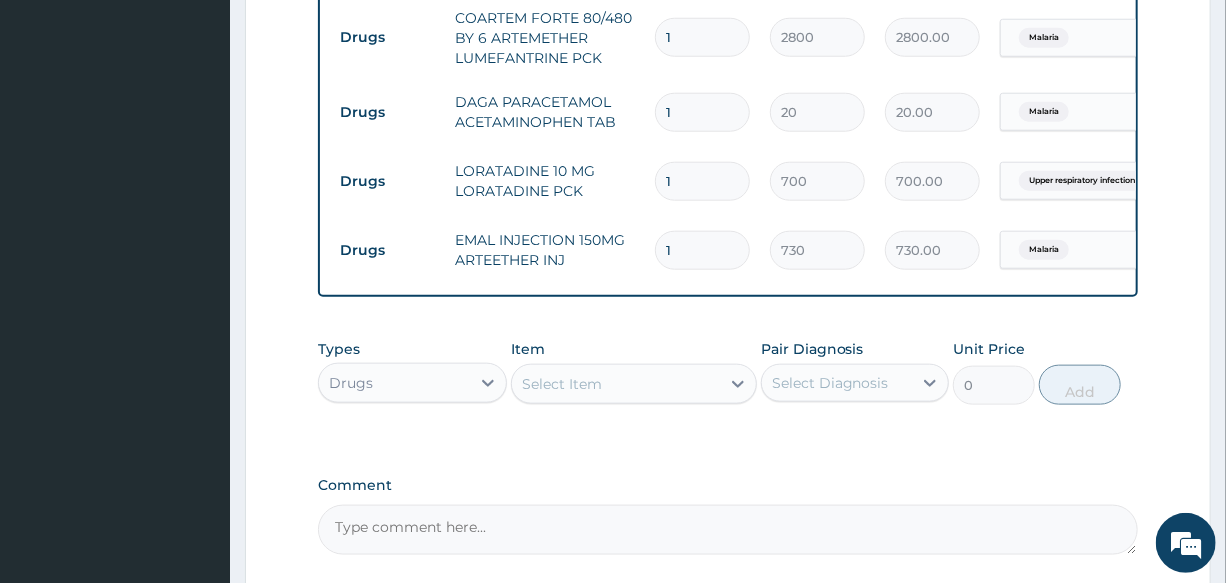 drag, startPoint x: 687, startPoint y: 249, endPoint x: 595, endPoint y: 250, distance: 92.00543 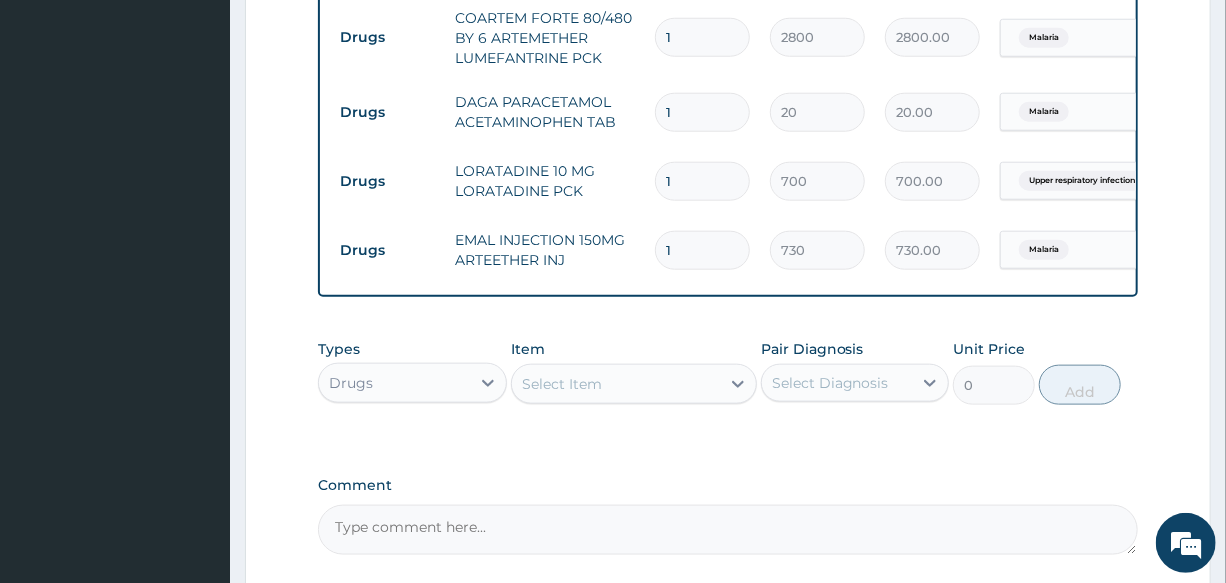 click on "Drugs EMAL INJECTION 150MG ARTEETHER INJ 1 730 730.00 Malaria Delete" at bounding box center (820, 250) 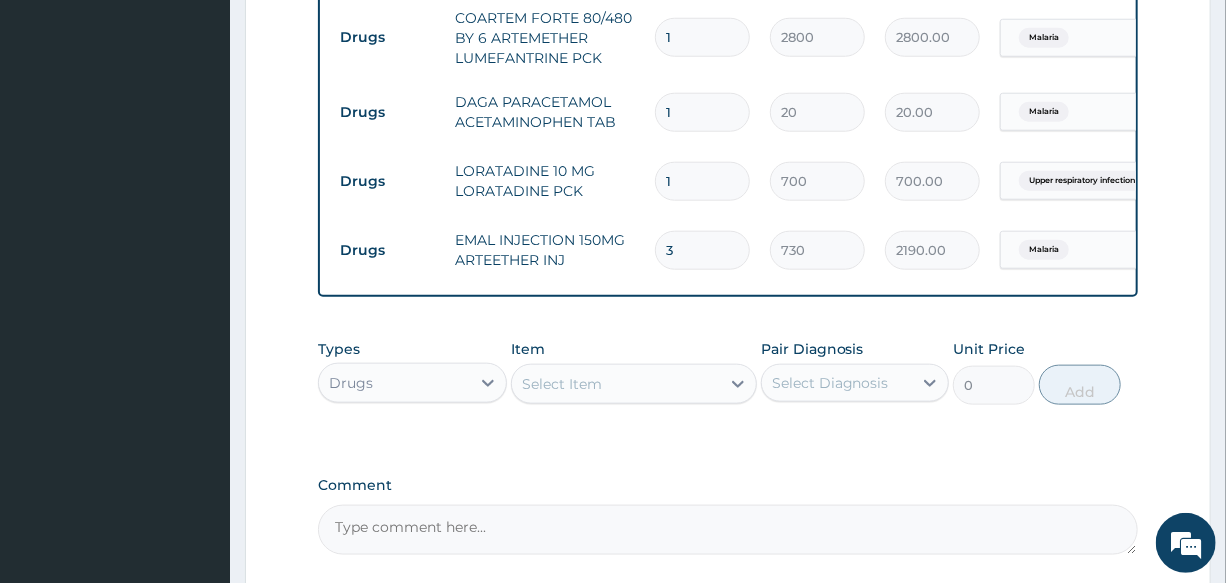 type on "3" 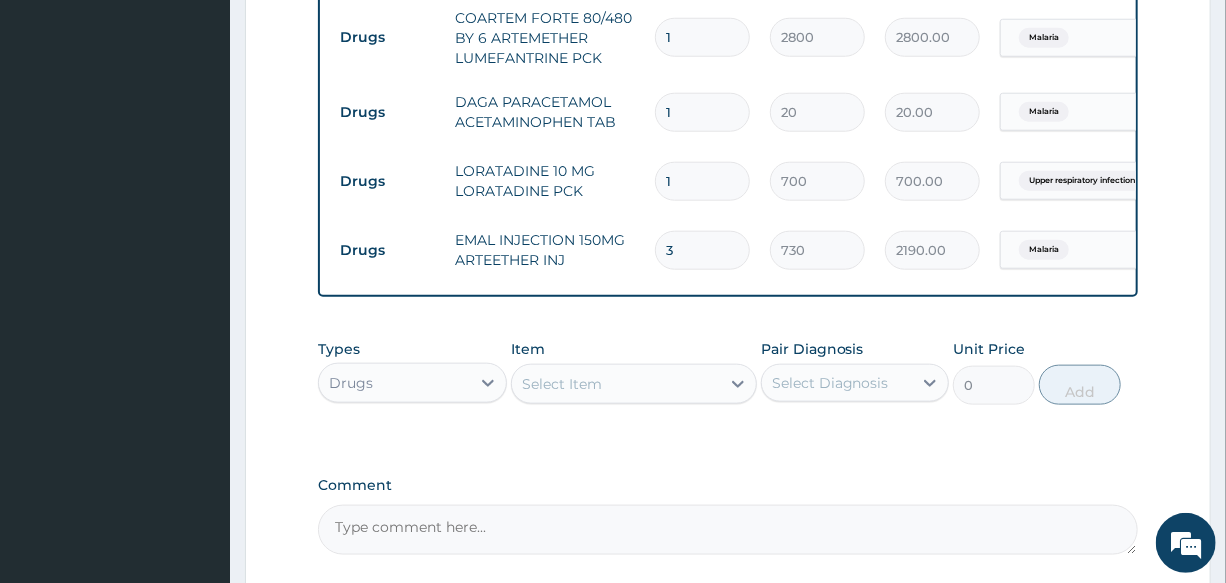 drag, startPoint x: 687, startPoint y: 117, endPoint x: 590, endPoint y: 117, distance: 97 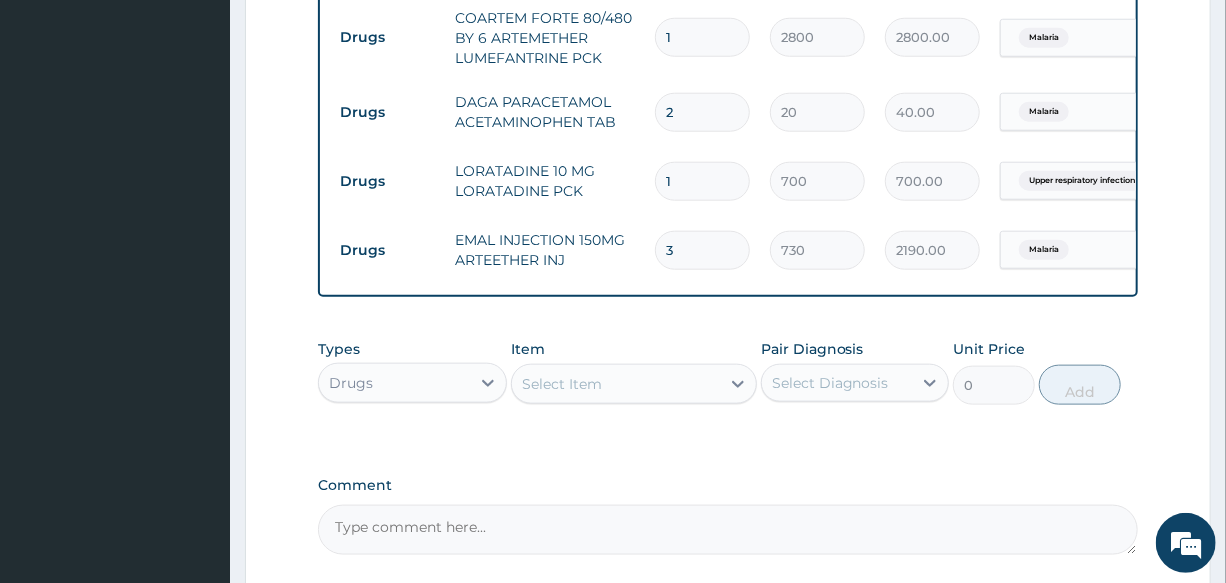 type on "24" 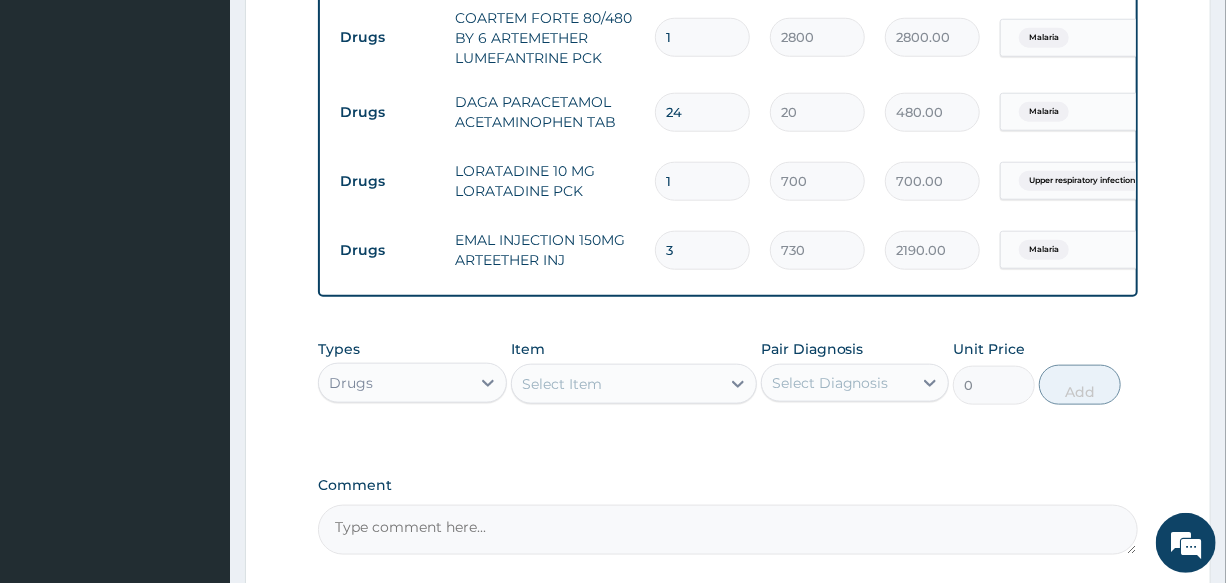 type on "24" 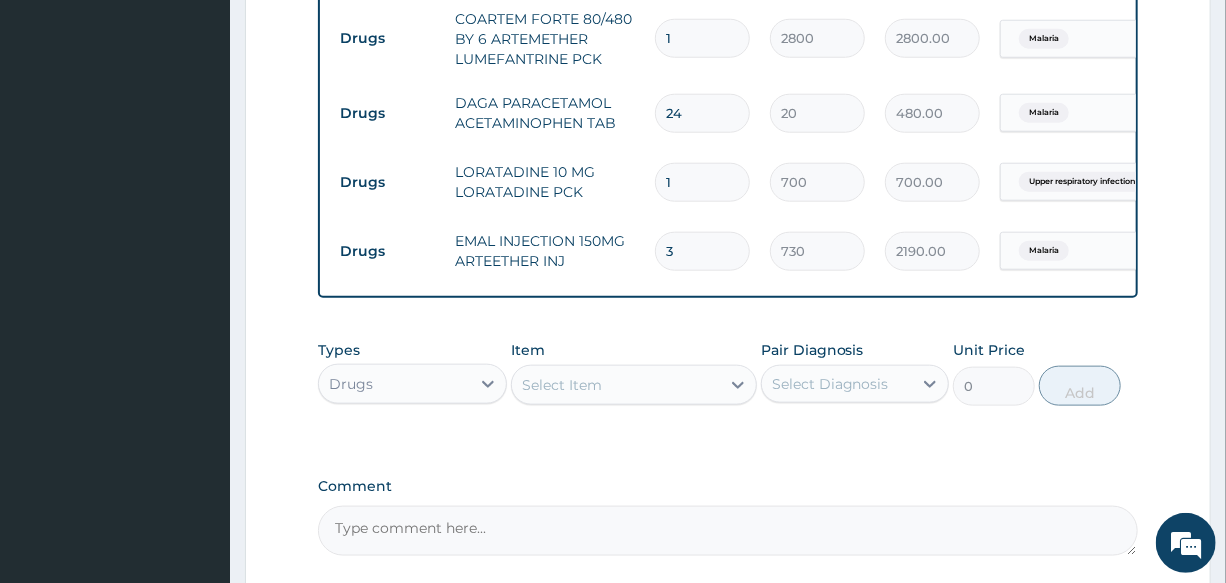 scroll, scrollTop: 884, scrollLeft: 0, axis: vertical 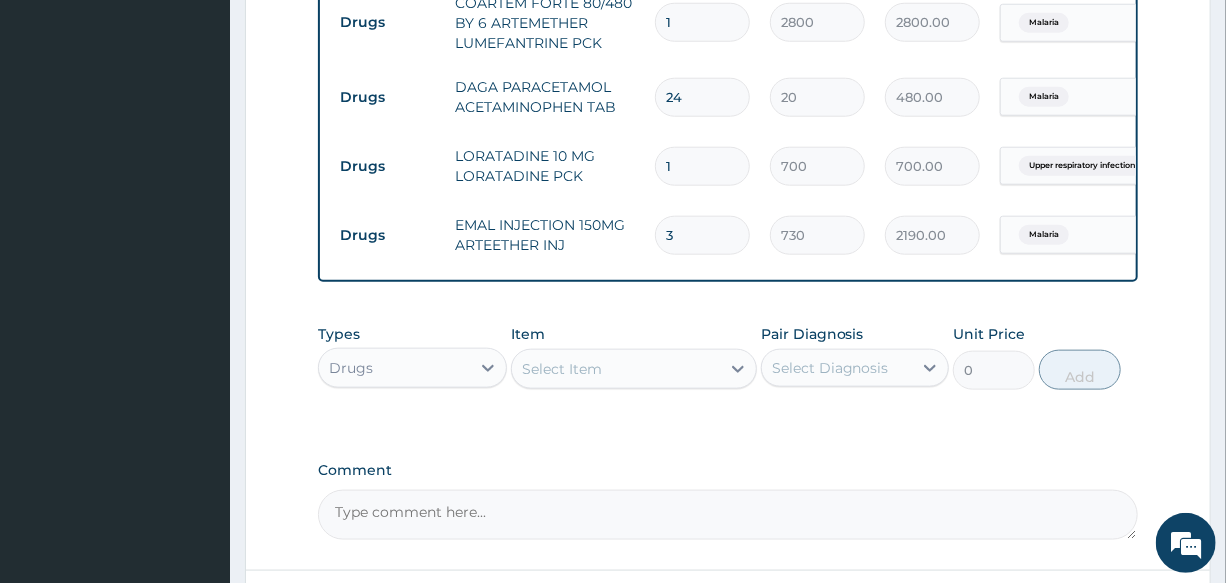 click on "Drugs" at bounding box center [394, 368] 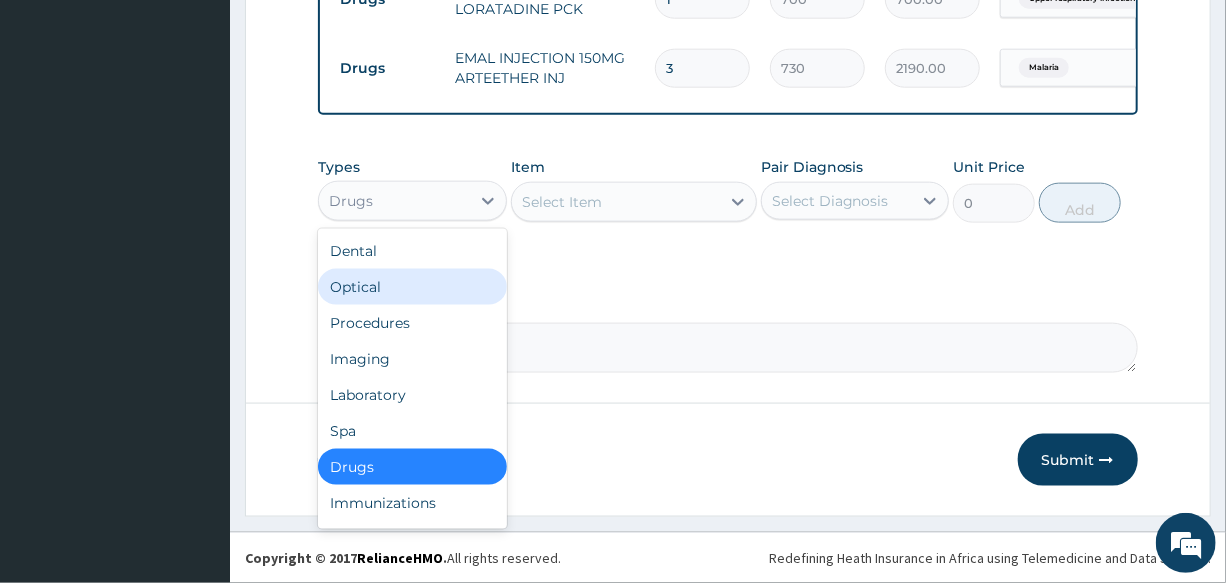scroll, scrollTop: 1066, scrollLeft: 0, axis: vertical 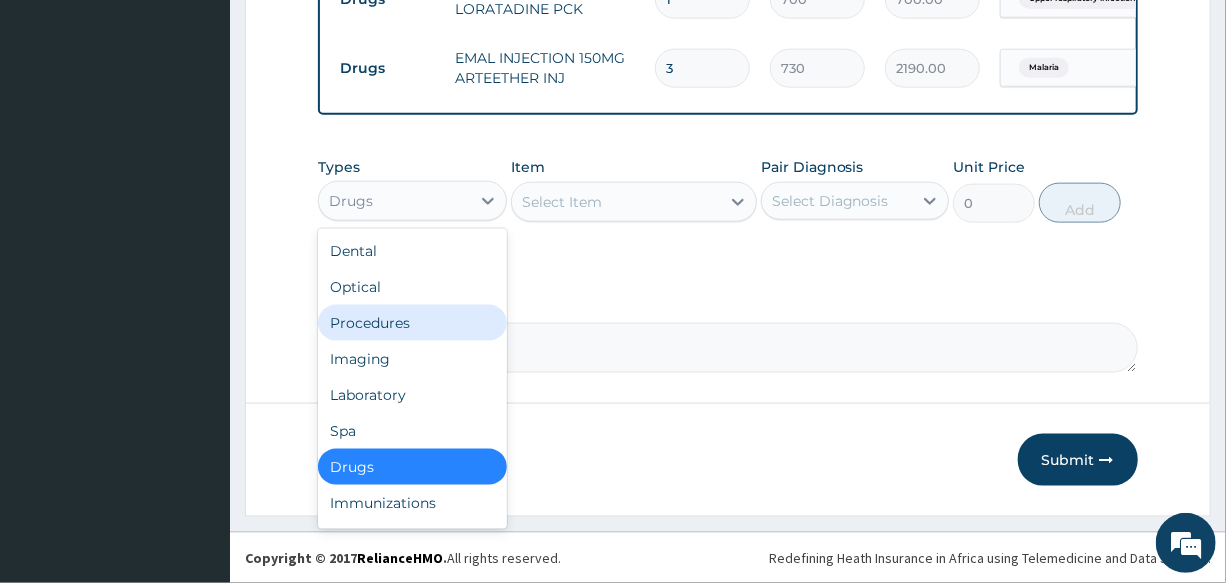 click on "Procedures" at bounding box center (412, 323) 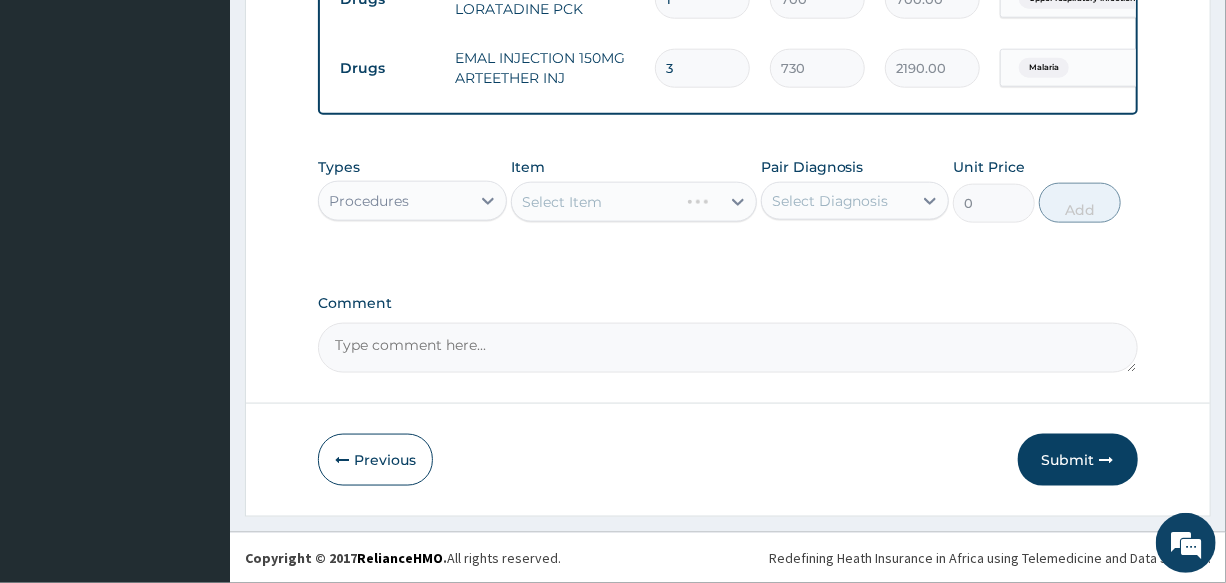 click on "Select Item" at bounding box center (634, 202) 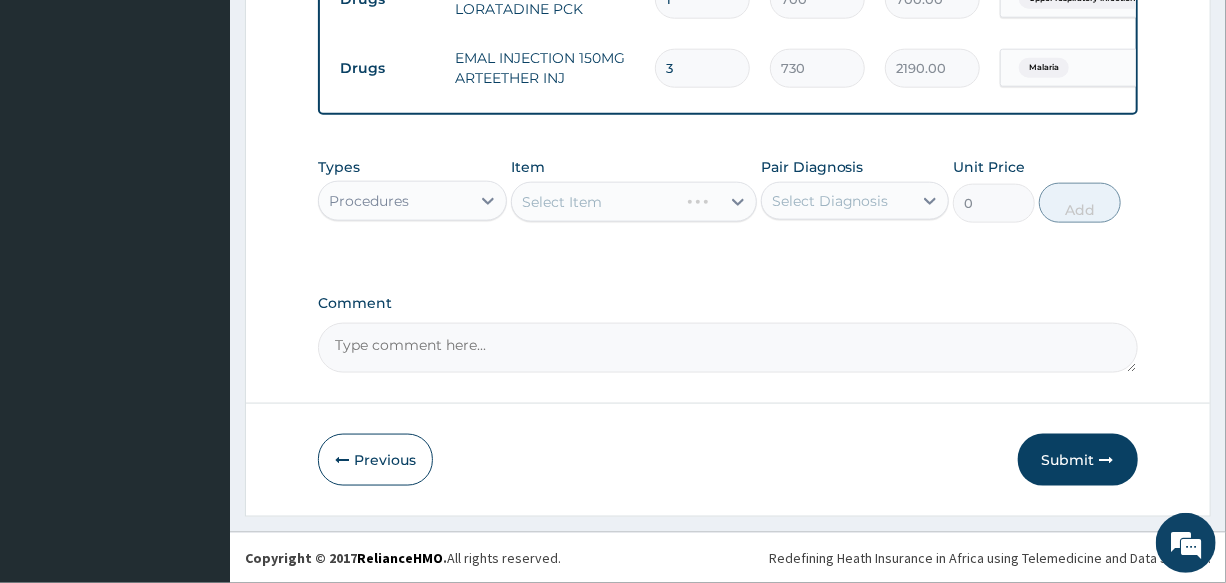 click on "Select Item" at bounding box center (634, 202) 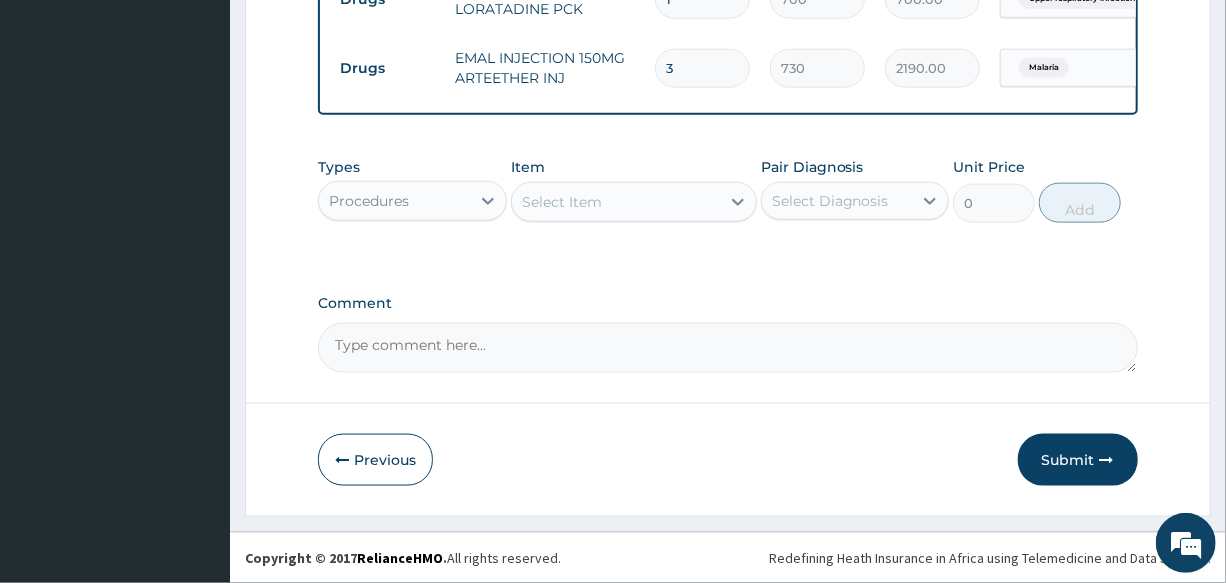 click on "Select Item" at bounding box center (616, 202) 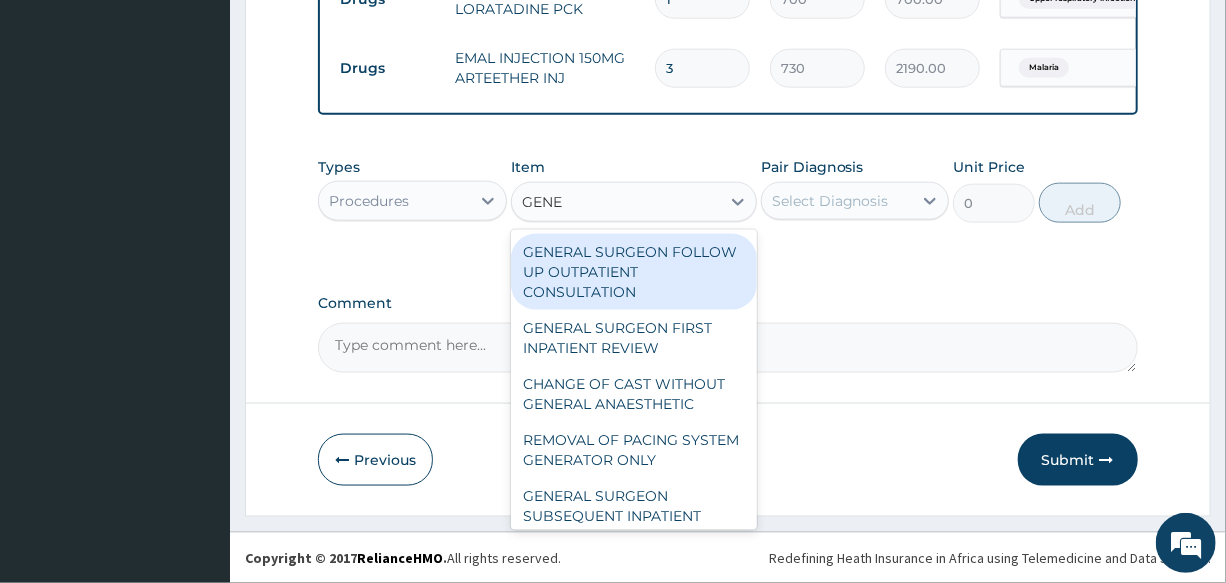 type on "GENER" 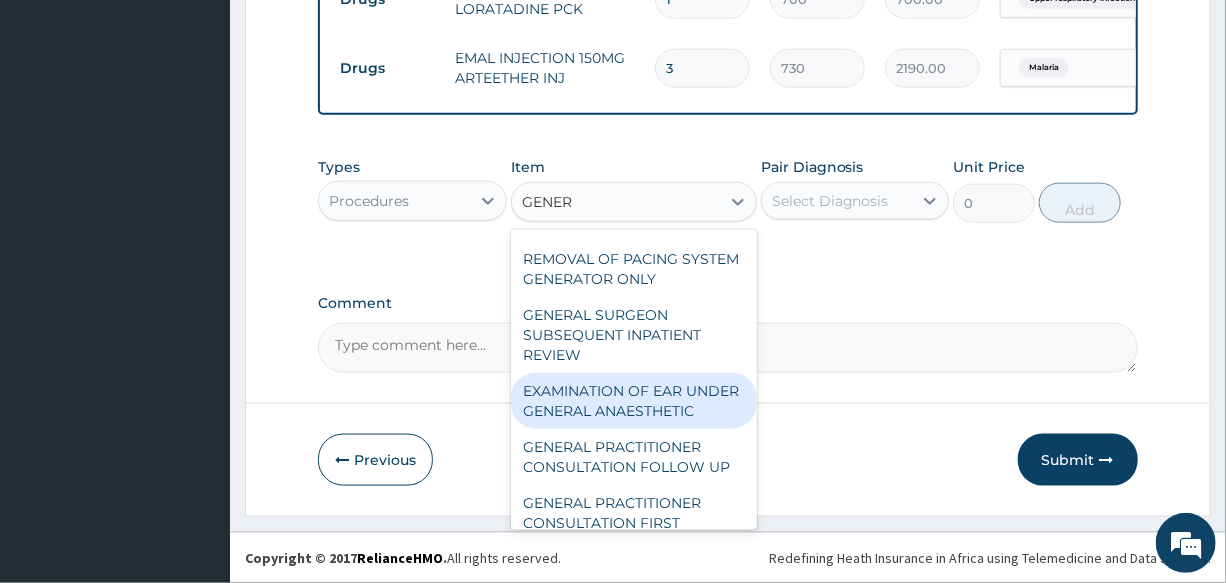 scroll, scrollTop: 272, scrollLeft: 0, axis: vertical 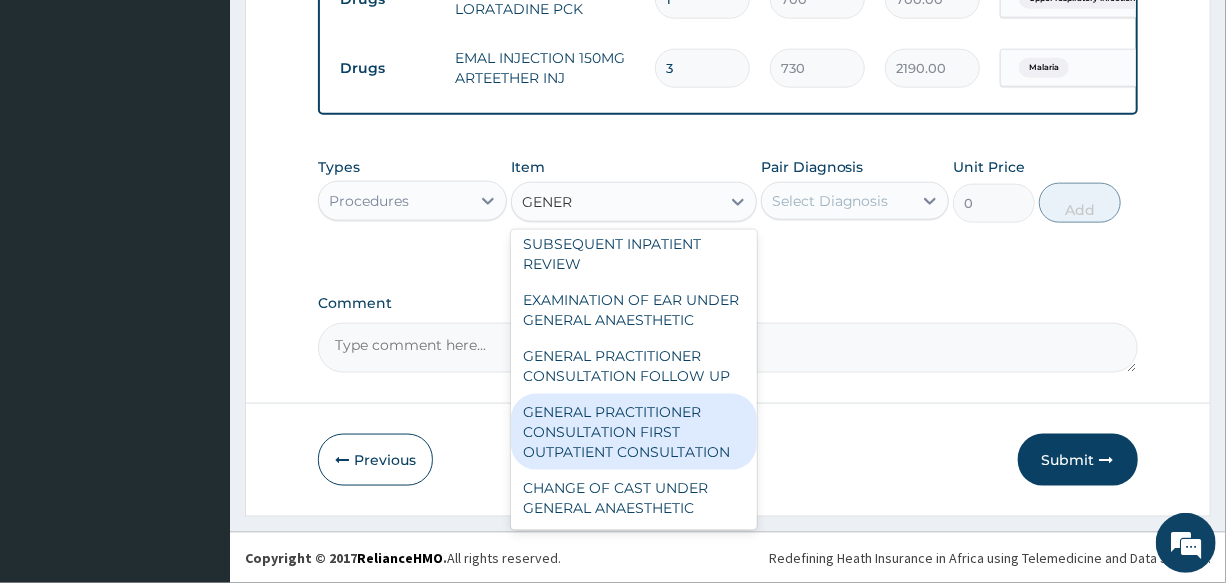 click on "GENERAL PRACTITIONER CONSULTATION FIRST OUTPATIENT CONSULTATION" at bounding box center (634, 432) 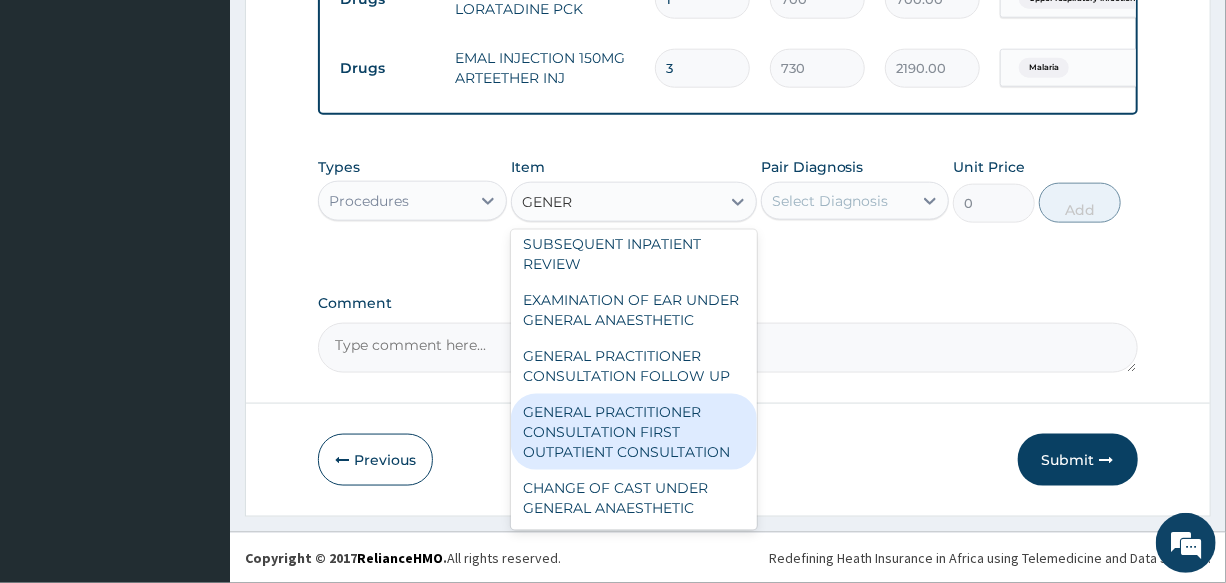 type 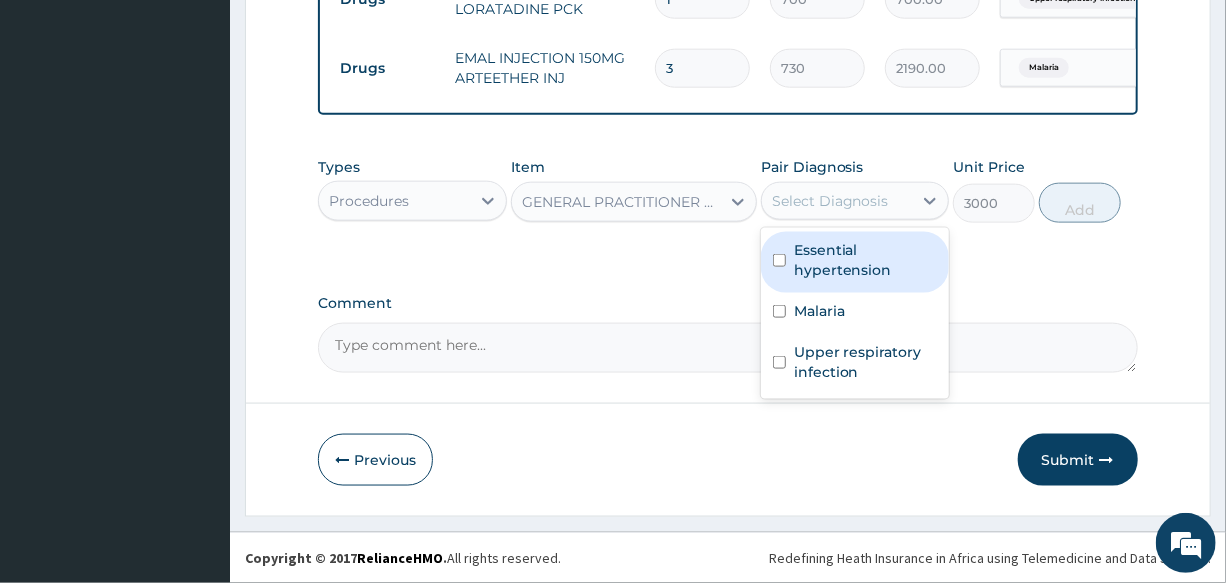 click on "Select Diagnosis" at bounding box center [830, 201] 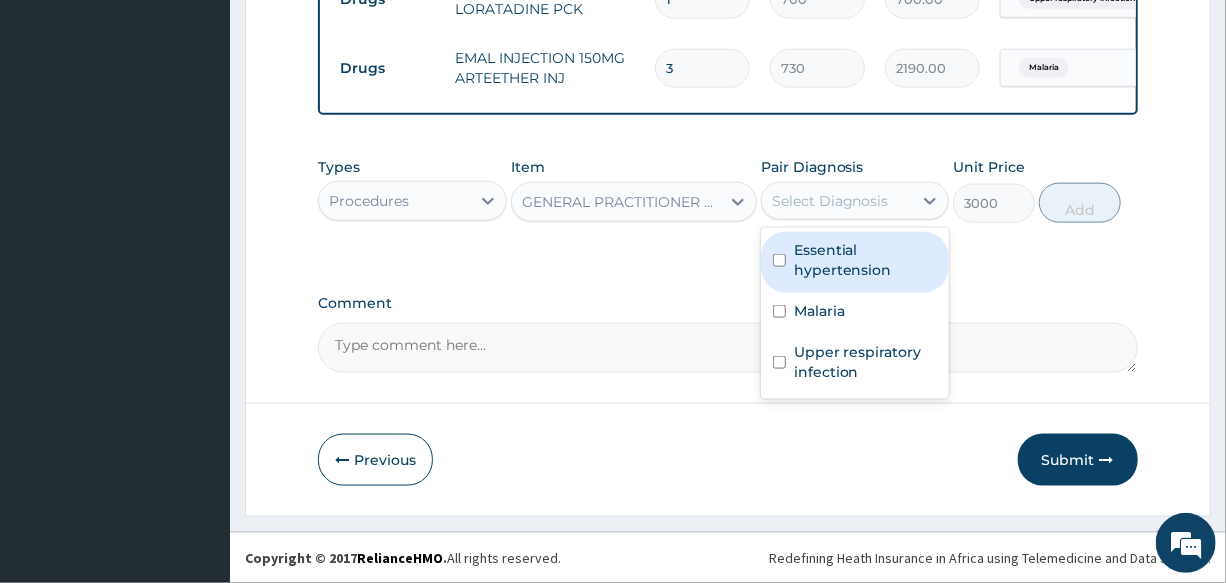 click on "Essential hypertension" at bounding box center (865, 260) 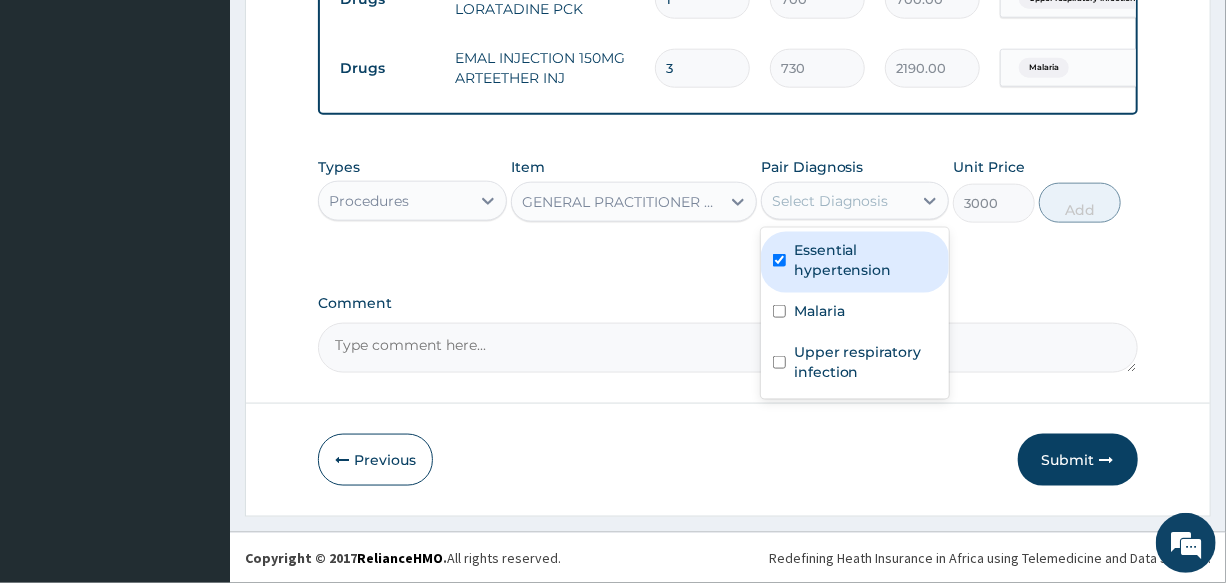 checkbox on "true" 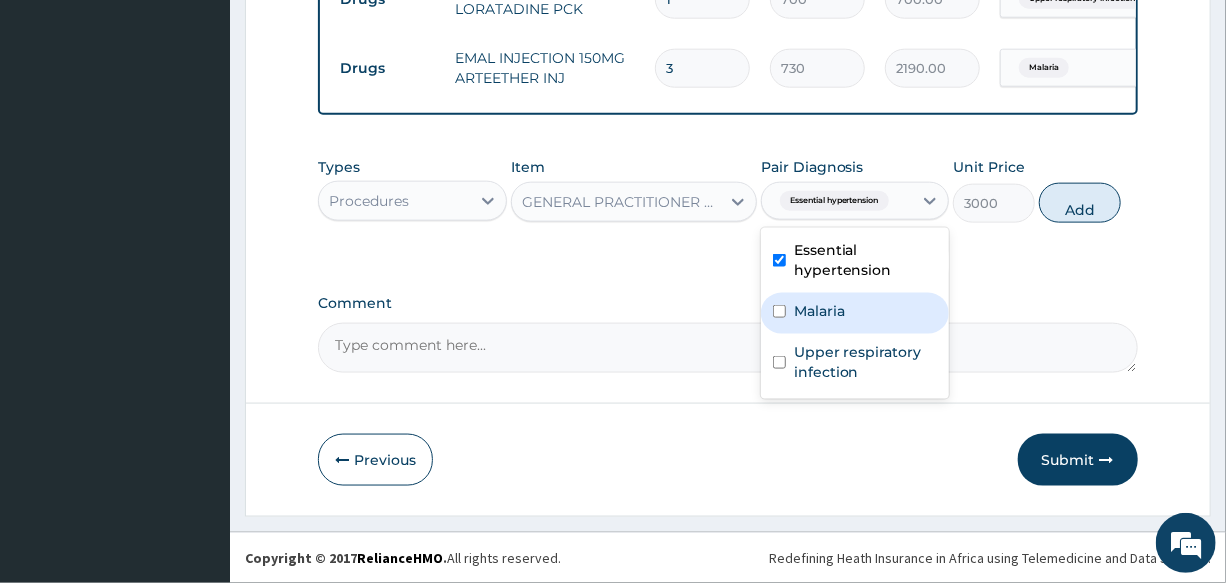 click on "Malaria" at bounding box center (855, 313) 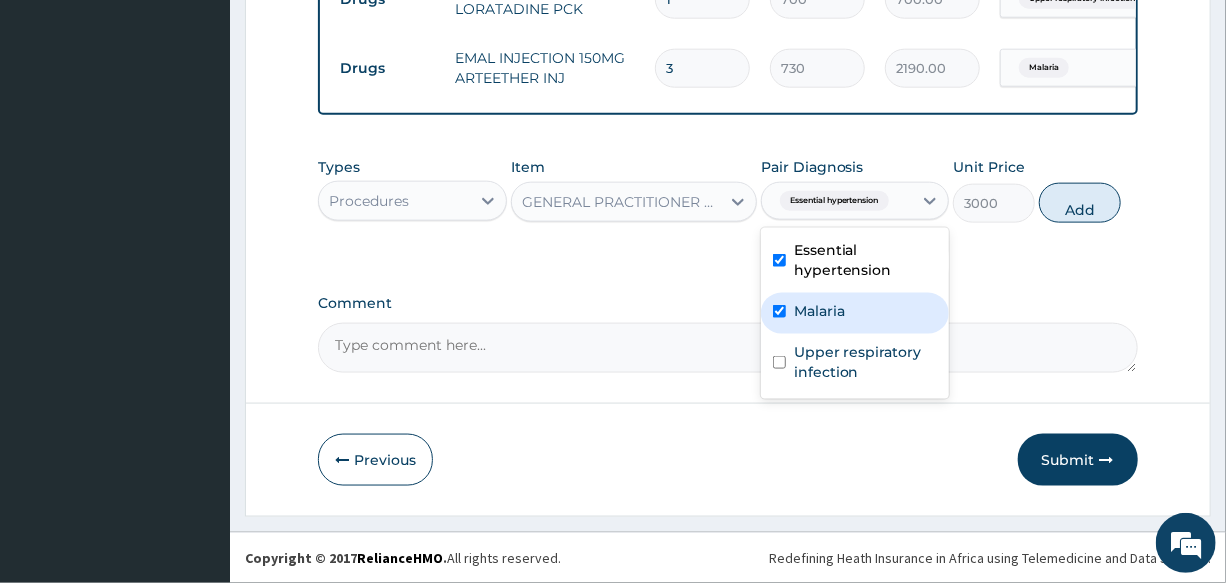 checkbox on "true" 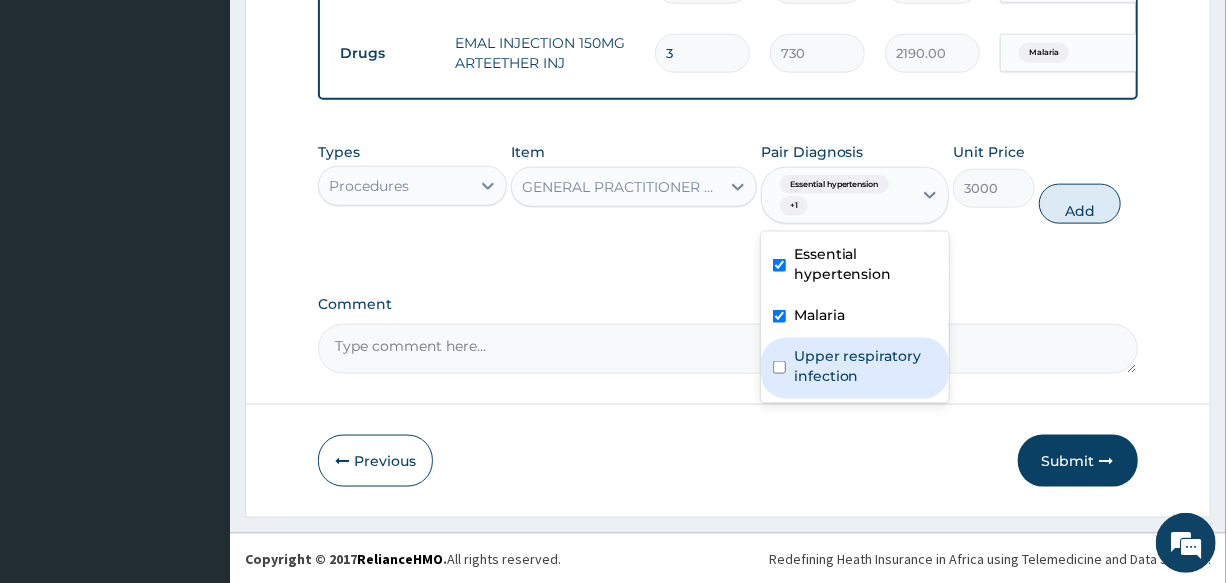 click on "Upper respiratory infection" at bounding box center (865, 366) 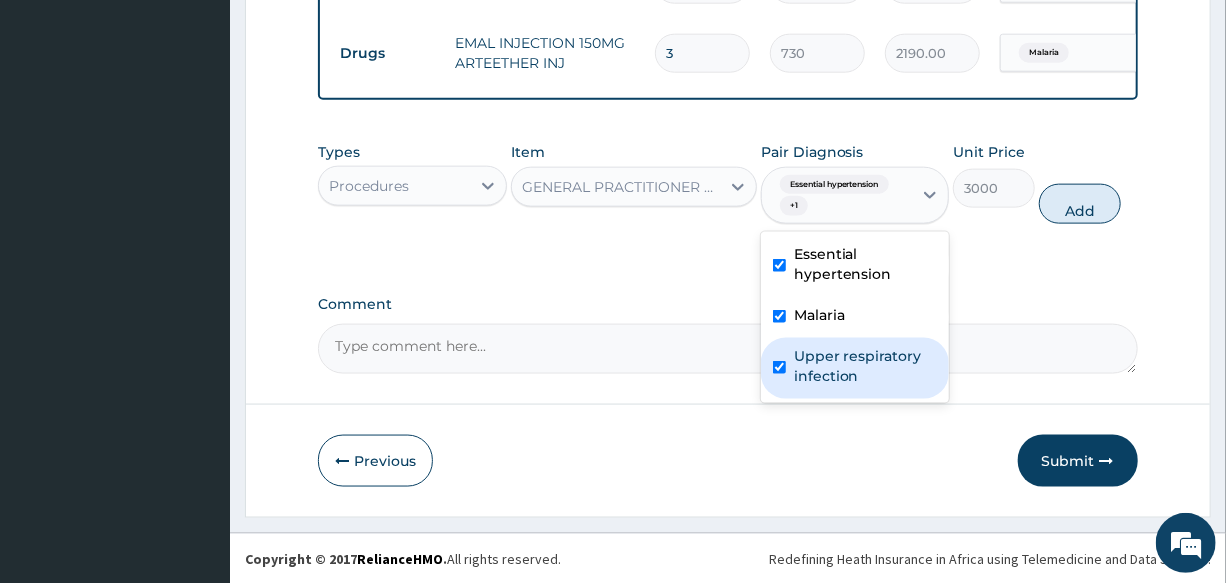 checkbox on "true" 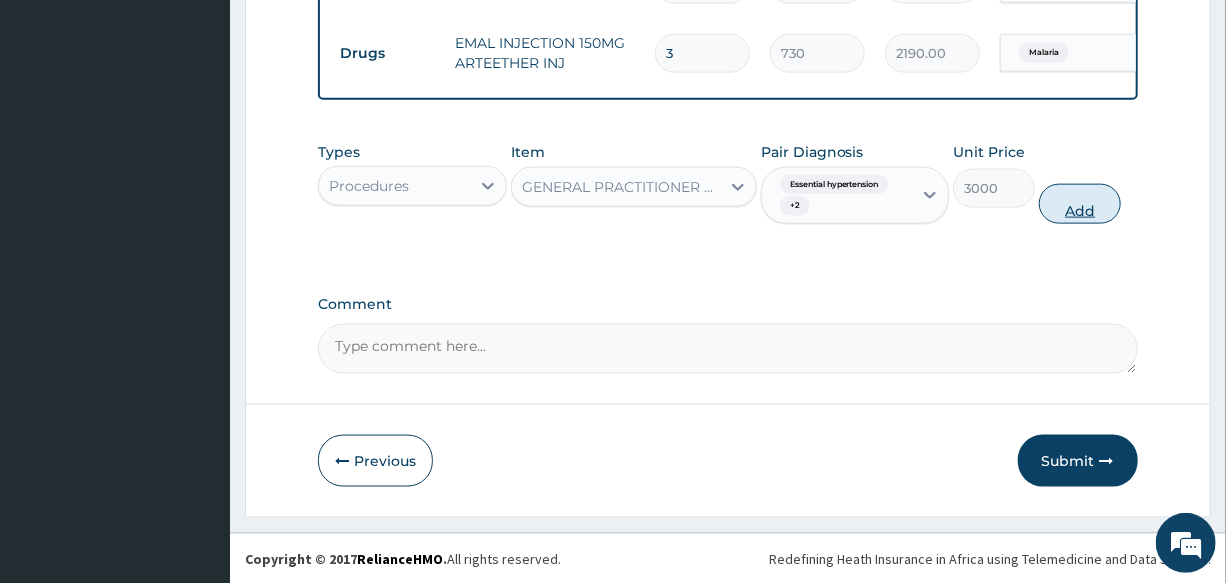 click on "Add" at bounding box center [1080, 204] 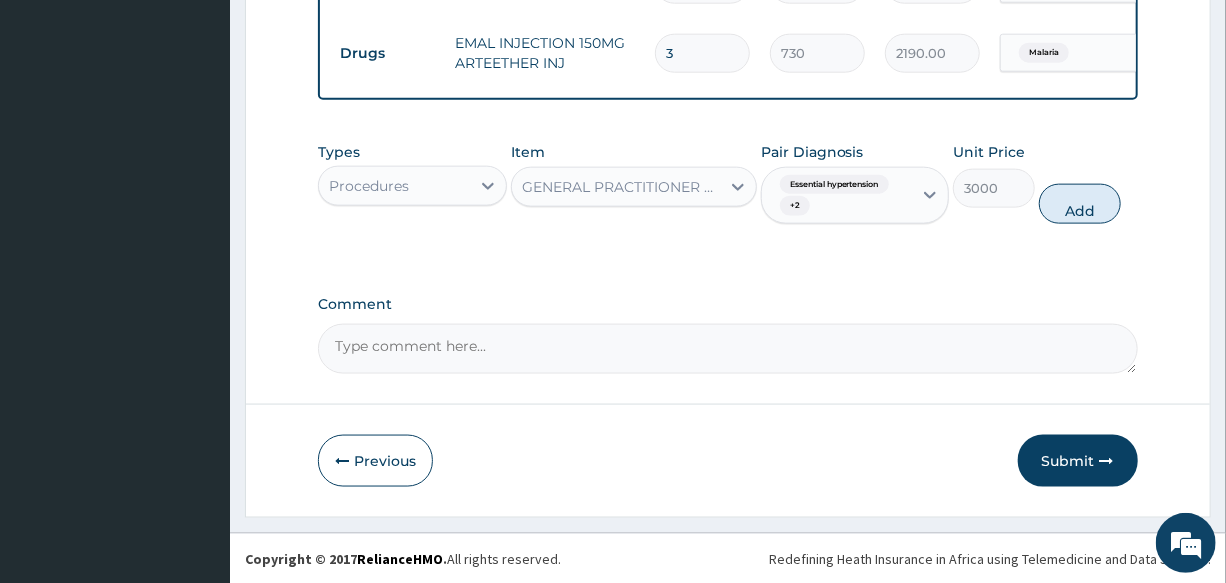 type on "0" 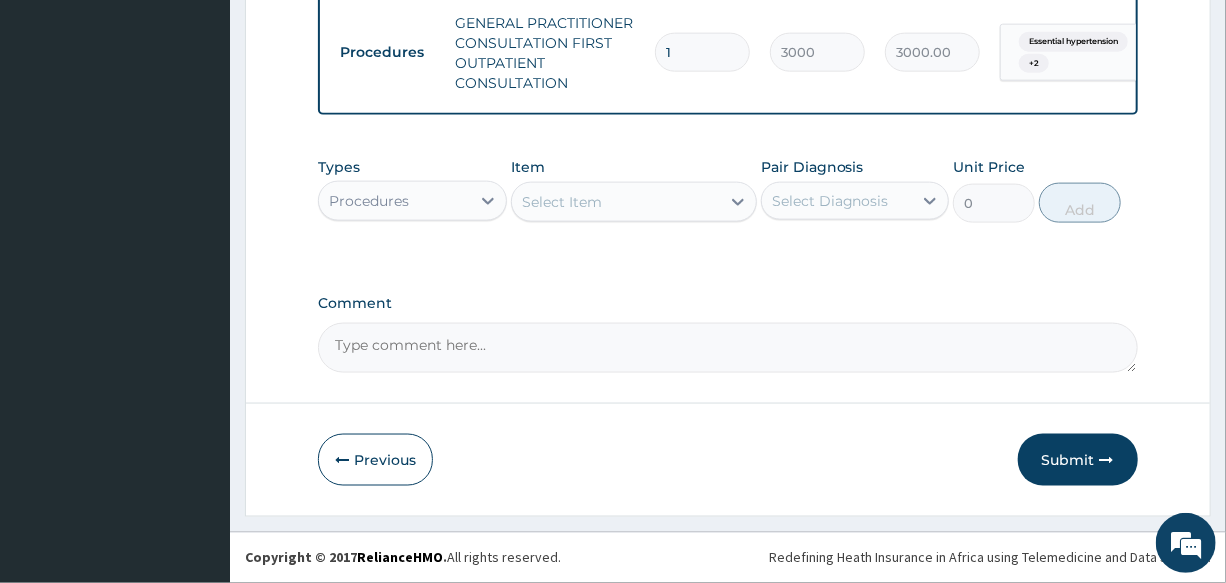 scroll, scrollTop: 1166, scrollLeft: 0, axis: vertical 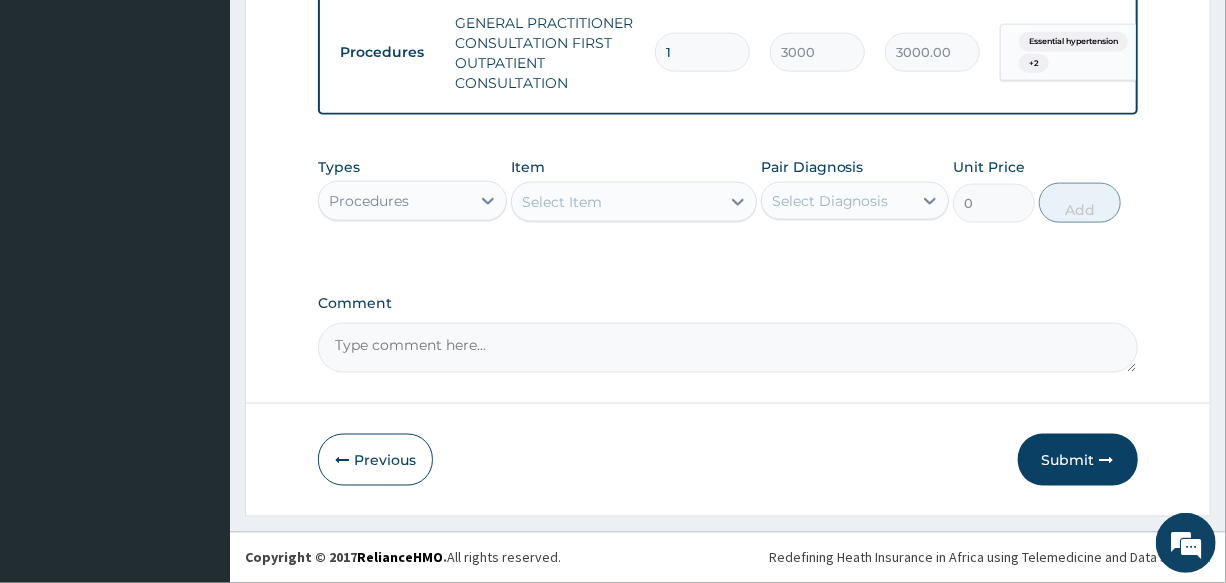 click on "Procedures" at bounding box center (369, 201) 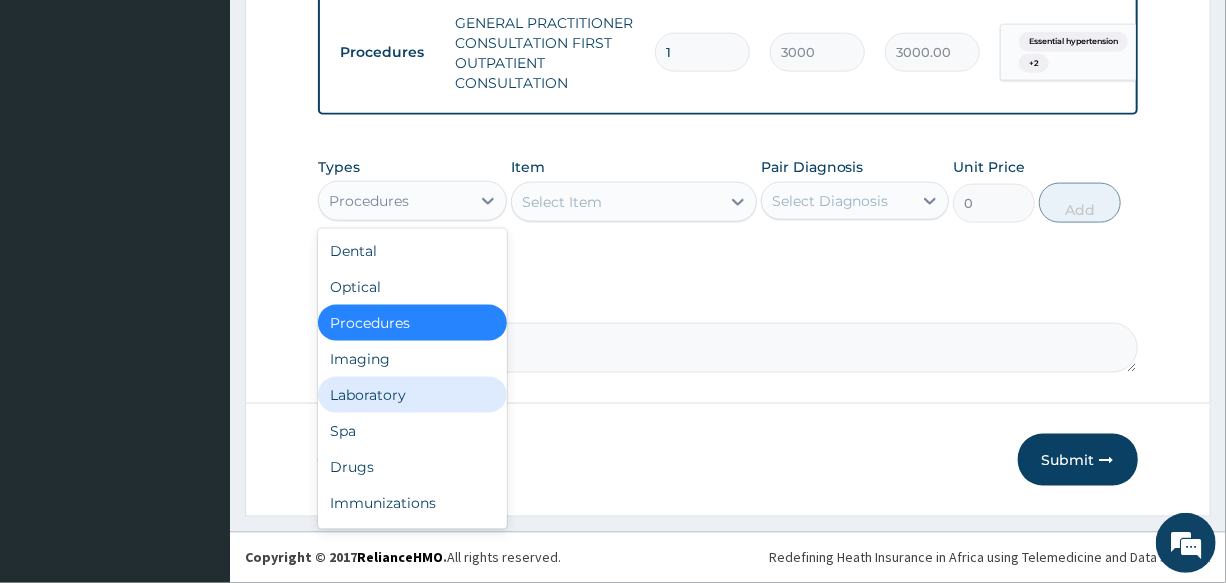 drag, startPoint x: 420, startPoint y: 396, endPoint x: 507, endPoint y: 350, distance: 98.4124 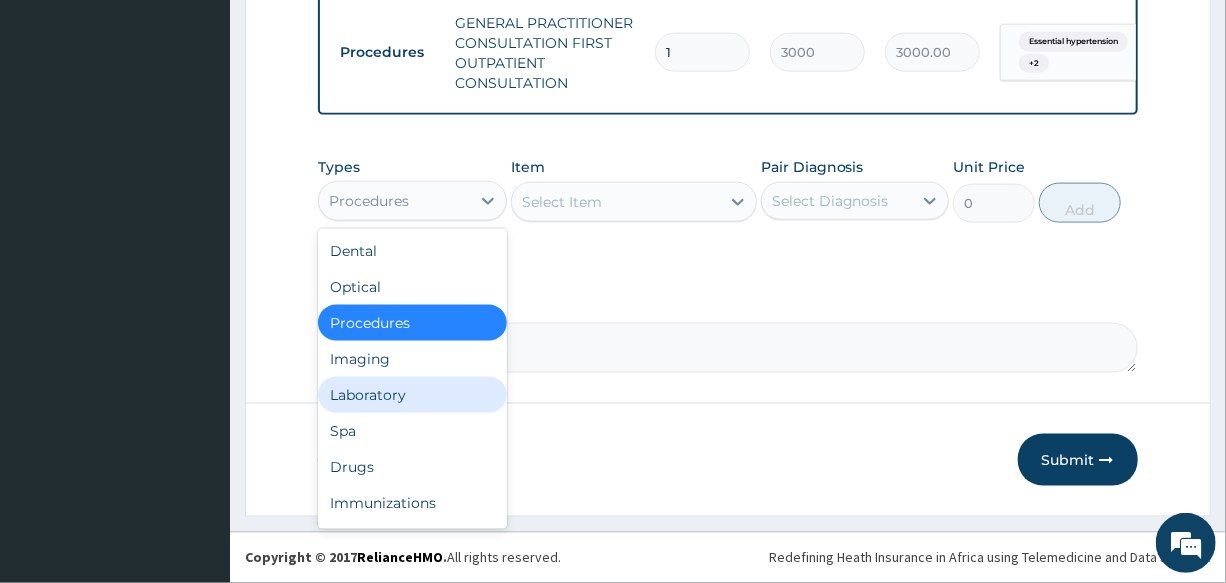 click on "Laboratory" at bounding box center [412, 395] 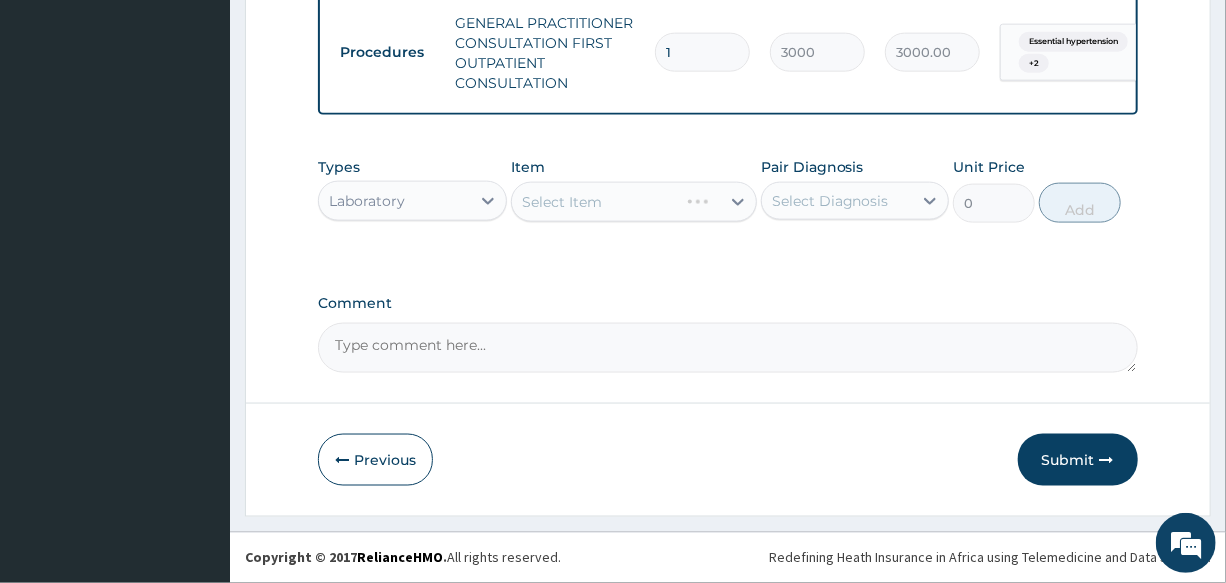 click on "Select Item" at bounding box center (634, 202) 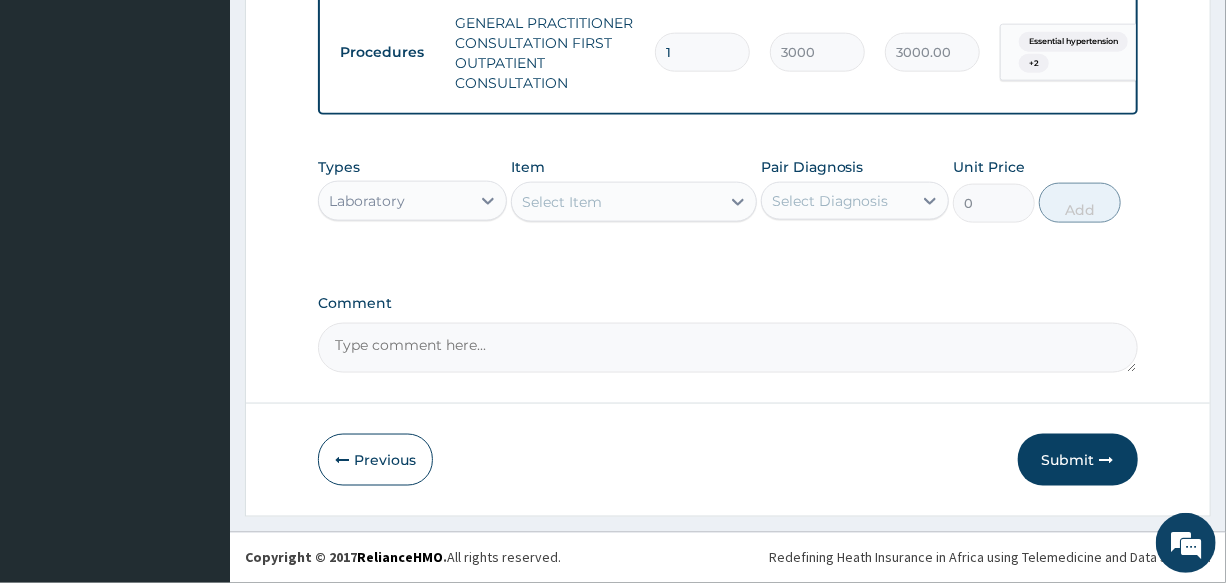 click on "Select Item" at bounding box center (616, 202) 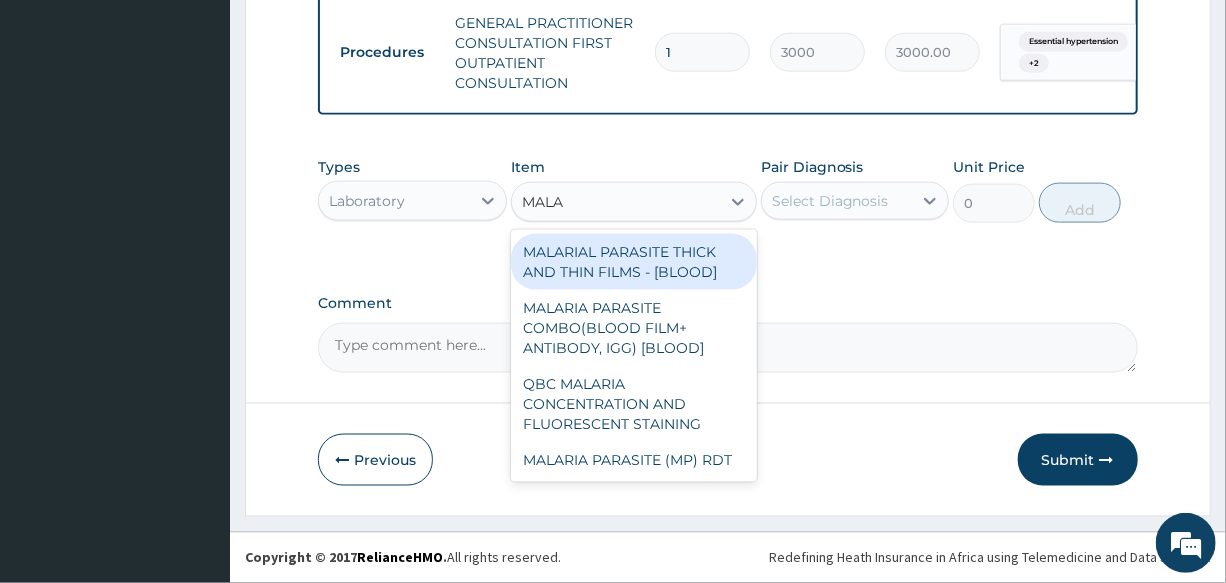 type on "MALA" 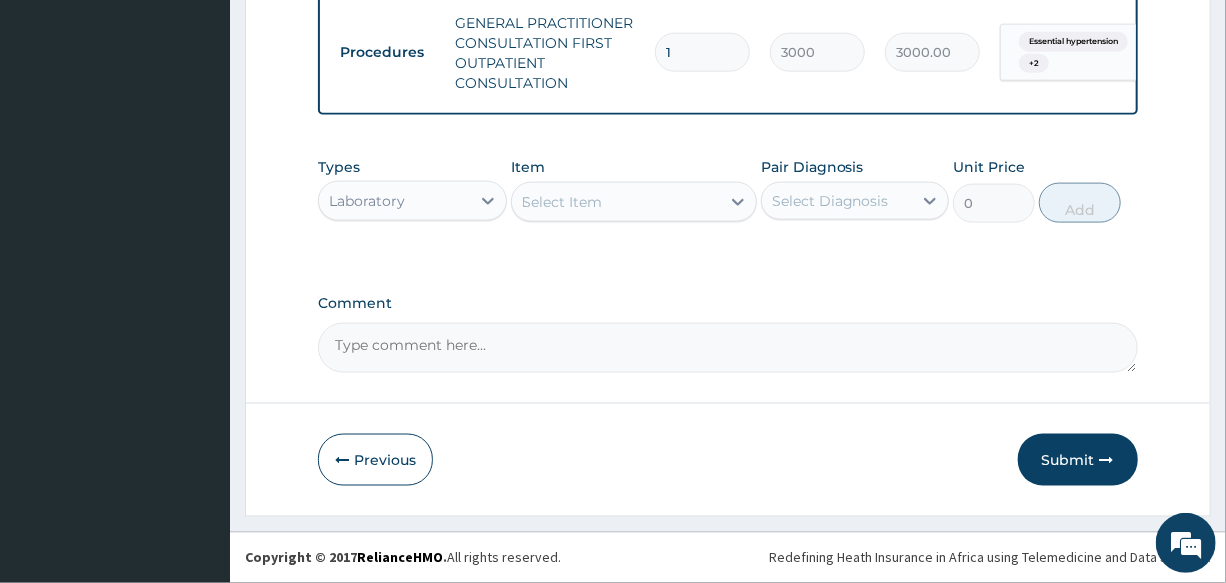 type 